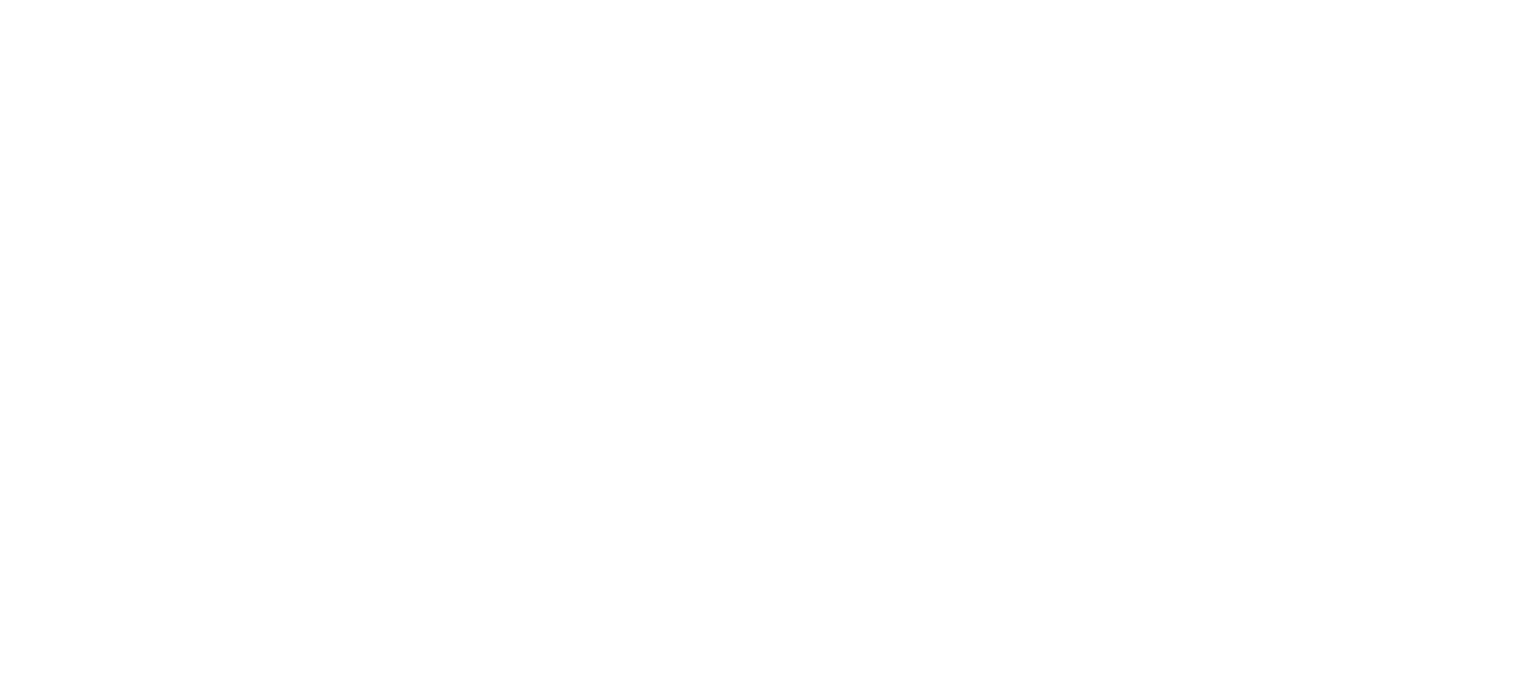 scroll, scrollTop: 0, scrollLeft: 0, axis: both 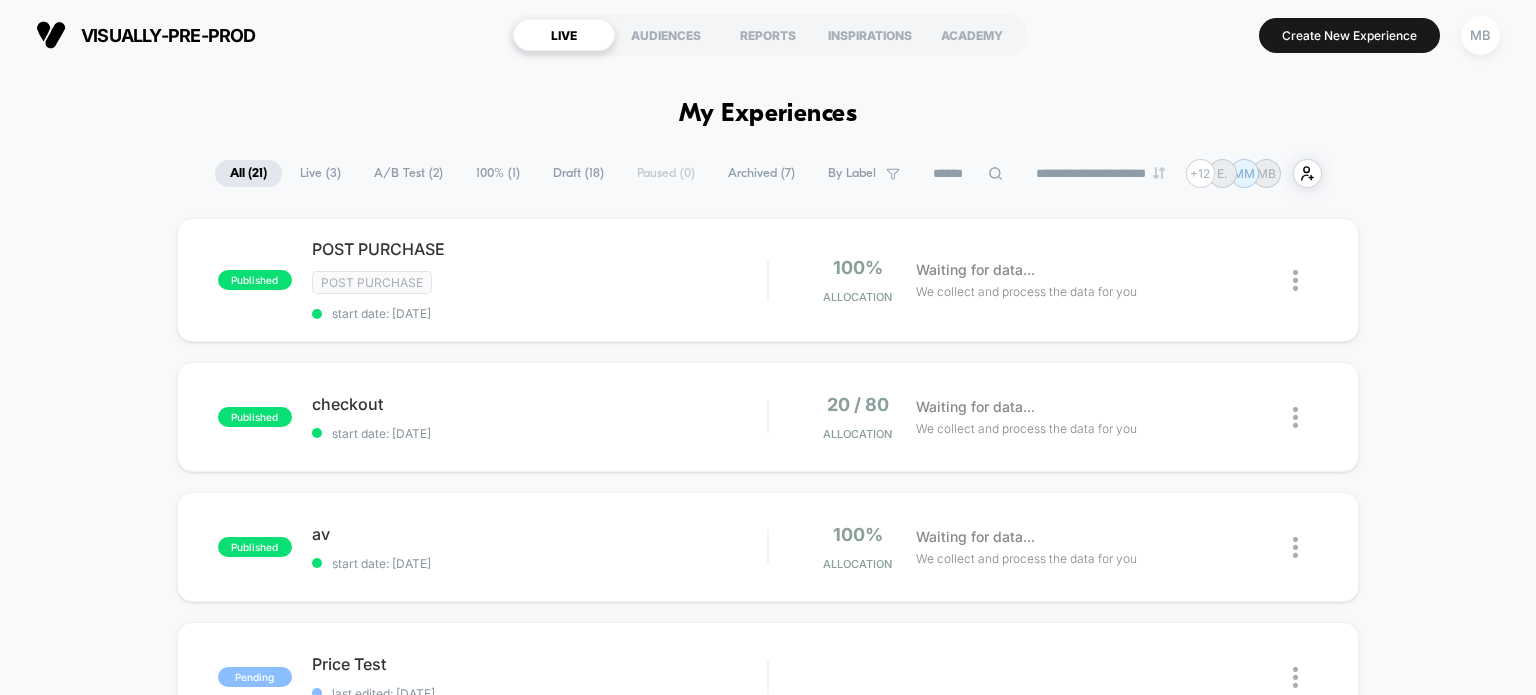 drag, startPoint x: 1491, startPoint y: 32, endPoint x: 1485, endPoint y: 63, distance: 31.575306 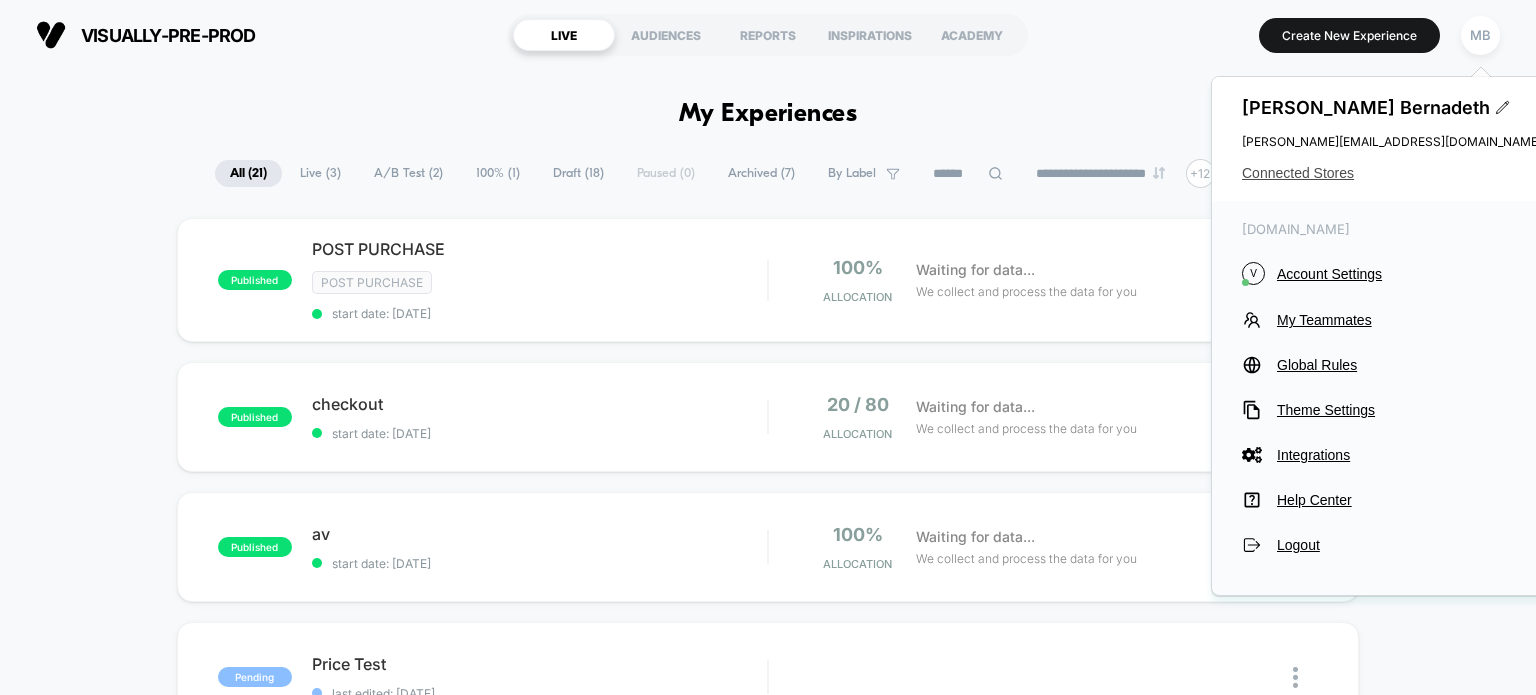 click on "Connected Stores" at bounding box center (1392, 173) 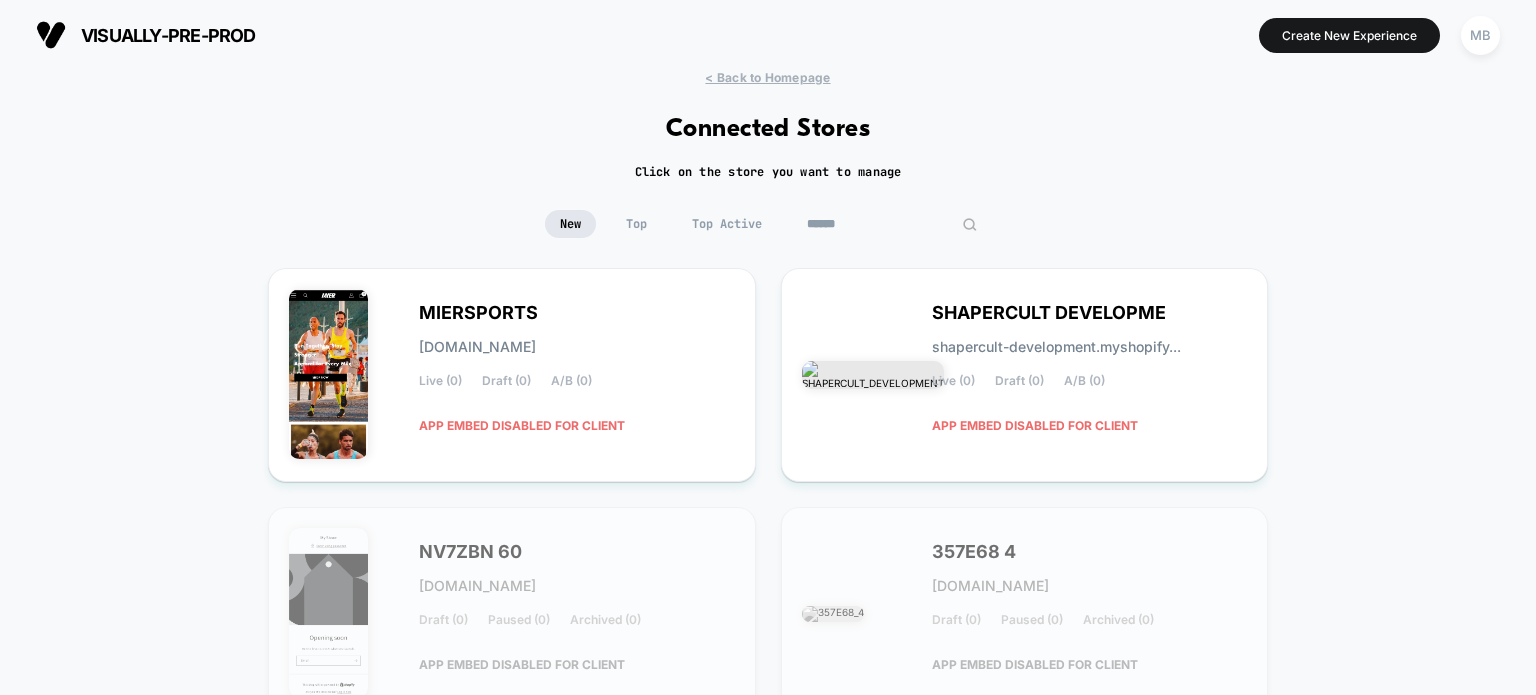 click at bounding box center (892, 224) 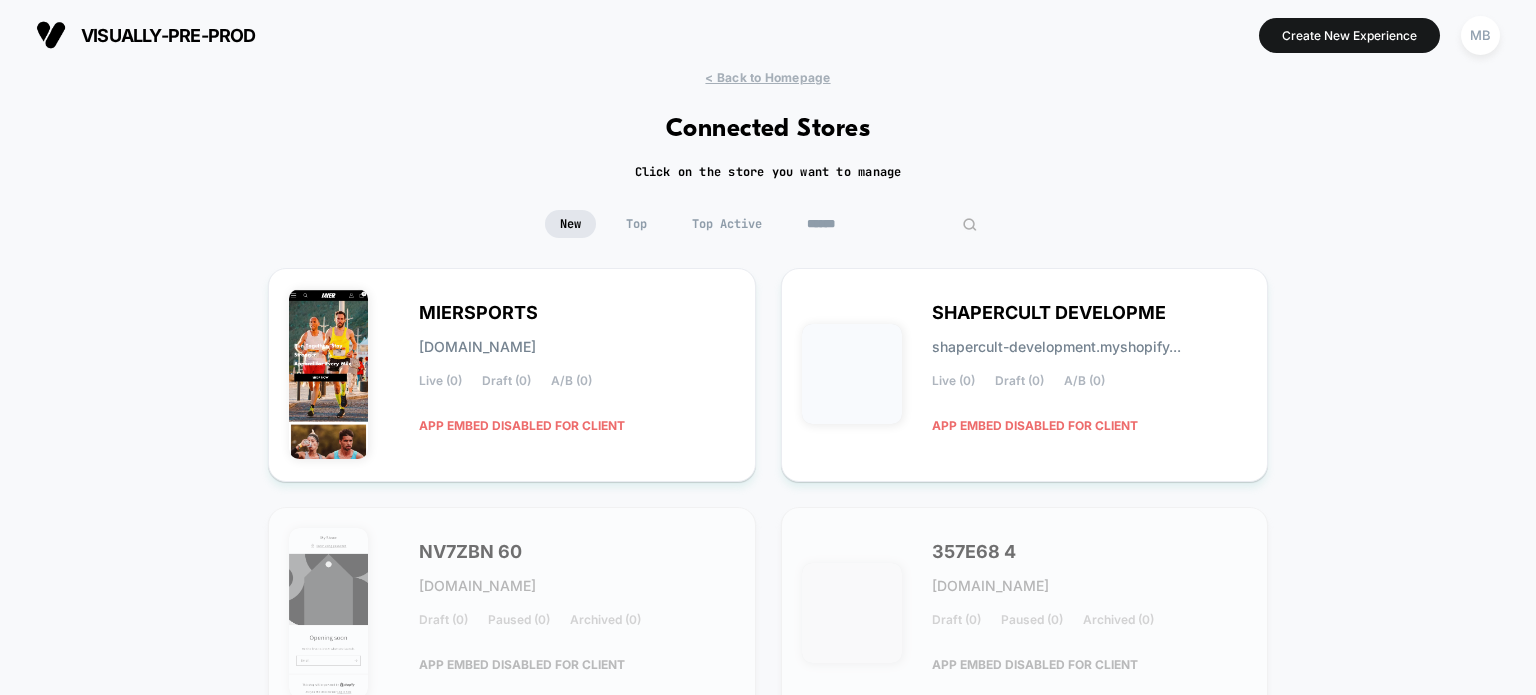 click at bounding box center (892, 224) 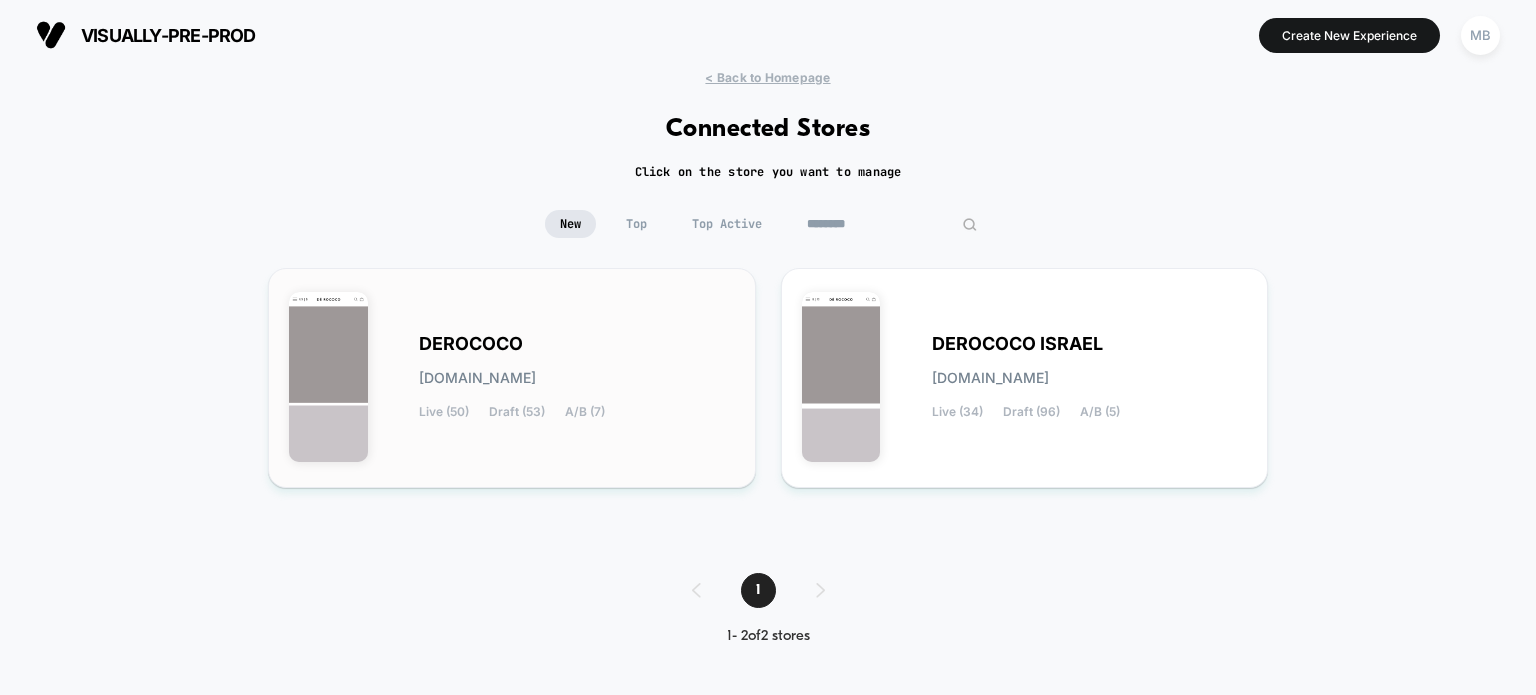 type on "********" 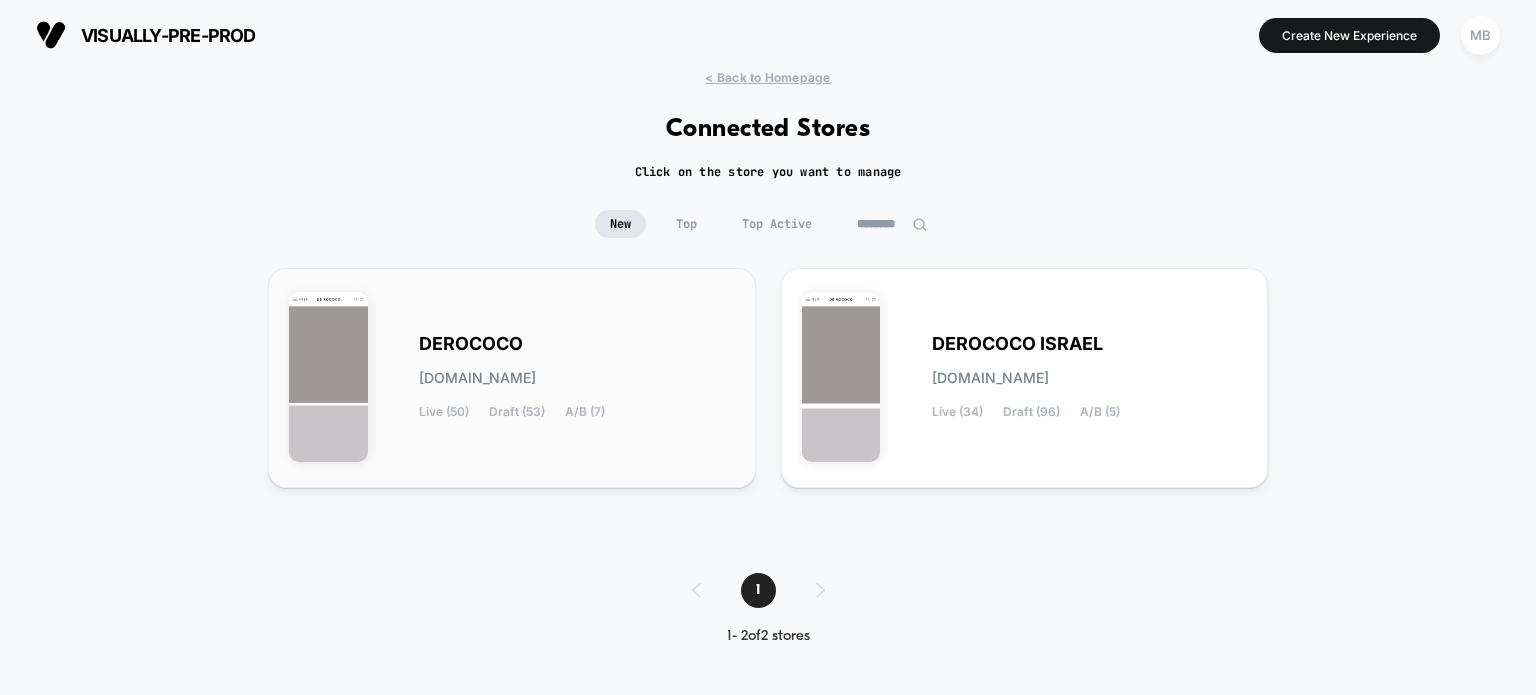 click on "DEROCOCO derococo.myshopify.com Live (50) Draft (53) A/B (7)" at bounding box center [577, 378] 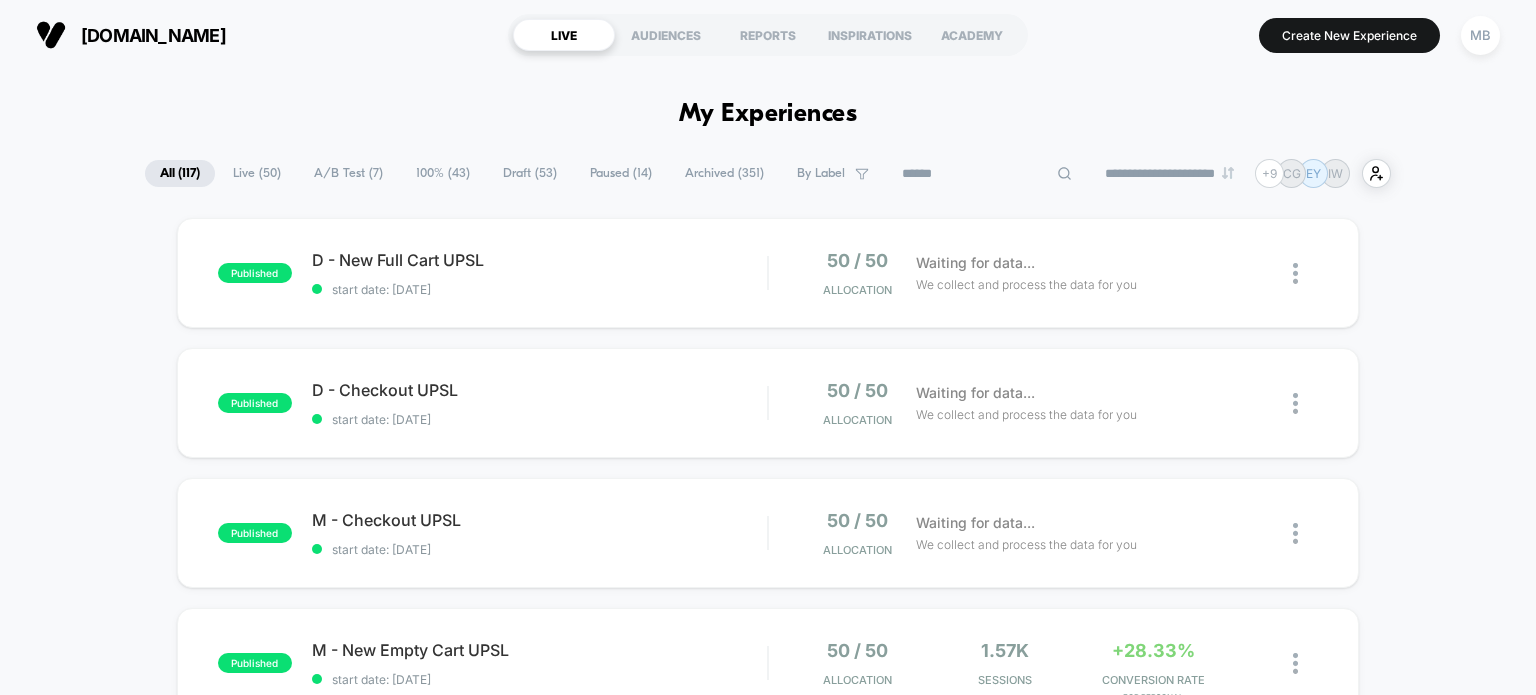 click at bounding box center (987, 174) 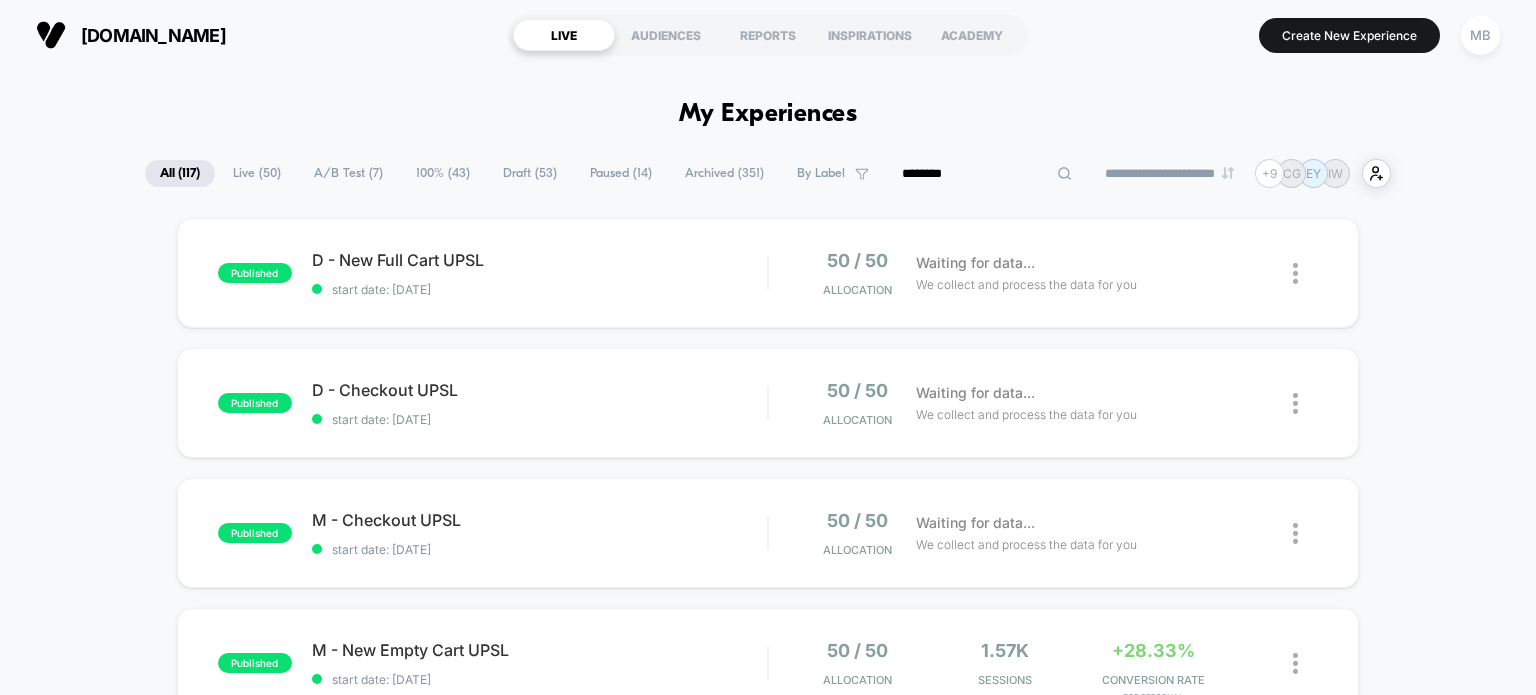 type on "*********" 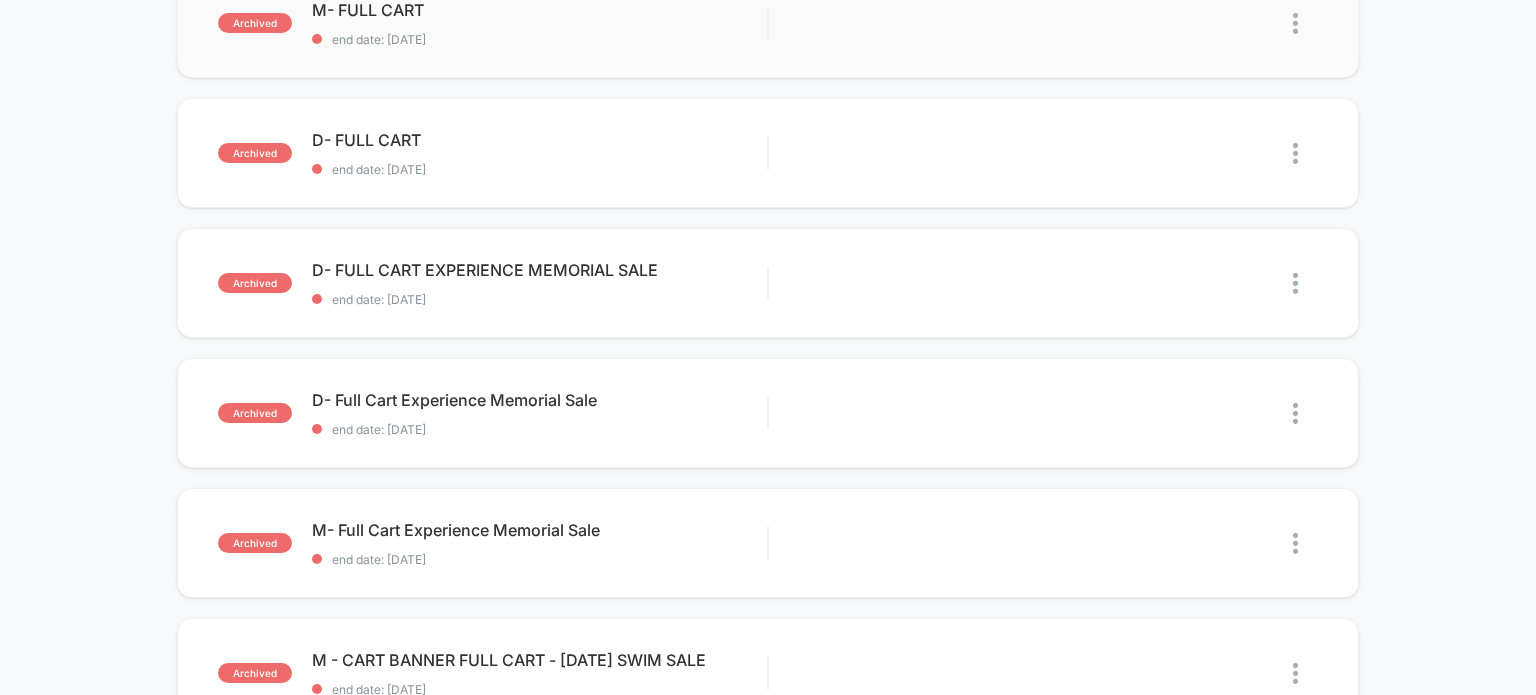 scroll, scrollTop: 0, scrollLeft: 0, axis: both 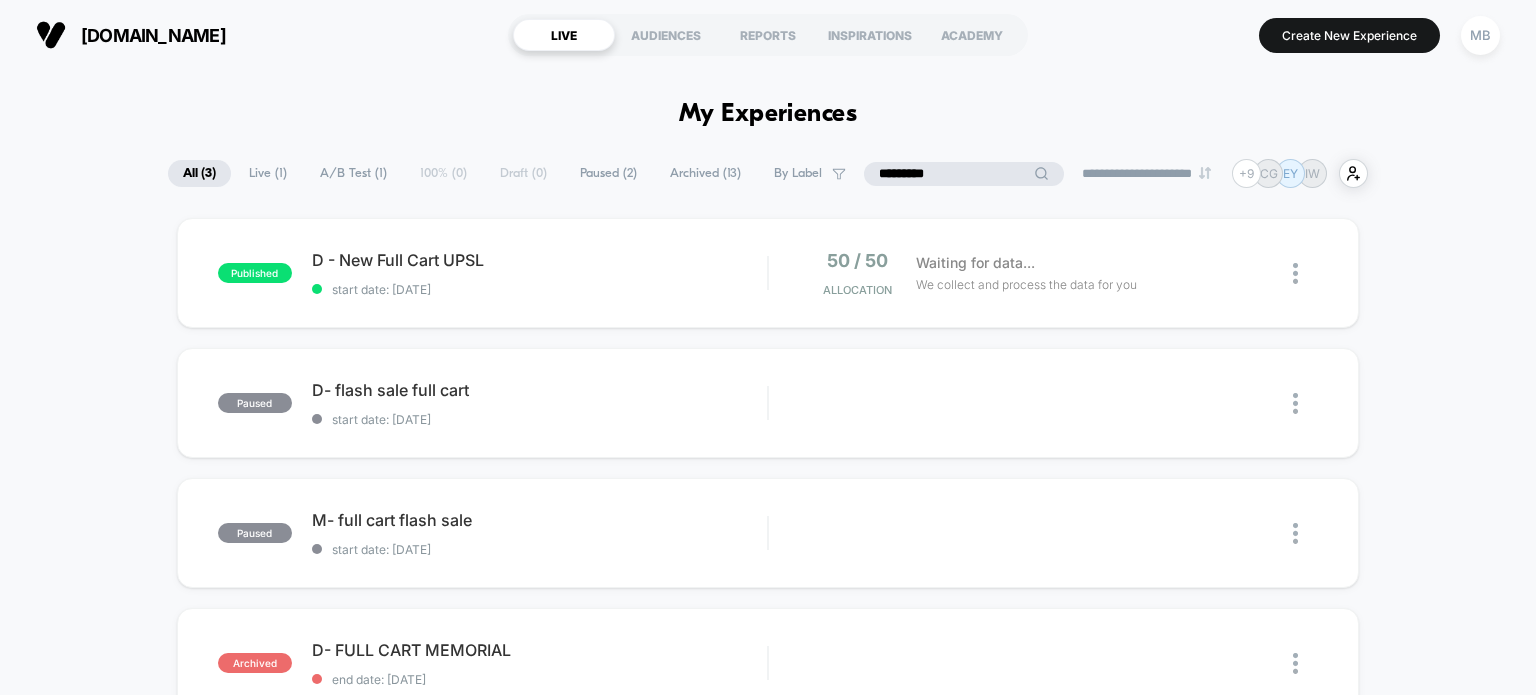 drag, startPoint x: 930, startPoint y: 169, endPoint x: 800, endPoint y: 179, distance: 130.38405 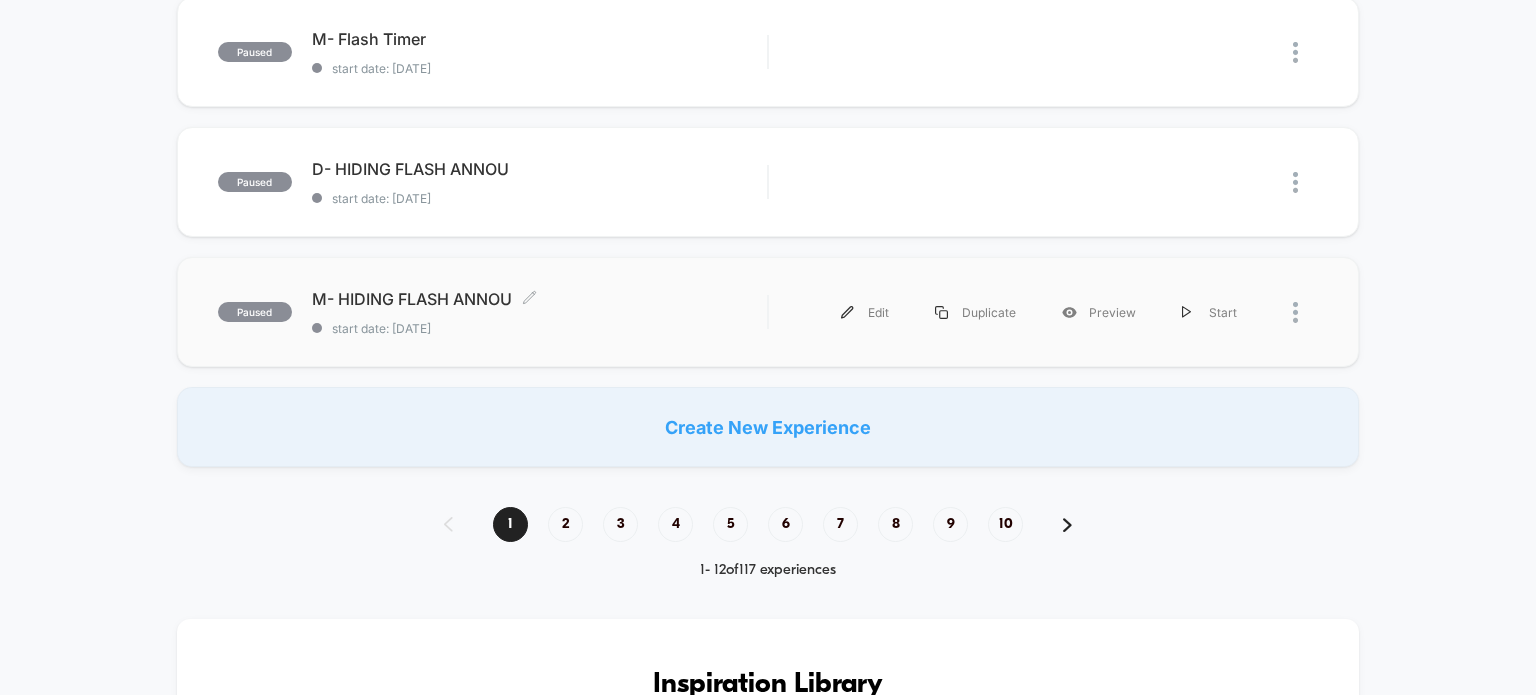 scroll, scrollTop: 1400, scrollLeft: 0, axis: vertical 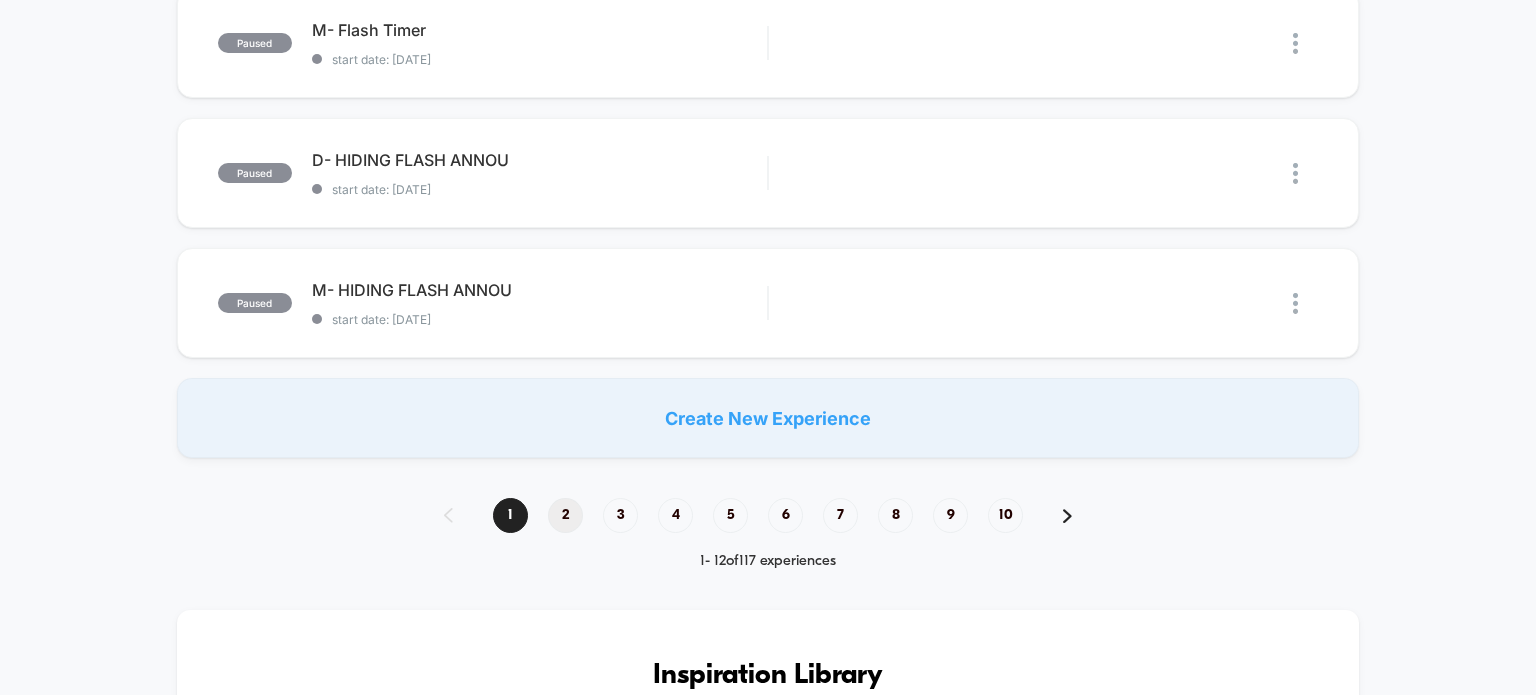 click on "2" at bounding box center [565, 515] 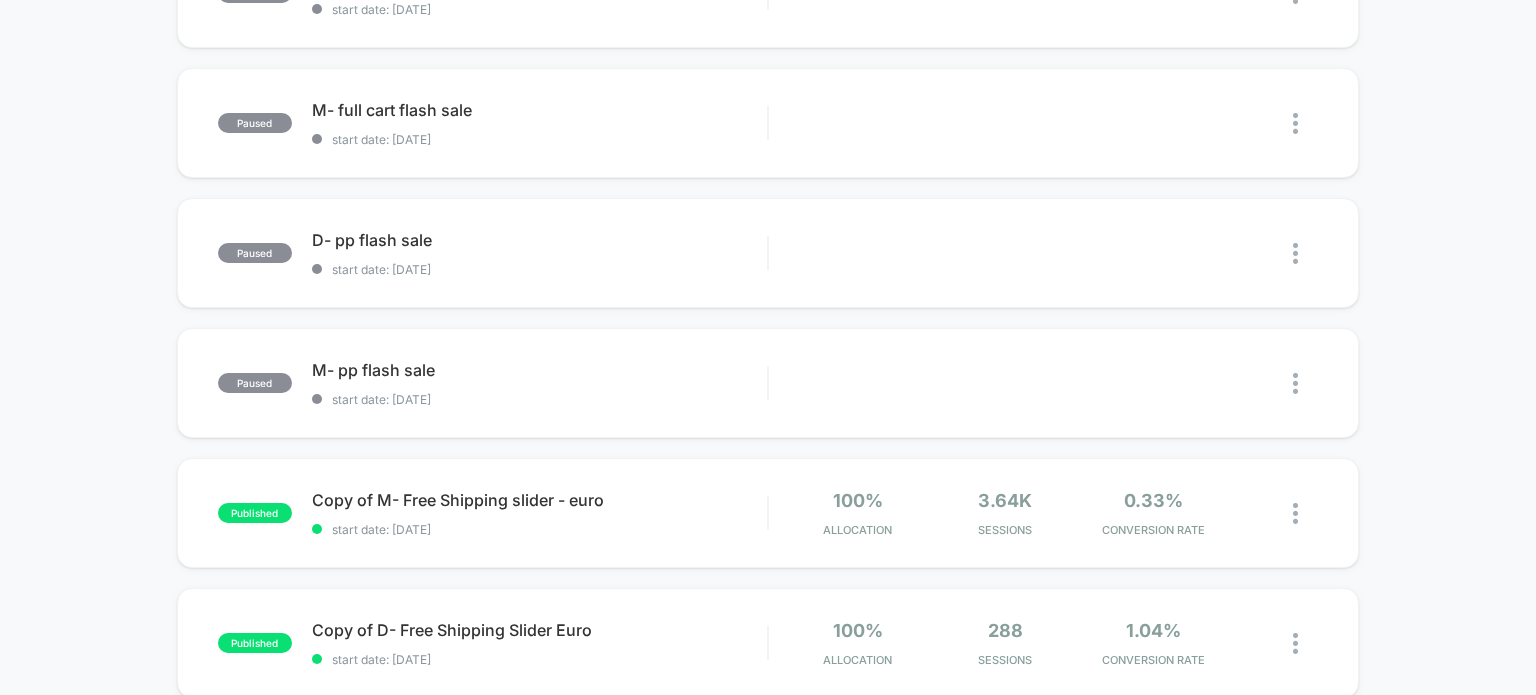scroll, scrollTop: 1100, scrollLeft: 0, axis: vertical 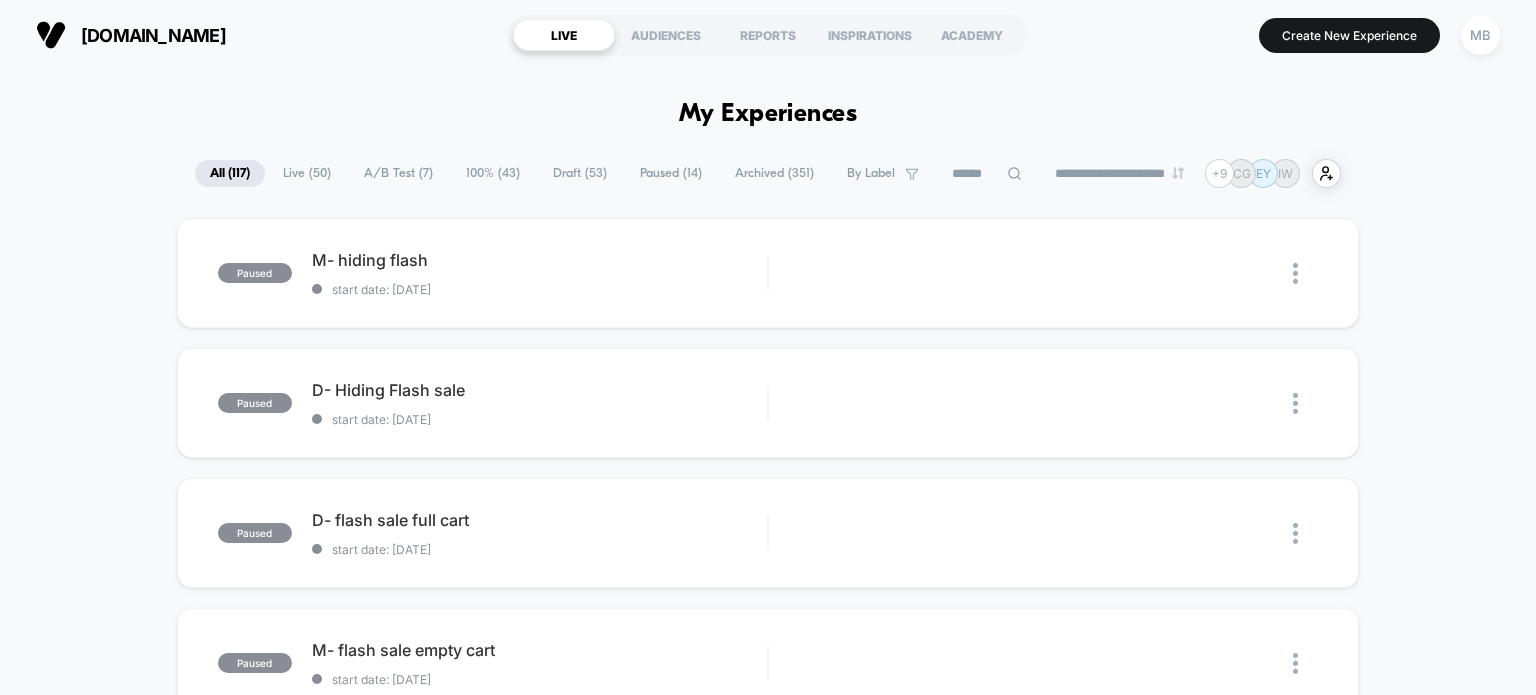 click at bounding box center (987, 174) 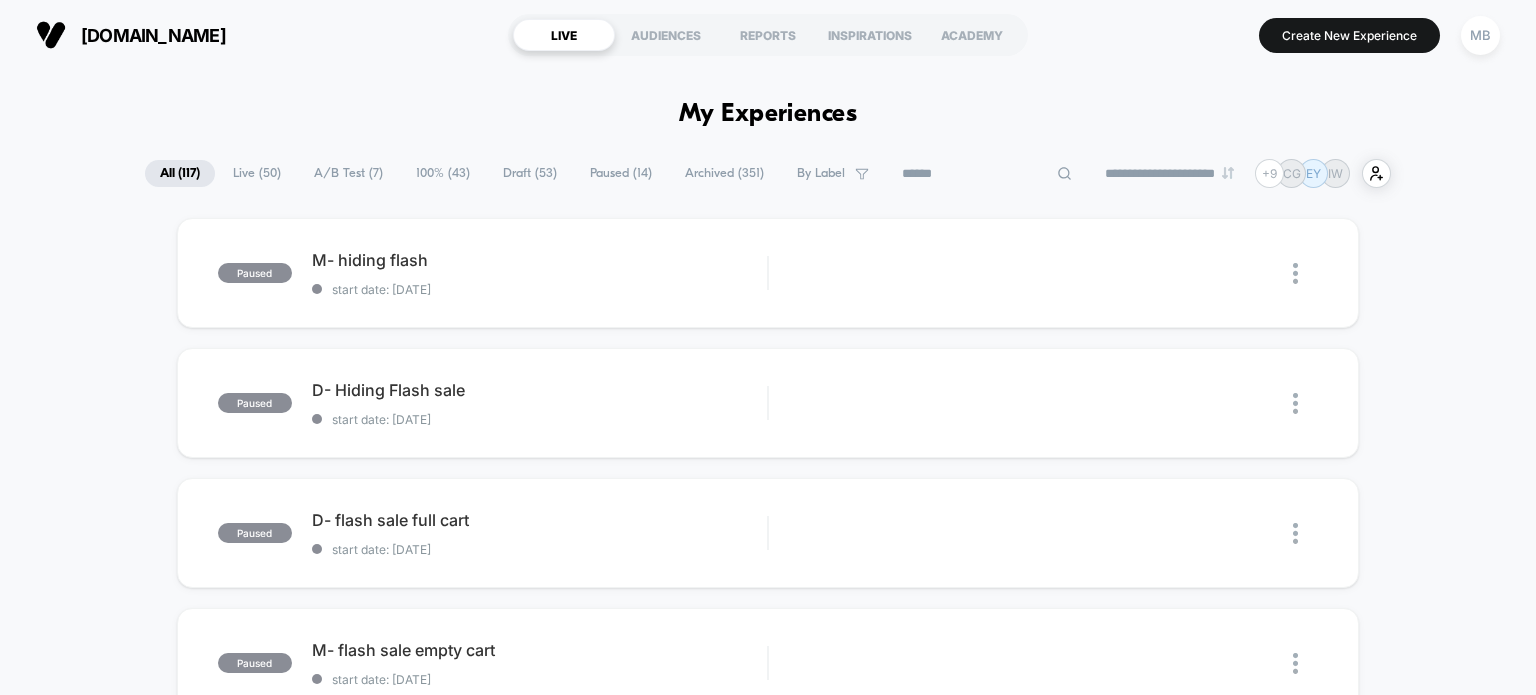 paste on "**********" 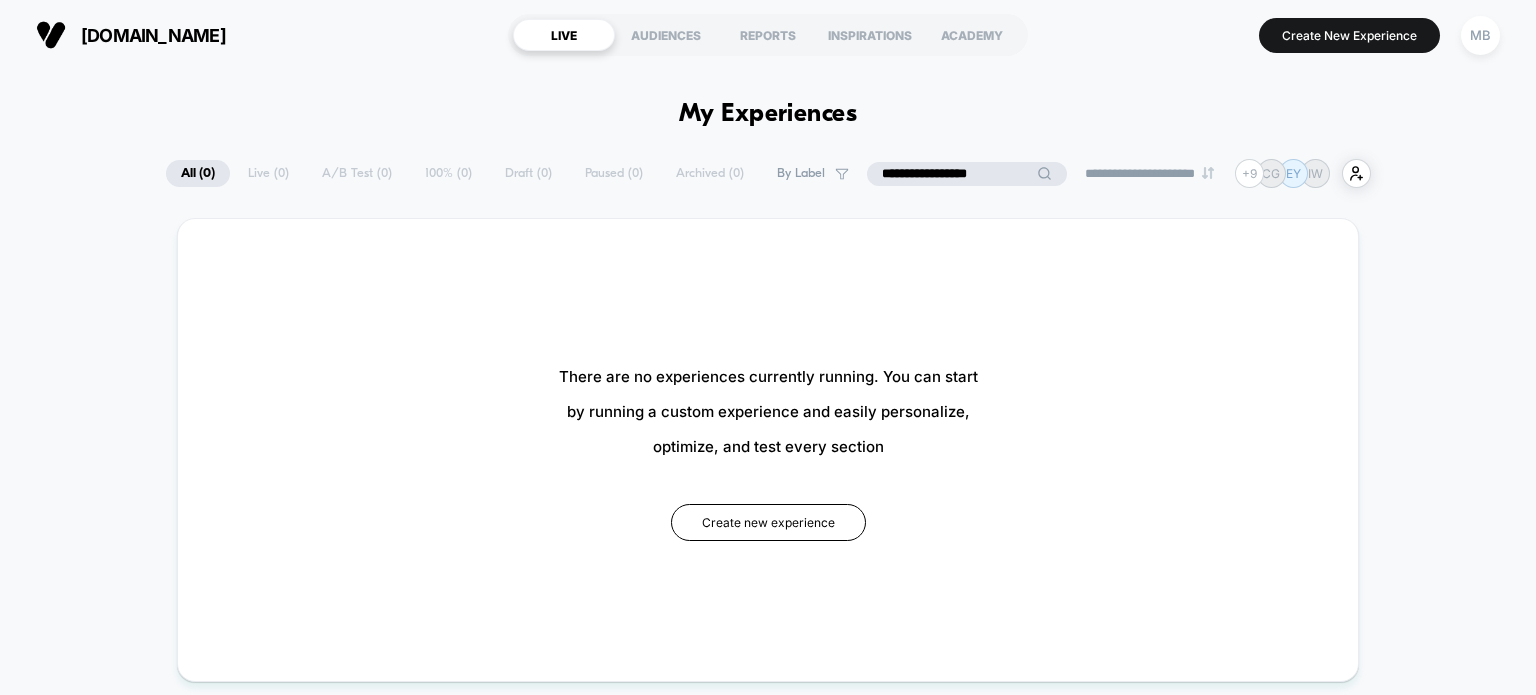 drag, startPoint x: 947, startPoint y: 175, endPoint x: 1008, endPoint y: 167, distance: 61.522354 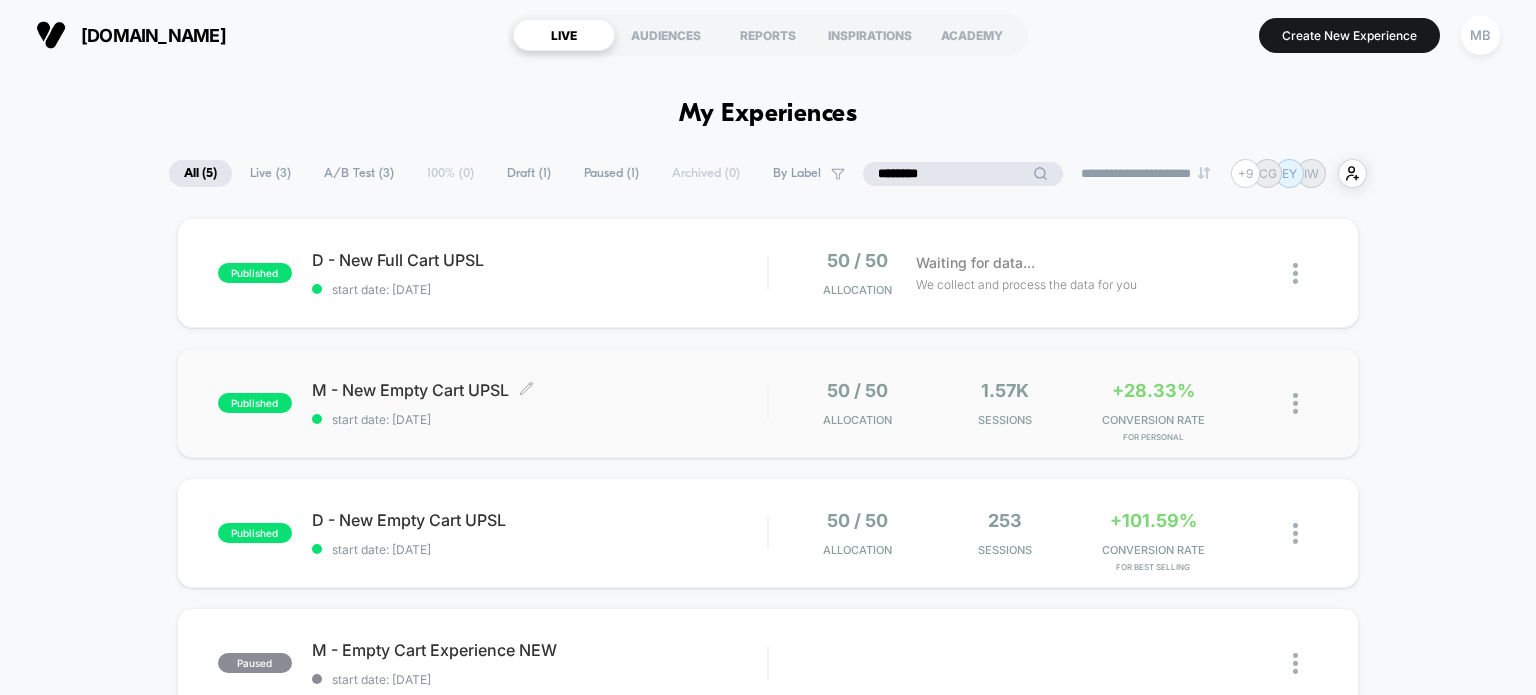 type on "********" 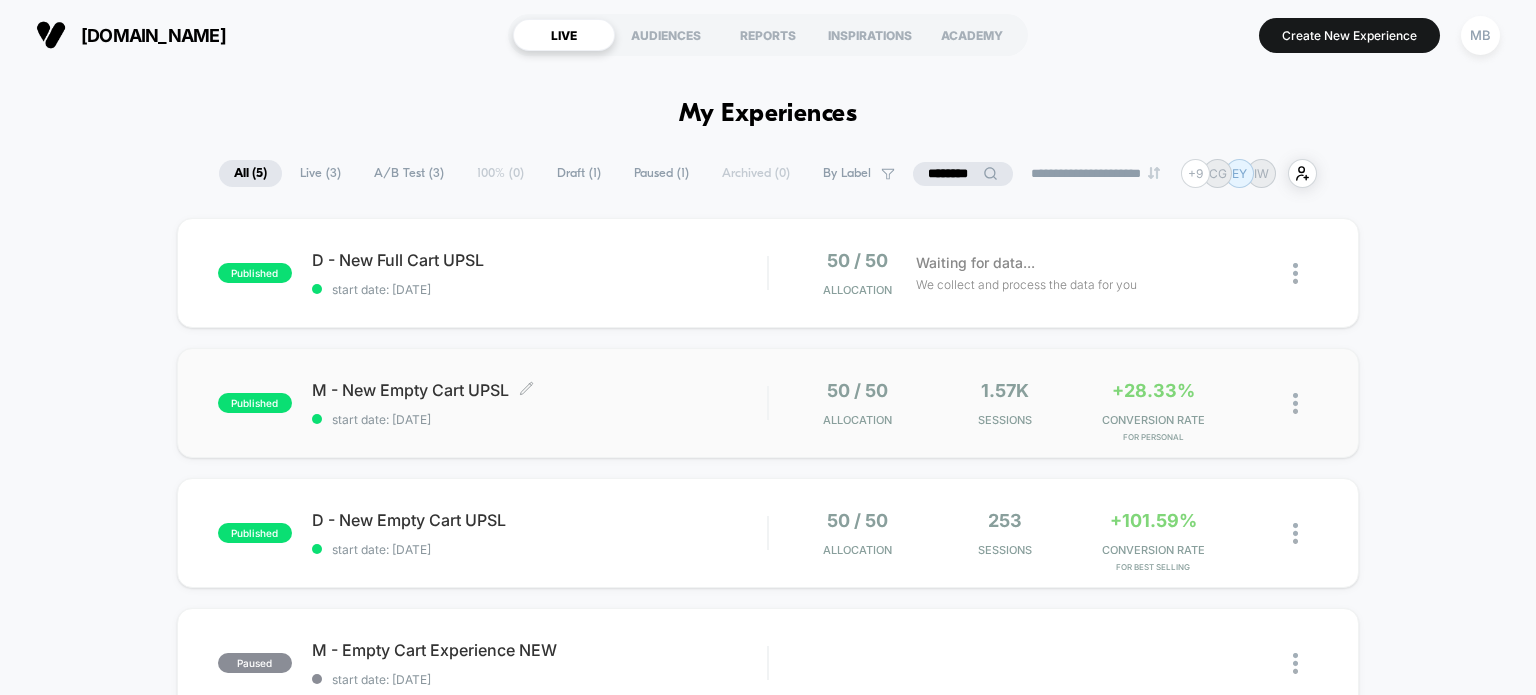 click on "M - New Empty Cart UPSL Click to edit experience details Click to edit experience details start date: 7/2/2025" at bounding box center [540, 403] 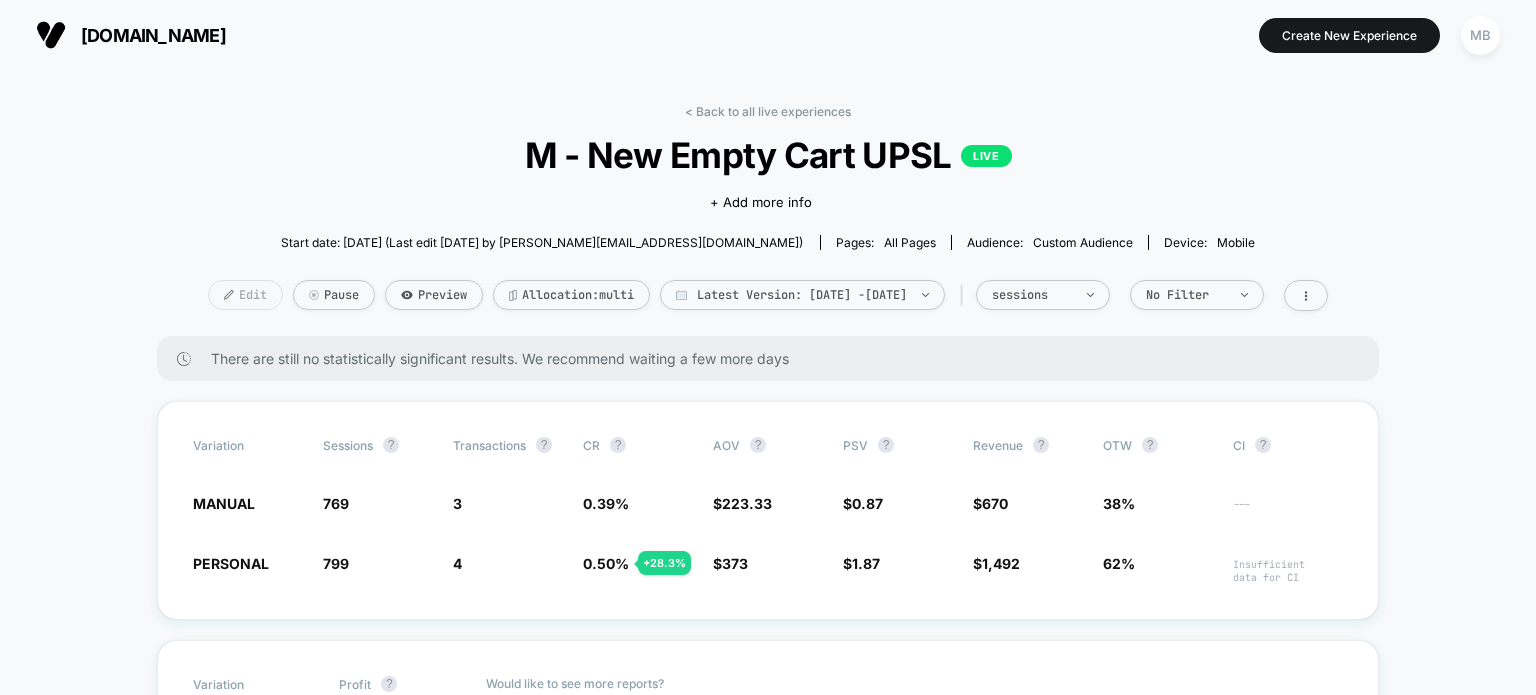 click on "Edit" at bounding box center [245, 295] 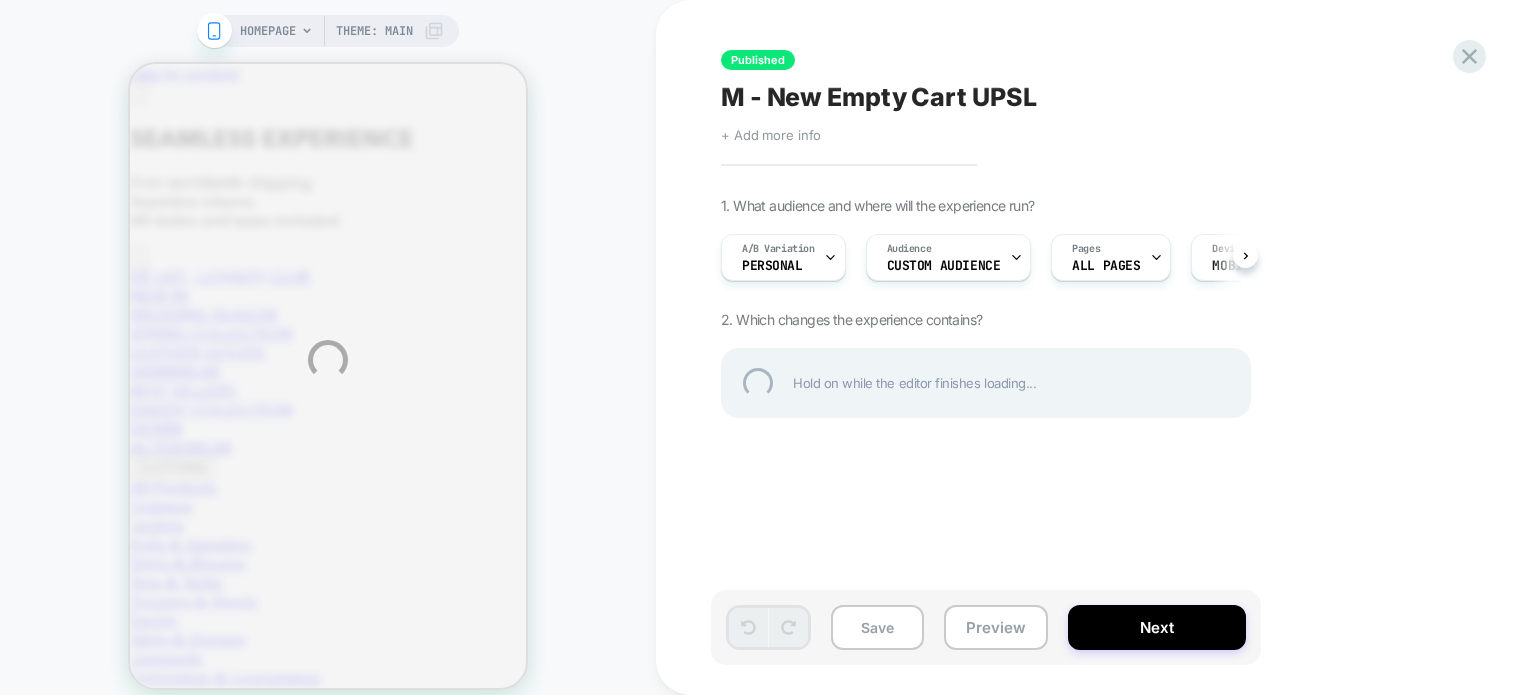 scroll, scrollTop: 0, scrollLeft: 0, axis: both 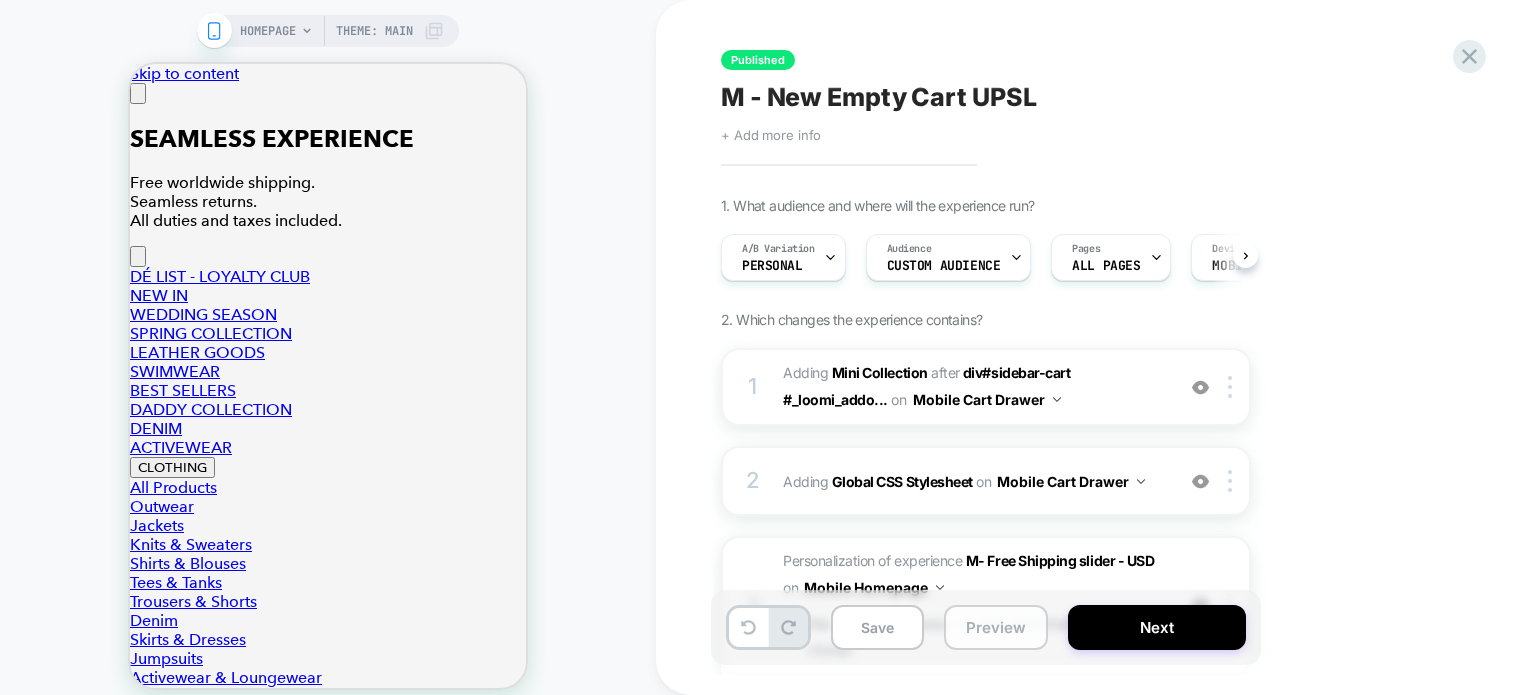 click on "Preview" at bounding box center [996, 627] 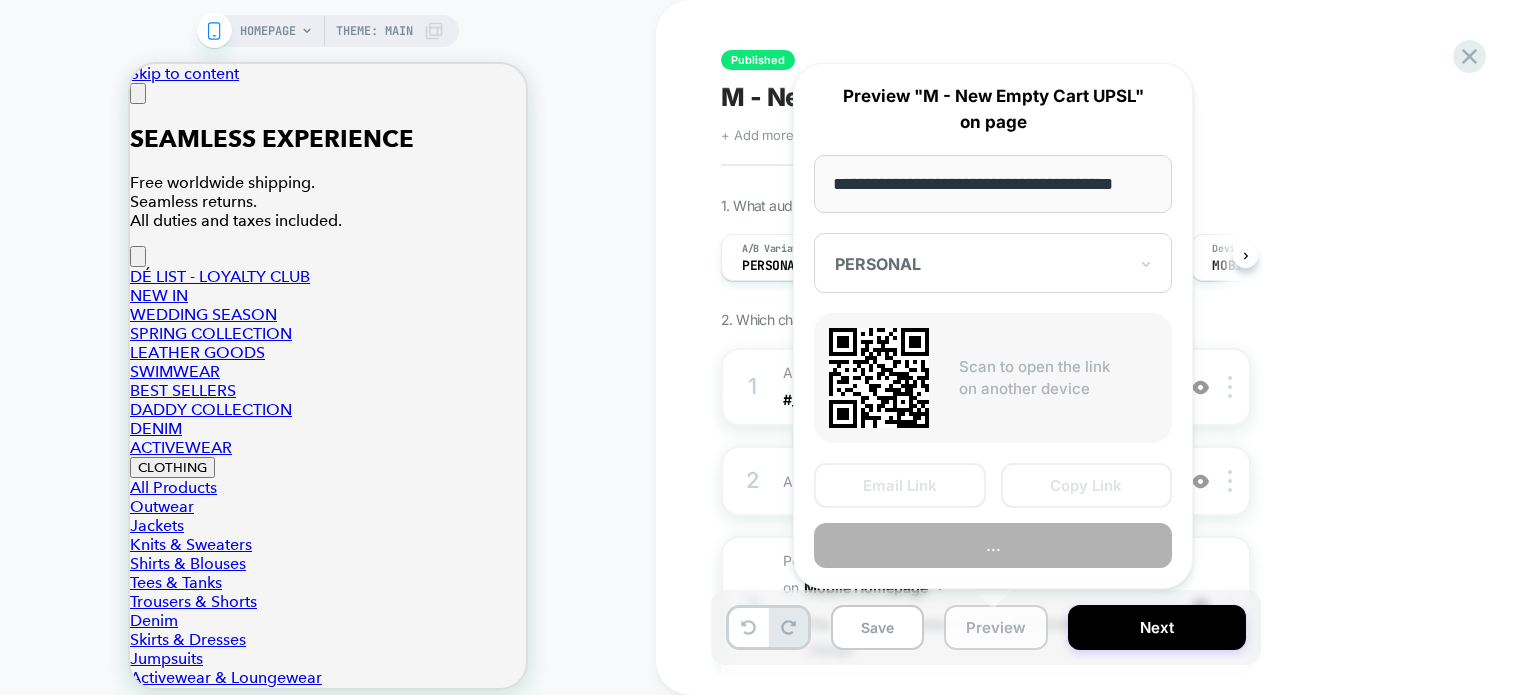 scroll, scrollTop: 0, scrollLeft: 24, axis: horizontal 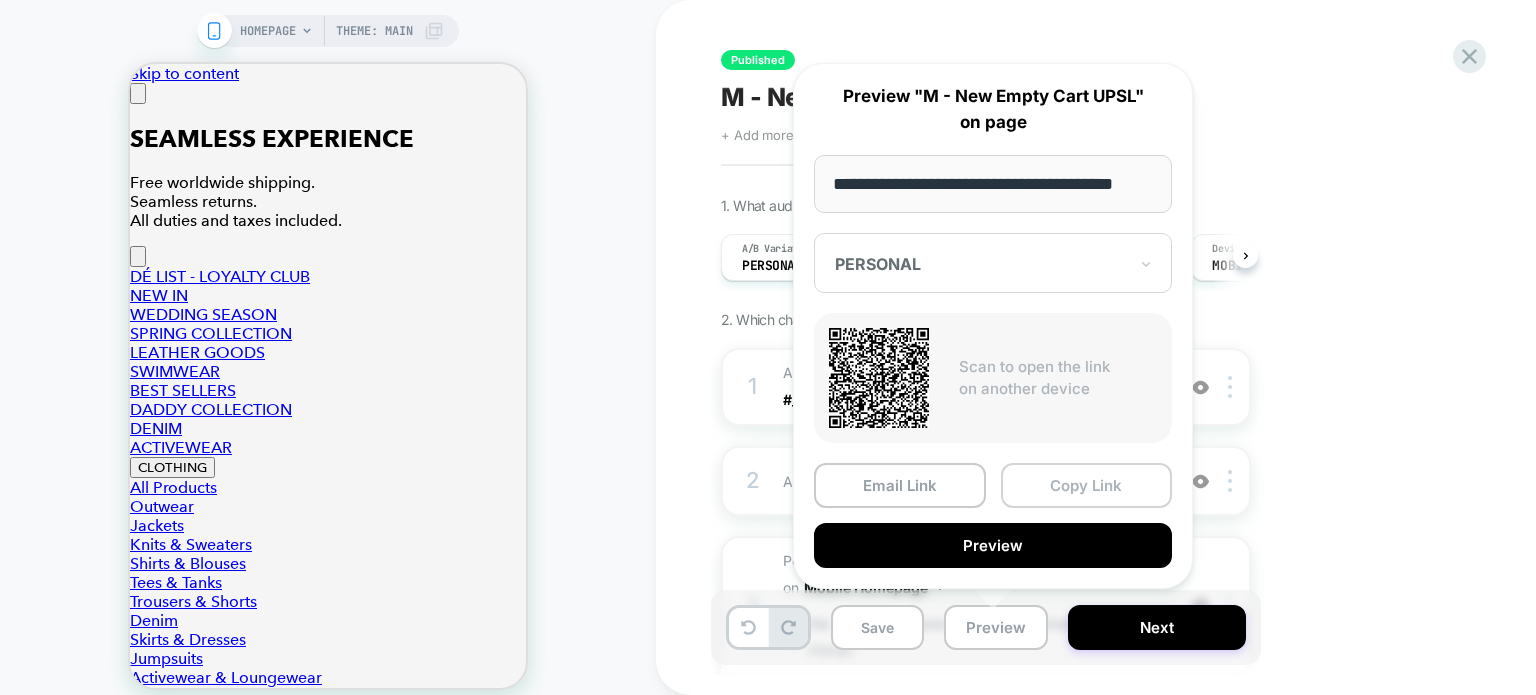 click on "Copy Link" at bounding box center (1087, 485) 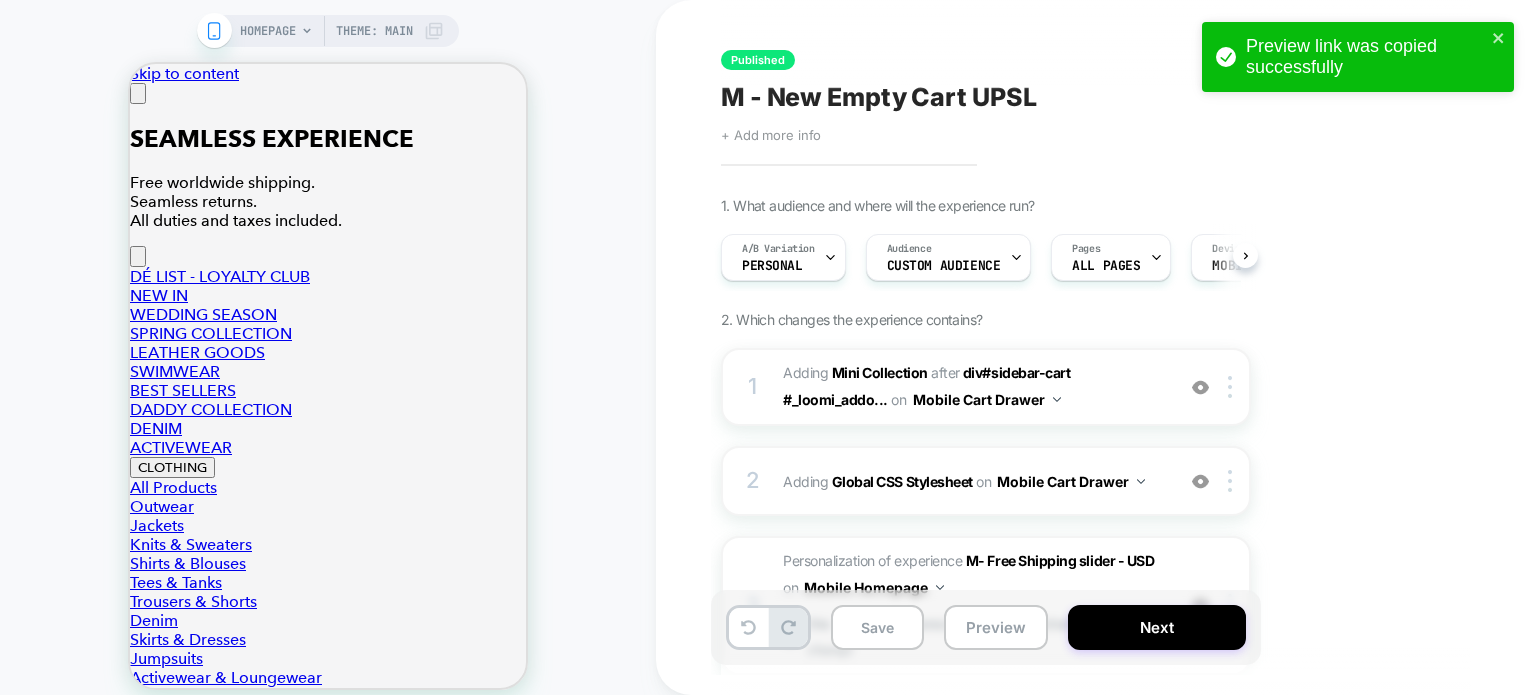 scroll, scrollTop: 0, scrollLeft: 0, axis: both 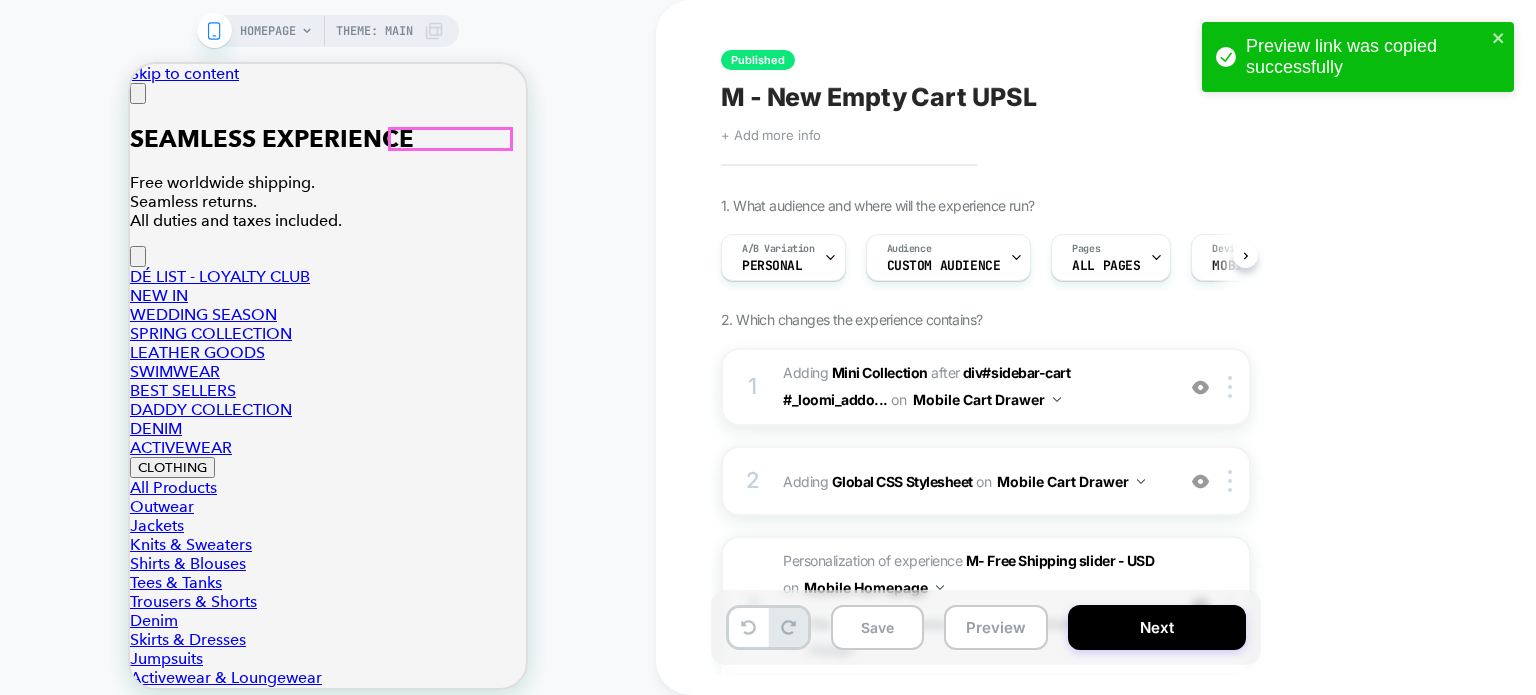 click on "1" at bounding box center (315, 5673) 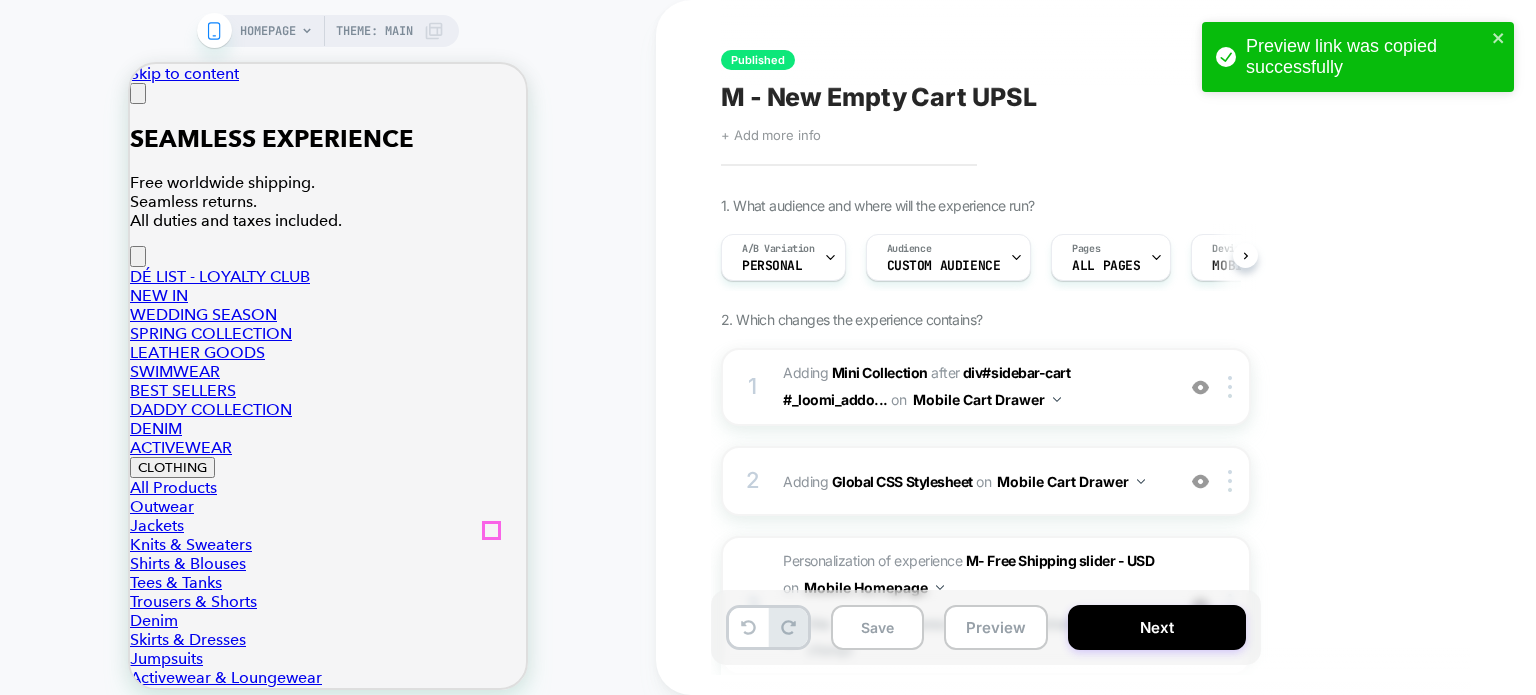 click at bounding box center [138, 93] 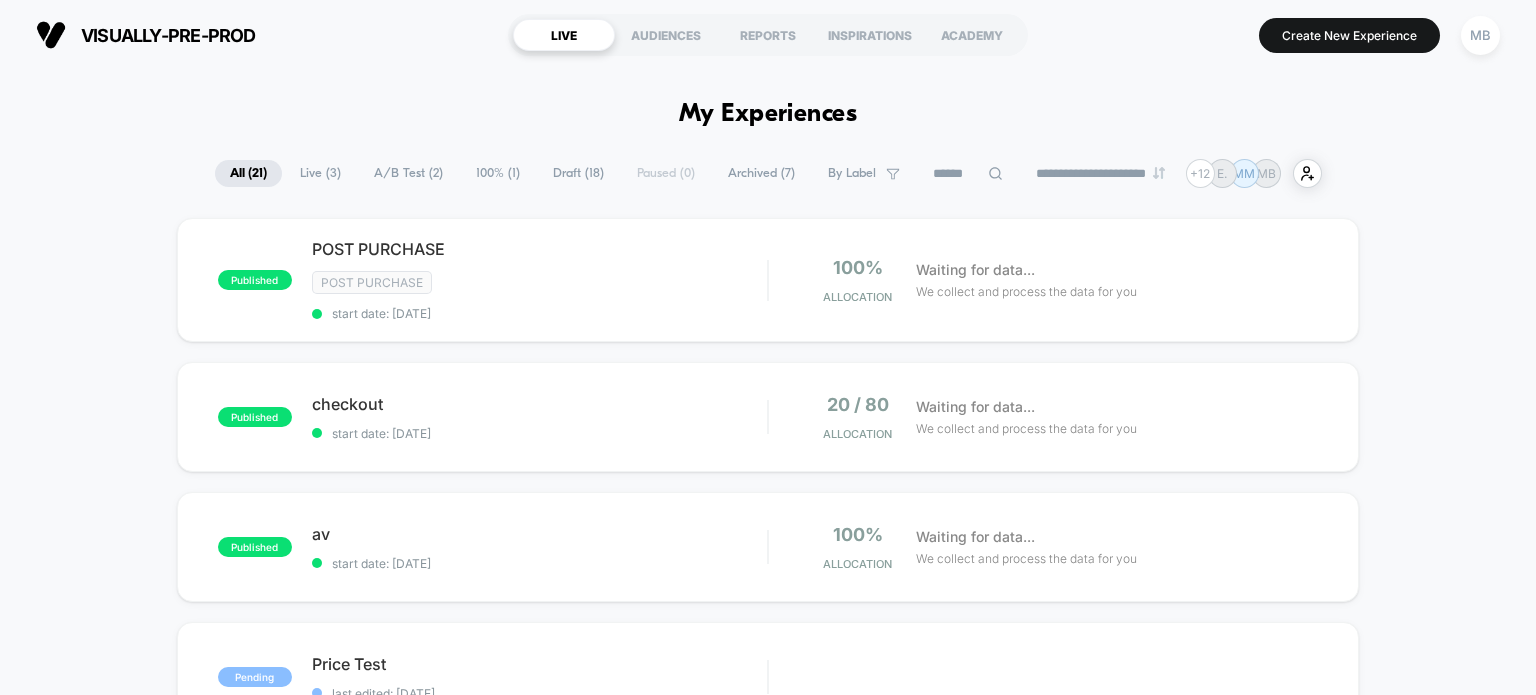 scroll, scrollTop: 0, scrollLeft: 0, axis: both 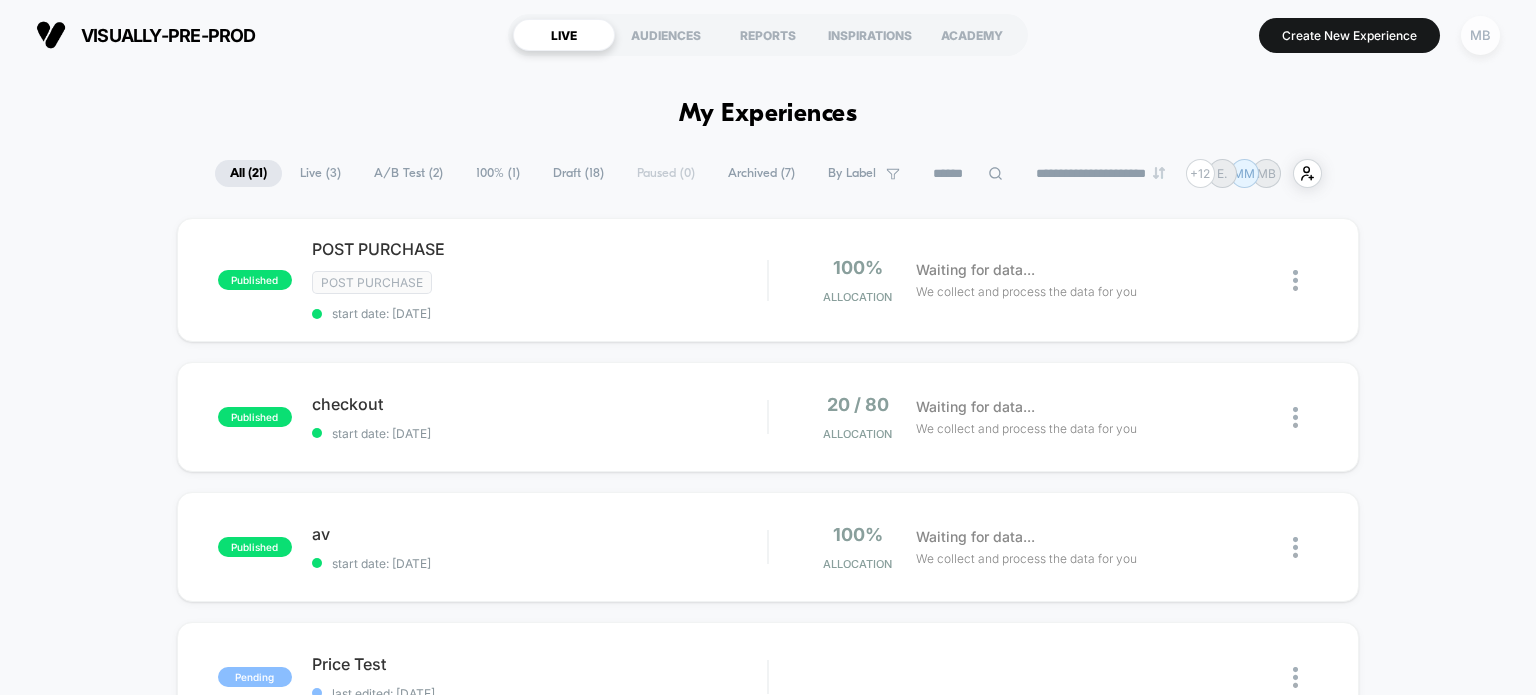 click on "MB" at bounding box center [1480, 35] 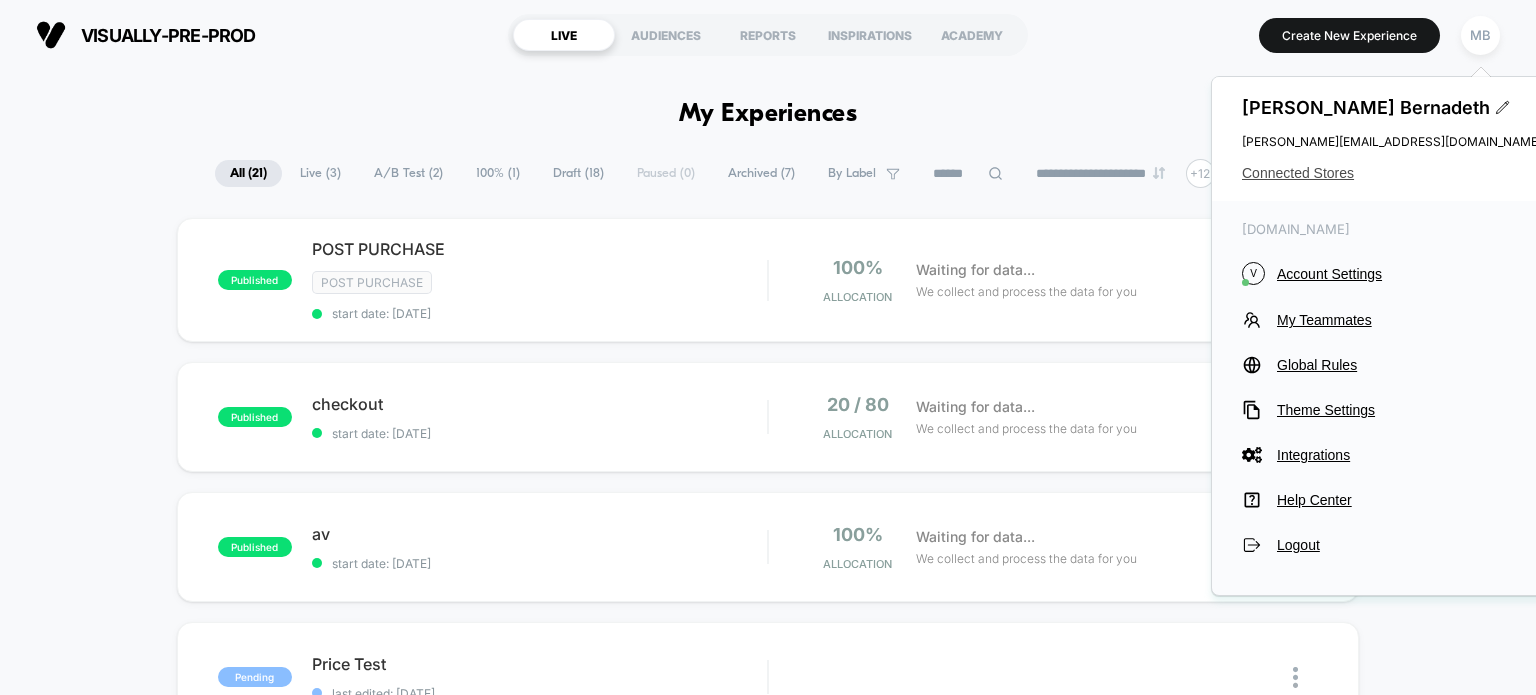 click on "Connected Stores" at bounding box center [1392, 173] 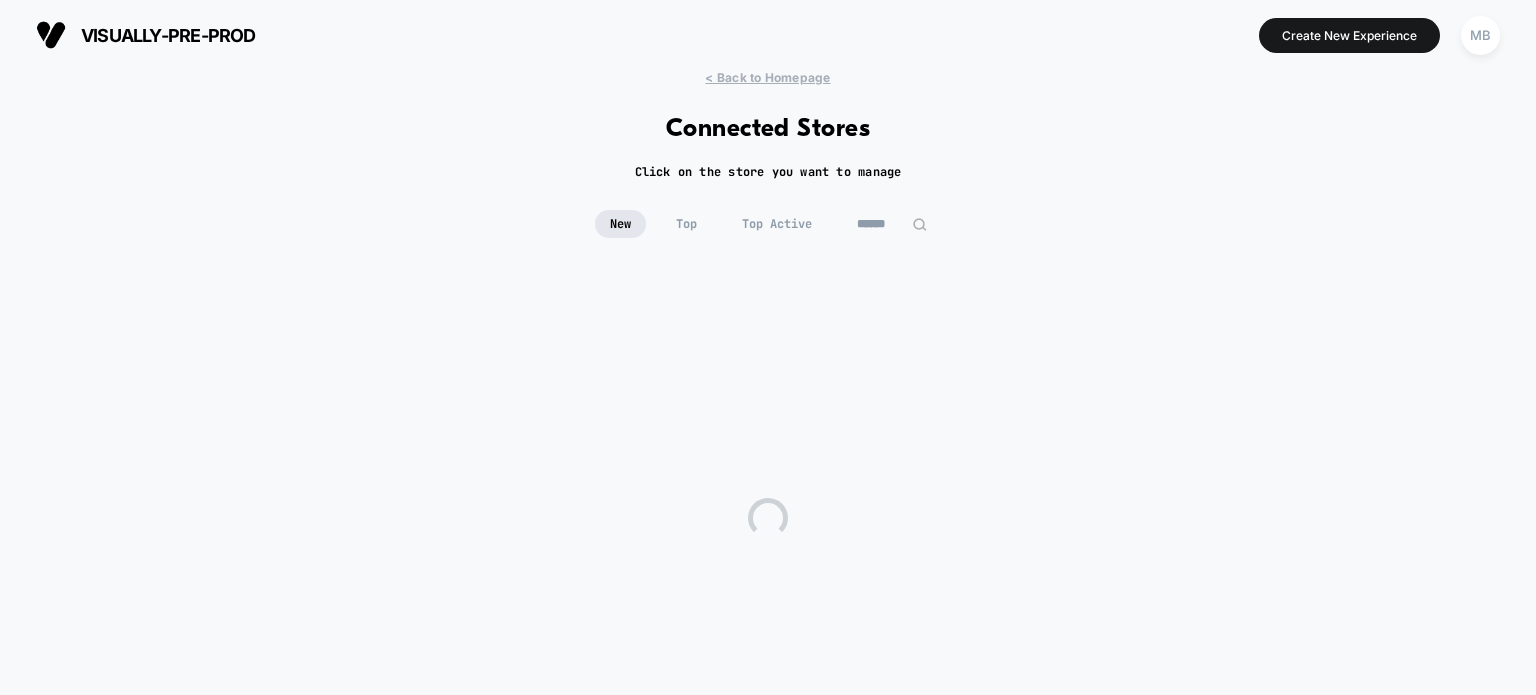 click at bounding box center [892, 224] 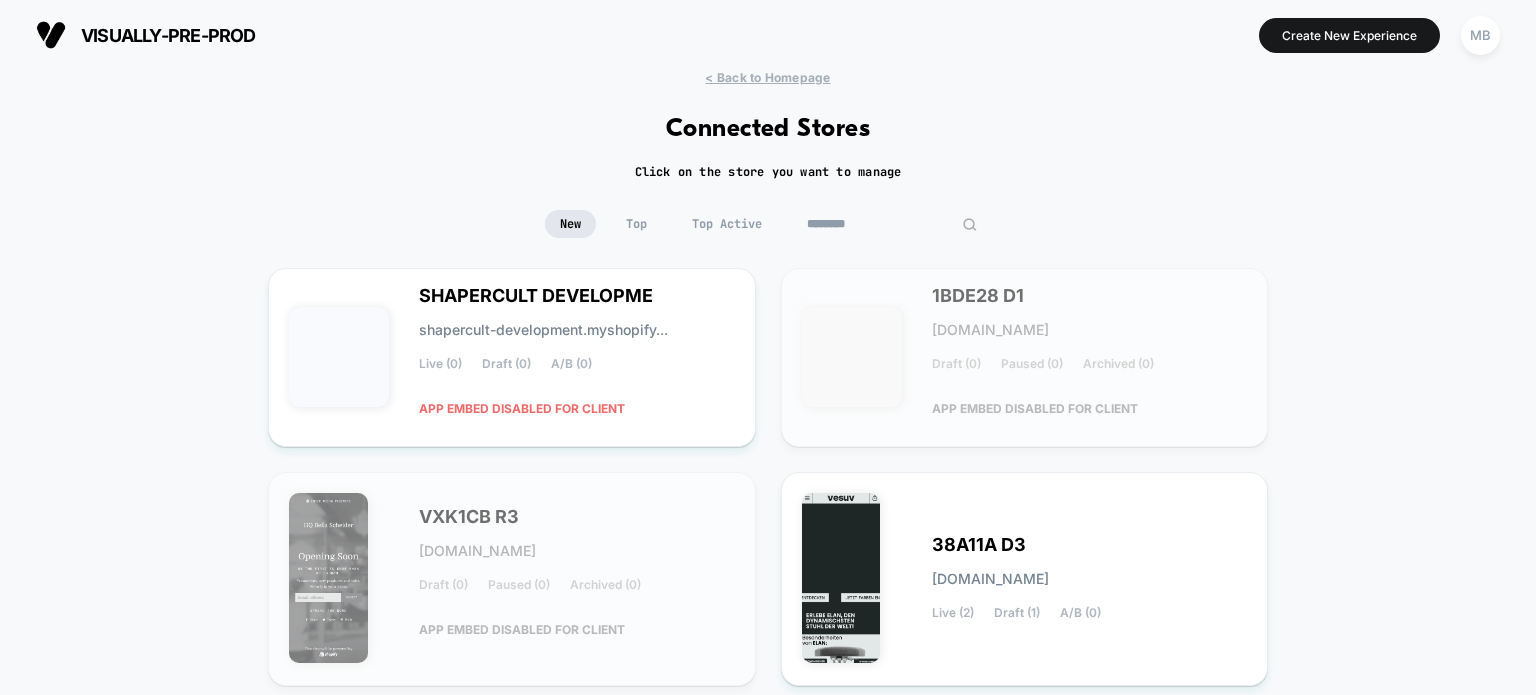 type on "********" 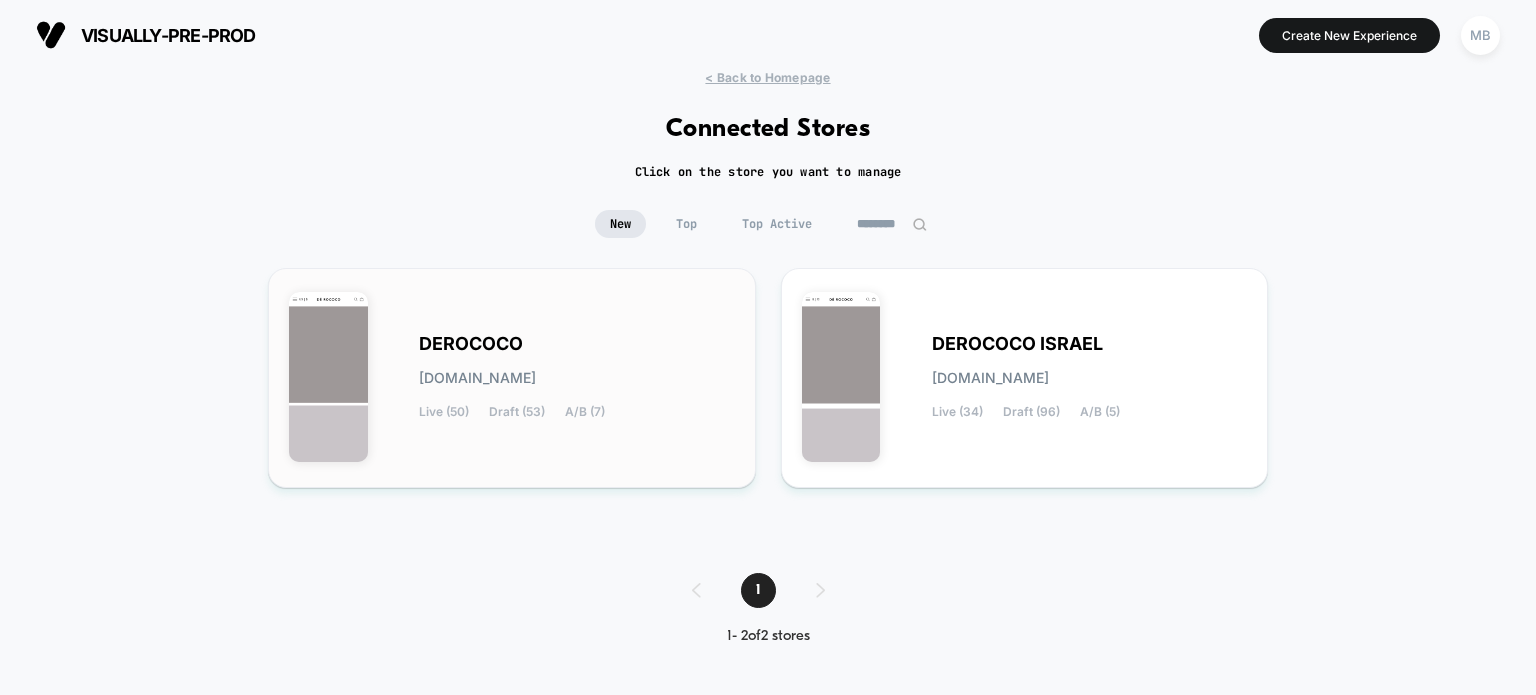 click on "DEROCOCO [DOMAIN_NAME] Live (50) Draft (53) A/B (7)" at bounding box center [512, 378] 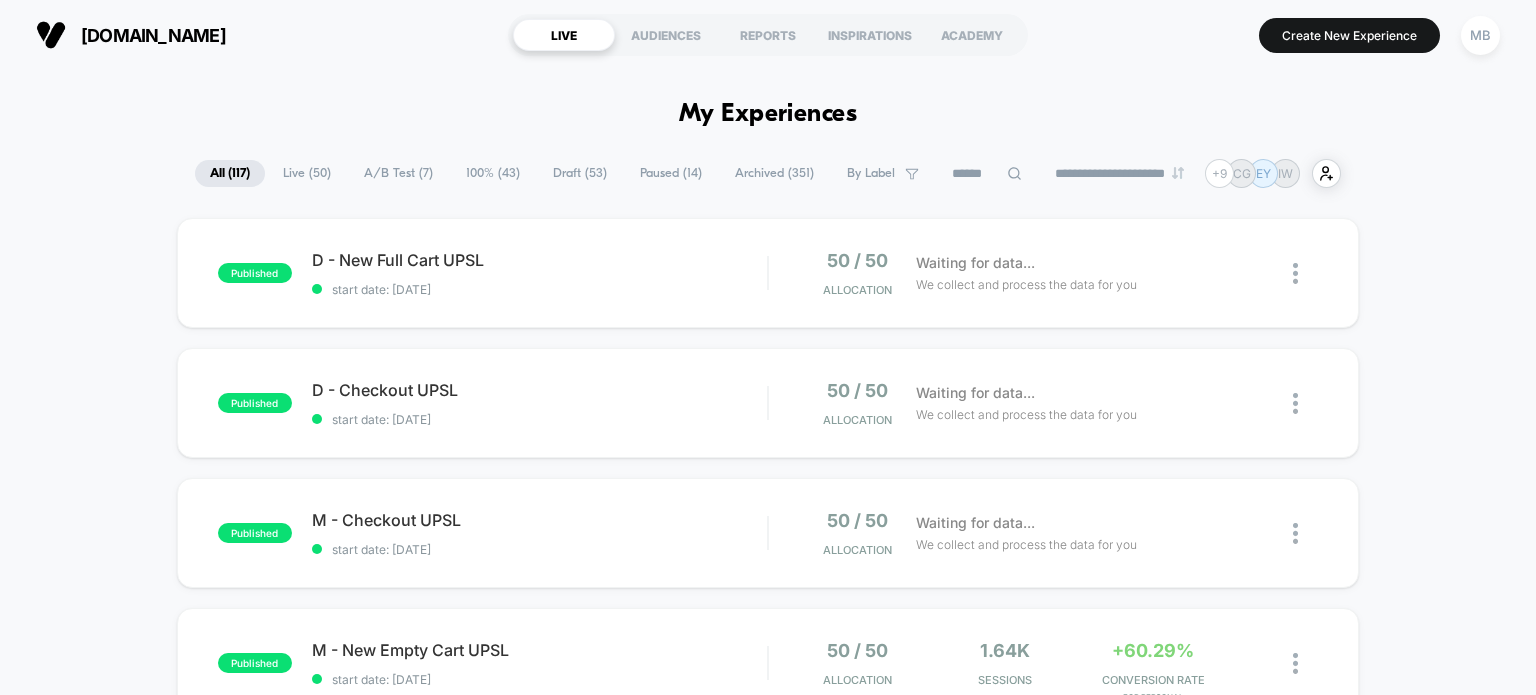 click at bounding box center [987, 174] 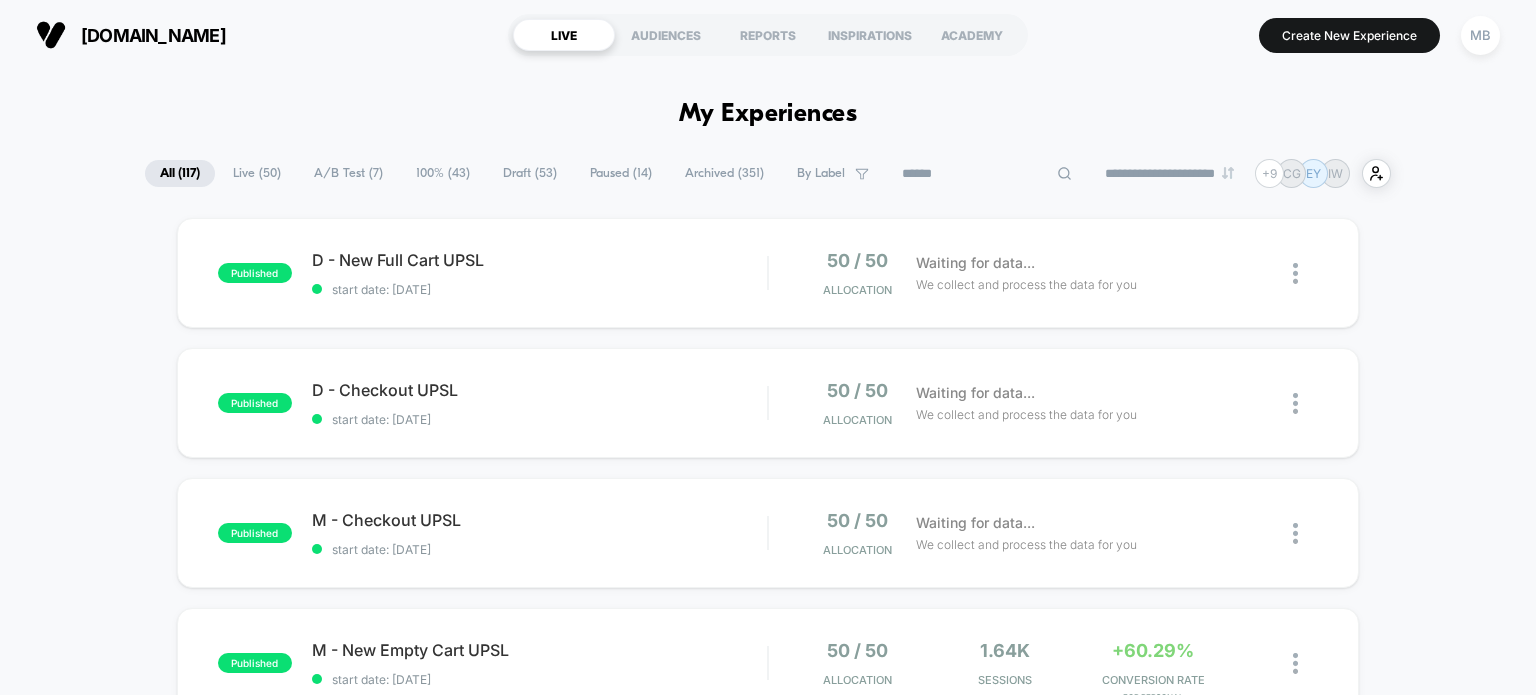 paste on "**********" 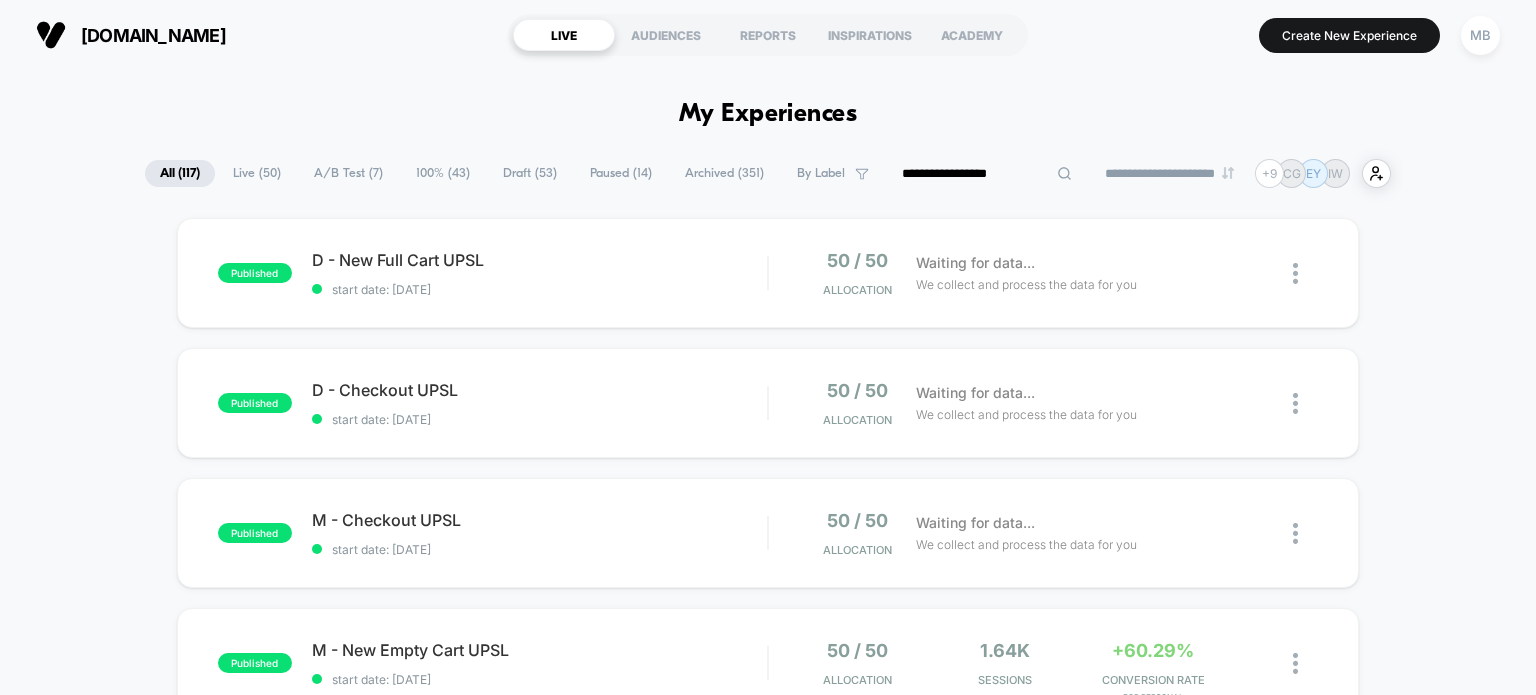 type on "**********" 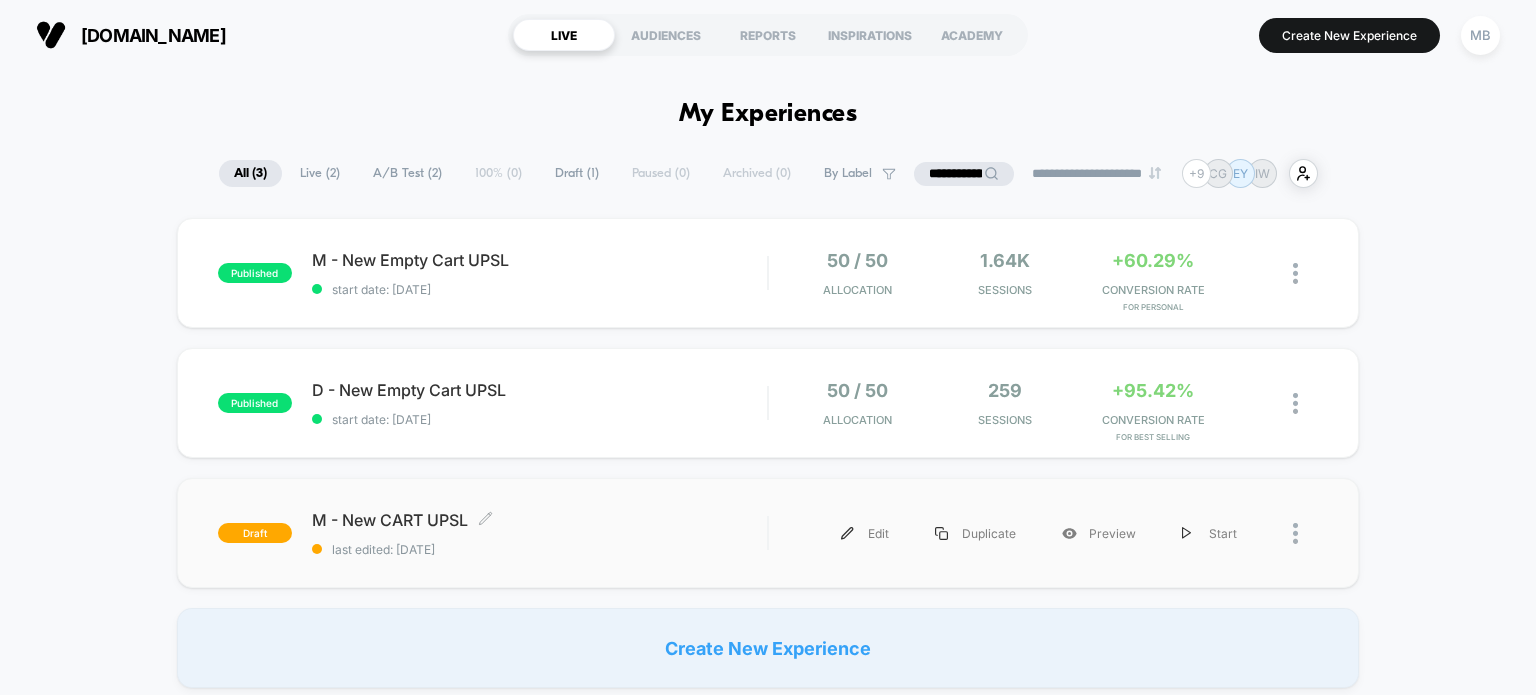 click on "M - New CART UPSL Click to edit experience details" at bounding box center (540, 520) 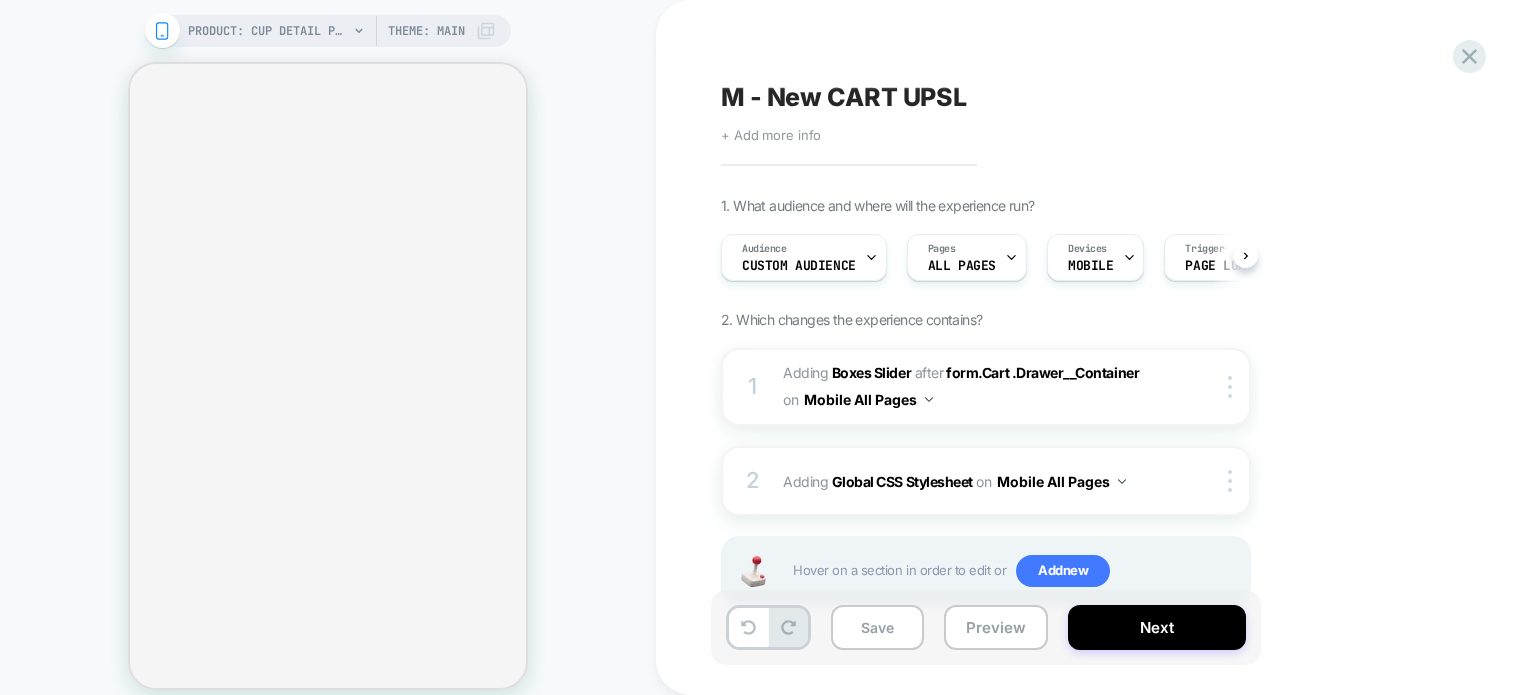 scroll, scrollTop: 0, scrollLeft: 0, axis: both 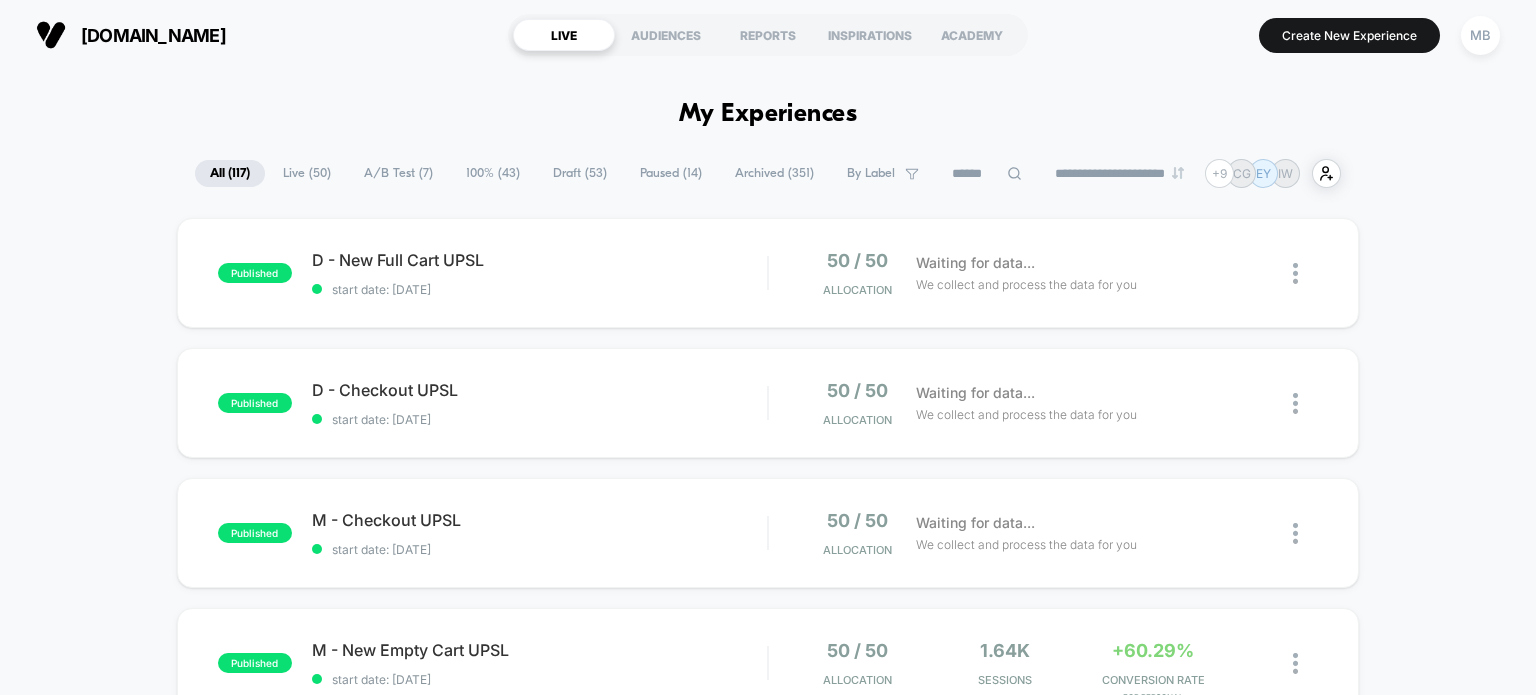click 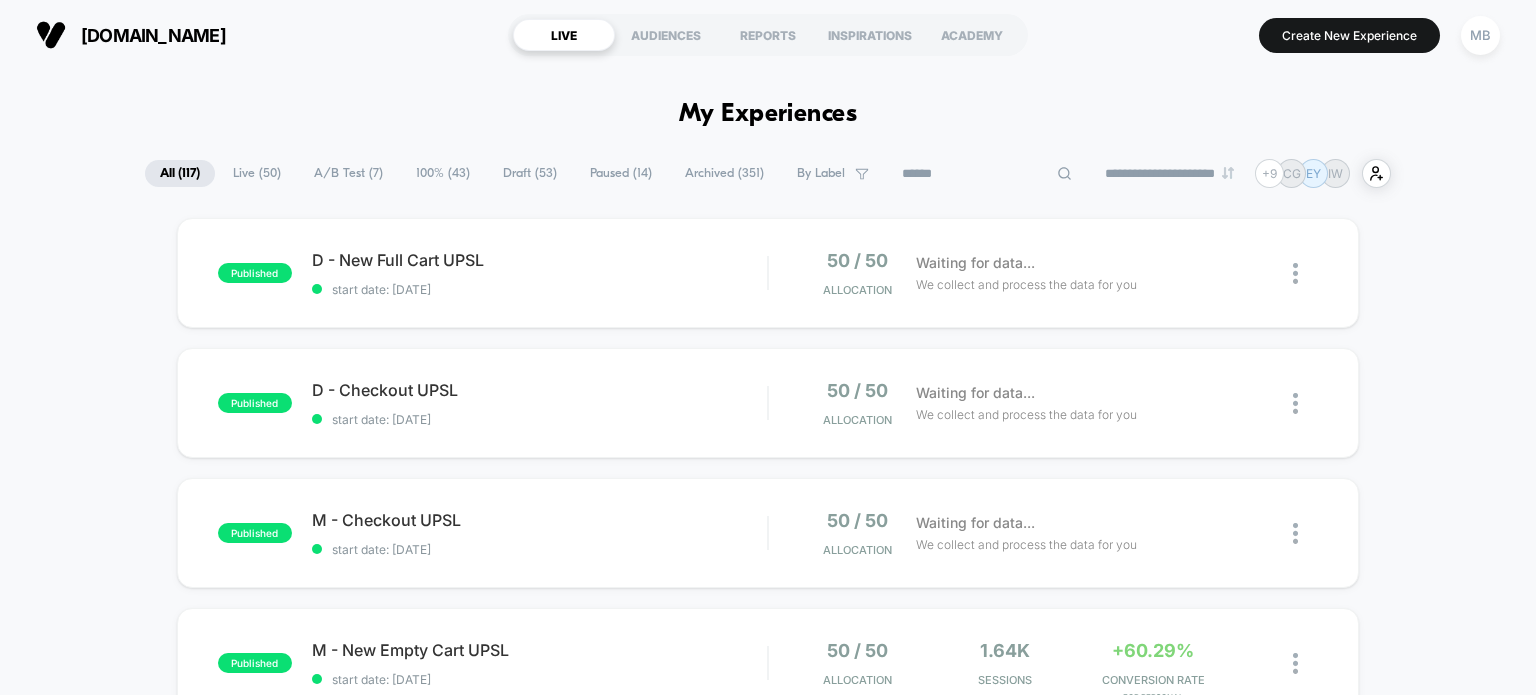 click at bounding box center [987, 174] 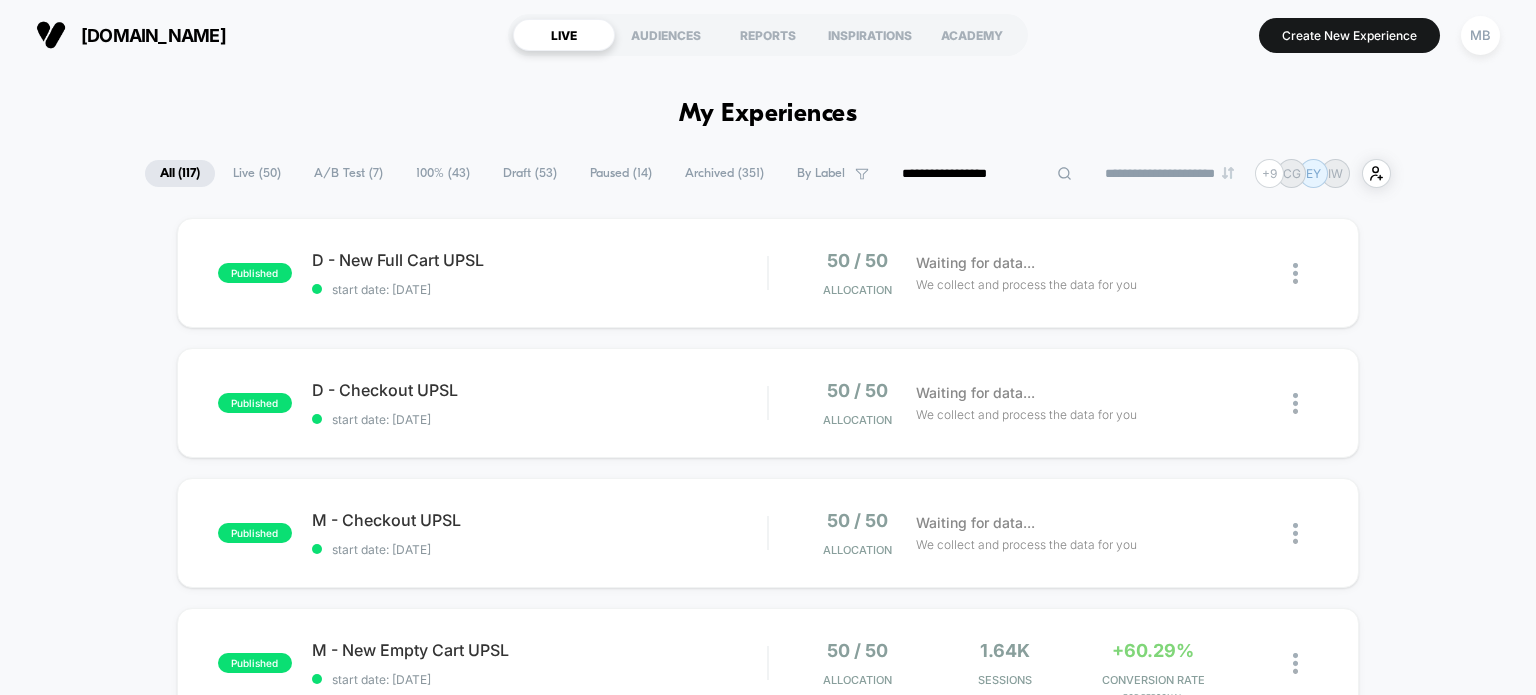 type on "**********" 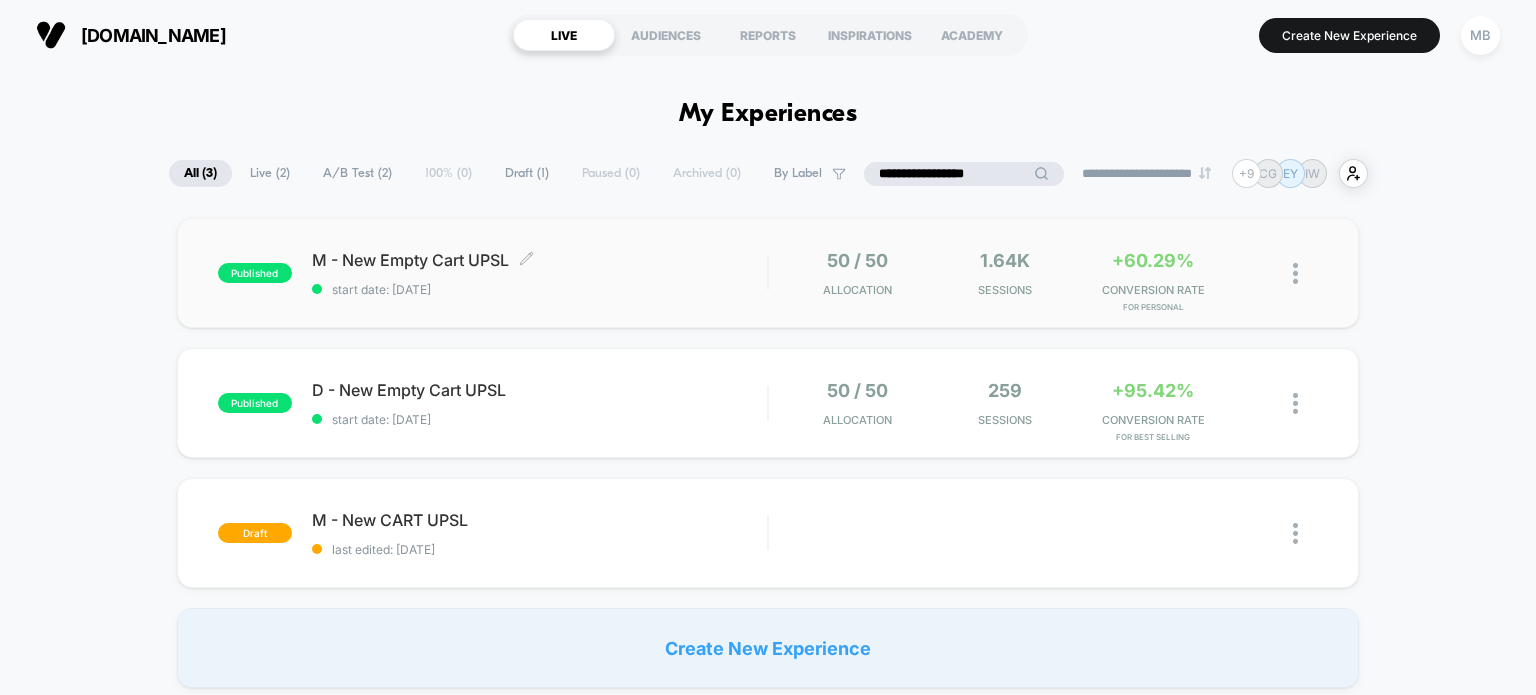 click on "start date: [DATE]" at bounding box center (540, 289) 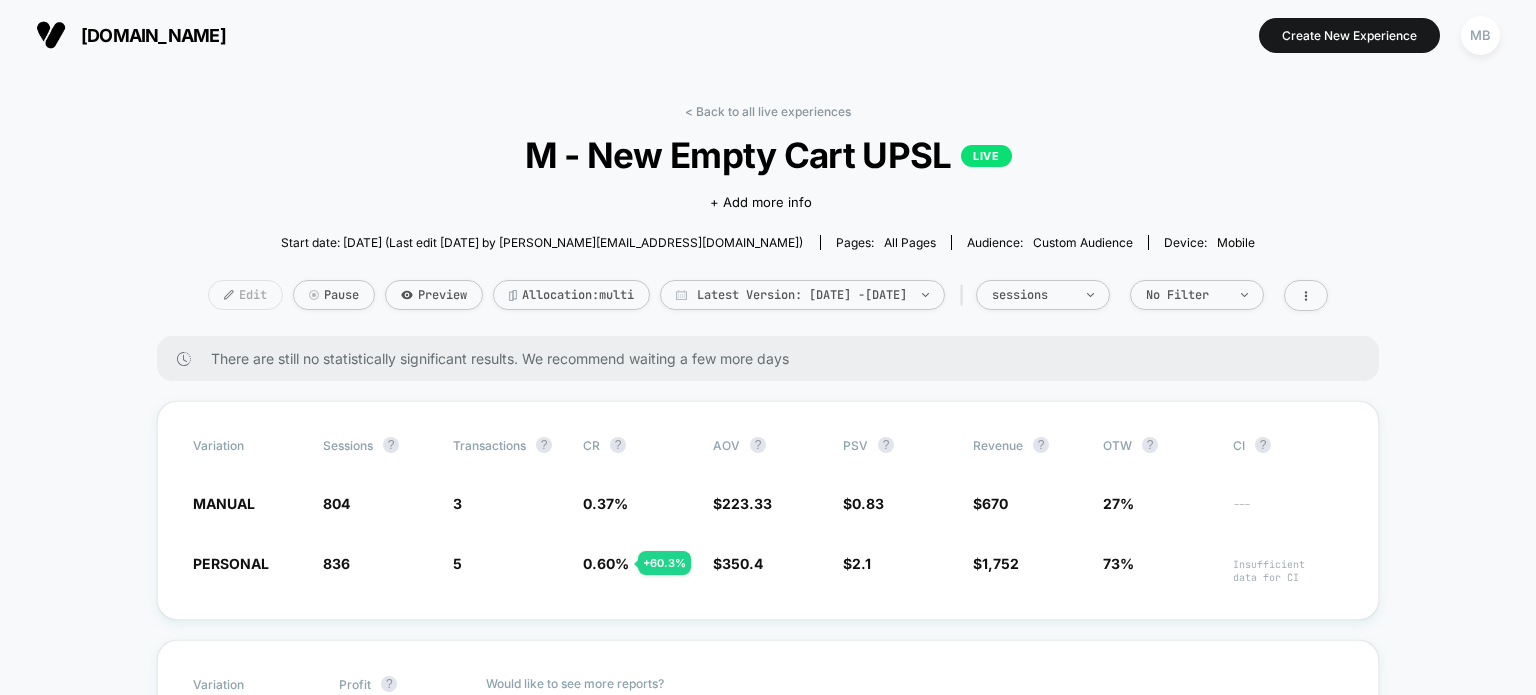 click on "Edit" at bounding box center [245, 295] 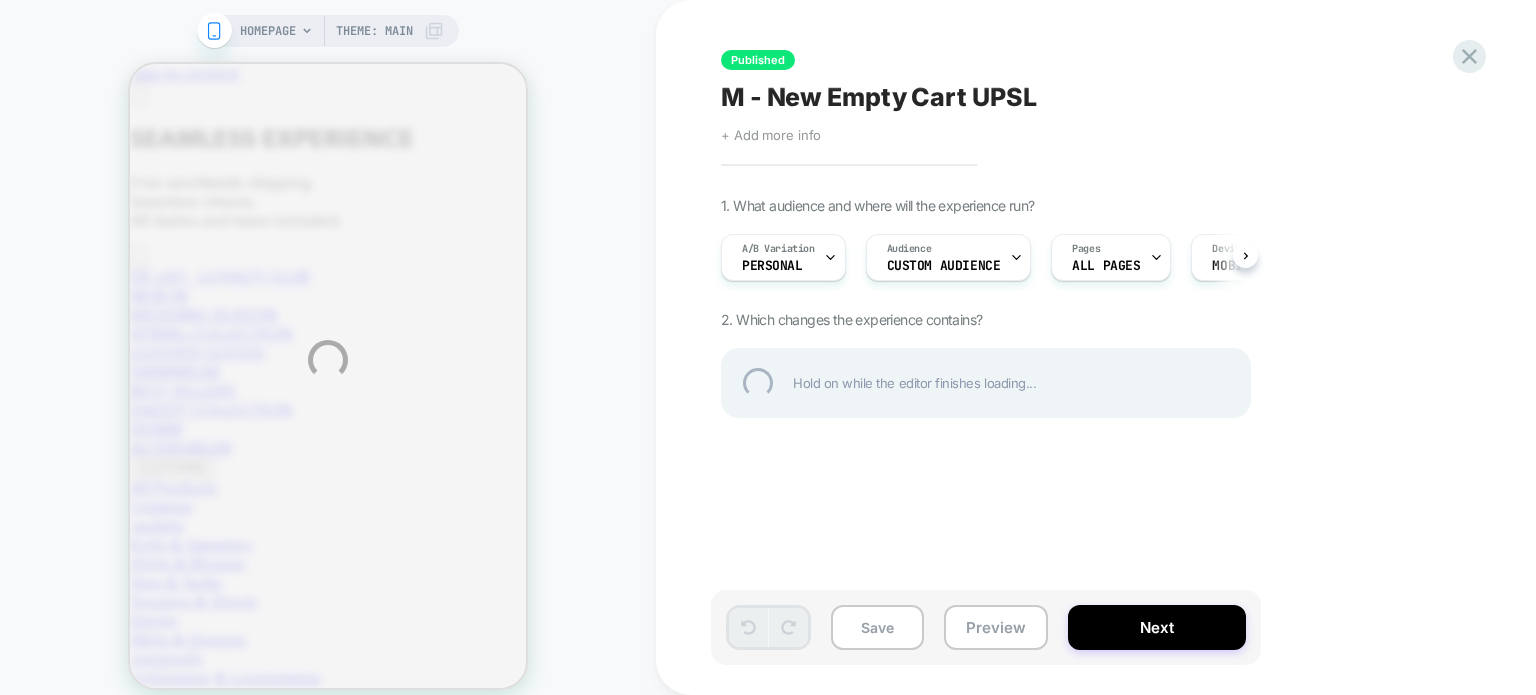 scroll, scrollTop: 0, scrollLeft: 0, axis: both 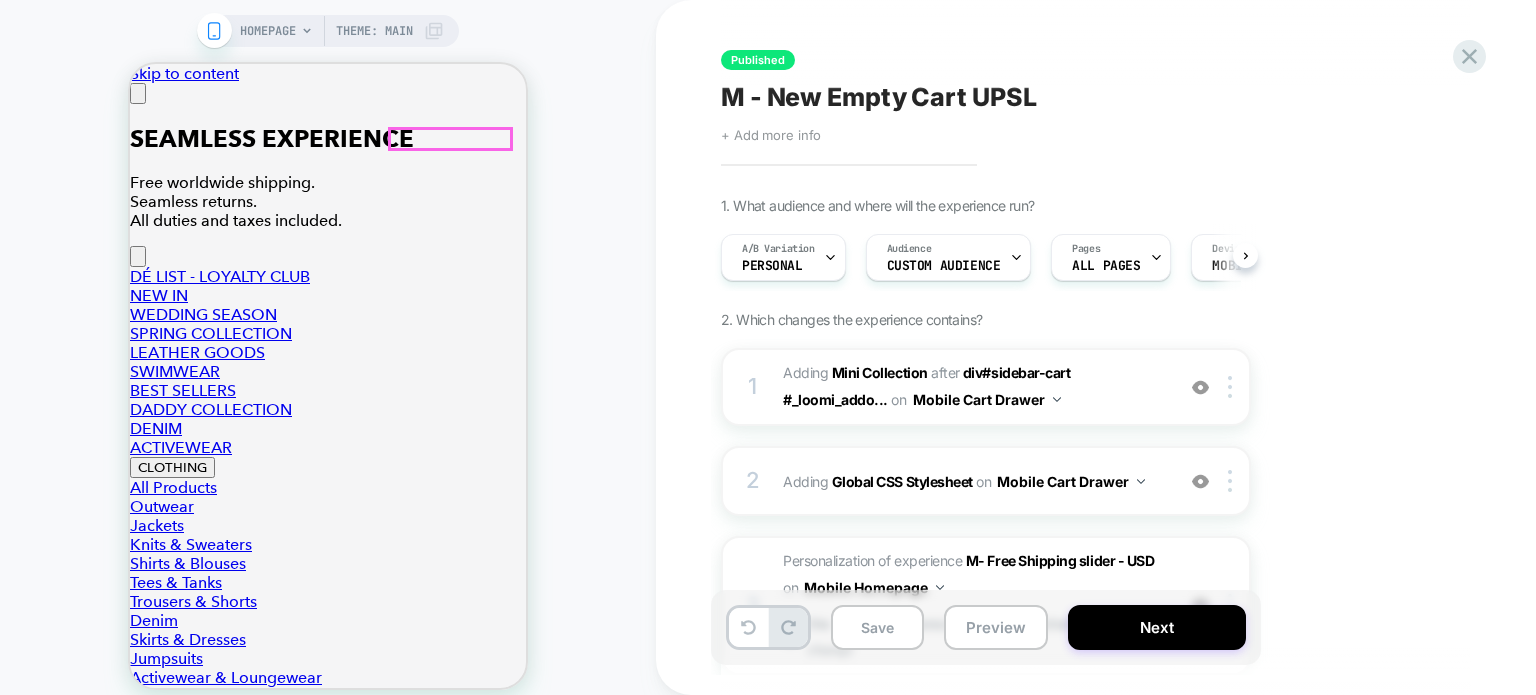 click on "1" at bounding box center (279, 5673) 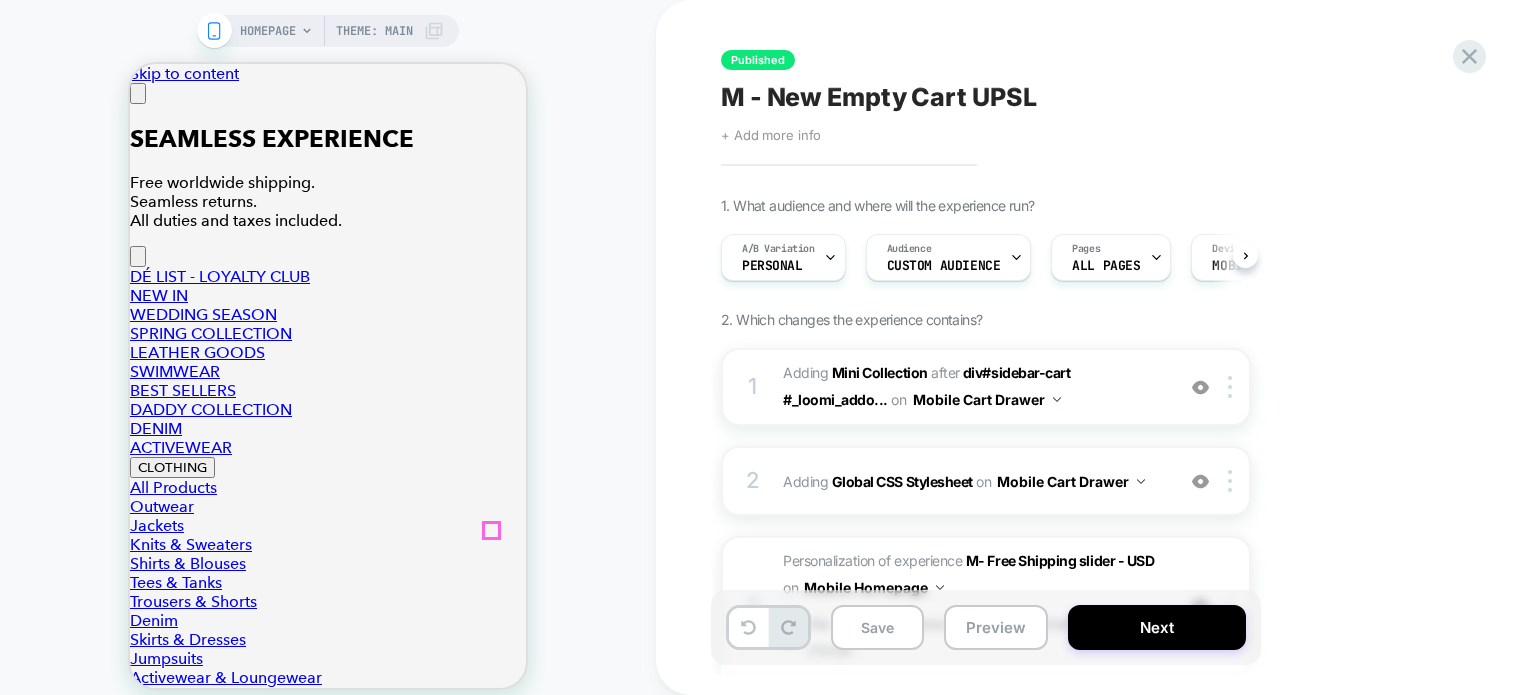 click at bounding box center (138, 93) 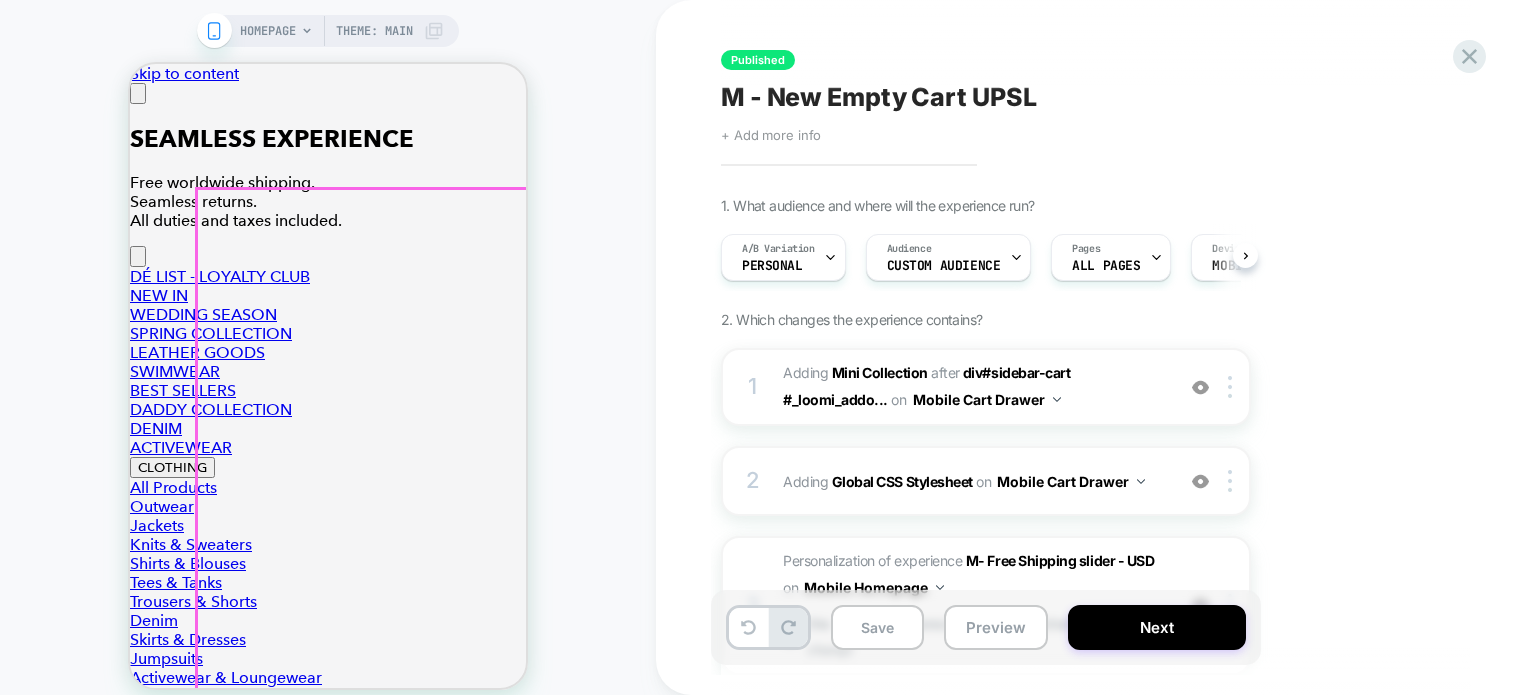 scroll, scrollTop: 0, scrollLeft: 0, axis: both 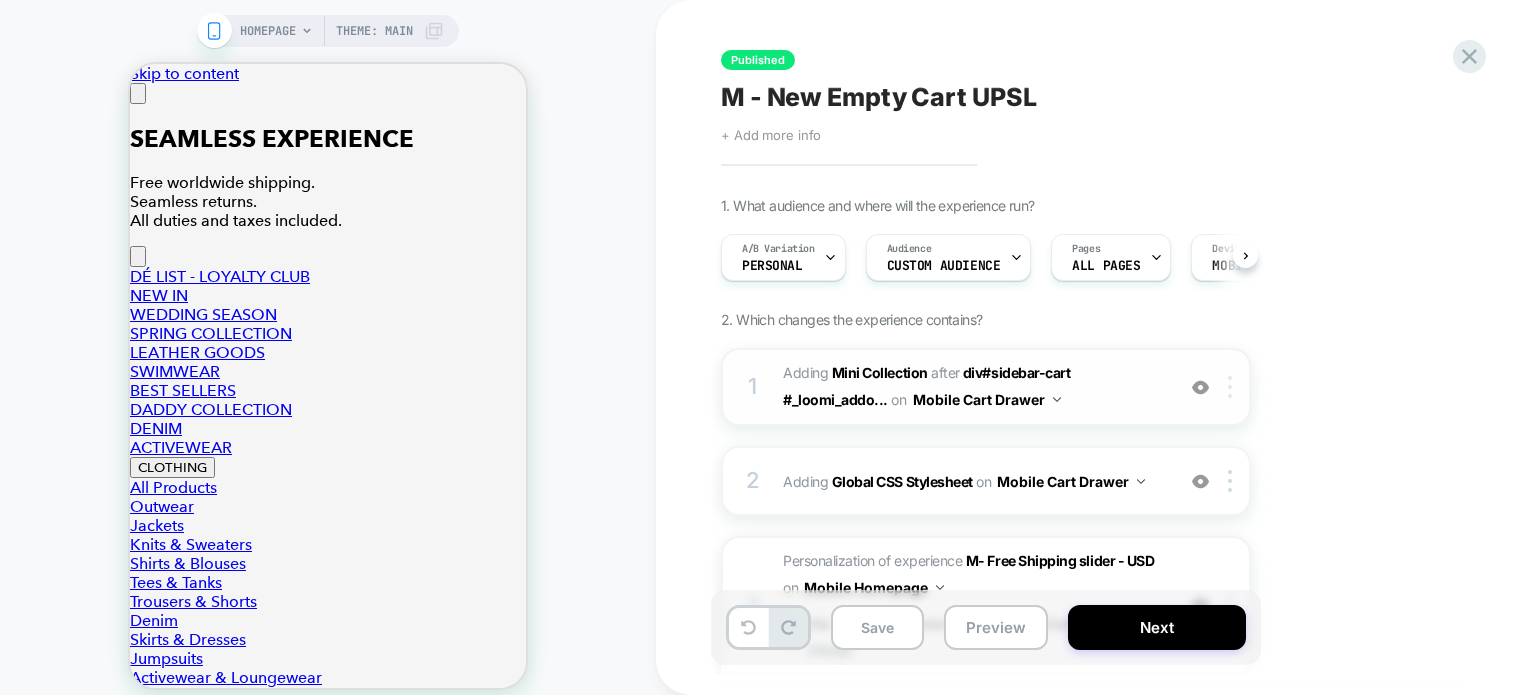 click at bounding box center (1230, 387) 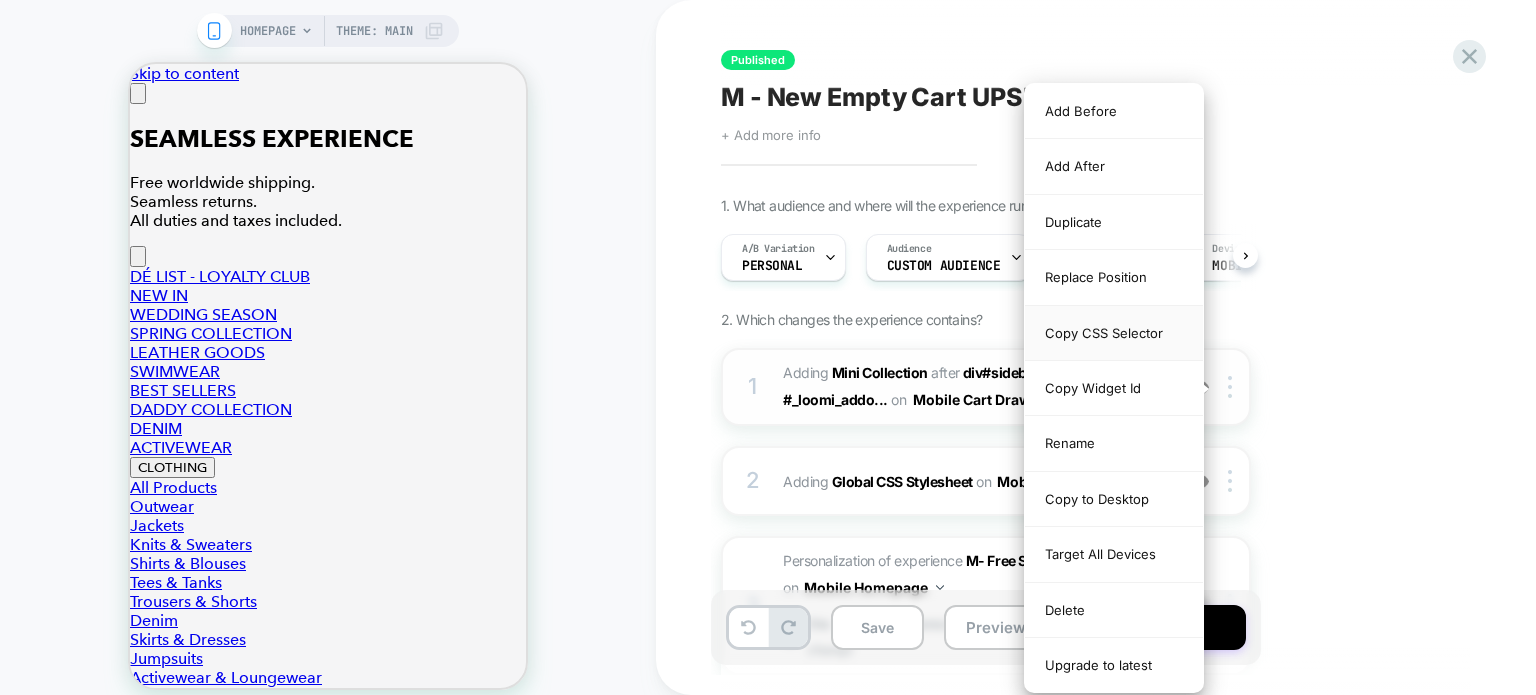 click on "Copy CSS Selector" at bounding box center (1114, 333) 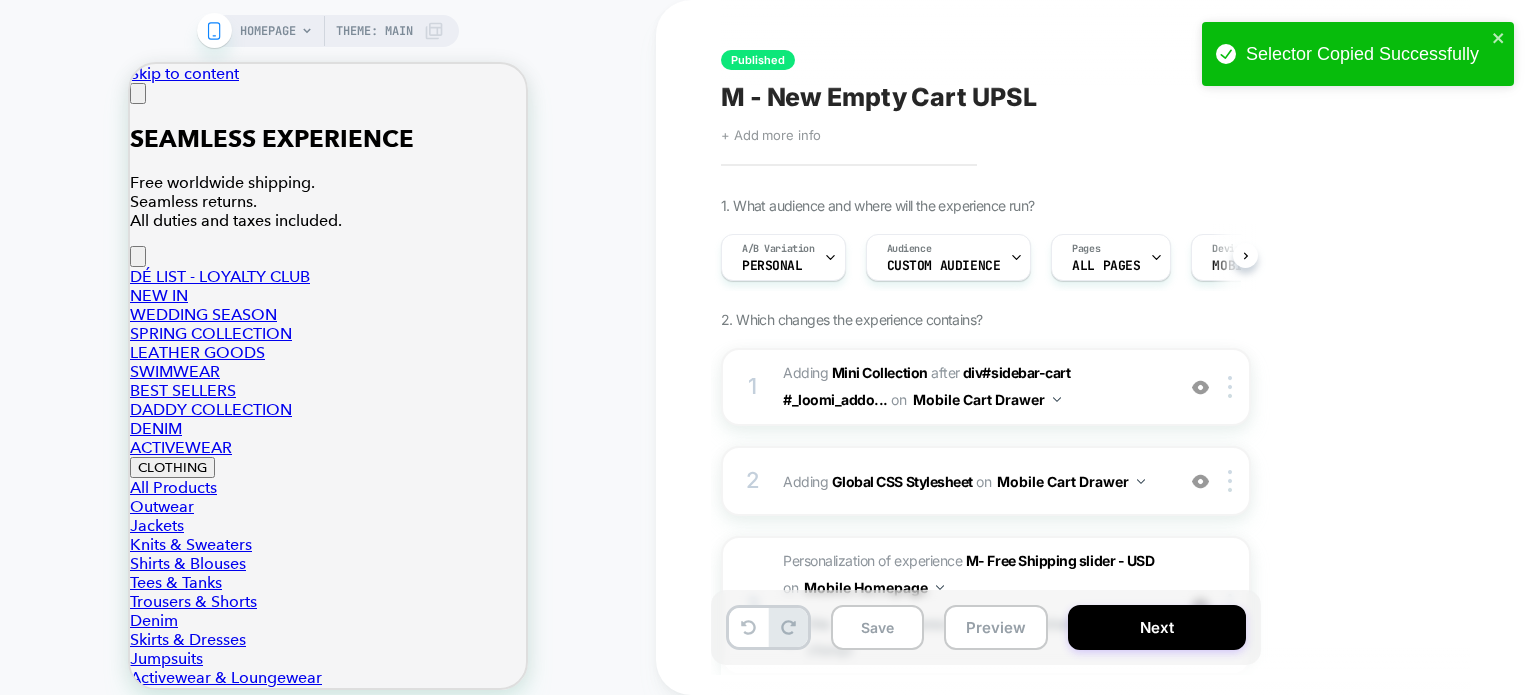 click on "1. What audience and where will the experience run? A/B Variation PERSONAL Audience Custom Audience Pages ALL PAGES Devices MOBILE Trigger Page Load 2. Which changes the experience contains? 1 #_loomi_addon_1748506301178 Adding   Mini Collection   AFTER div#sidebar-cart #_loomi_addo... div#sidebar-cart #_loomi_addon_1749123904043_dup   on Mobile Cart Drawer Add Before Add After Duplicate Replace Position Copy CSS Selector Copy Widget Id Rename Copy to   Desktop Target   All Devices Delete Upgrade to latest 2 Adding   Global CSS Stylesheet   on Mobile Cart Drawer Add Before Add After Copy to   Desktop Target   All Devices Delete 3 Personalization of experience   M- Free Shipping slider - USD   on Mobile Homepage the main experience is not affected by this change Add Before Add After Duplicate Replace Position Copy CSS Selector Copy Widget Id Rename Copy to   Desktop Target   All Devices Delete Upgrade to latest 4 Hiding :   #_loomi_addon_1704976160959 #_loomi_addon_1704976160959   on Mobile Homepage Add Before" at bounding box center [1086, 555] 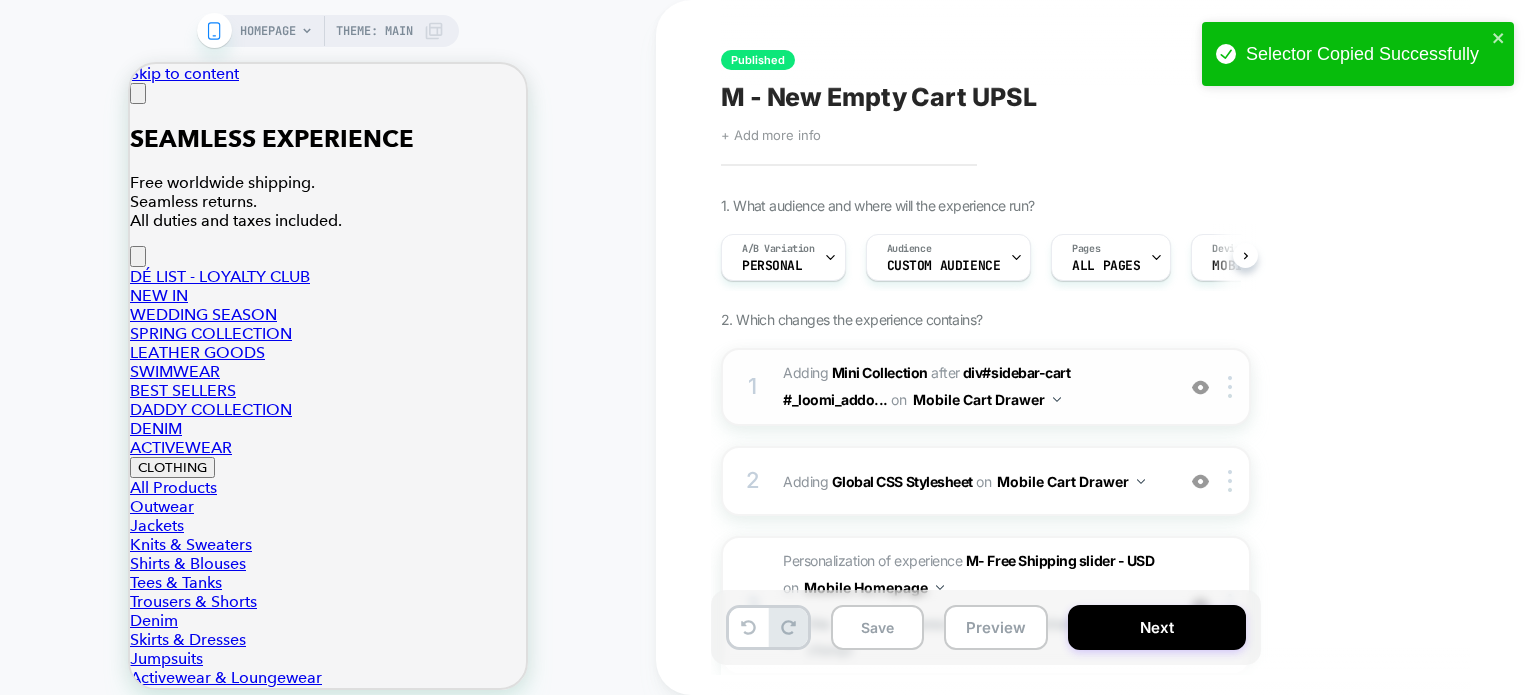 click at bounding box center [1200, 387] 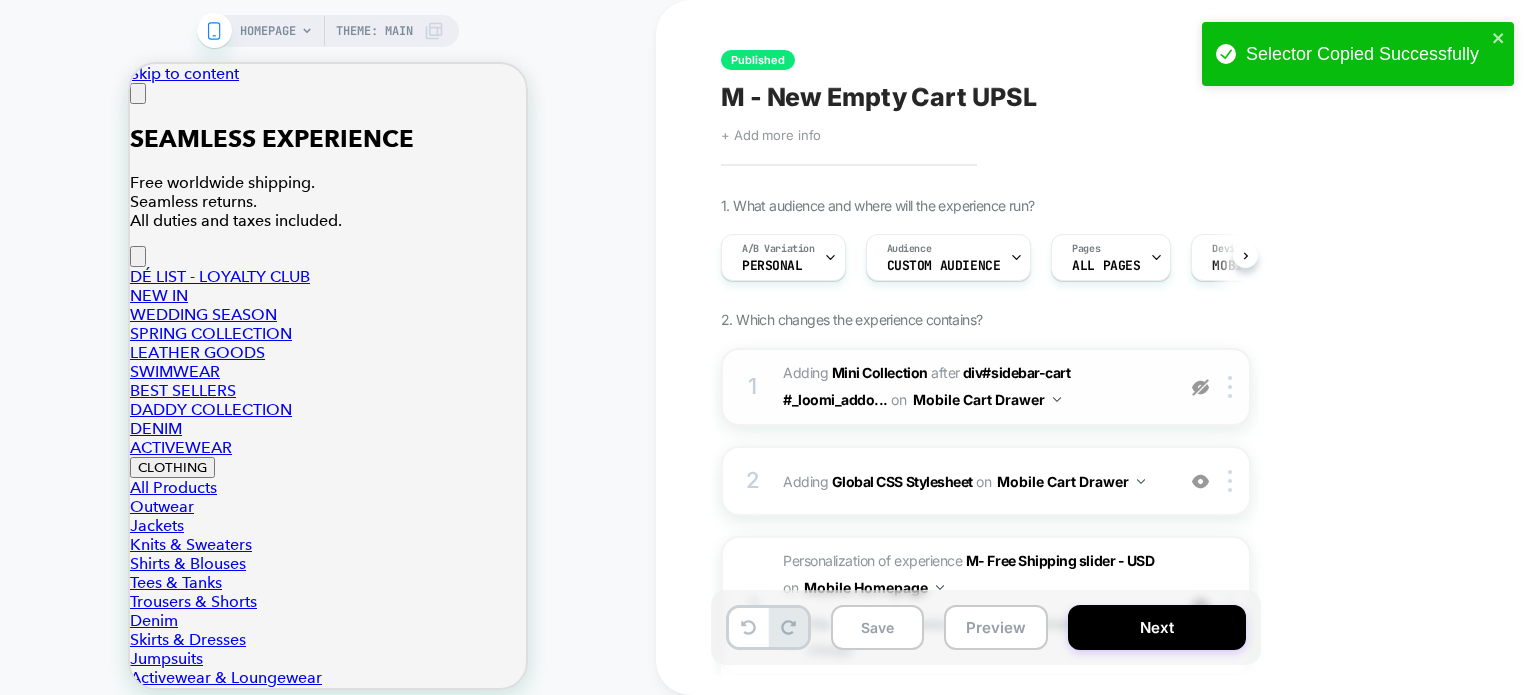 click at bounding box center (1200, 387) 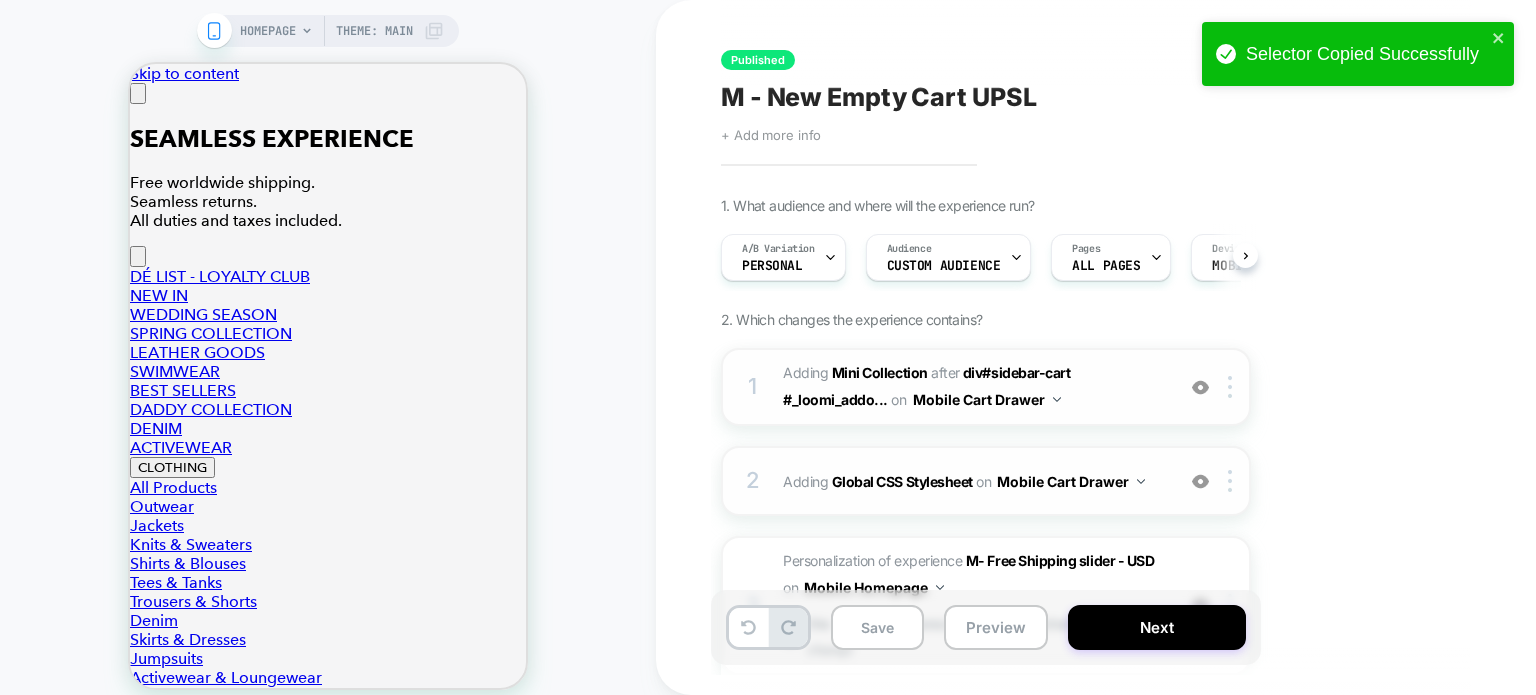 click at bounding box center (1200, 481) 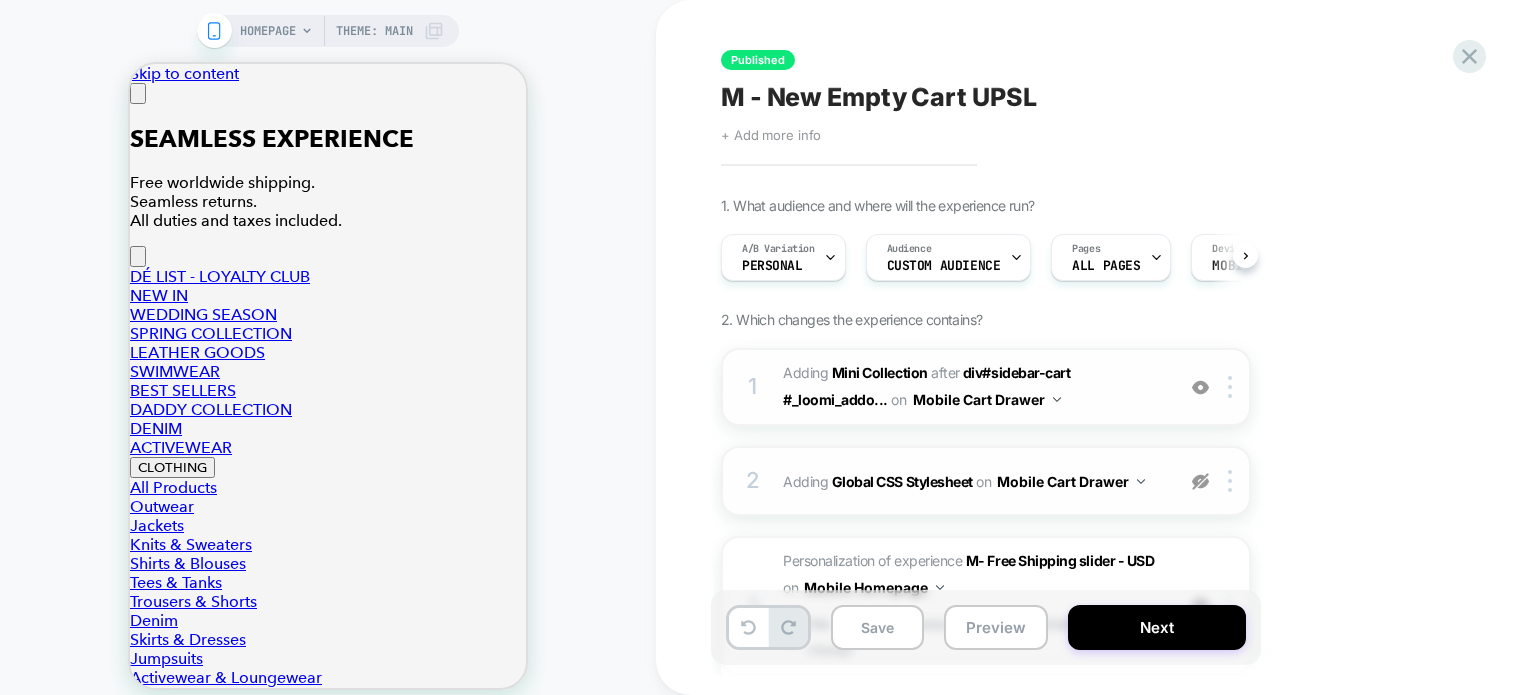 click at bounding box center [1200, 481] 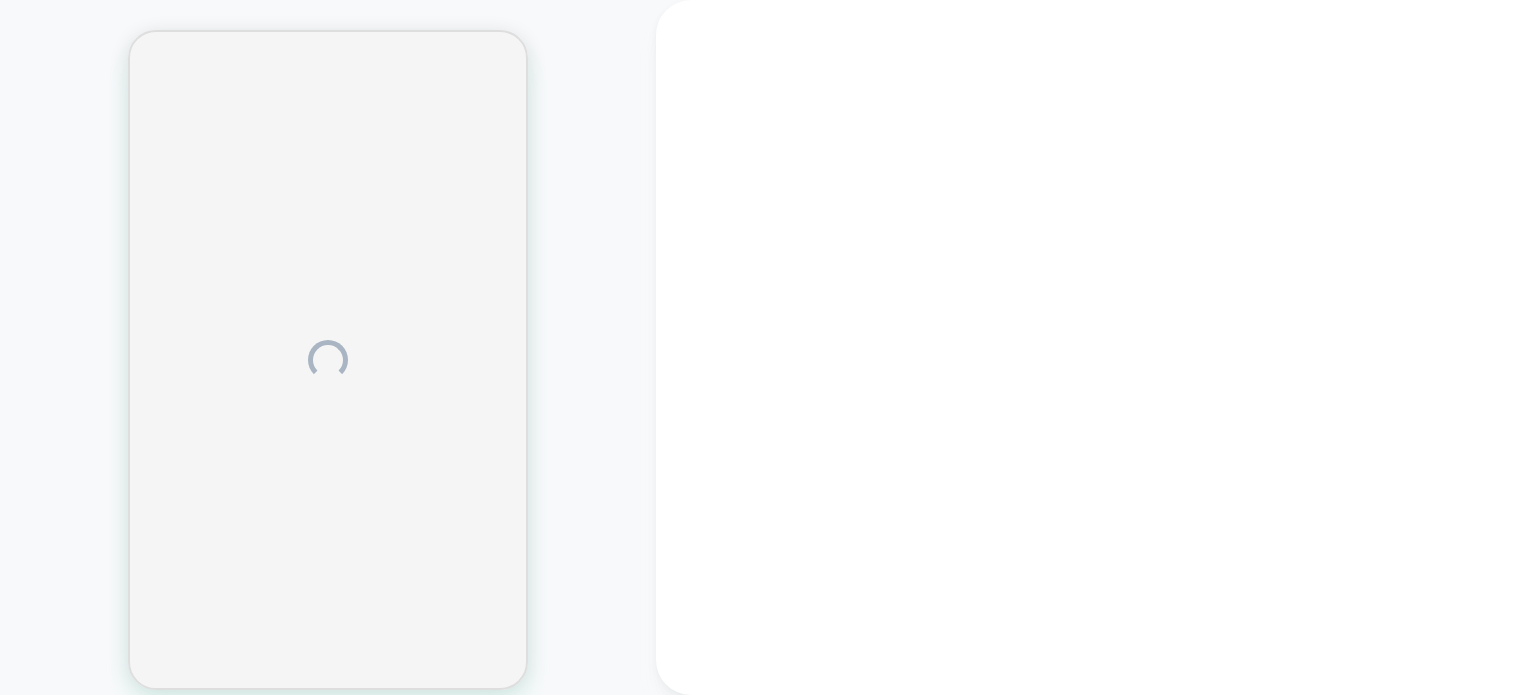scroll, scrollTop: 0, scrollLeft: 0, axis: both 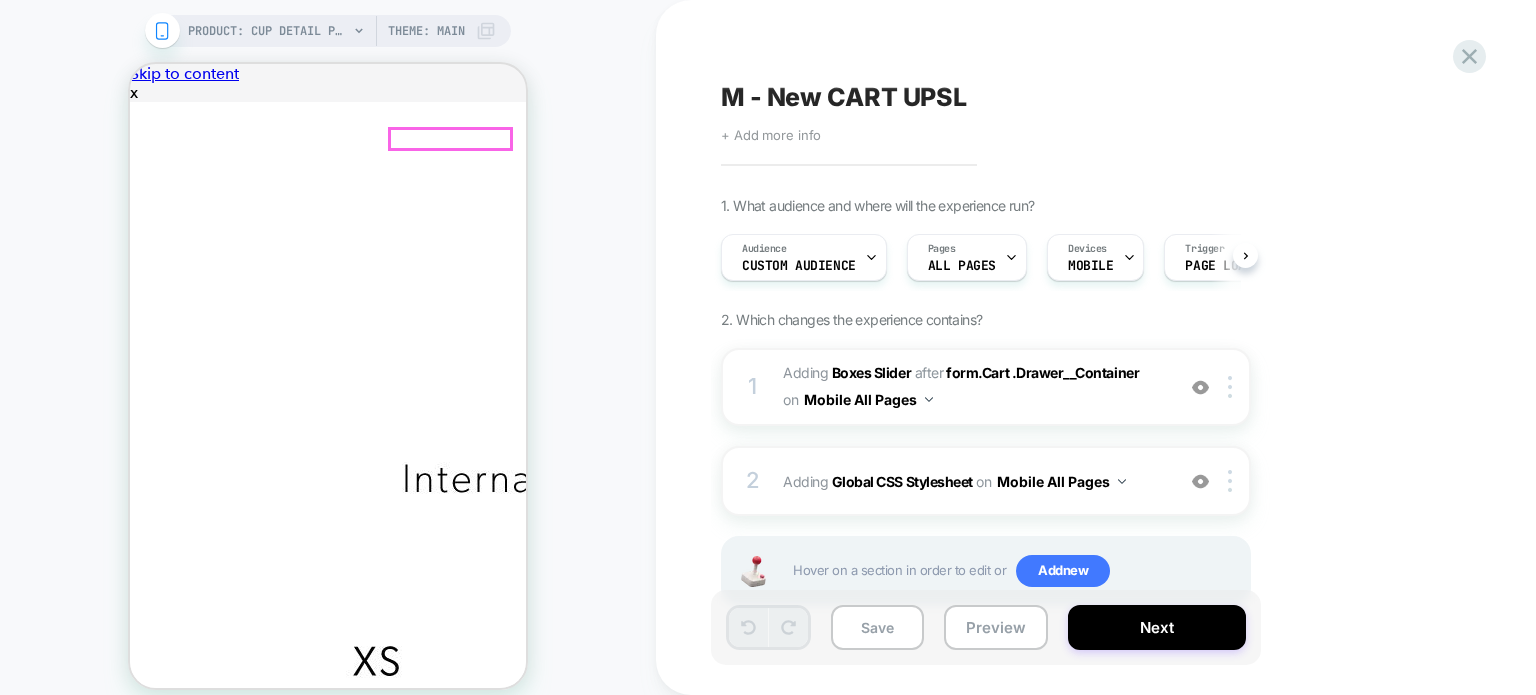 click on "1" at bounding box center [279, 5986] 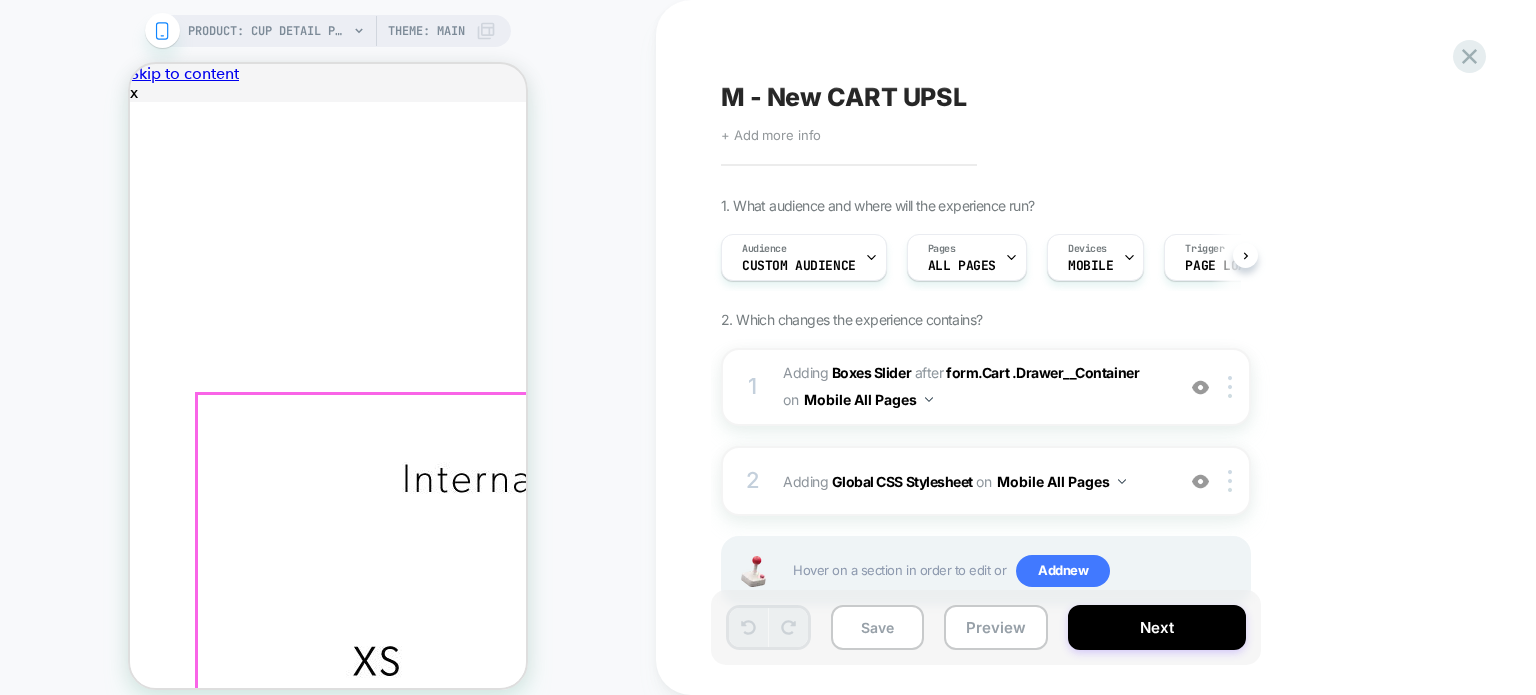 scroll, scrollTop: 90, scrollLeft: 0, axis: vertical 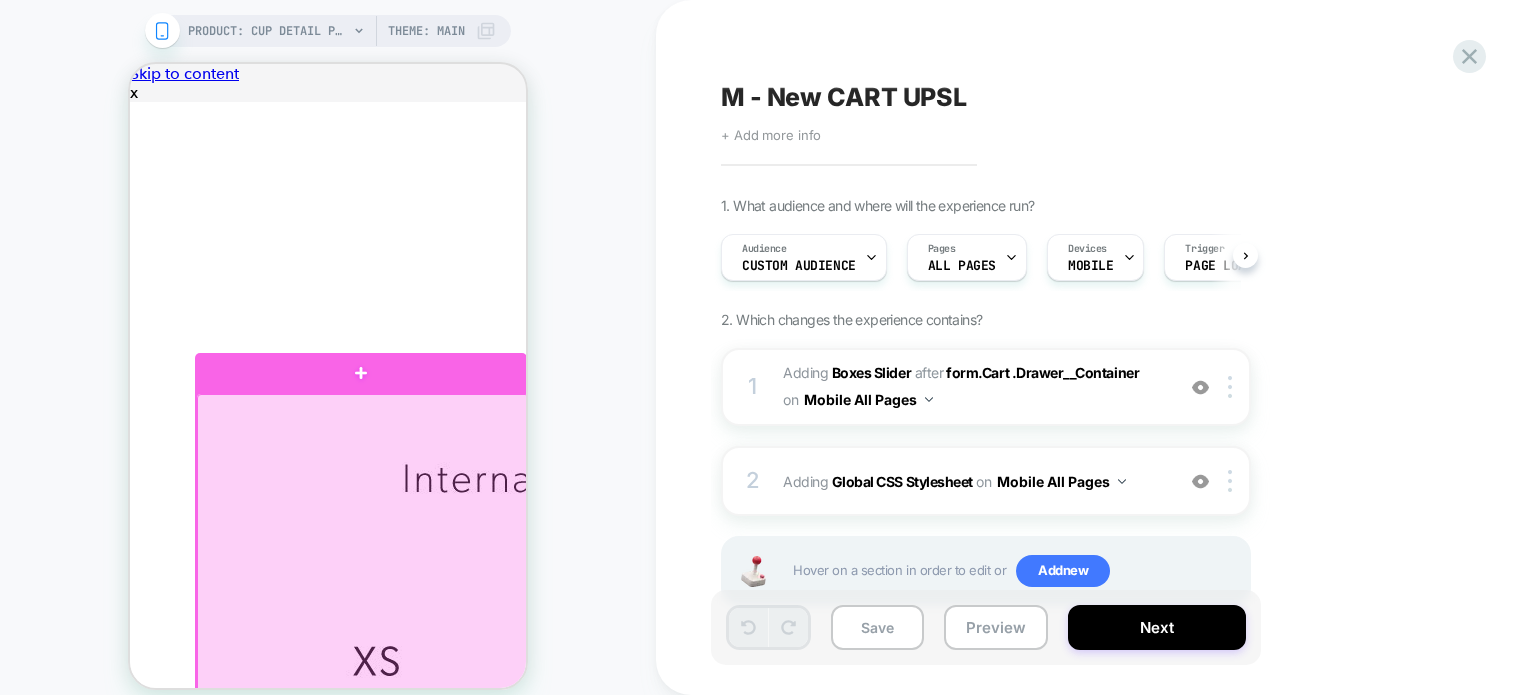 click at bounding box center [363, 574] 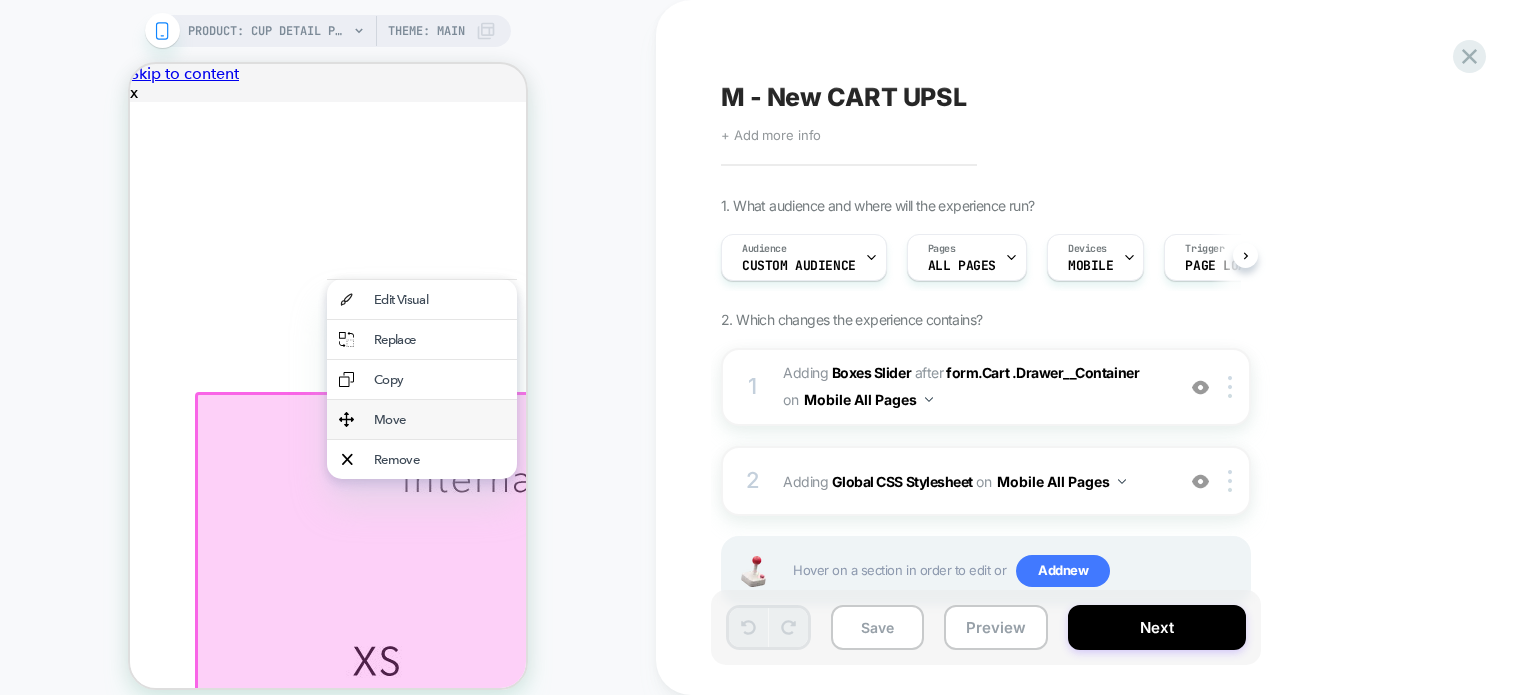 click on "Move" at bounding box center [439, 419] 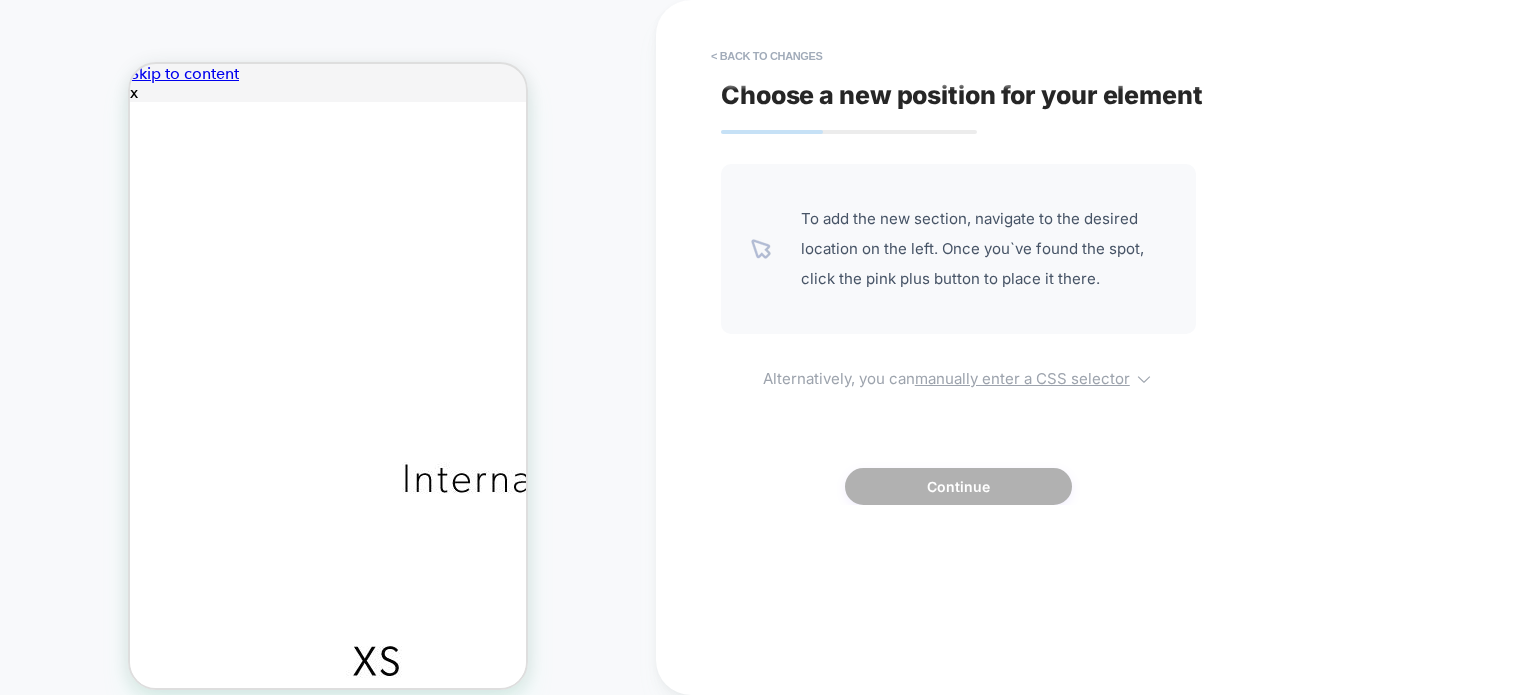 click on "manually enter a CSS selector" at bounding box center (1022, 378) 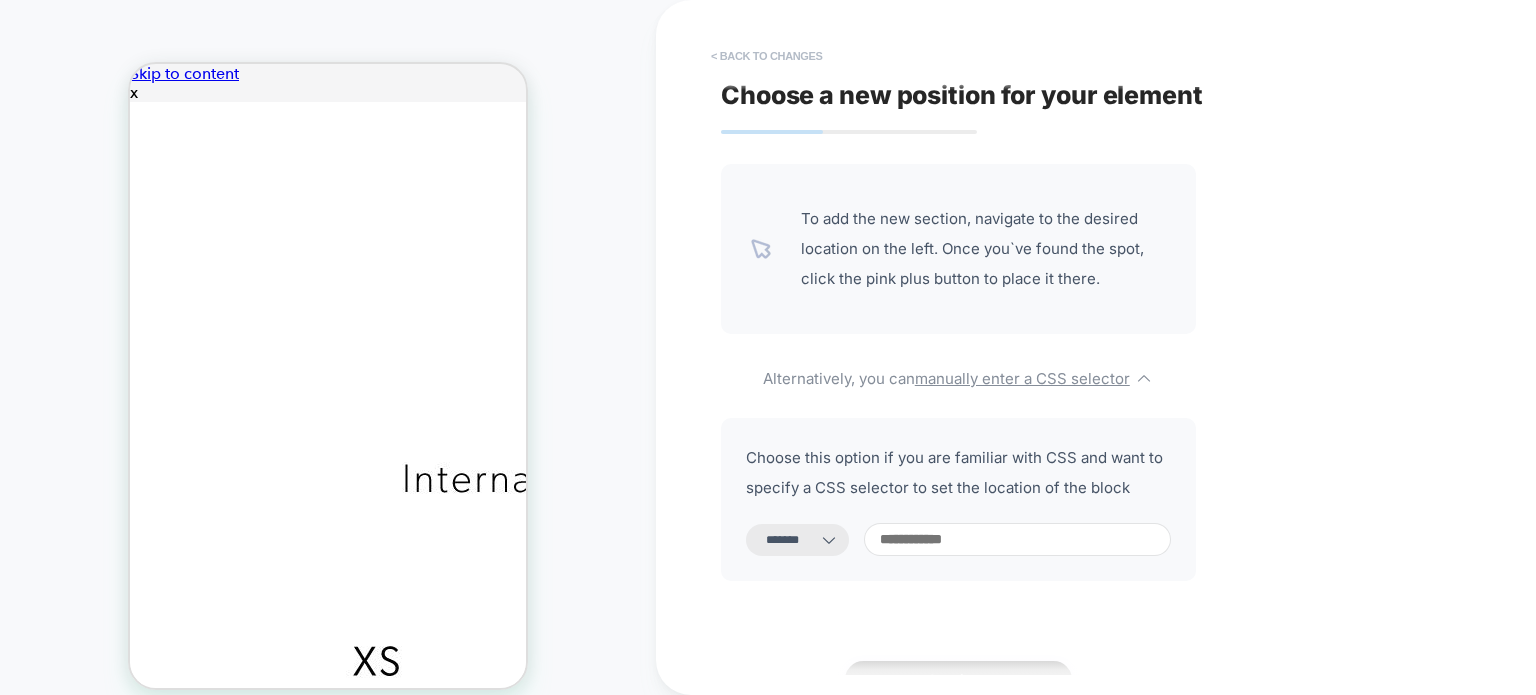 click on "< Back to changes" at bounding box center (767, 56) 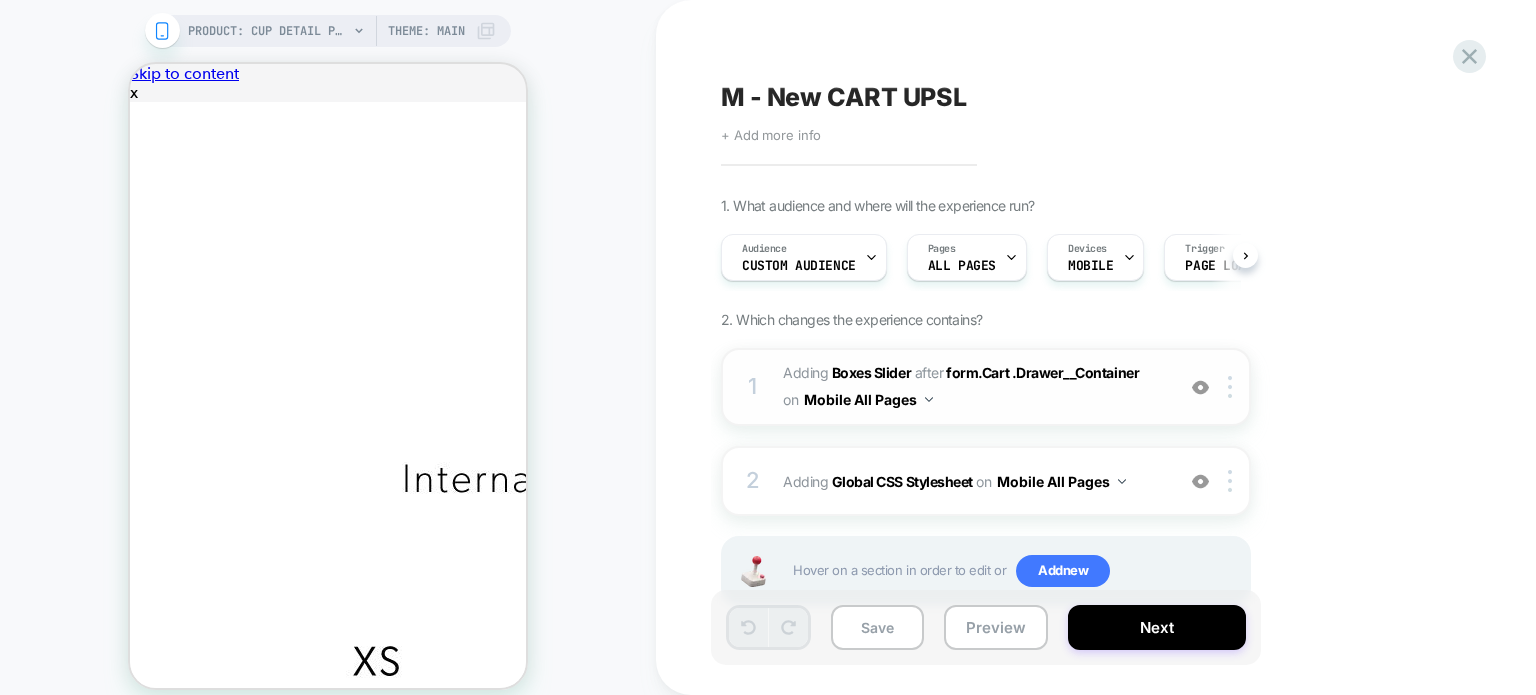 scroll, scrollTop: 0, scrollLeft: 0, axis: both 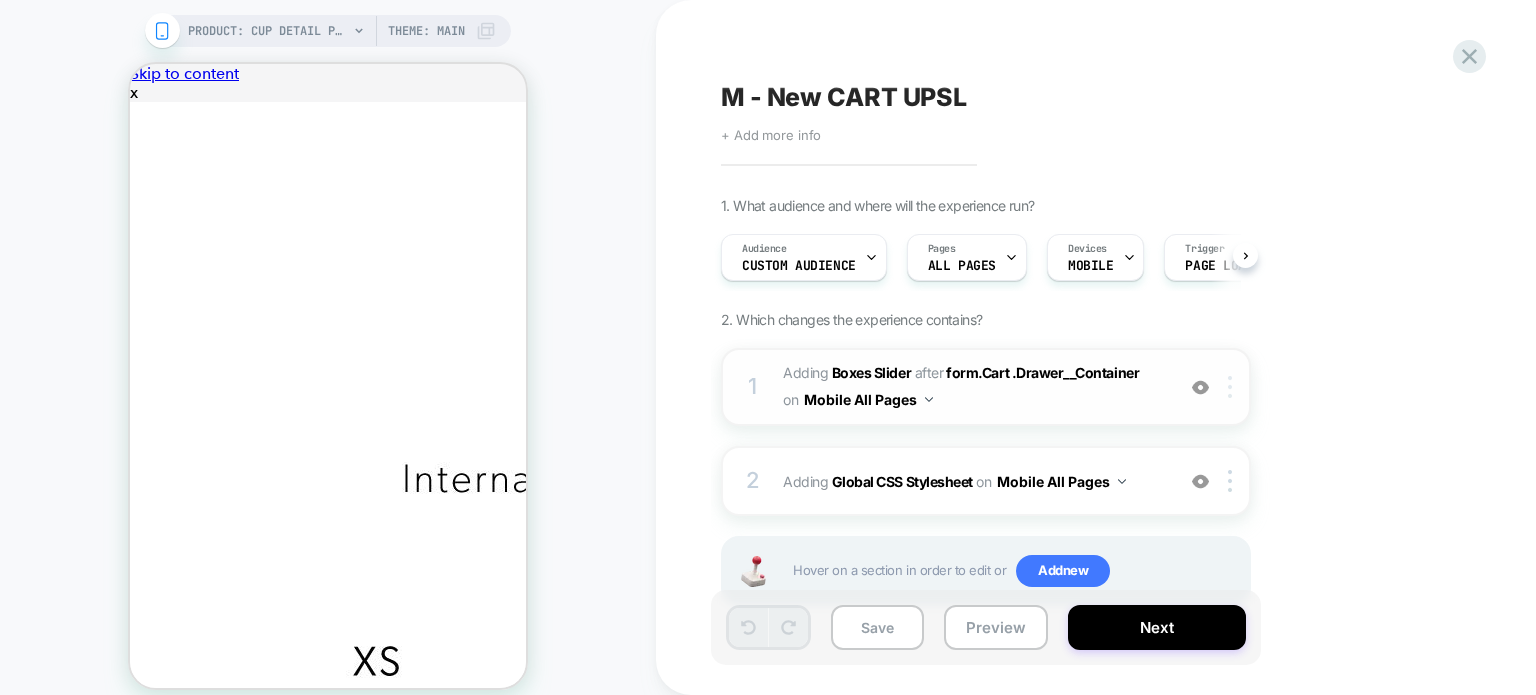 click at bounding box center (1230, 387) 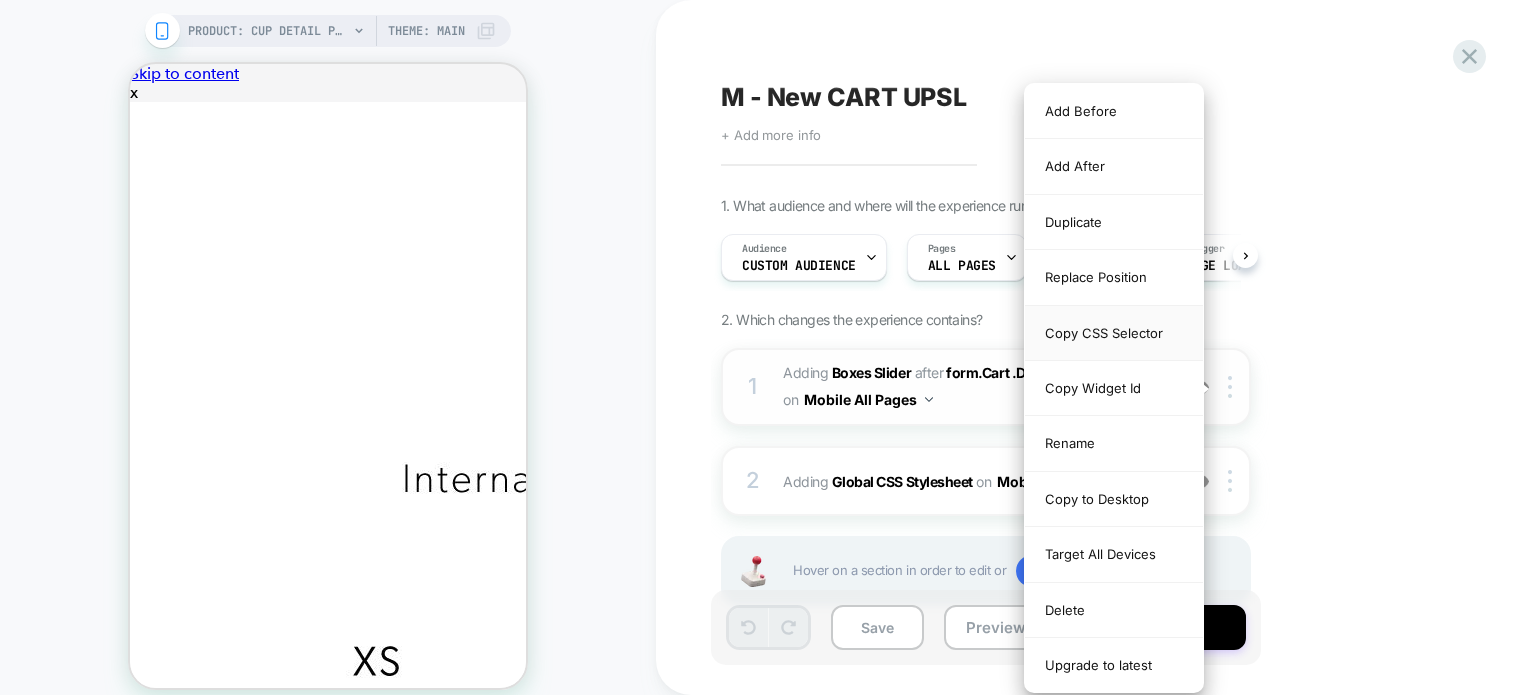 click on "Copy CSS Selector" at bounding box center [1114, 333] 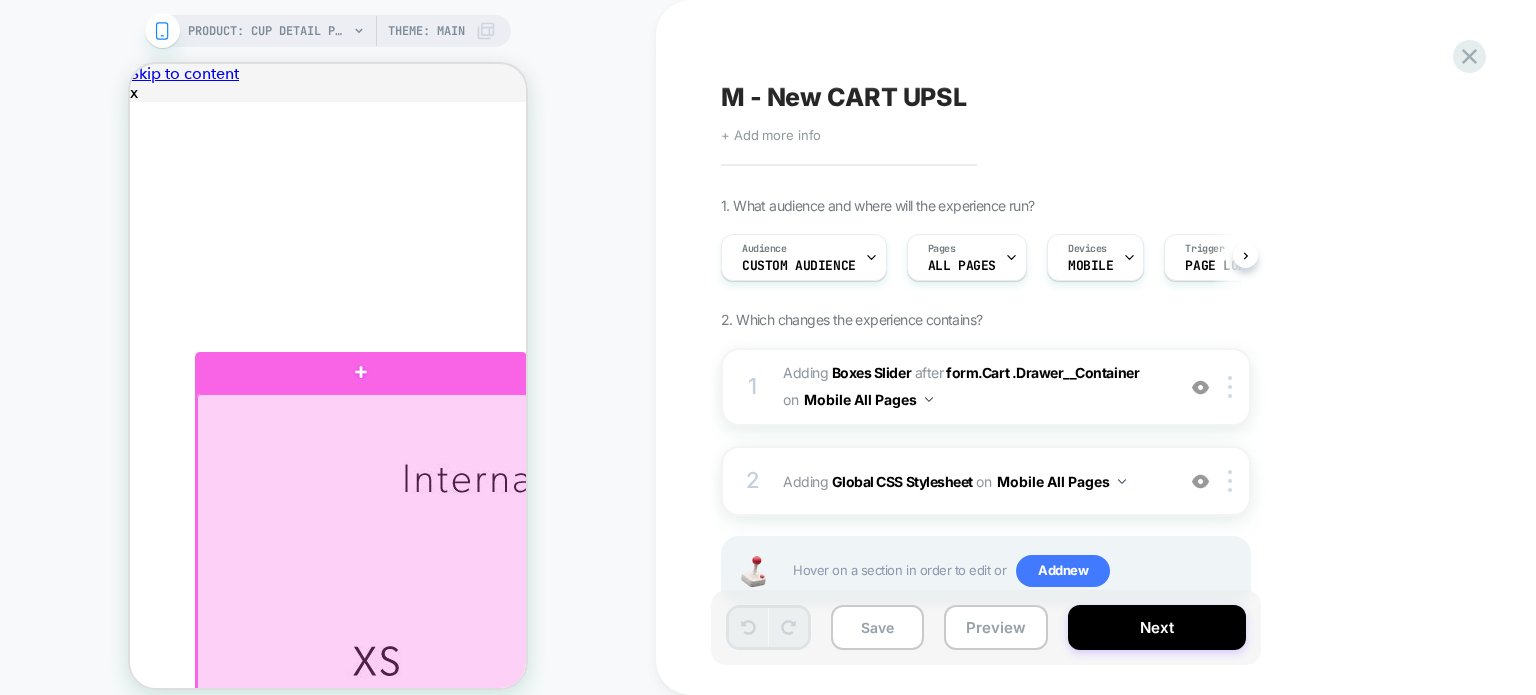 click at bounding box center [363, 574] 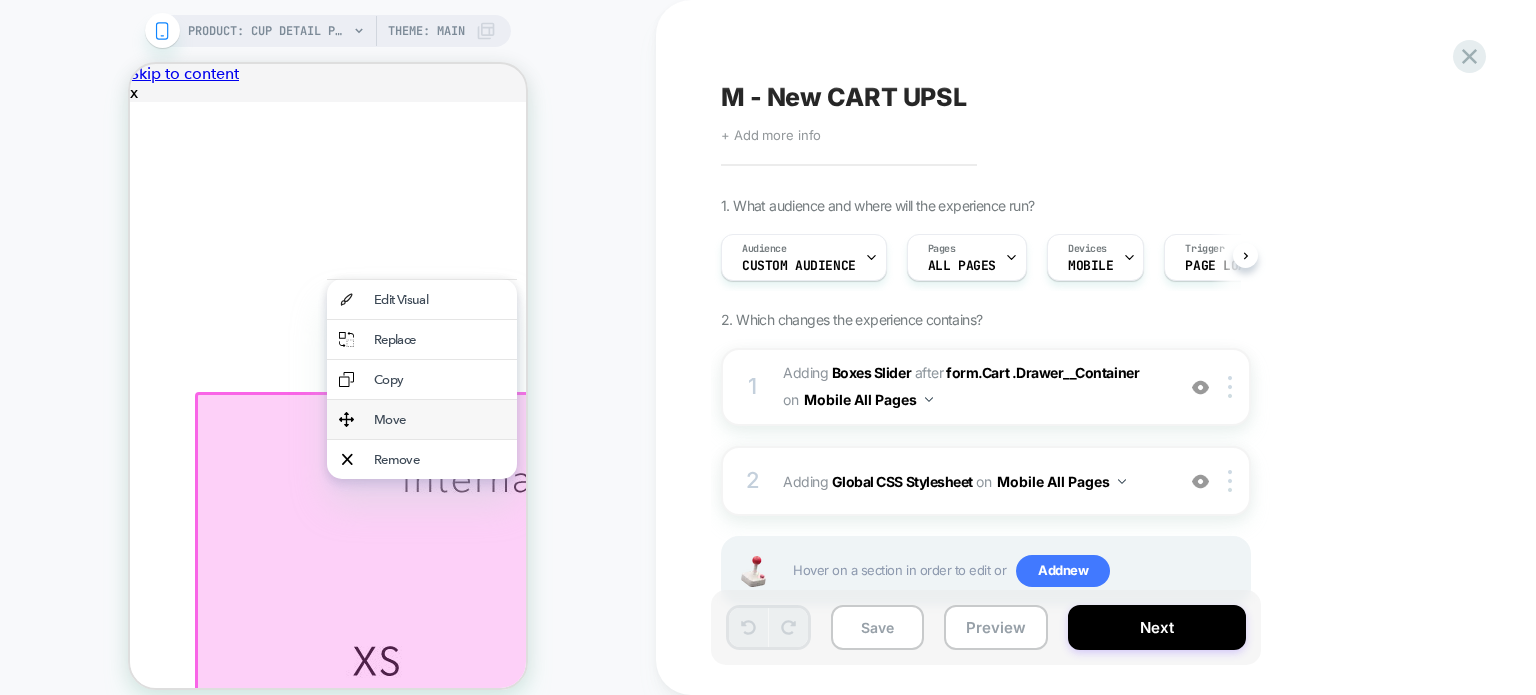 click on "Move" at bounding box center [439, 419] 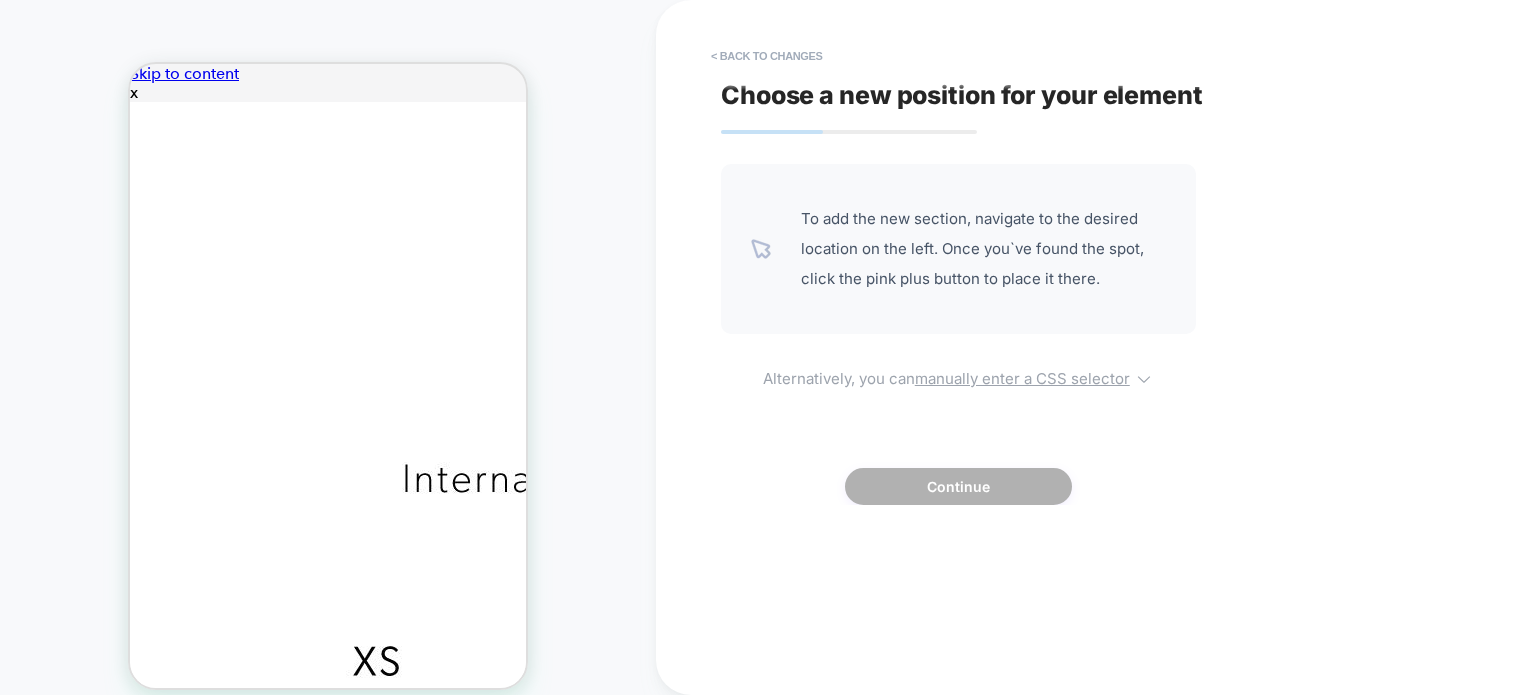click on "manually enter a CSS selector" at bounding box center [1022, 378] 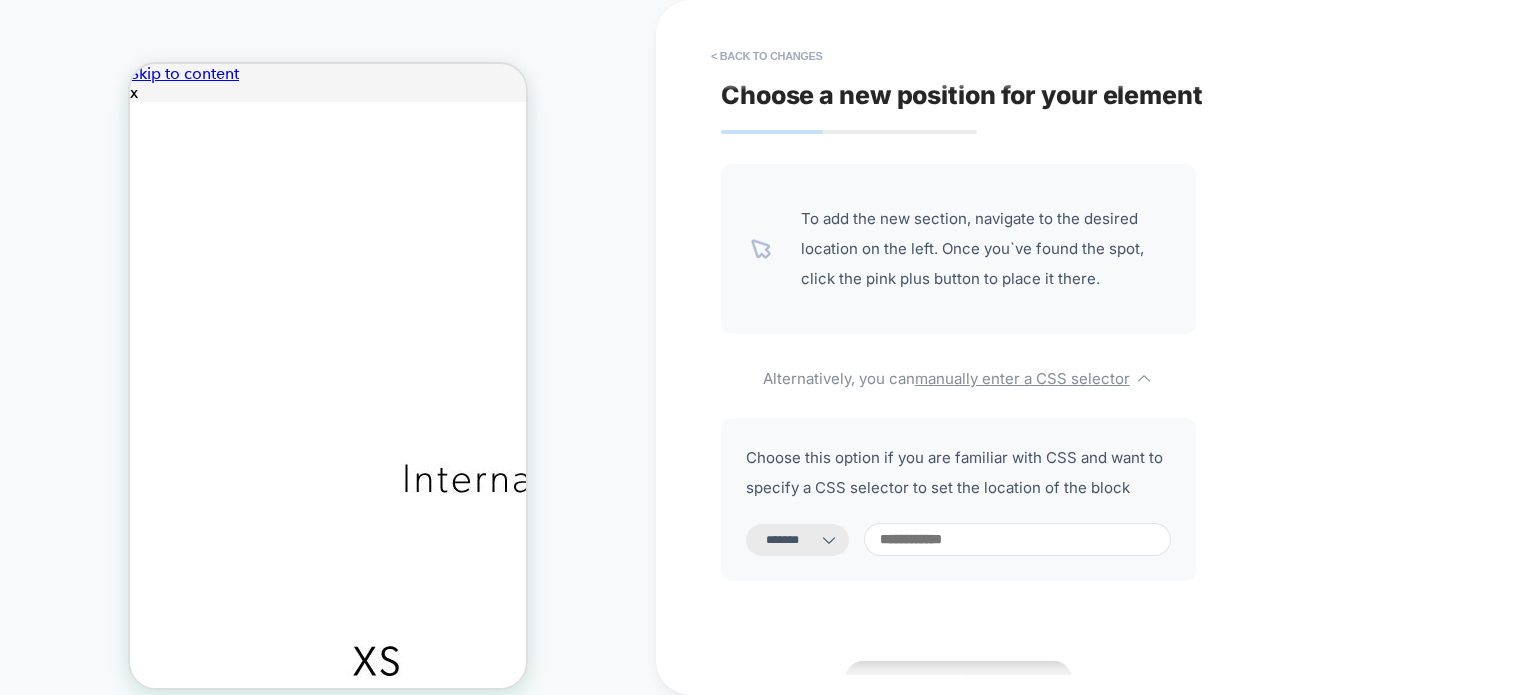 click at bounding box center (1017, 539) 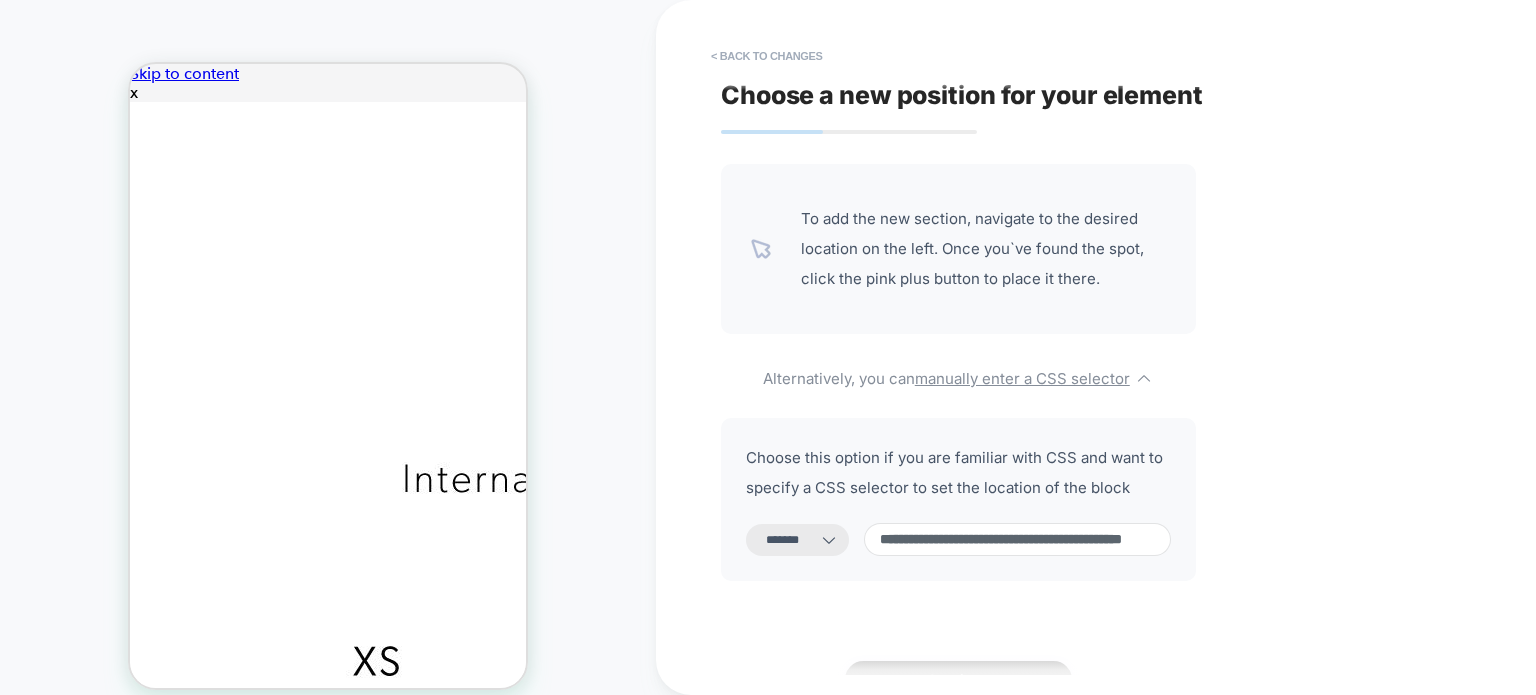scroll, scrollTop: 0, scrollLeft: 152, axis: horizontal 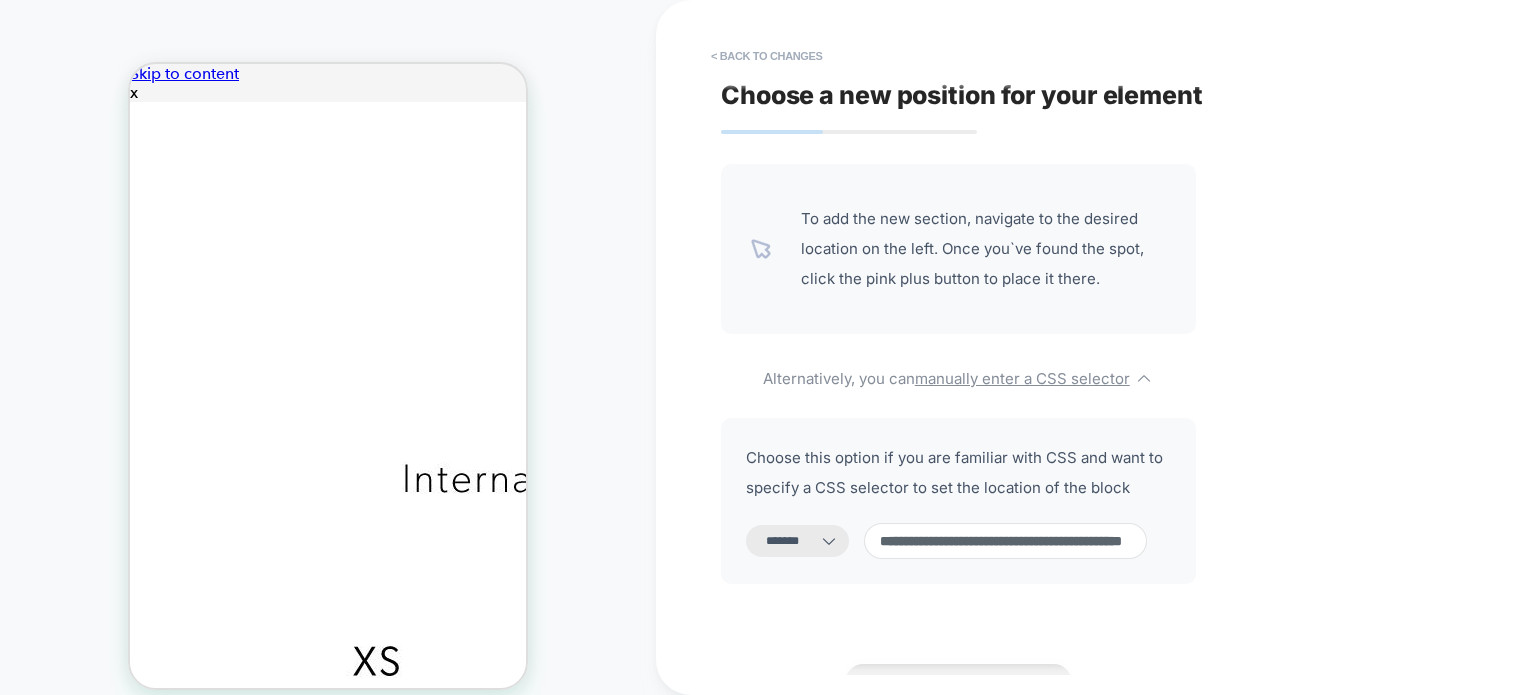 select on "*********" 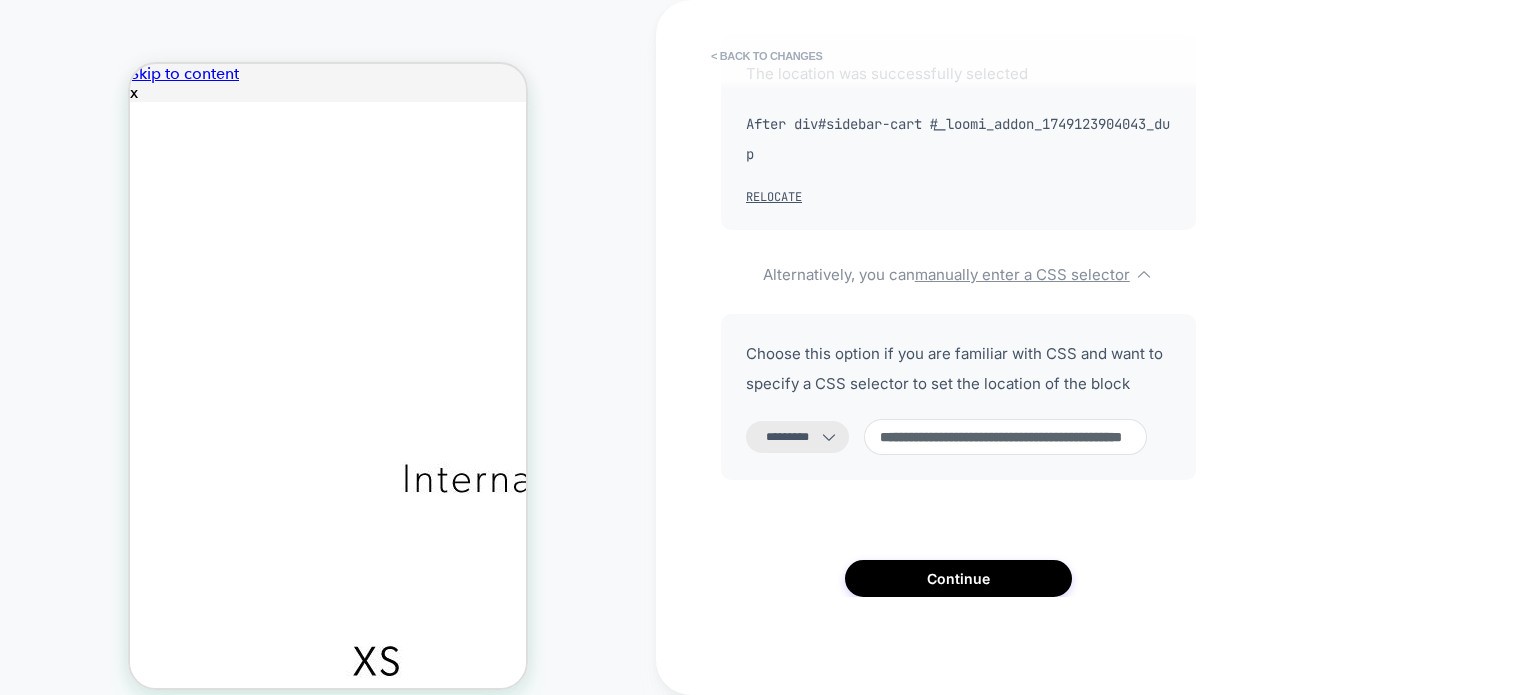 scroll, scrollTop: 131, scrollLeft: 0, axis: vertical 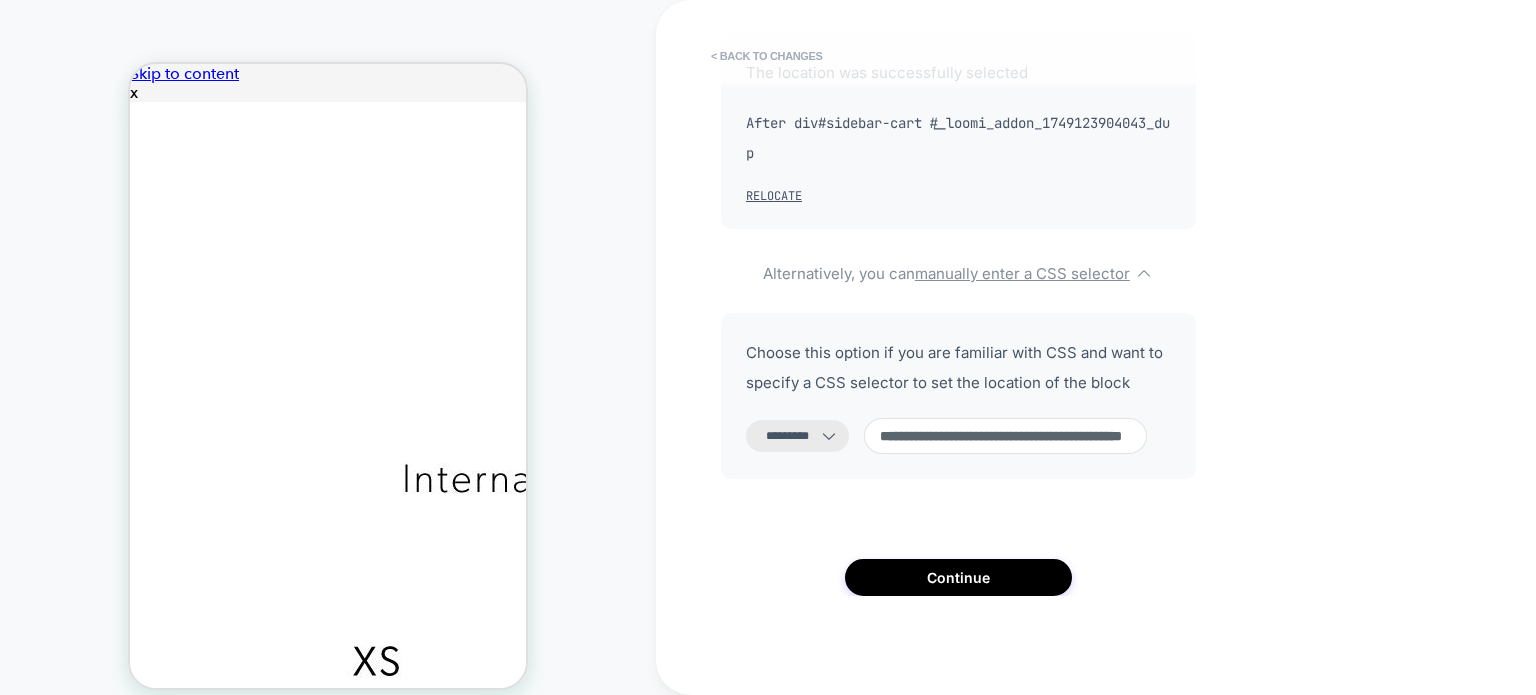 type on "**********" 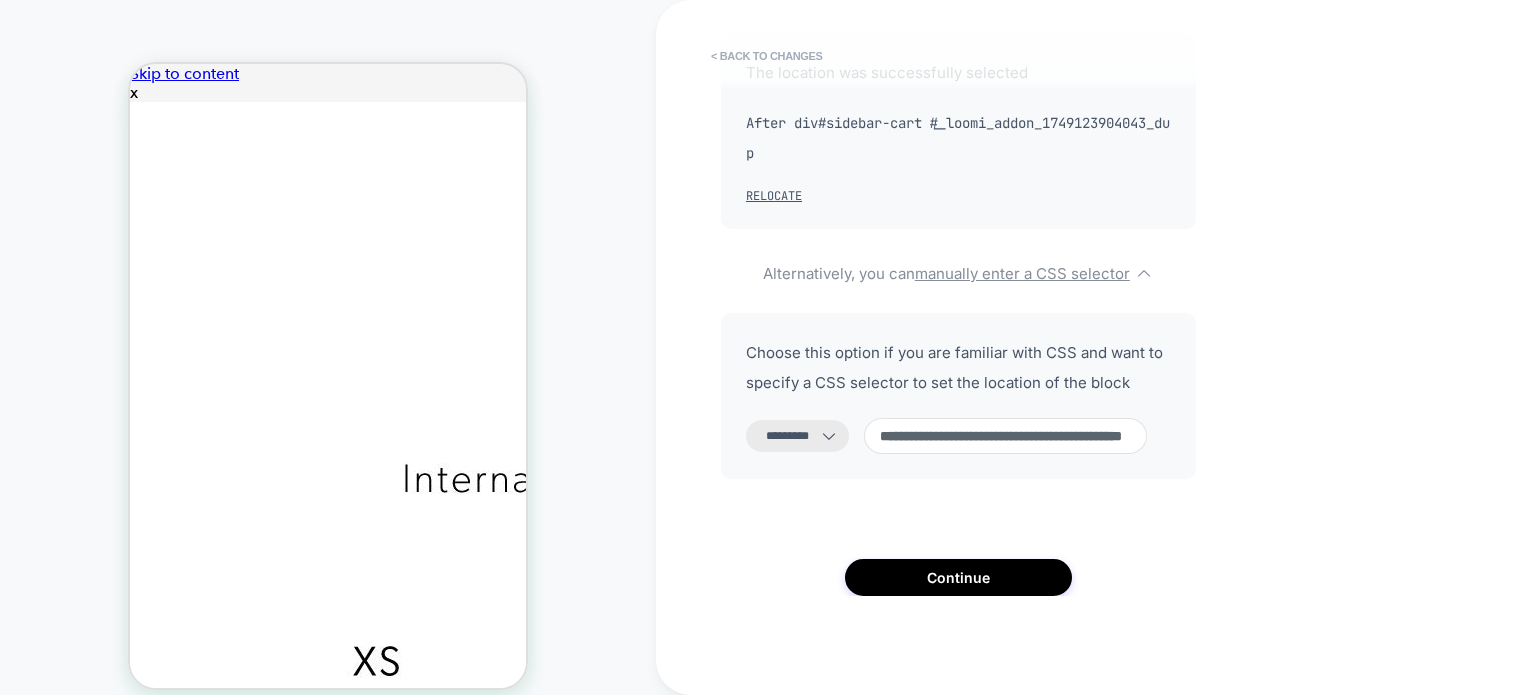 scroll, scrollTop: 0, scrollLeft: 0, axis: both 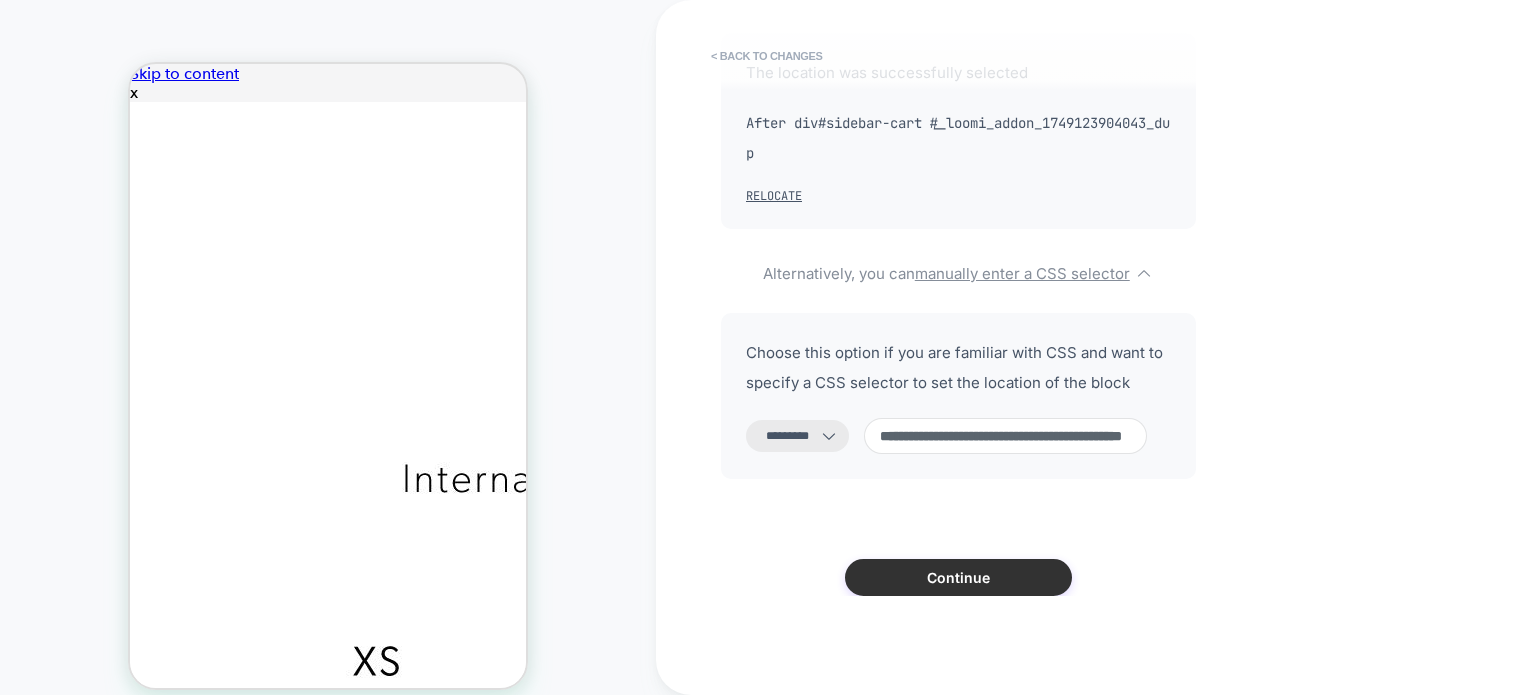 click on "Continue" at bounding box center (958, 577) 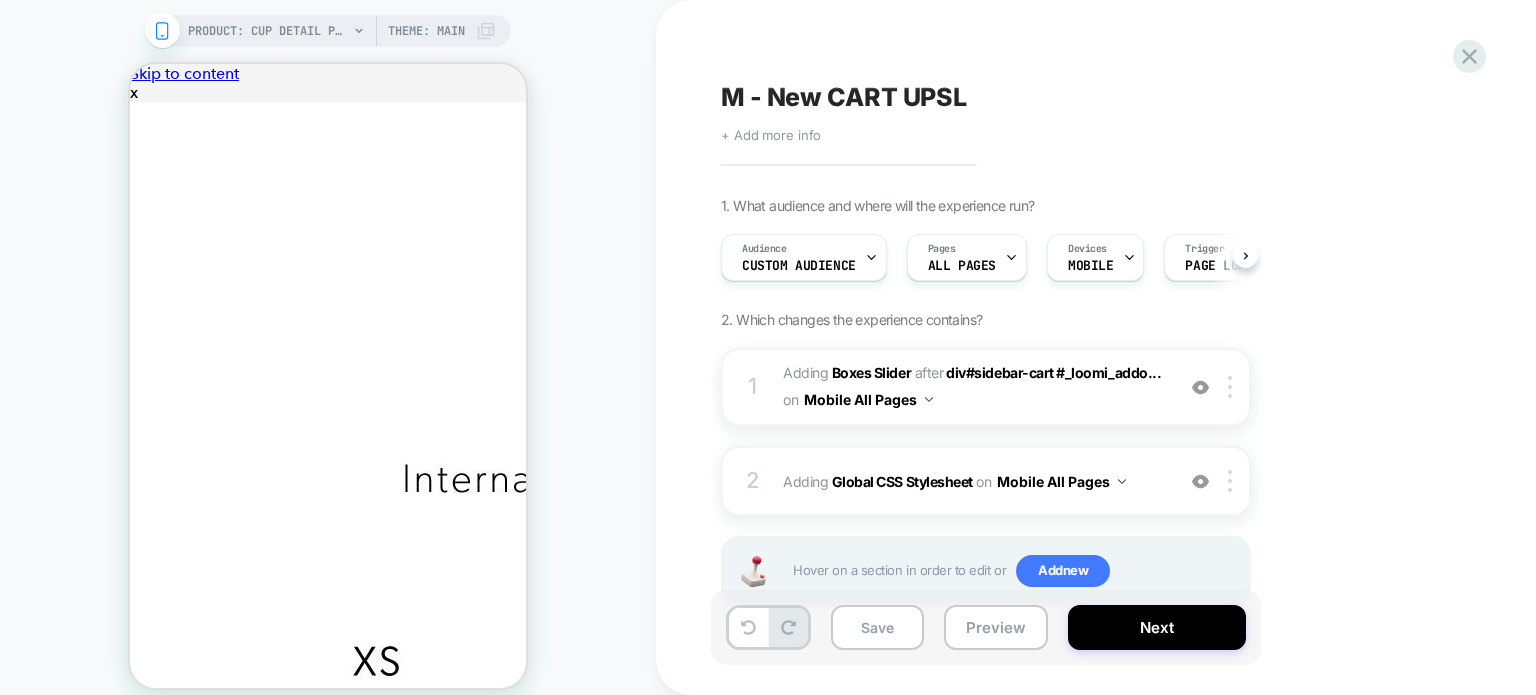 scroll, scrollTop: 0, scrollLeft: 0, axis: both 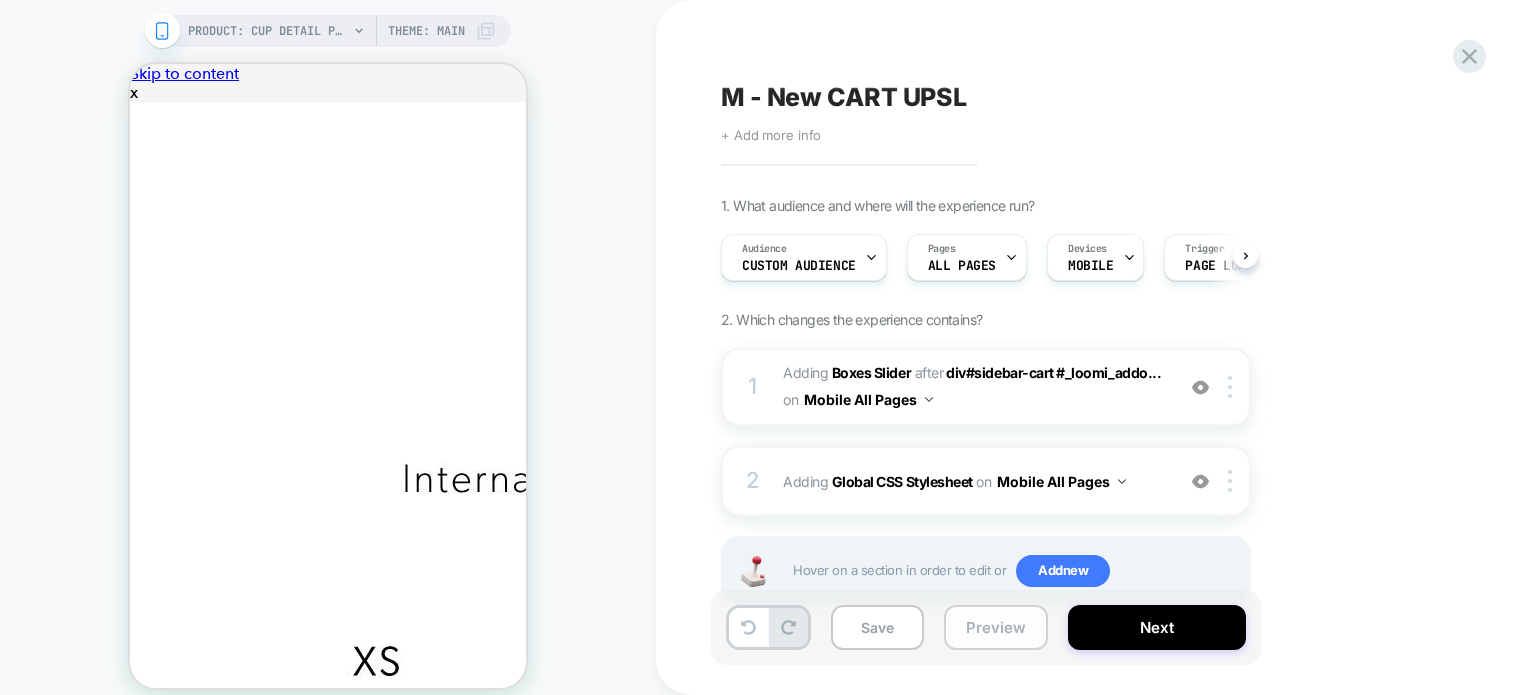click on "Preview" at bounding box center (996, 627) 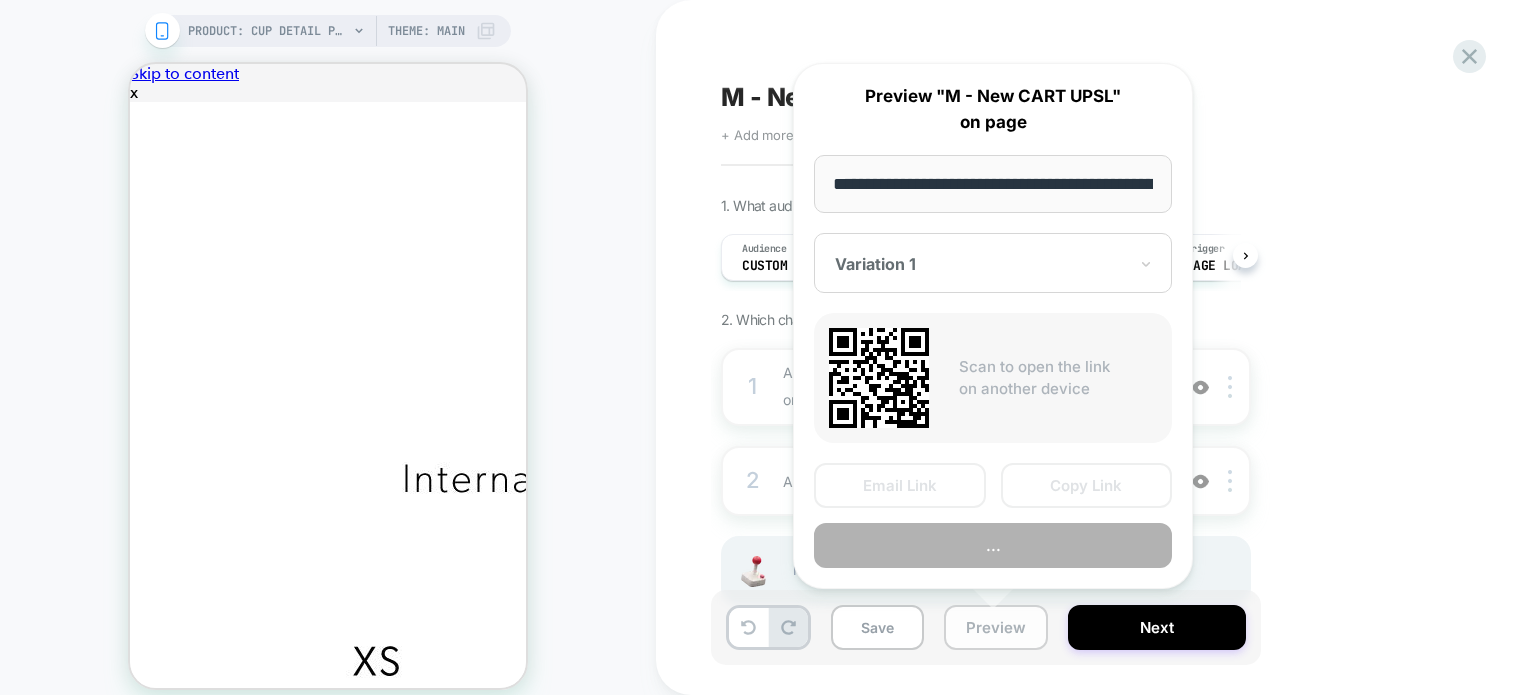 scroll, scrollTop: 0, scrollLeft: 374, axis: horizontal 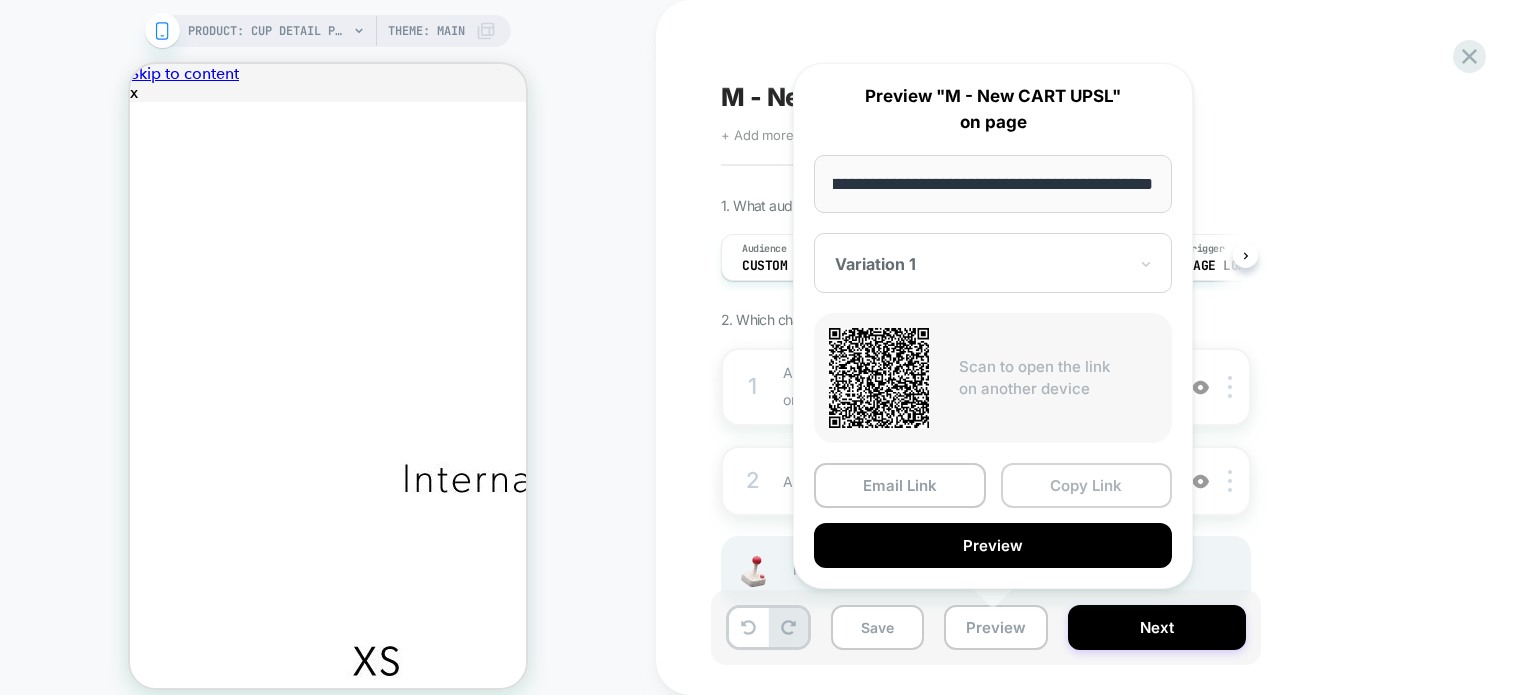 click on "Copy Link" at bounding box center [1087, 485] 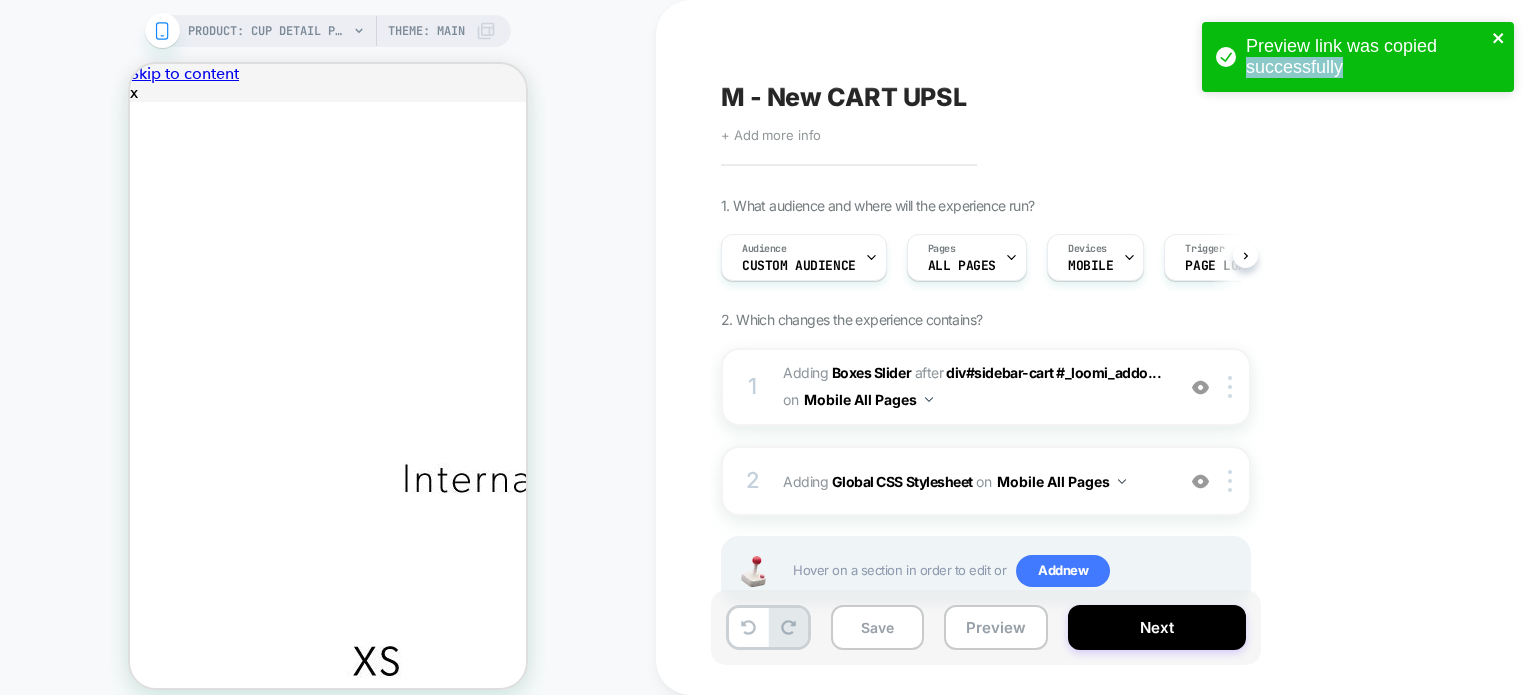 click on "Preview link was copied successfully" at bounding box center [1351, 57] 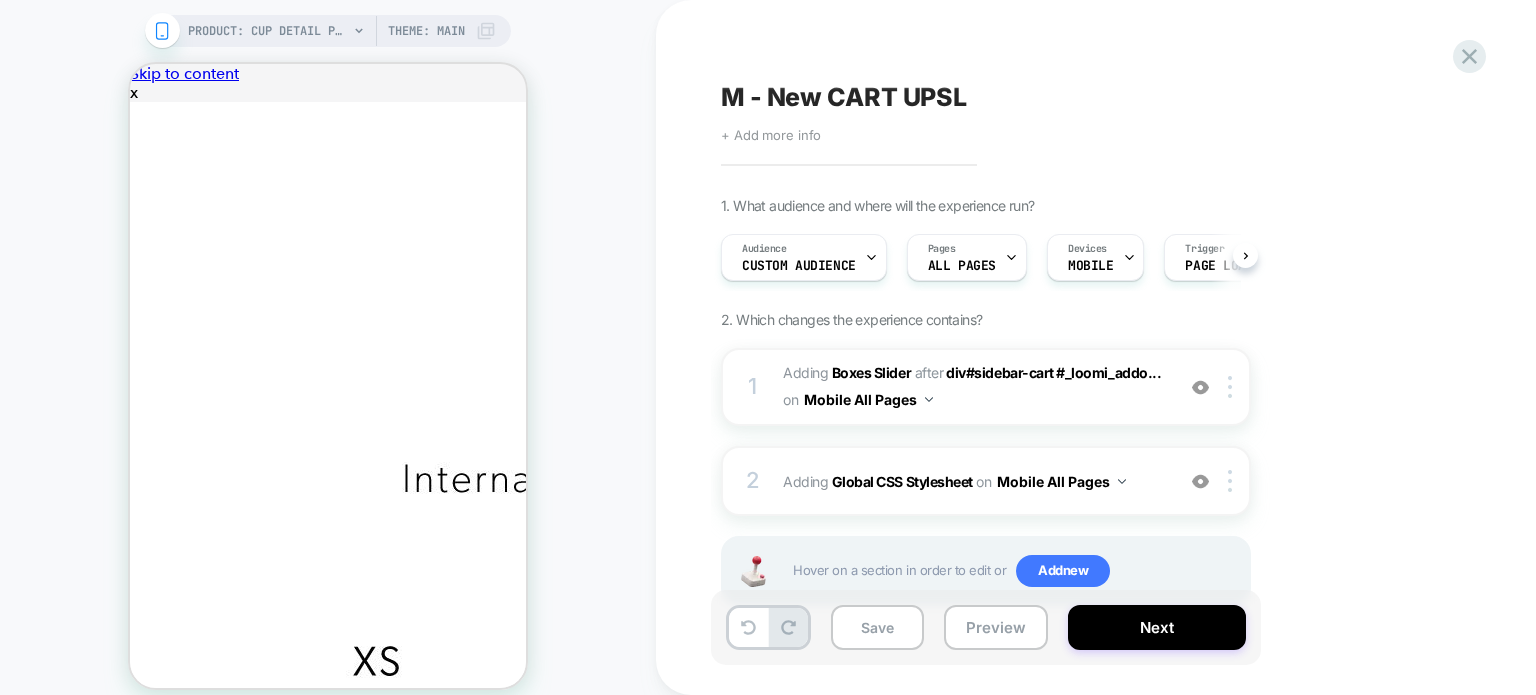click on "Preview link was copied successfully" at bounding box center [1358, 62] 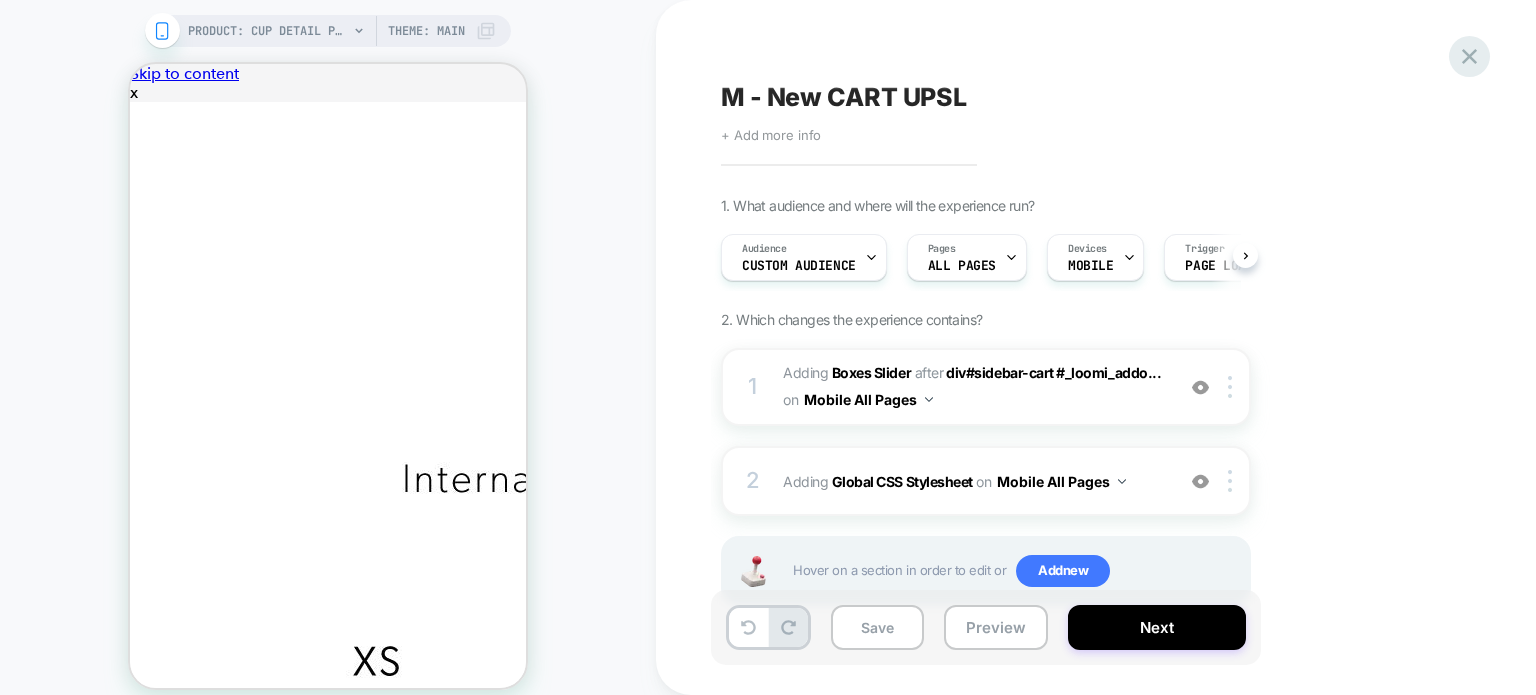 click 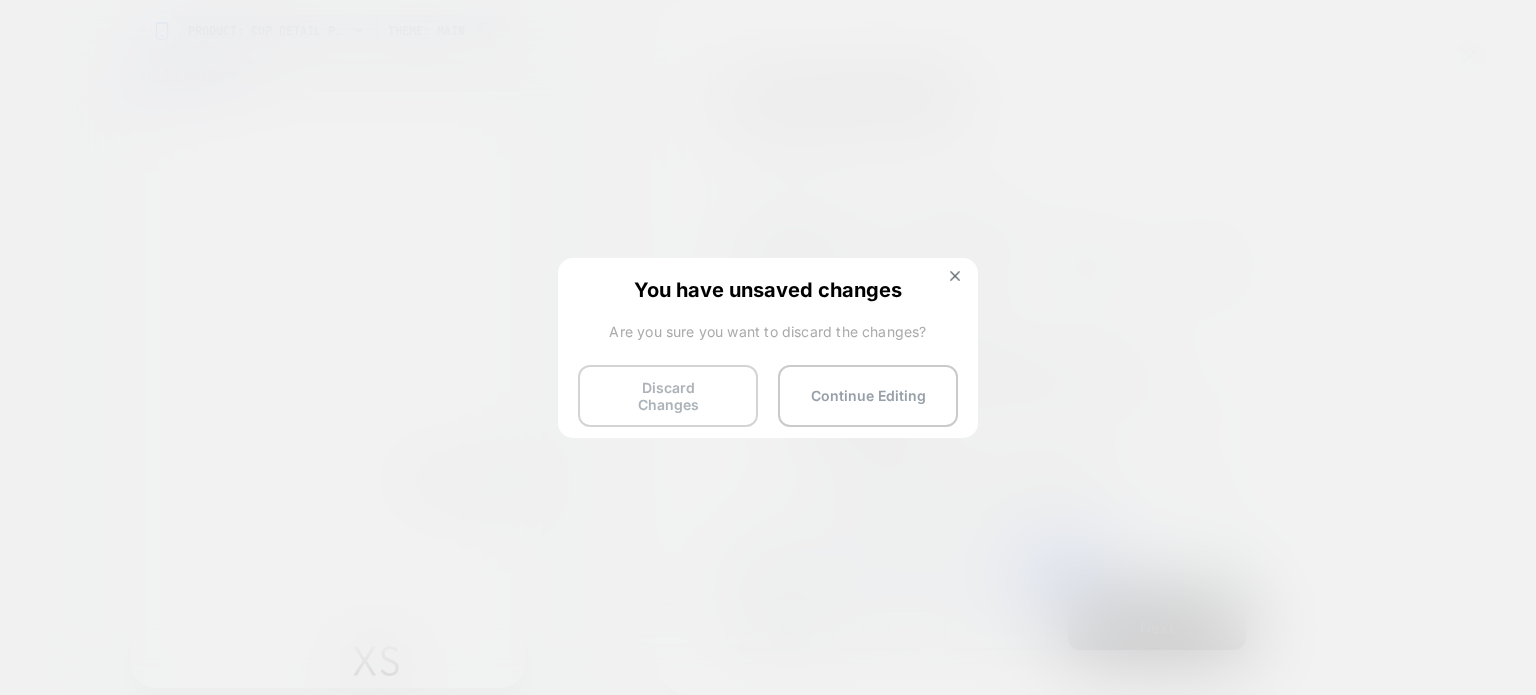 click on "Discard Changes" at bounding box center [668, 396] 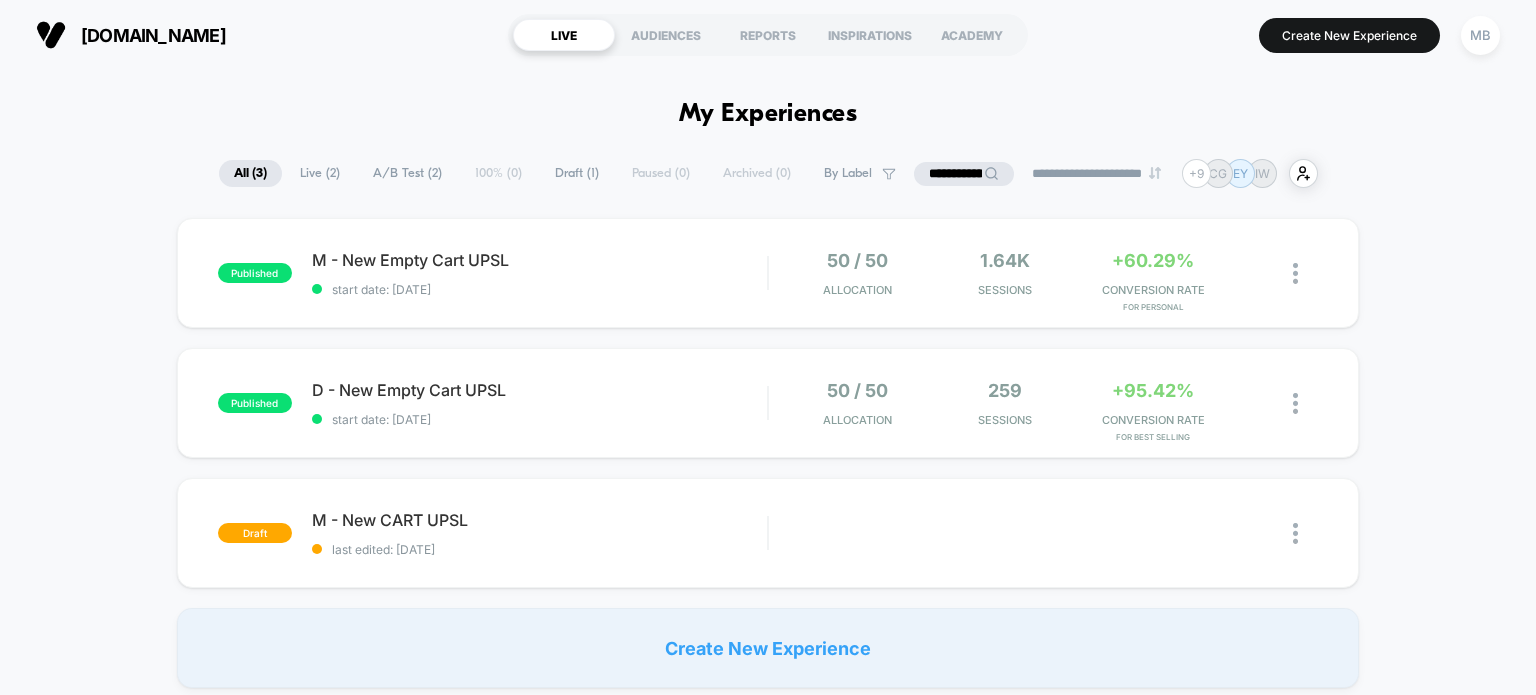 click on "published M - New Empty Cart UPSL start date: 7/2/2025 50 / 50 Allocation 1.64k Sessions +60.29% CONVERSION RATE for PERSONAL published D - New Empty Cart UPSL start date: 7/2/2025 50 / 50 Allocation 259 Sessions +95.42% CONVERSION RATE for BEST SELLING draft M - New CART UPSL last edited: 7/3/2025 Edit Duplicate Preview Start Create New Experience" at bounding box center [768, 453] 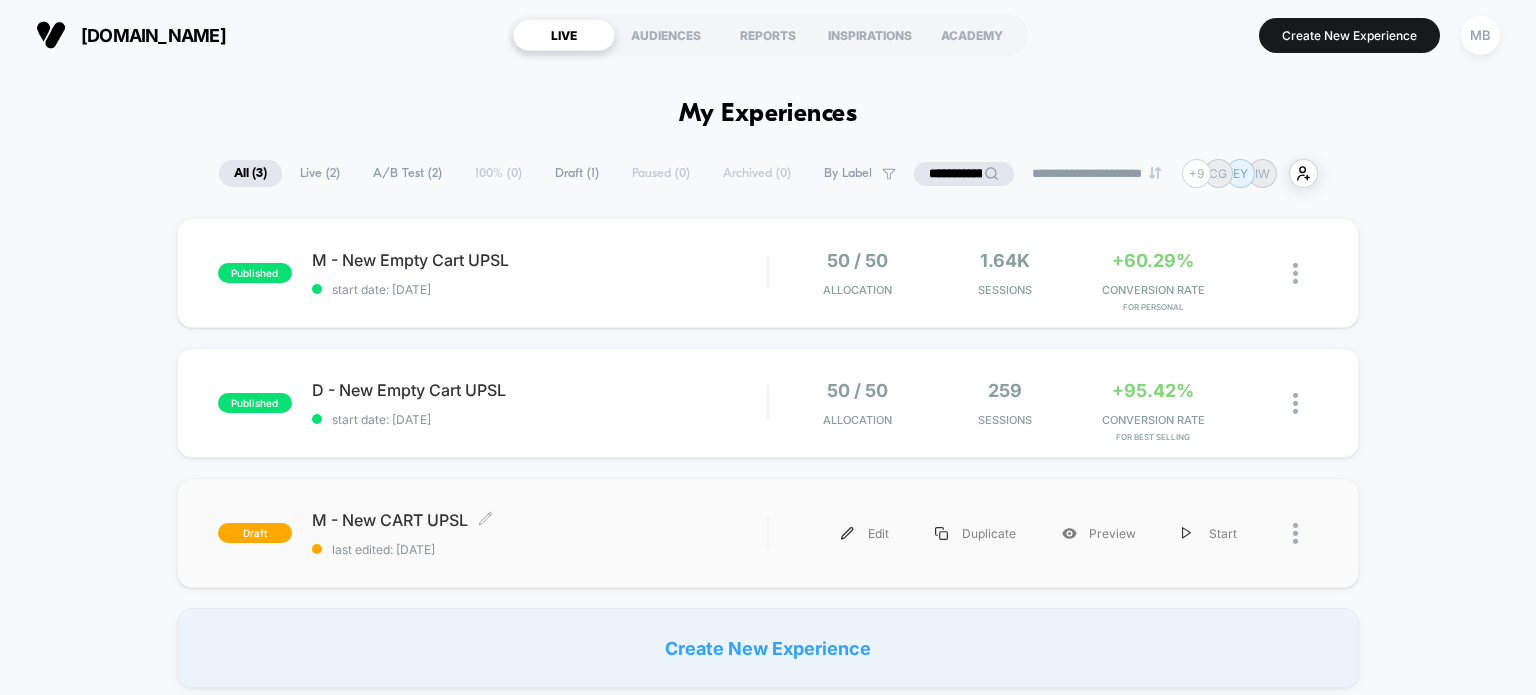 click on "M - New CART UPSL Click to edit experience details Click to edit experience details last edited: 7/3/2025" at bounding box center (540, 533) 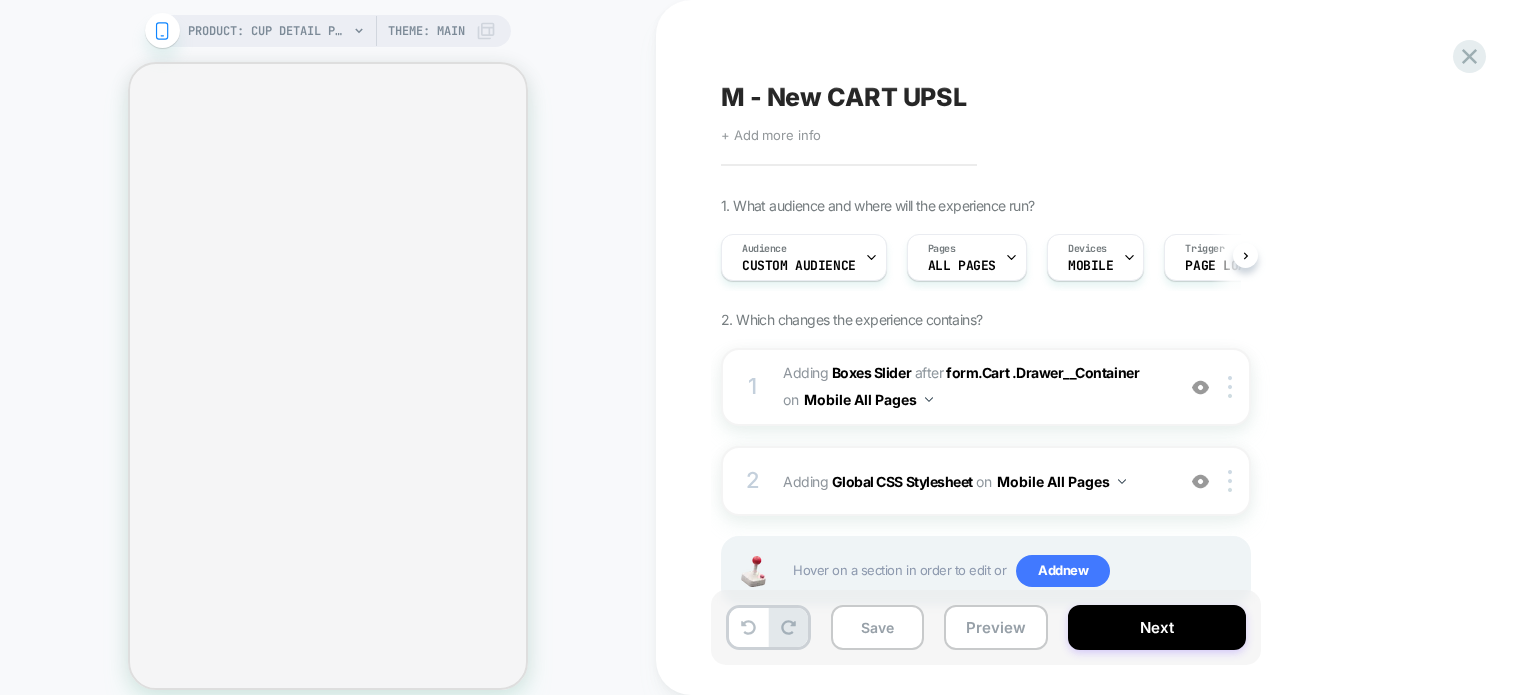click on "Preview" at bounding box center [996, 627] 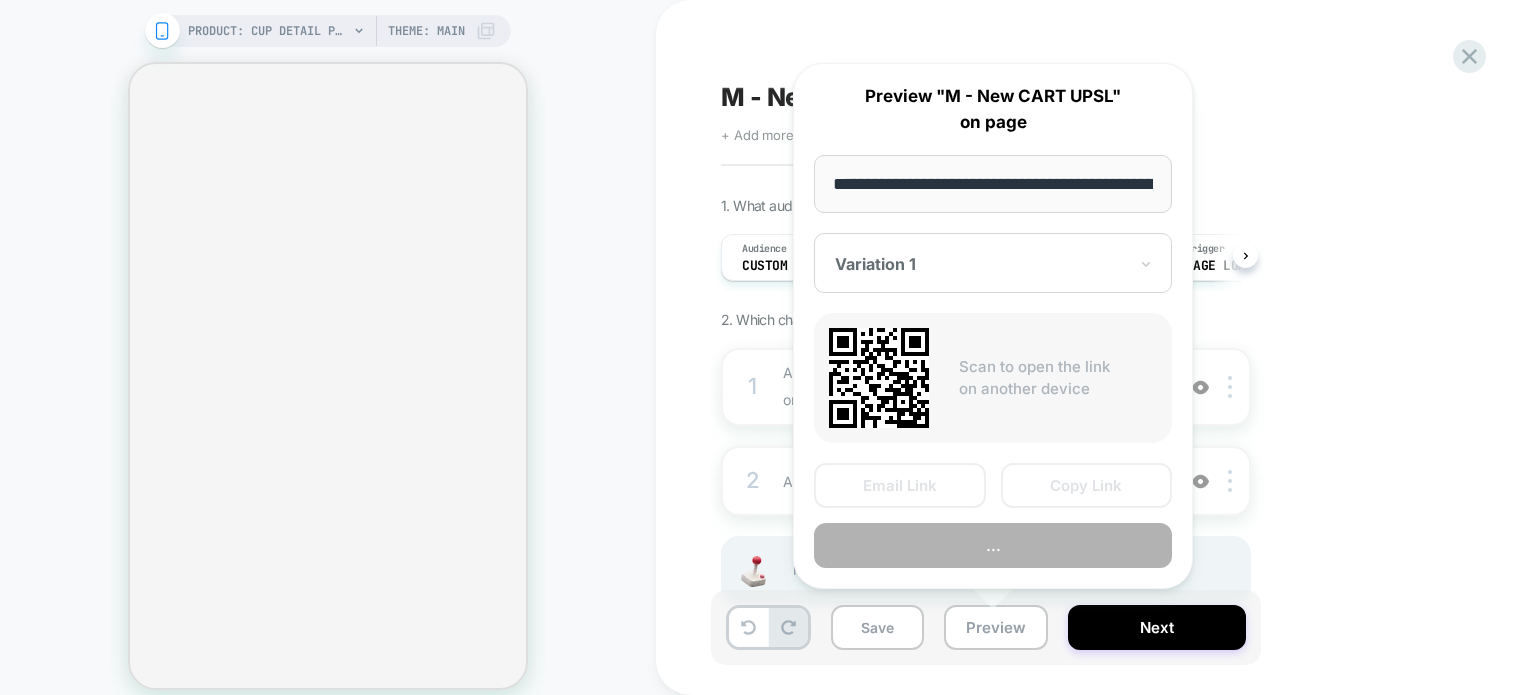 scroll, scrollTop: 0, scrollLeft: 0, axis: both 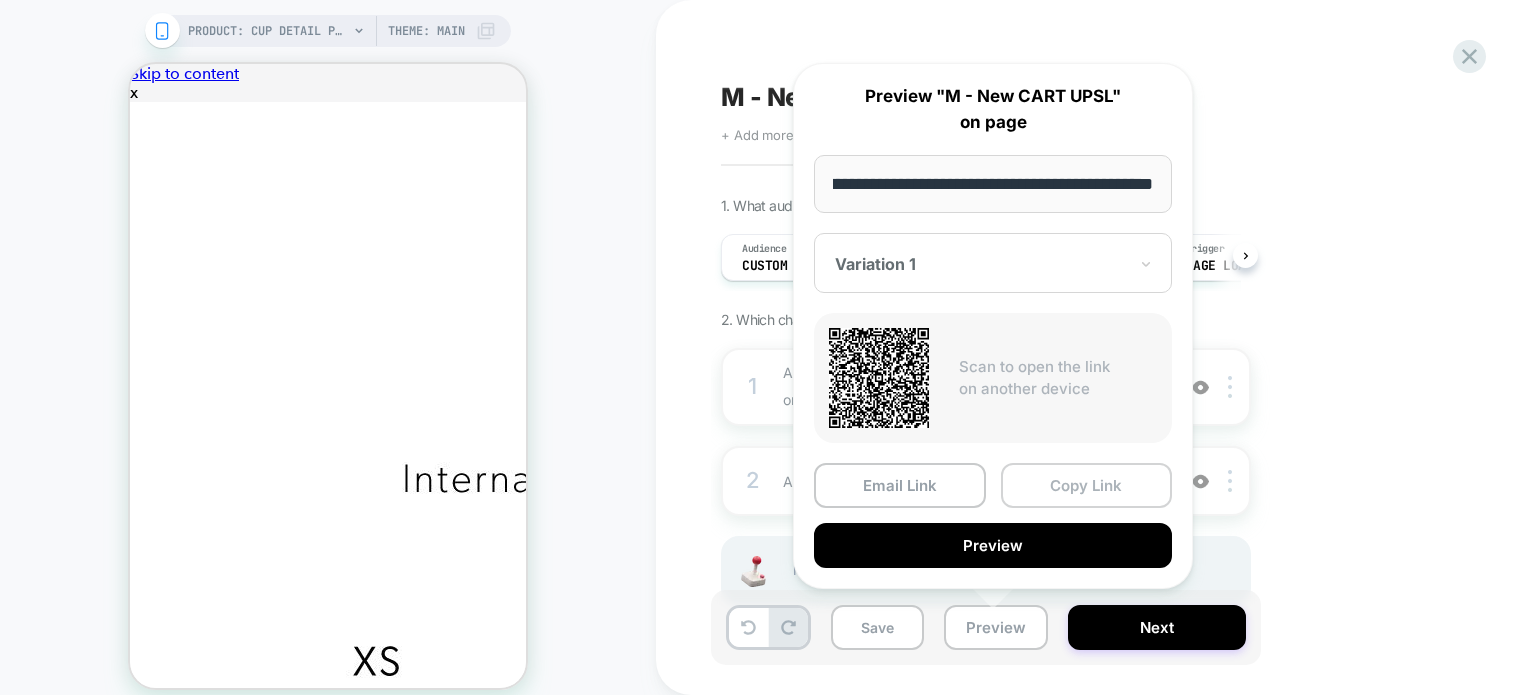 click on "Copy Link" at bounding box center (1087, 485) 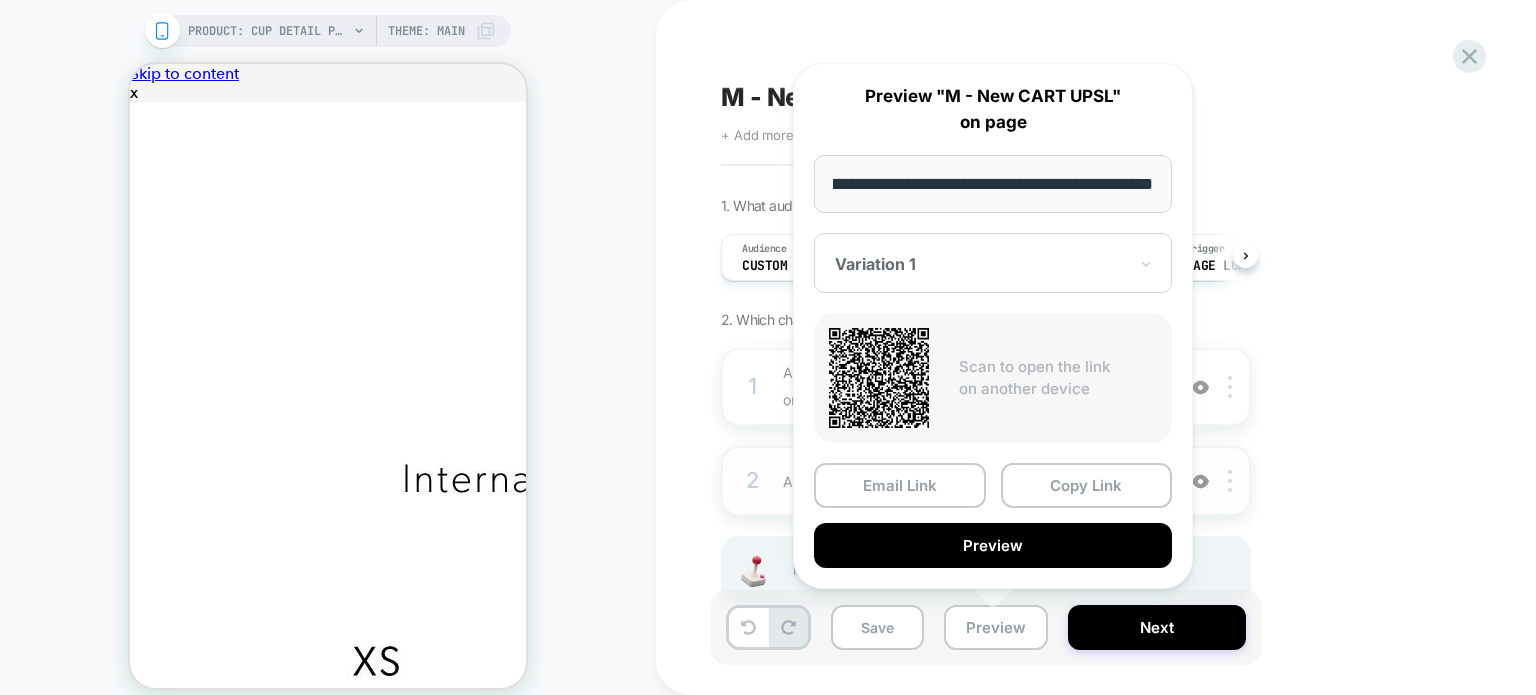 scroll, scrollTop: 0, scrollLeft: 0, axis: both 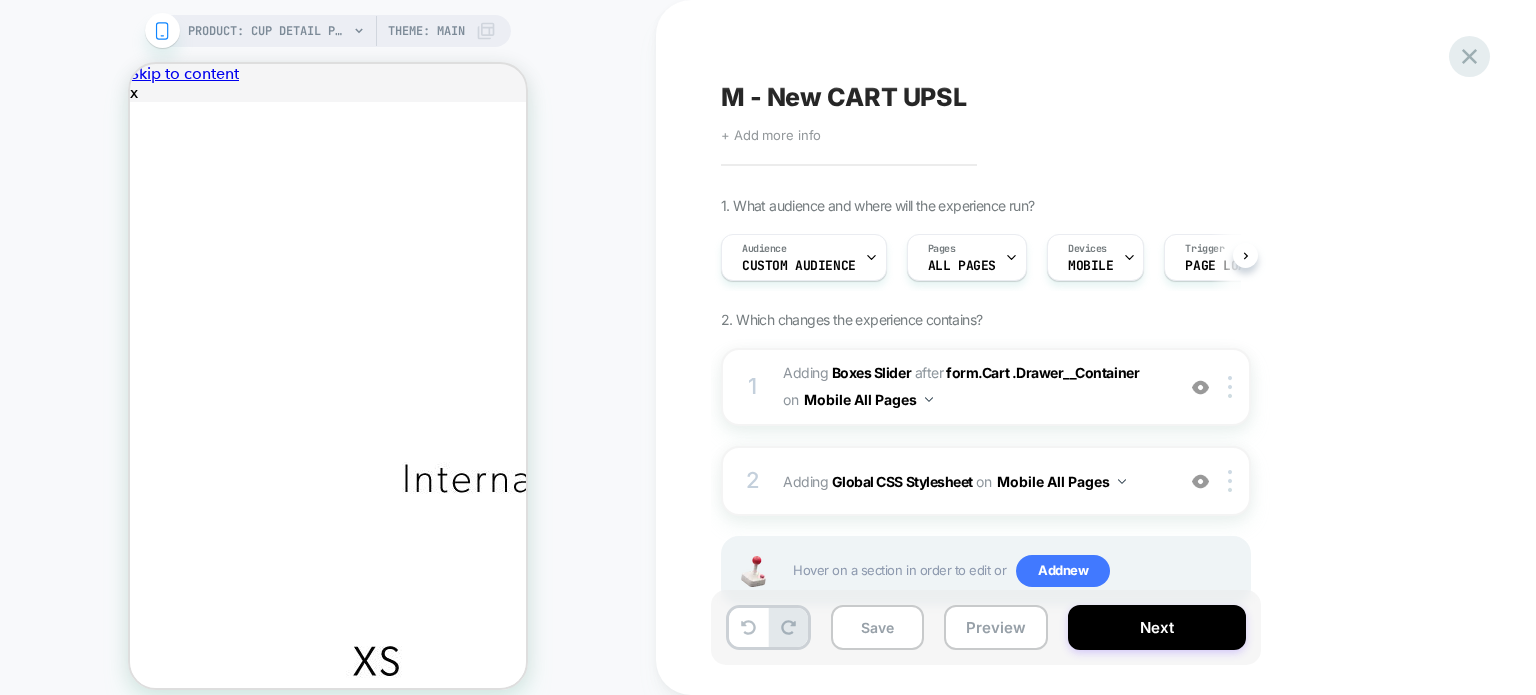 click 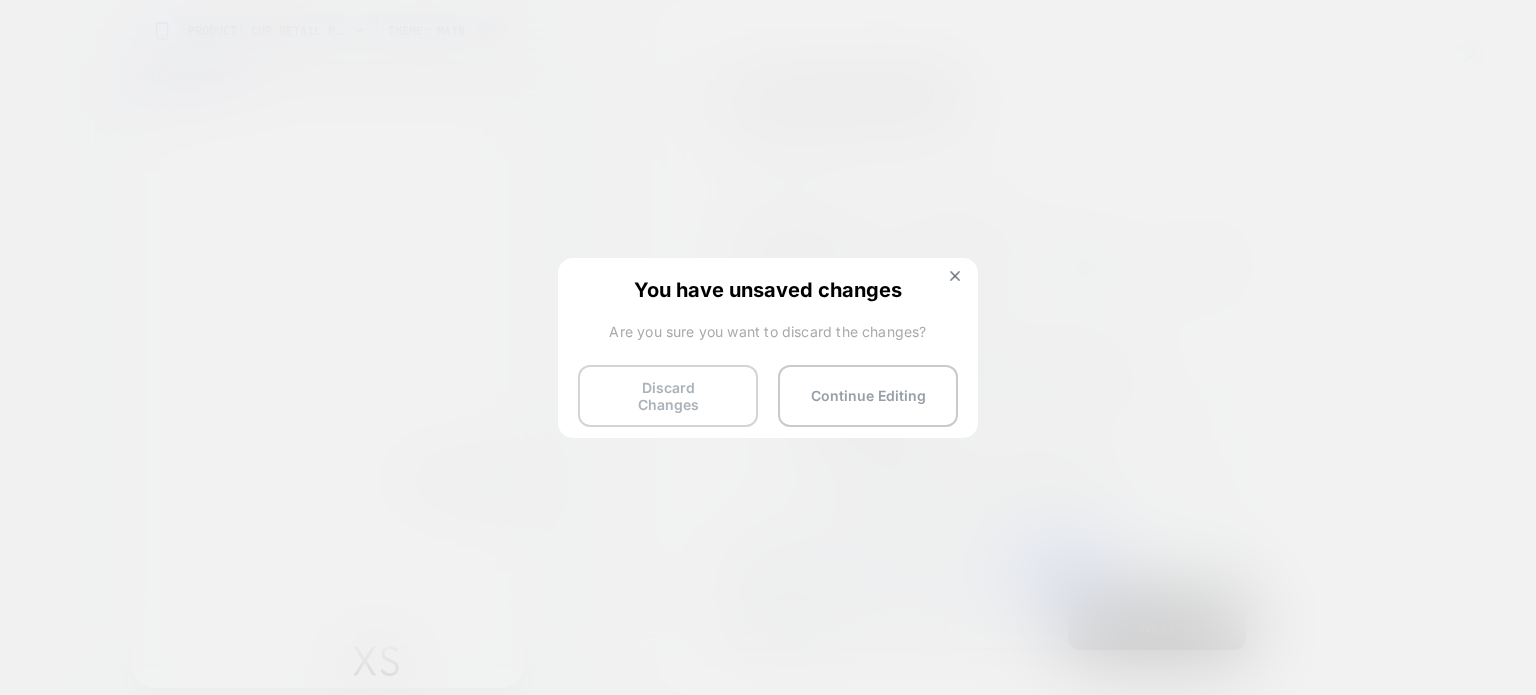 click on "Discard Changes" at bounding box center (668, 396) 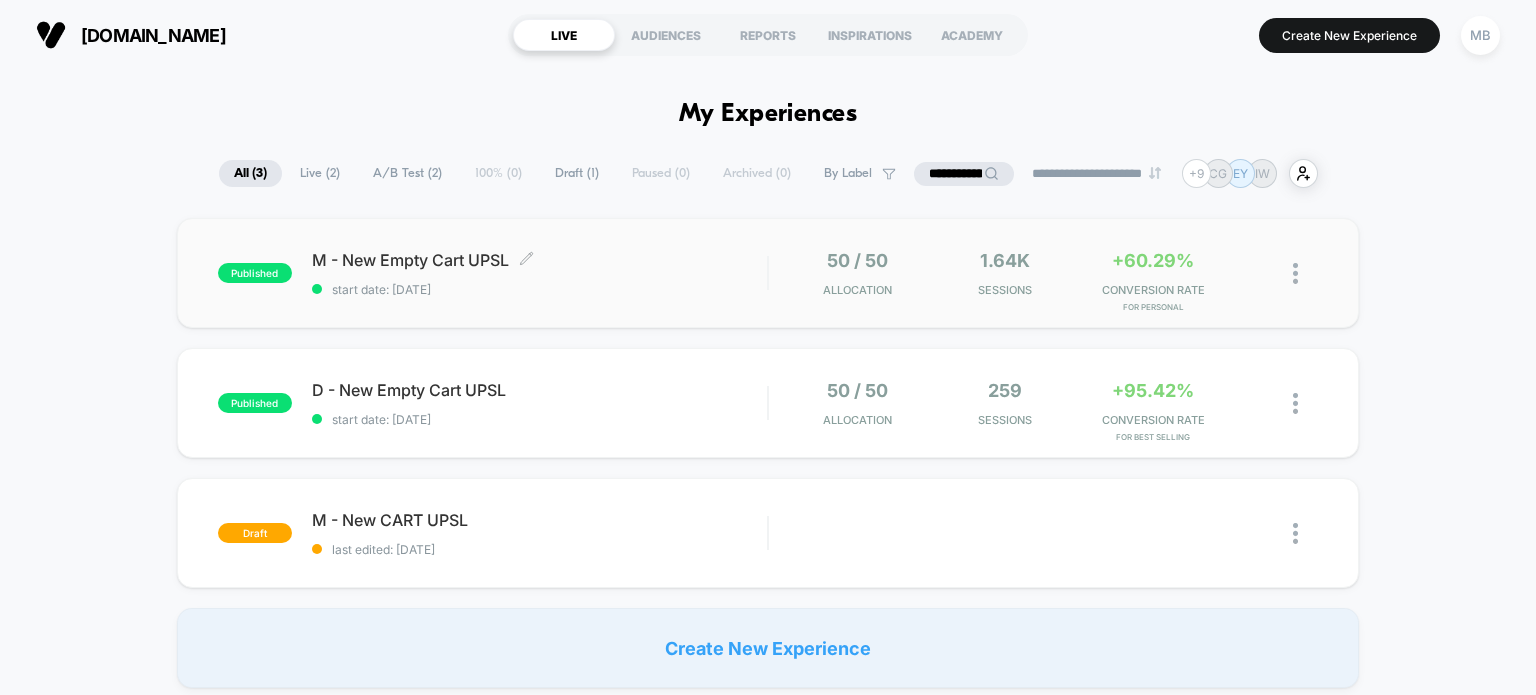 click on "start date: 7/2/2025" at bounding box center [540, 289] 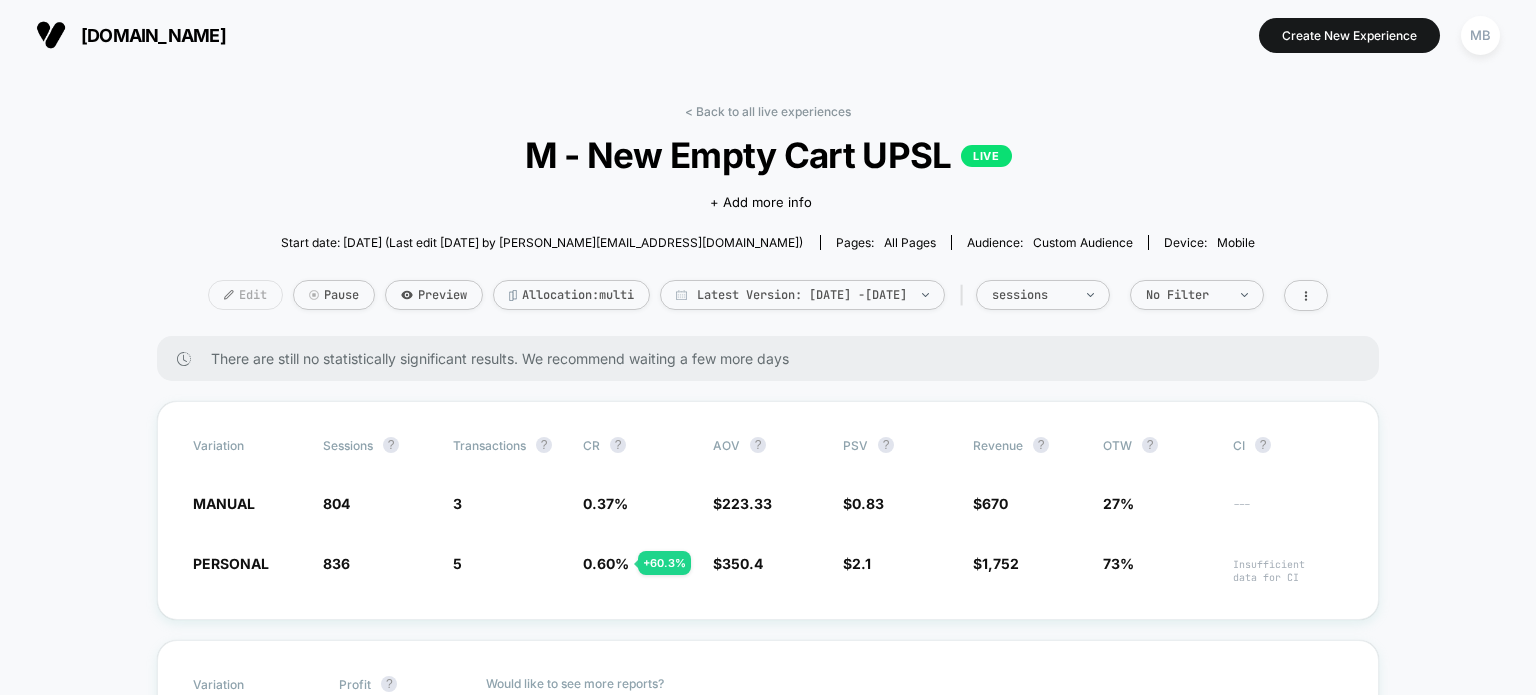 click on "Edit" at bounding box center [245, 295] 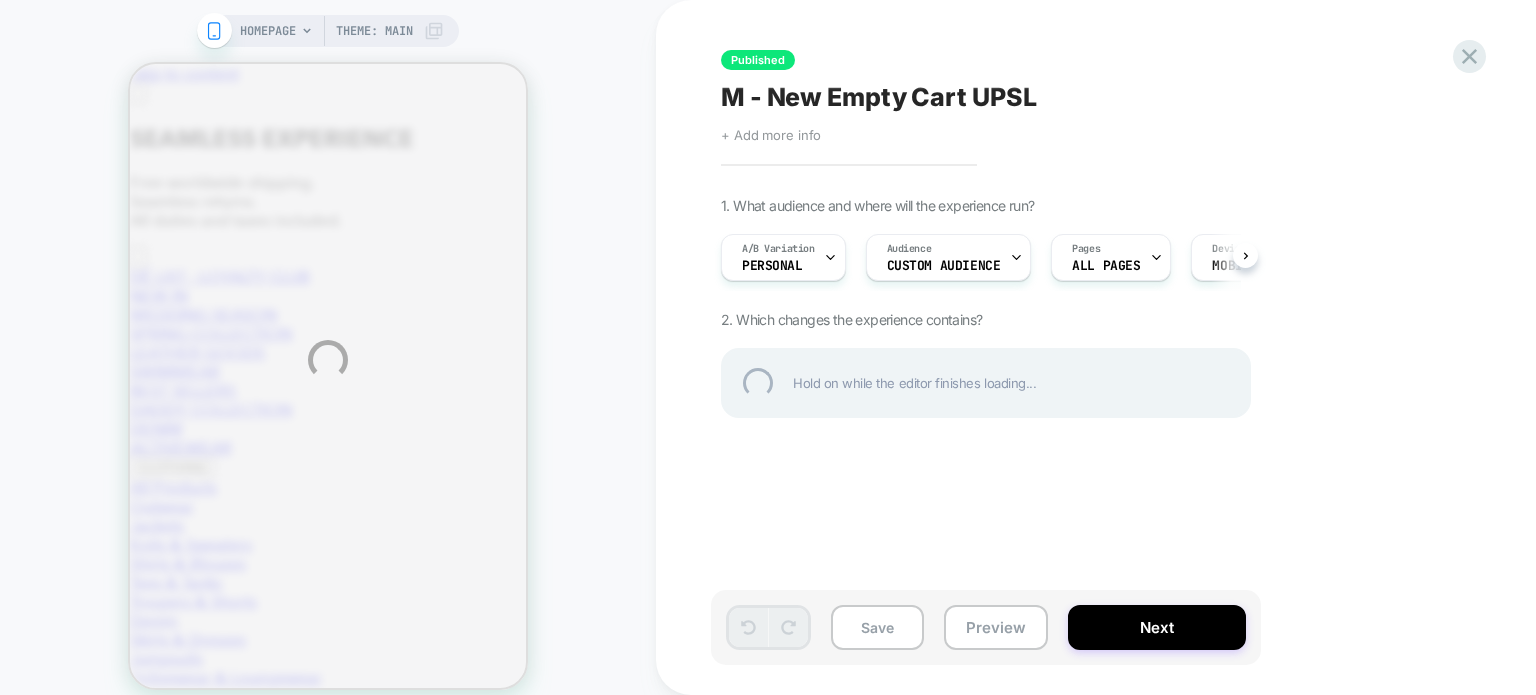 scroll, scrollTop: 0, scrollLeft: 0, axis: both 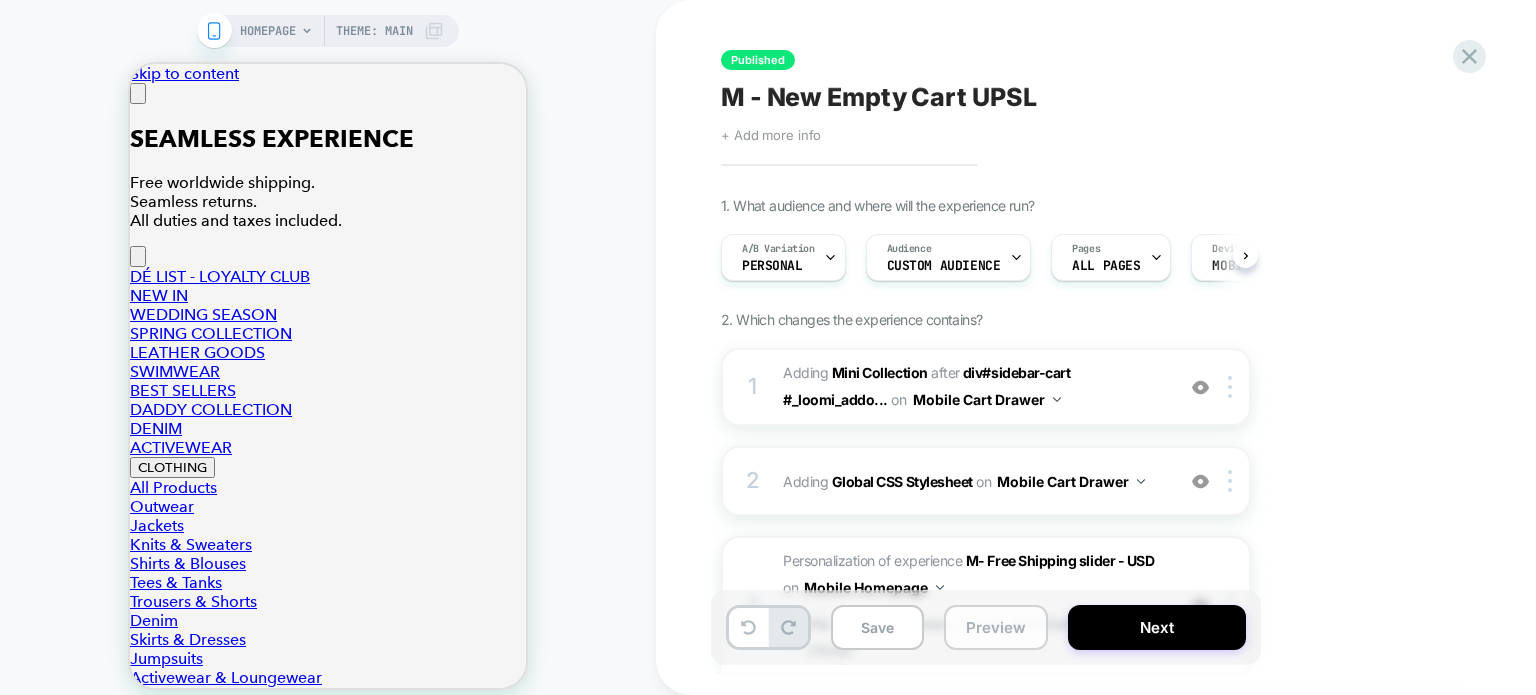 click on "Preview" at bounding box center (996, 627) 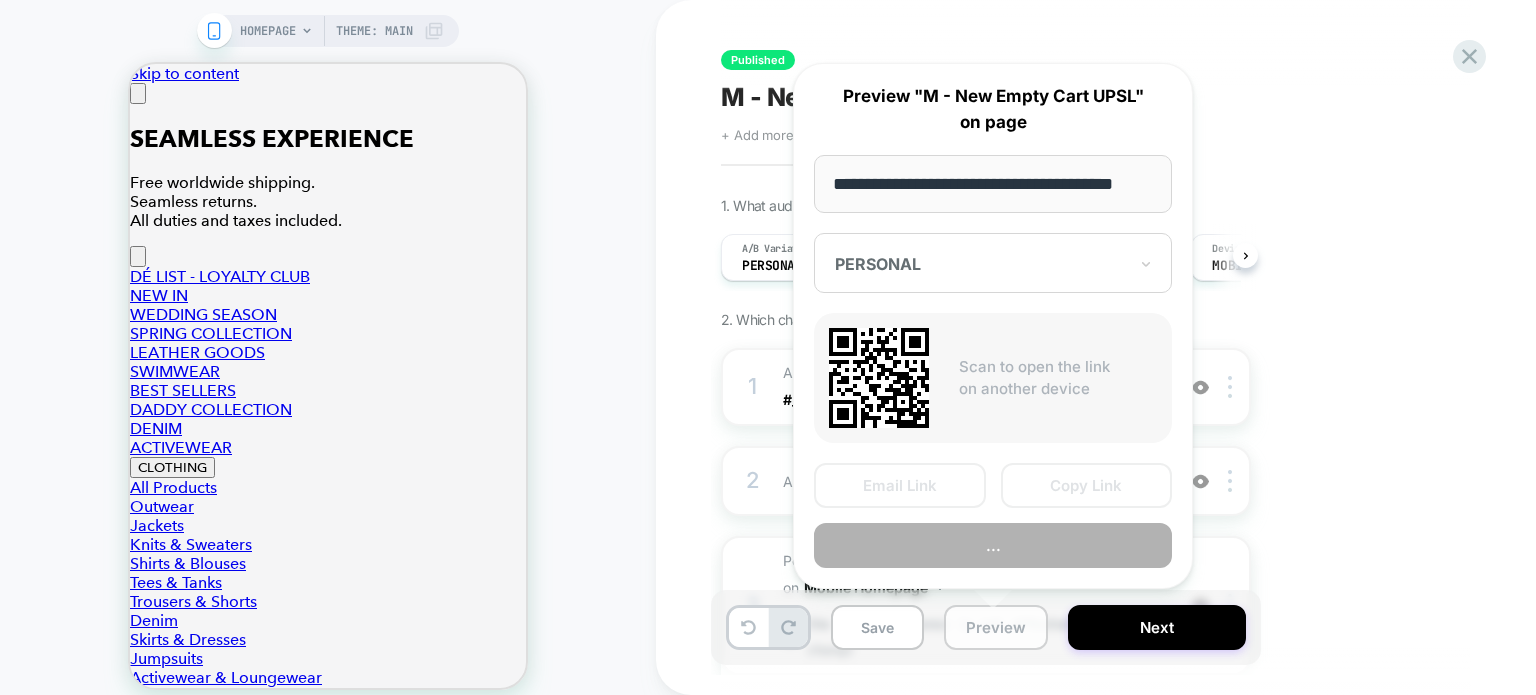 scroll, scrollTop: 0, scrollLeft: 24, axis: horizontal 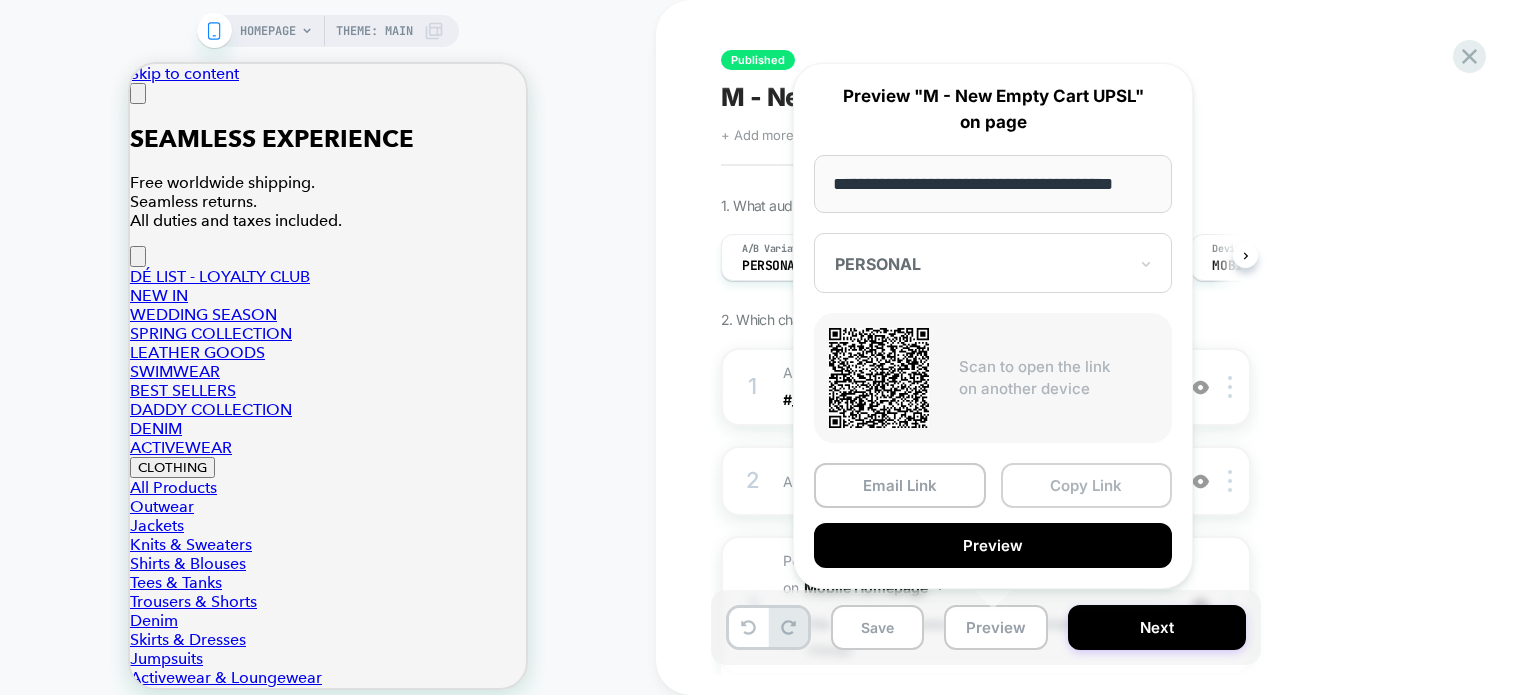 click on "Copy Link" at bounding box center [1087, 485] 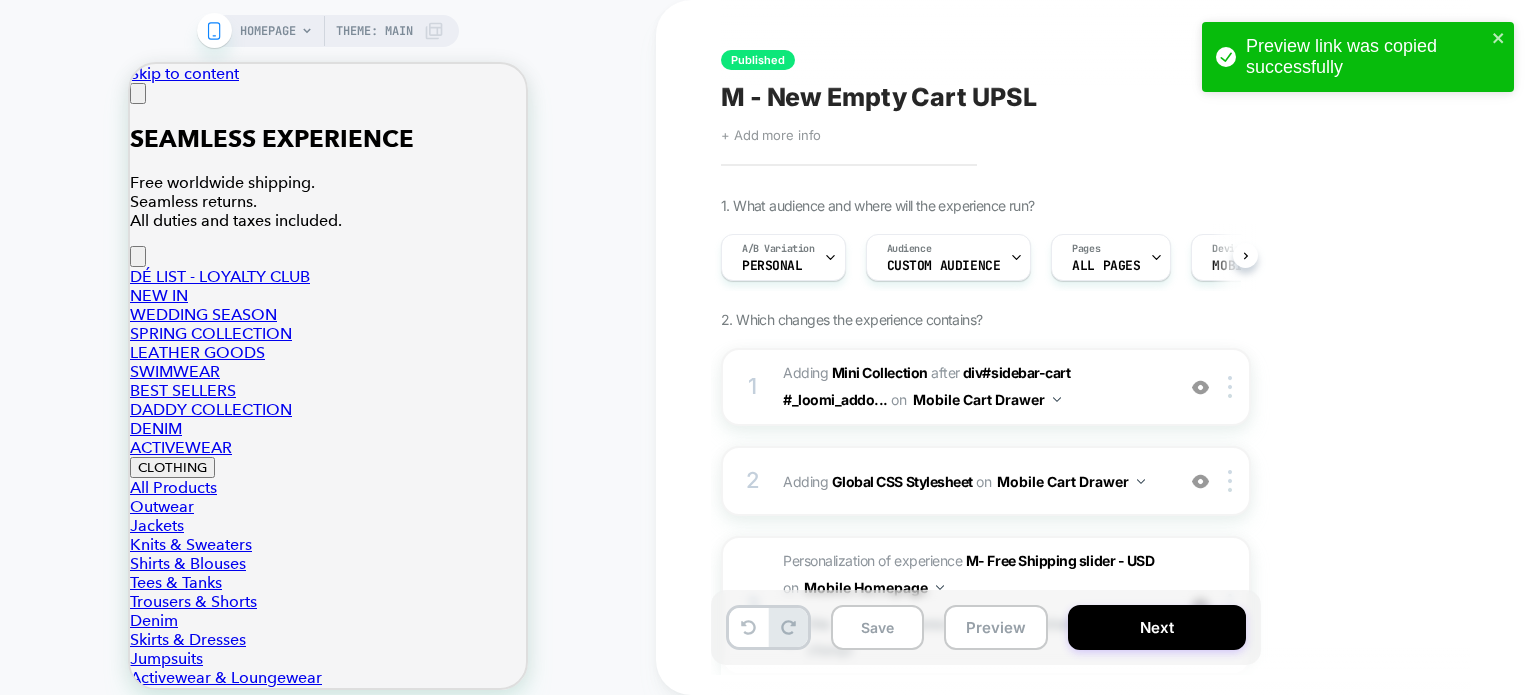 scroll, scrollTop: 0, scrollLeft: 0, axis: both 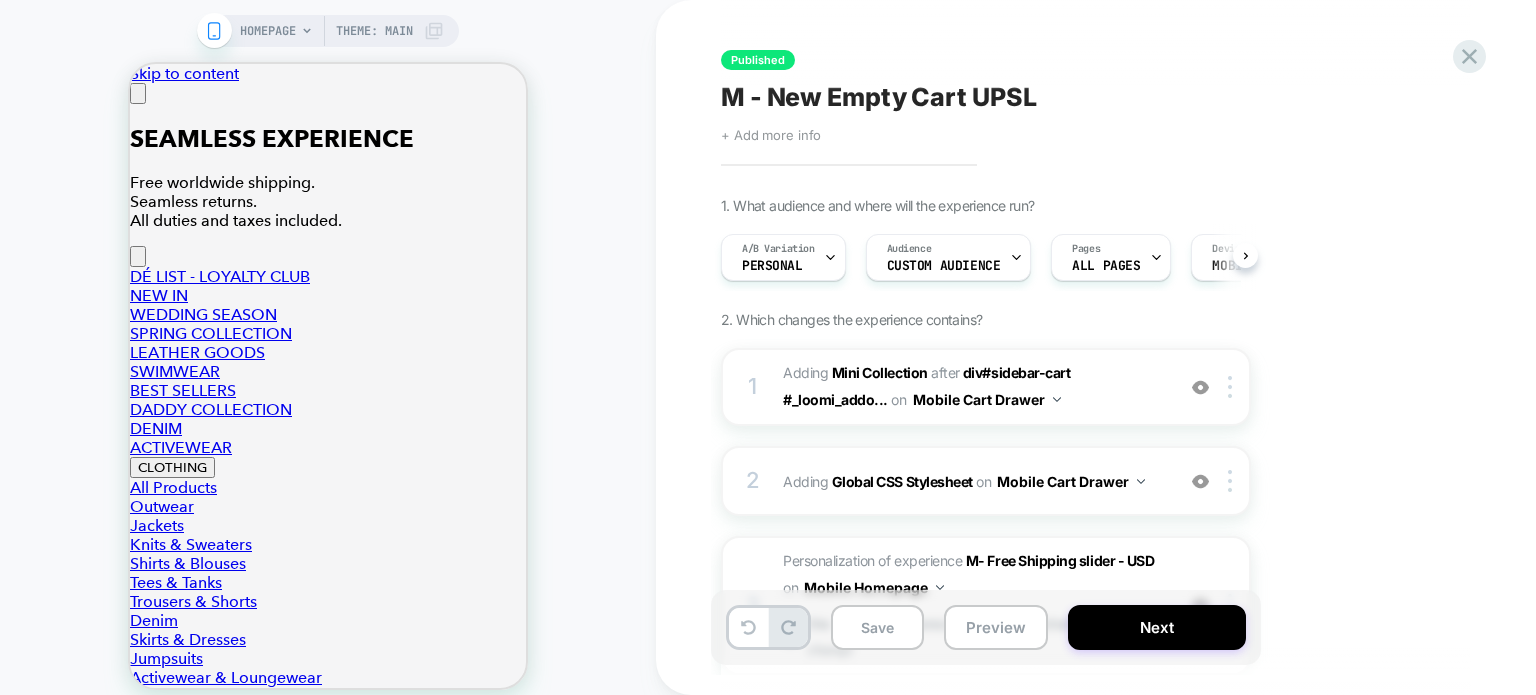 click on "Preview link was copied successfully HOMEPAGE Theme: MAIN Published M - New Empty Cart UPSL Click to edit experience details + Add more info 1. What audience and where will the experience run? A/B Variation PERSONAL Audience Custom Audience Pages ALL PAGES Devices MOBILE Trigger Page Load 2. Which changes the experience contains? 1 #_loomi_addon_1748506301178 Adding   Mini Collection   AFTER div#sidebar-cart #_loomi_addo... div#sidebar-cart #_loomi_addon_1749123904043_dup   on Mobile Cart Drawer Add Before Add After Duplicate Replace Position Copy CSS Selector Copy Widget Id Rename Copy to   Desktop Target   All Devices Delete Upgrade to latest 2 Adding   Global CSS Stylesheet   on Mobile Cart Drawer Add Before Add After Copy to   Desktop Target   All Devices Delete 3 Personalization of experience   M- Free Shipping slider - USD   on Mobile Homepage the main experience is not affected by this change Add Before Add After Duplicate Replace Position Copy CSS Selector Copy Widget Id Rename Copy to   Desktop   4 :" at bounding box center [768, 347] 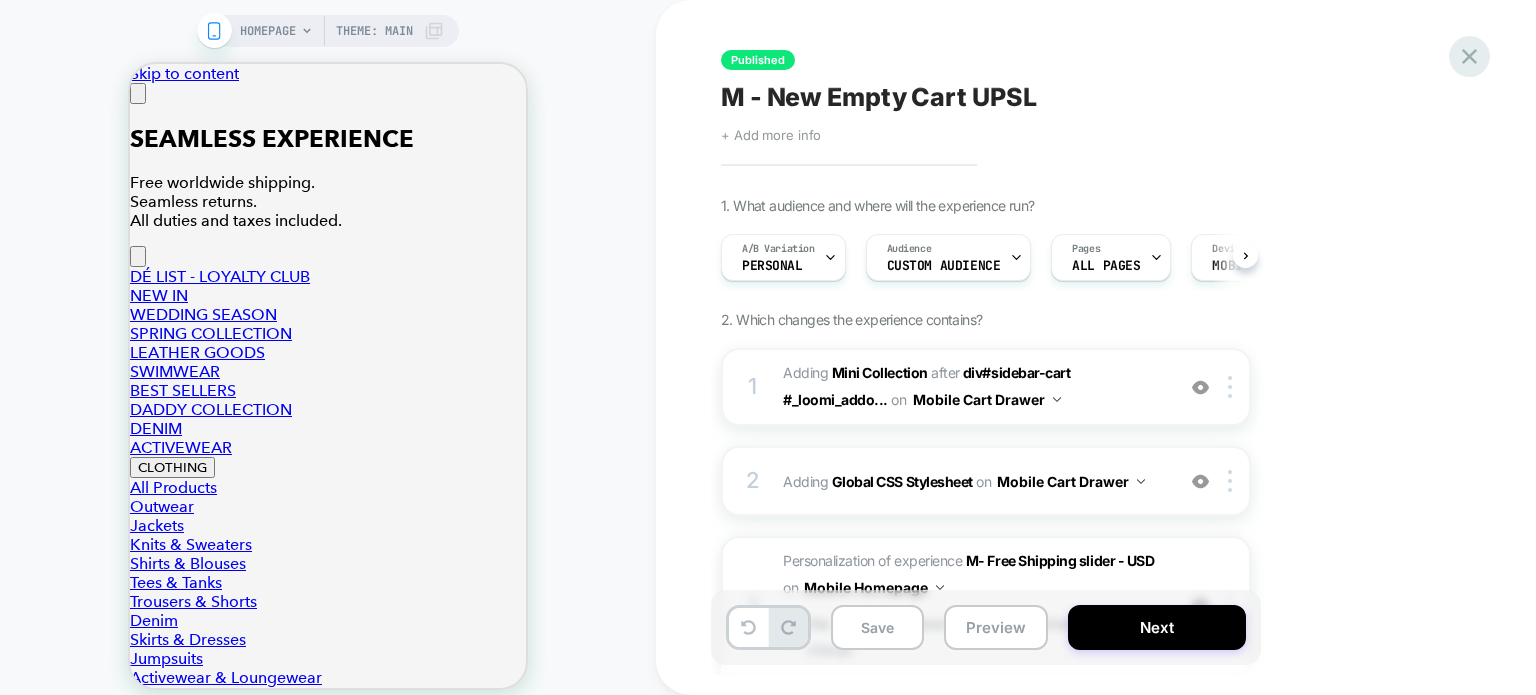 click 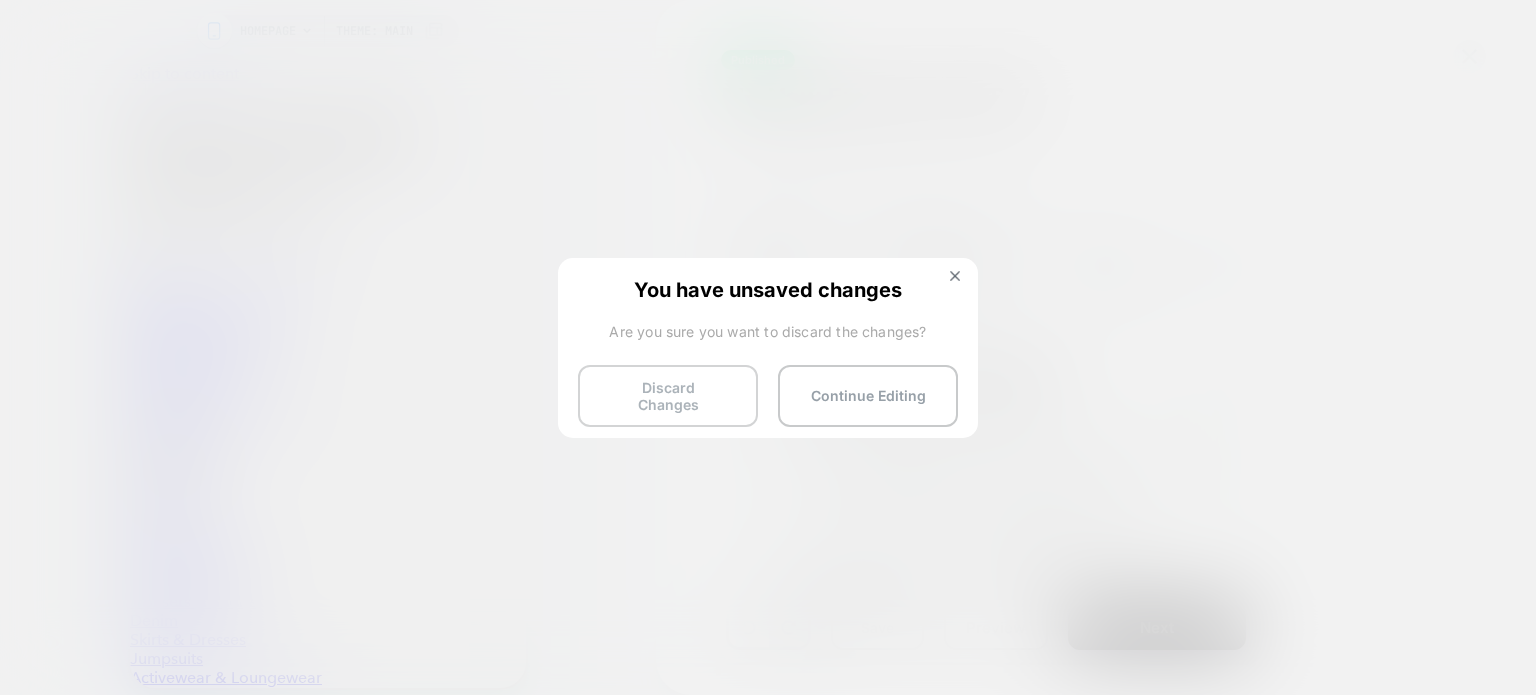 click on "Discard Changes" at bounding box center [668, 396] 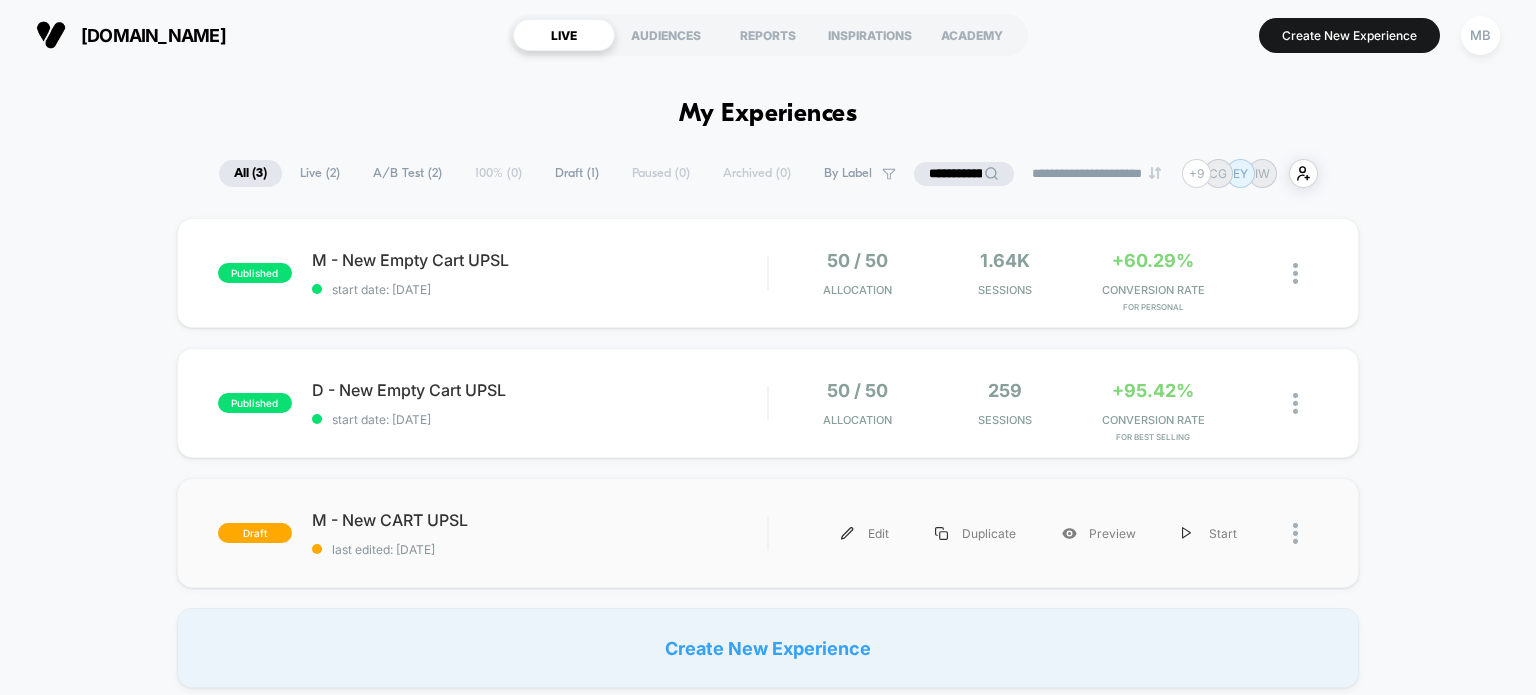 click on "M - New CART UPSL" at bounding box center (540, 520) 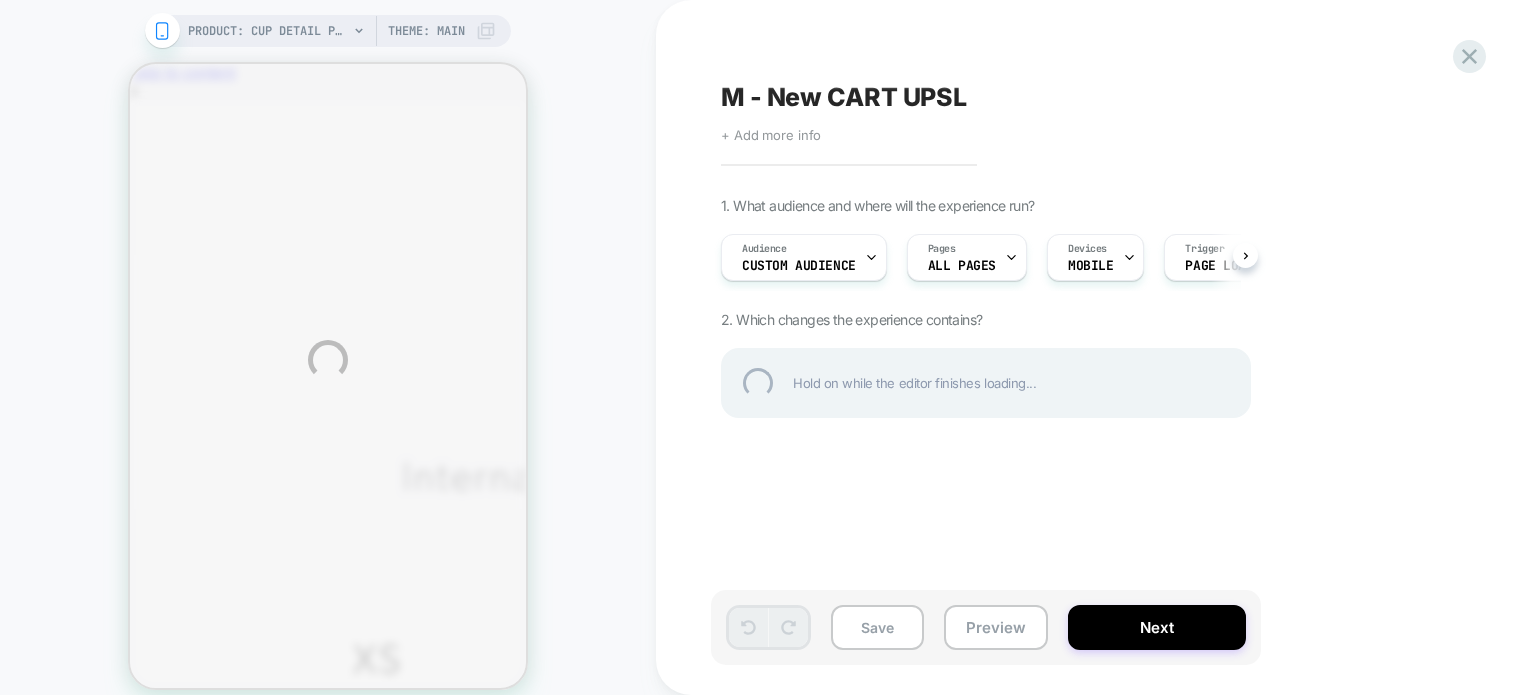 scroll, scrollTop: 0, scrollLeft: 0, axis: both 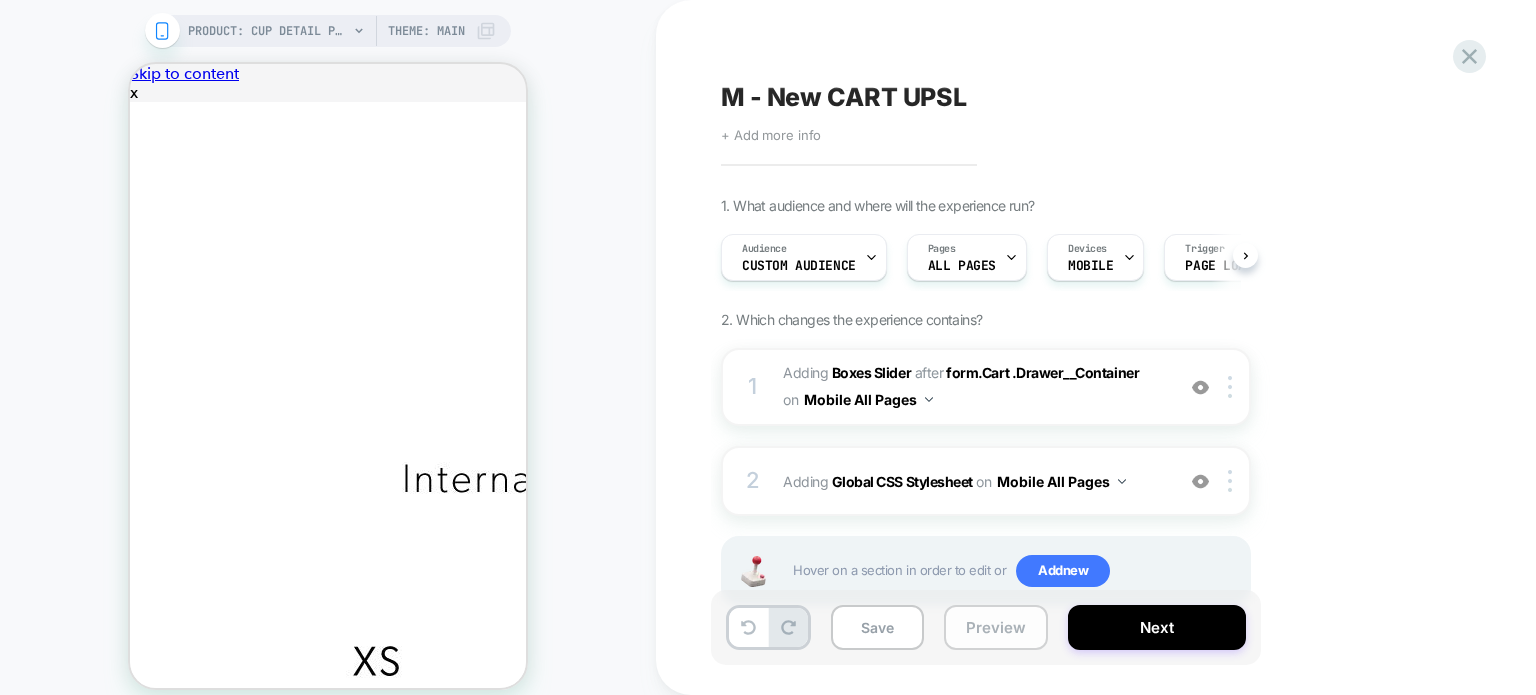 click on "Preview" at bounding box center (996, 627) 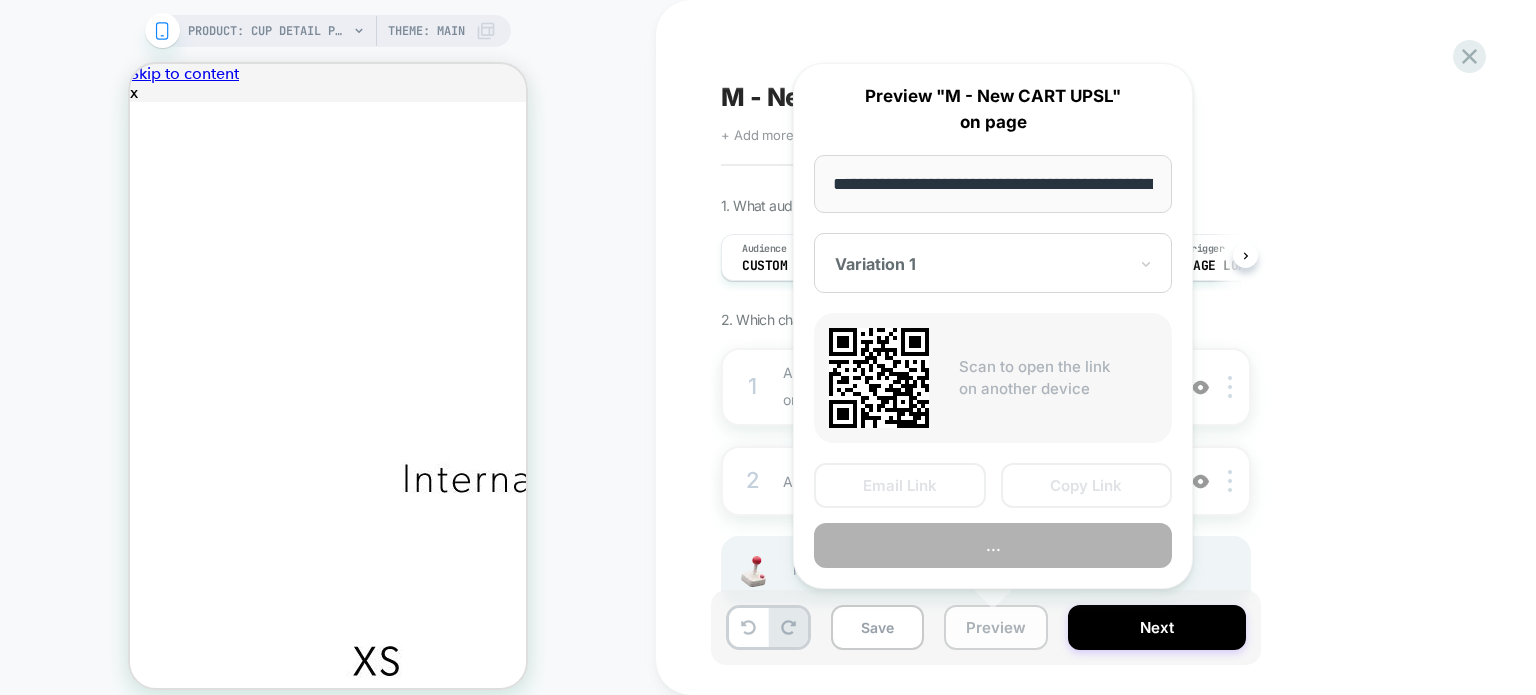 scroll, scrollTop: 0, scrollLeft: 374, axis: horizontal 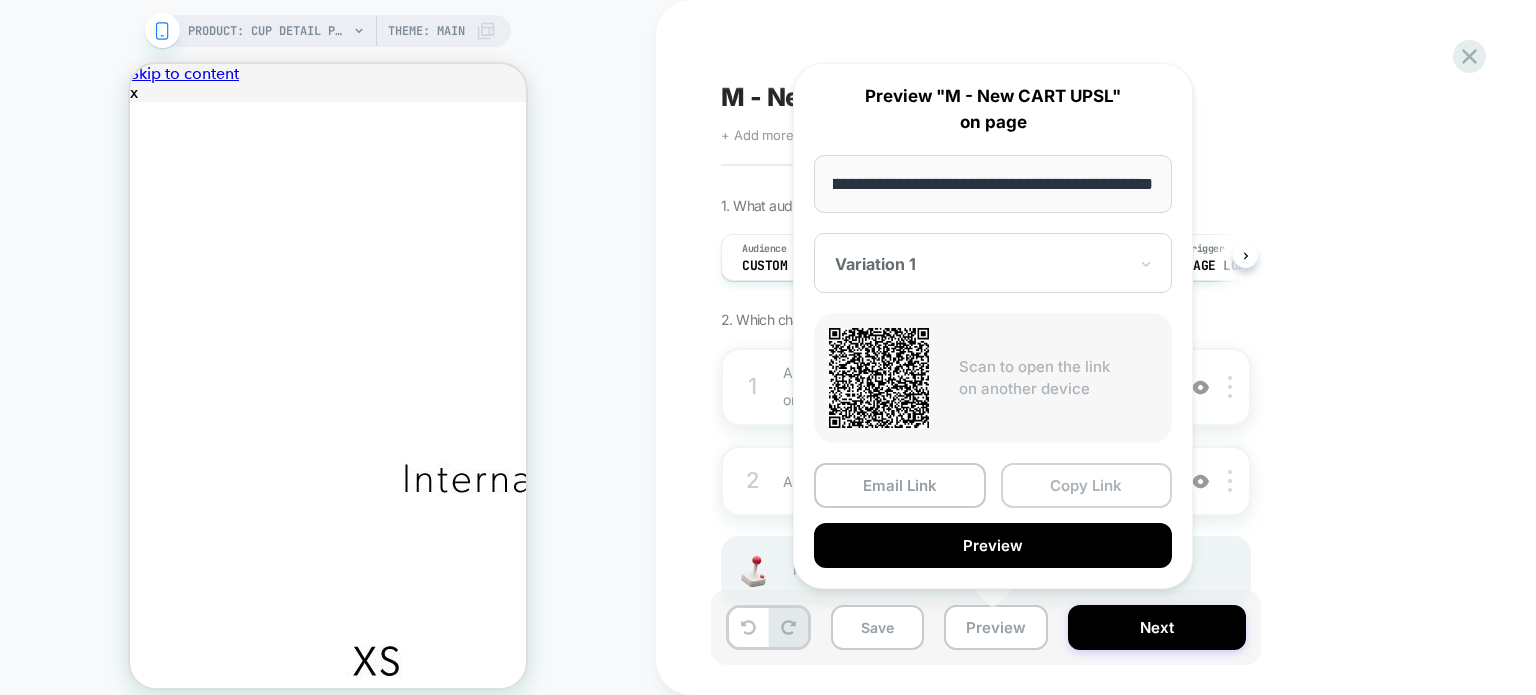 click on "Copy Link" at bounding box center (1087, 485) 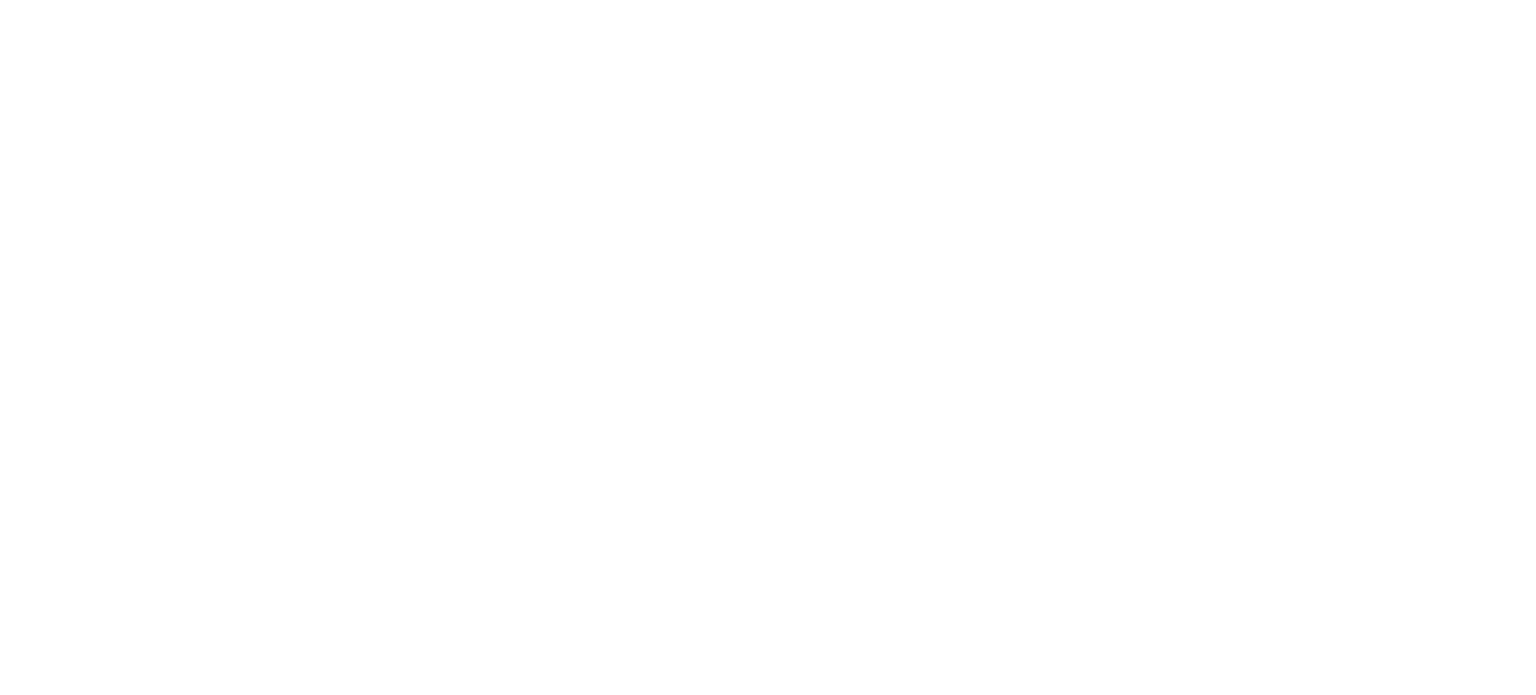 scroll, scrollTop: 0, scrollLeft: 0, axis: both 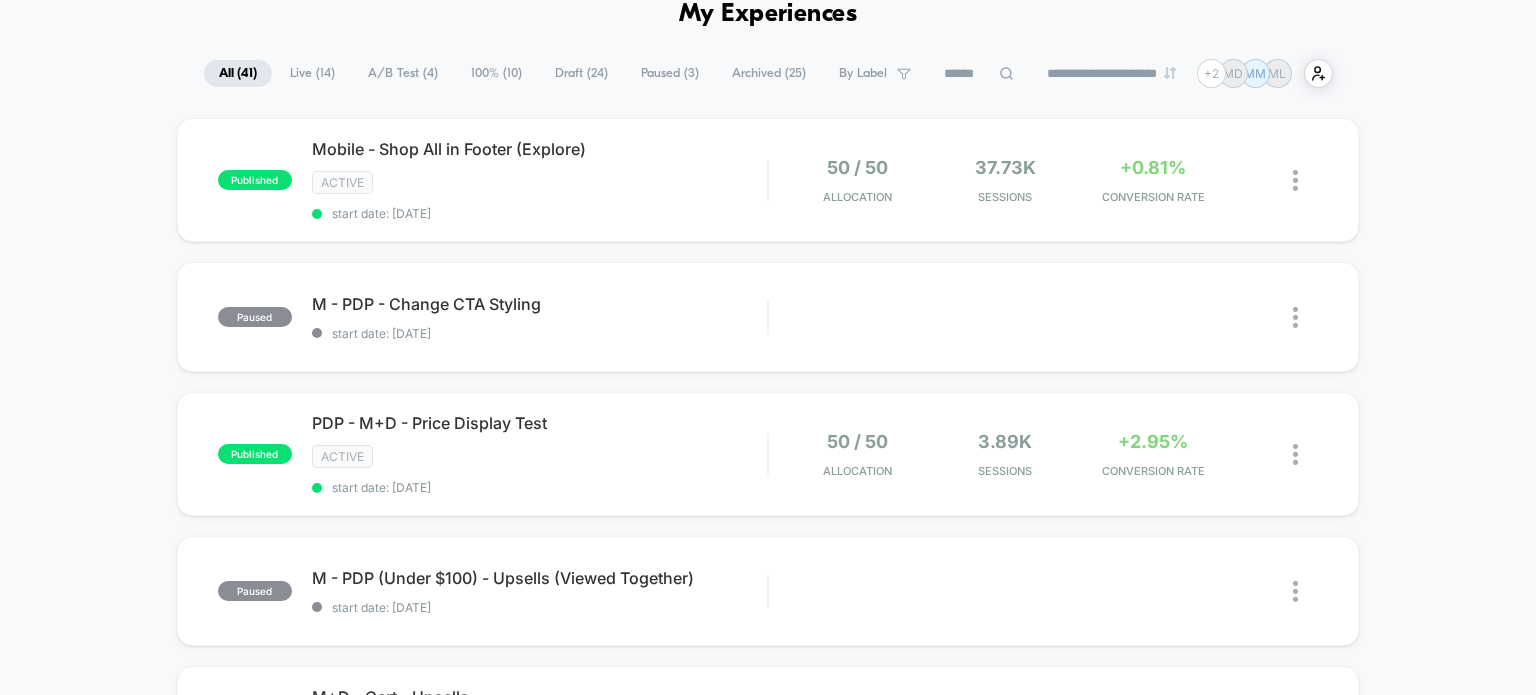 drag, startPoint x: 400, startPoint y: 67, endPoint x: 455, endPoint y: 112, distance: 71.063354 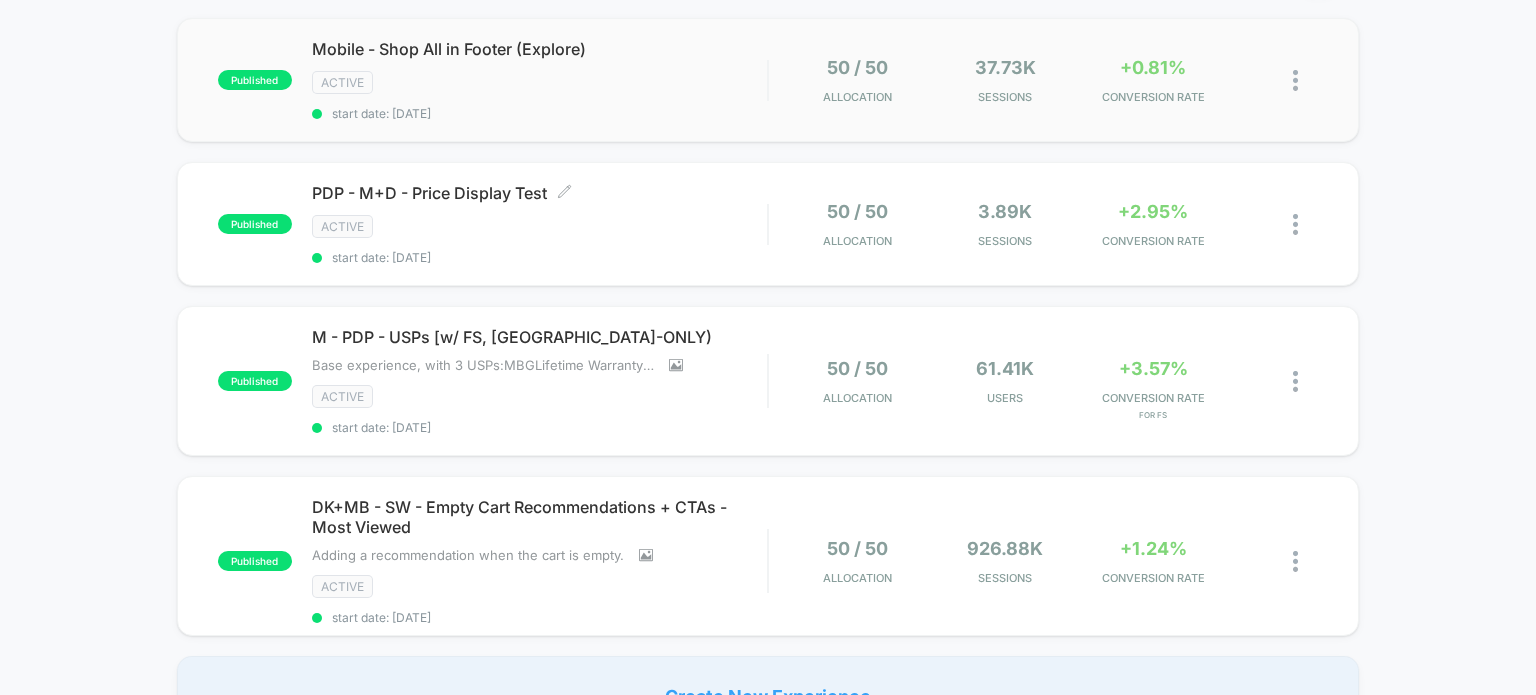 scroll, scrollTop: 100, scrollLeft: 0, axis: vertical 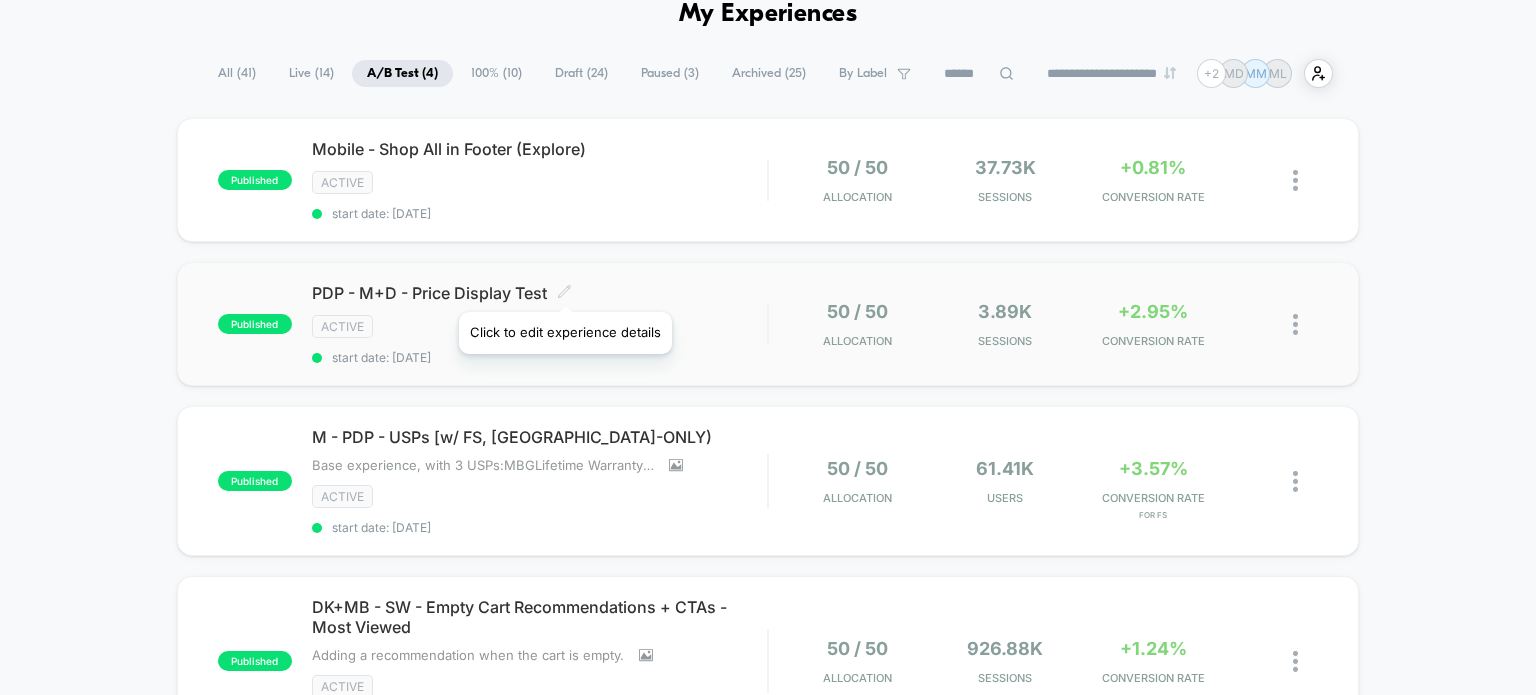 click 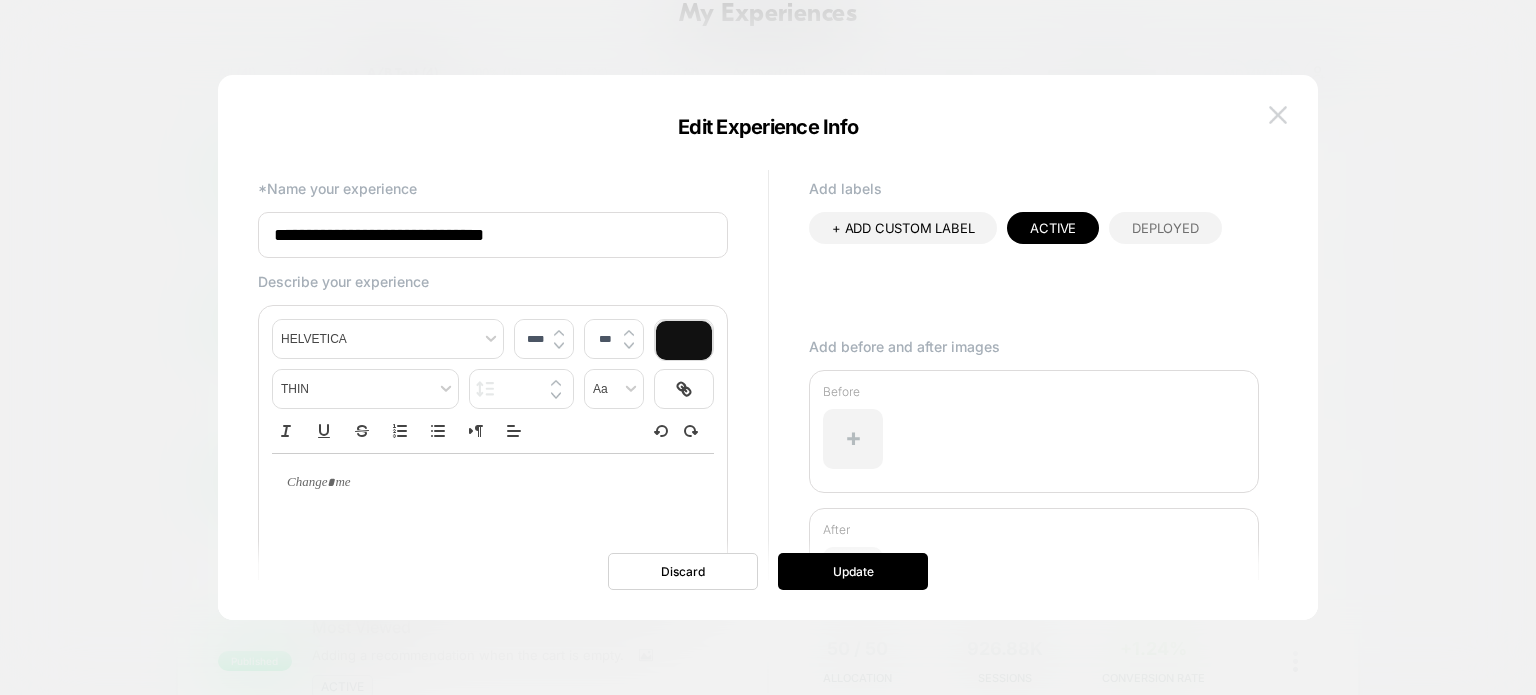 drag, startPoint x: 1269, startPoint y: 115, endPoint x: 980, endPoint y: 210, distance: 304.21375 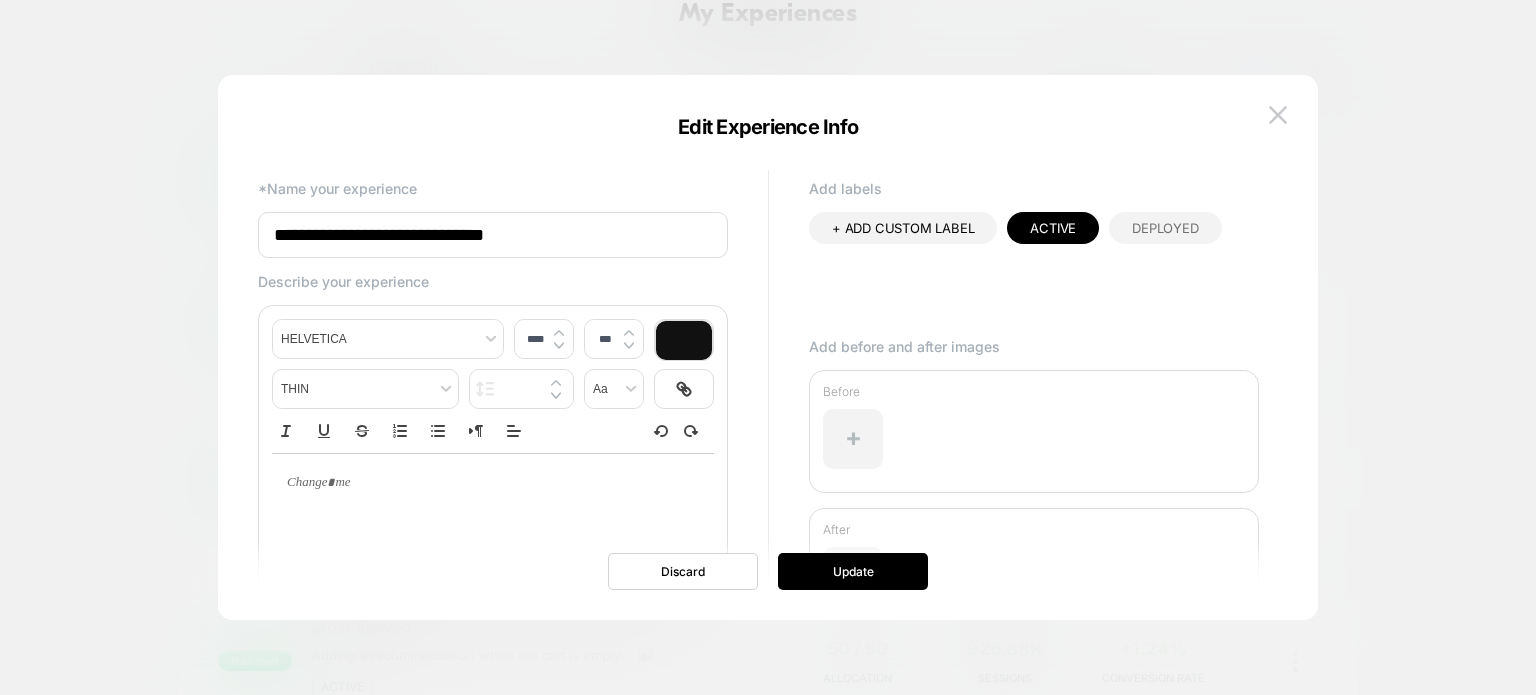 click at bounding box center [1278, 115] 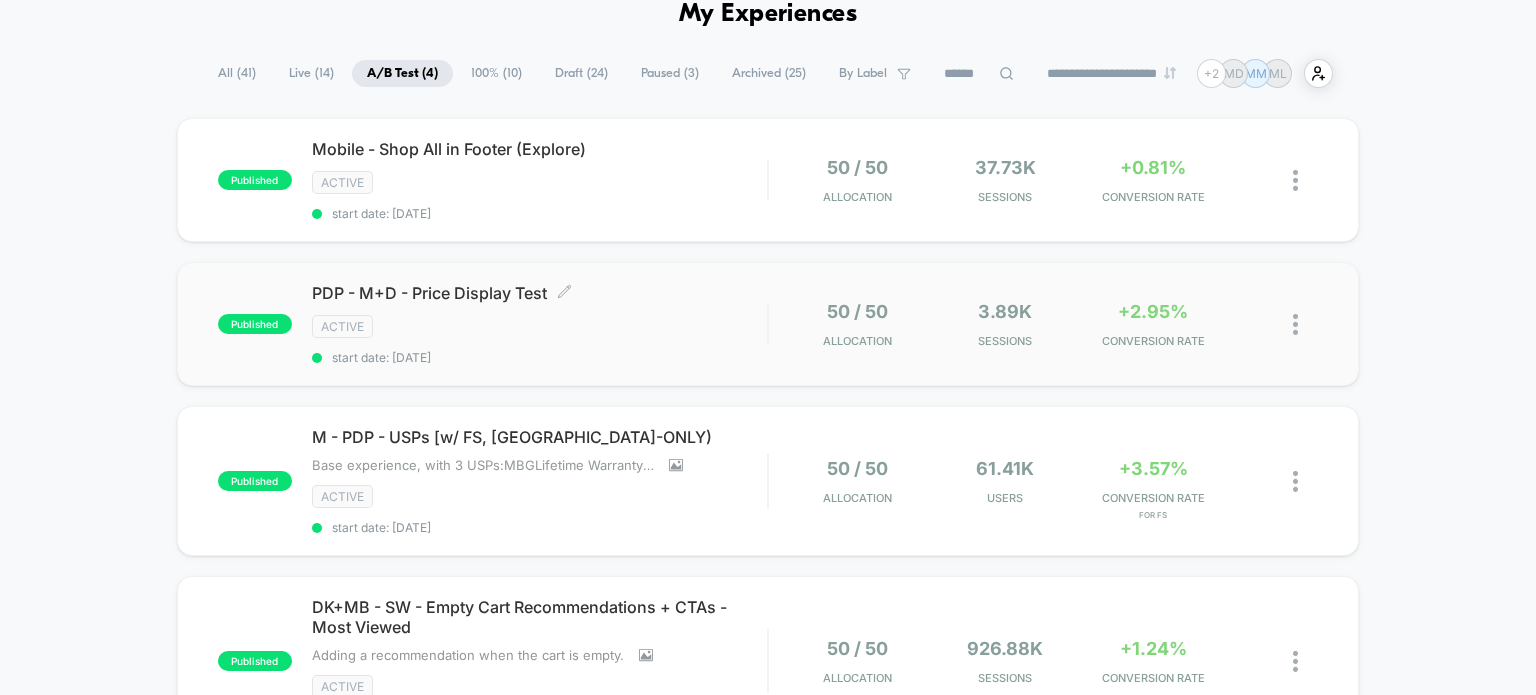 click on "ACTIVE" at bounding box center (540, 326) 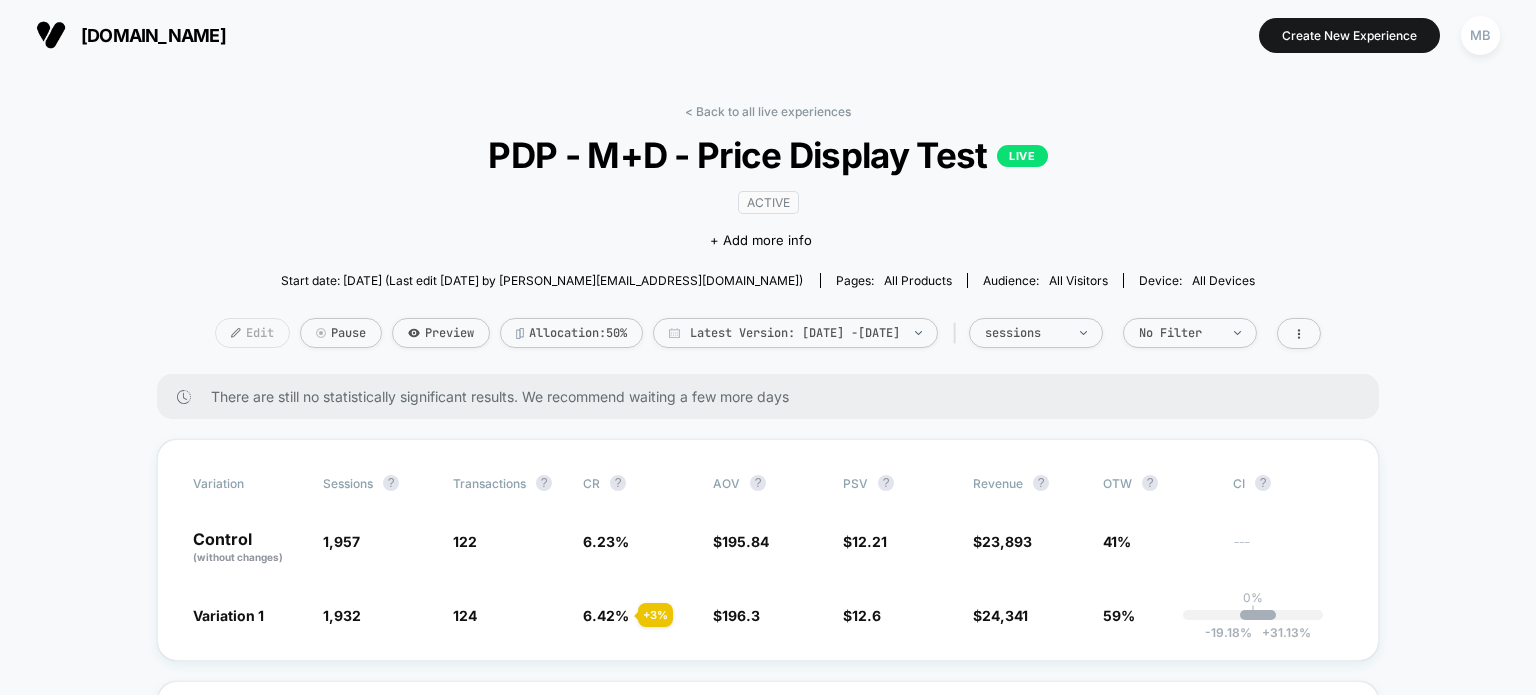 click on "Edit" at bounding box center (252, 333) 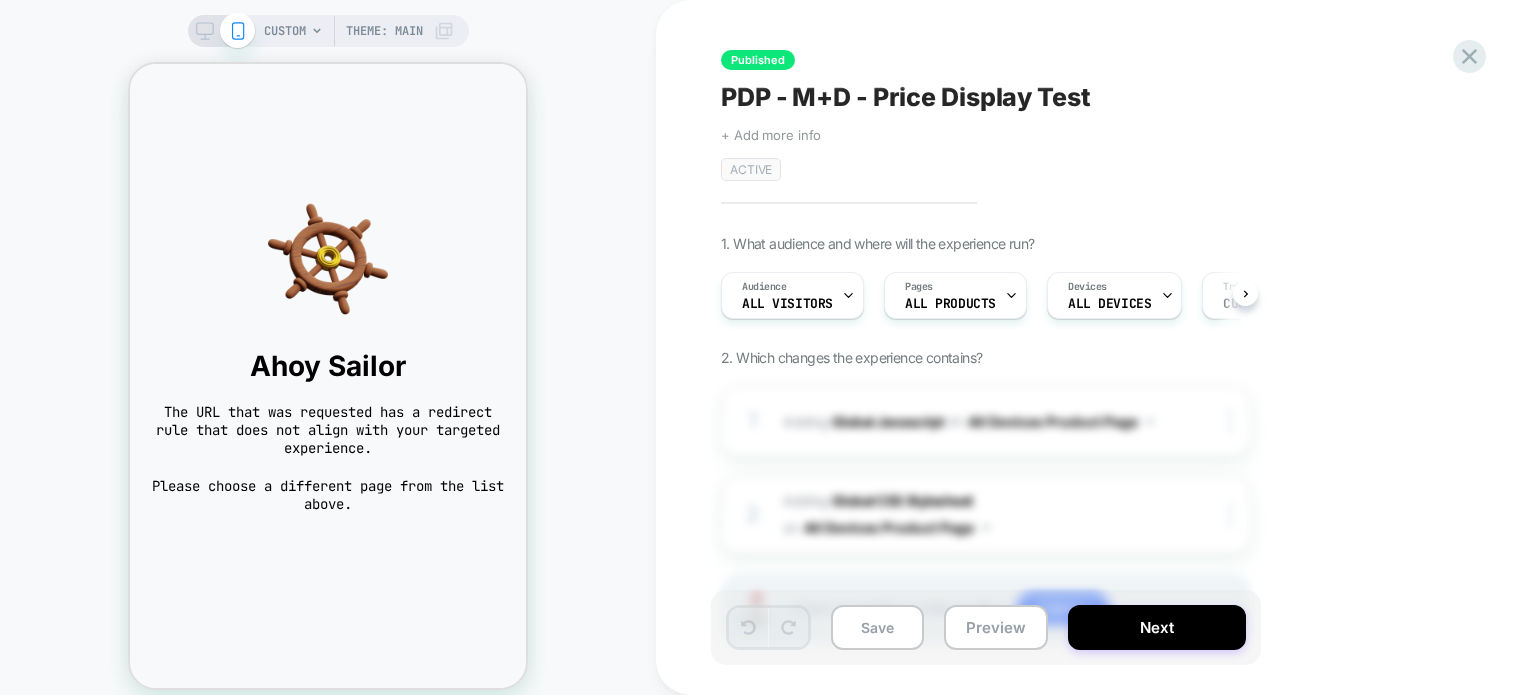 scroll, scrollTop: 0, scrollLeft: 0, axis: both 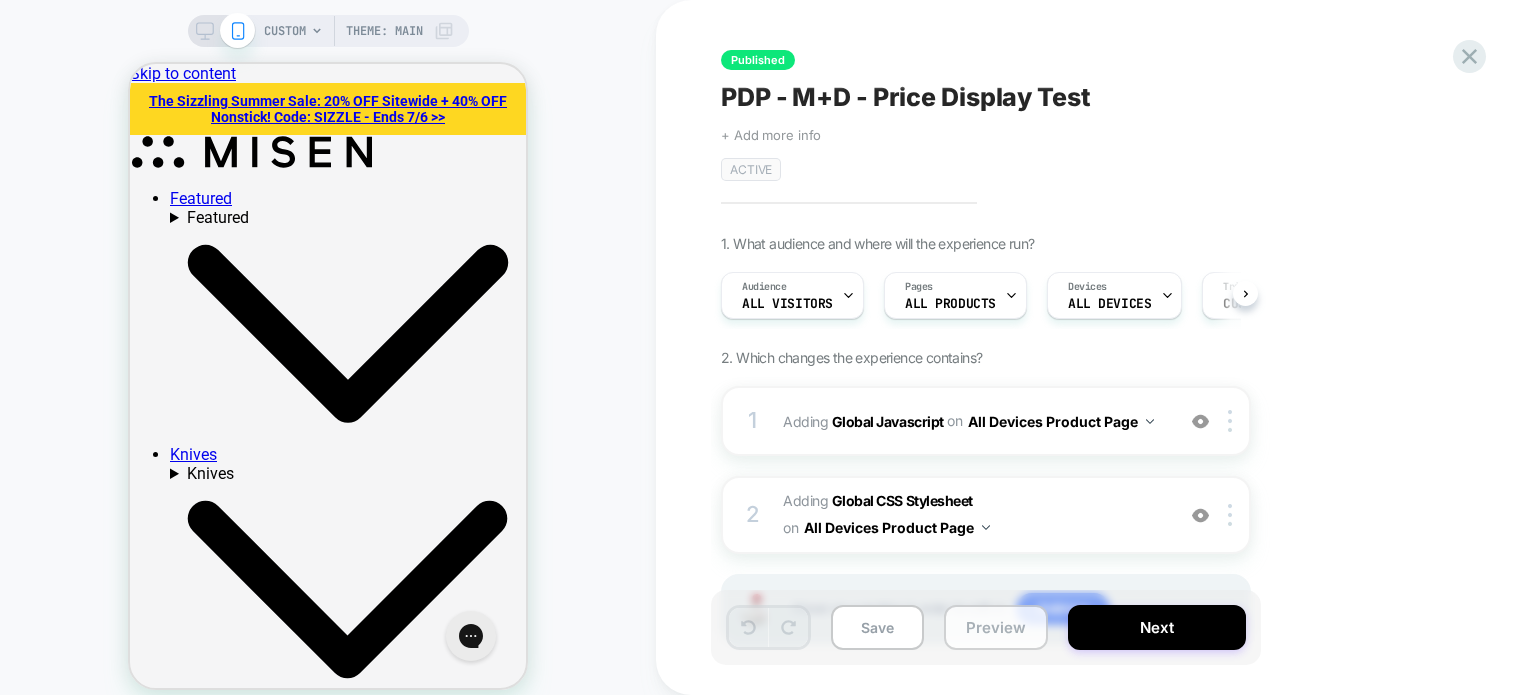 click on "Preview" at bounding box center (996, 627) 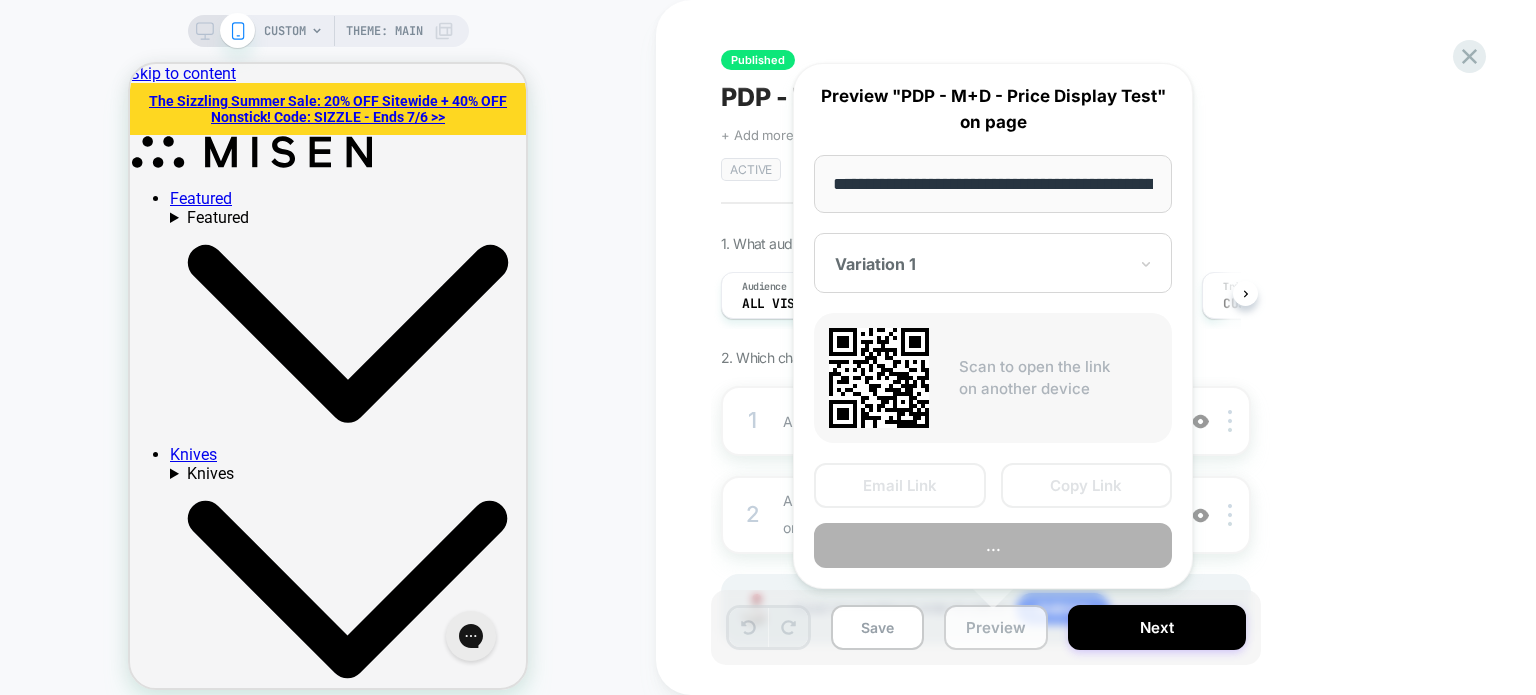 scroll, scrollTop: 0, scrollLeft: 232, axis: horizontal 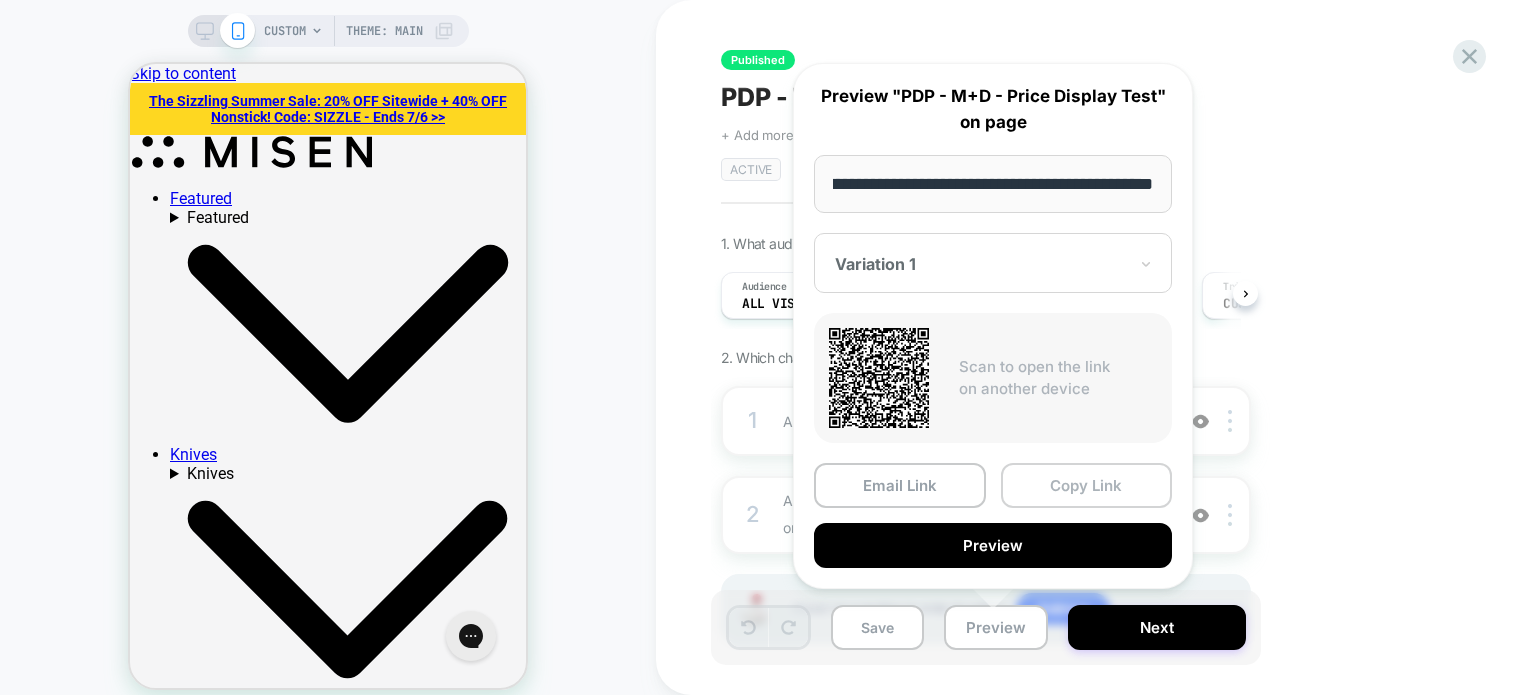 click on "Copy Link" at bounding box center (1087, 485) 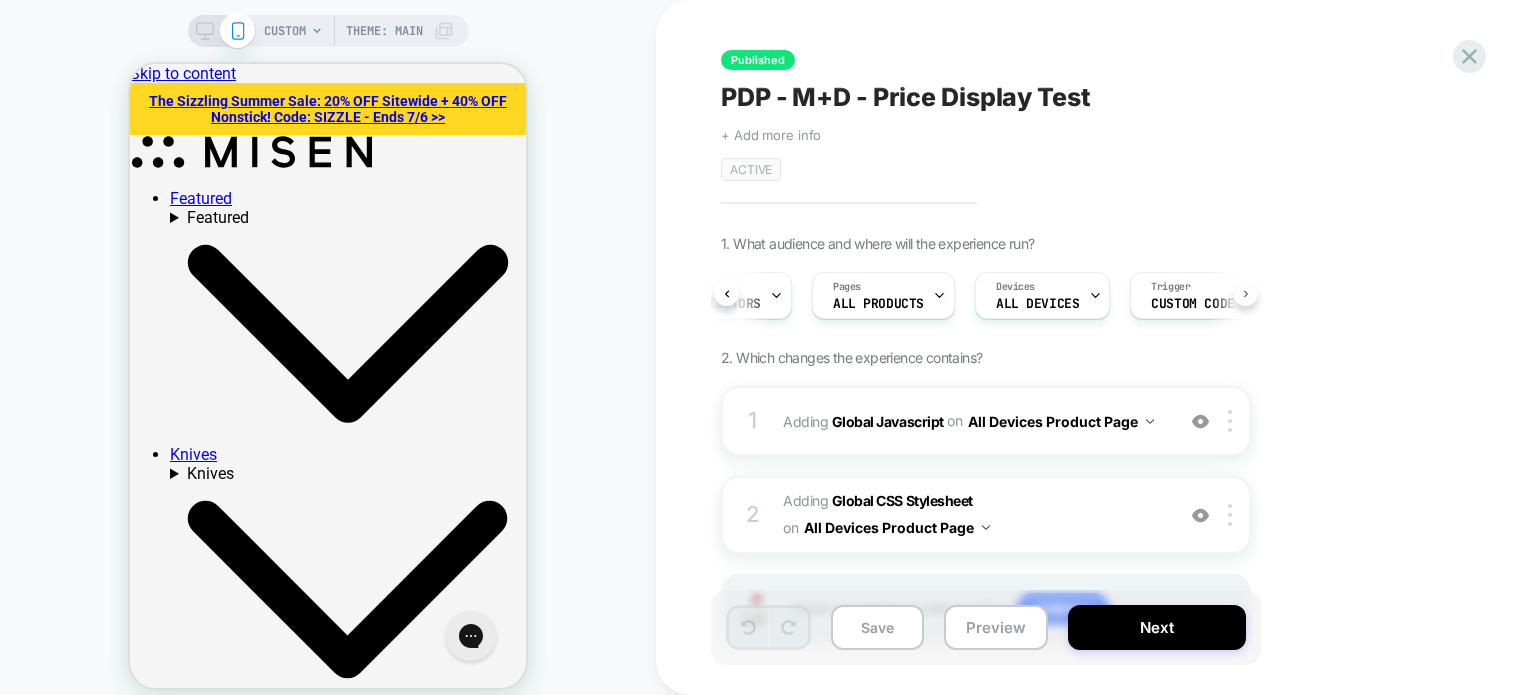 click 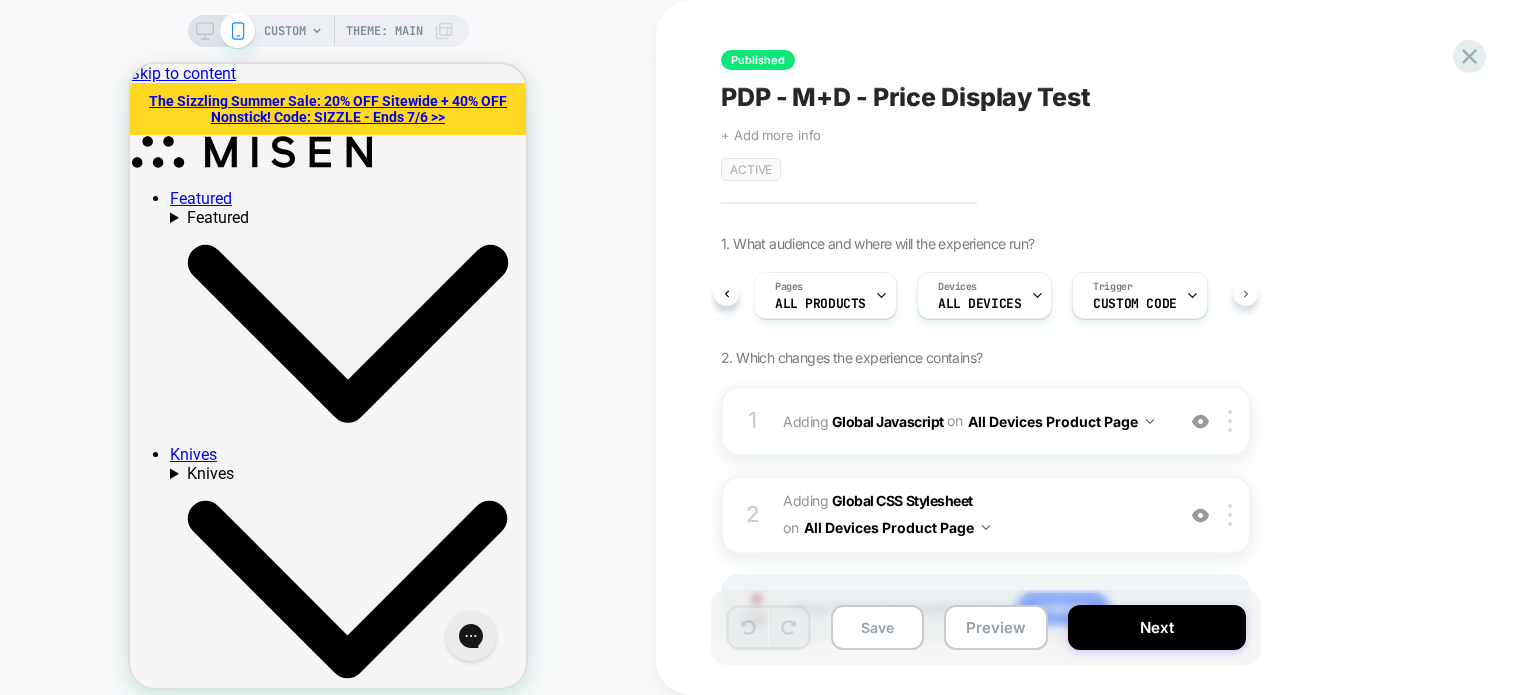 scroll, scrollTop: 0, scrollLeft: 140, axis: horizontal 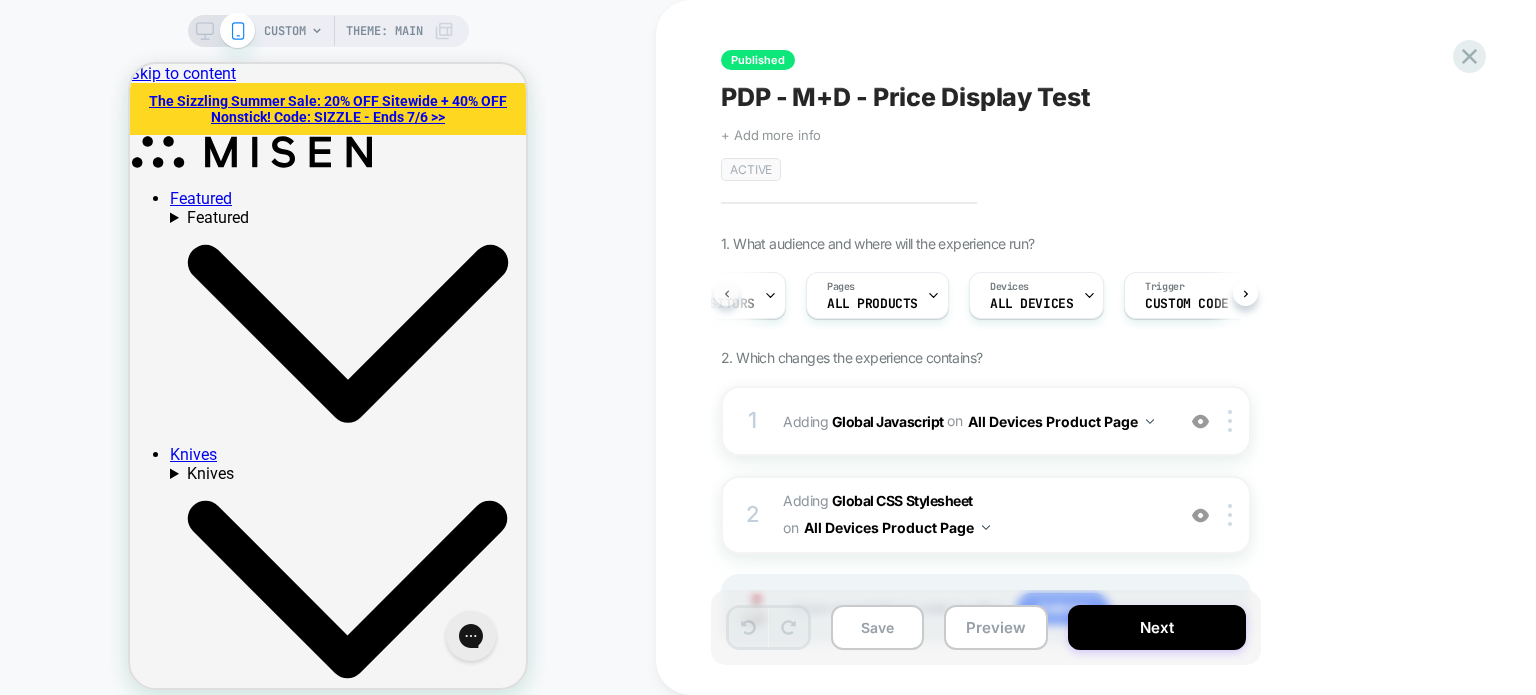 click 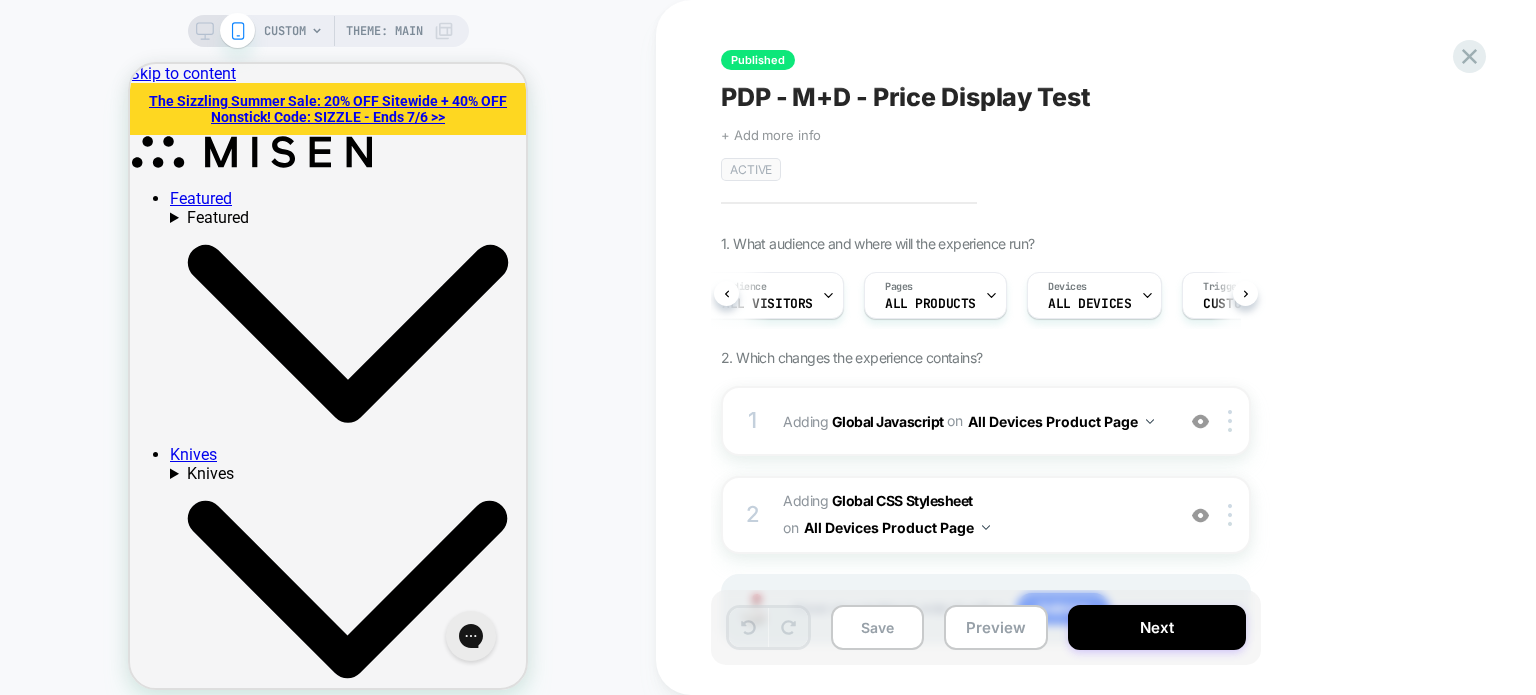 scroll, scrollTop: 0, scrollLeft: 15, axis: horizontal 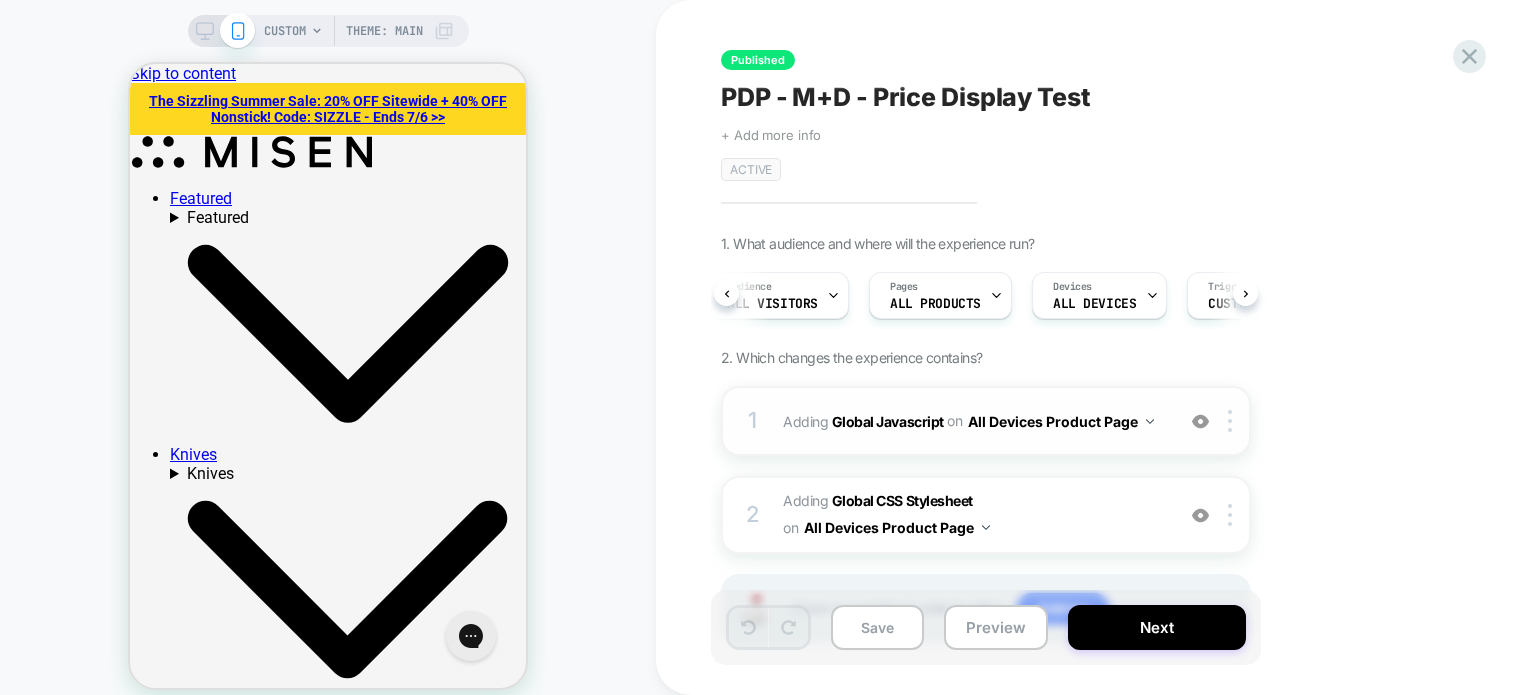 click at bounding box center (1200, 421) 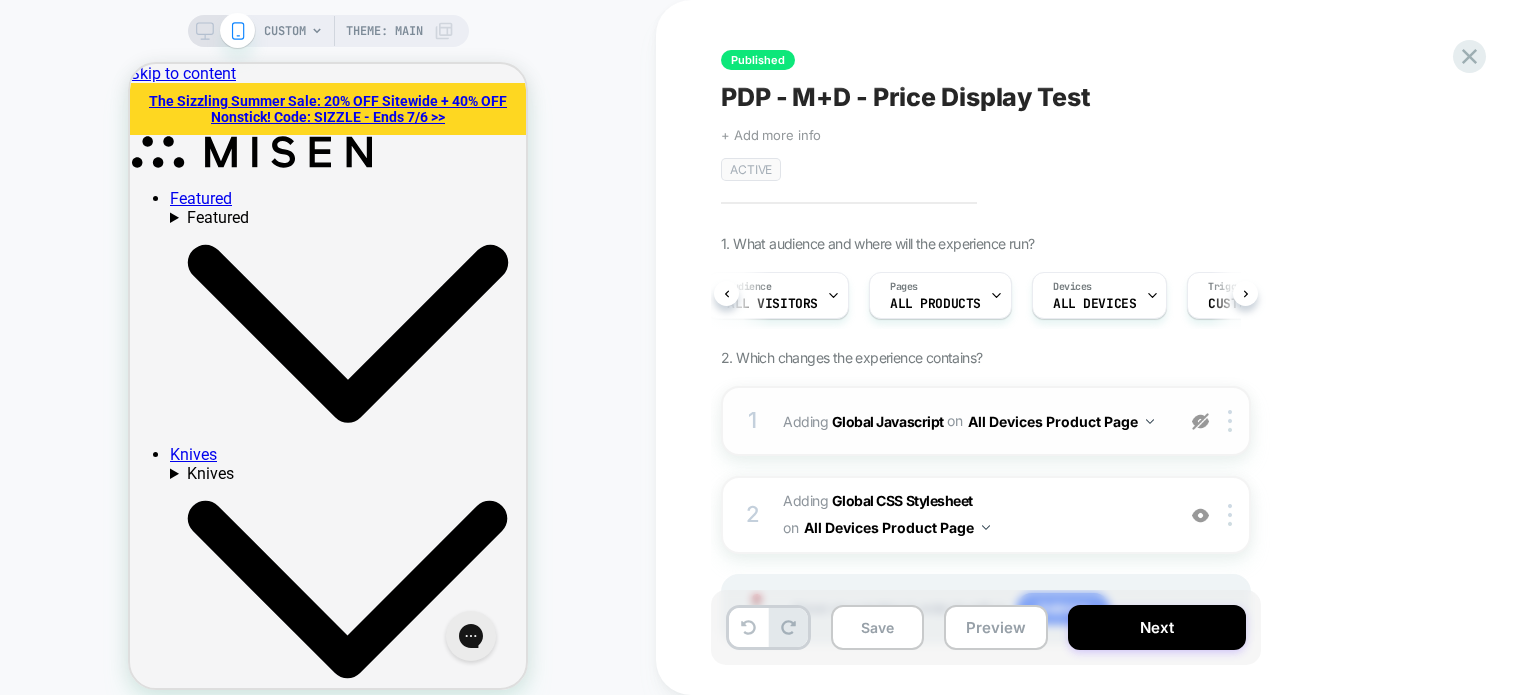 click at bounding box center (1200, 421) 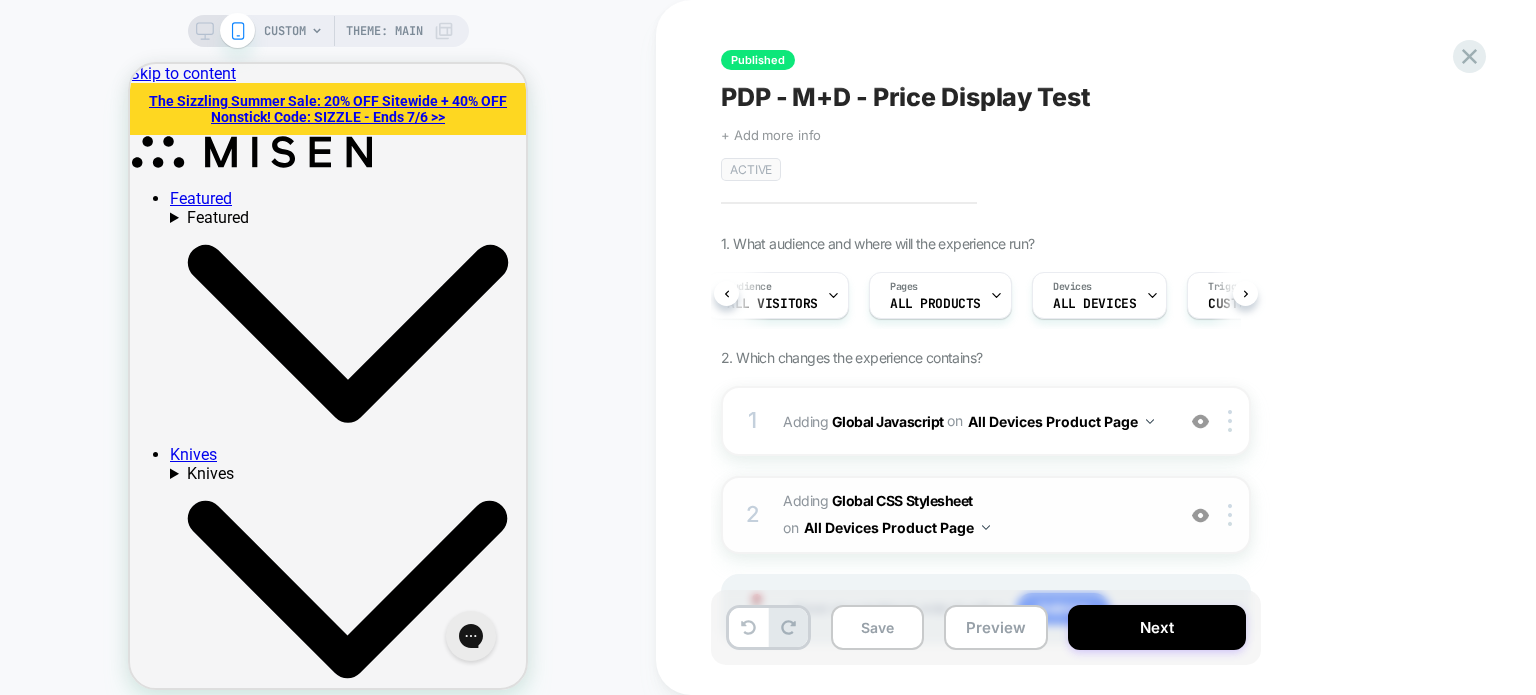 click at bounding box center [1200, 515] 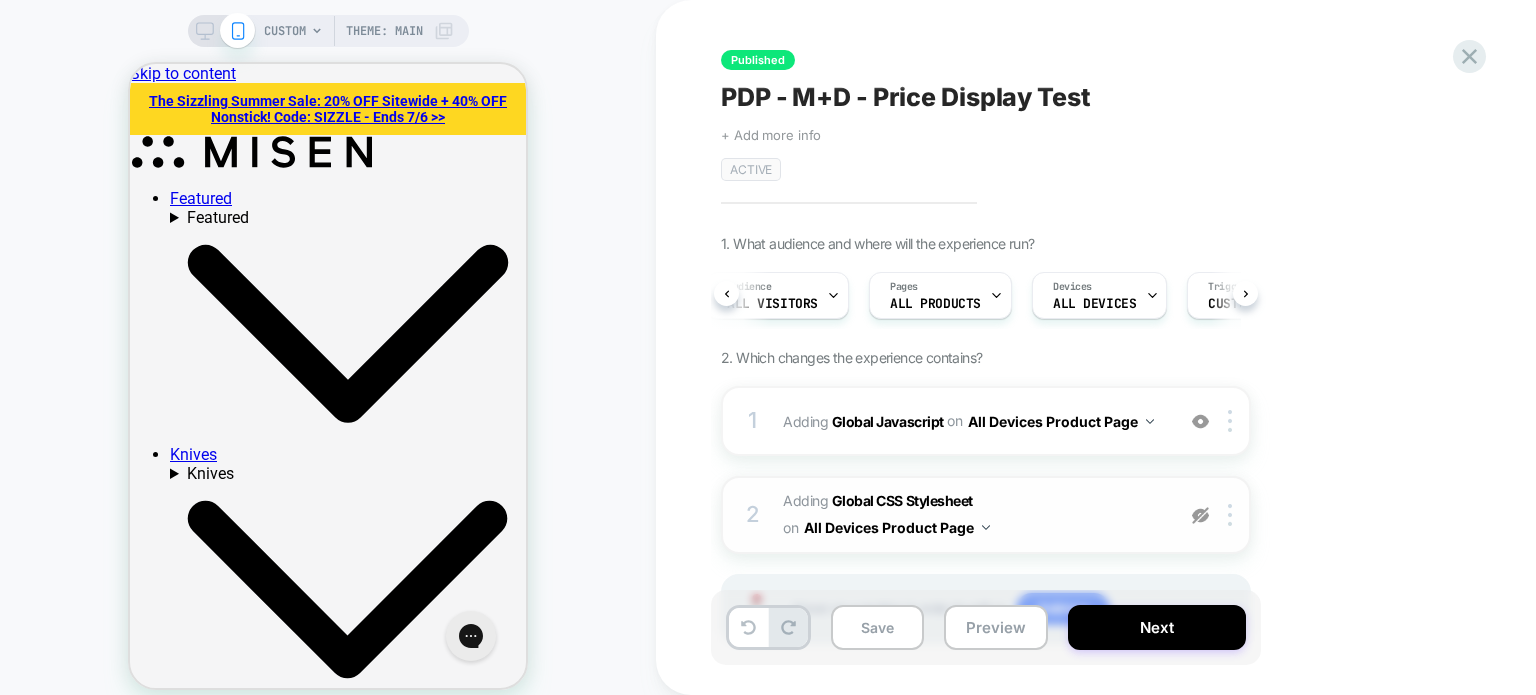 click at bounding box center (1200, 515) 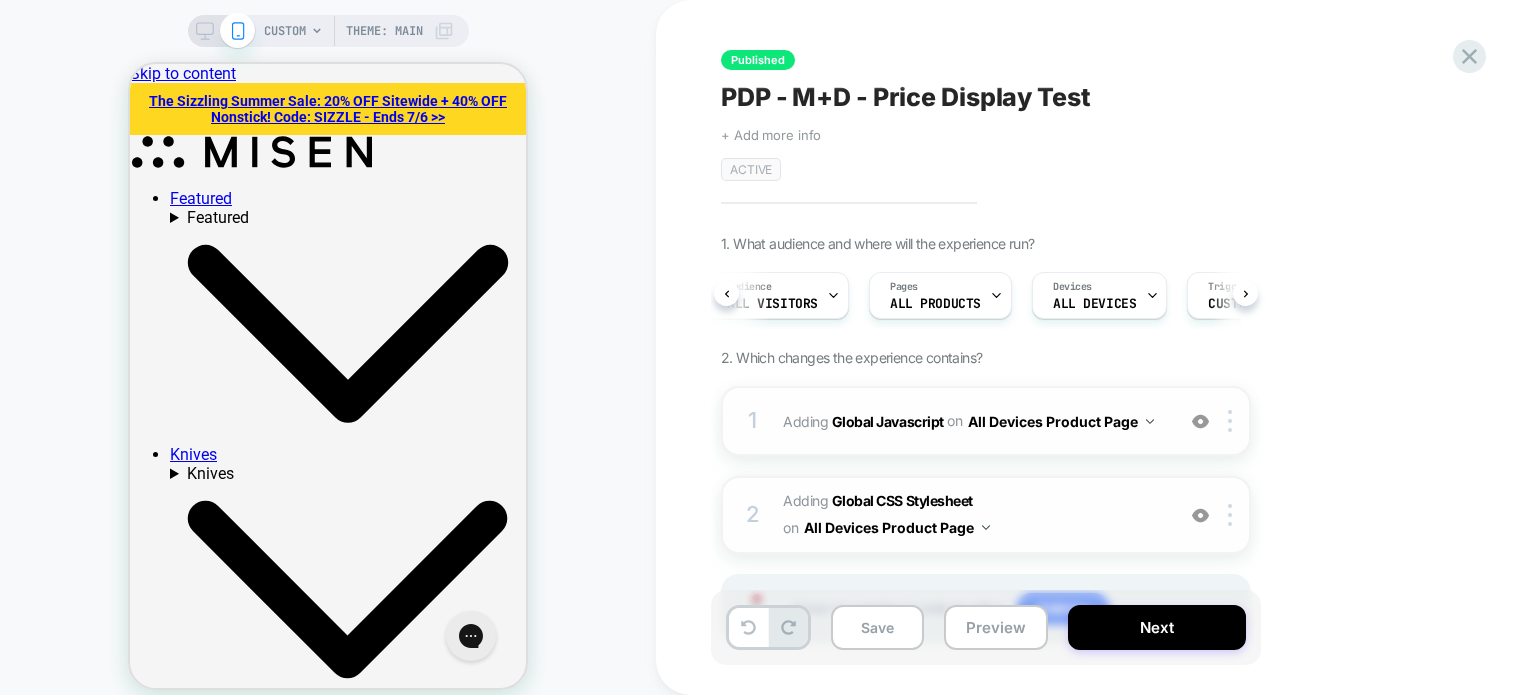 click at bounding box center [1200, 421] 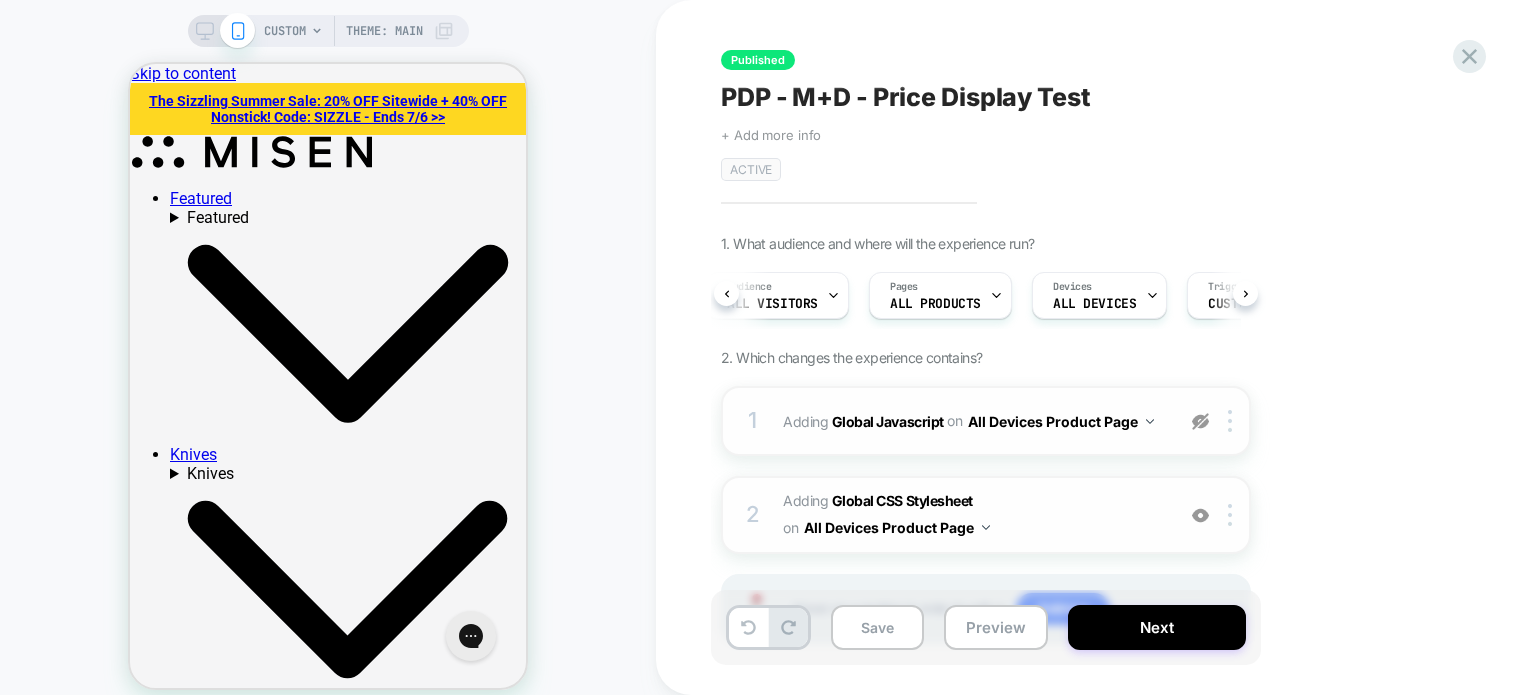 click at bounding box center (1200, 421) 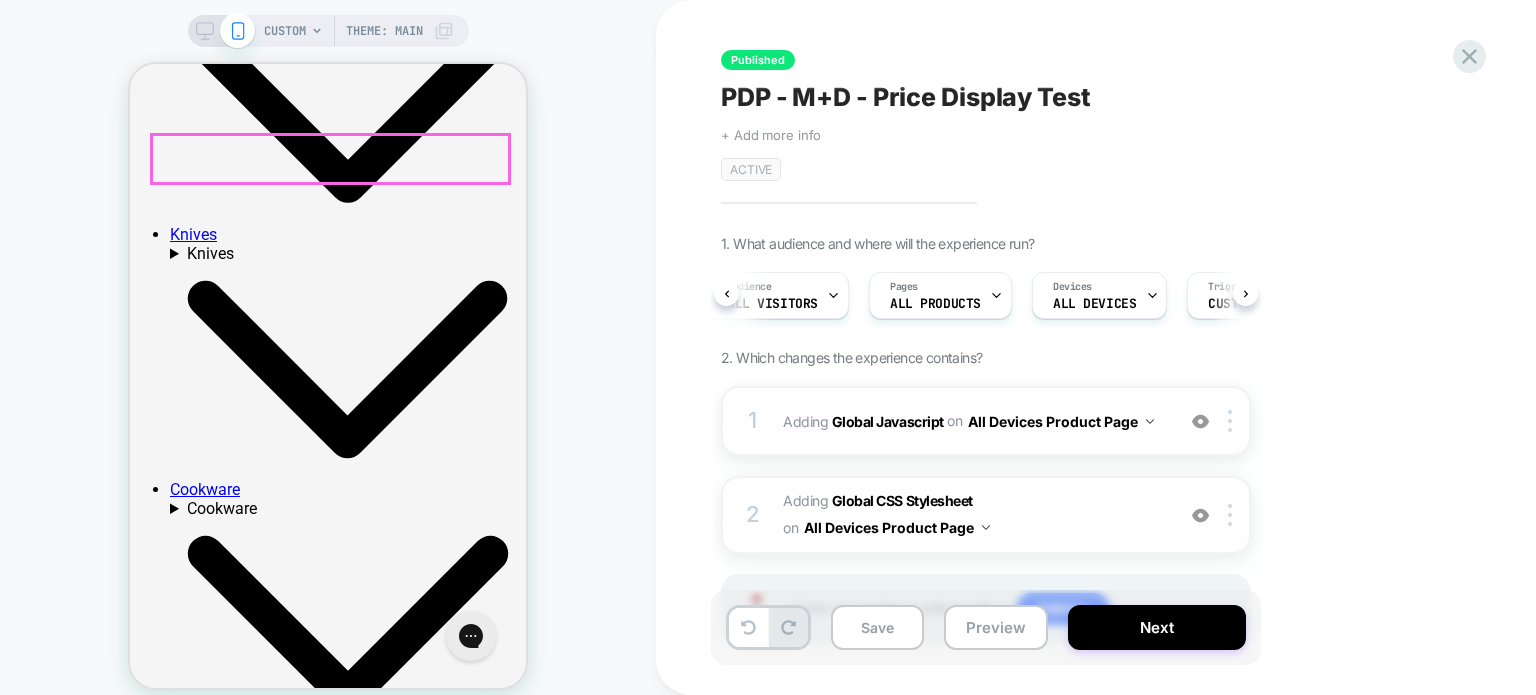 scroll, scrollTop: 300, scrollLeft: 0, axis: vertical 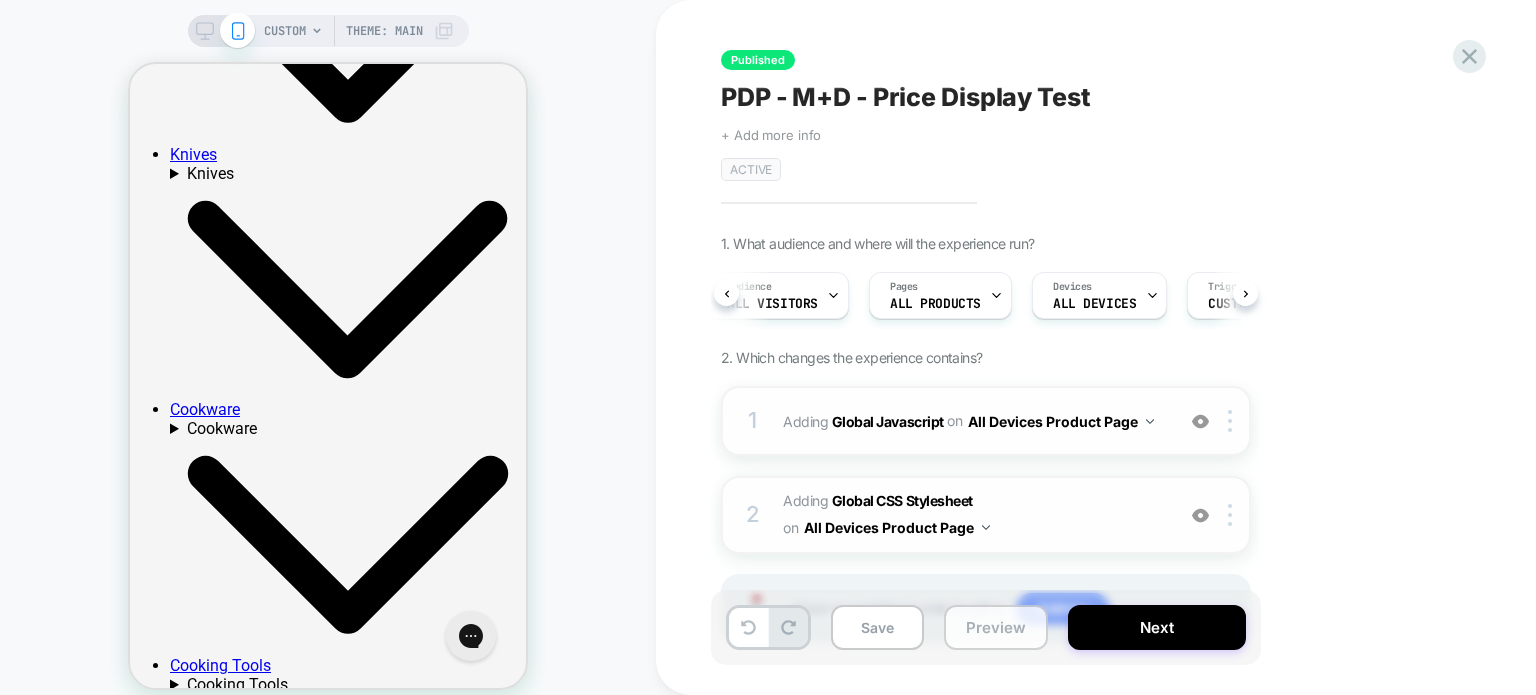click on "Preview" at bounding box center [996, 627] 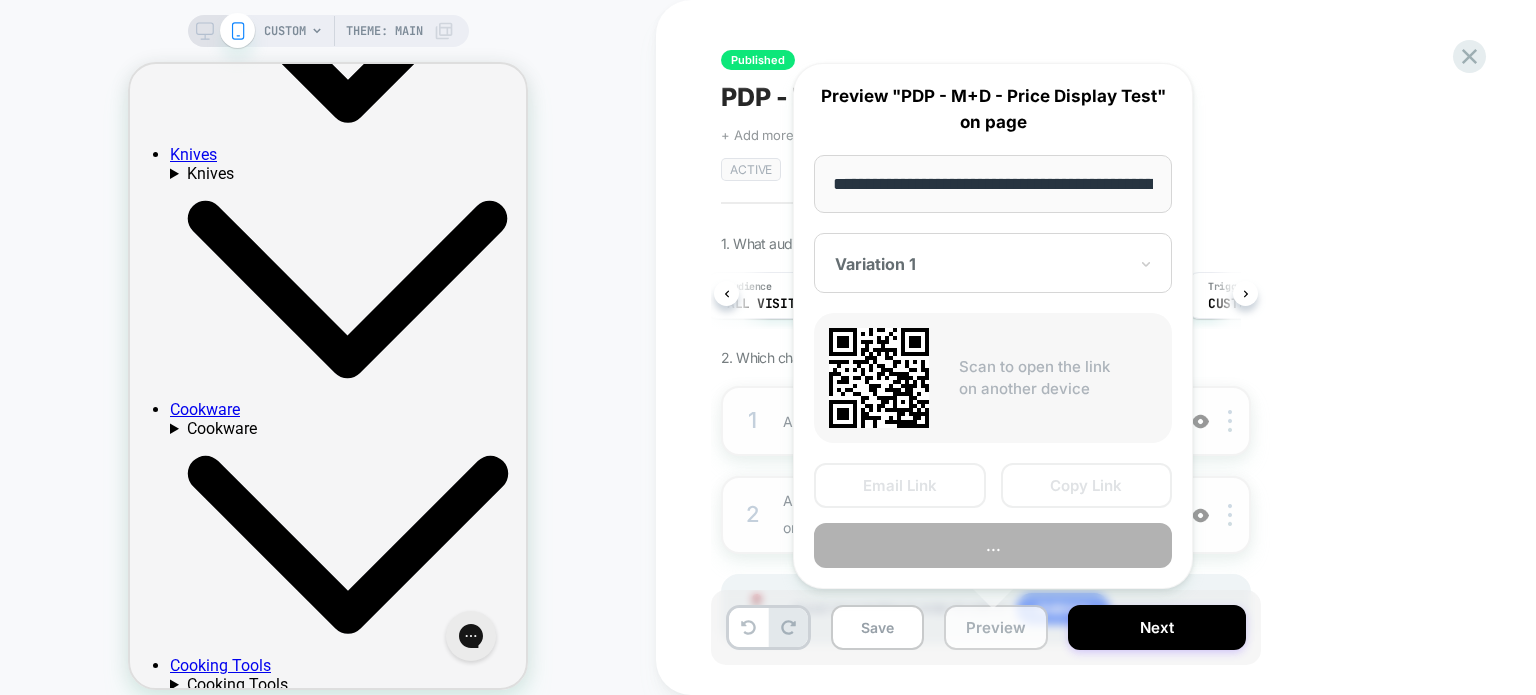 scroll, scrollTop: 0, scrollLeft: 232, axis: horizontal 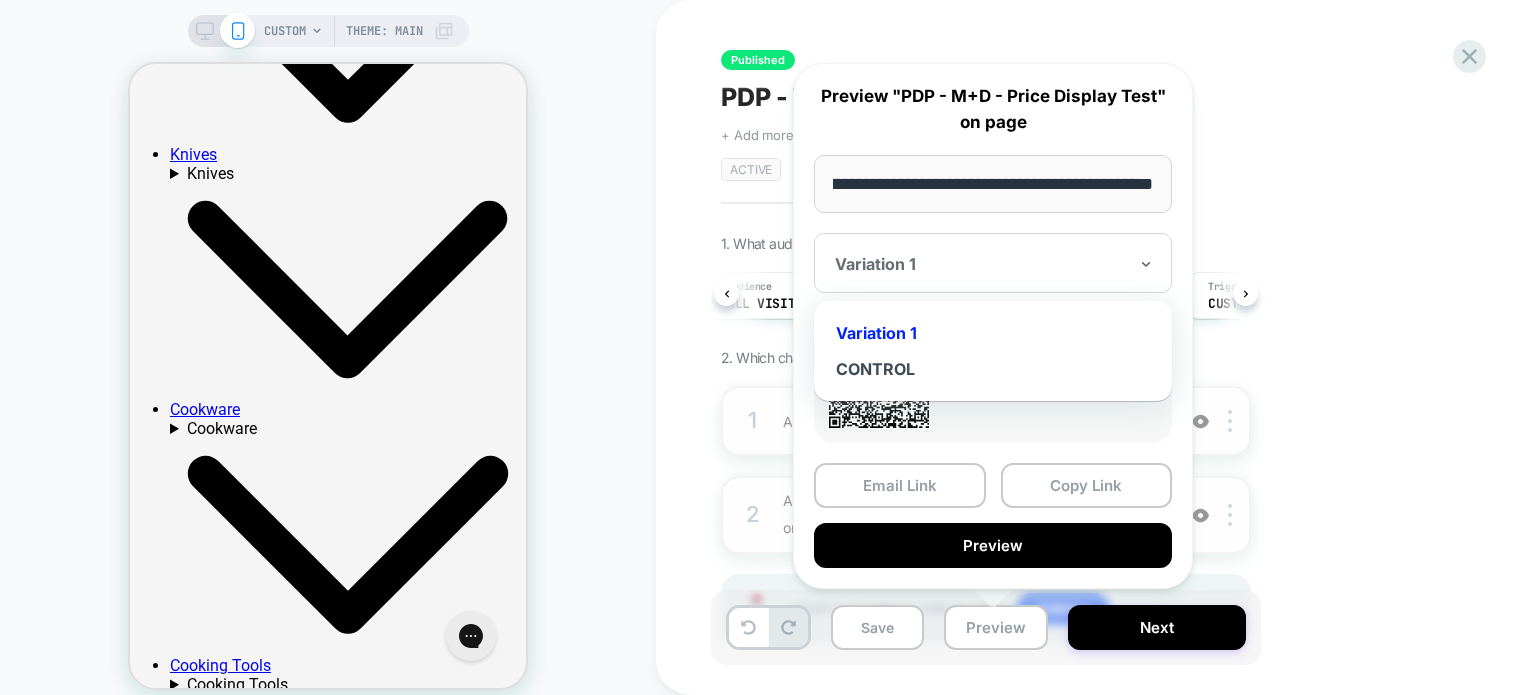 click at bounding box center [981, 264] 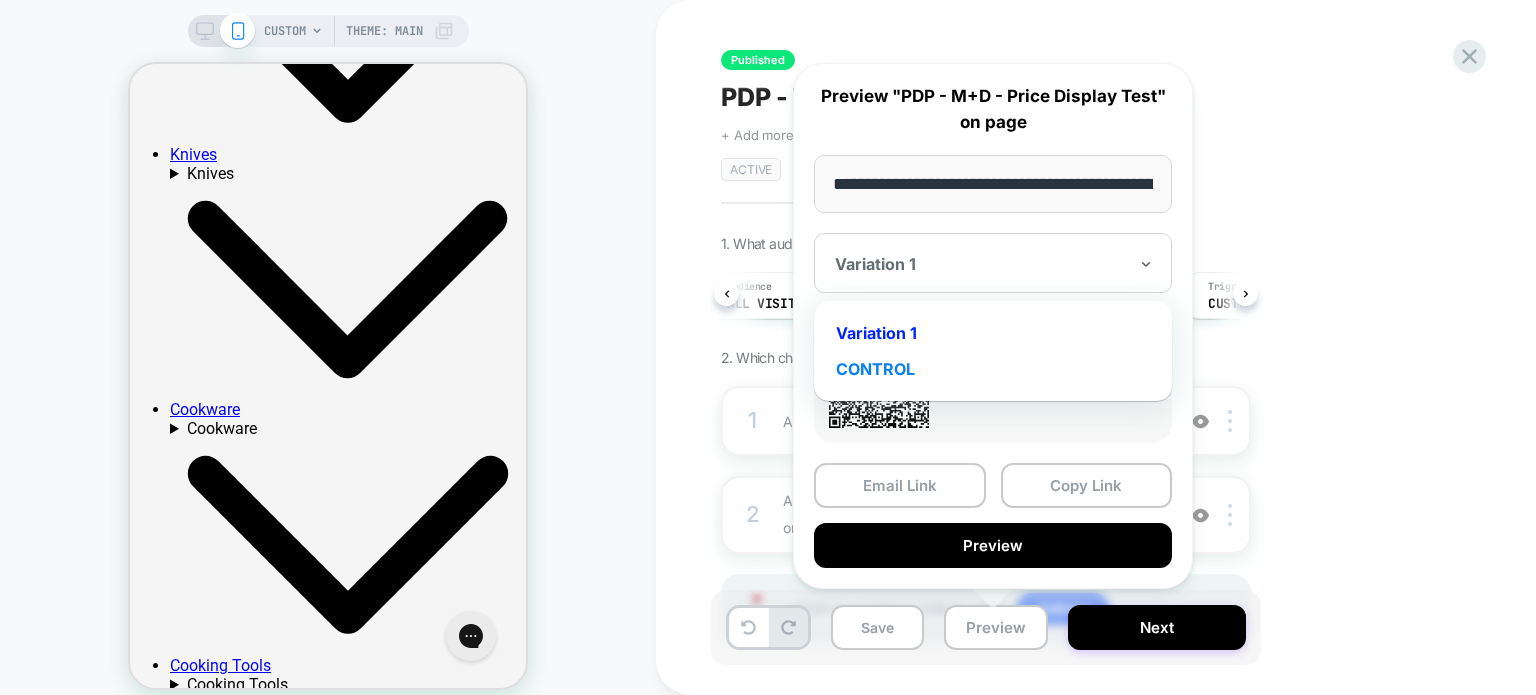 click on "CONTROL" at bounding box center [993, 369] 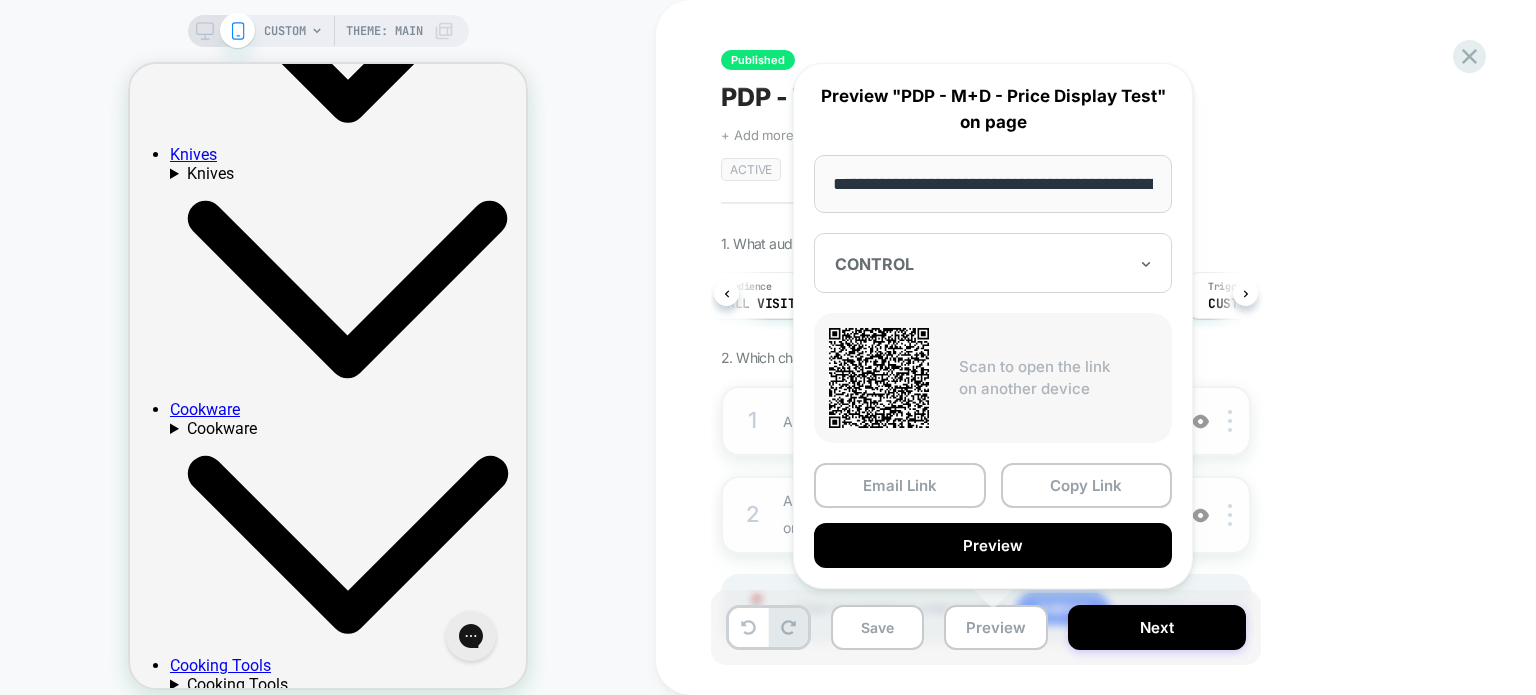 scroll, scrollTop: 0, scrollLeft: 20, axis: horizontal 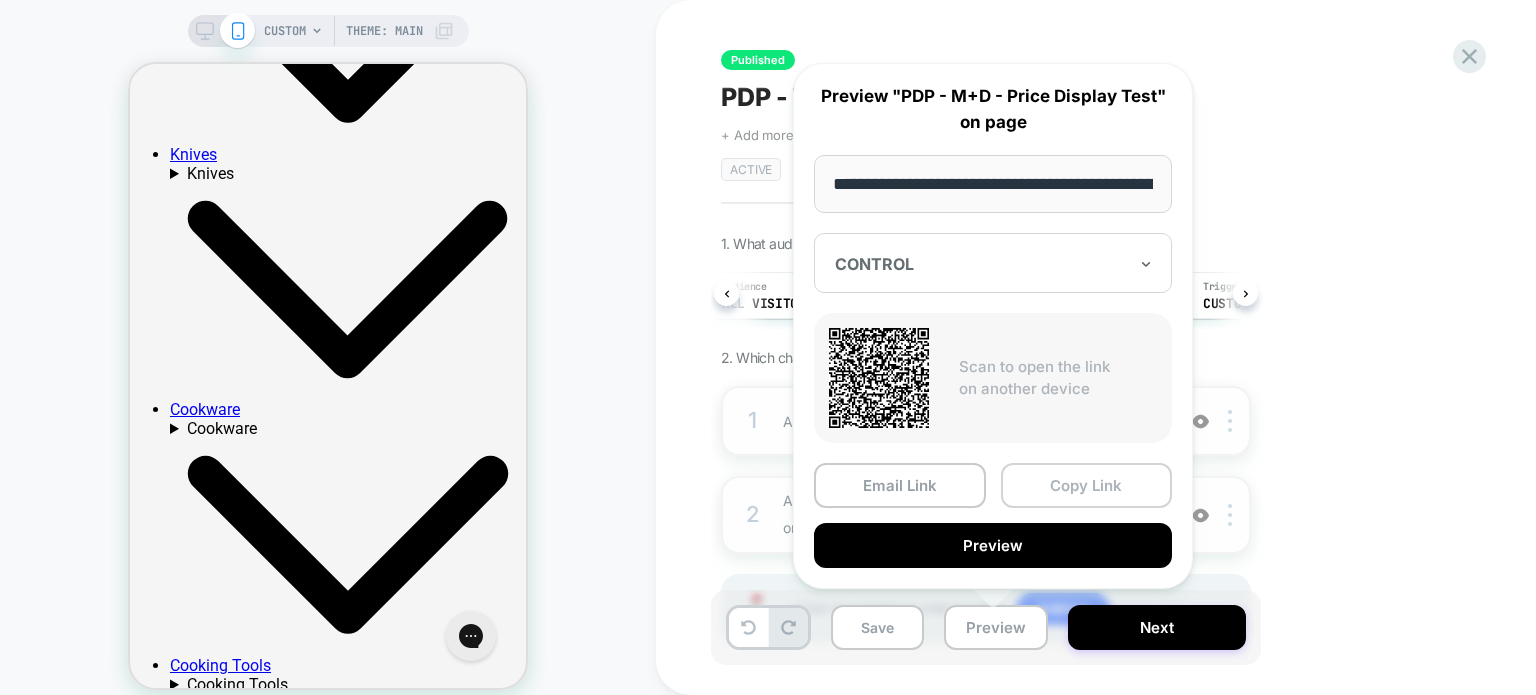 click on "Copy Link" at bounding box center [1087, 485] 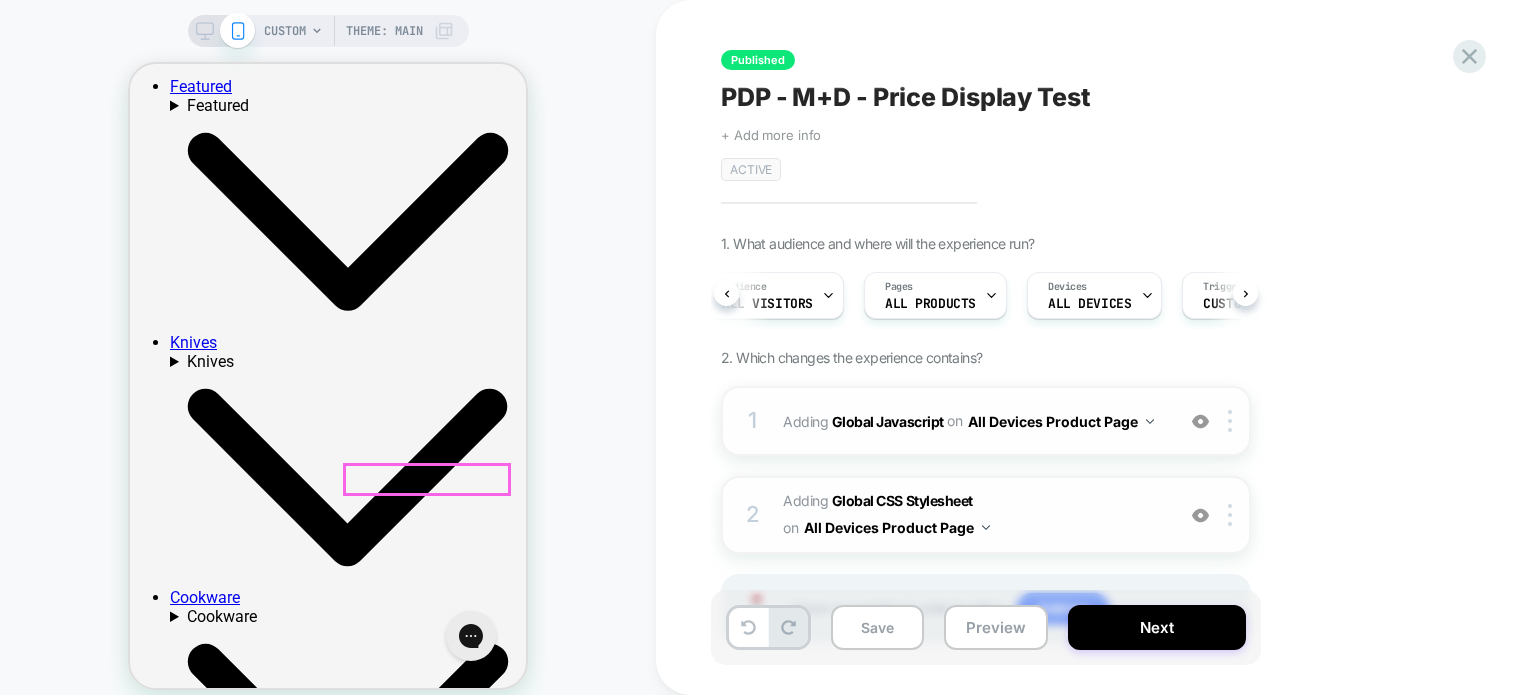 scroll, scrollTop: 100, scrollLeft: 0, axis: vertical 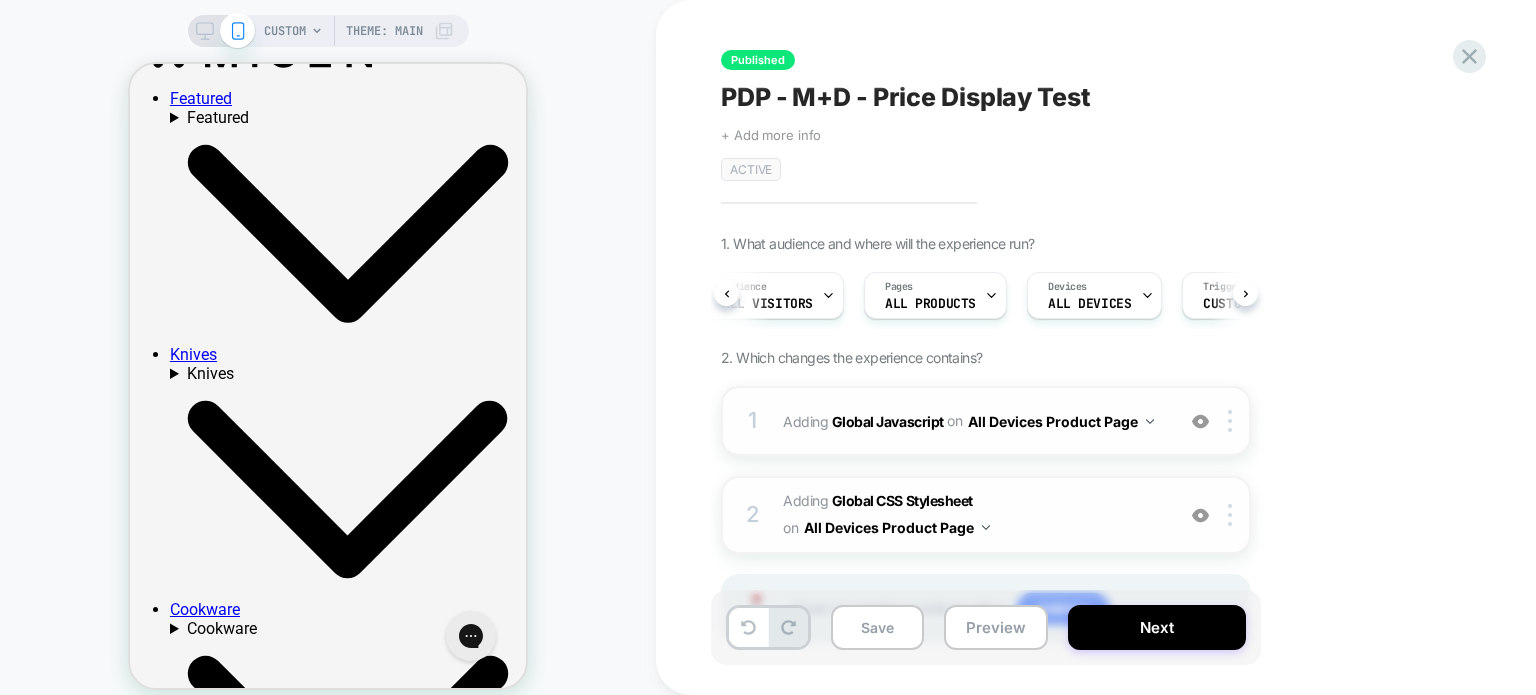 click on "Adding   Global CSS Stylesheet   on All Devices Product Page" at bounding box center [973, 515] 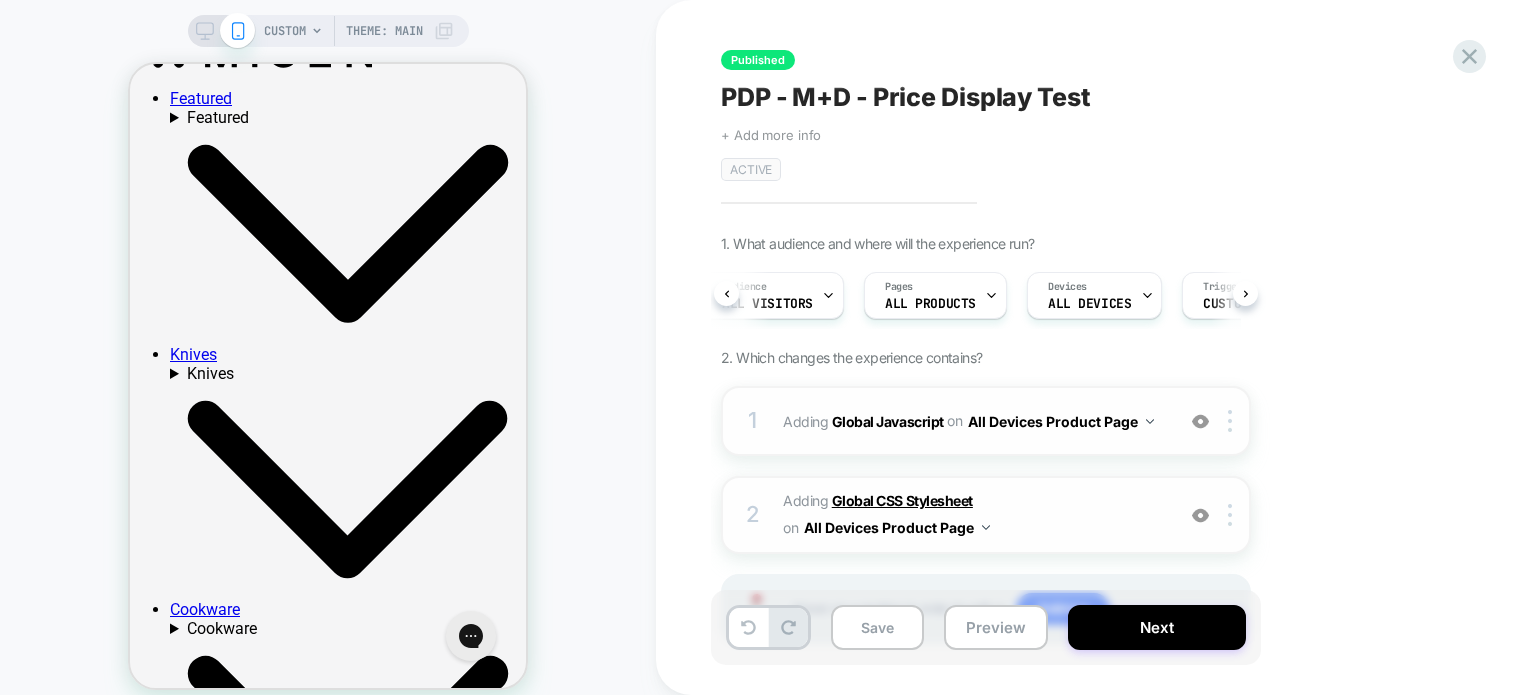 click on "Global CSS Stylesheet" at bounding box center (902, 500) 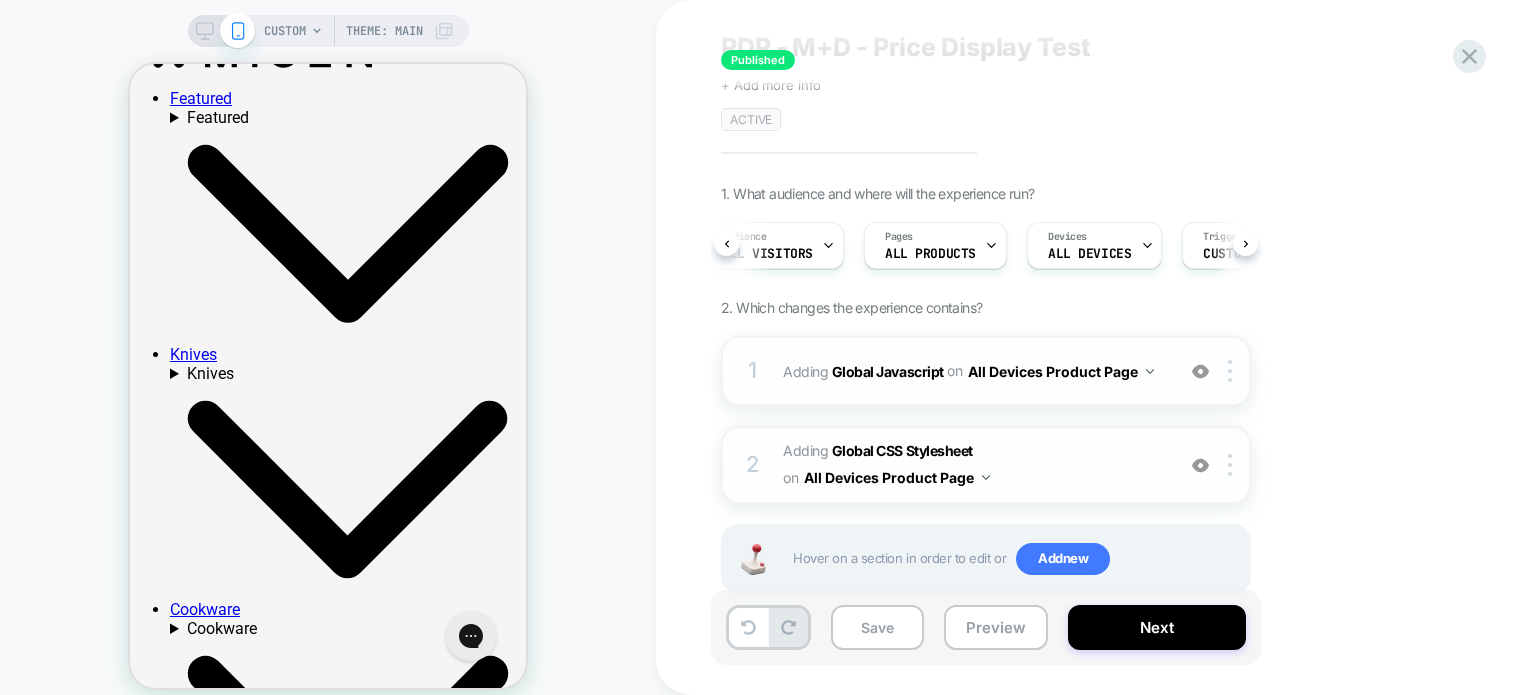 scroll, scrollTop: 97, scrollLeft: 0, axis: vertical 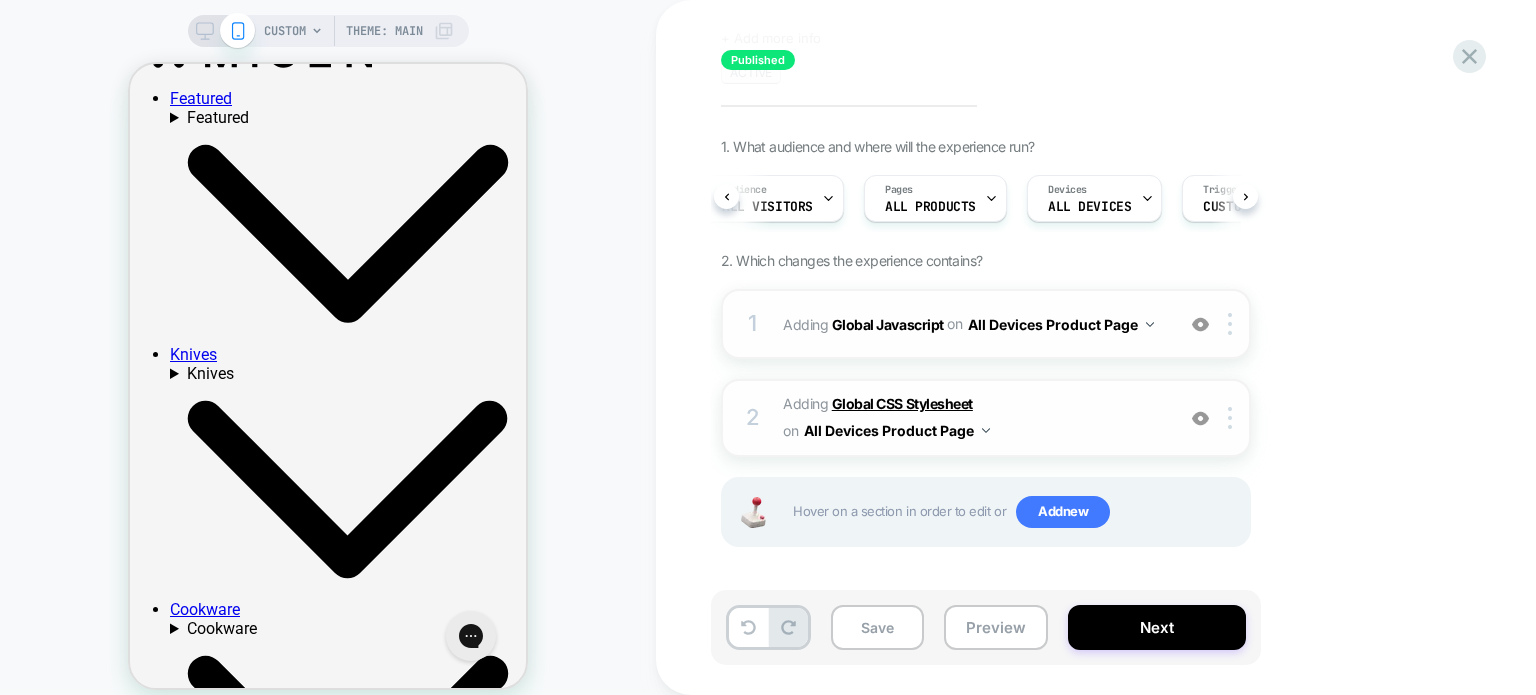 click on "Global CSS Stylesheet" at bounding box center (902, 403) 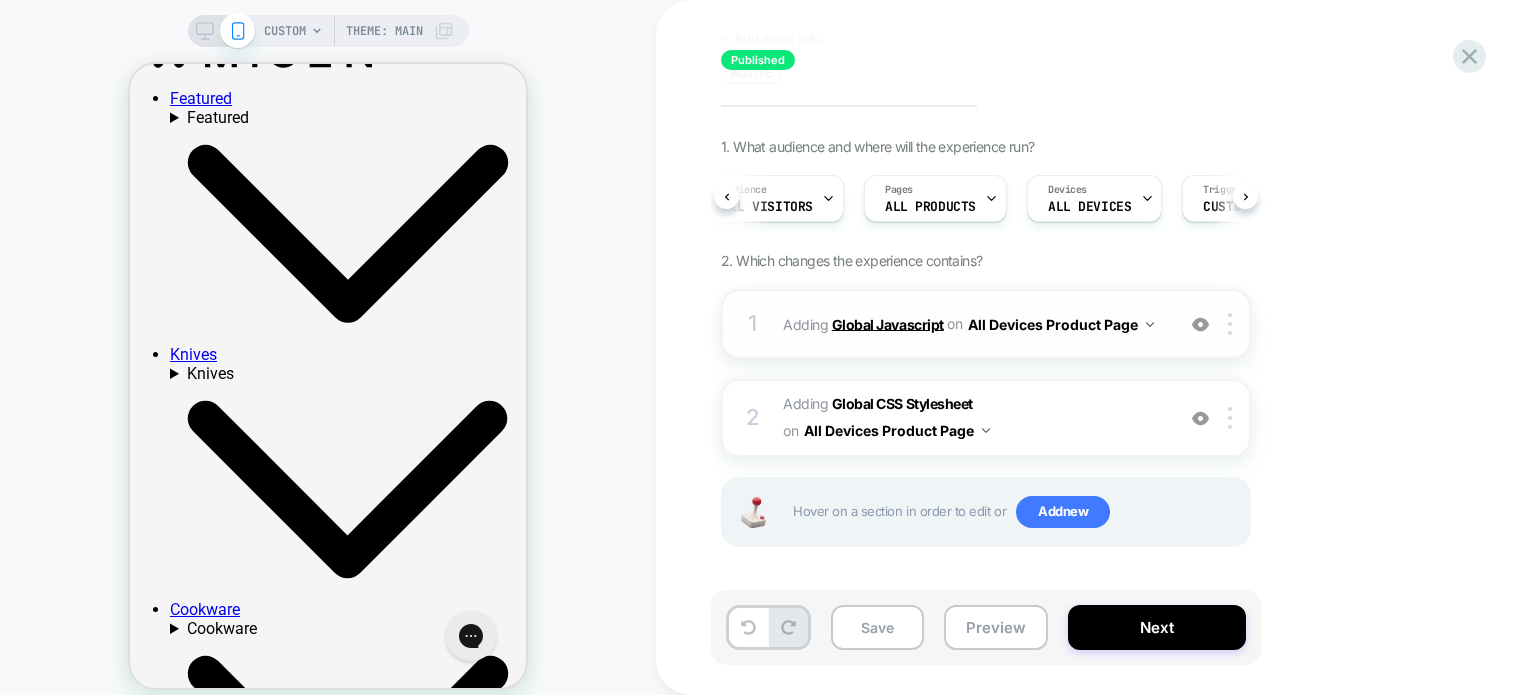 click on "Global Javascript" at bounding box center [888, 323] 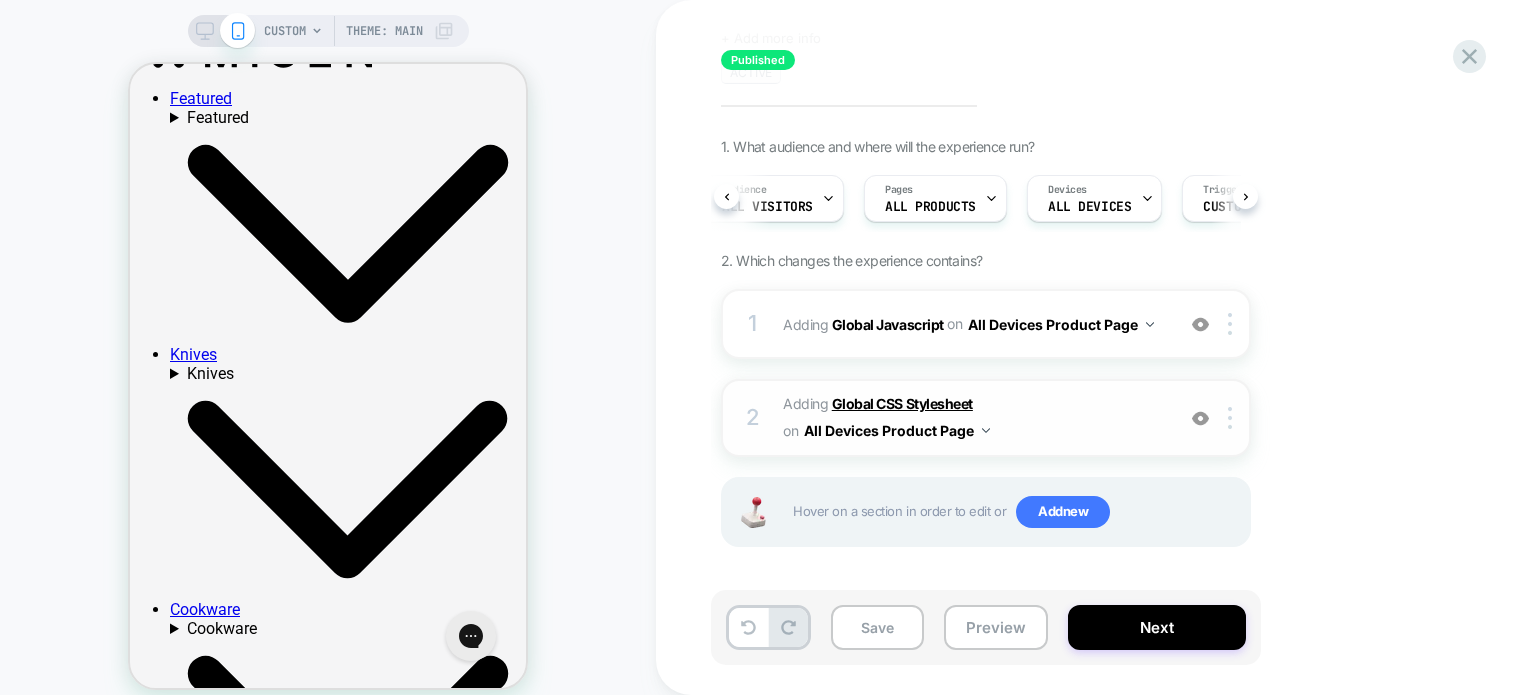 click on "Global CSS Stylesheet" at bounding box center (902, 403) 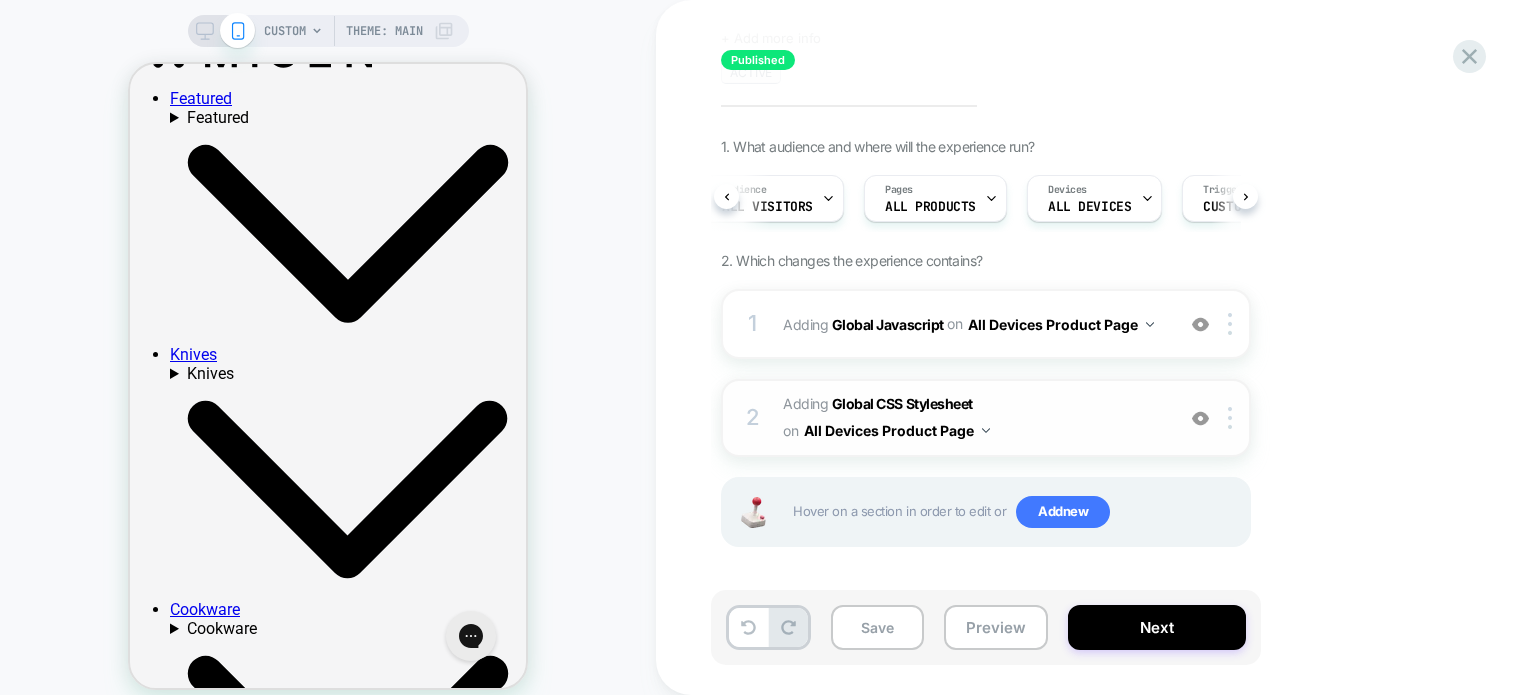click on "All Devices Product Page" at bounding box center (897, 430) 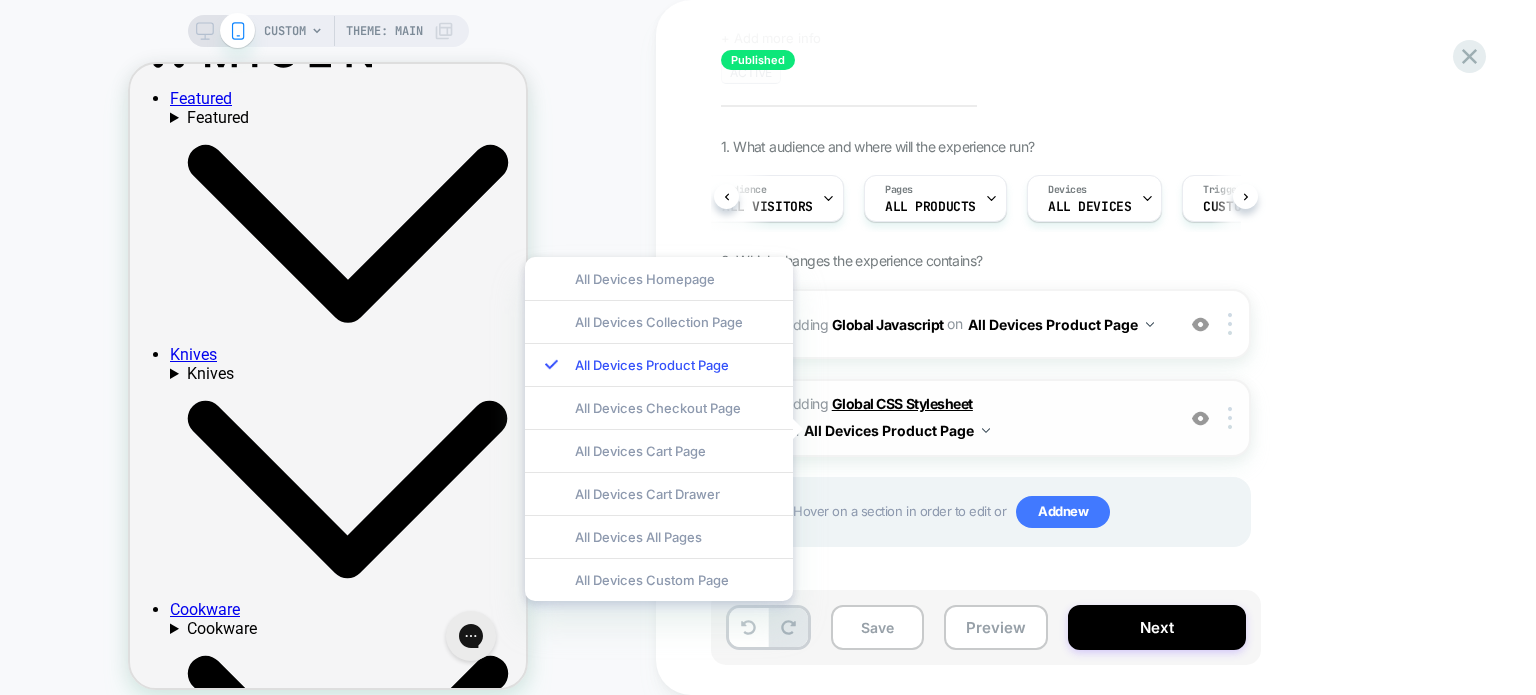 click on "Global CSS Stylesheet" at bounding box center (902, 403) 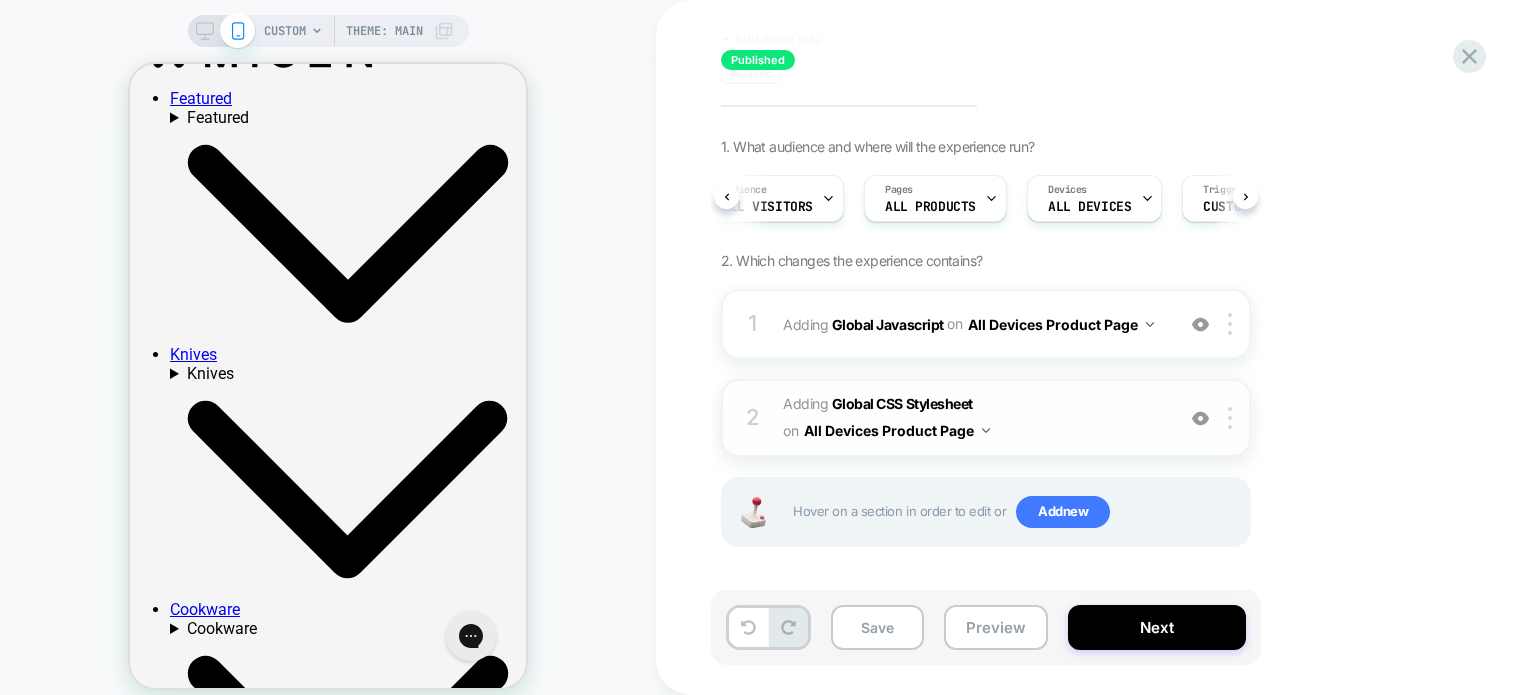click on "Adding   Global CSS Stylesheet   on All Devices Product Page" at bounding box center [973, 418] 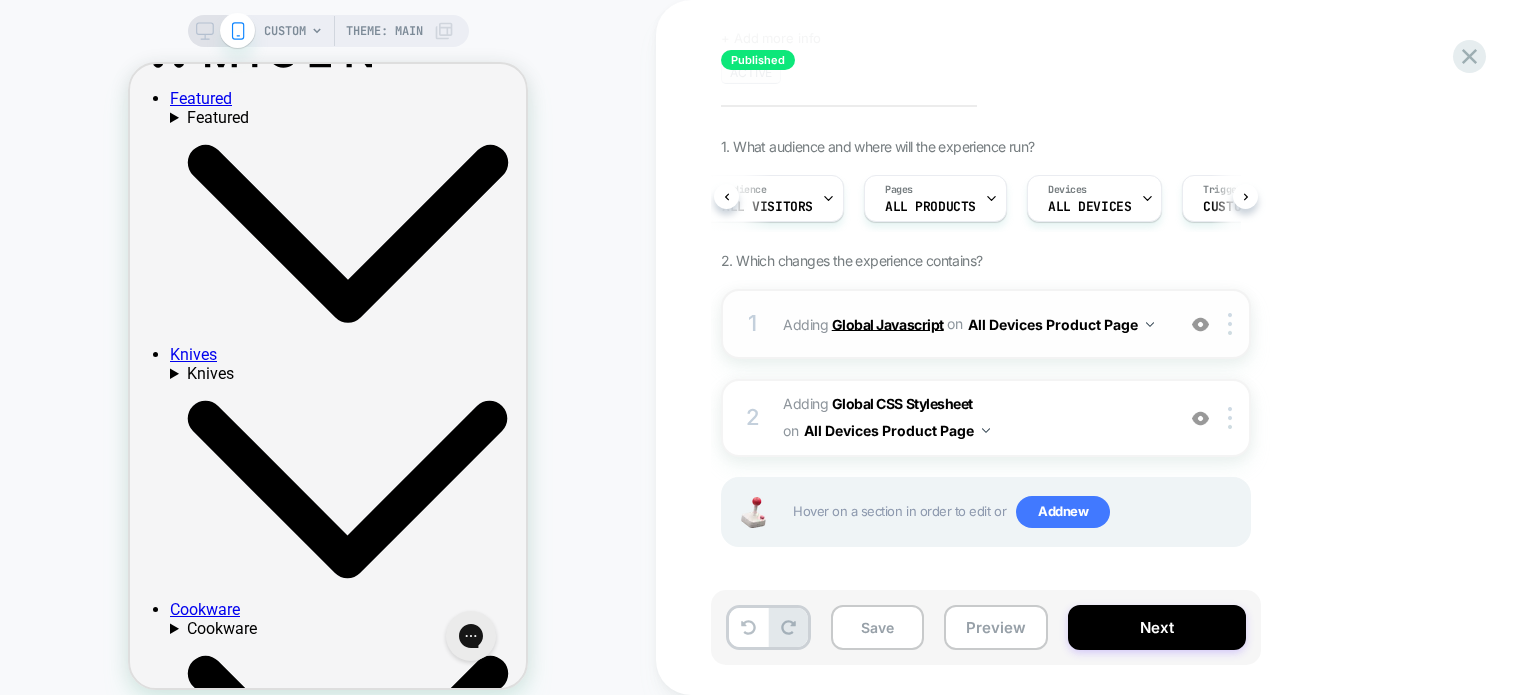 click on "Global Javascript" at bounding box center [888, 323] 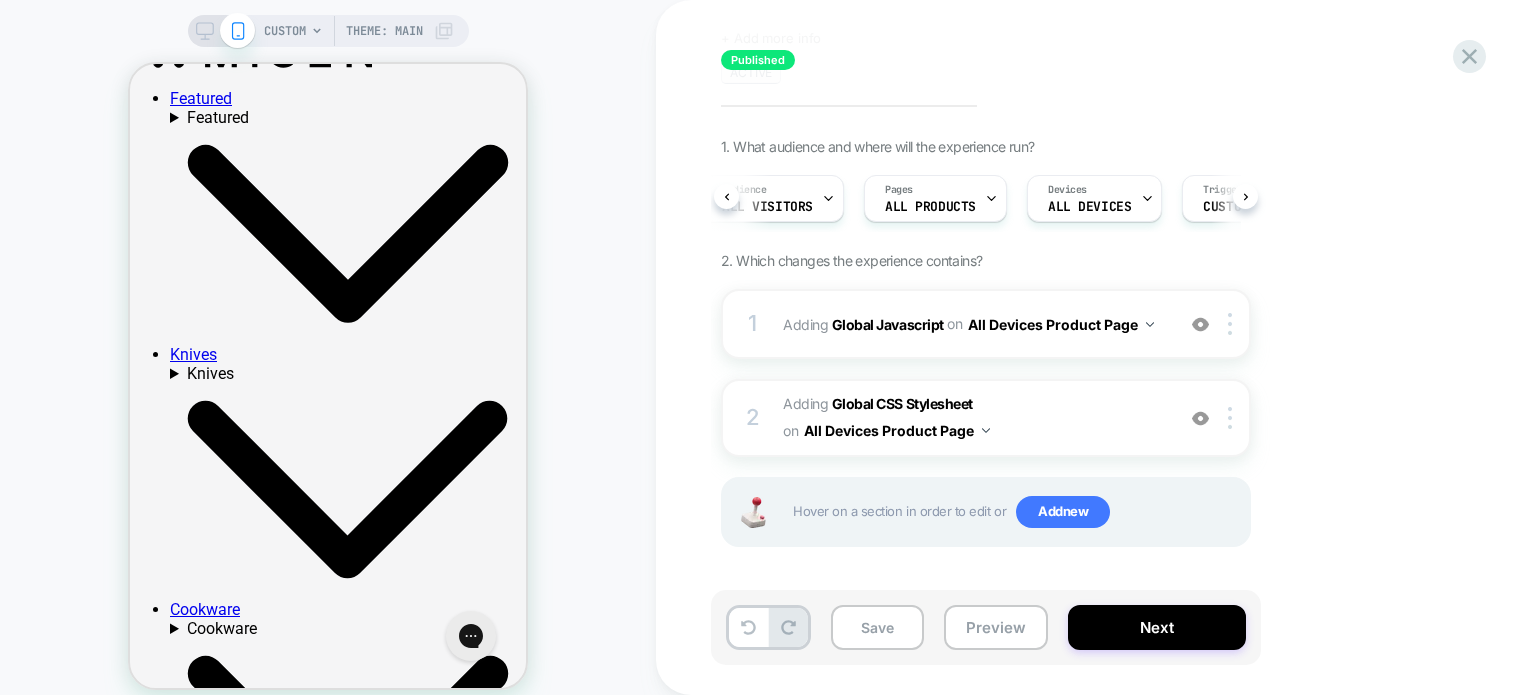 click at bounding box center (1200, 324) 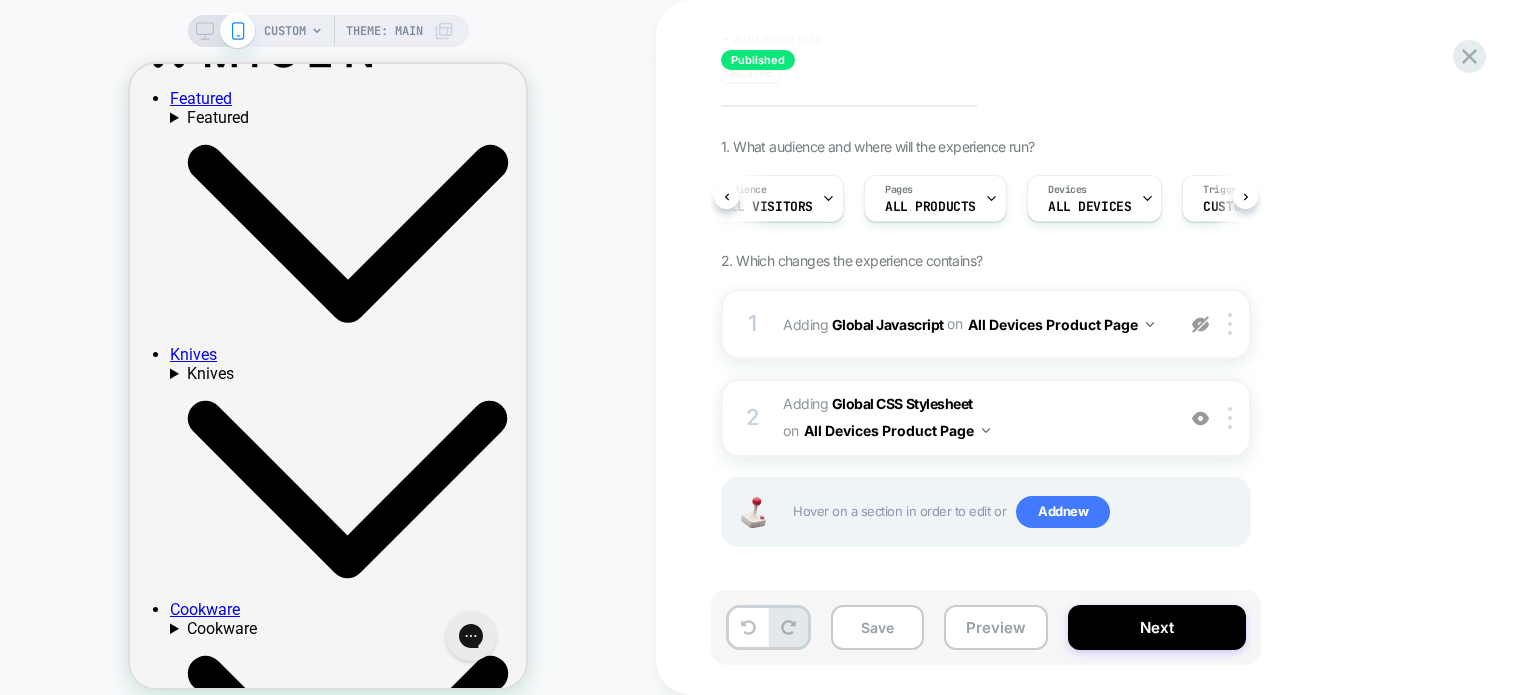 click at bounding box center [1200, 418] 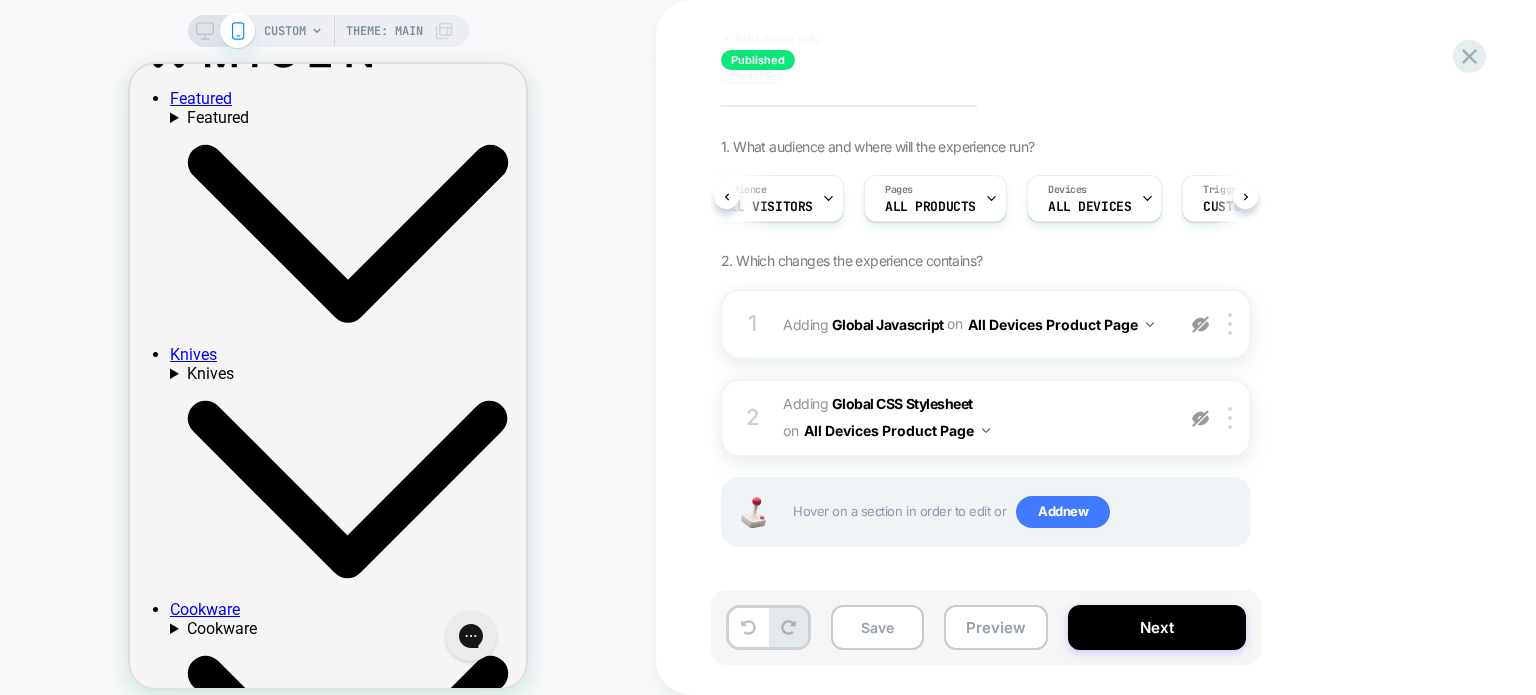 click at bounding box center [1200, 418] 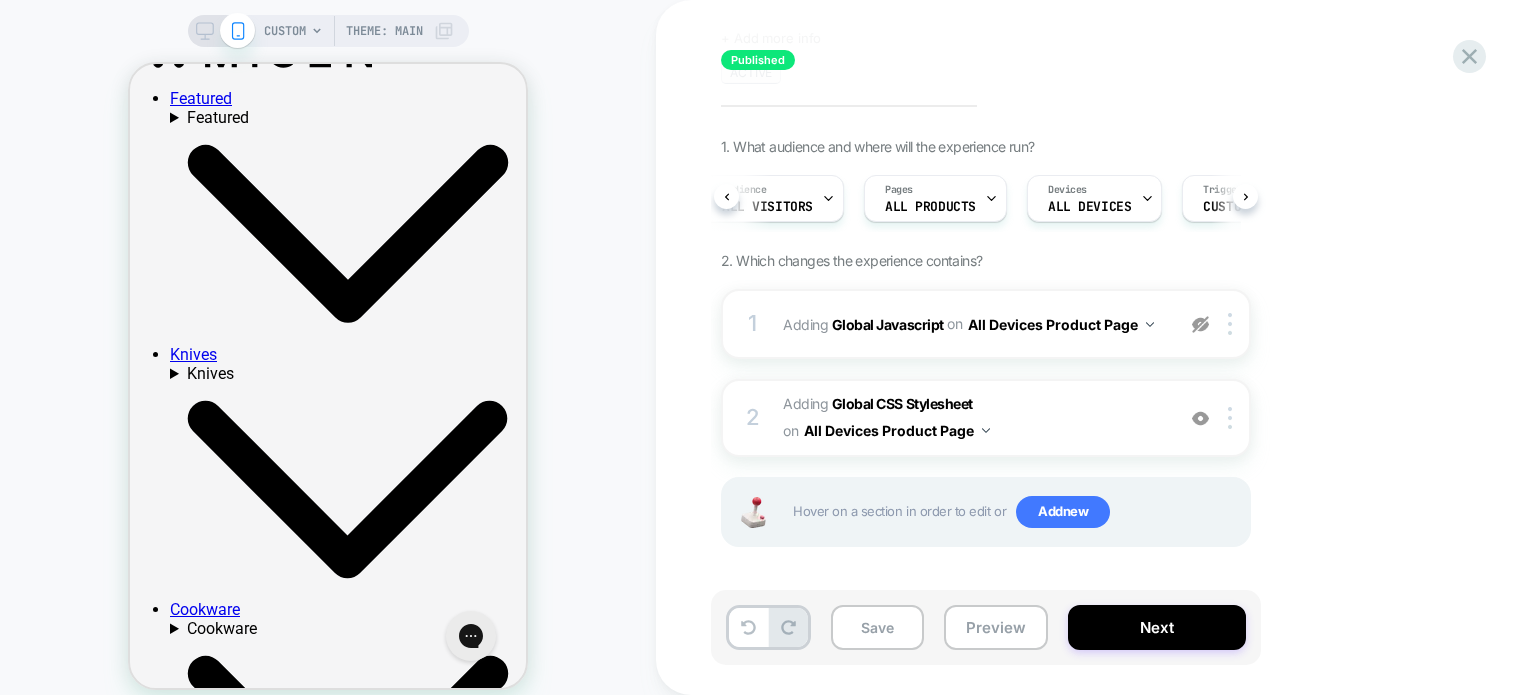click at bounding box center (1200, 324) 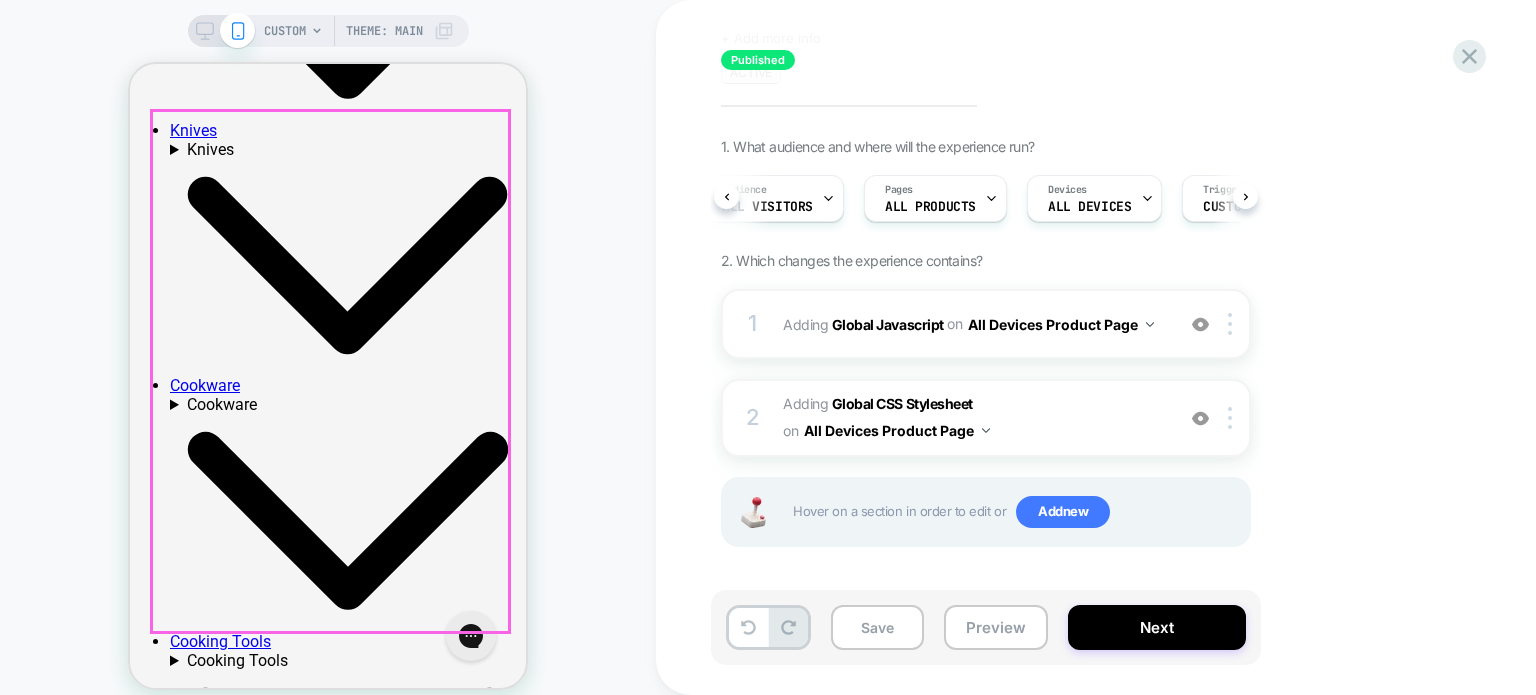 scroll, scrollTop: 400, scrollLeft: 0, axis: vertical 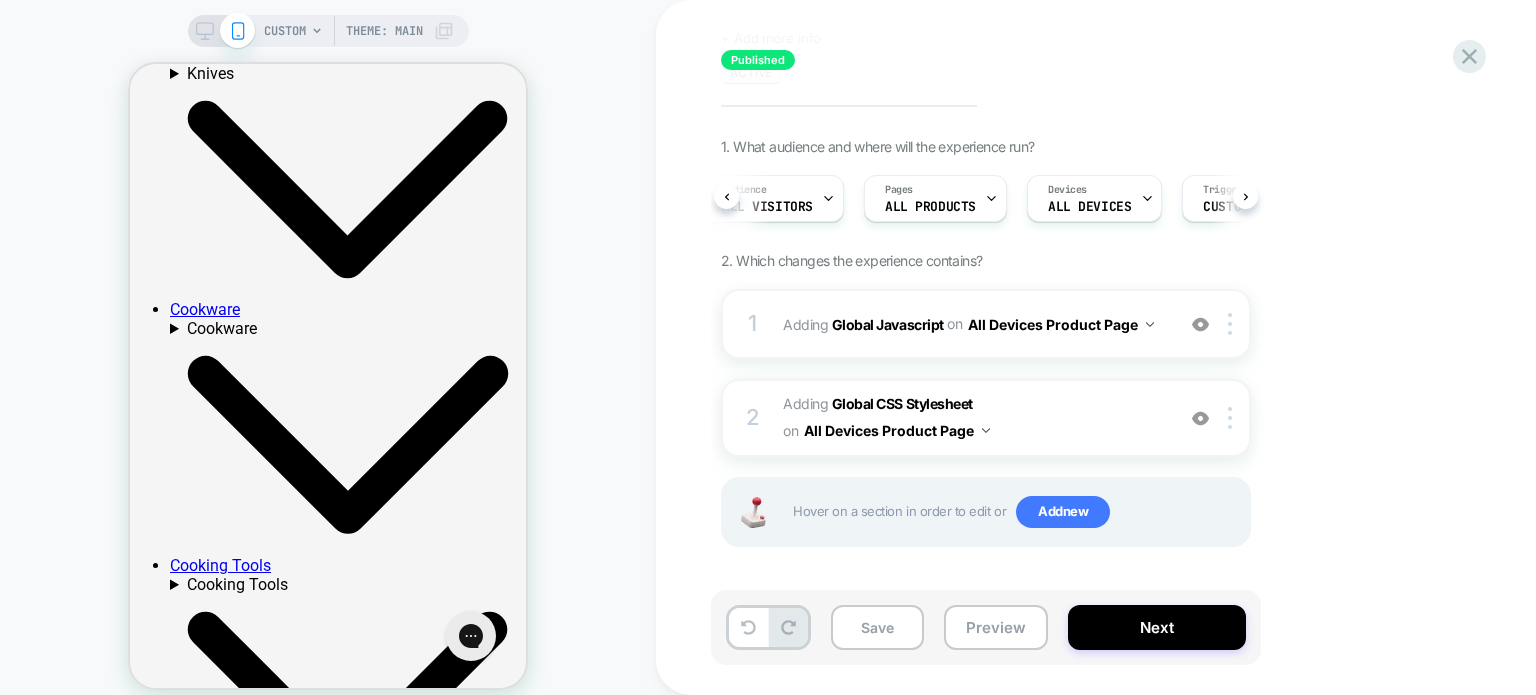 click at bounding box center (1200, 324) 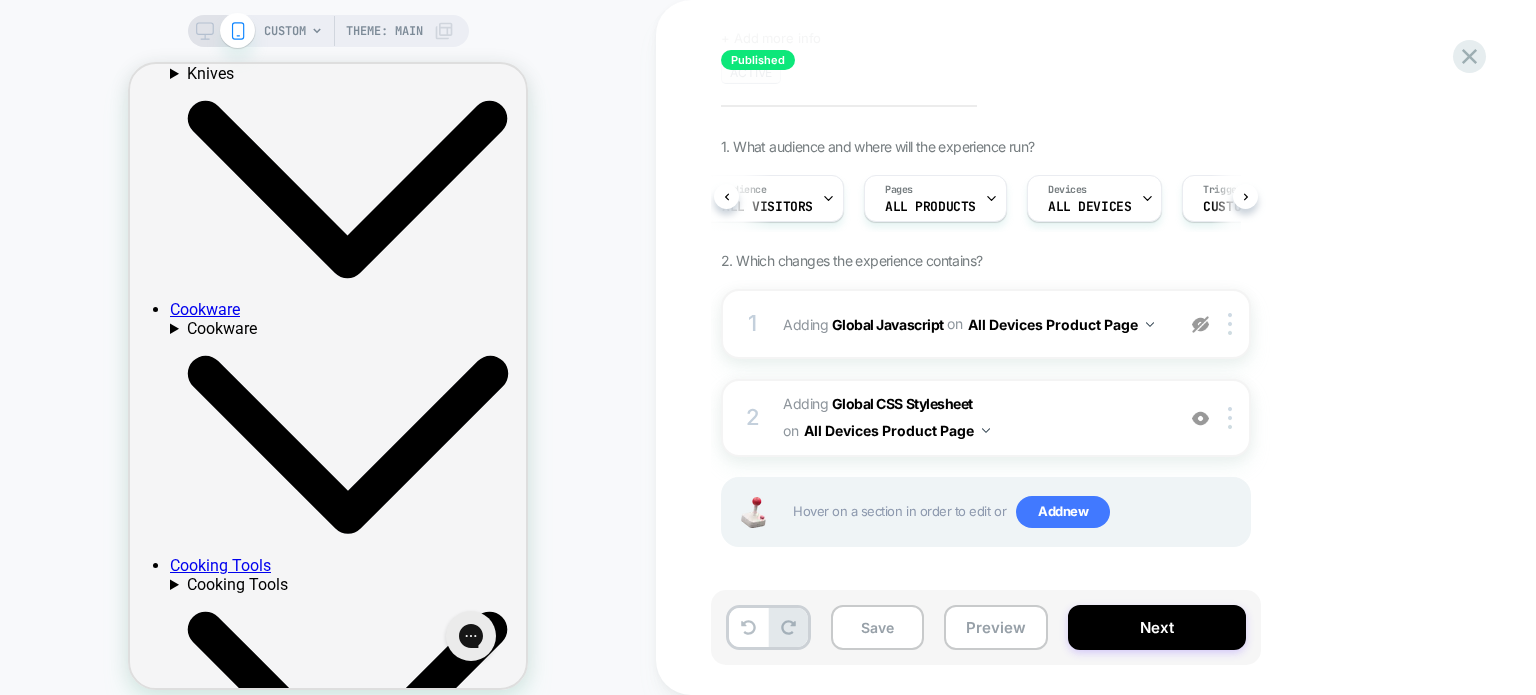 click at bounding box center [1200, 418] 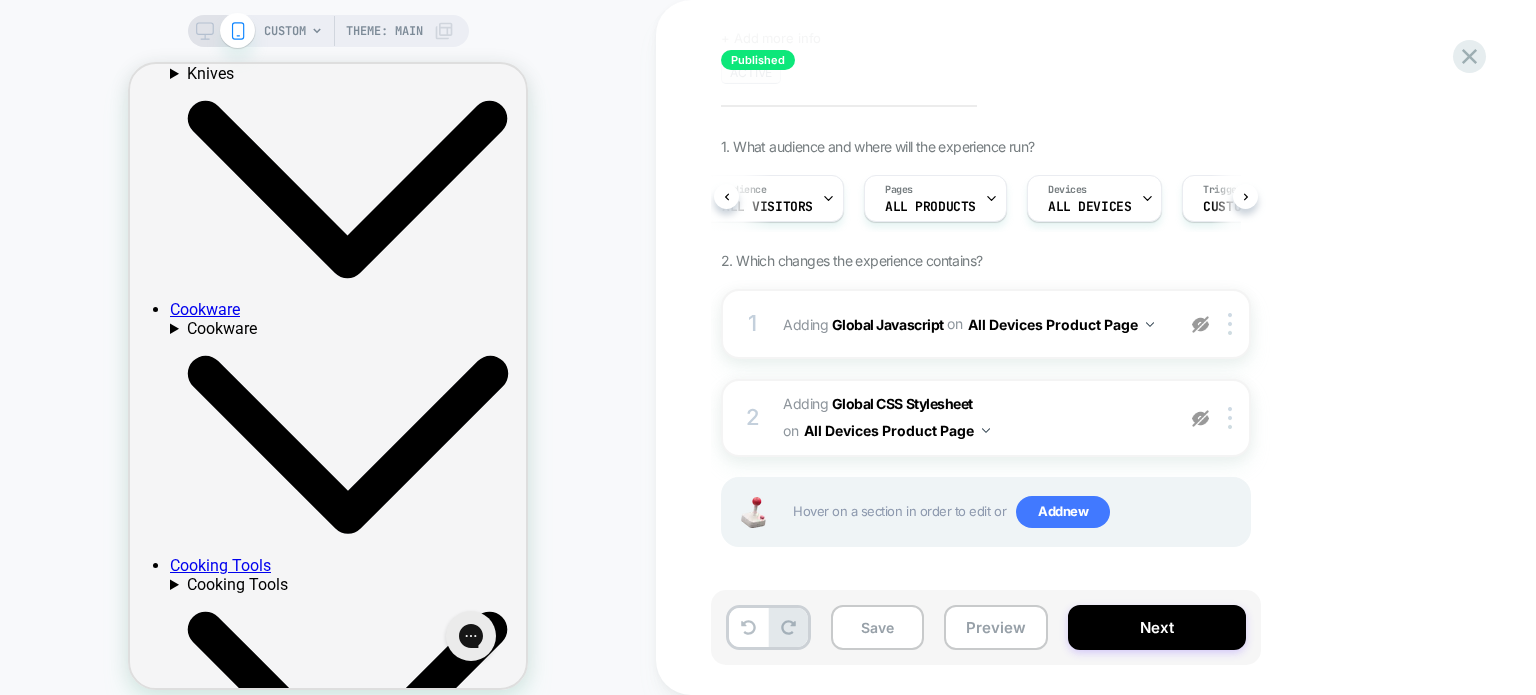 click at bounding box center [1200, 418] 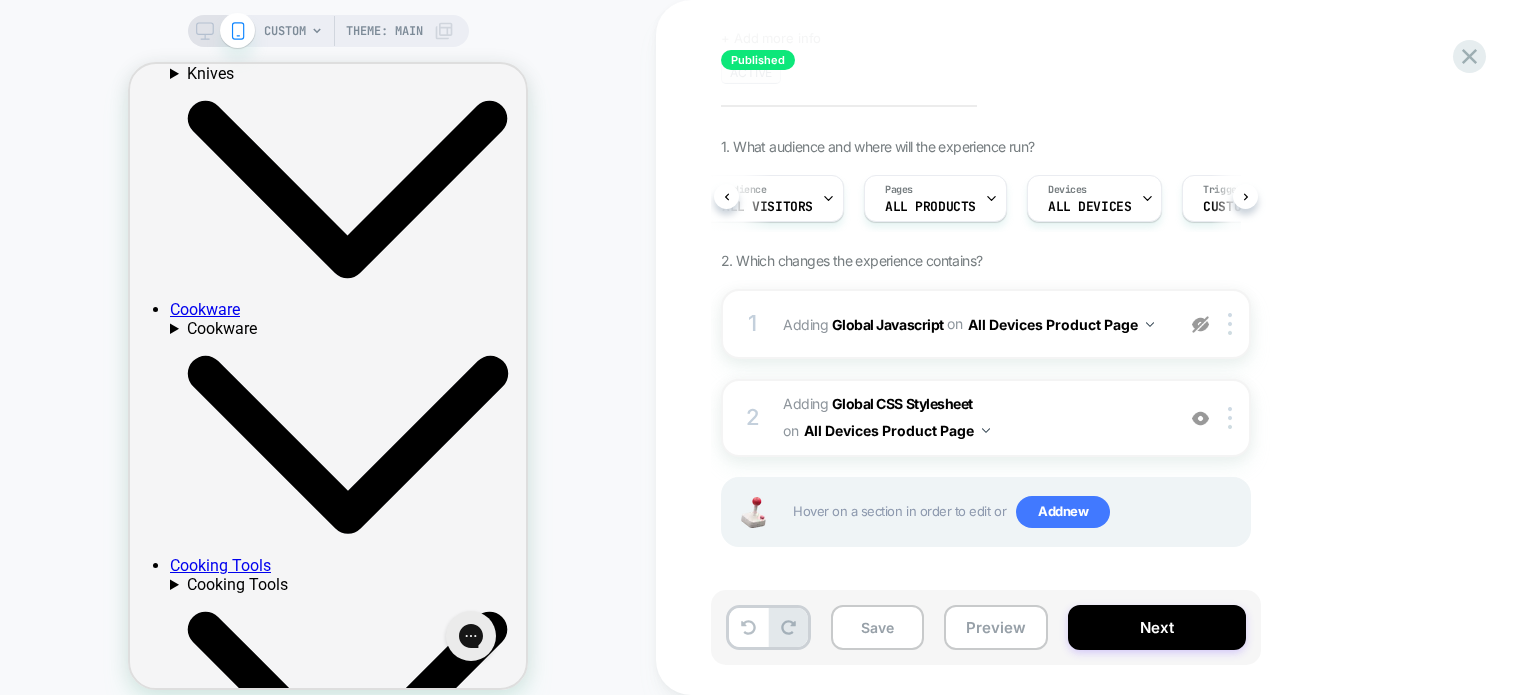click at bounding box center [1200, 324] 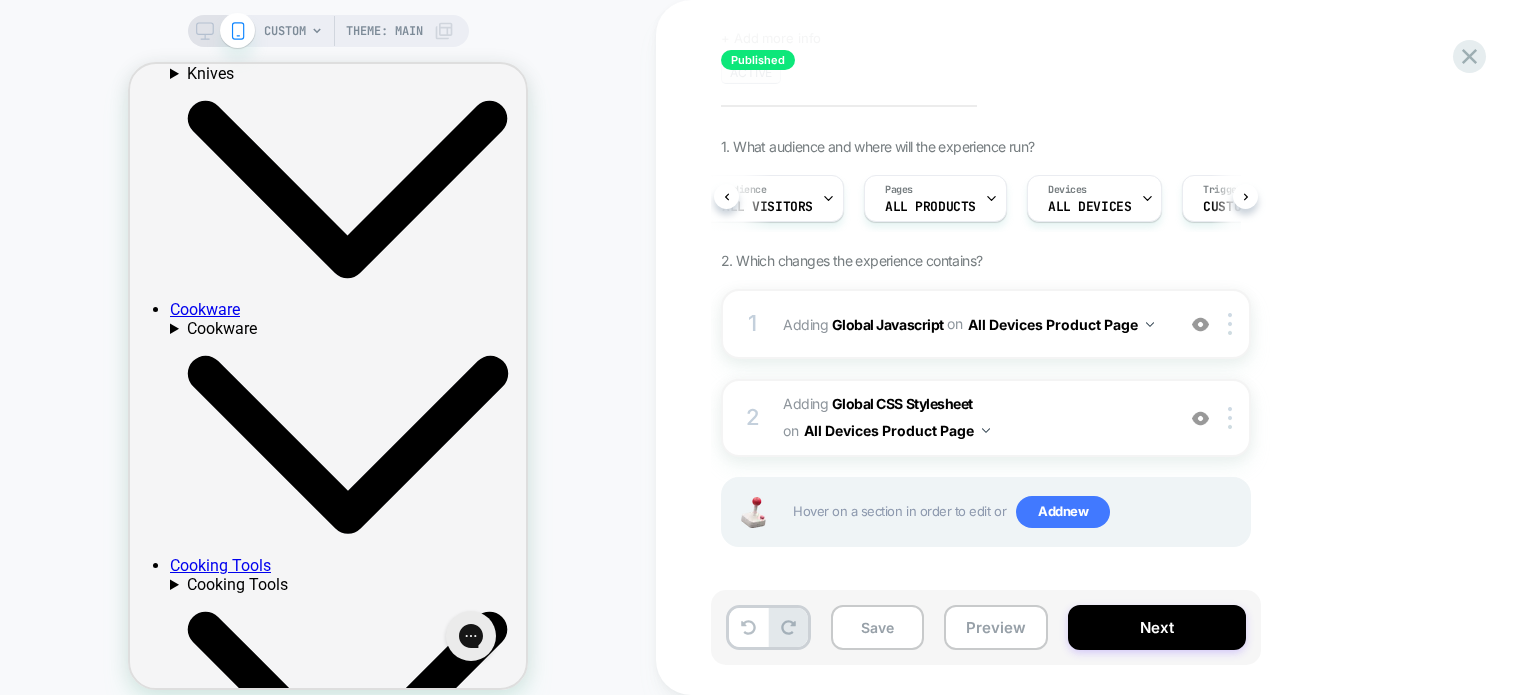click on "1 Adding   Global Javascript   on All Devices Product Page Target   Mobile Delete" at bounding box center [986, 324] 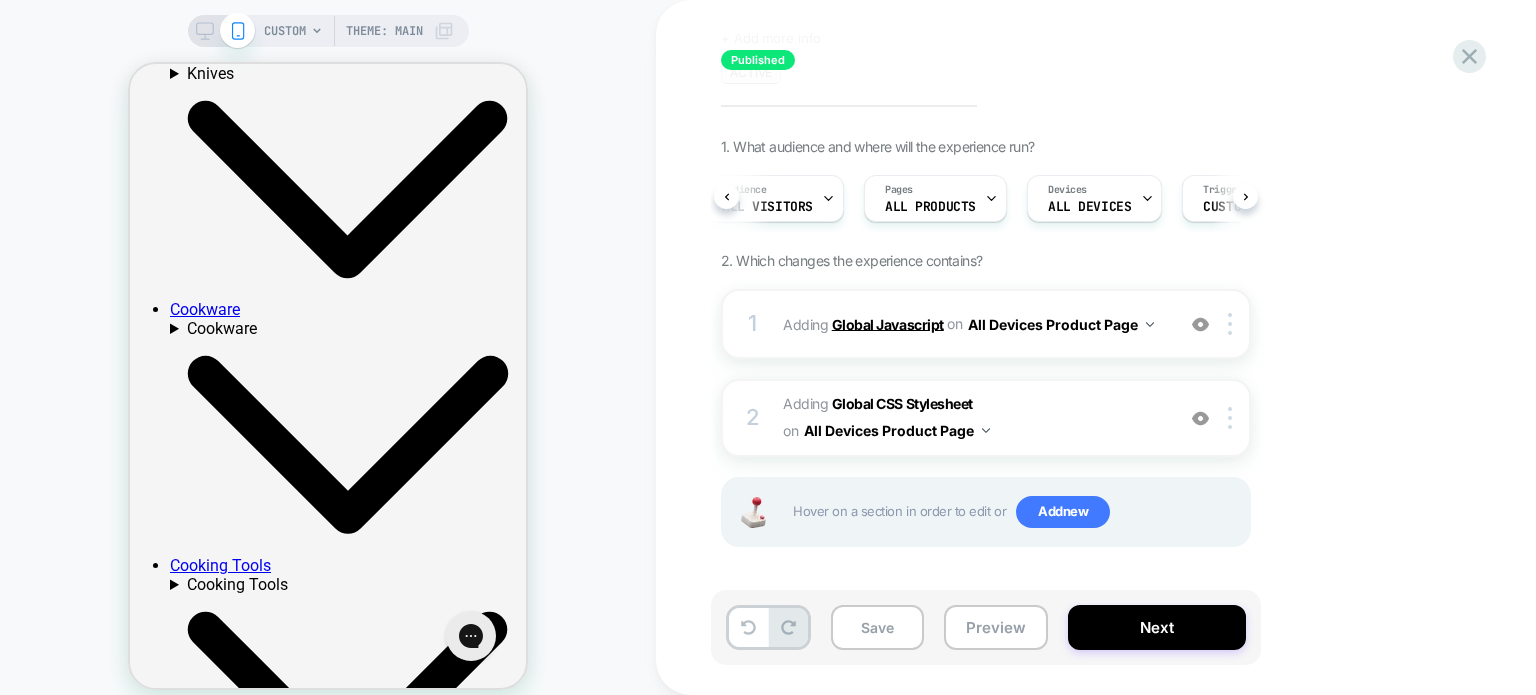 click on "Global Javascript" at bounding box center [888, 323] 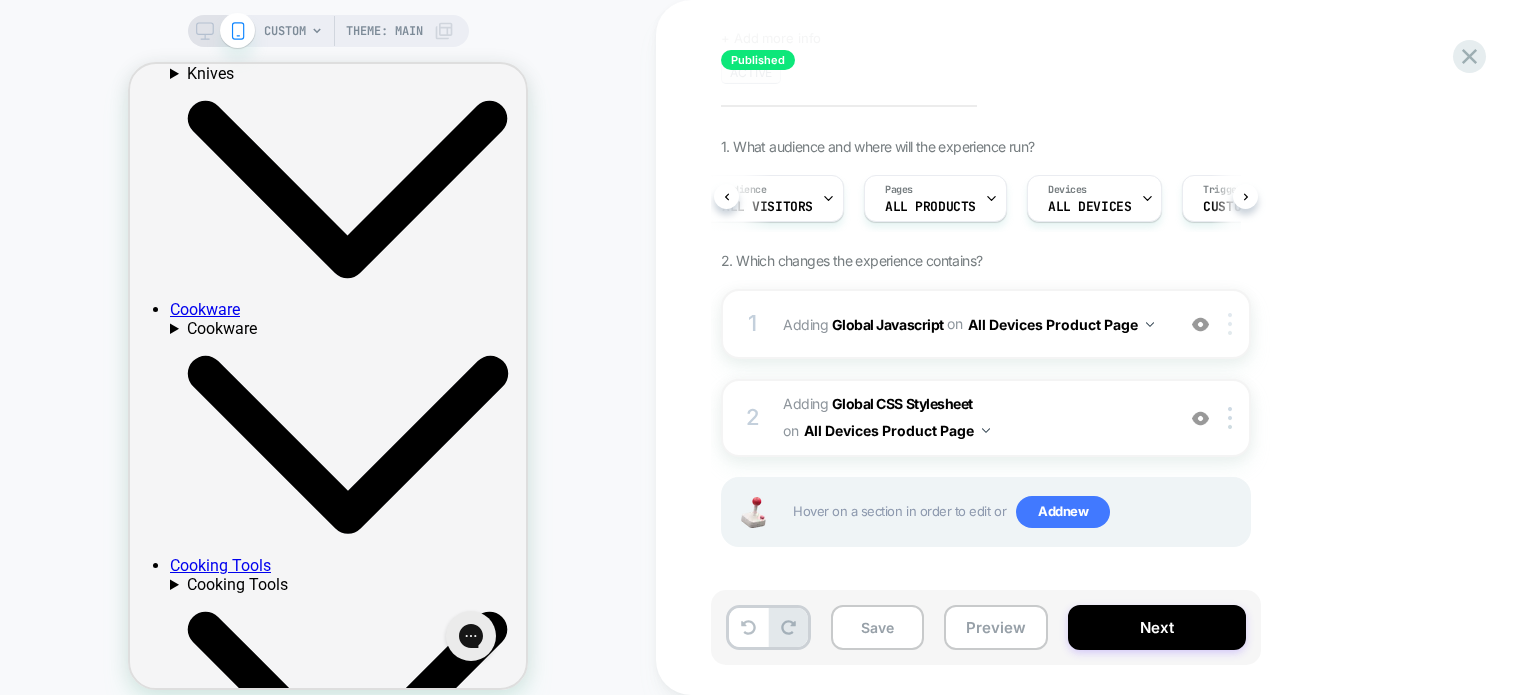 click at bounding box center [1233, 324] 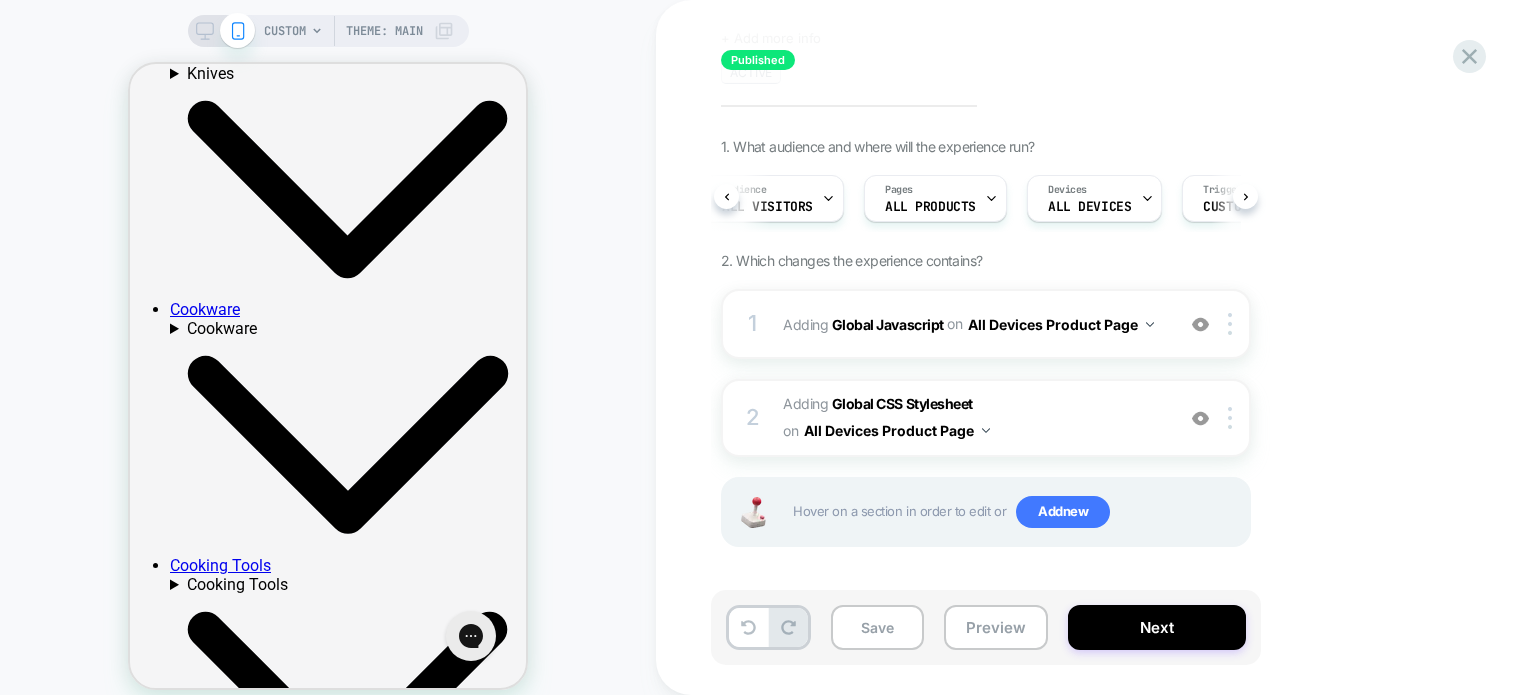 click on "1. What audience and where will the experience run? Audience All Visitors Pages ALL PRODUCTS Devices ALL DEVICES Trigger Custom Code 2. Which changes the experience contains? 1 Adding   Global Javascript   on All Devices Product Page Target   Mobile Delete 2 Adding   Global CSS Stylesheet   on All Devices Product Page Target   Mobile Delete Hover on a section in order to edit or  Add  new" at bounding box center (1086, 367) 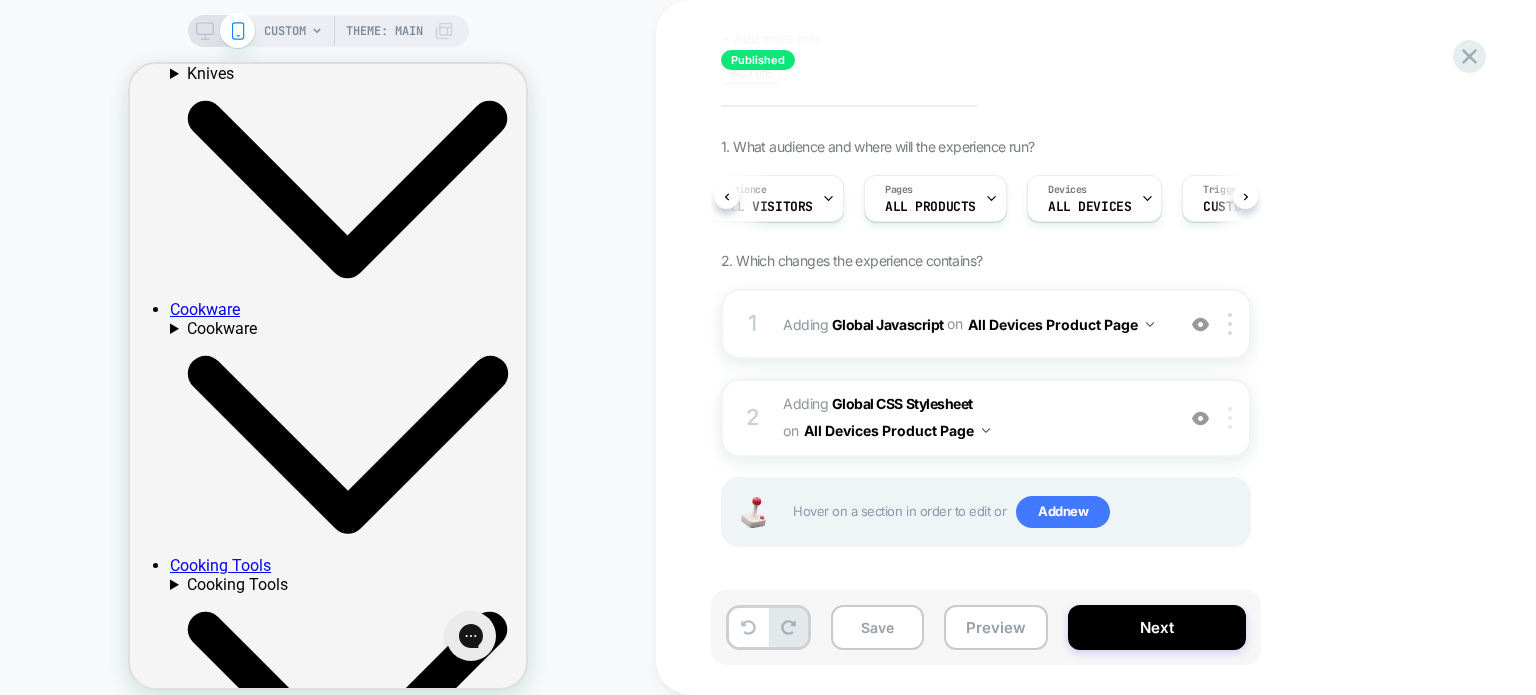 click at bounding box center (1233, 418) 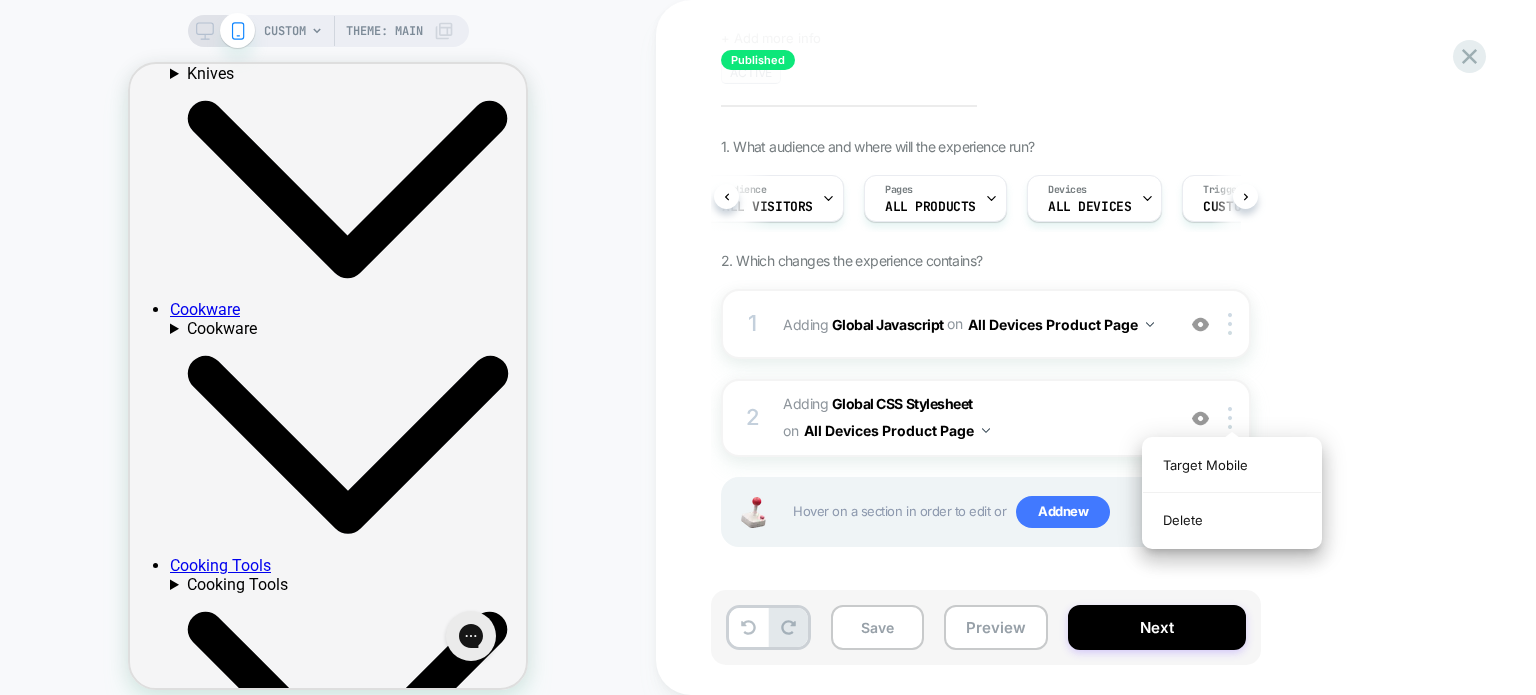 click on "1. What audience and where will the experience run? Audience All Visitors Pages ALL PRODUCTS Devices ALL DEVICES Trigger Custom Code 2. Which changes the experience contains? 1 Adding   Global Javascript   on All Devices Product Page Target   Mobile Delete 2 Adding   Global CSS Stylesheet   on All Devices Product Page Target   Mobile Delete Hover on a section in order to edit or  Add  new" at bounding box center (1086, 367) 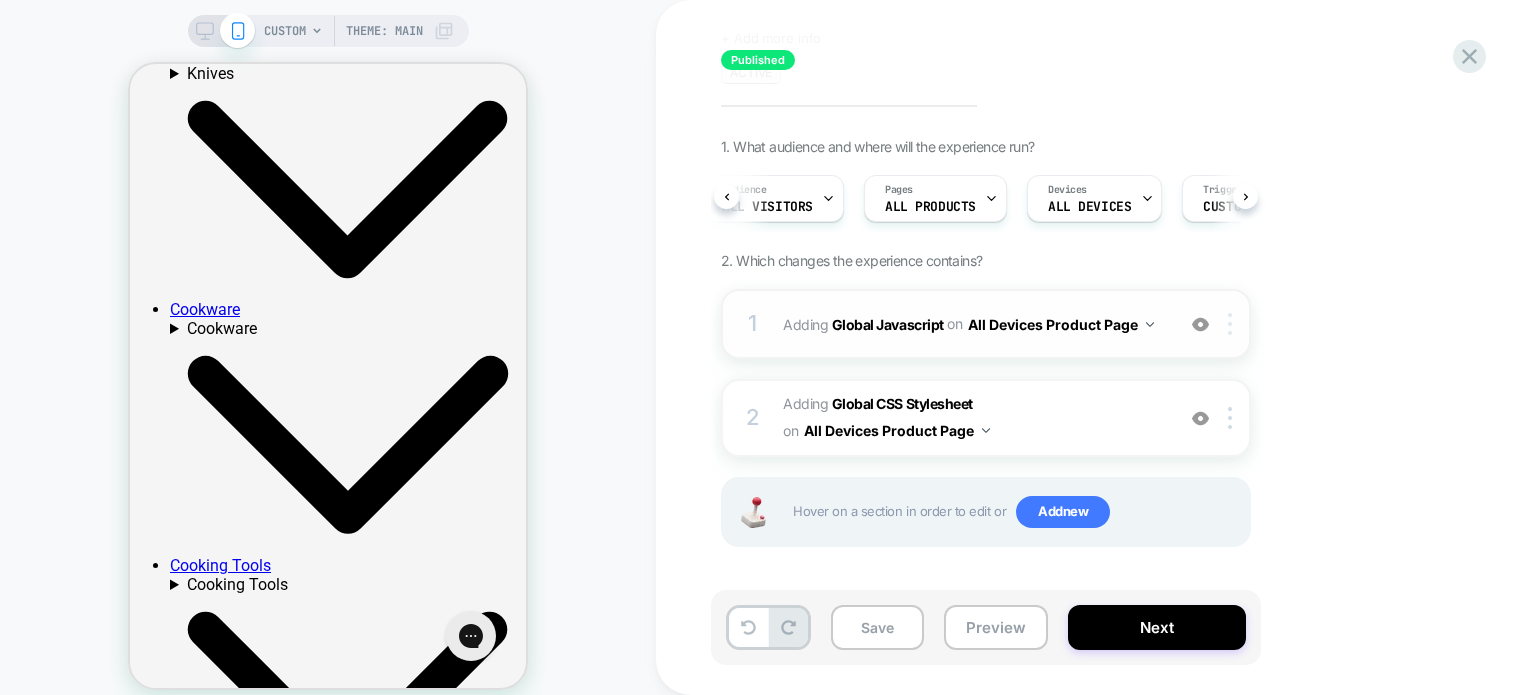 click at bounding box center (1230, 324) 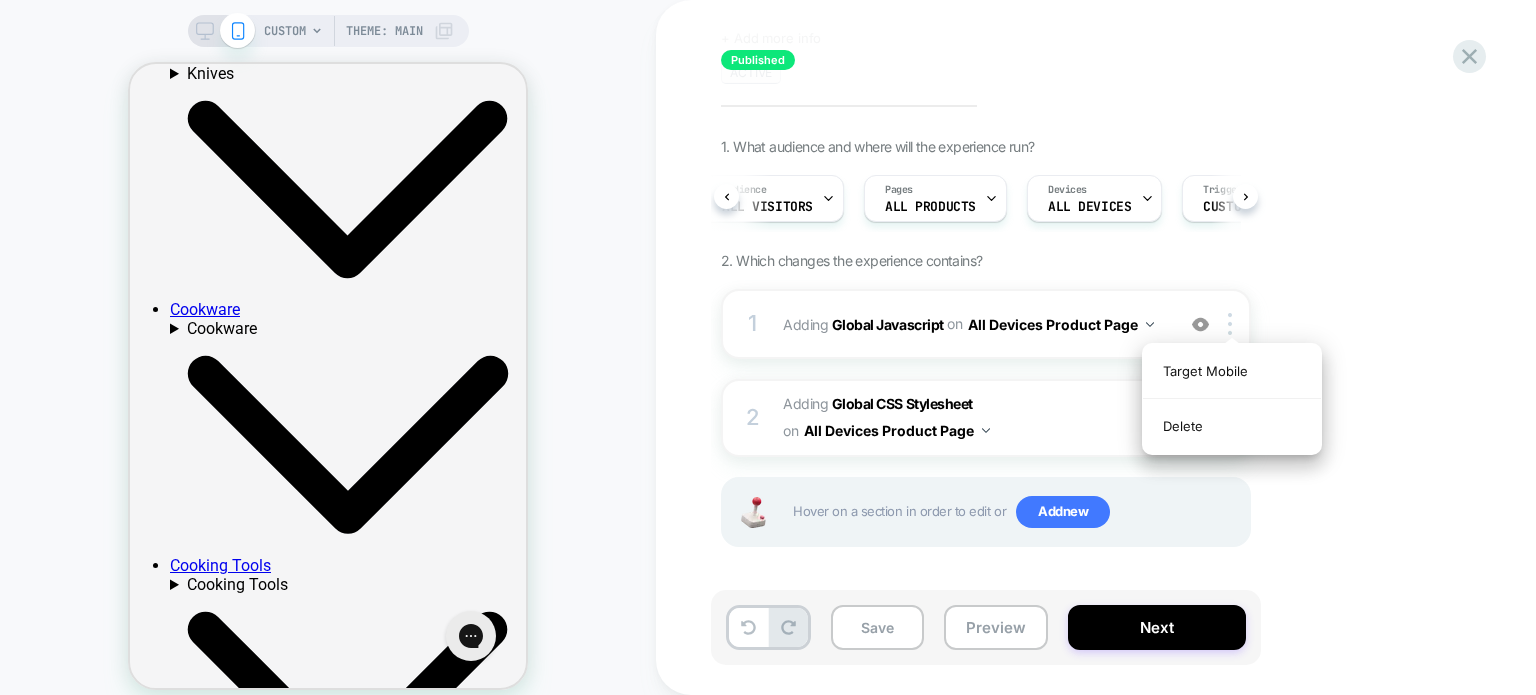 click on "1. What audience and where will the experience run? Audience All Visitors Pages ALL PRODUCTS Devices ALL DEVICES Trigger Custom Code 2. Which changes the experience contains? 1 Adding   Global Javascript   on All Devices Product Page Target   Mobile Delete 2 Adding   Global CSS Stylesheet   on All Devices Product Page Target   Mobile Delete Hover on a section in order to edit or  Add  new" at bounding box center [1086, 367] 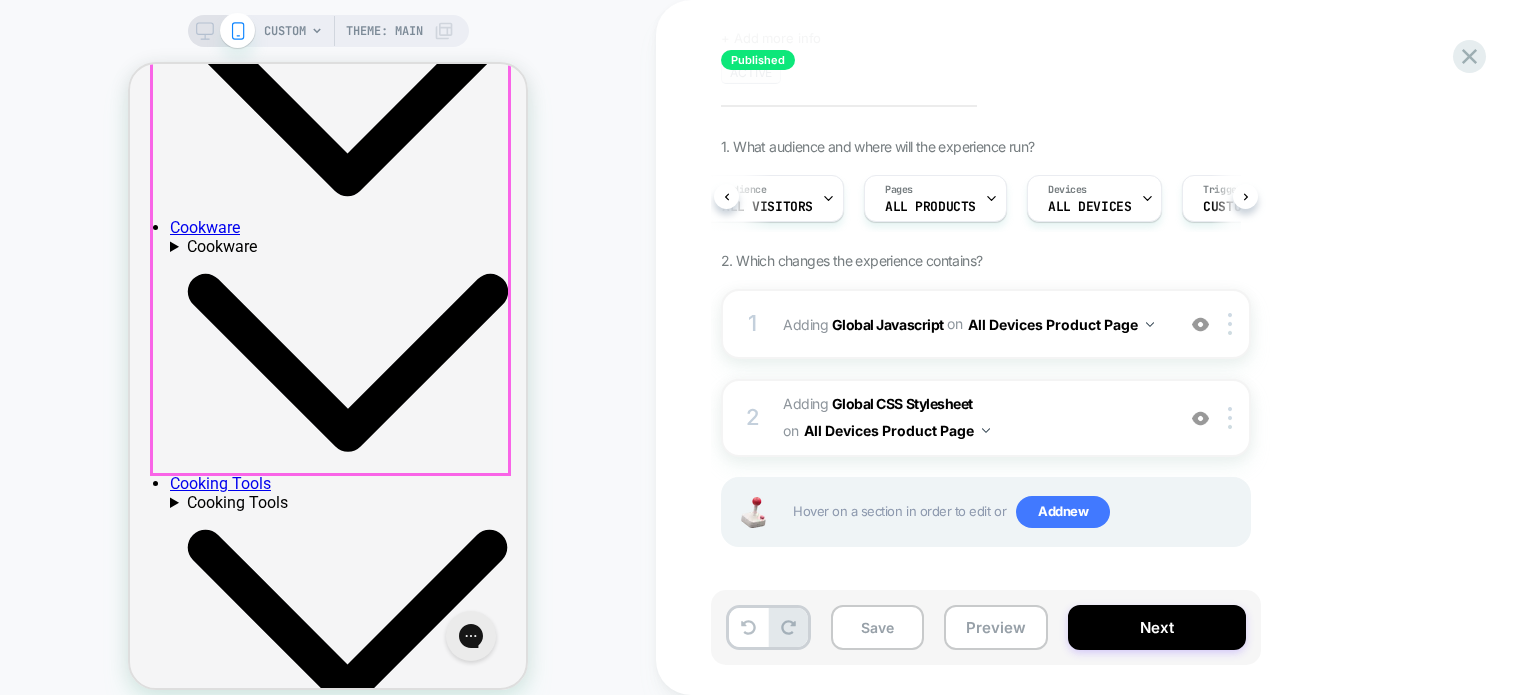 scroll, scrollTop: 500, scrollLeft: 0, axis: vertical 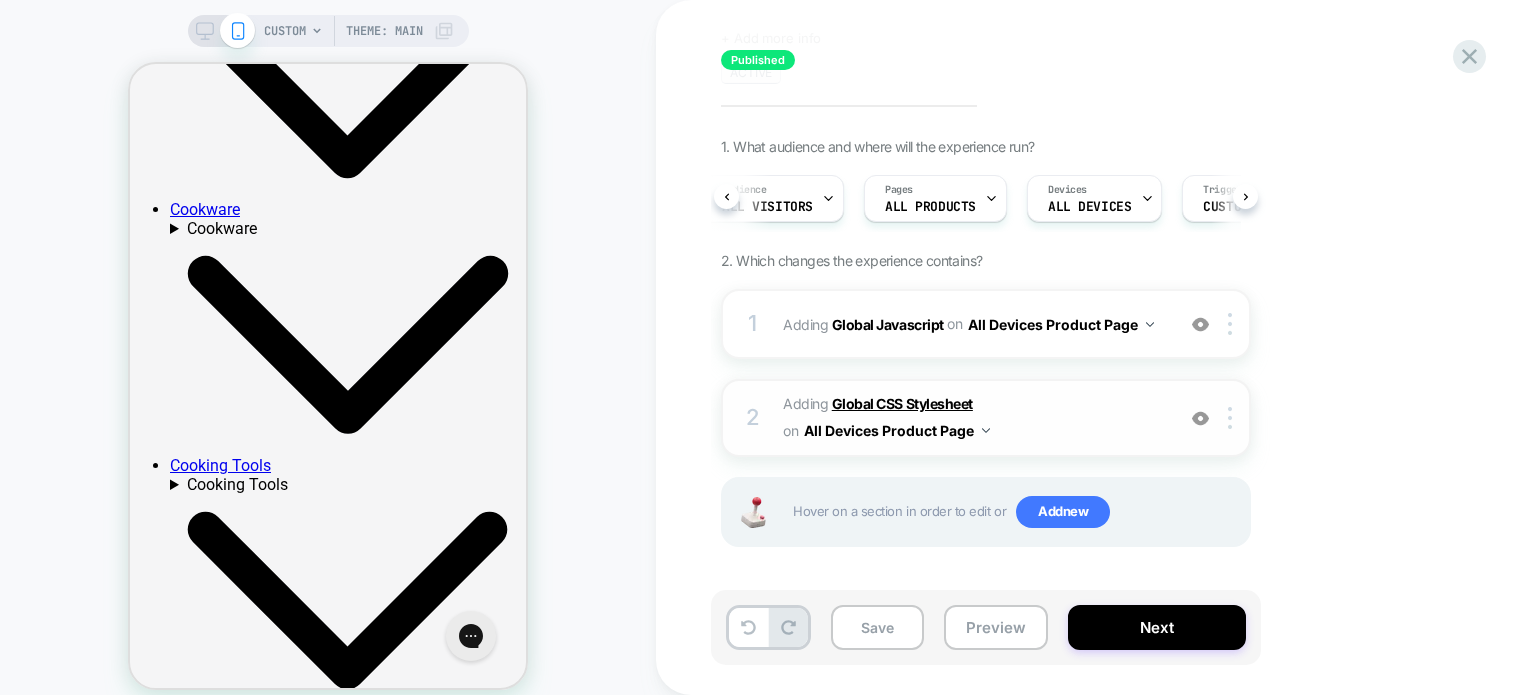 click on "Global CSS Stylesheet" at bounding box center [902, 403] 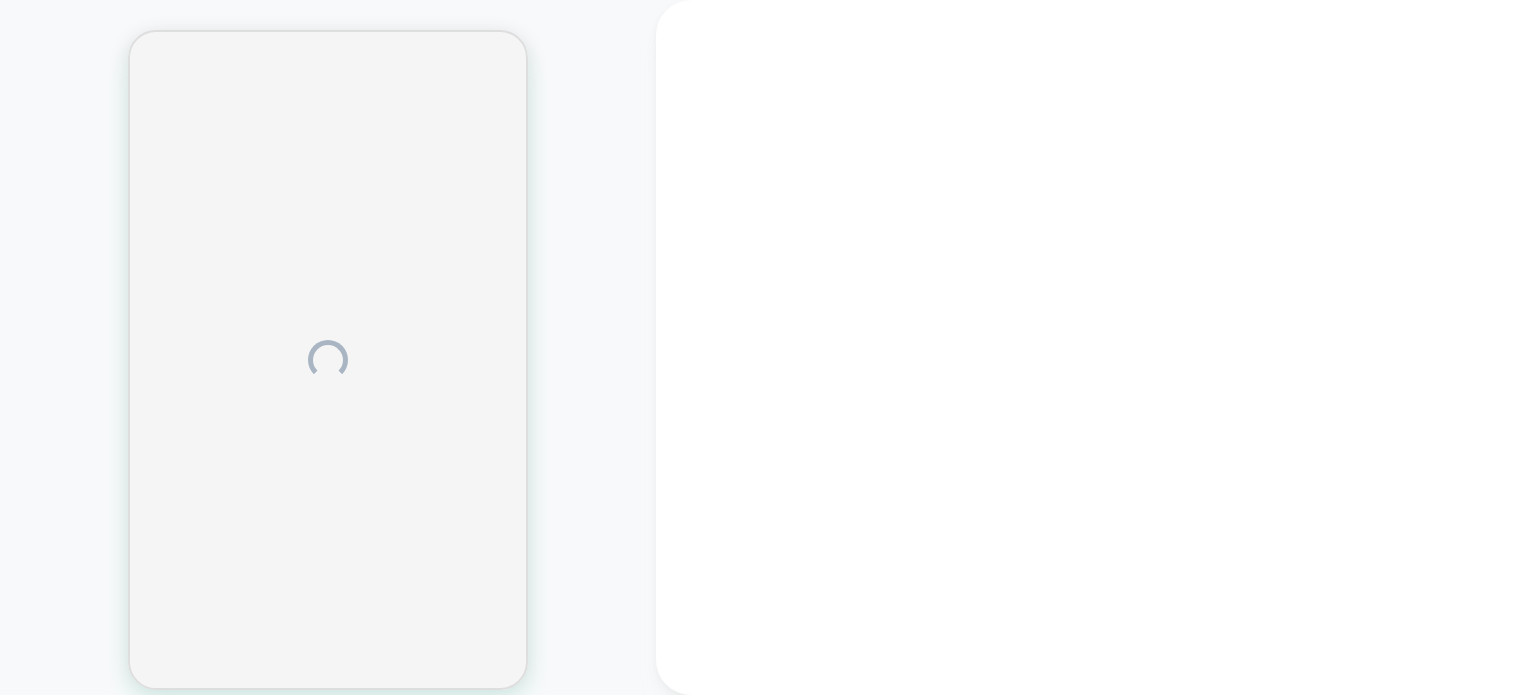 scroll, scrollTop: 0, scrollLeft: 0, axis: both 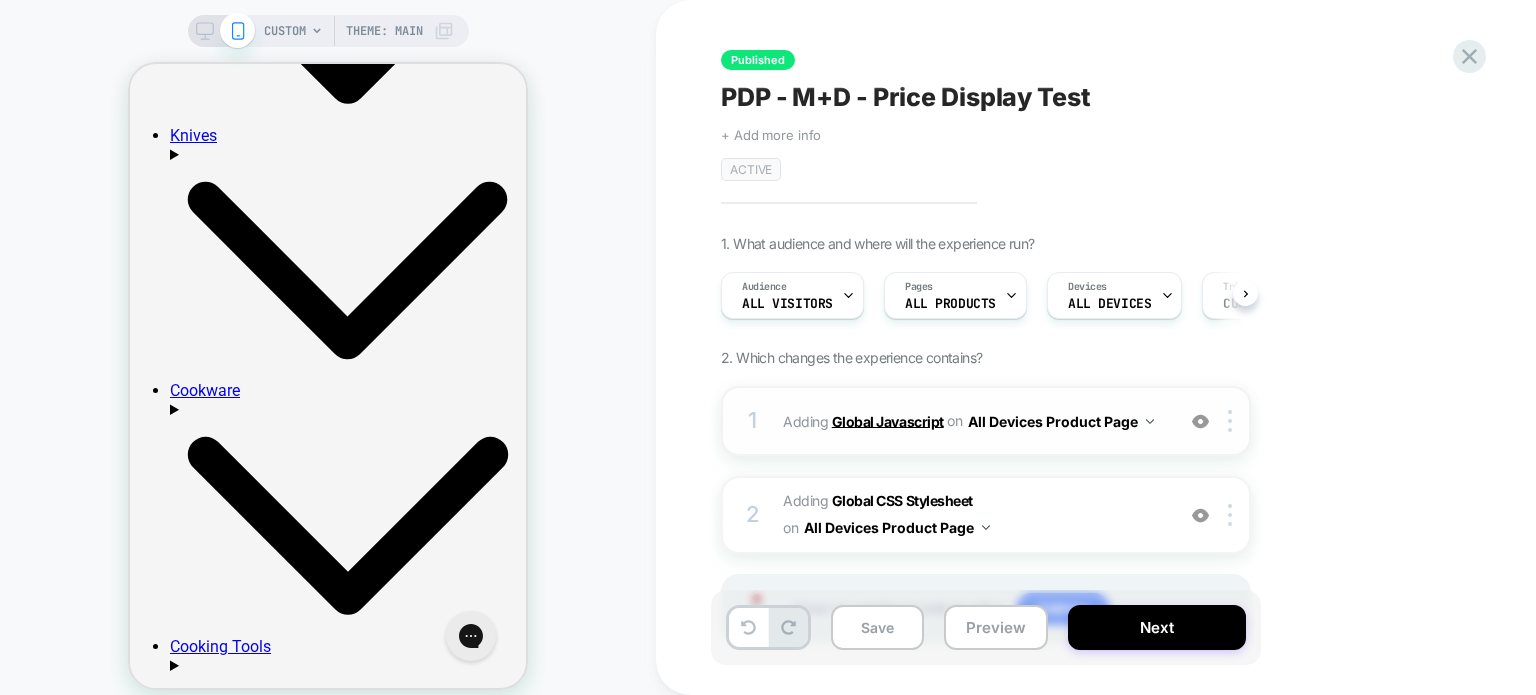 click on "Global Javascript" at bounding box center (888, 420) 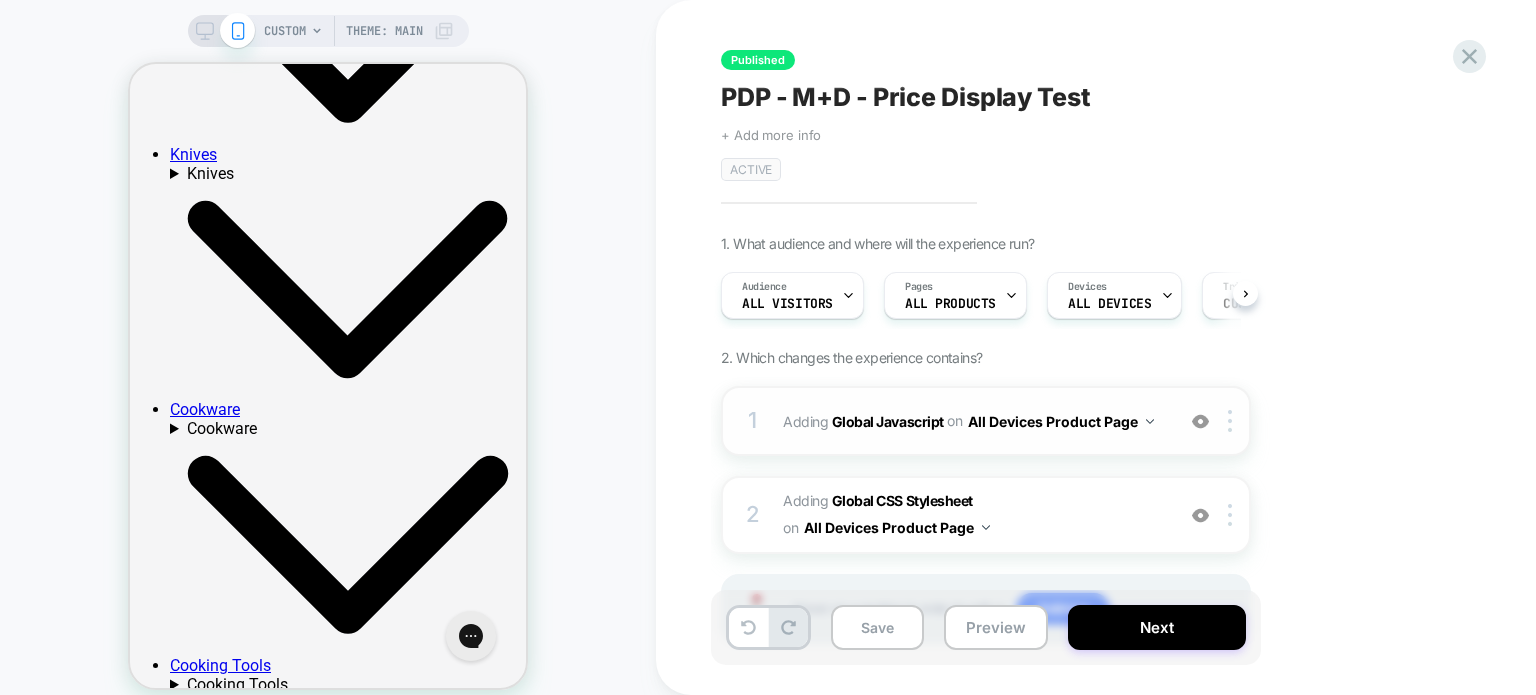 click on "All Devices Product Page" at bounding box center [1061, 421] 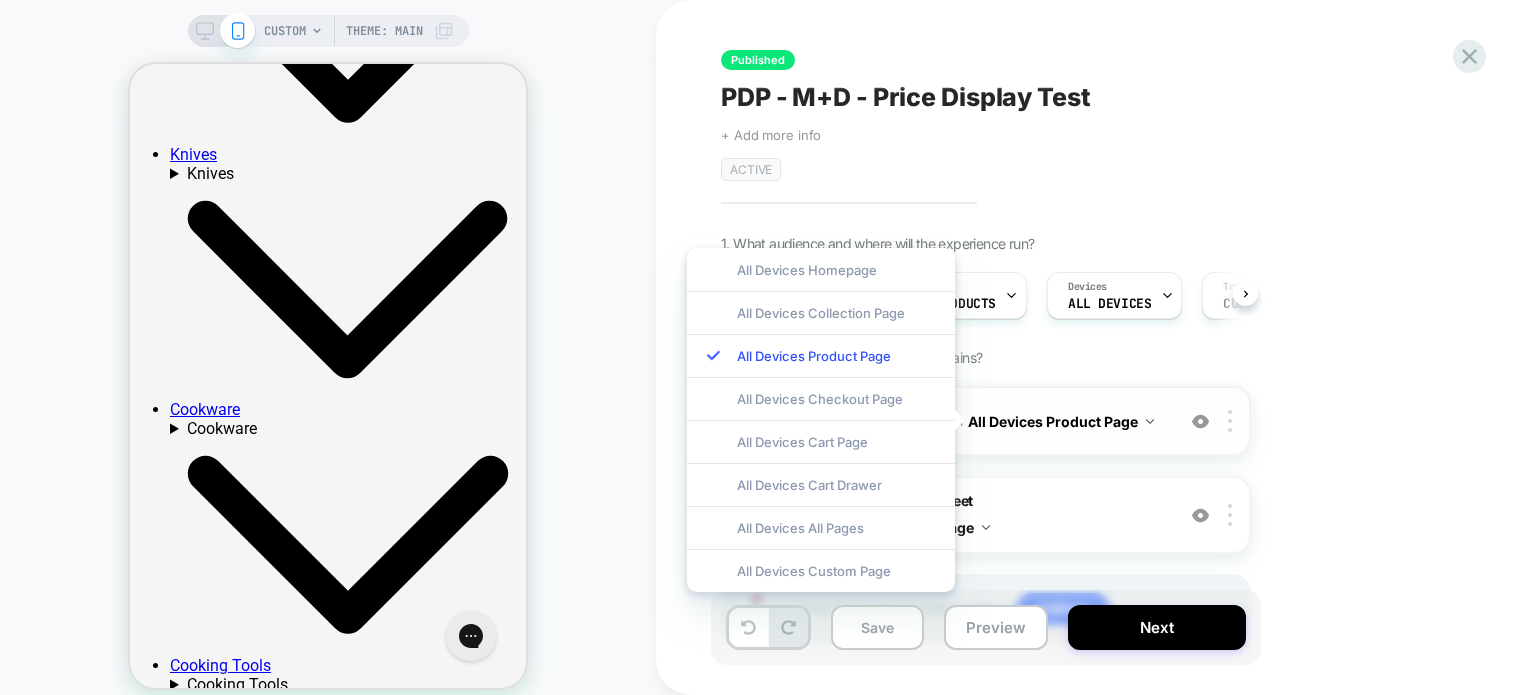 click on "All Devices Product Page" at bounding box center (1061, 421) 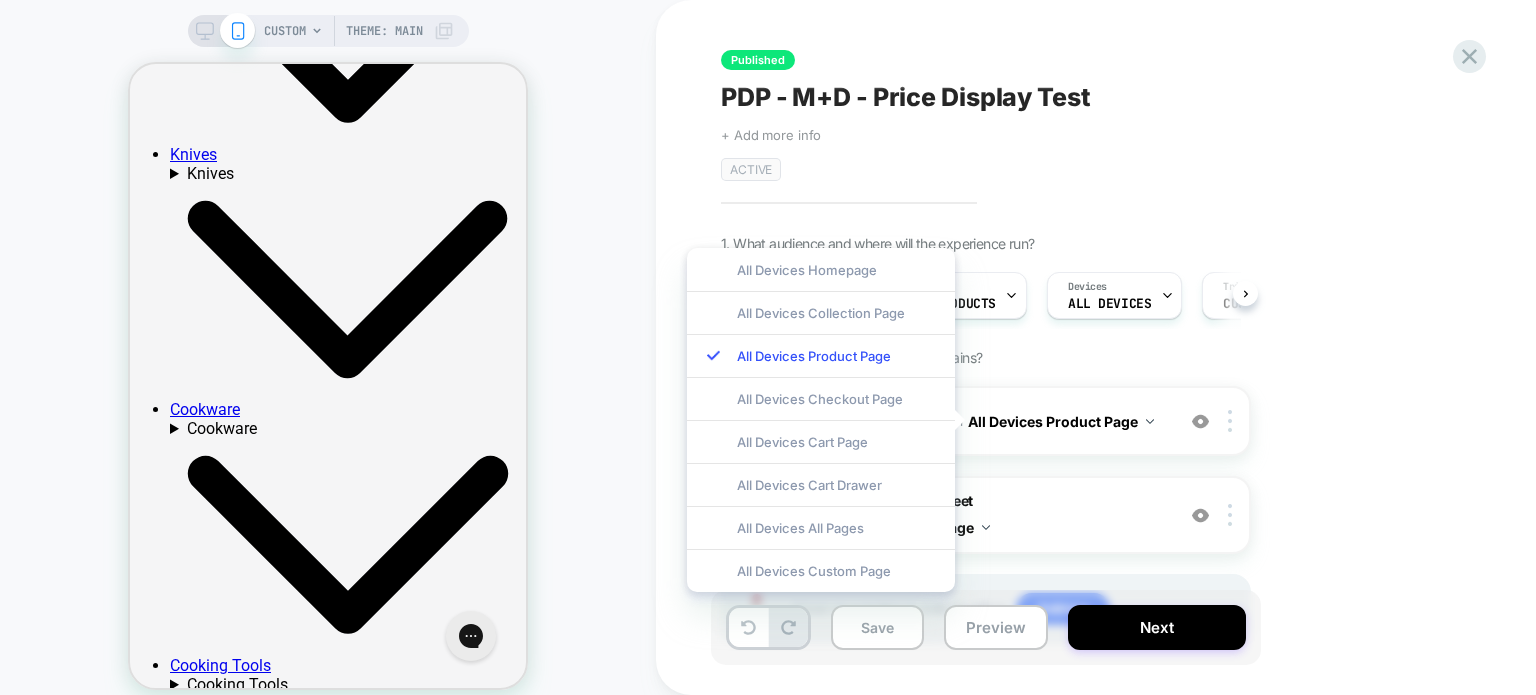 click on "1. What audience and where will the experience run? Audience All Visitors Pages ALL PRODUCTS Devices ALL DEVICES Trigger Custom Code 2. Which changes the experience contains? 1 Adding   Global Javascript   on All Devices Product Page Target   Mobile Delete 2 Adding   Global CSS Stylesheet   on All Devices Product Page Target   Mobile Delete Hover on a section in order to edit or  Add  new" at bounding box center (1086, 464) 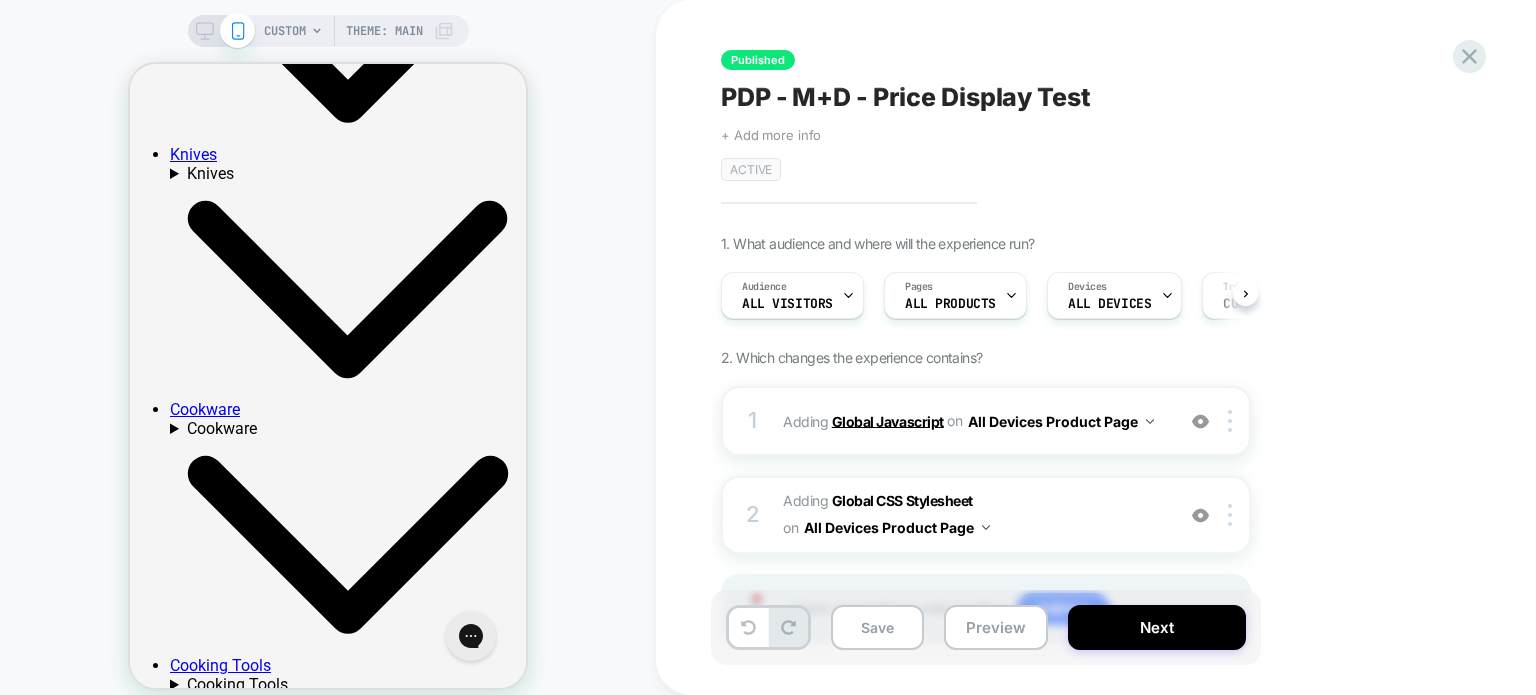 click on "Global Javascript" at bounding box center (888, 420) 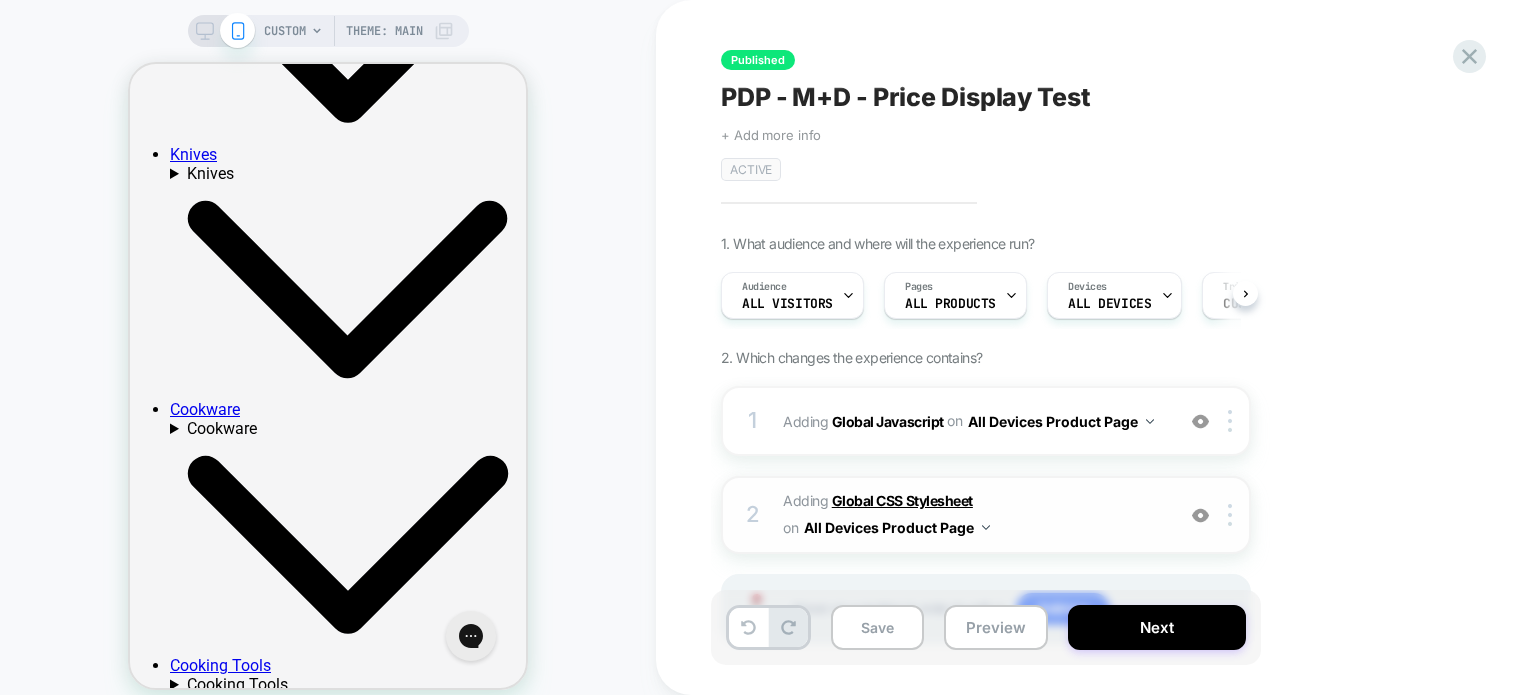 click on "Global CSS Stylesheet" at bounding box center [902, 500] 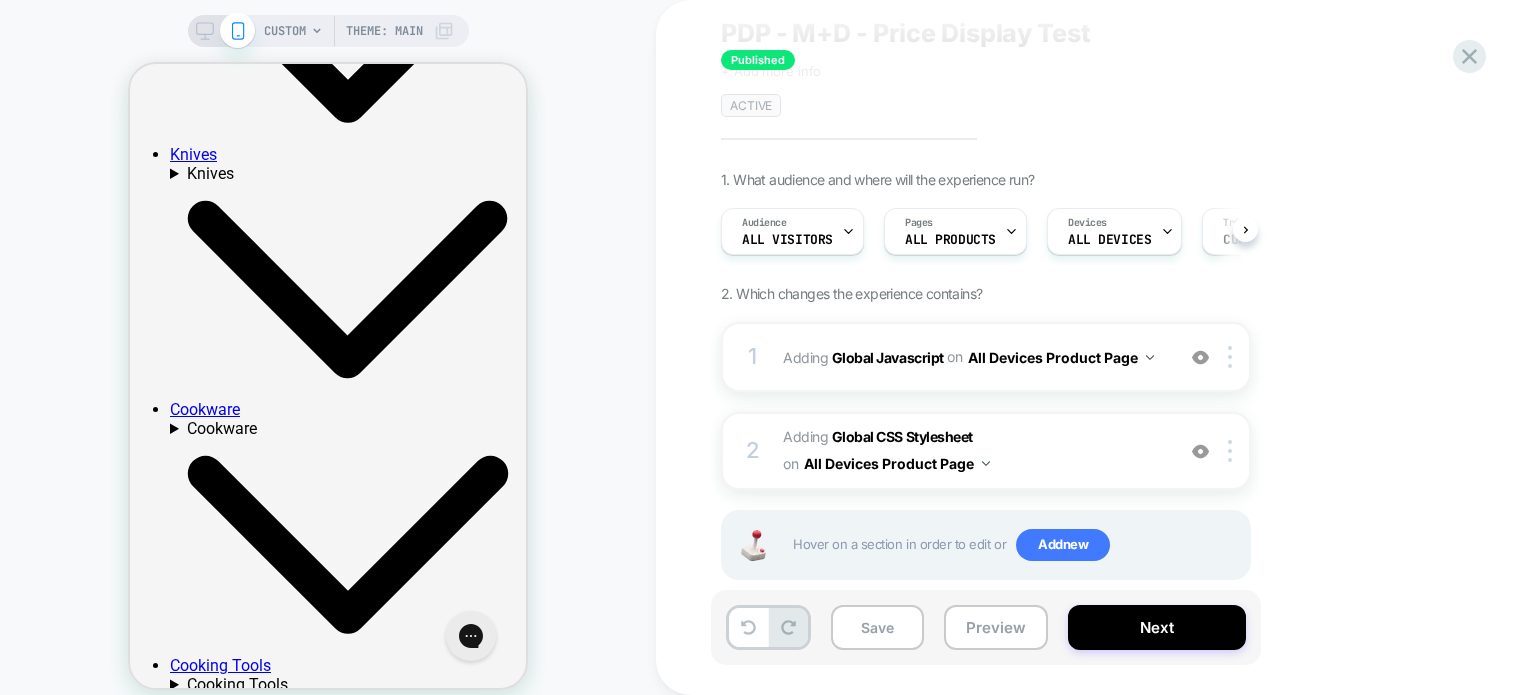 scroll, scrollTop: 97, scrollLeft: 0, axis: vertical 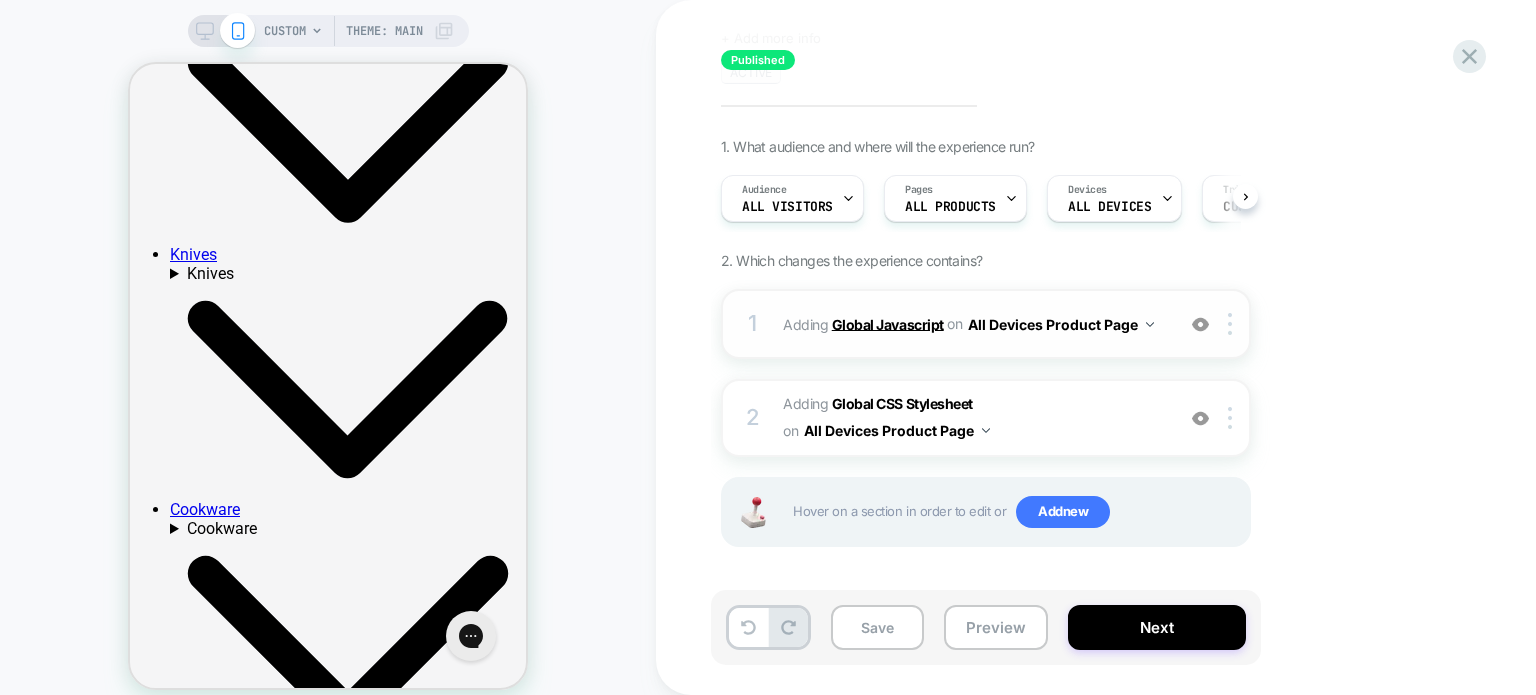 click on "Global Javascript" at bounding box center [888, 323] 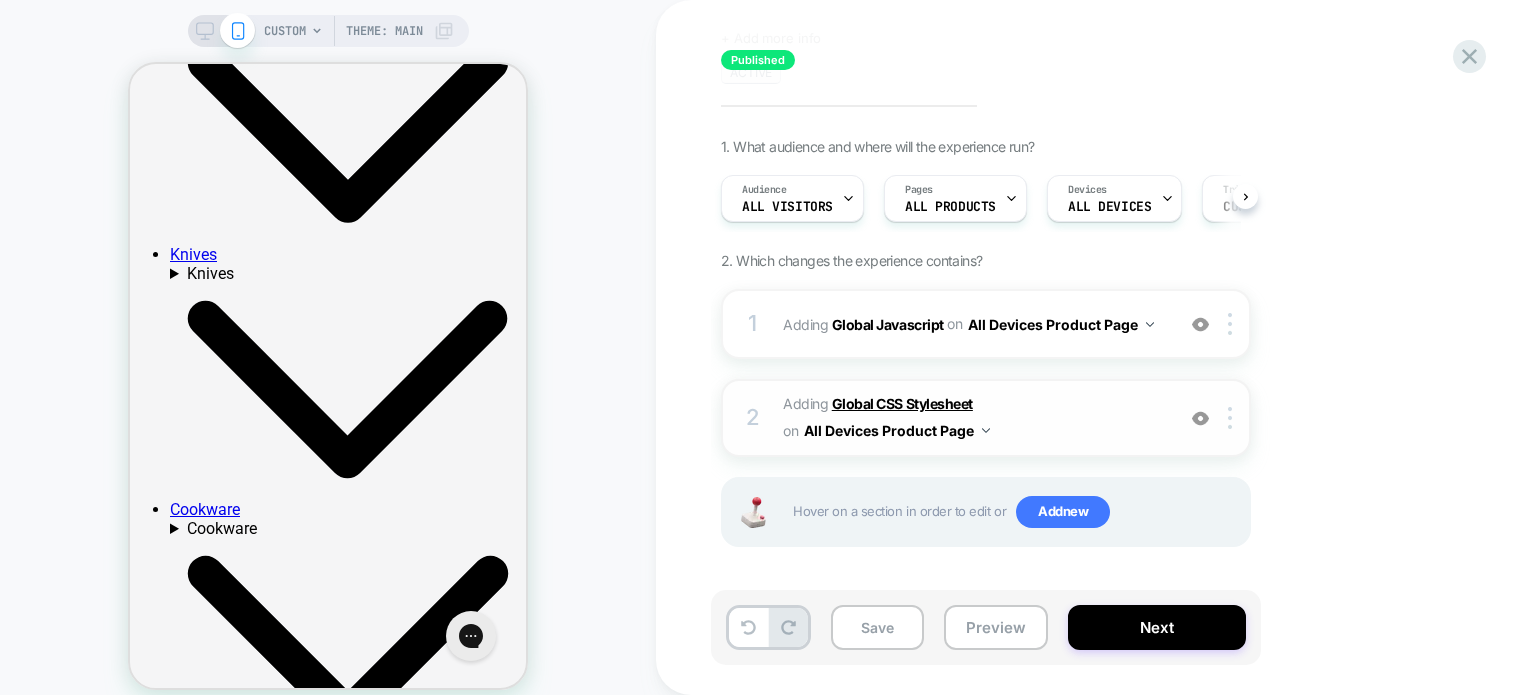 click on "Global CSS Stylesheet" at bounding box center [902, 403] 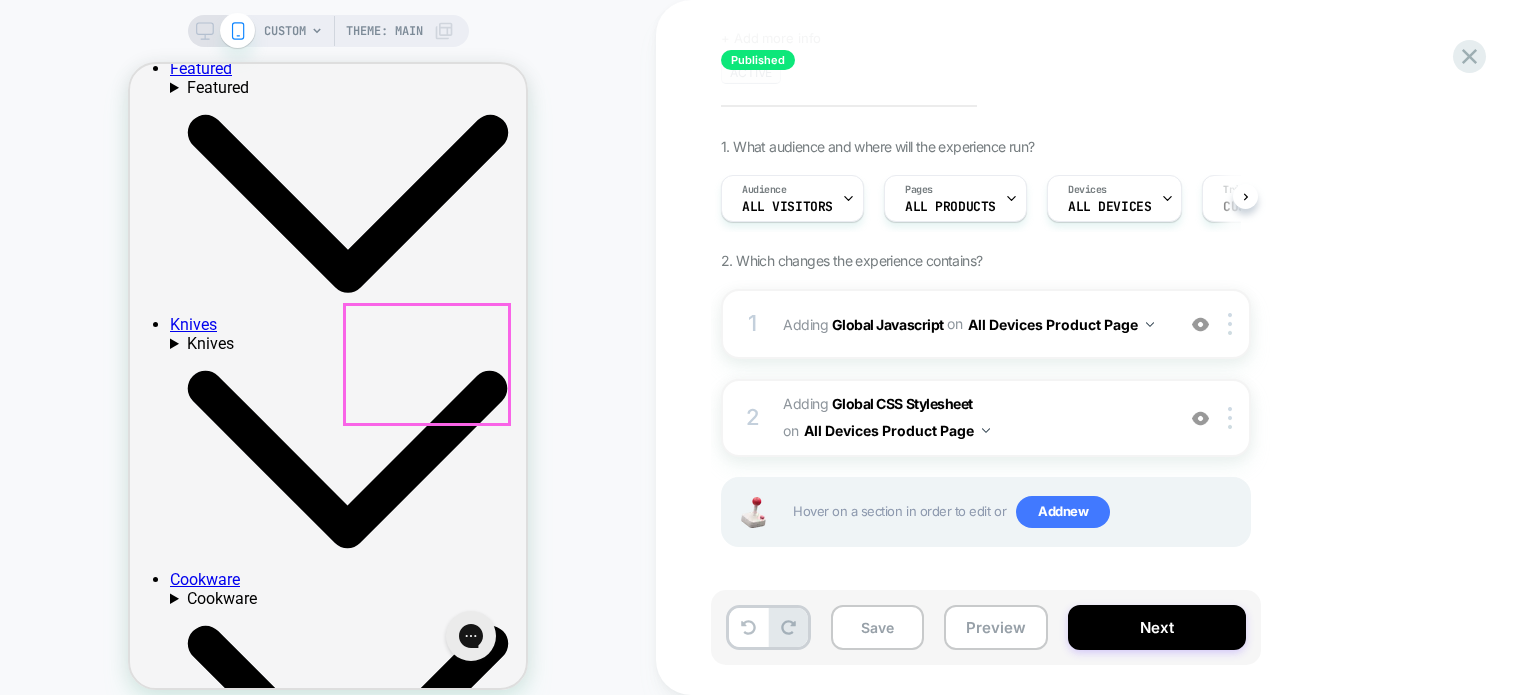 scroll, scrollTop: 0, scrollLeft: 0, axis: both 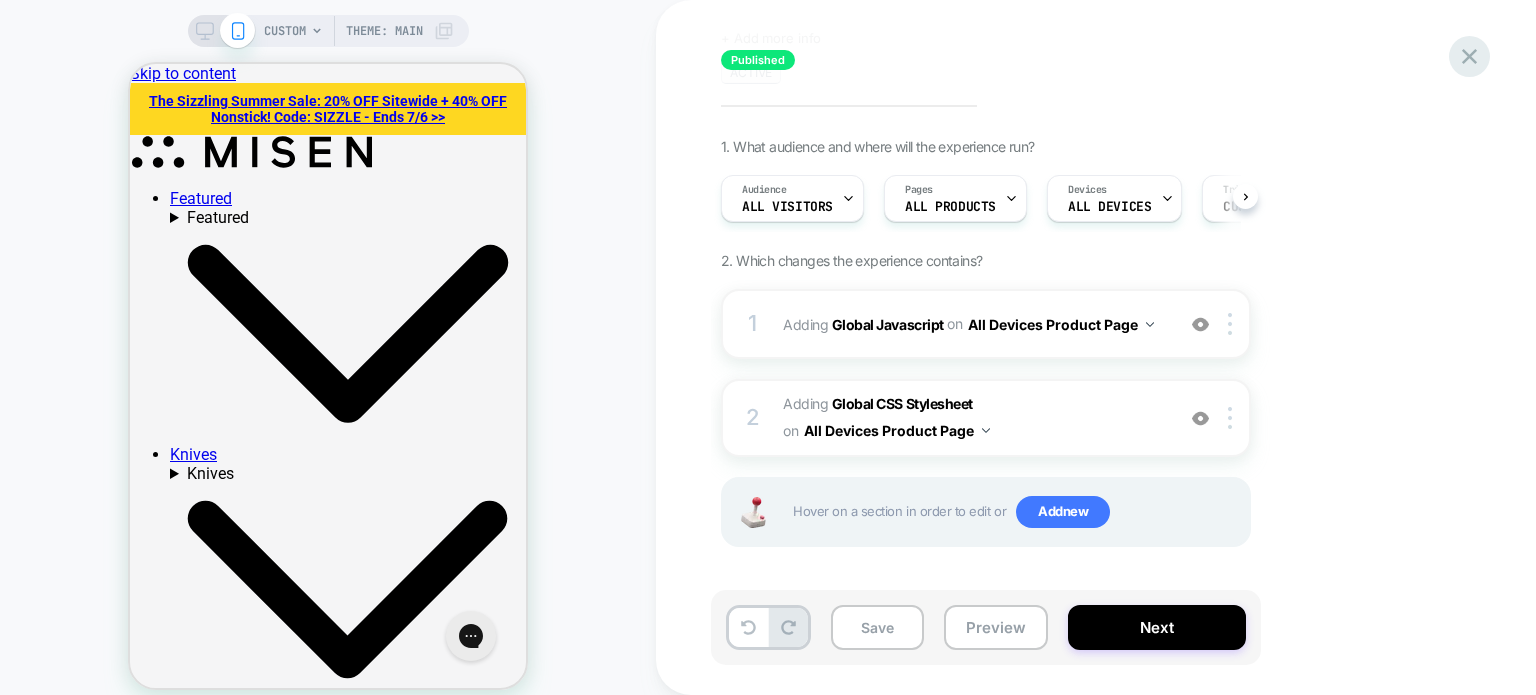 click 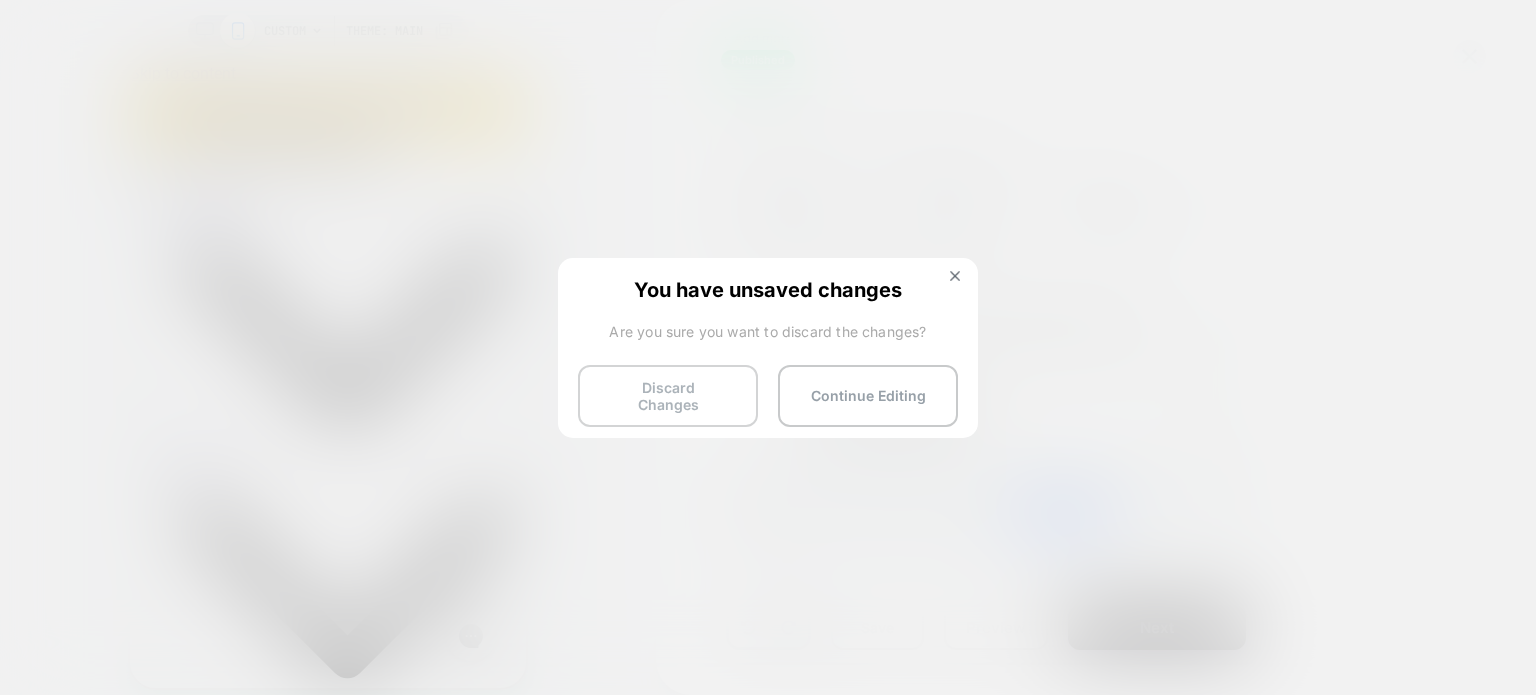 click on "Discard Changes" at bounding box center (668, 396) 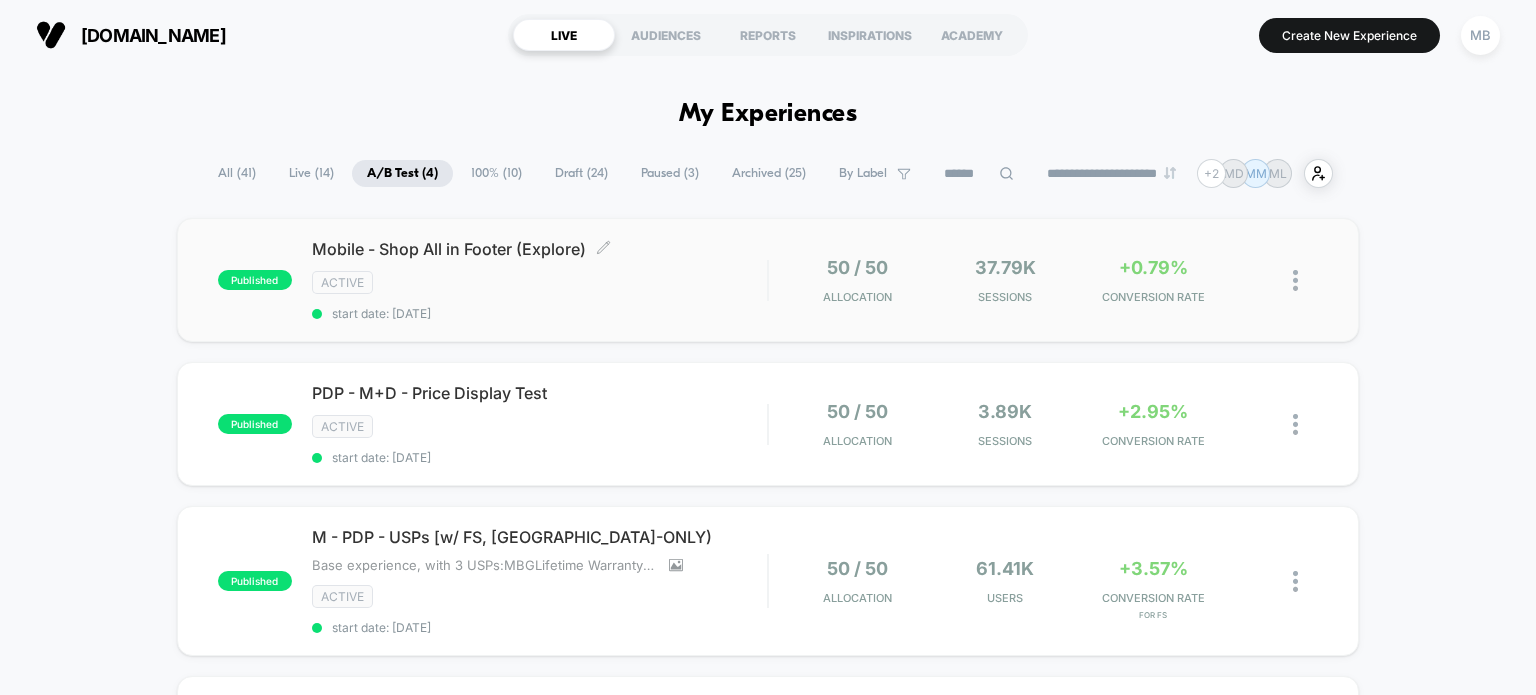 click on "ACTIVE" at bounding box center (540, 282) 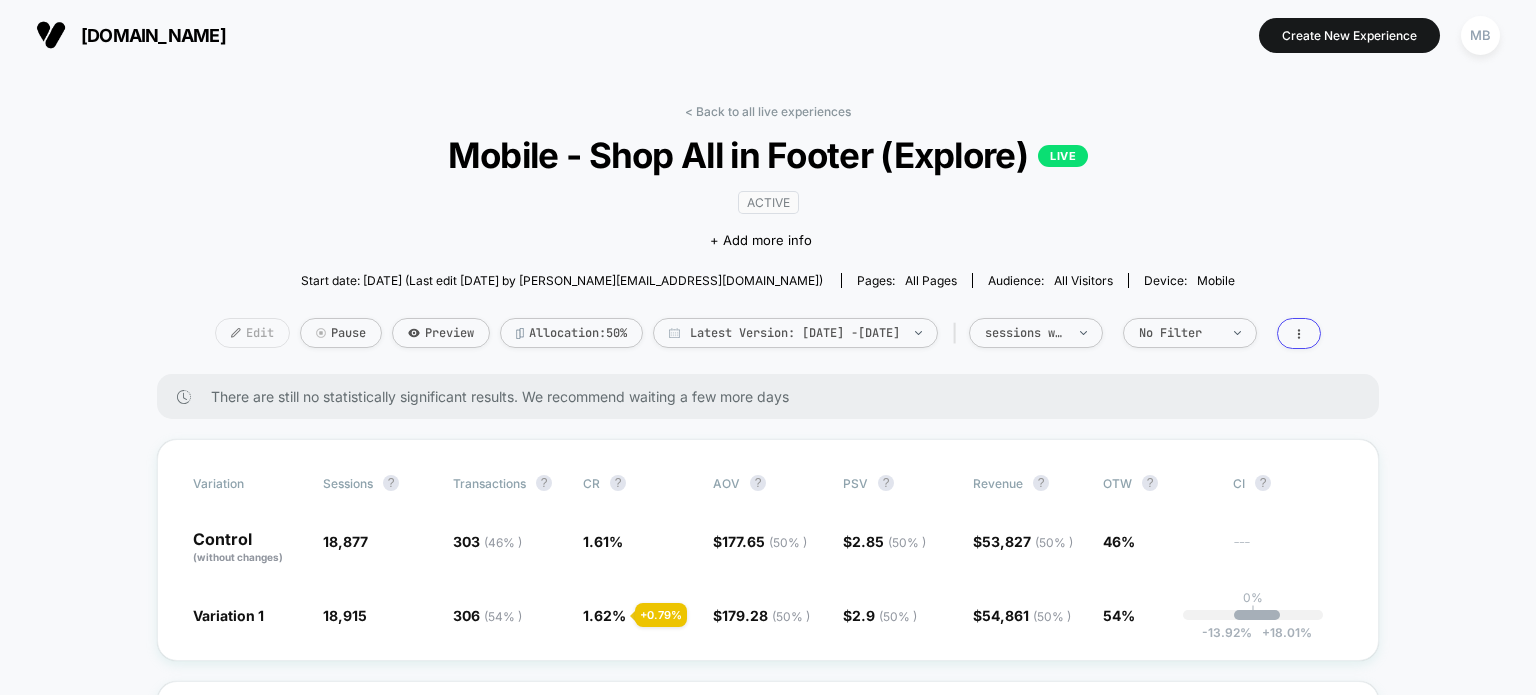 click on "Edit" at bounding box center [252, 333] 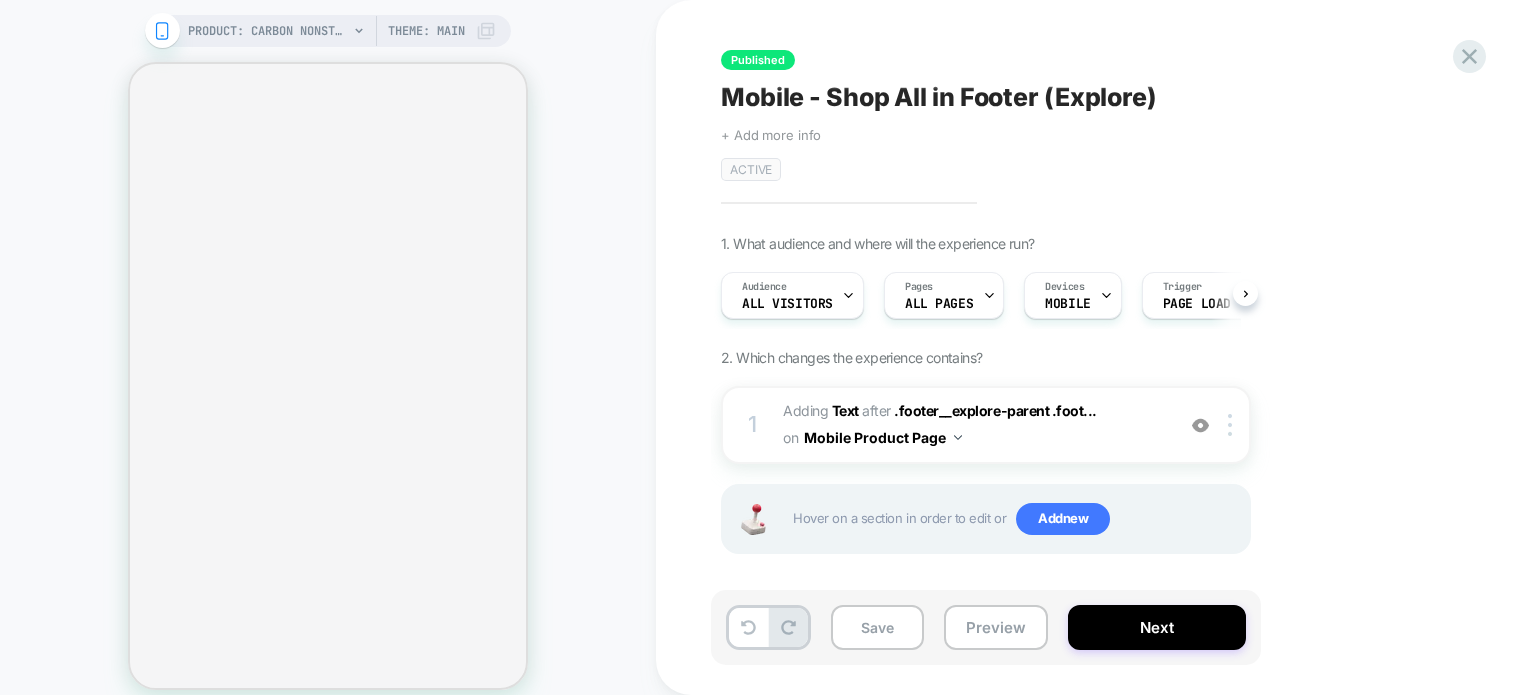 scroll, scrollTop: 0, scrollLeft: 0, axis: both 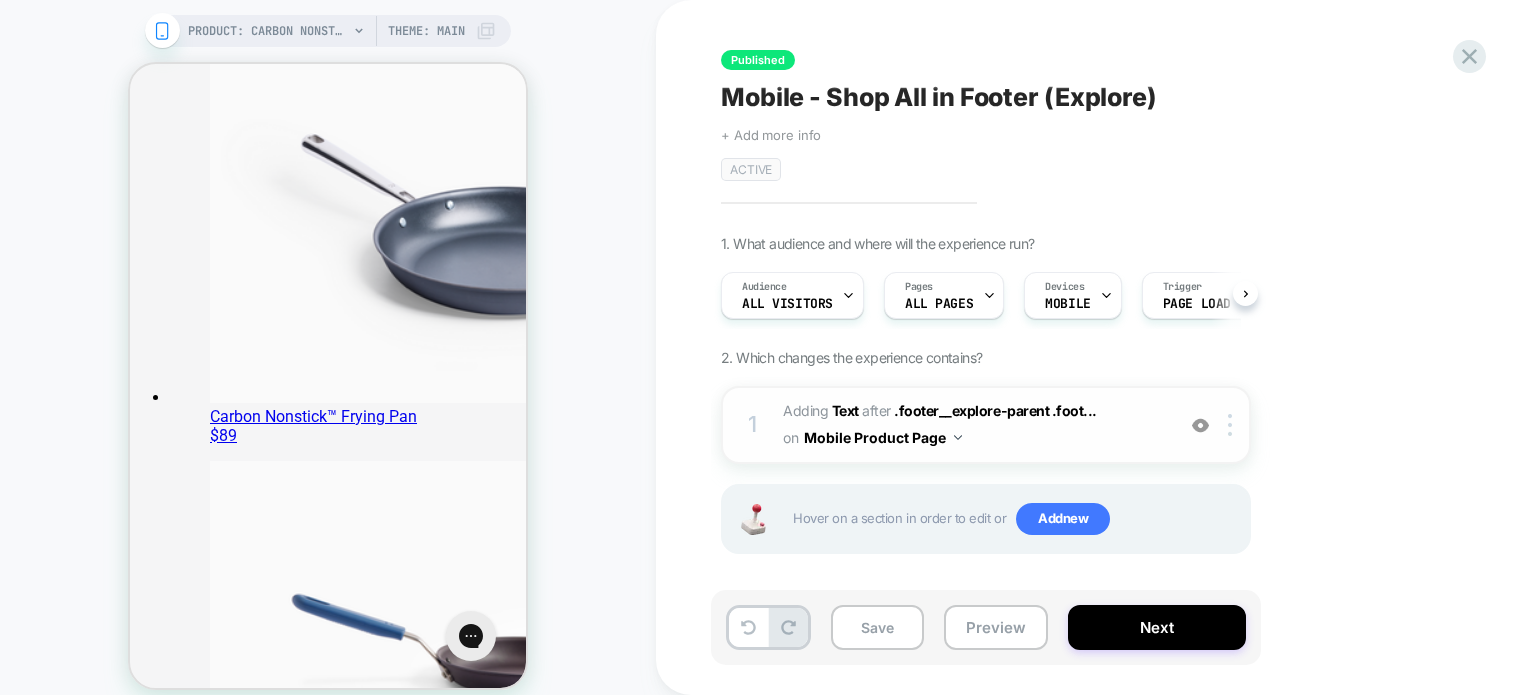 click at bounding box center (1200, 425) 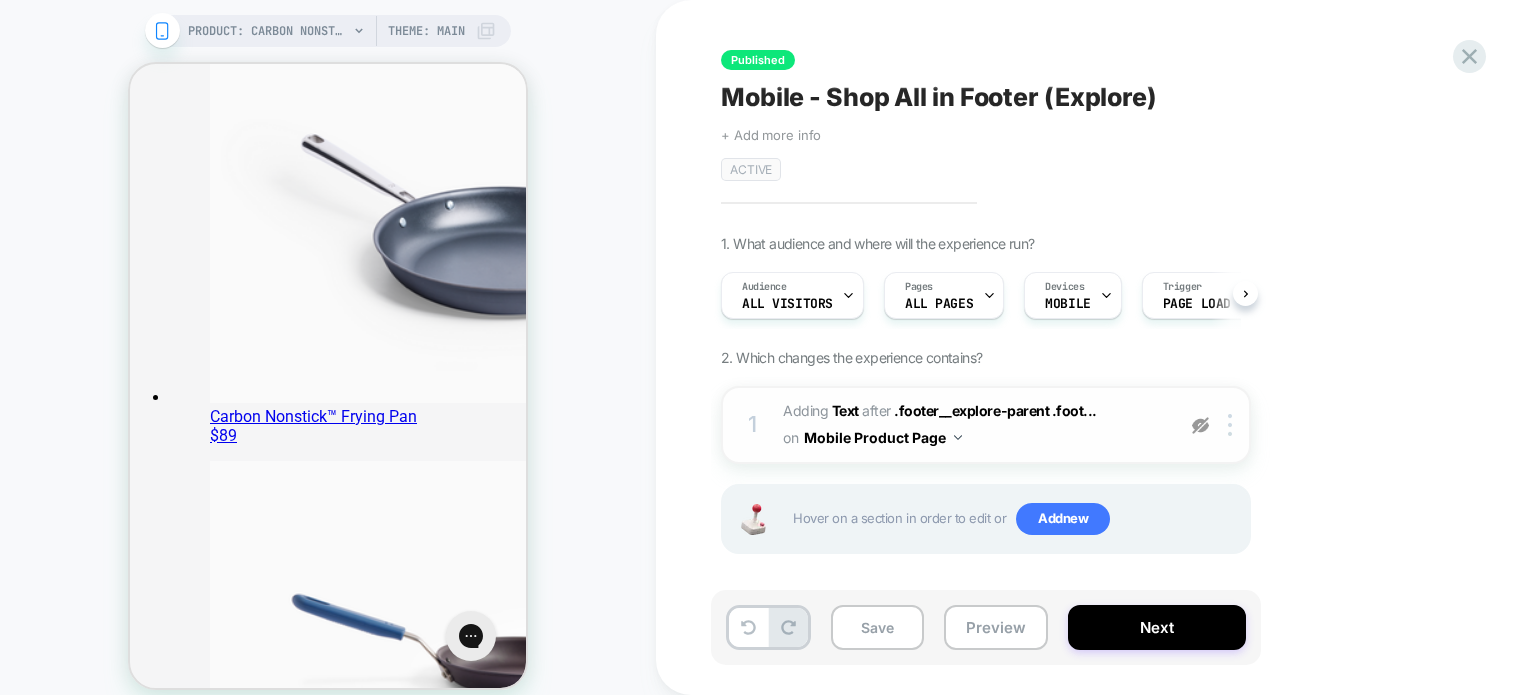 click at bounding box center (1200, 425) 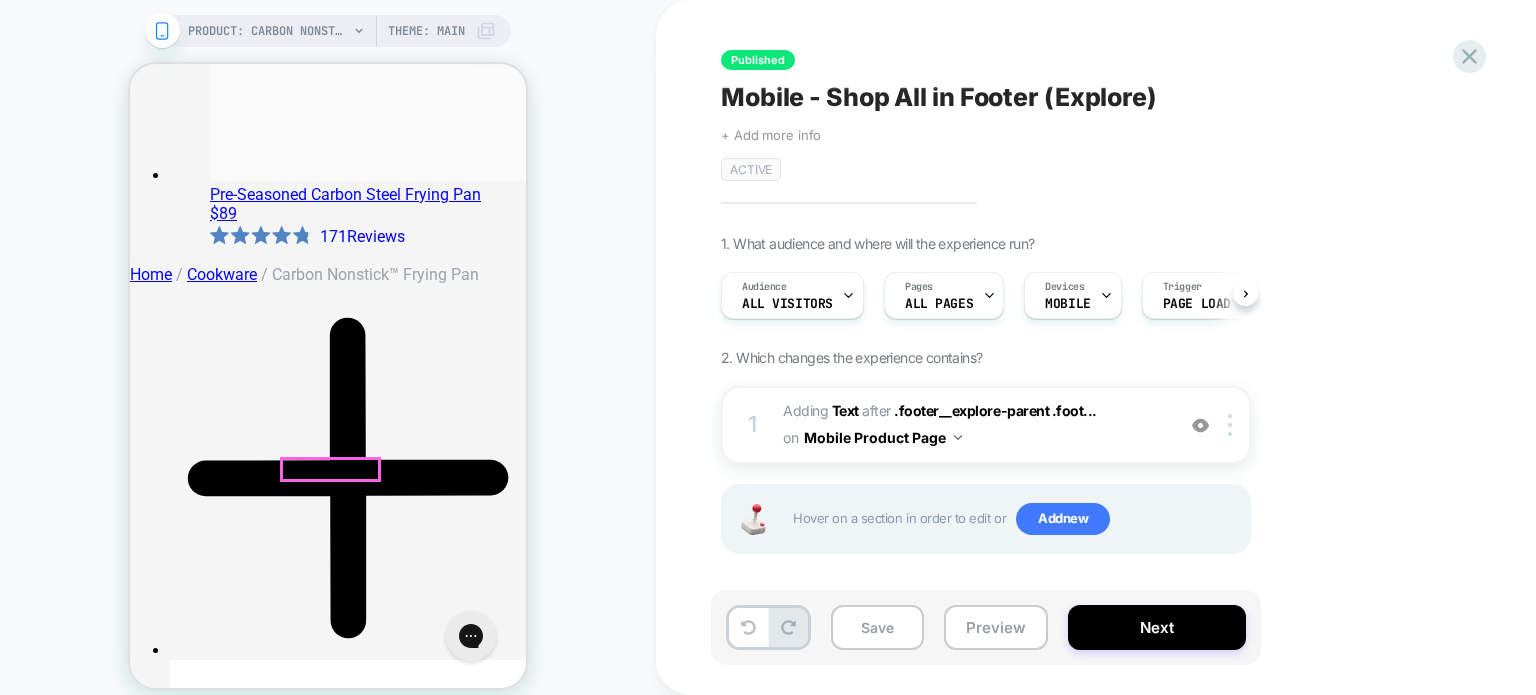 scroll, scrollTop: 7447, scrollLeft: 0, axis: vertical 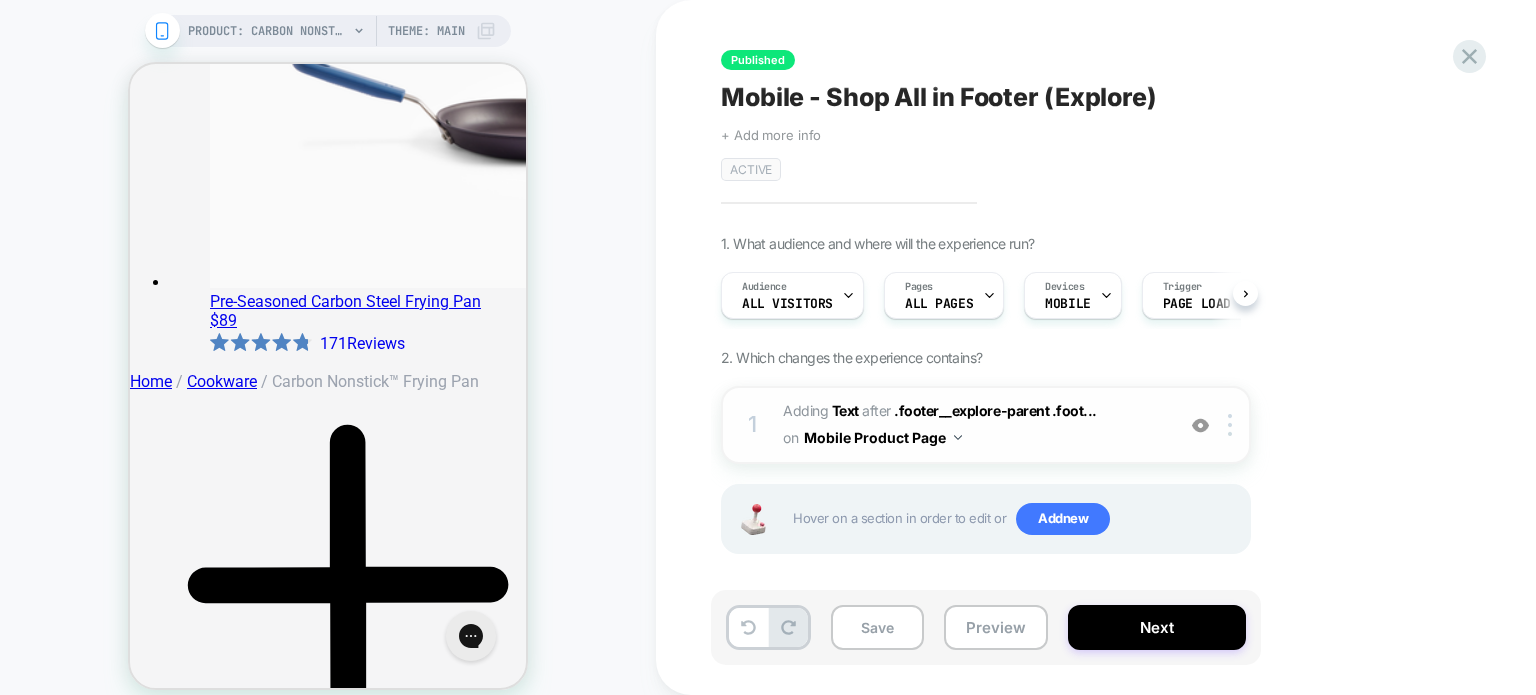 click at bounding box center (1200, 425) 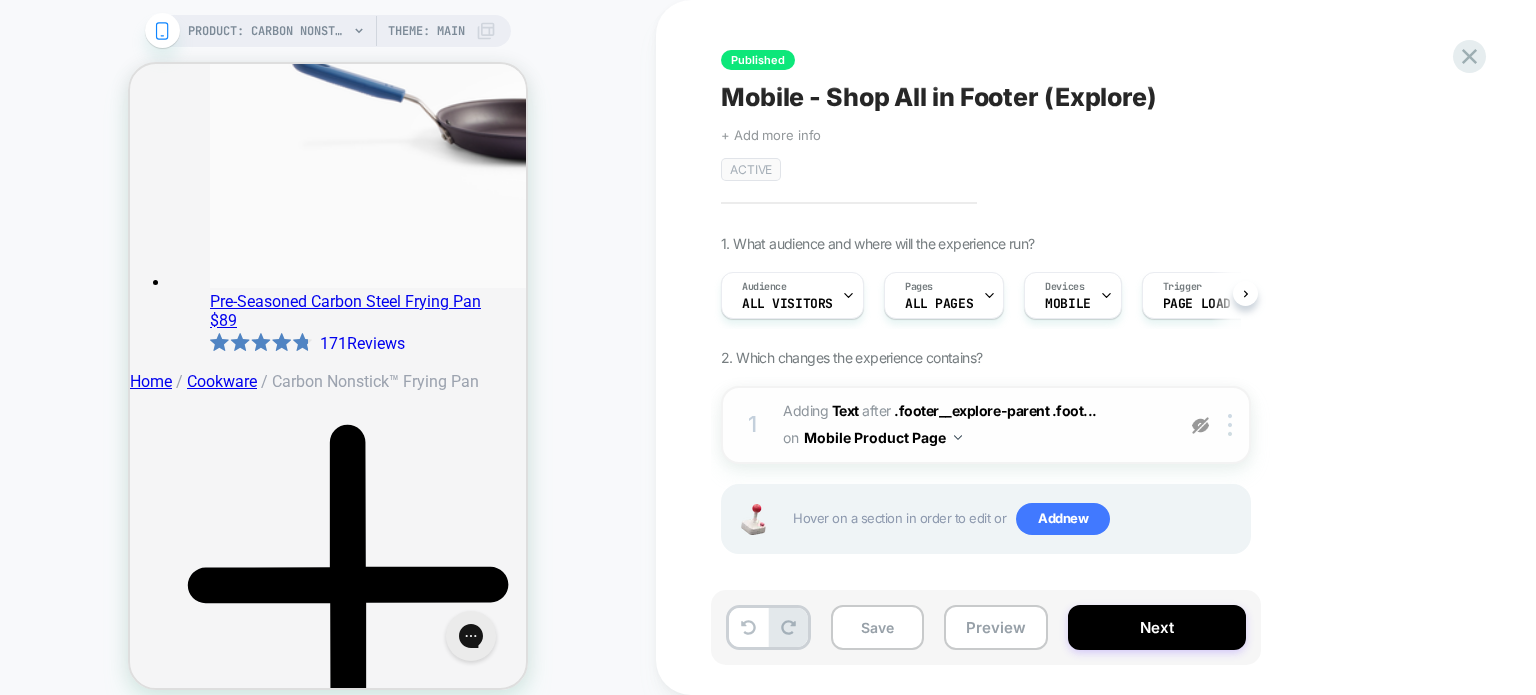 click at bounding box center (1200, 425) 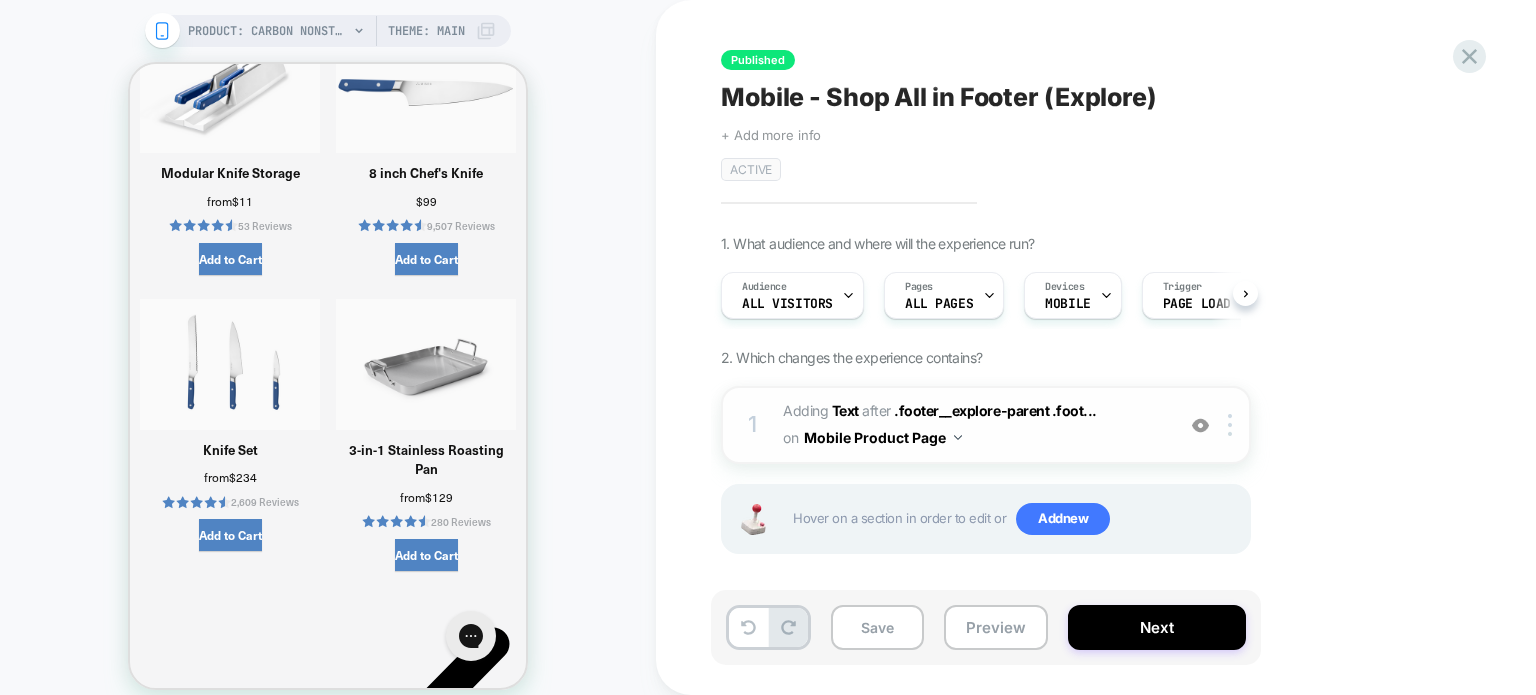 scroll, scrollTop: 4947, scrollLeft: 0, axis: vertical 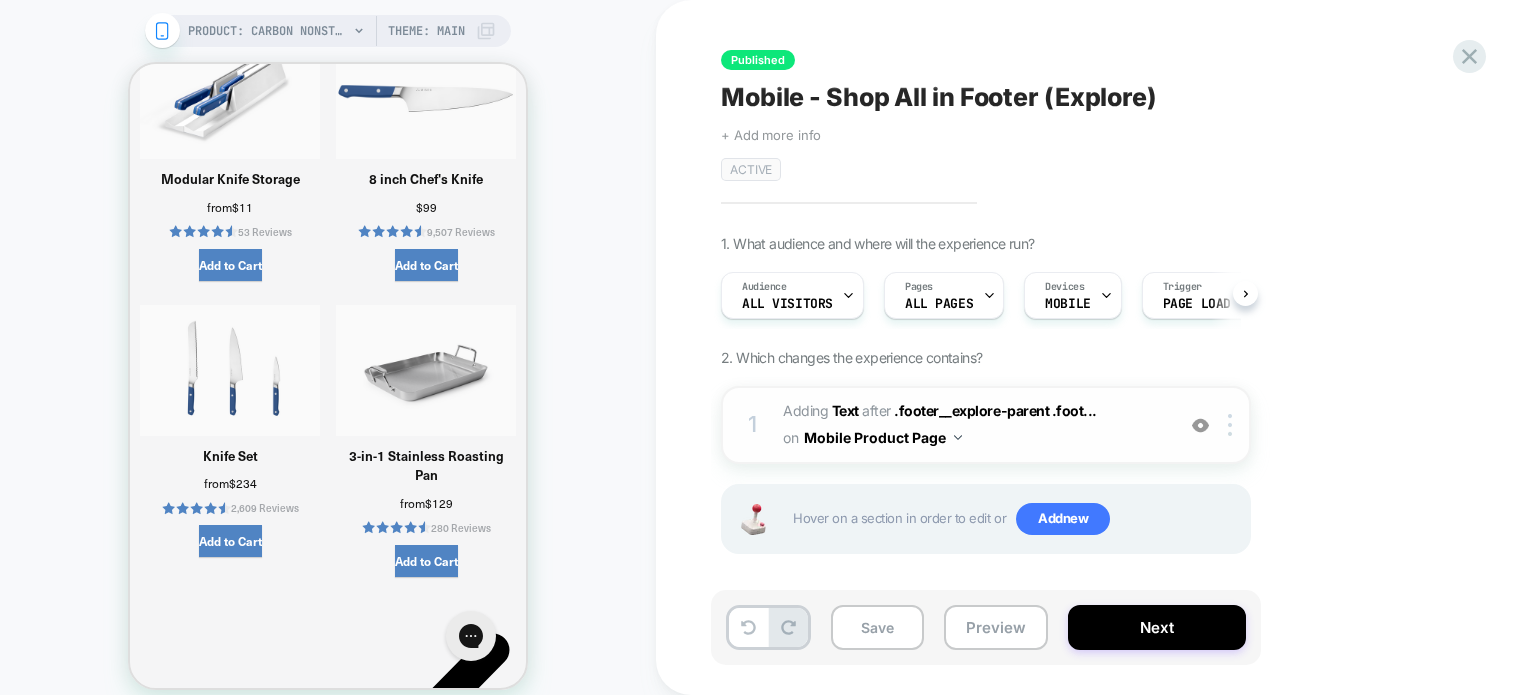 click on "#_loomi_addon_1750777224377 Adding   Text   AFTER .footer__explore-parent .foot... .footer__explore-parent .footer-block__details-content   on Mobile Product Page" at bounding box center (973, 425) 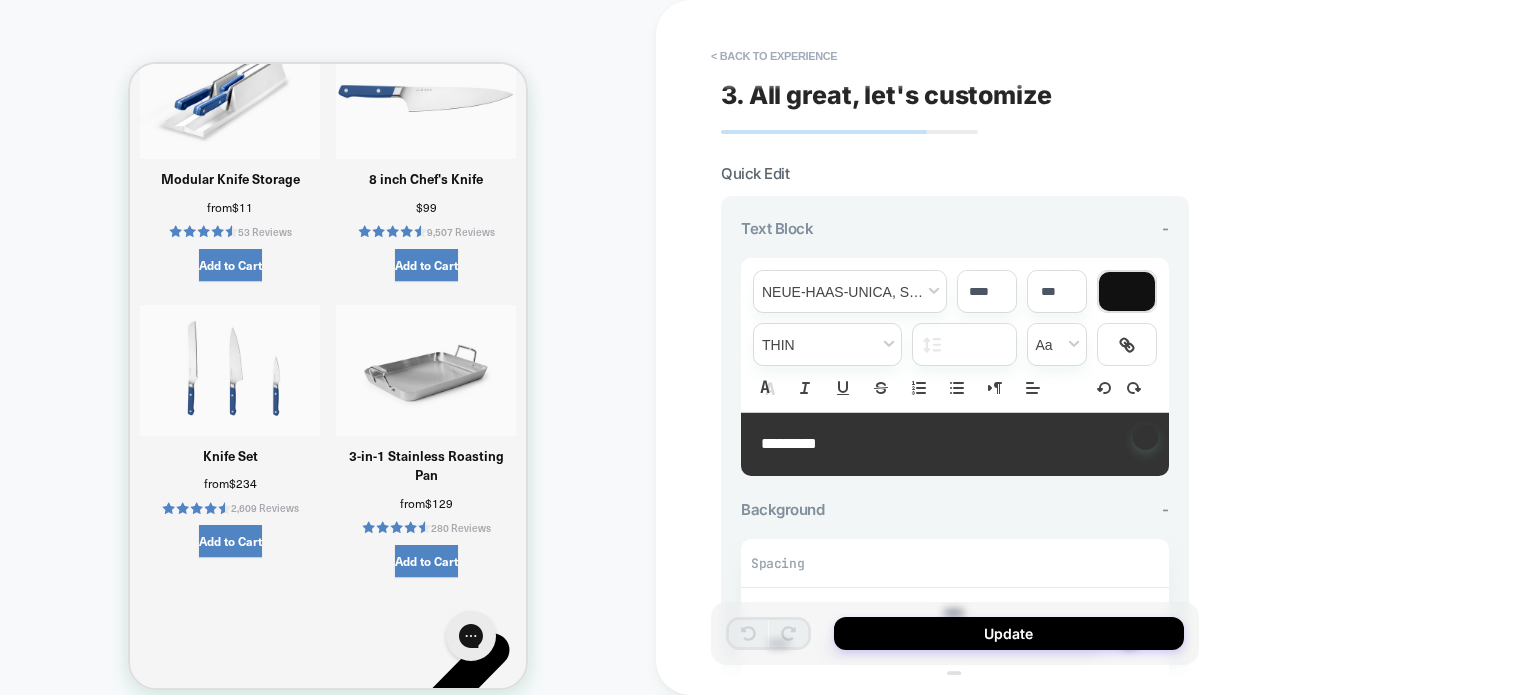 scroll, scrollTop: 6258, scrollLeft: 0, axis: vertical 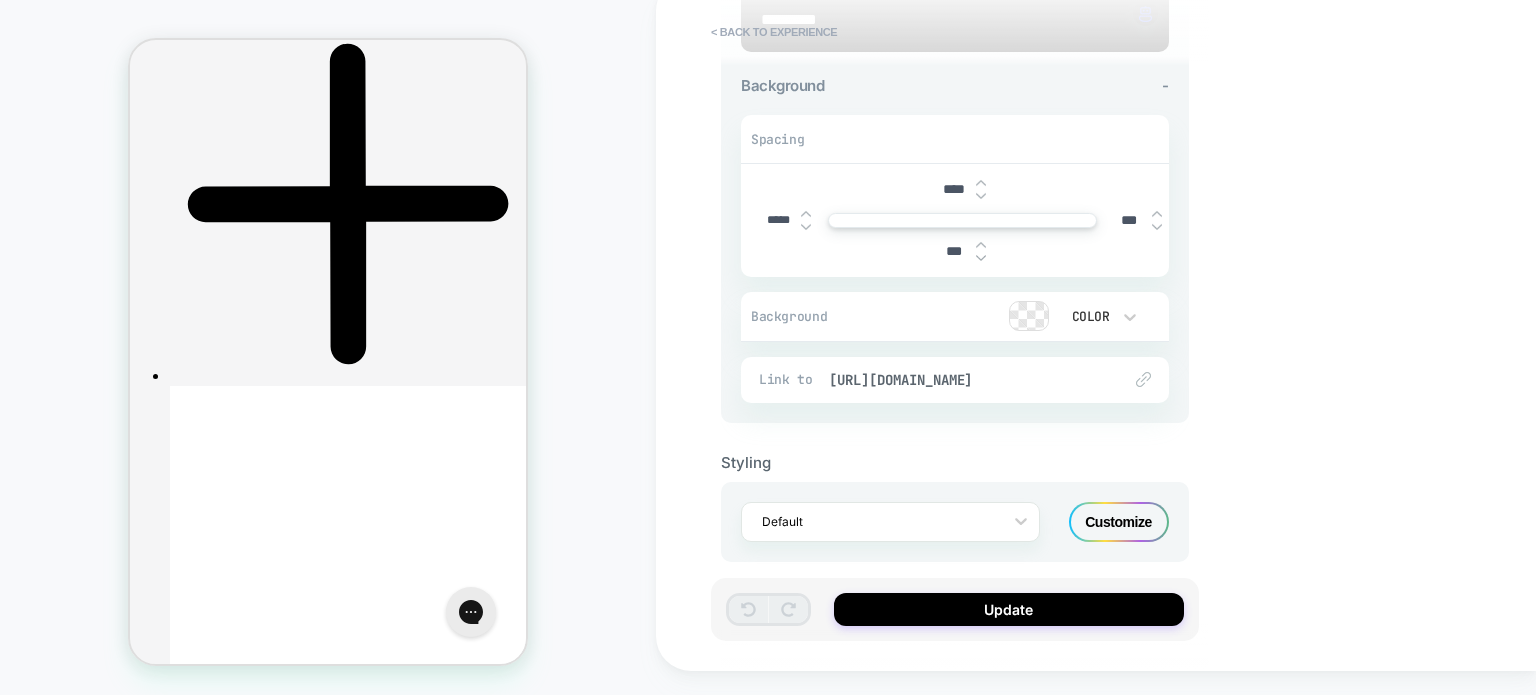 click at bounding box center (1029, 316) 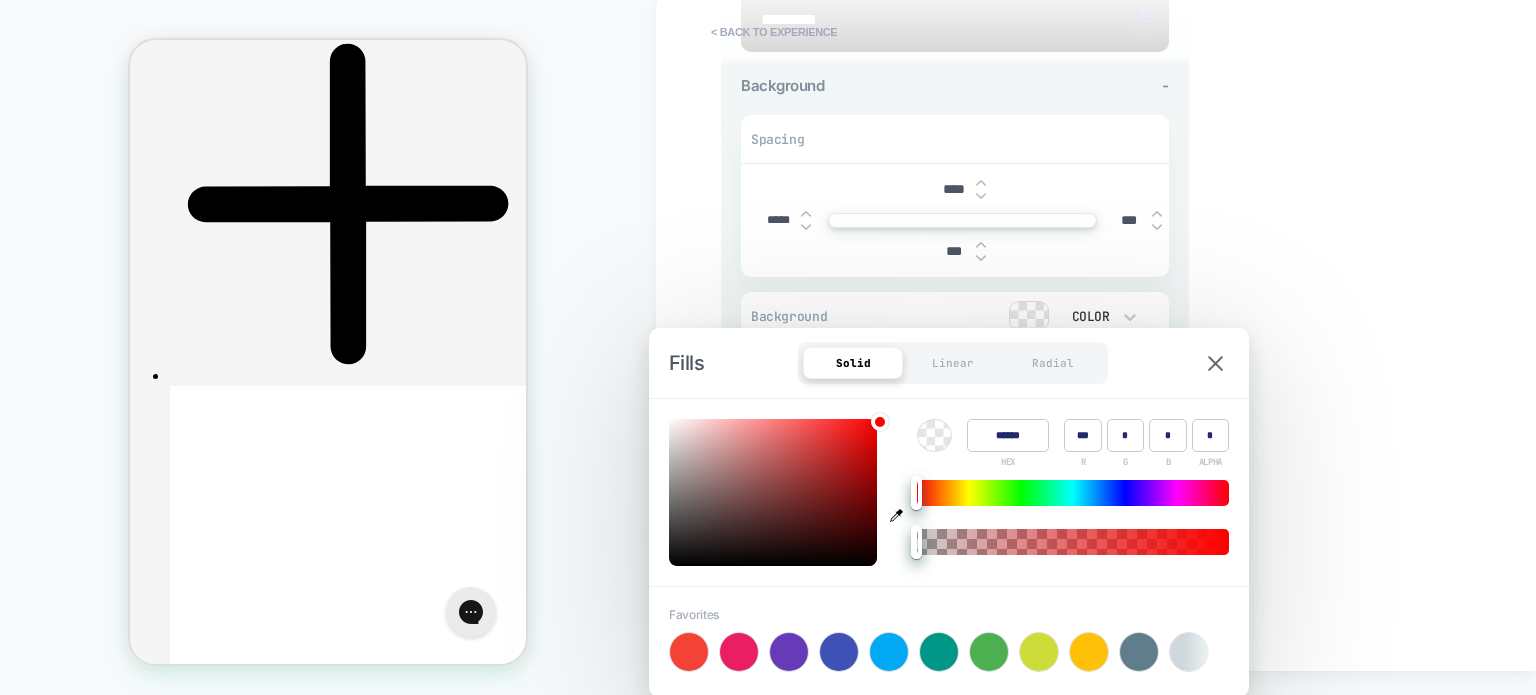 type on "******" 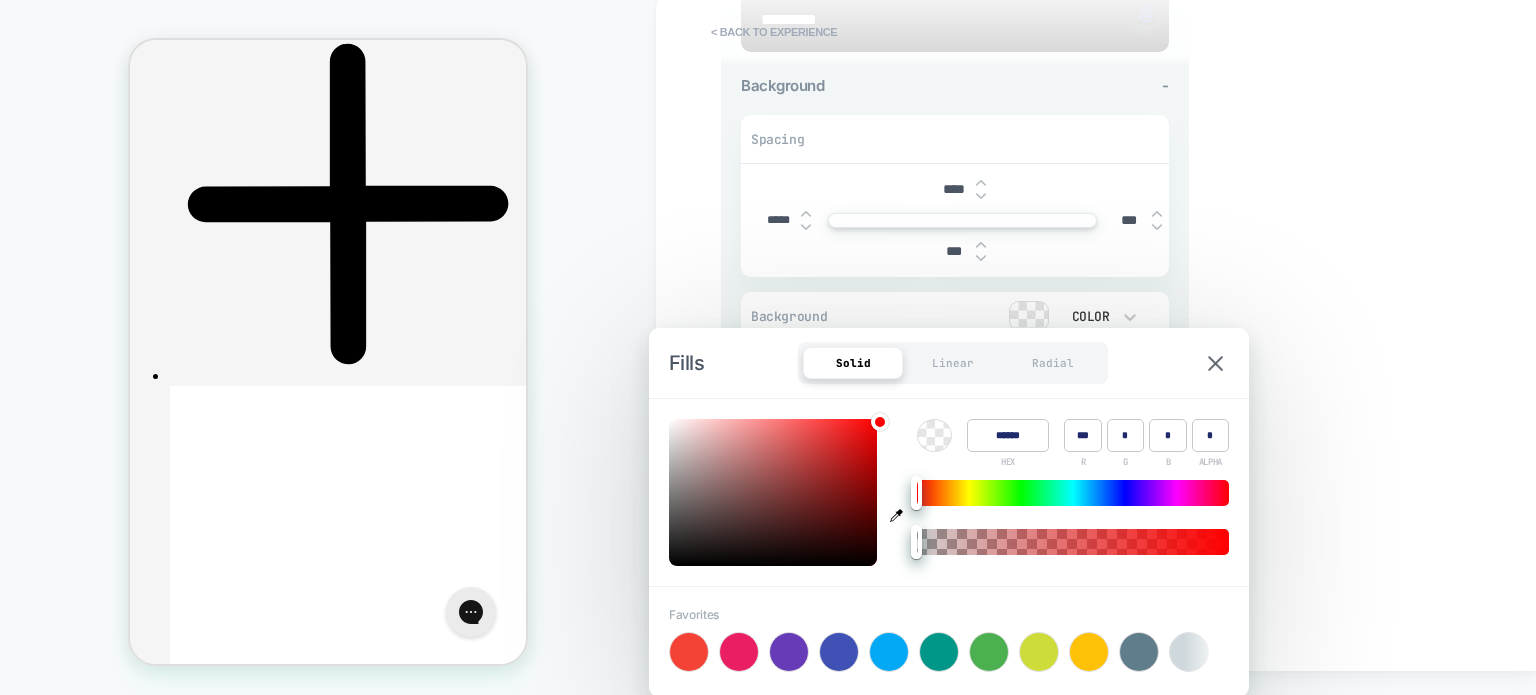 type on "***" 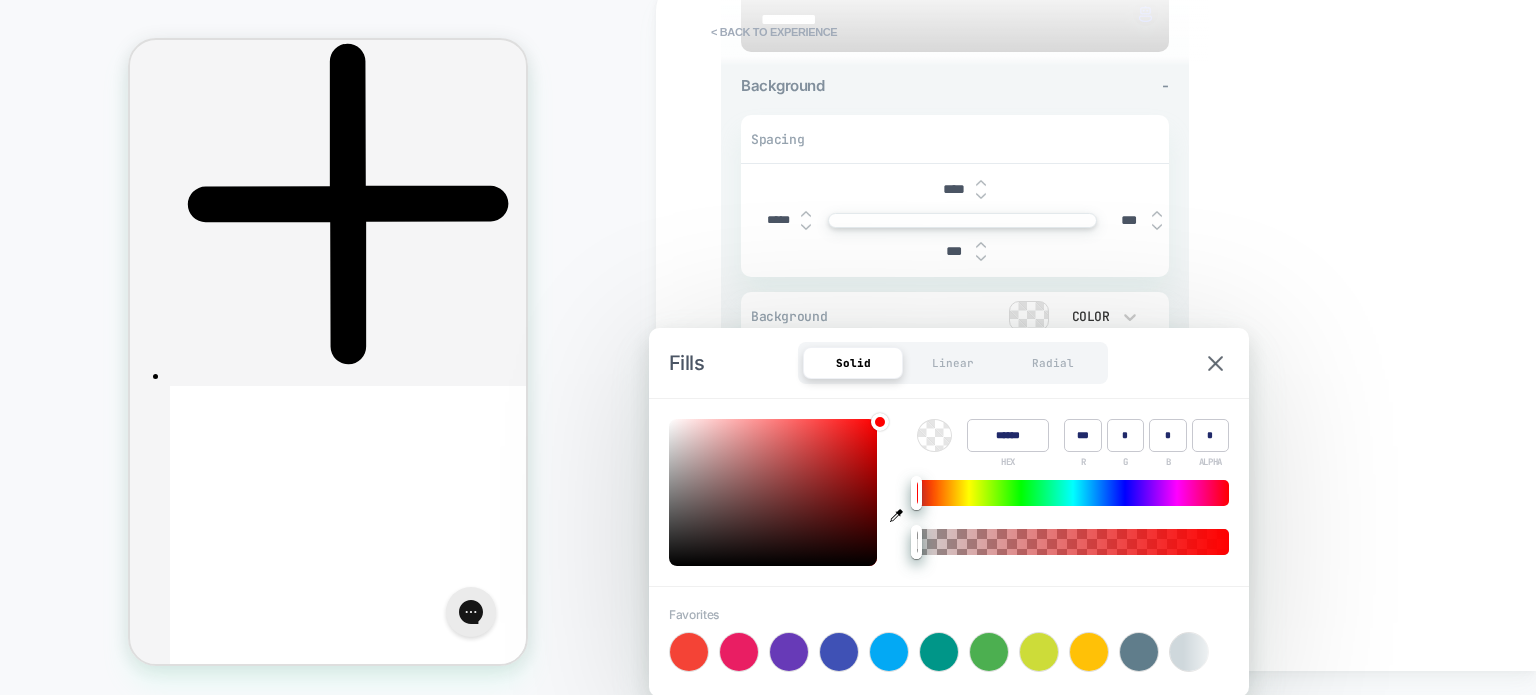 type on "**" 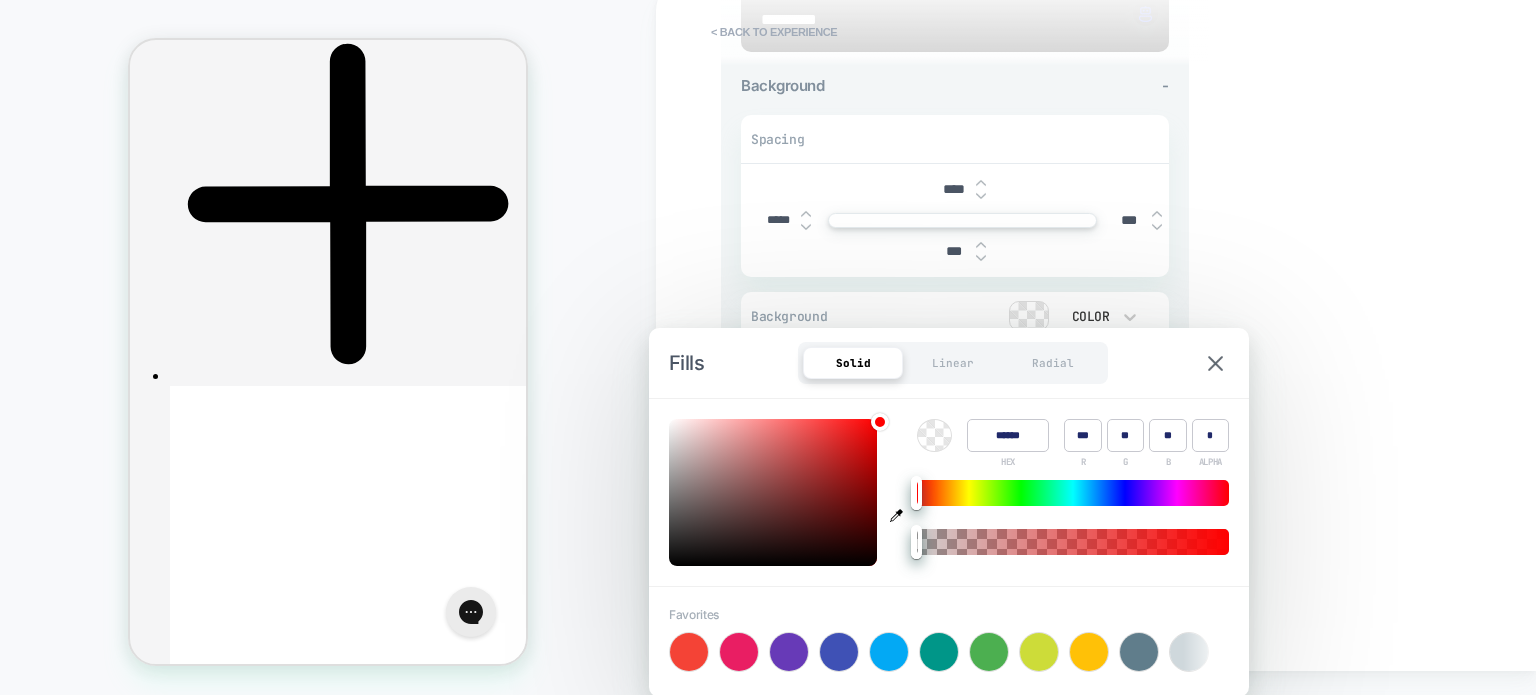 click at bounding box center [773, 492] 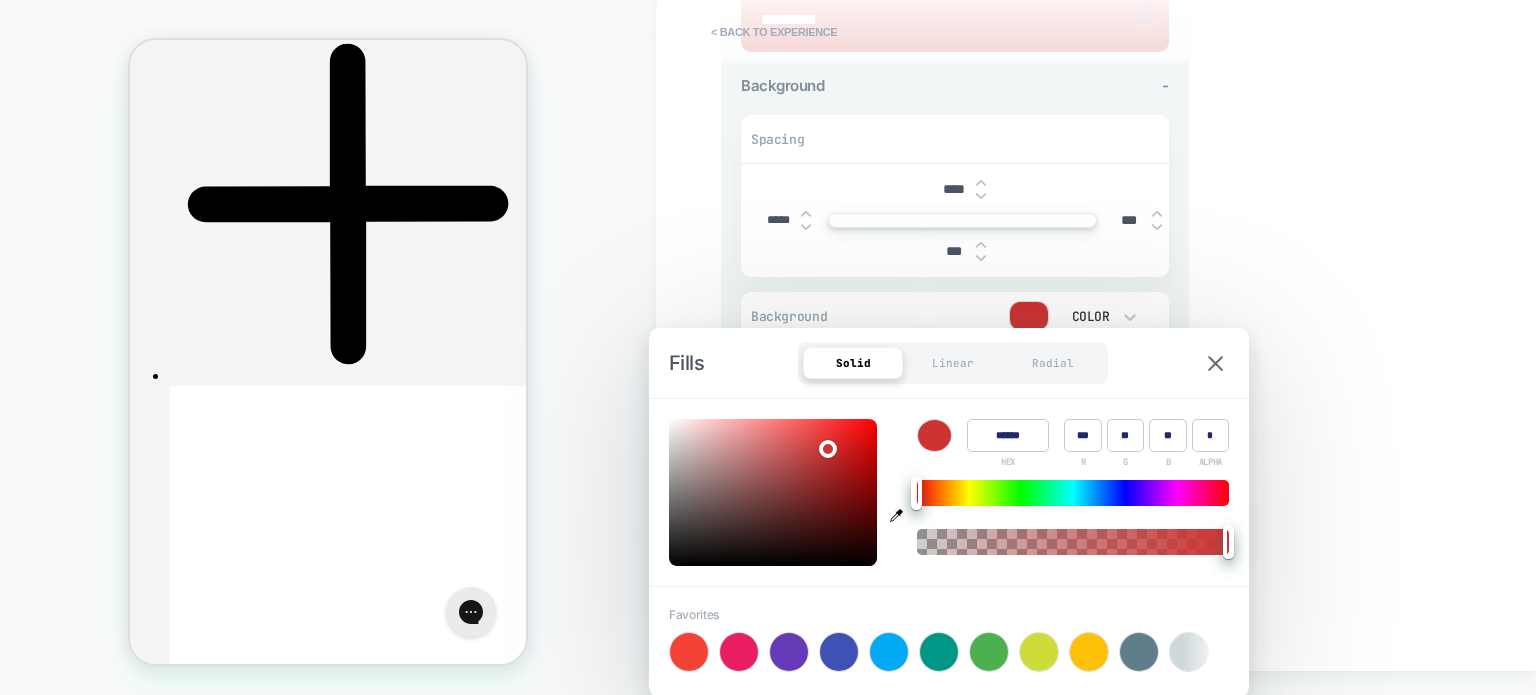 type on "******" 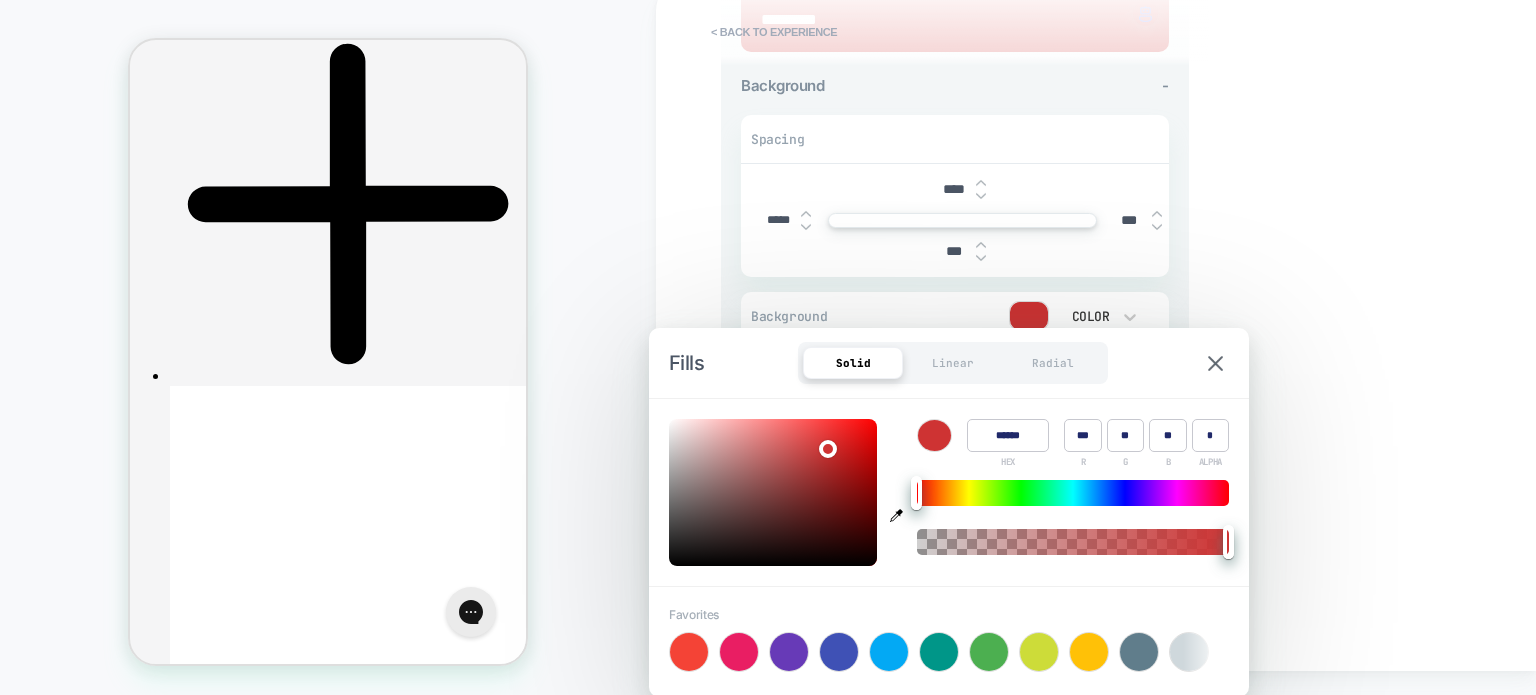 type on "***" 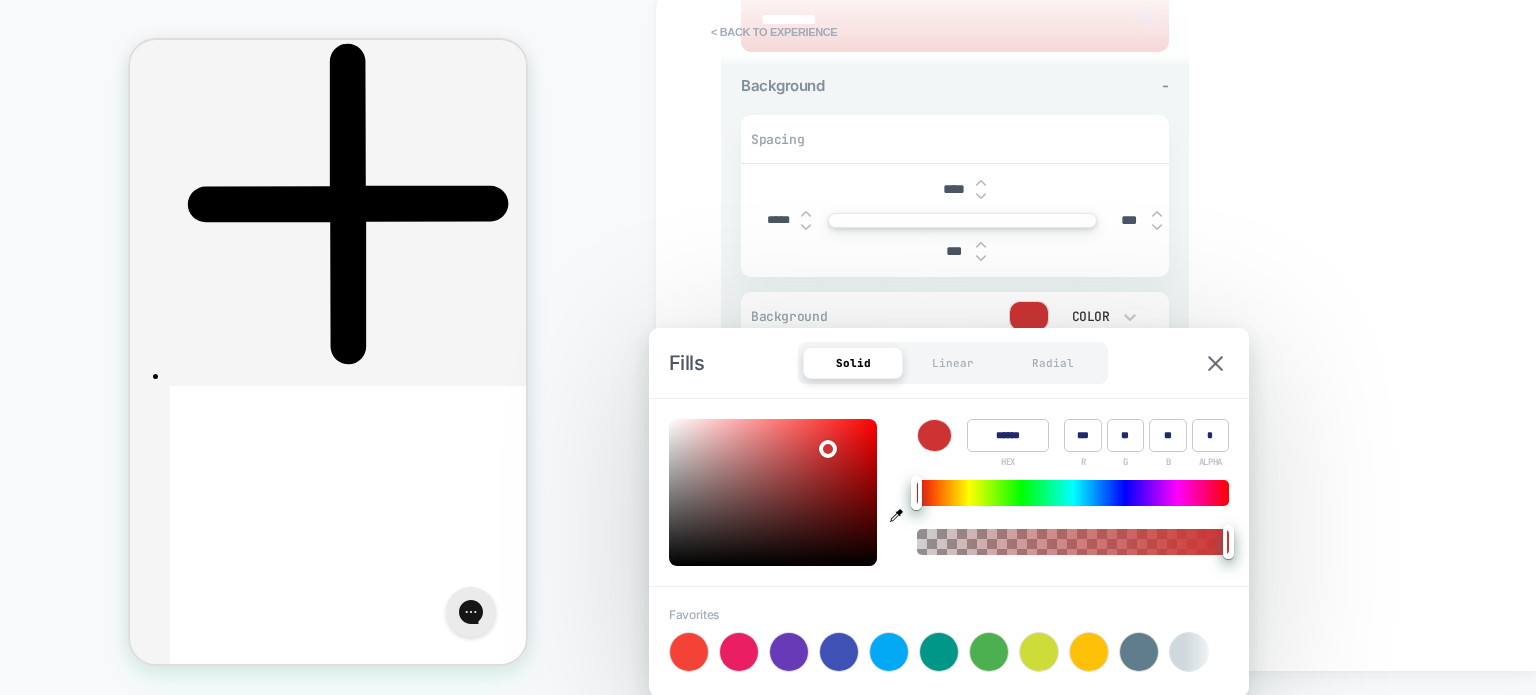 type on "******" 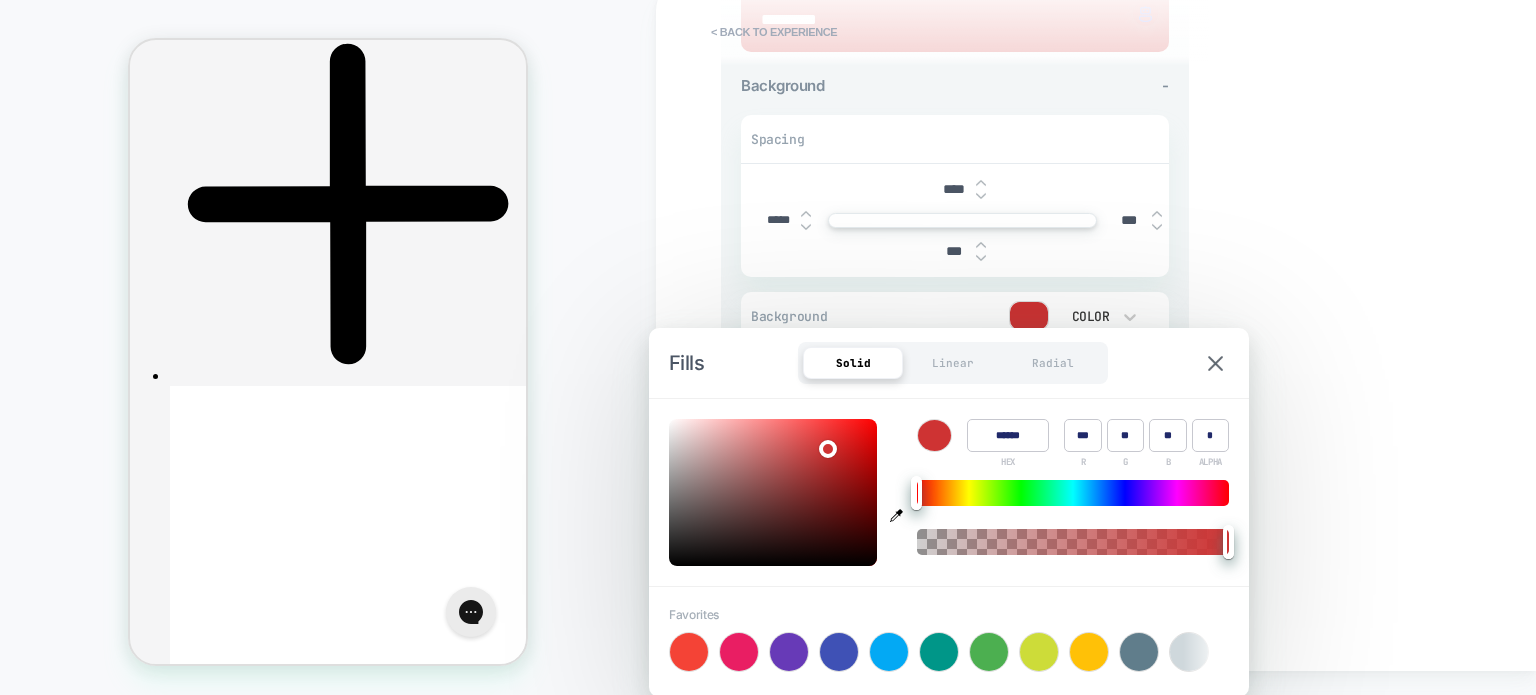 type on "***" 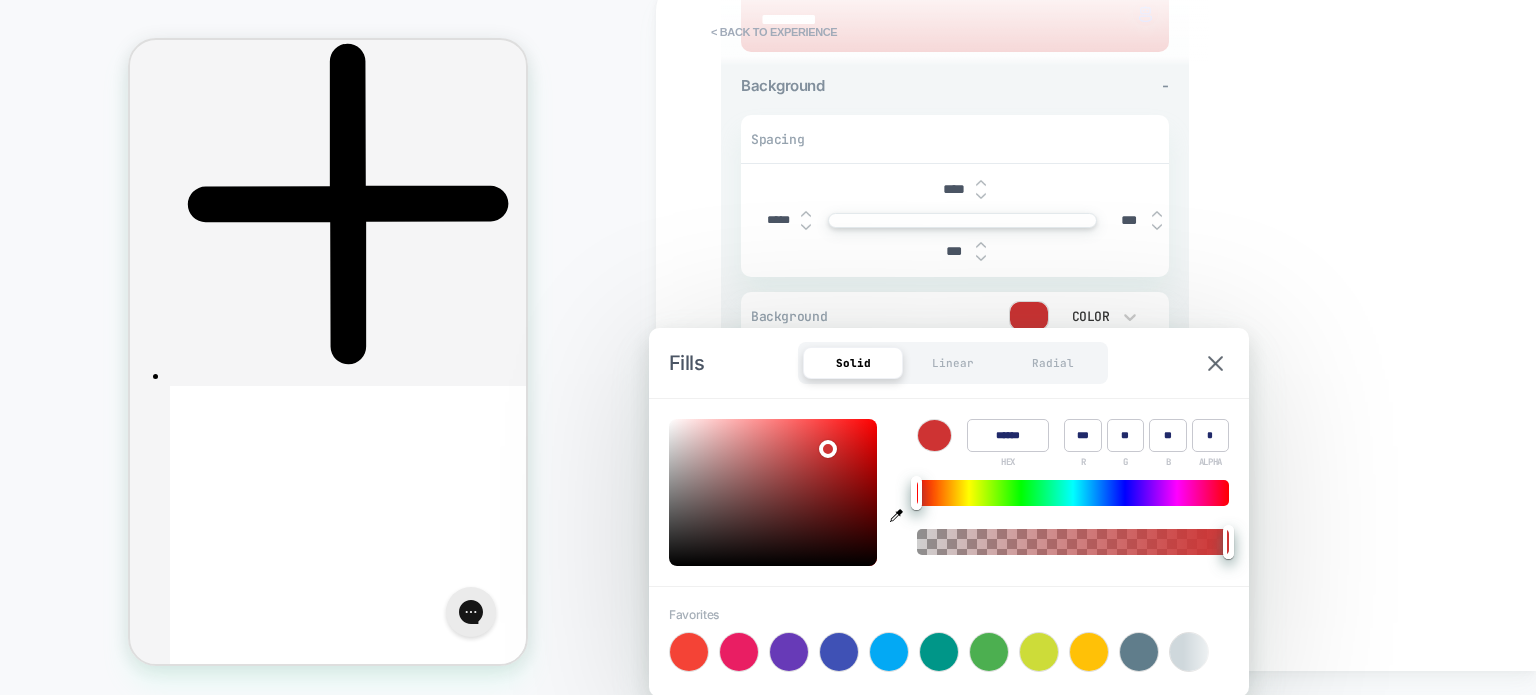 type on "**" 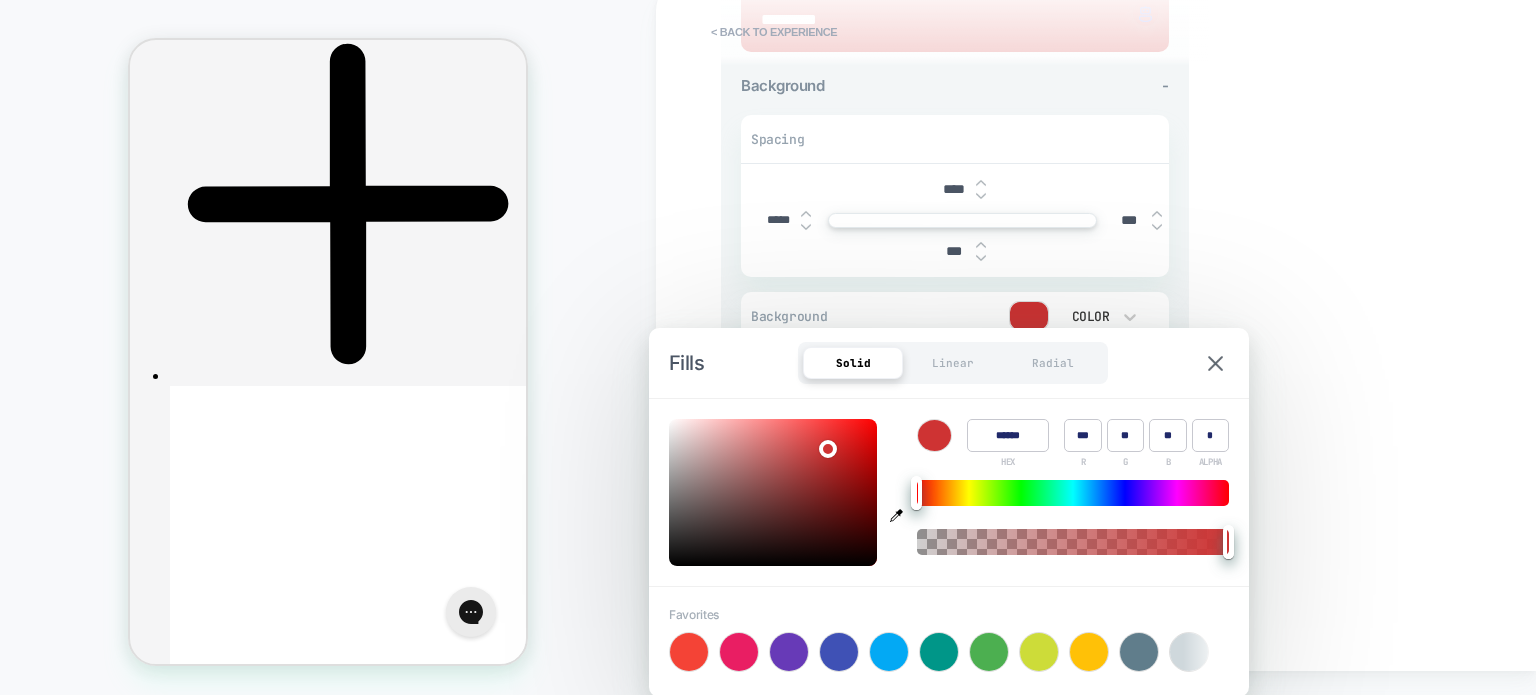 type on "******" 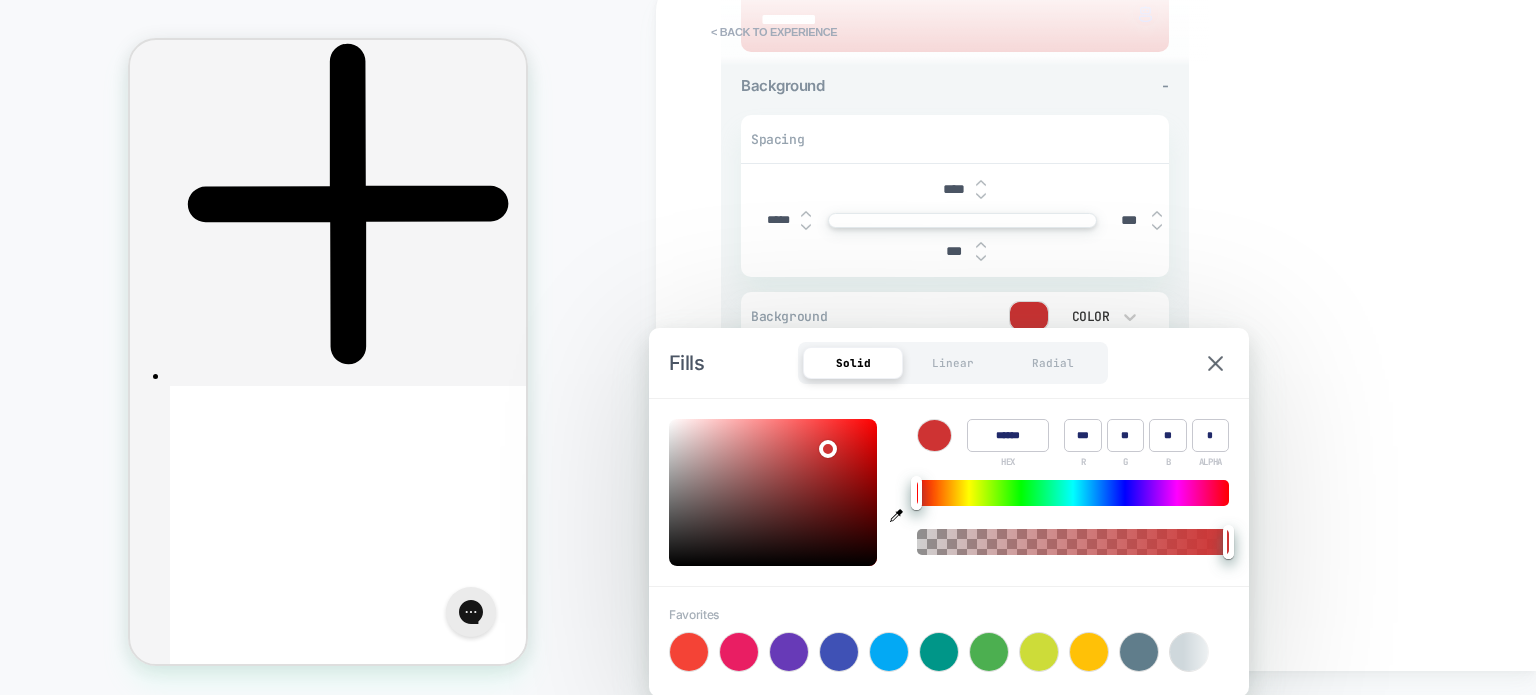 type on "***" 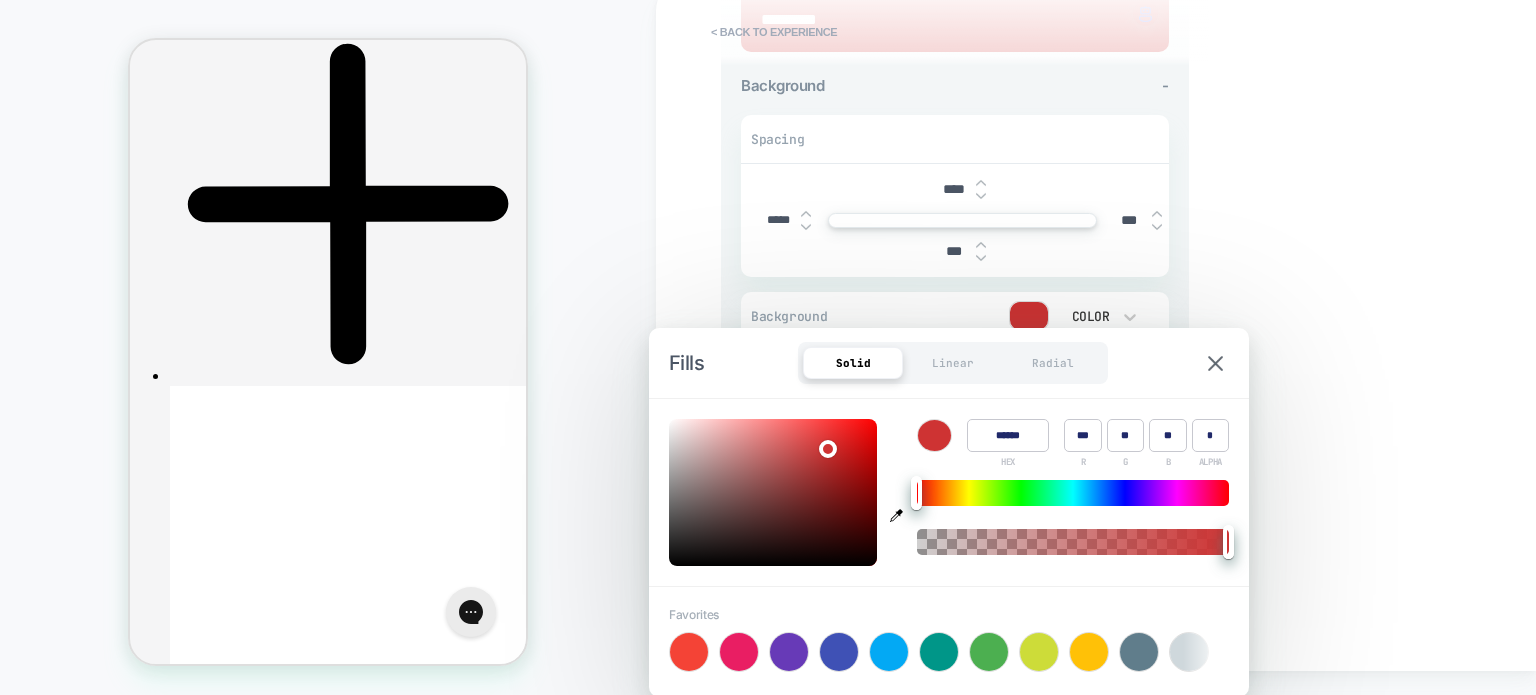 type on "******" 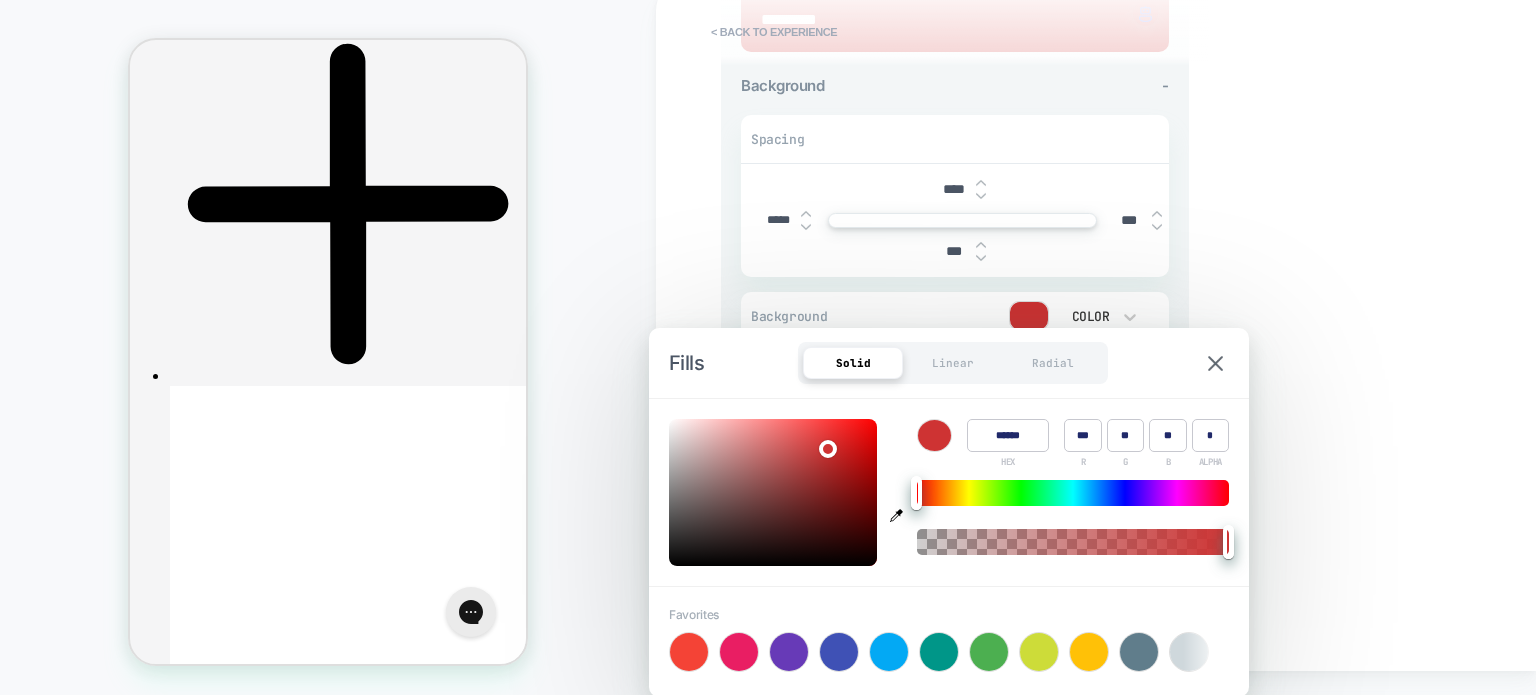 type on "***" 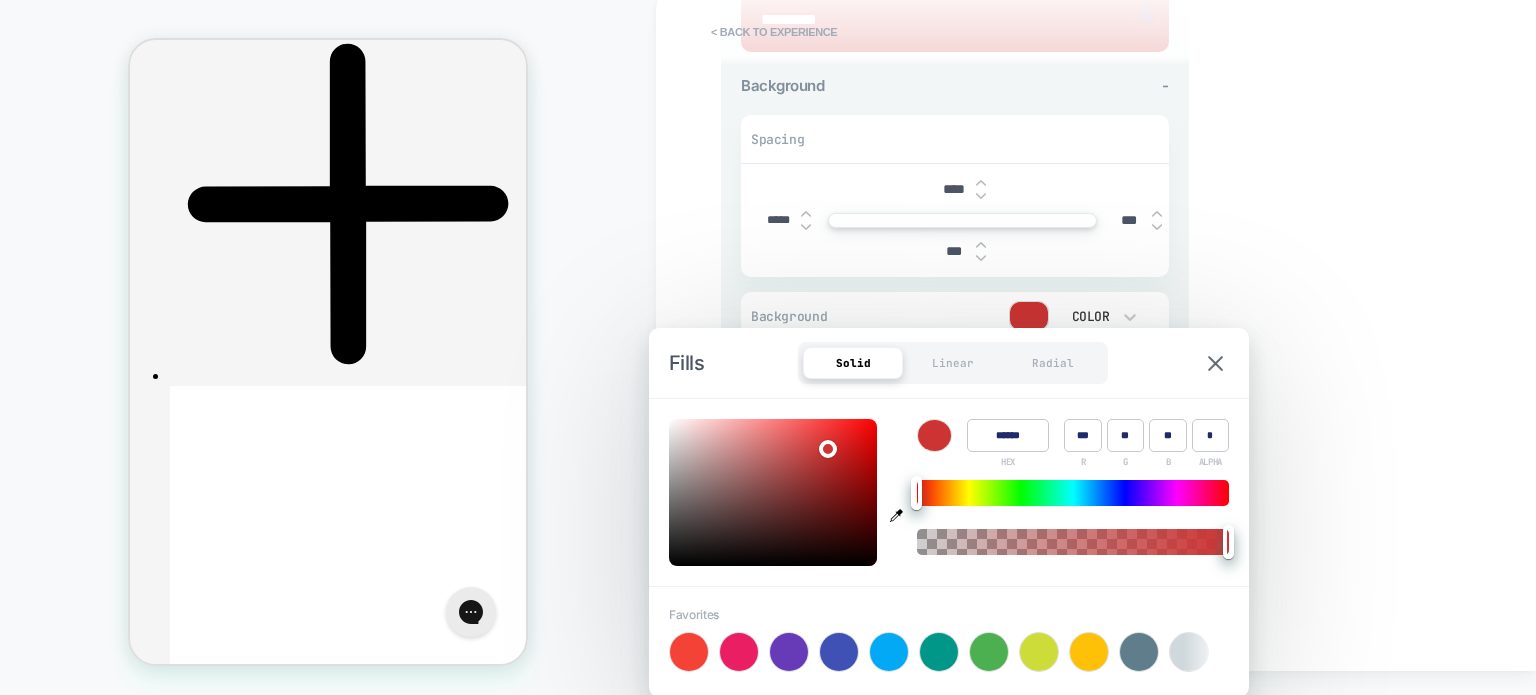 type on "******" 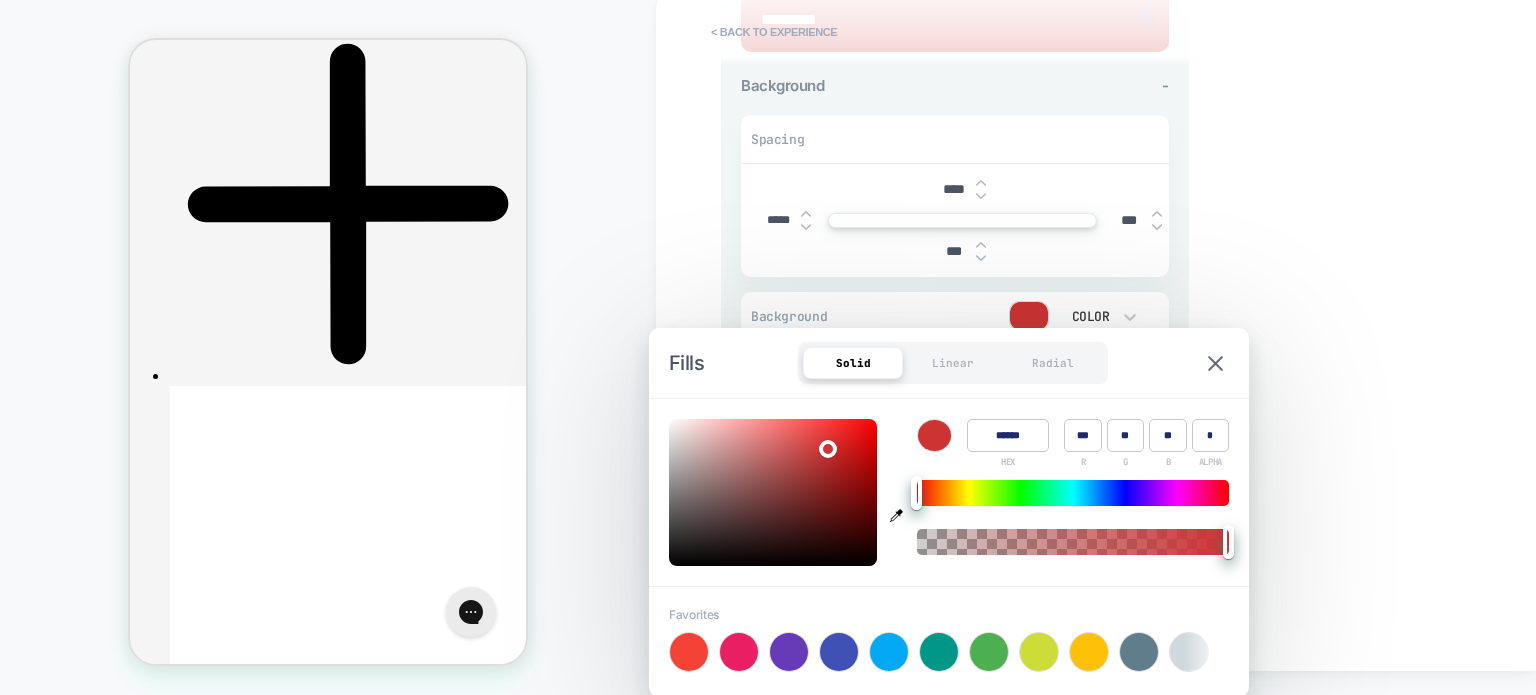type on "***" 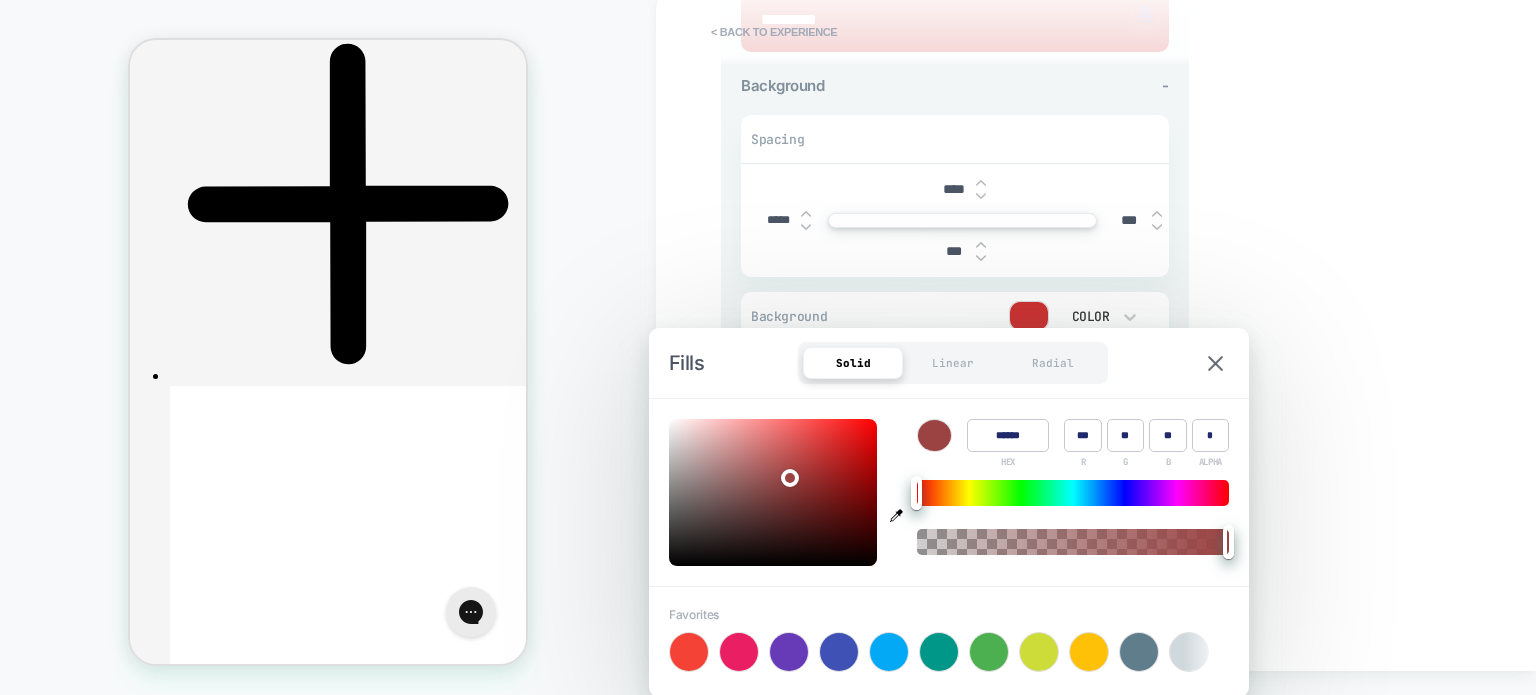 type on "******" 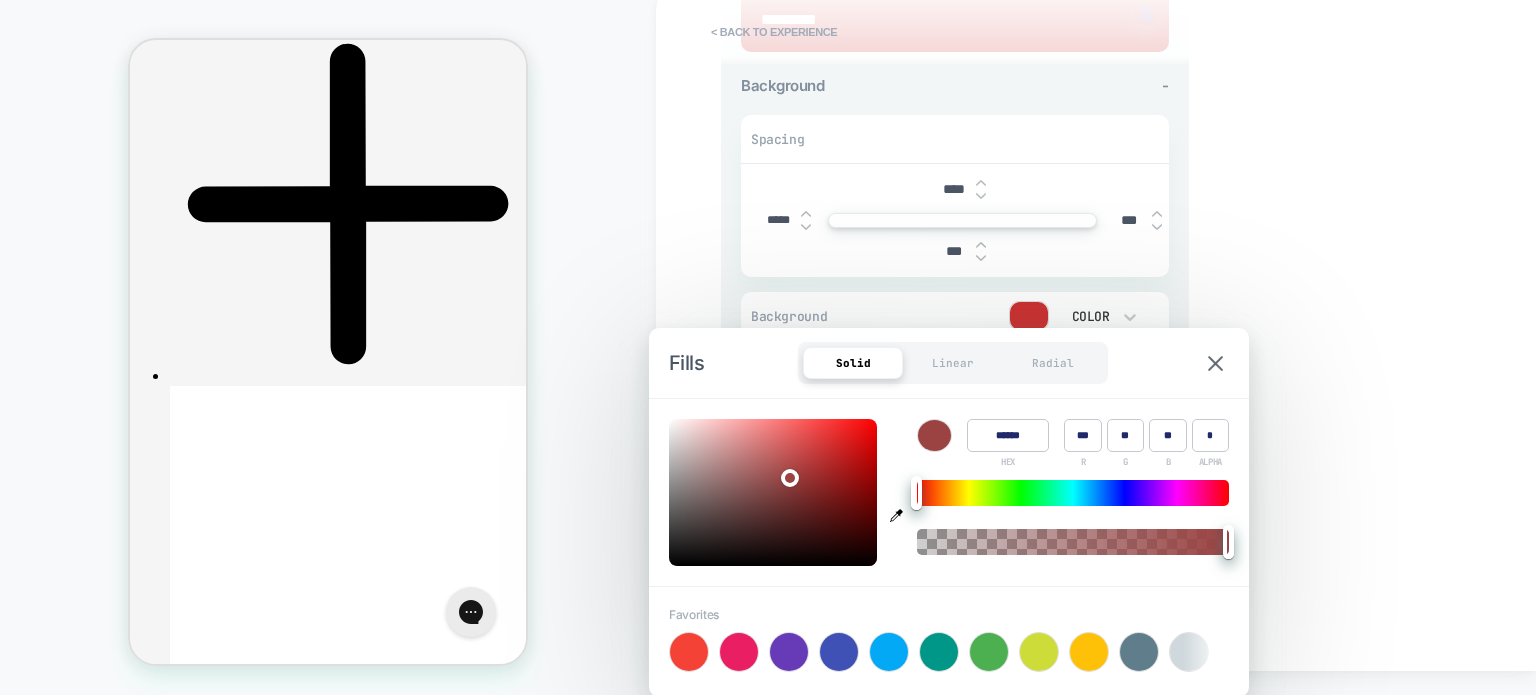 type on "***" 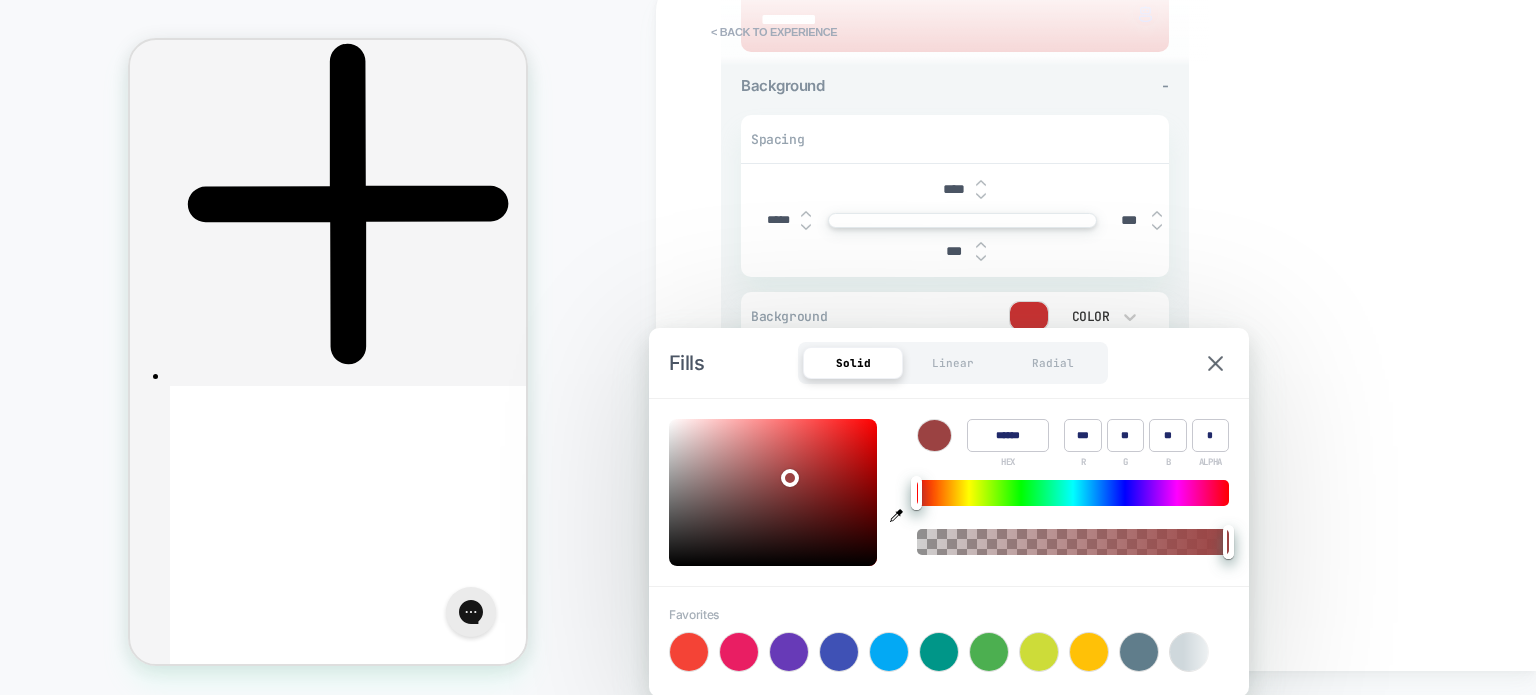 type on "**" 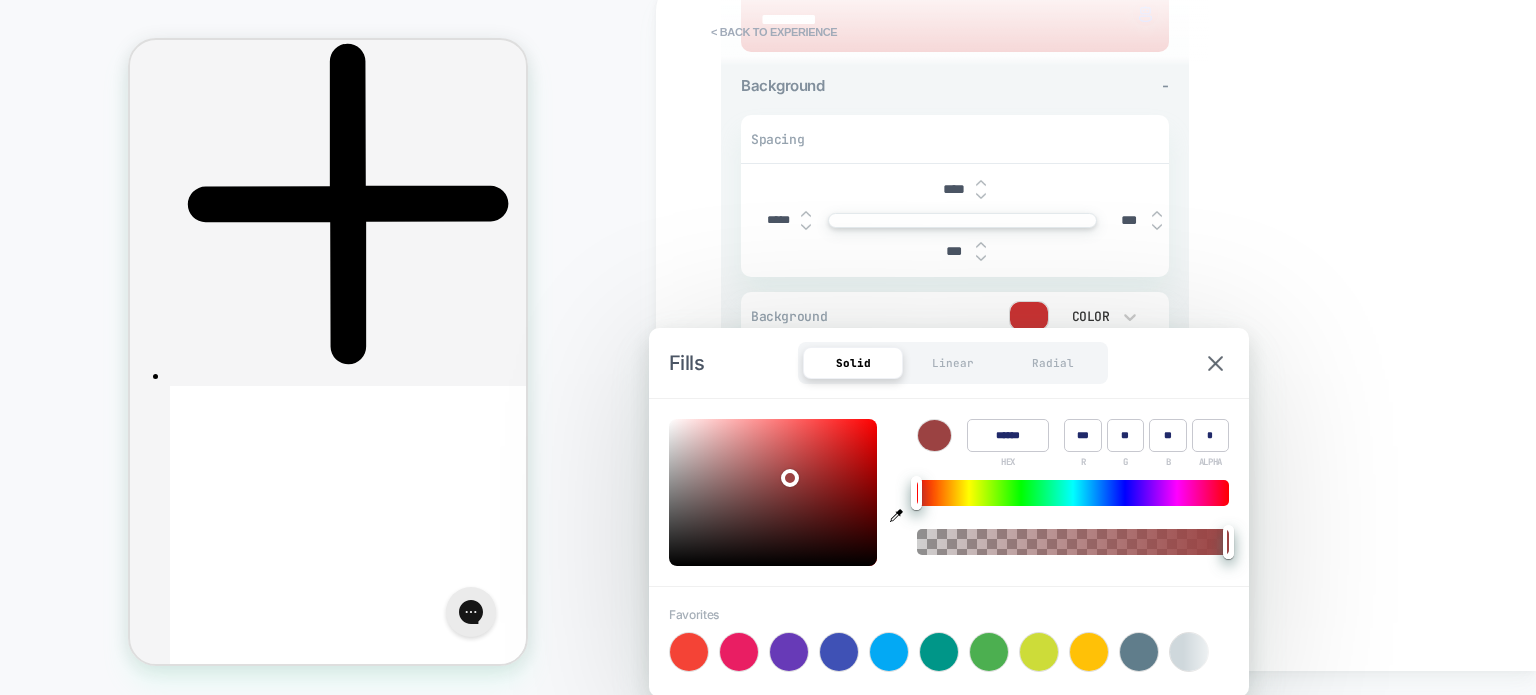 type on "******" 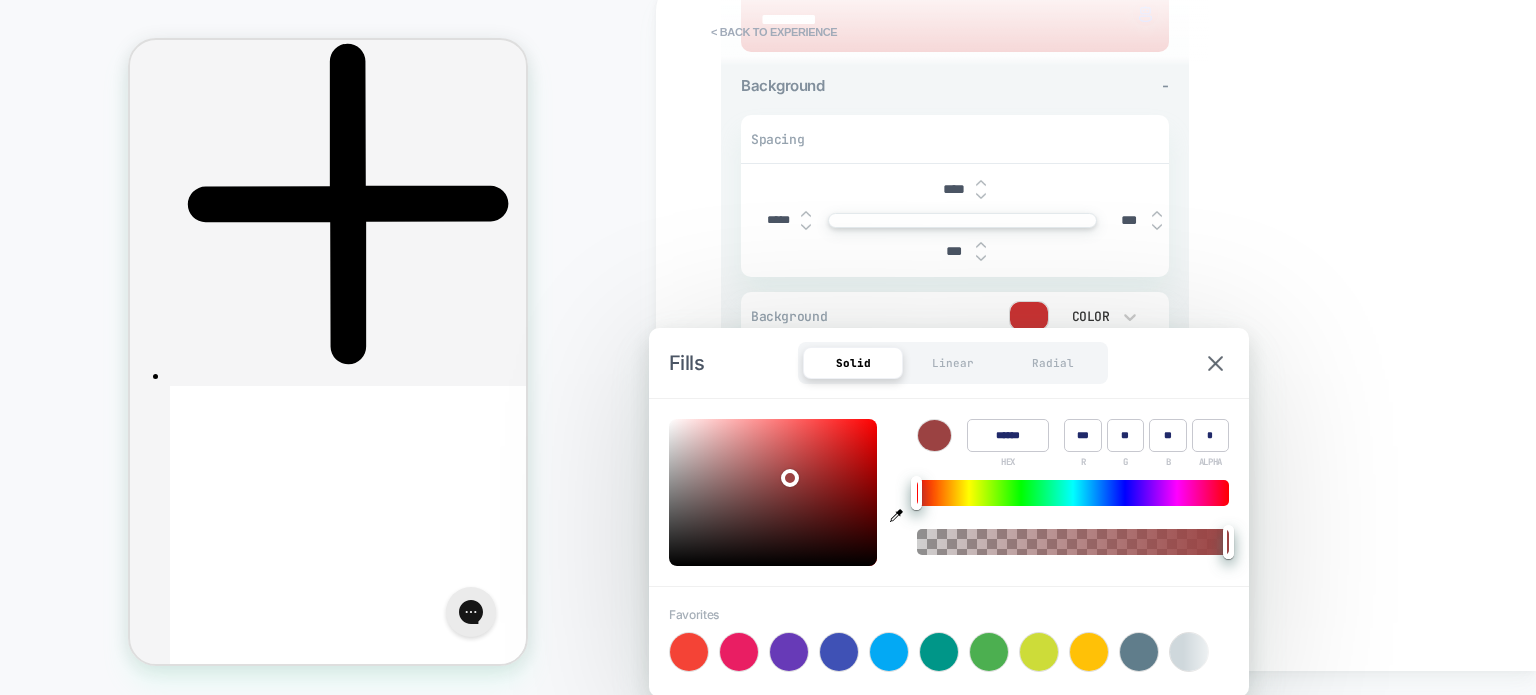 type on "***" 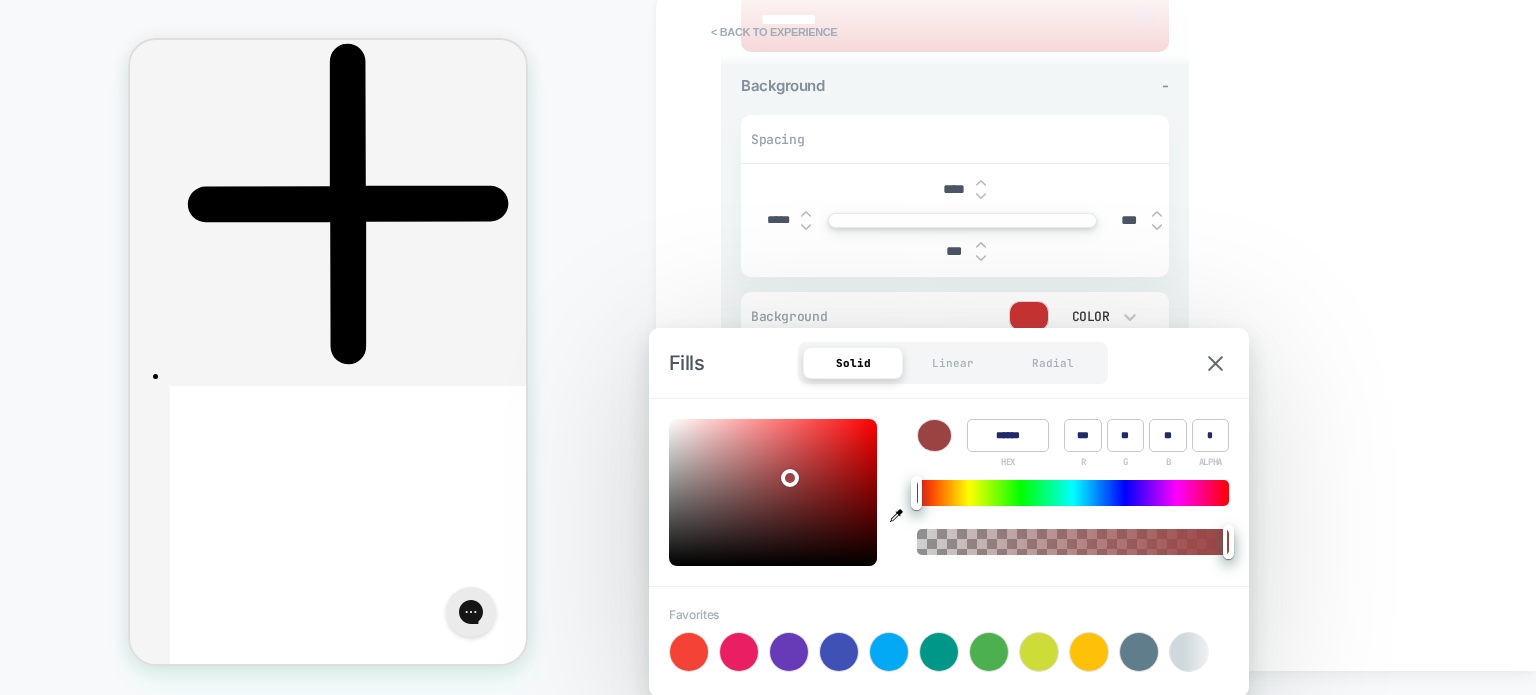 type on "******" 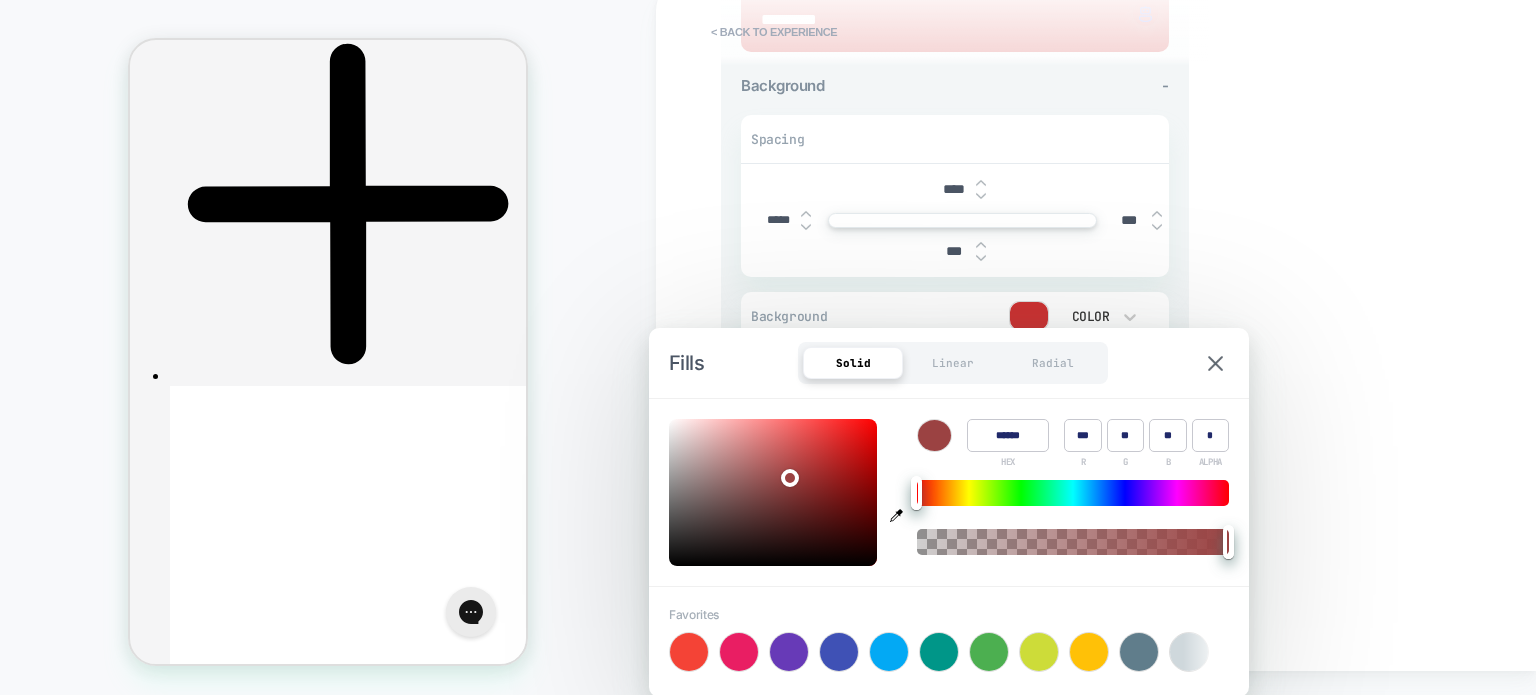 type on "***" 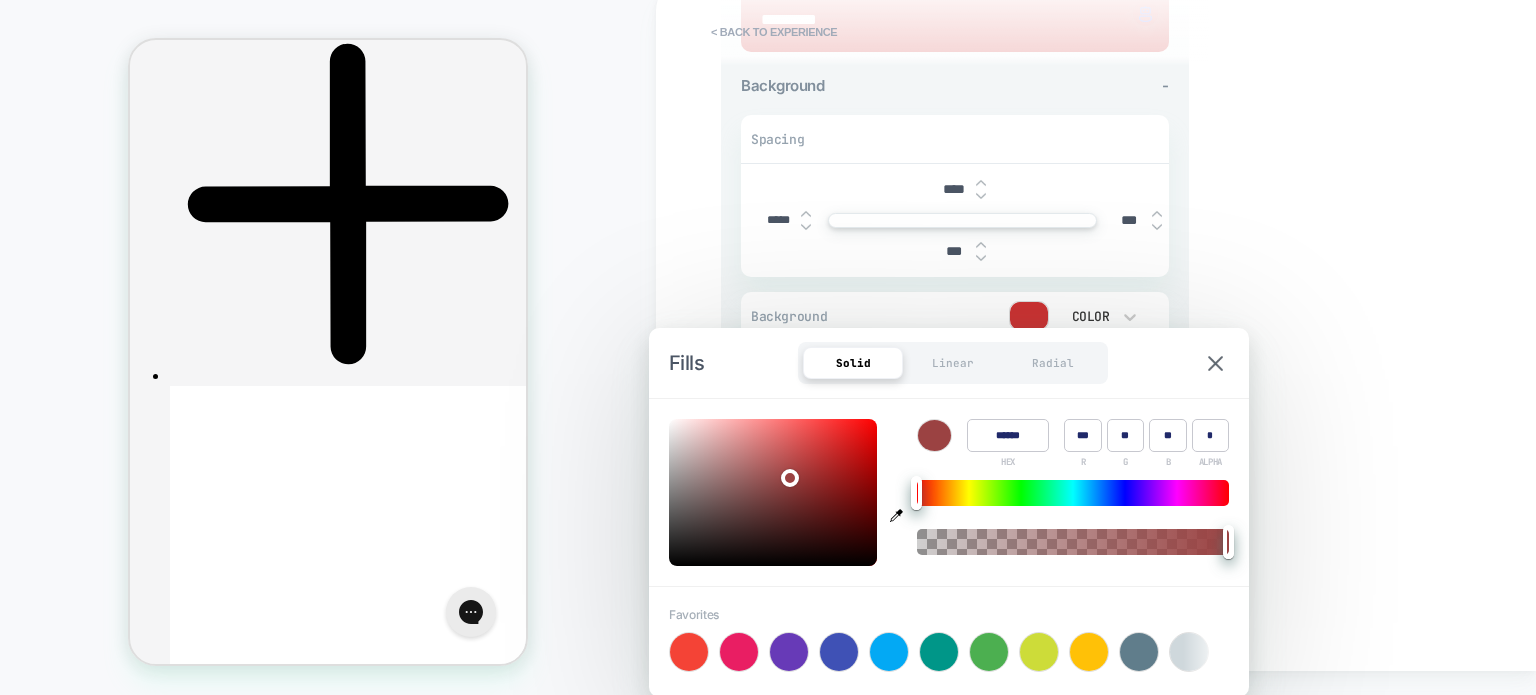 drag, startPoint x: 788, startPoint y: 475, endPoint x: 754, endPoint y: 487, distance: 36.05551 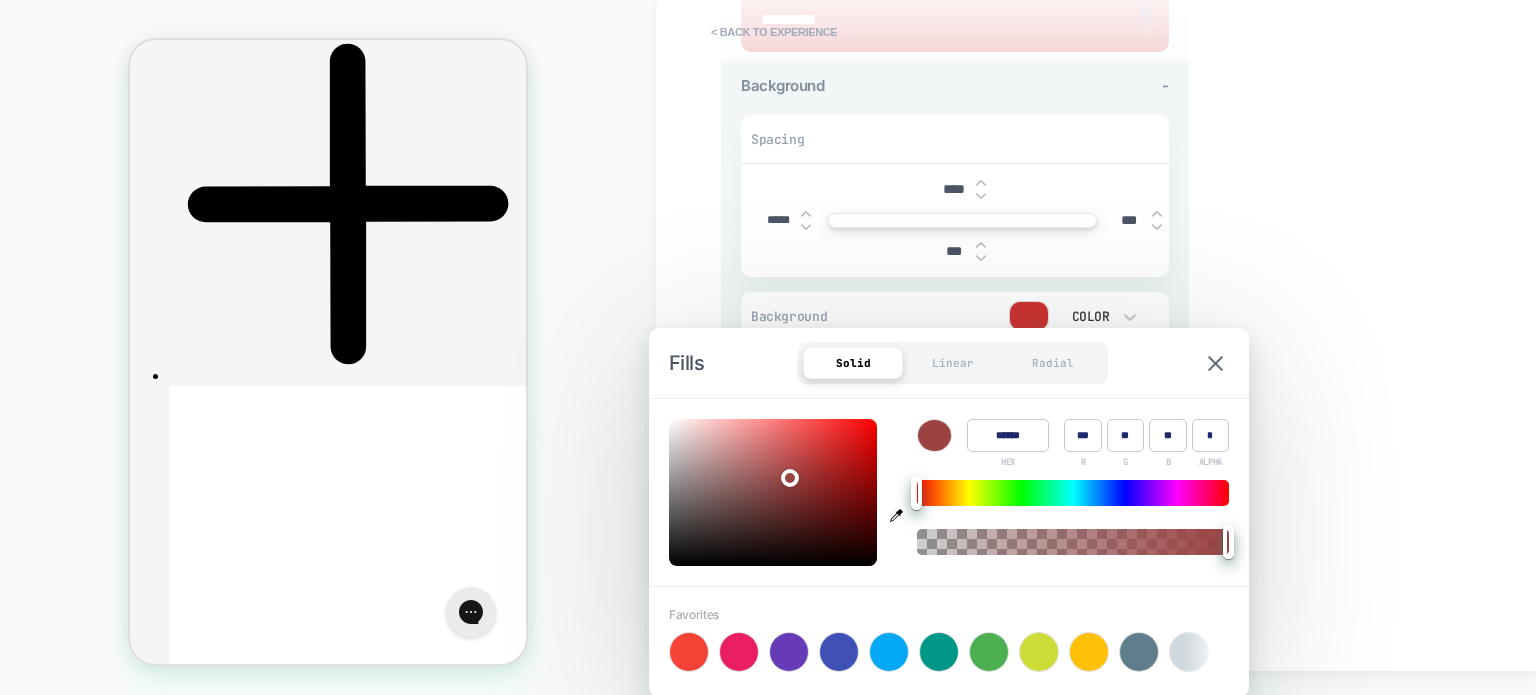 click at bounding box center (773, 492) 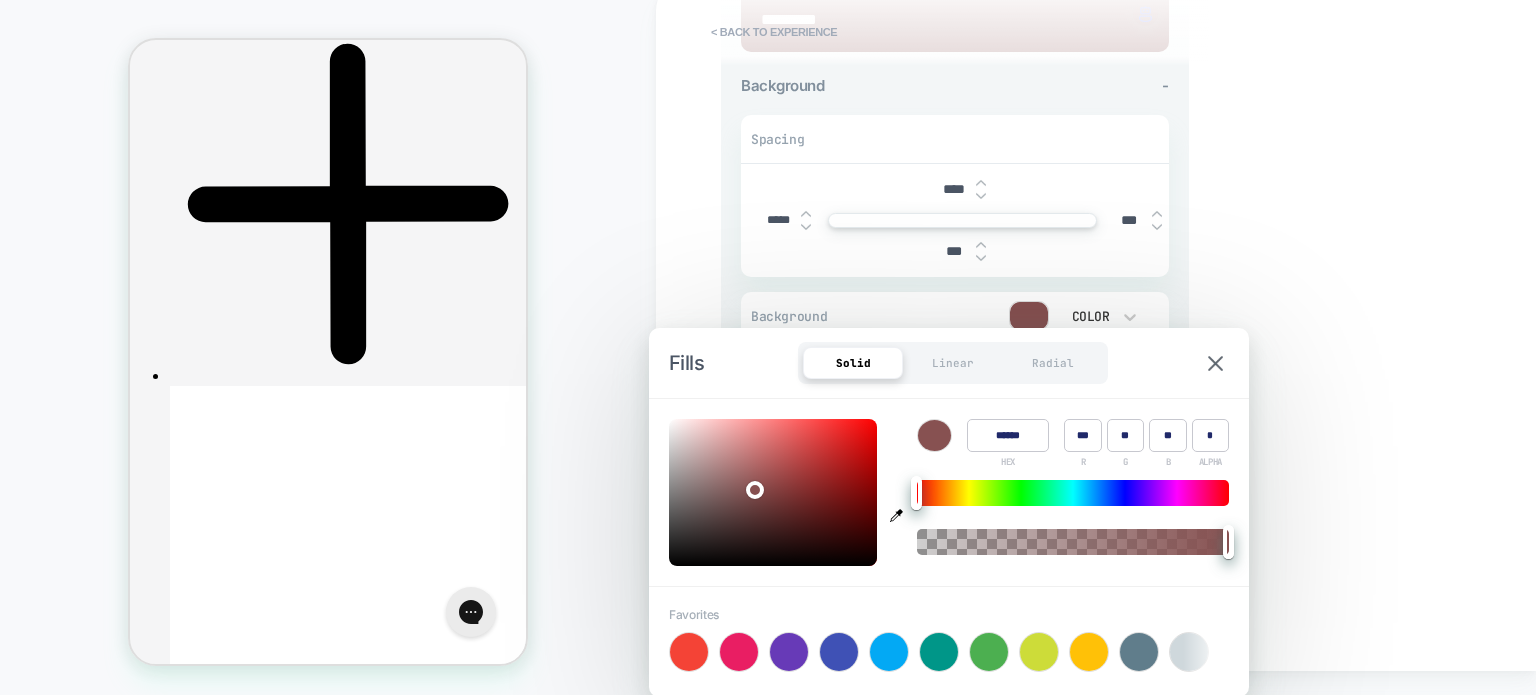 click on "**********" at bounding box center [1096, 323] 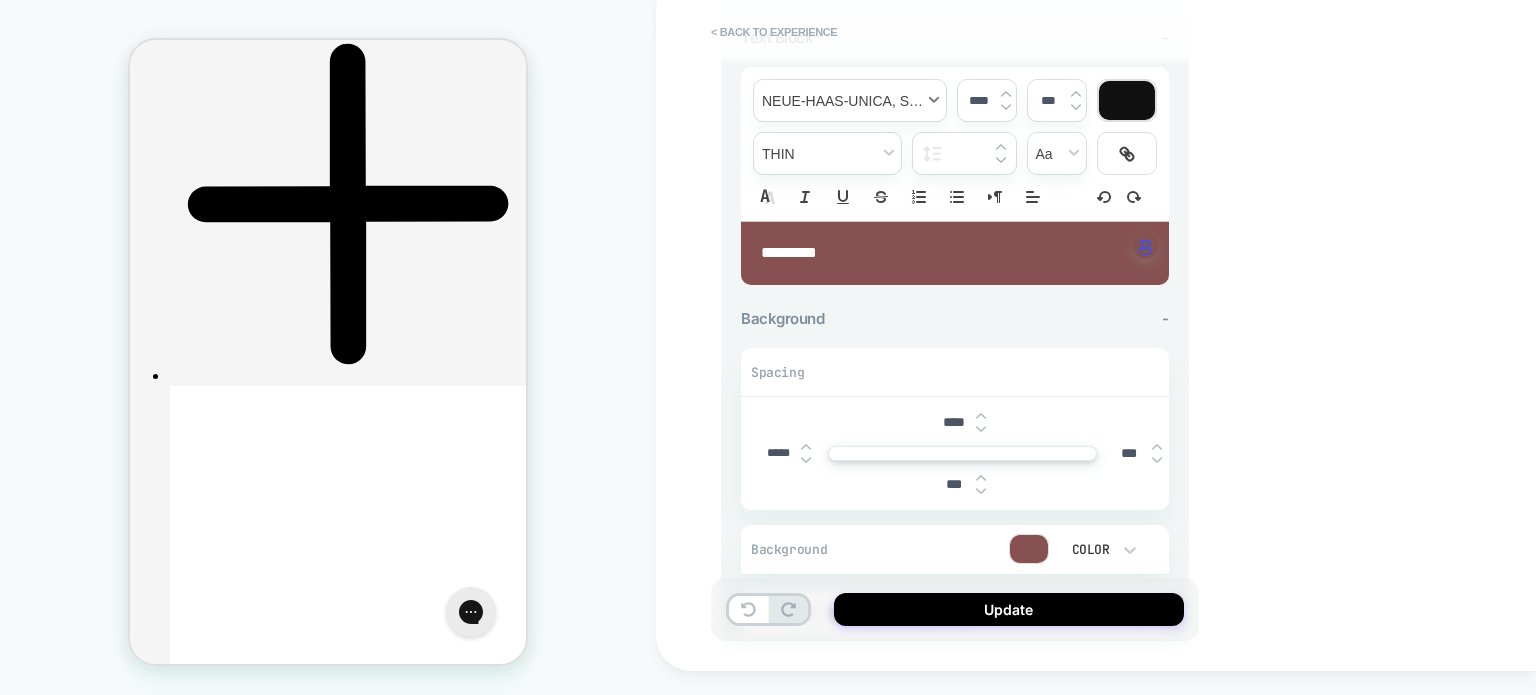 scroll, scrollTop: 0, scrollLeft: 0, axis: both 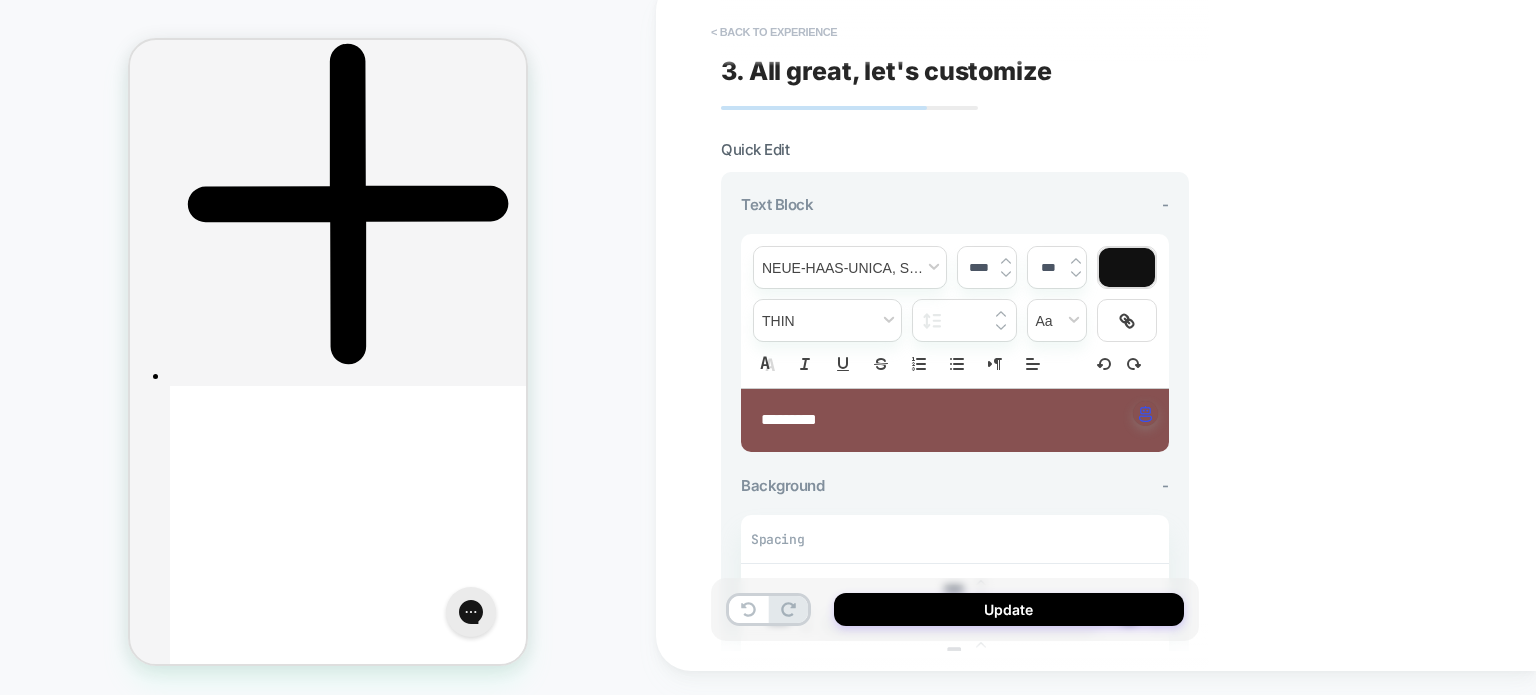 click on "< Back to experience" at bounding box center [774, 32] 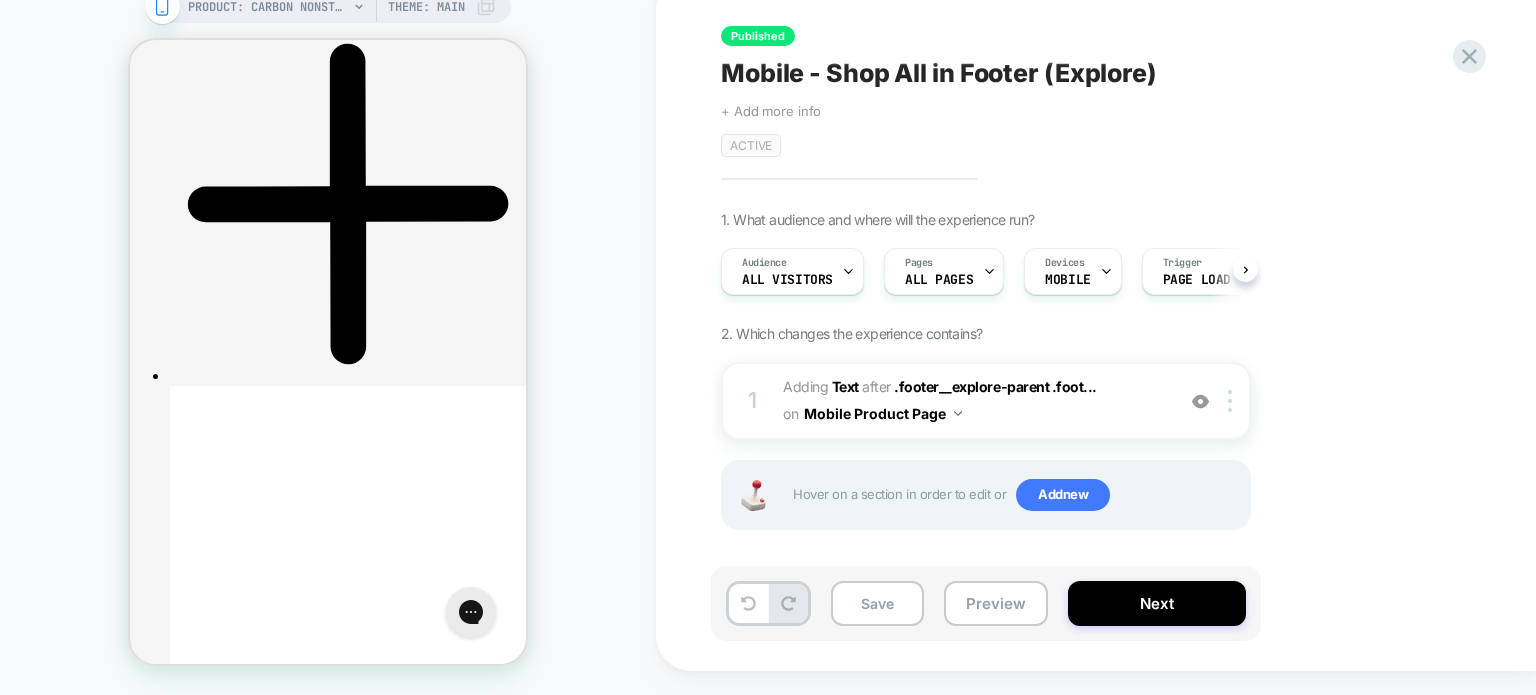 scroll, scrollTop: 0, scrollLeft: 0, axis: both 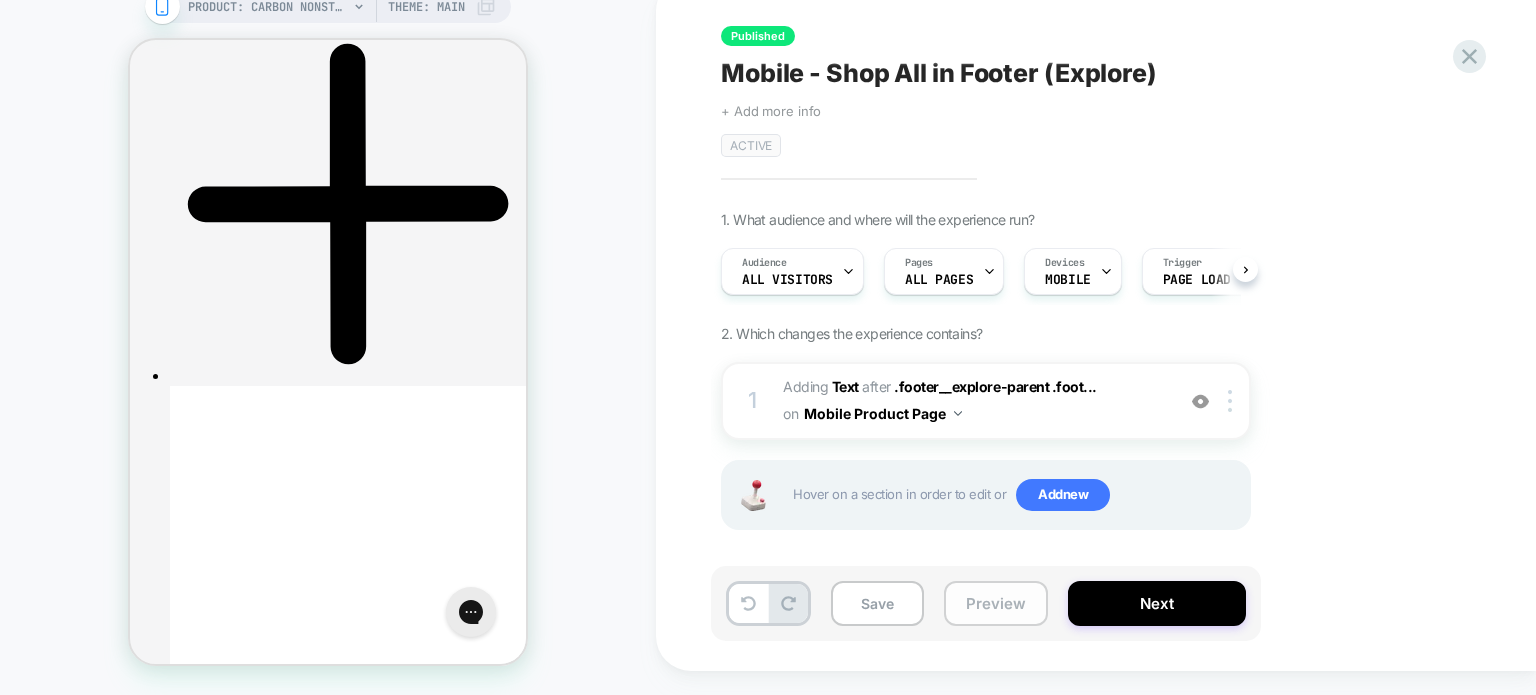 click on "Preview" at bounding box center (996, 603) 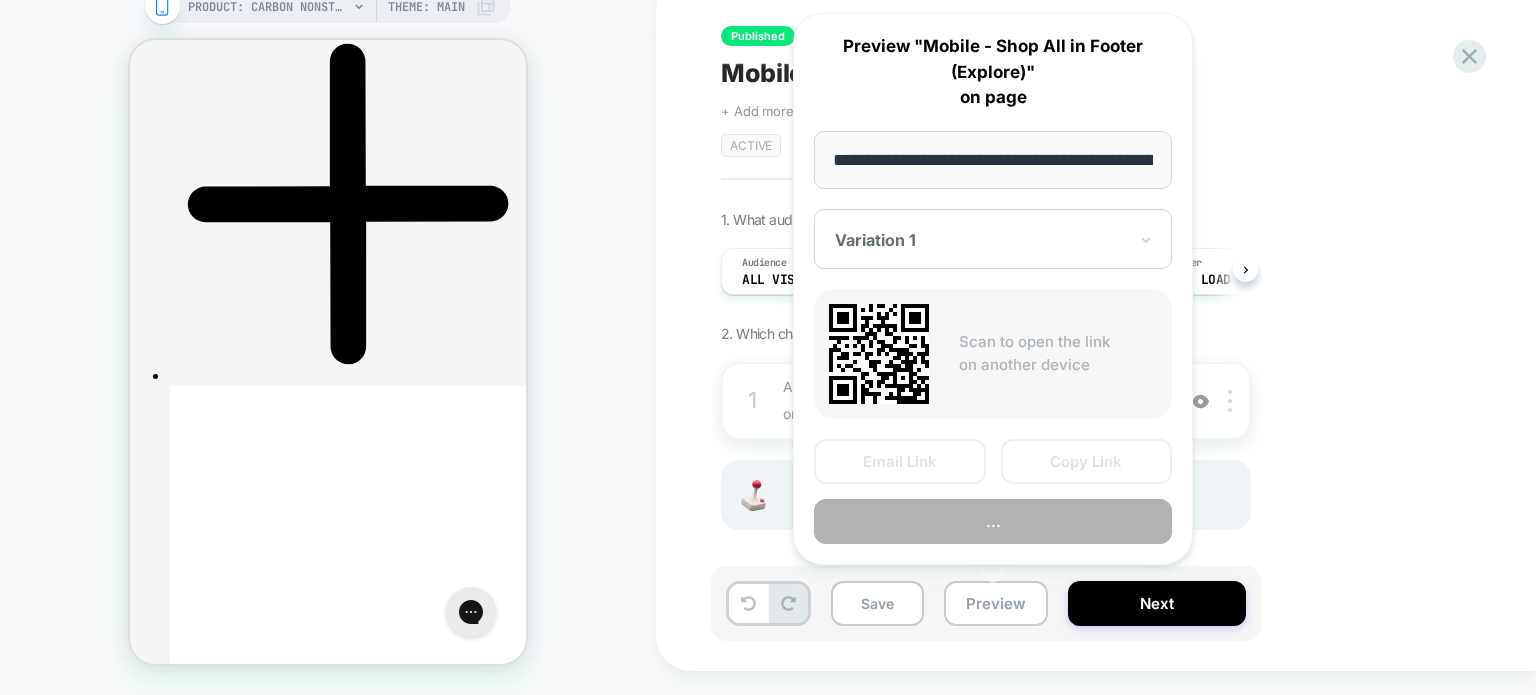 scroll, scrollTop: 0, scrollLeft: 228, axis: horizontal 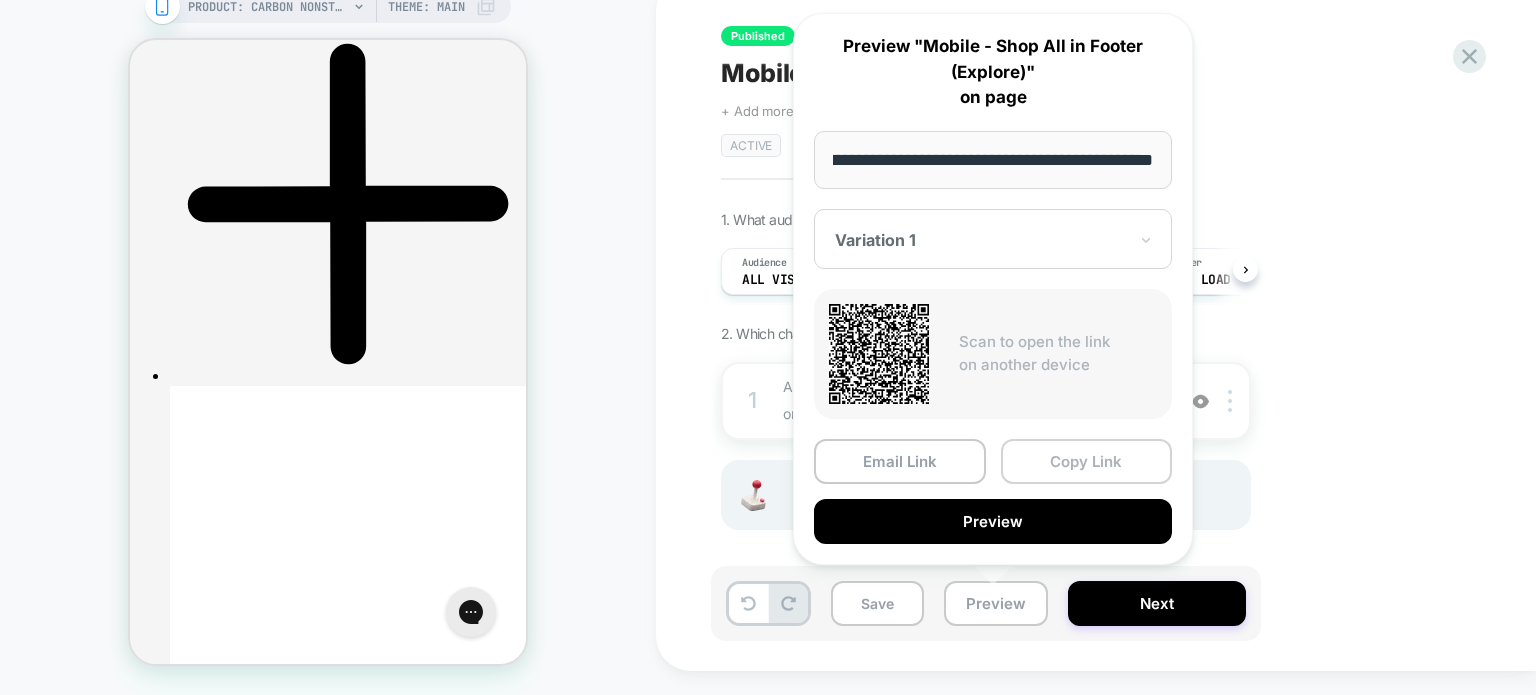 click on "Copy Link" at bounding box center (1087, 461) 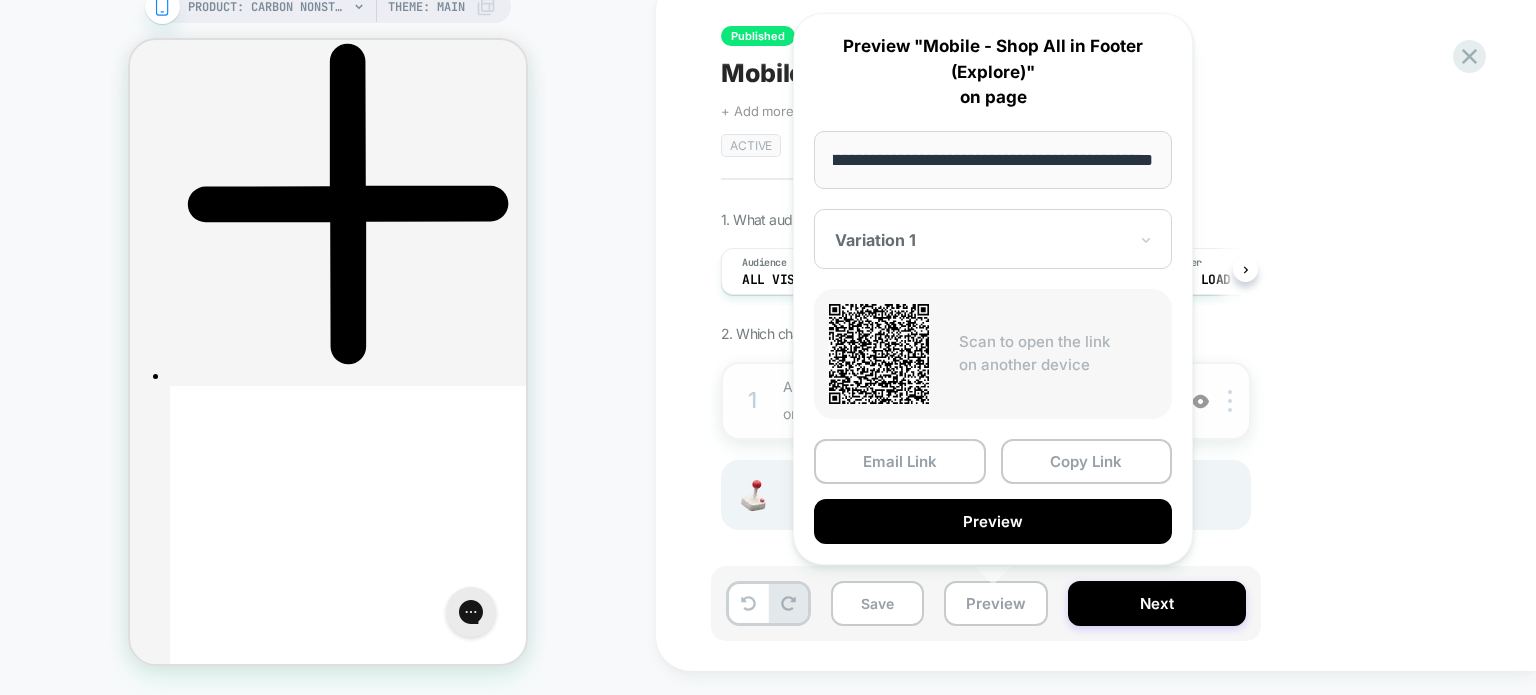 scroll, scrollTop: 0, scrollLeft: 0, axis: both 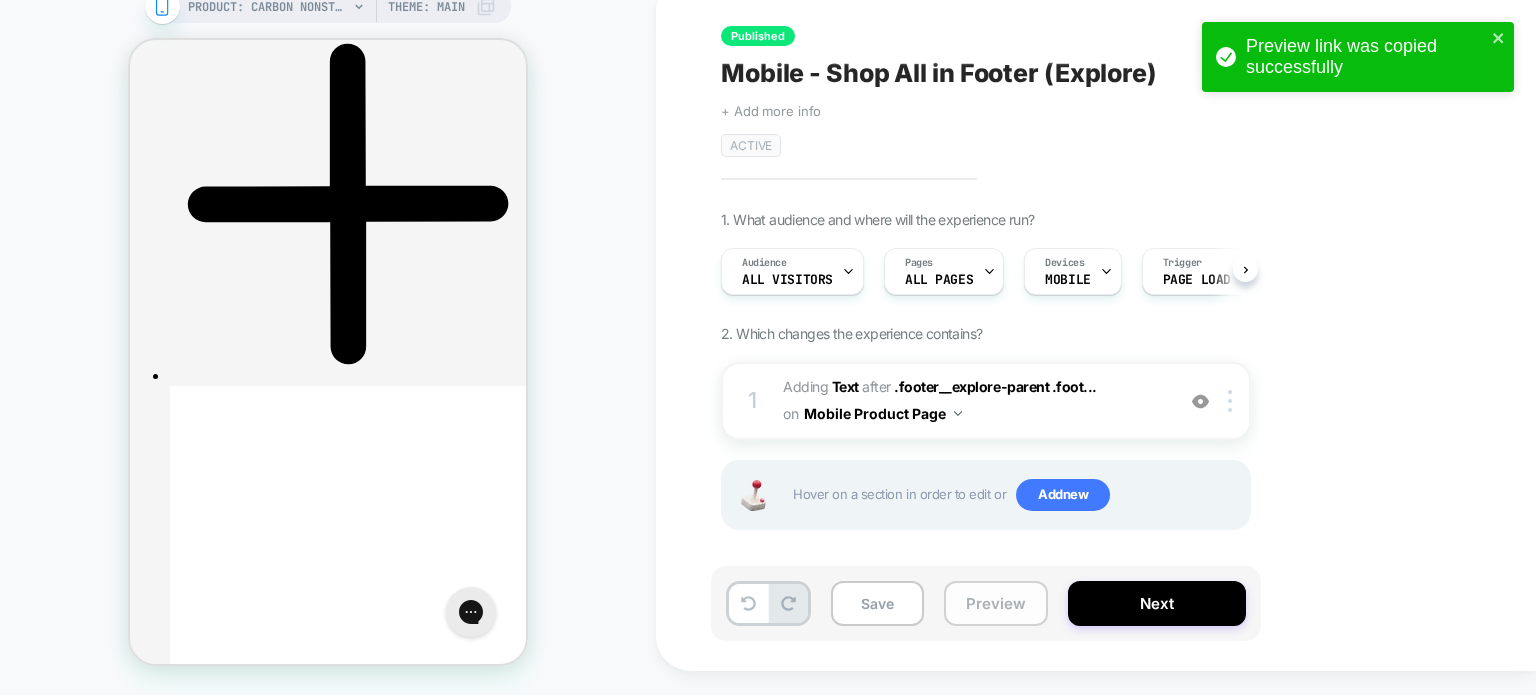 click on "Preview" at bounding box center [996, 603] 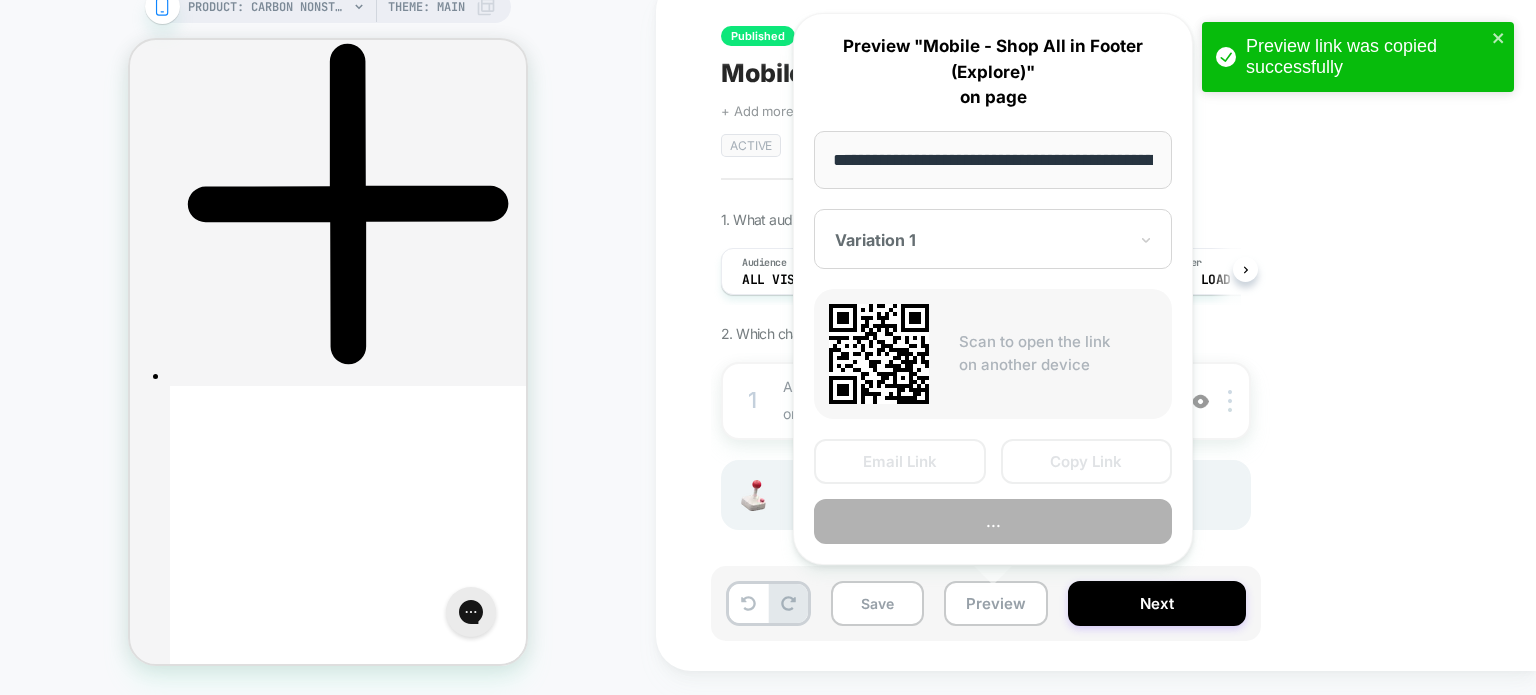 scroll, scrollTop: 0, scrollLeft: 228, axis: horizontal 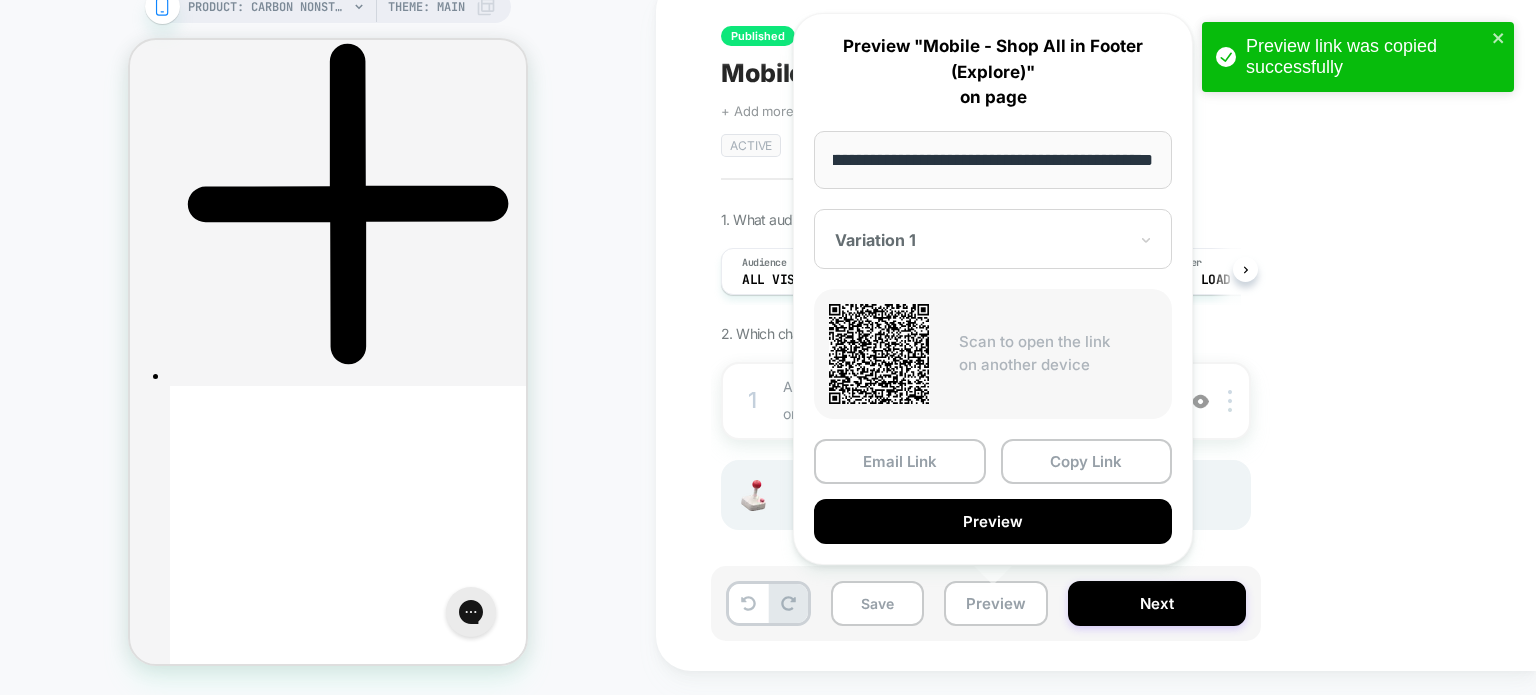 click at bounding box center (981, 240) 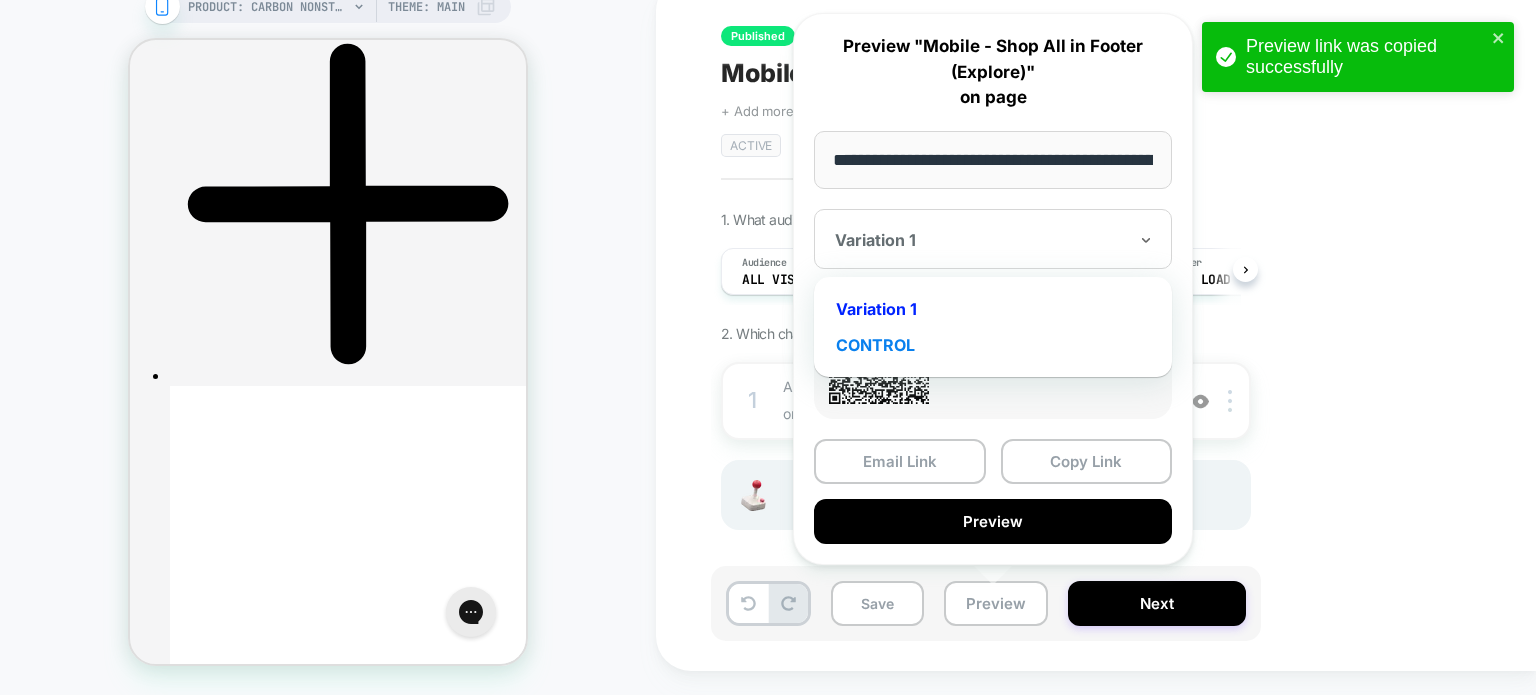 click on "CONTROL" at bounding box center [993, 345] 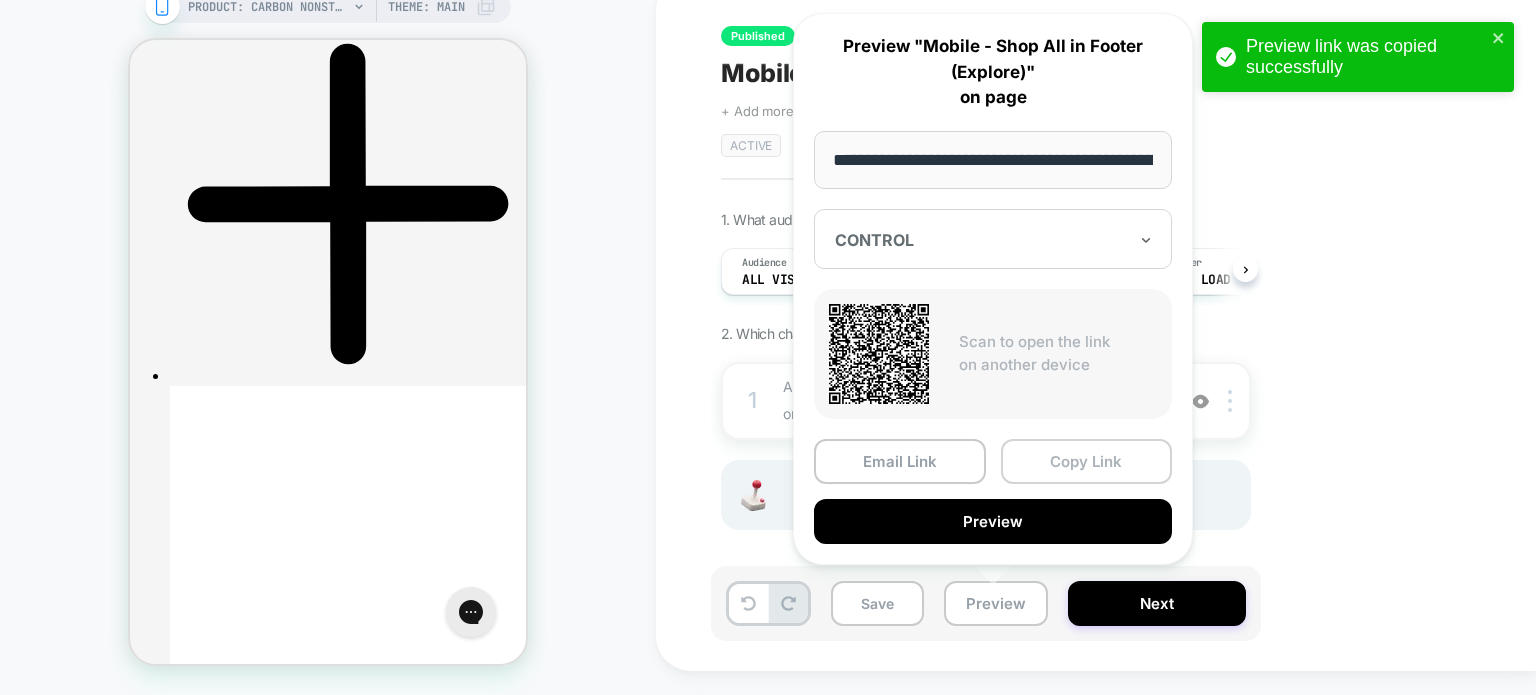 click on "Copy Link" at bounding box center (1087, 461) 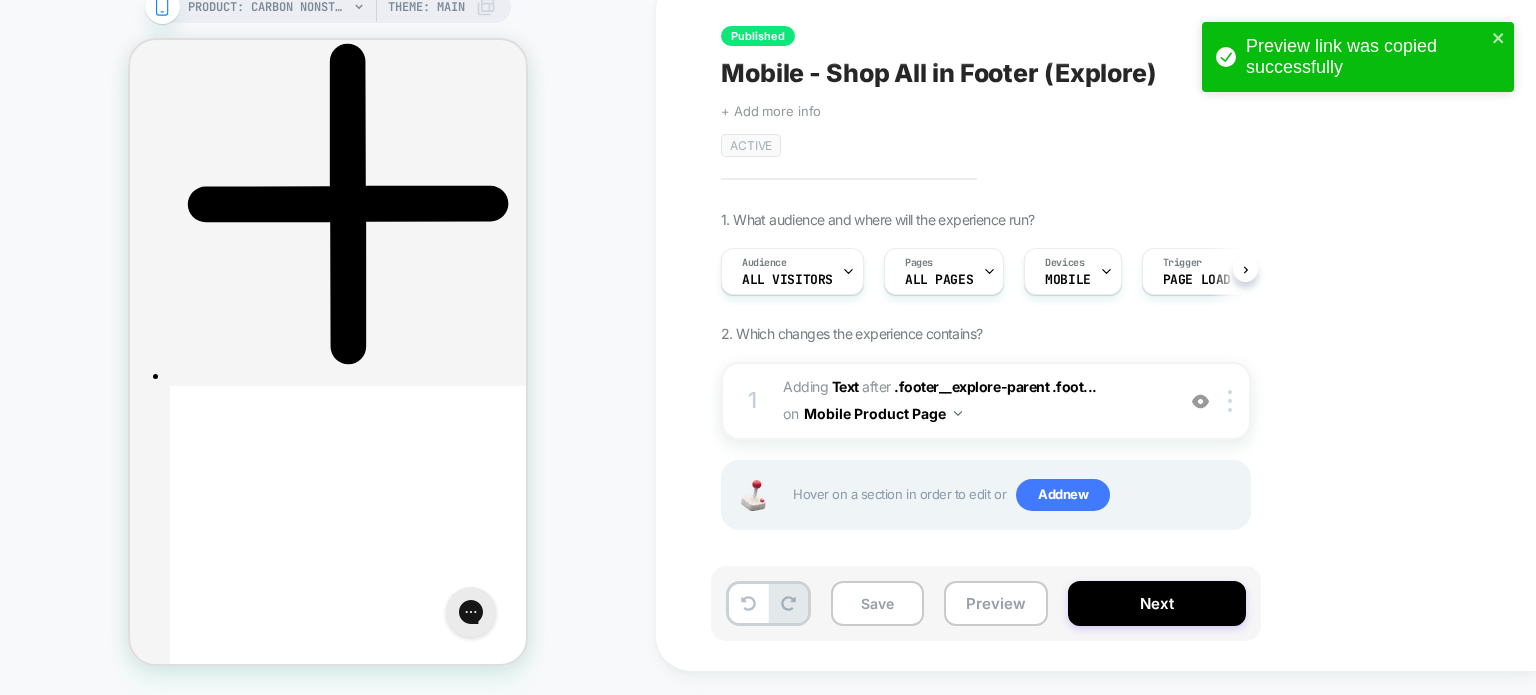 click on "Preview link was copied successfully" at bounding box center (1351, 57) 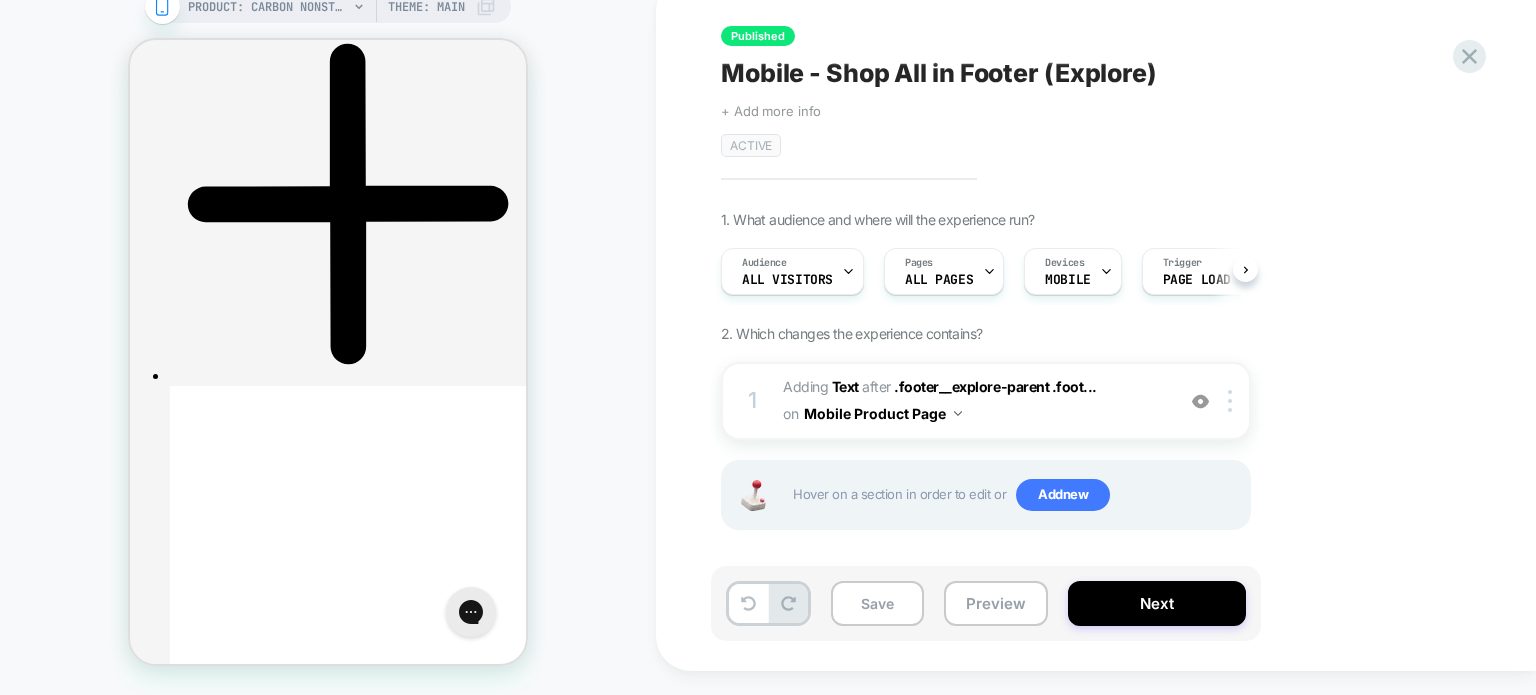 click 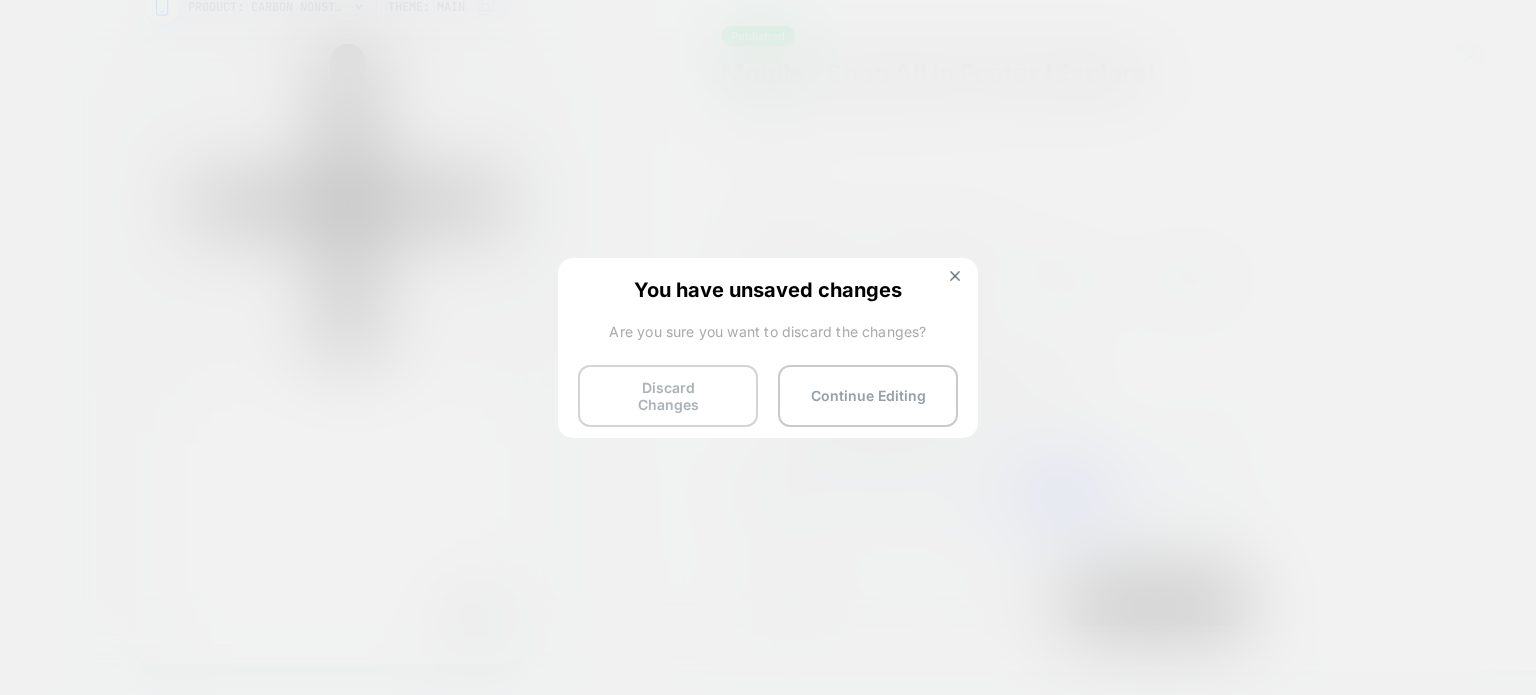 click on "Discard Changes" at bounding box center (668, 396) 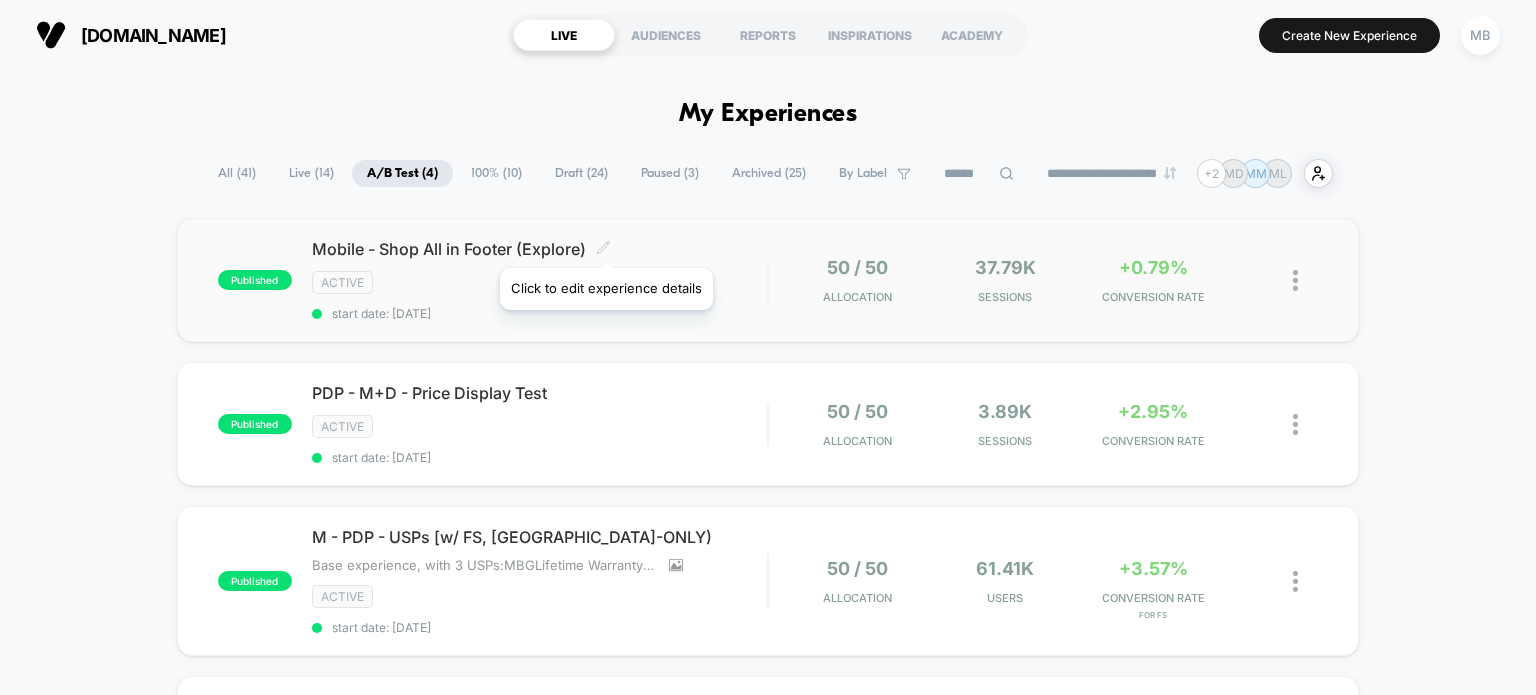 click 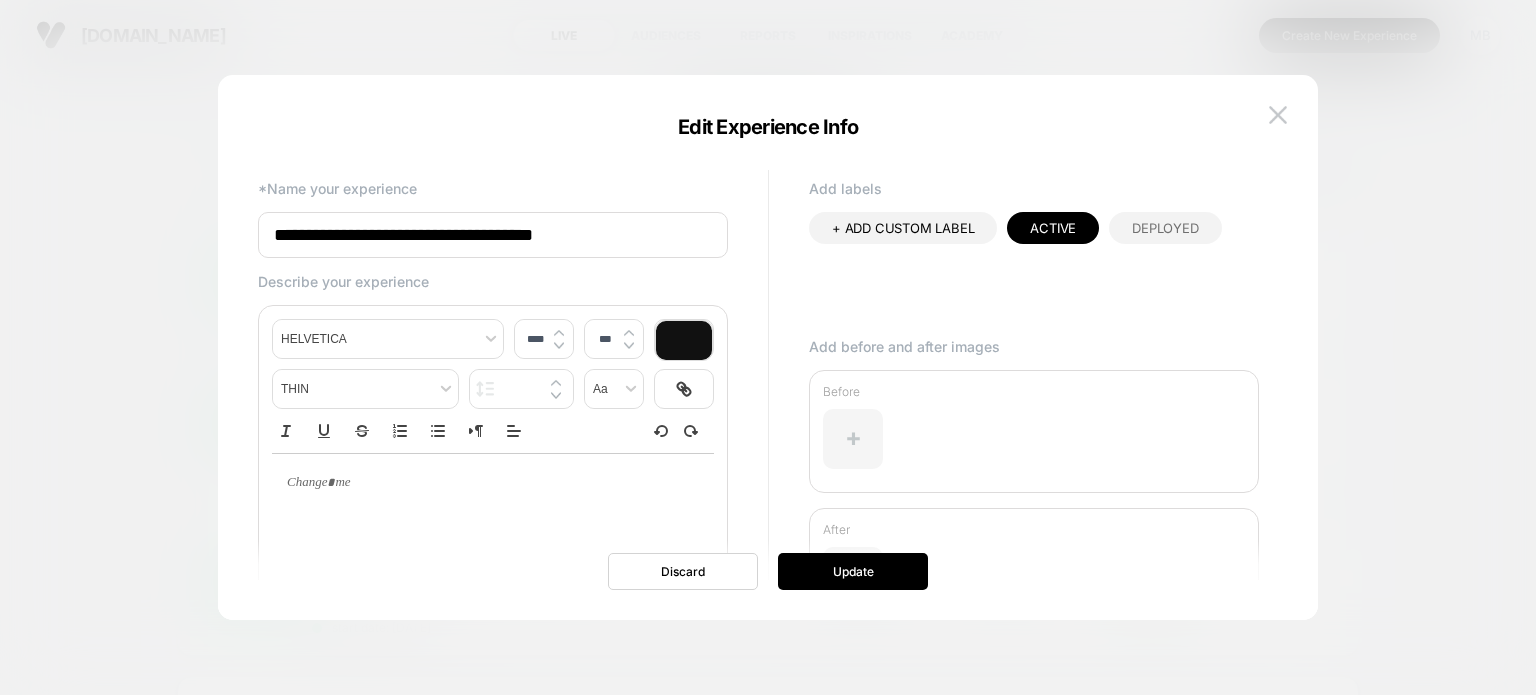 click at bounding box center (853, 439) 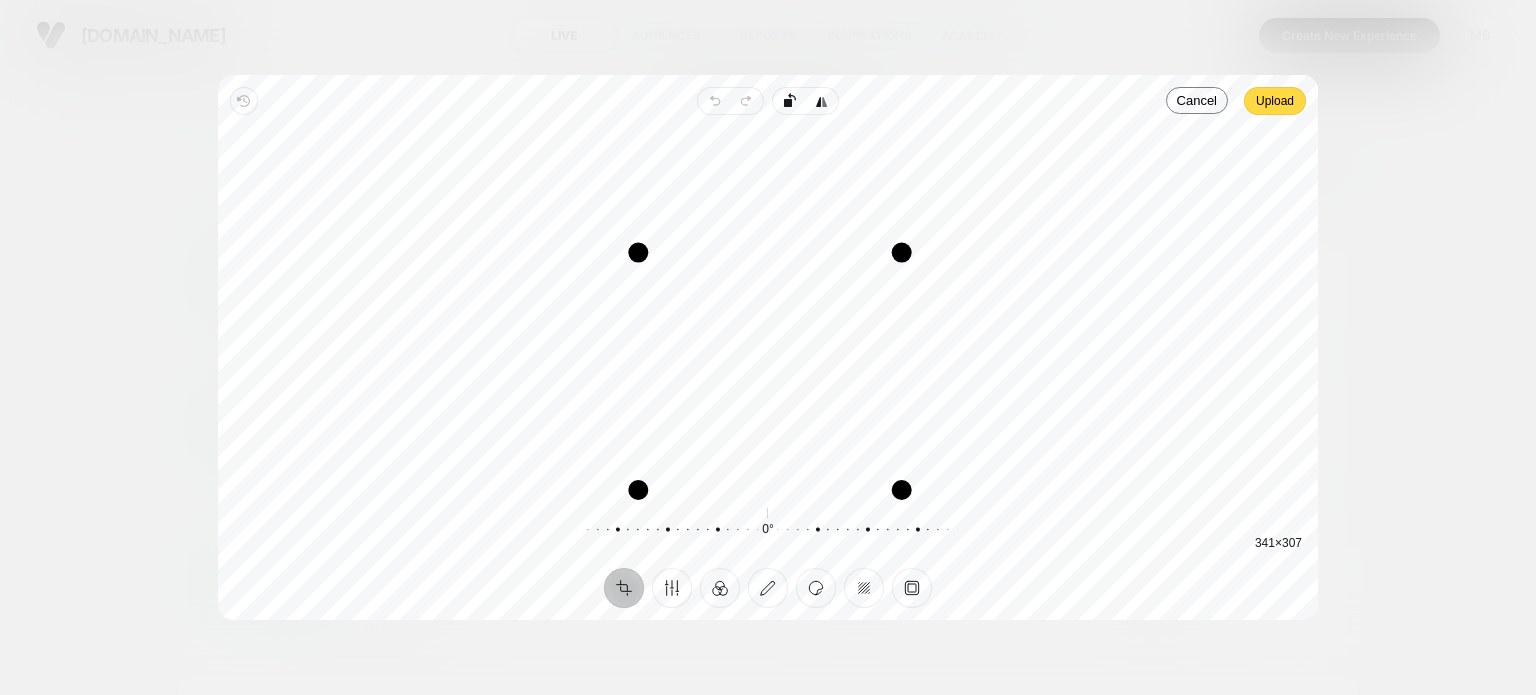 drag, startPoint x: 899, startPoint y: 132, endPoint x: 903, endPoint y: 254, distance: 122.06556 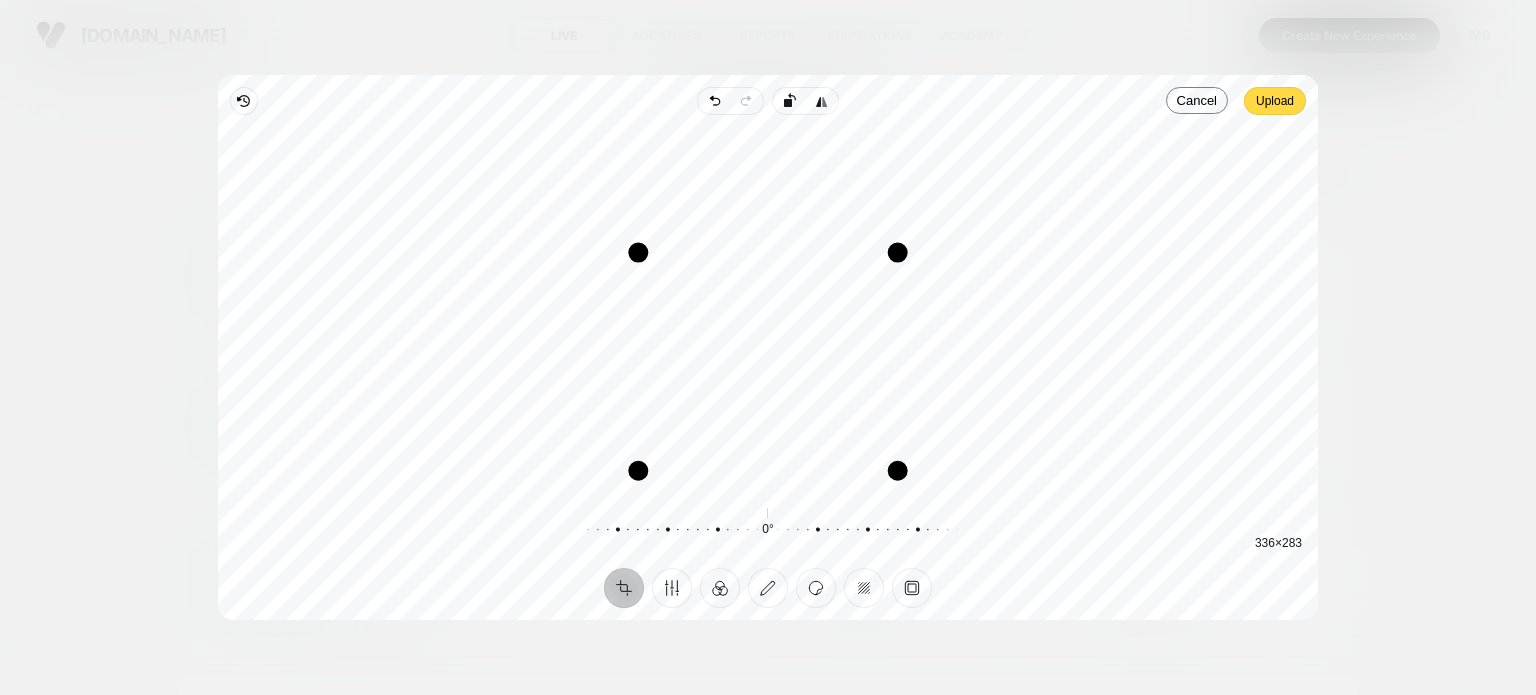 drag, startPoint x: 895, startPoint y: 488, endPoint x: 891, endPoint y: 469, distance: 19.416489 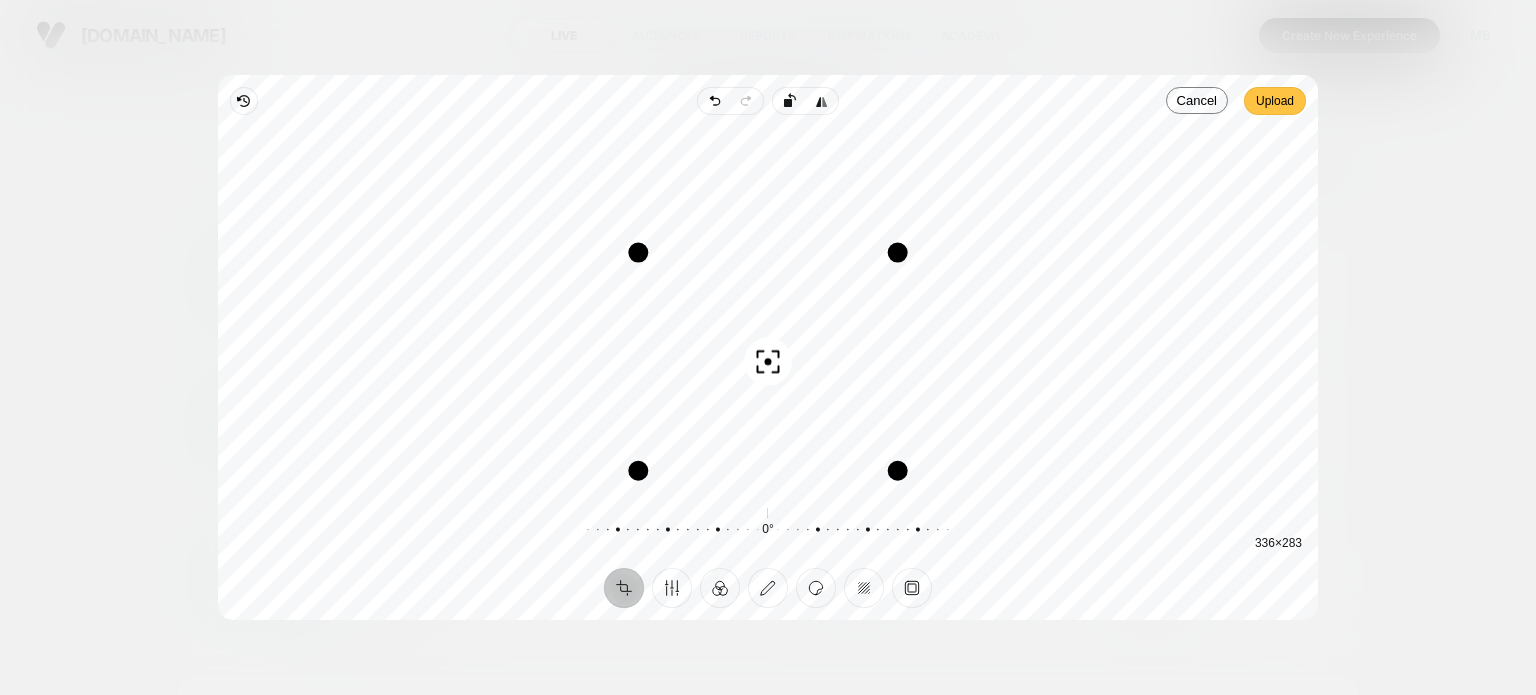 click on "Upload" at bounding box center (1275, 101) 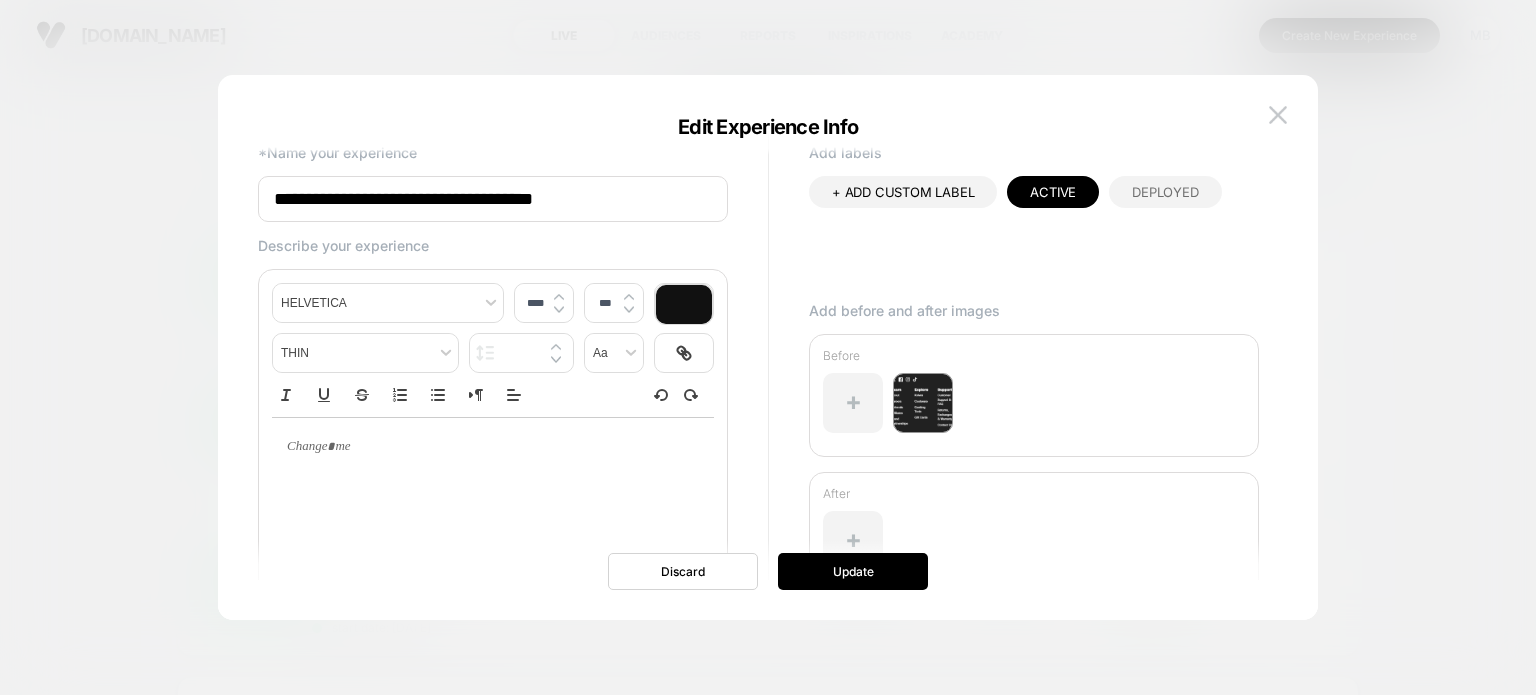 scroll, scrollTop: 70, scrollLeft: 0, axis: vertical 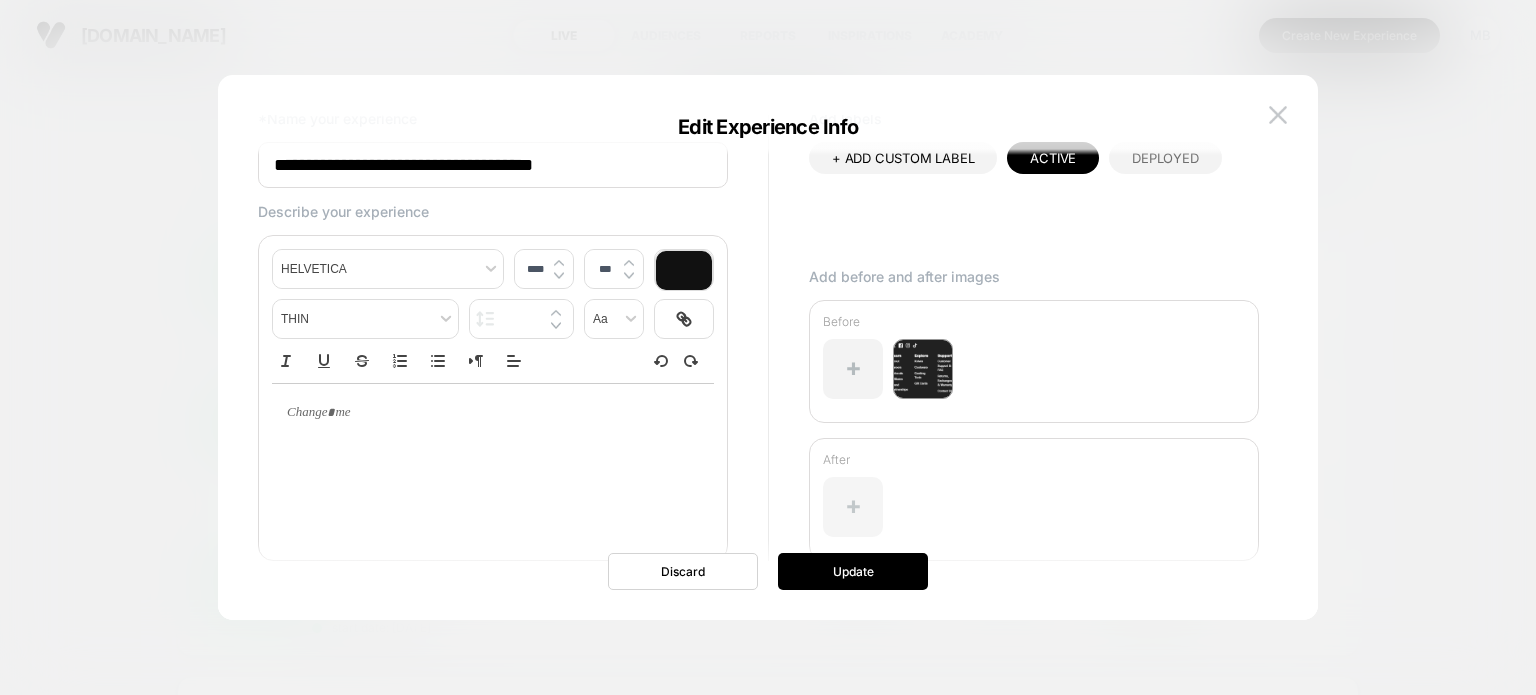 click at bounding box center [853, 507] 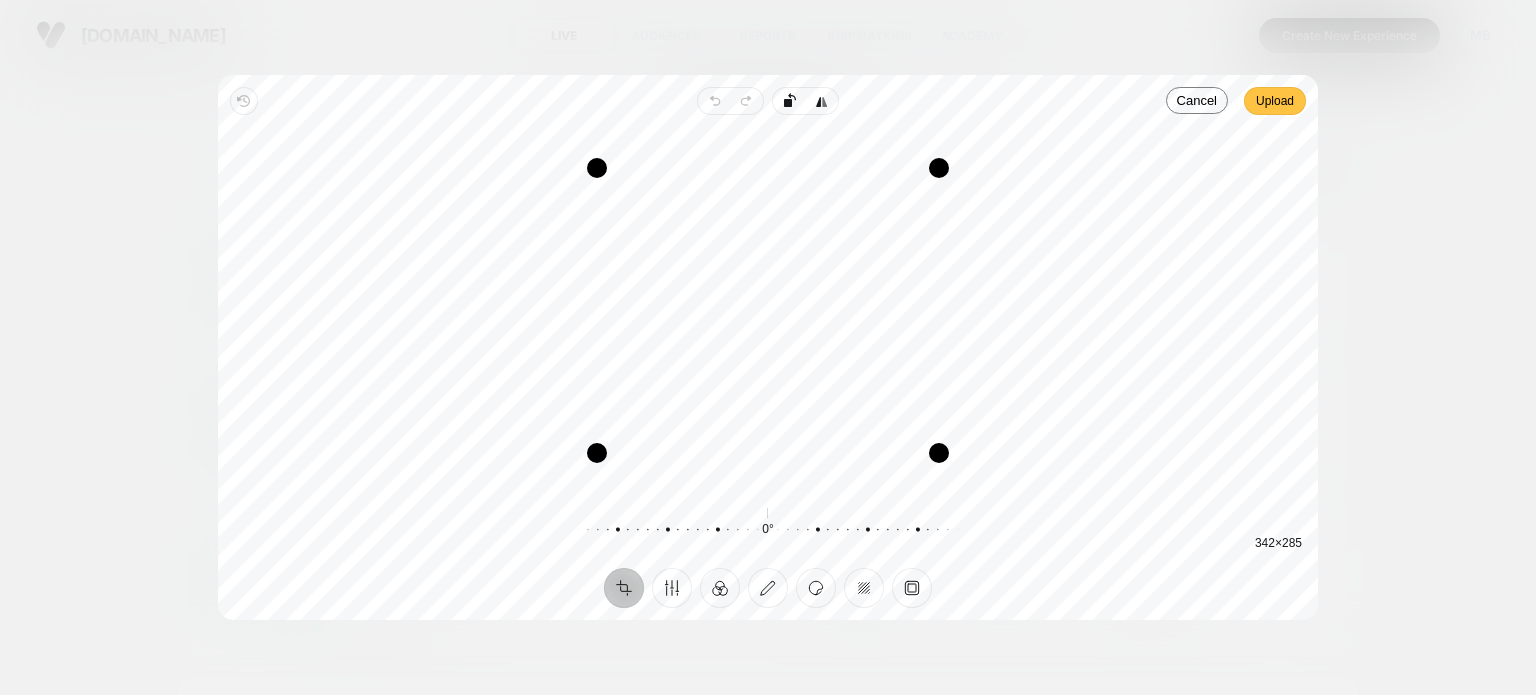 click on "Upload" at bounding box center (1275, 101) 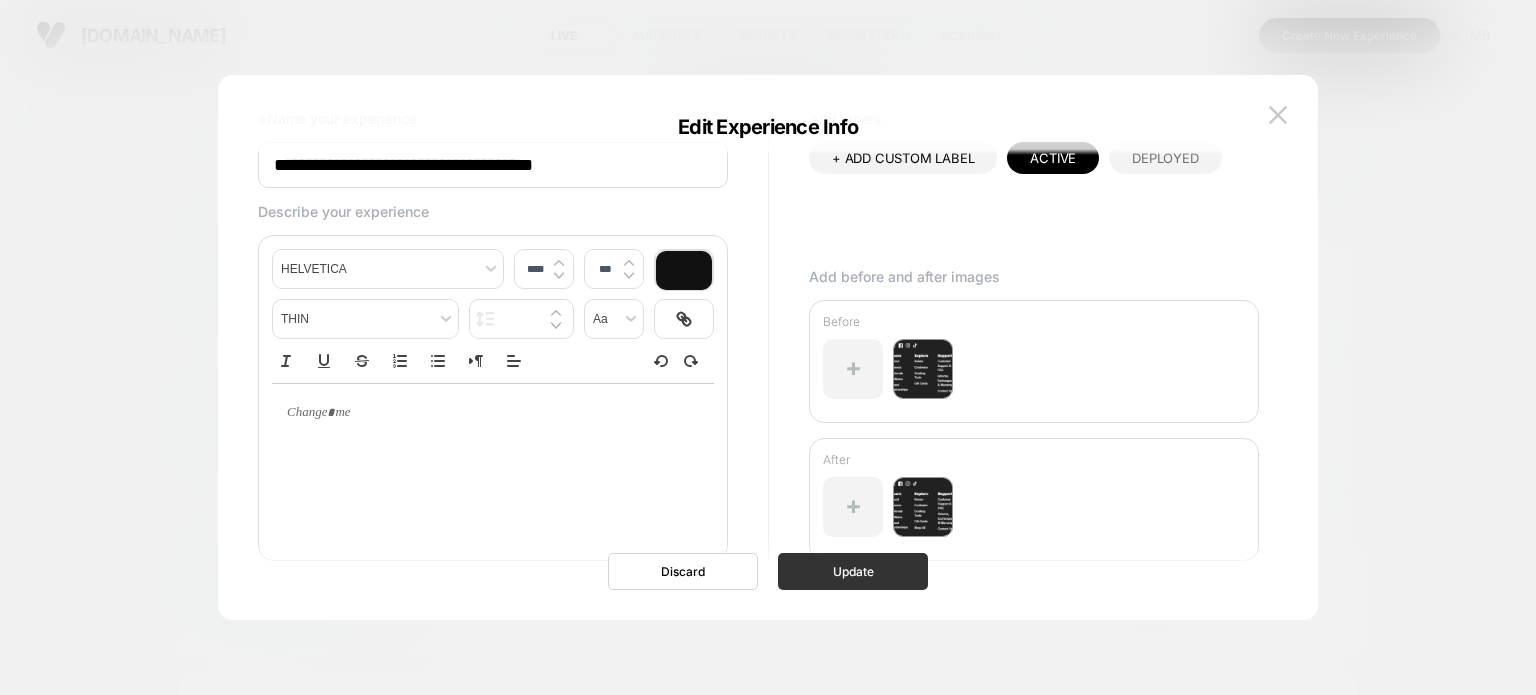 click on "Update" at bounding box center (853, 571) 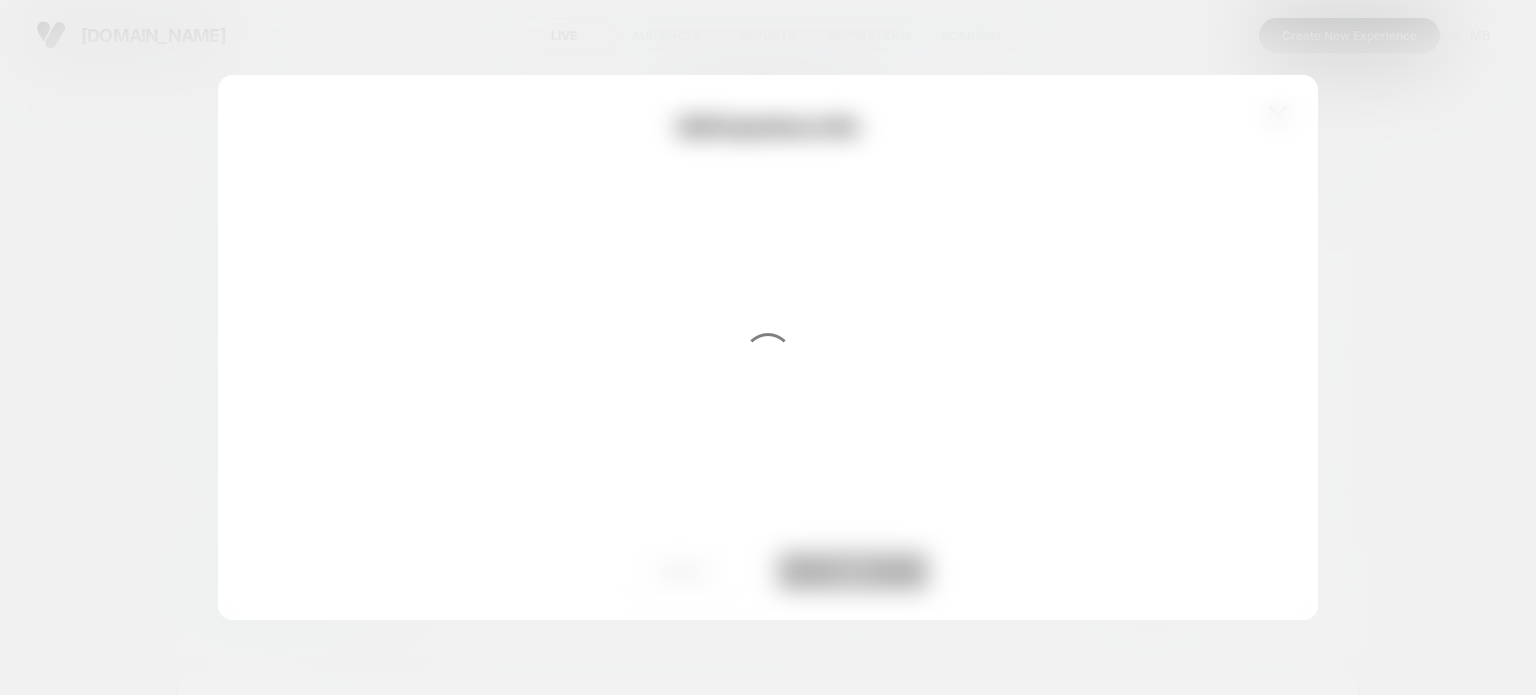 scroll, scrollTop: 0, scrollLeft: 0, axis: both 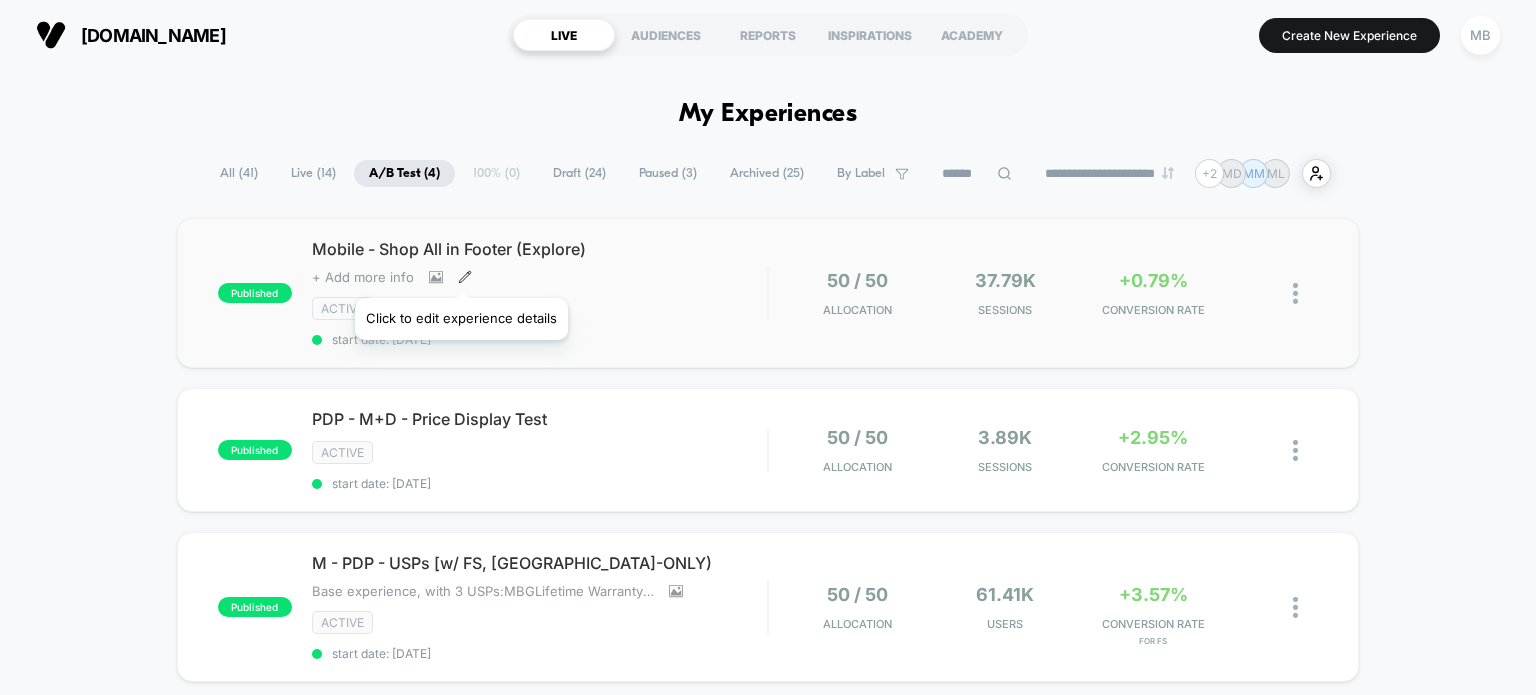 click 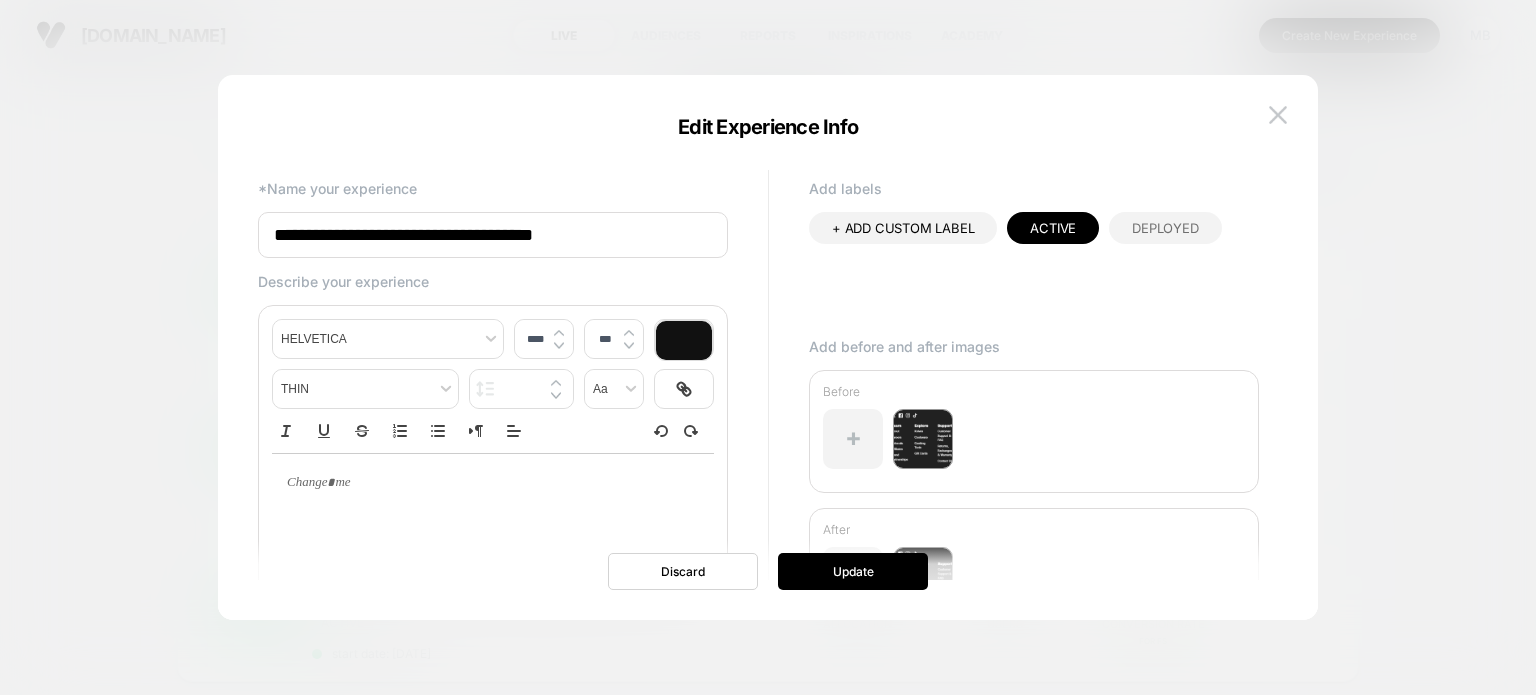 click at bounding box center (493, 483) 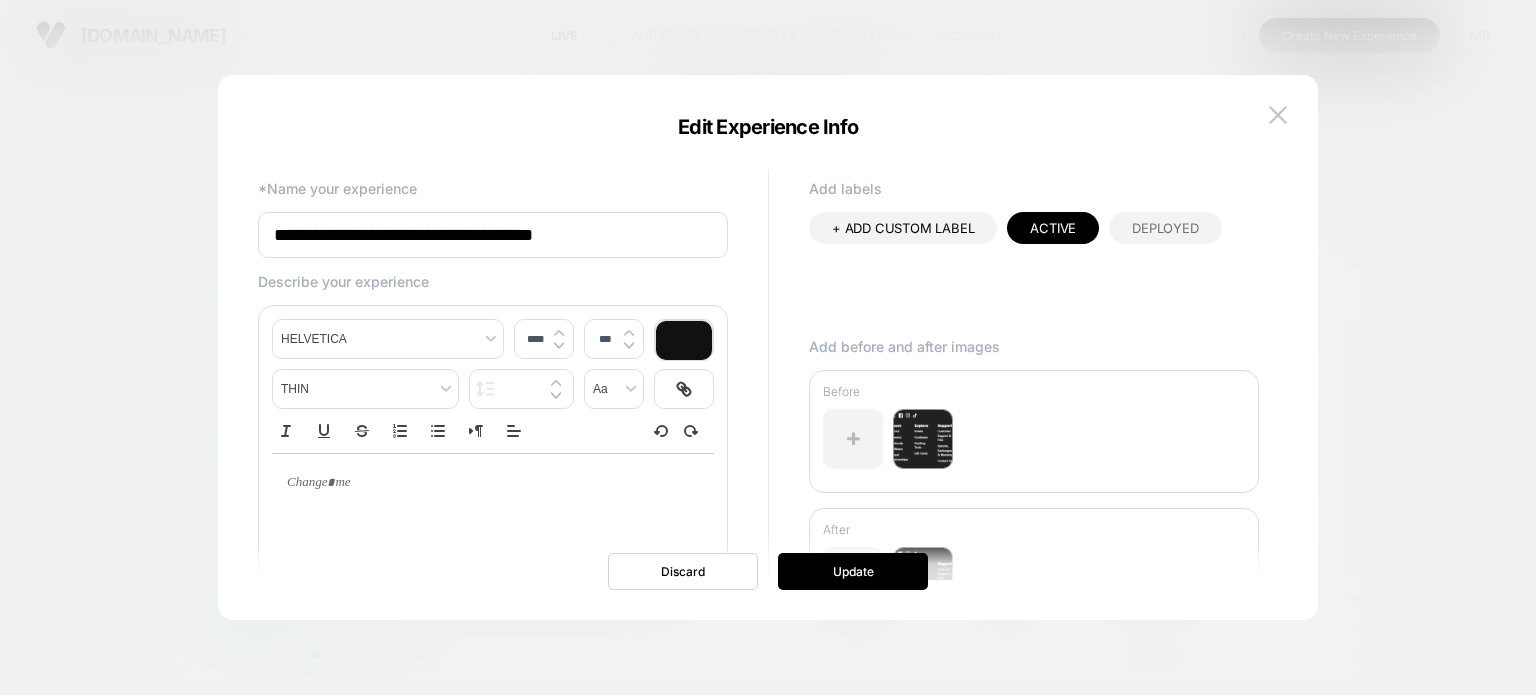 type on "****" 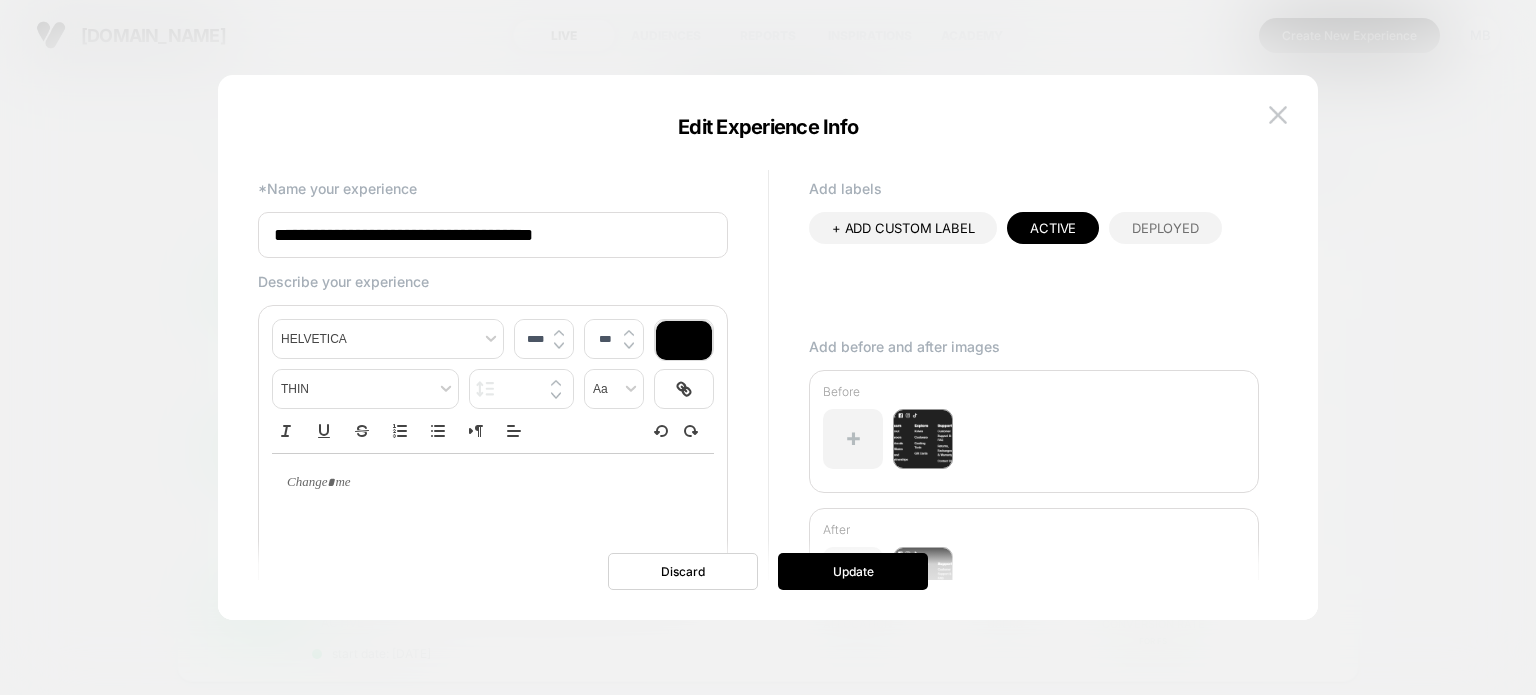 type 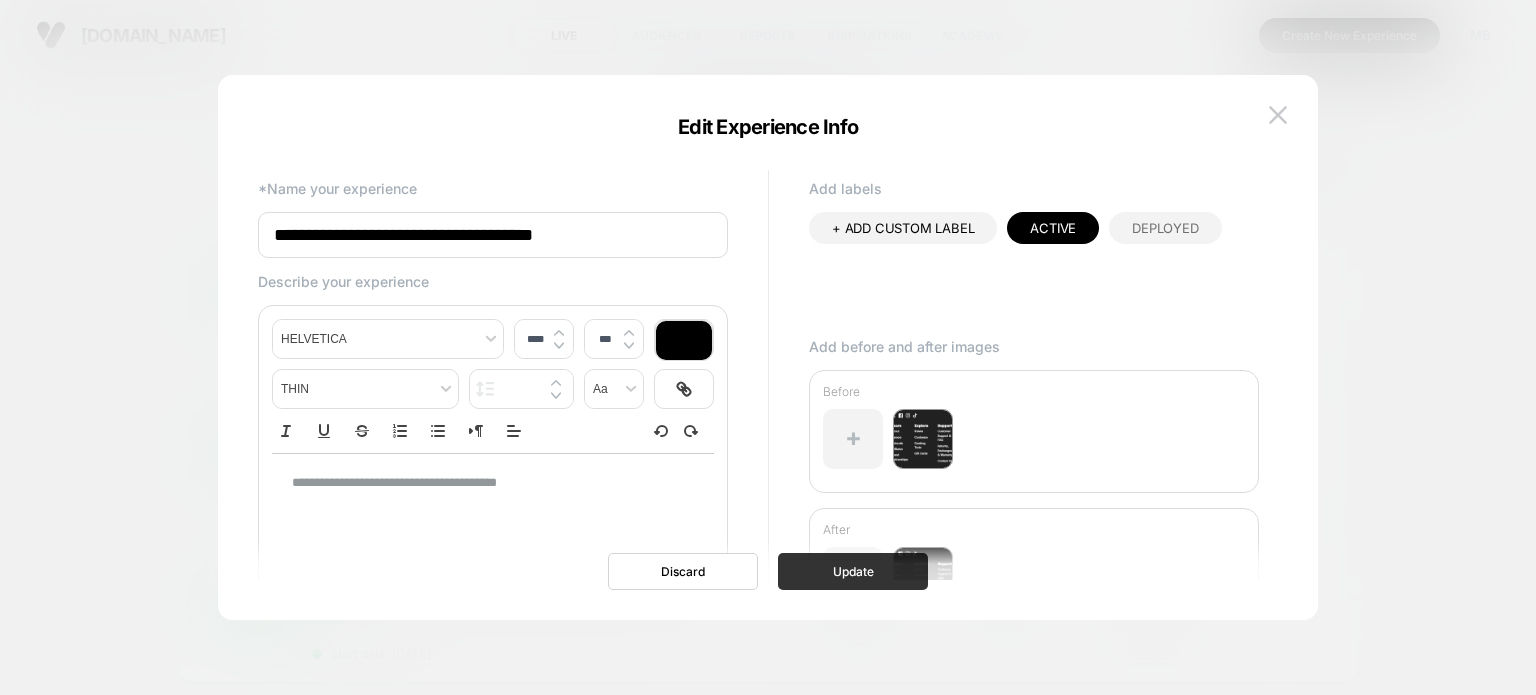click on "Update" at bounding box center (853, 571) 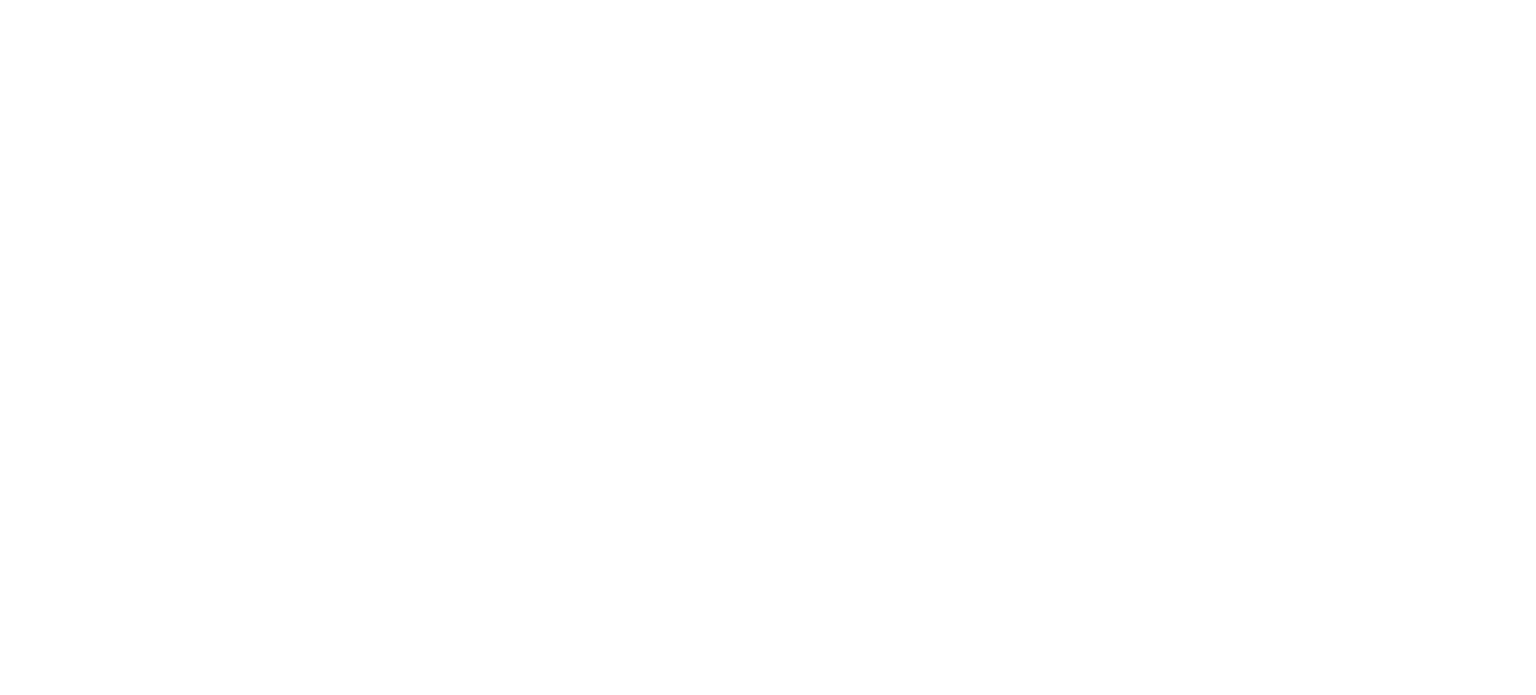 scroll, scrollTop: 0, scrollLeft: 0, axis: both 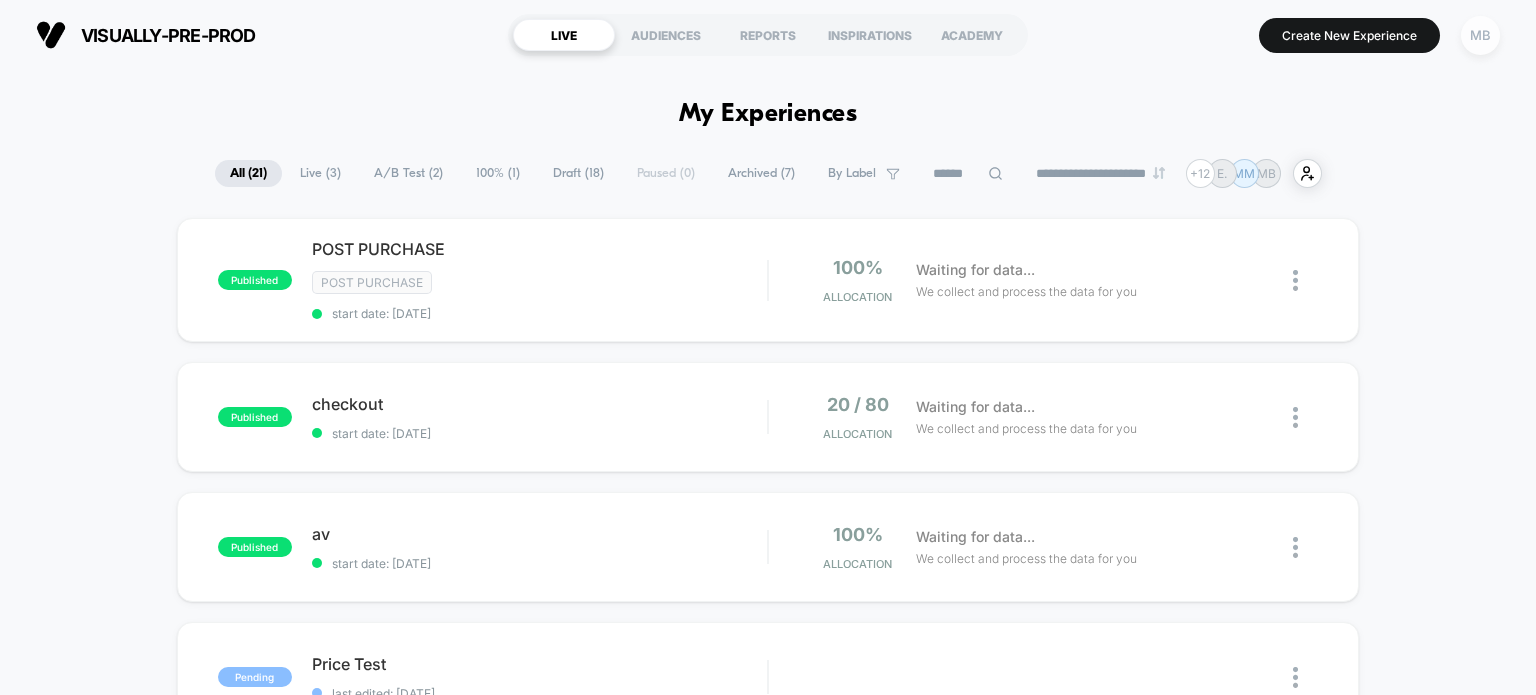 click on "MB" at bounding box center (1480, 35) 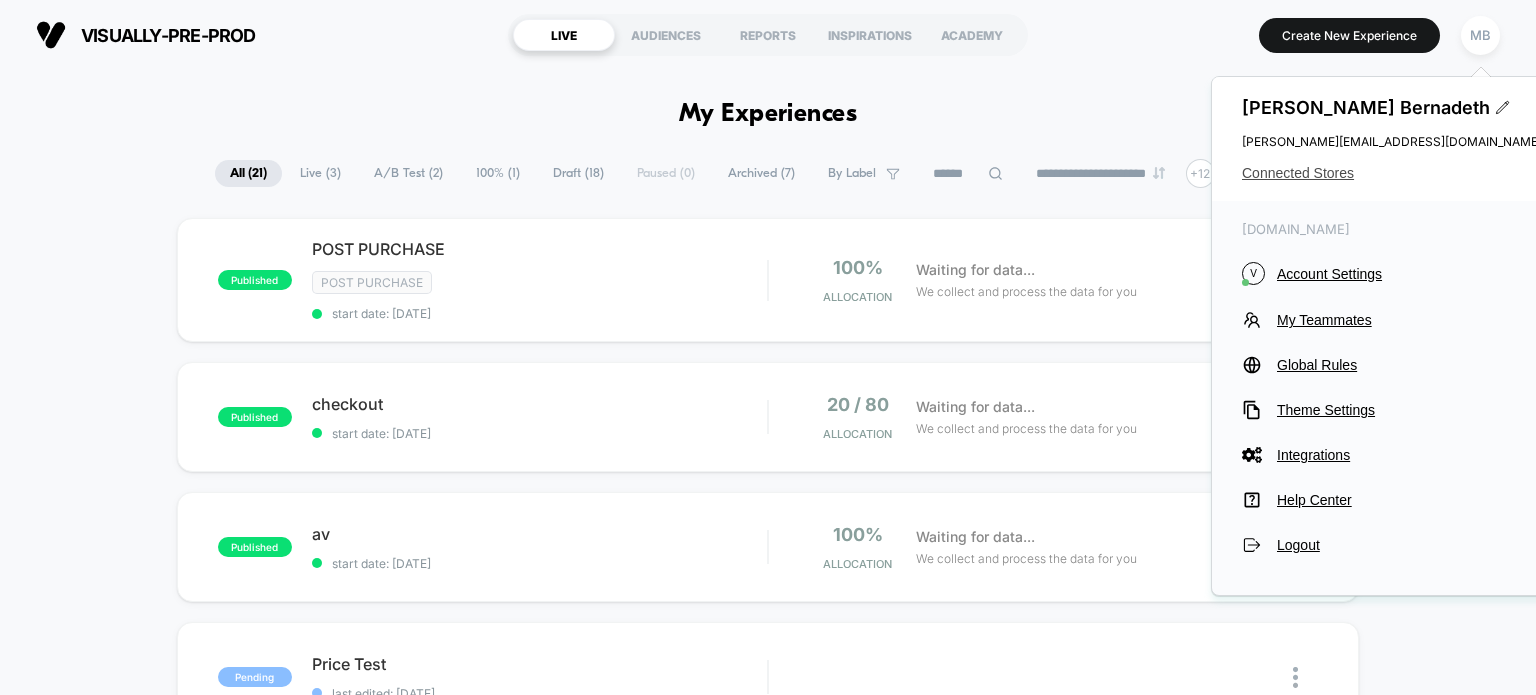 click on "Connected Stores" at bounding box center [1392, 173] 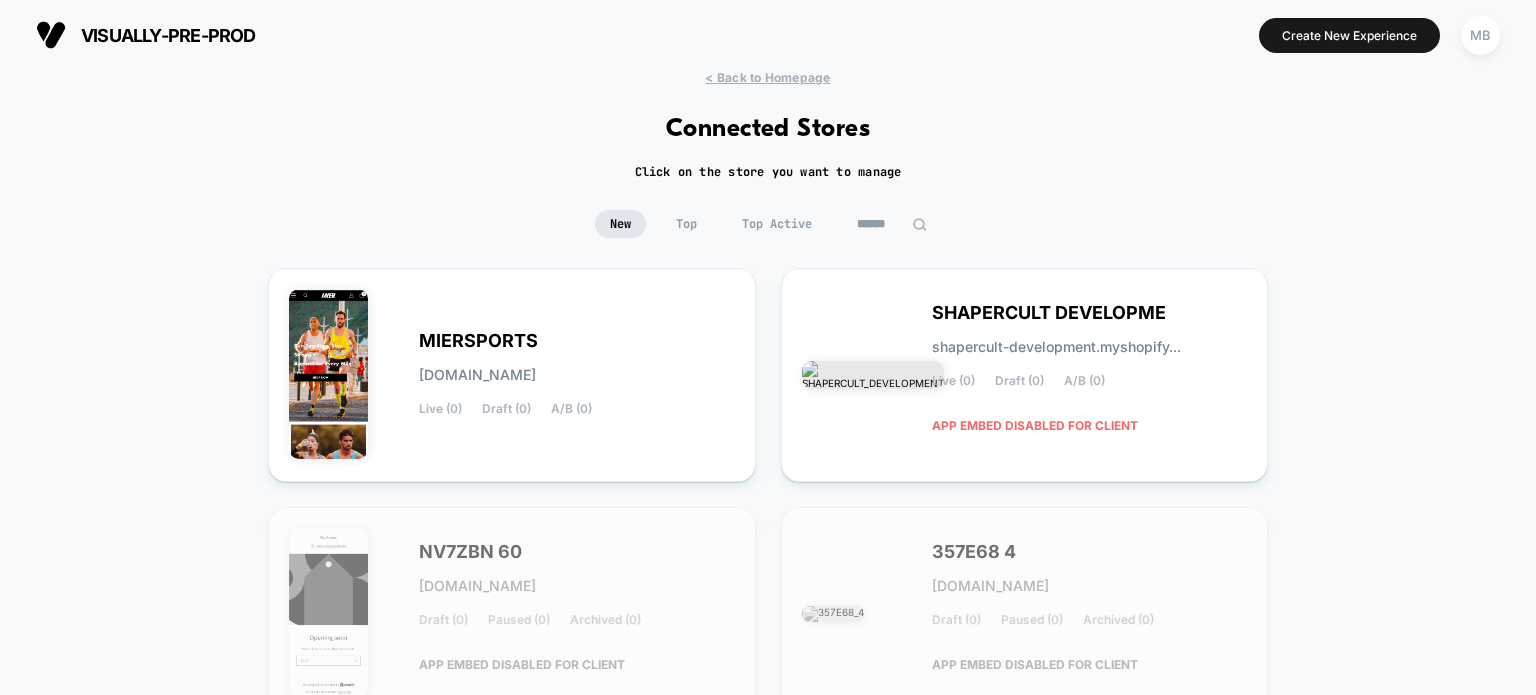 click at bounding box center [892, 224] 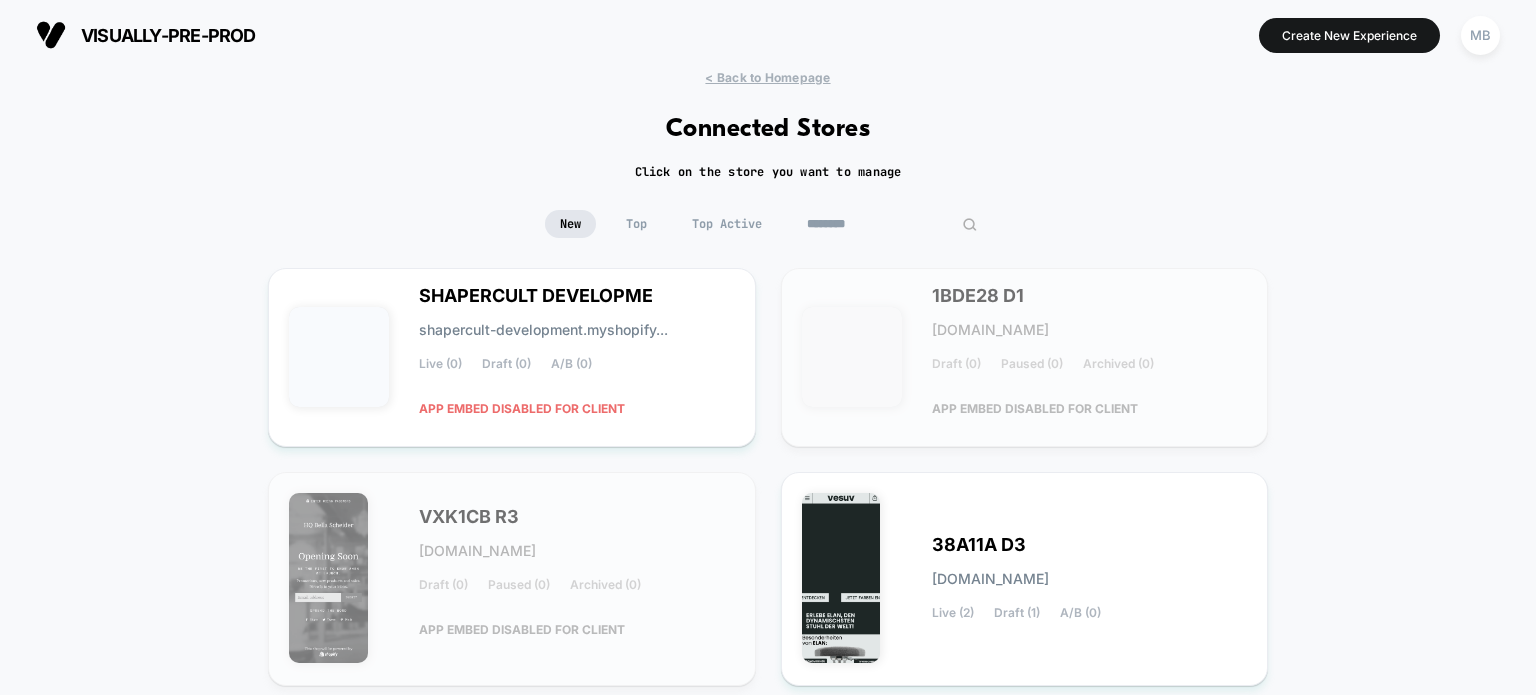 type on "********" 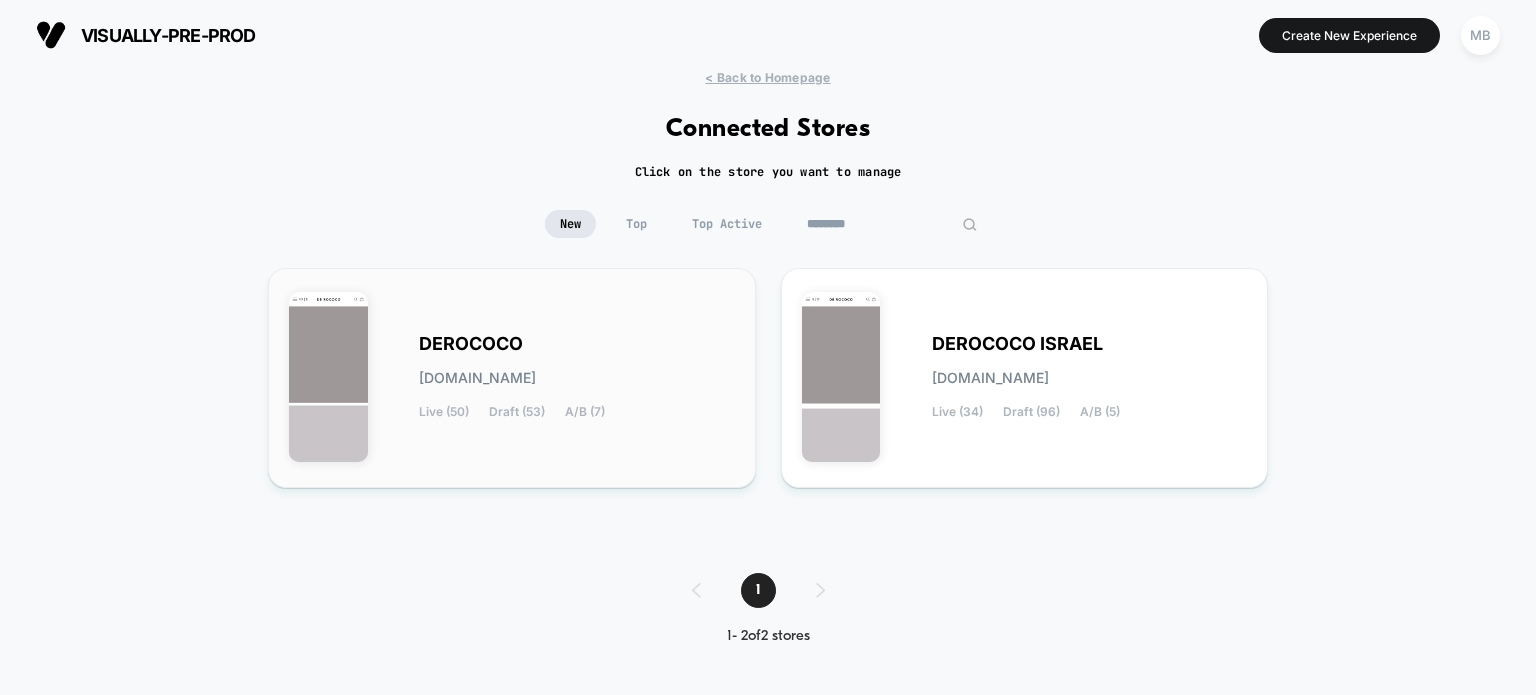 click on "DEROCOCO [DOMAIN_NAME] Live (50) Draft (53) A/B (7)" at bounding box center [577, 378] 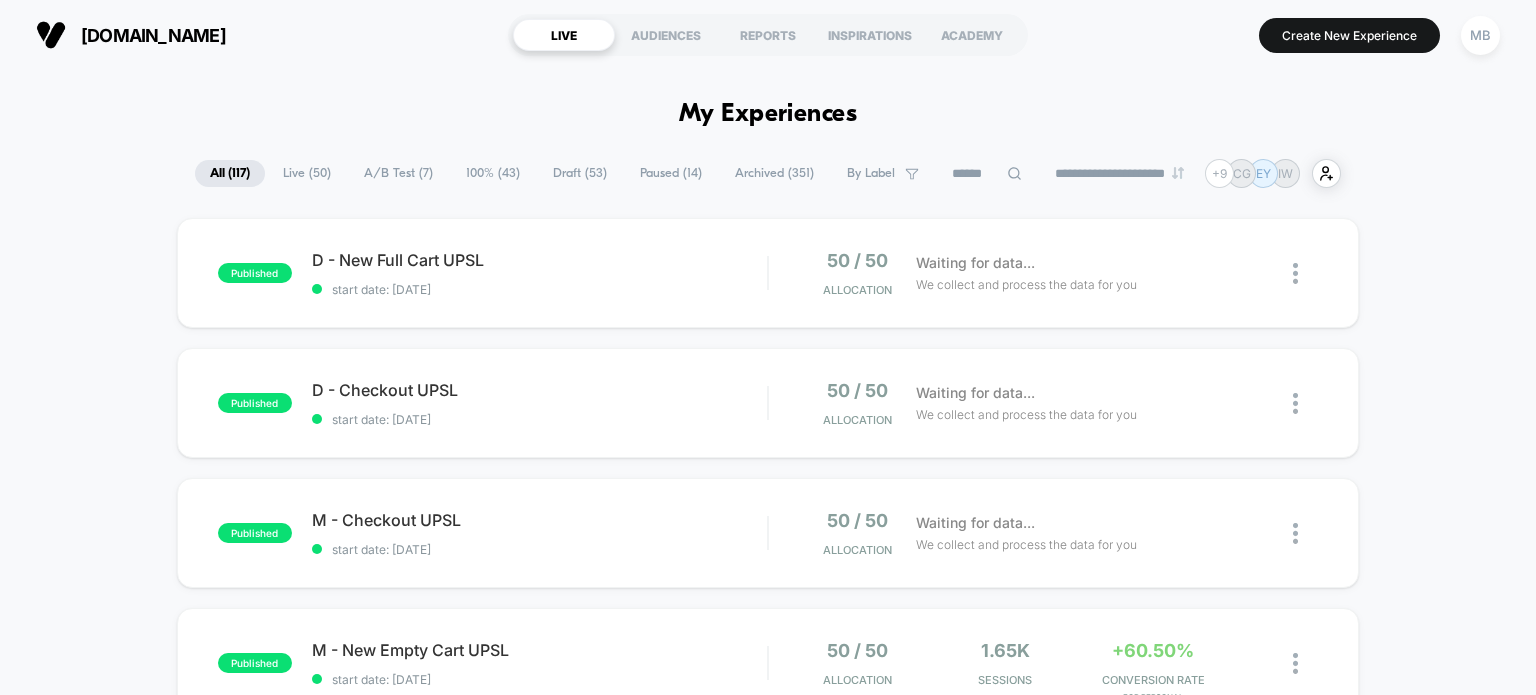 click at bounding box center (987, 174) 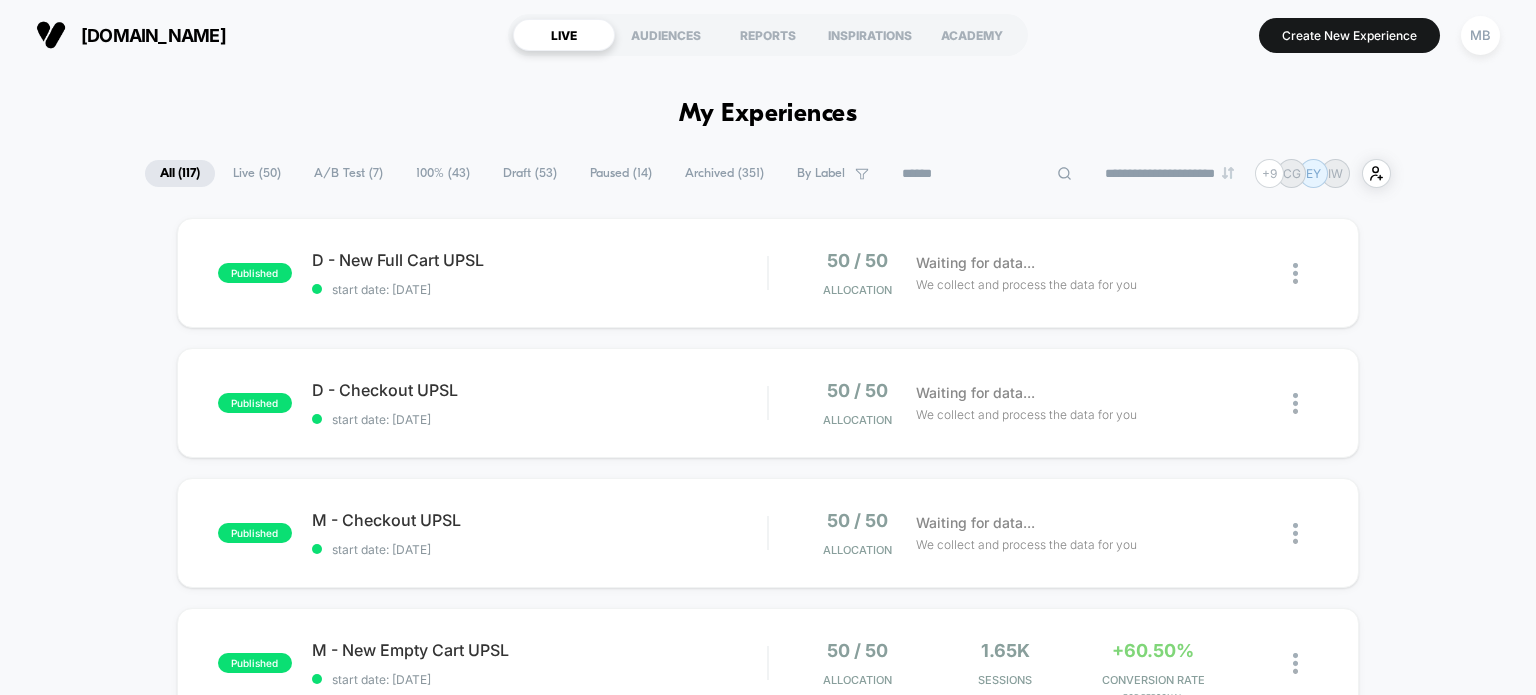paste on "**********" 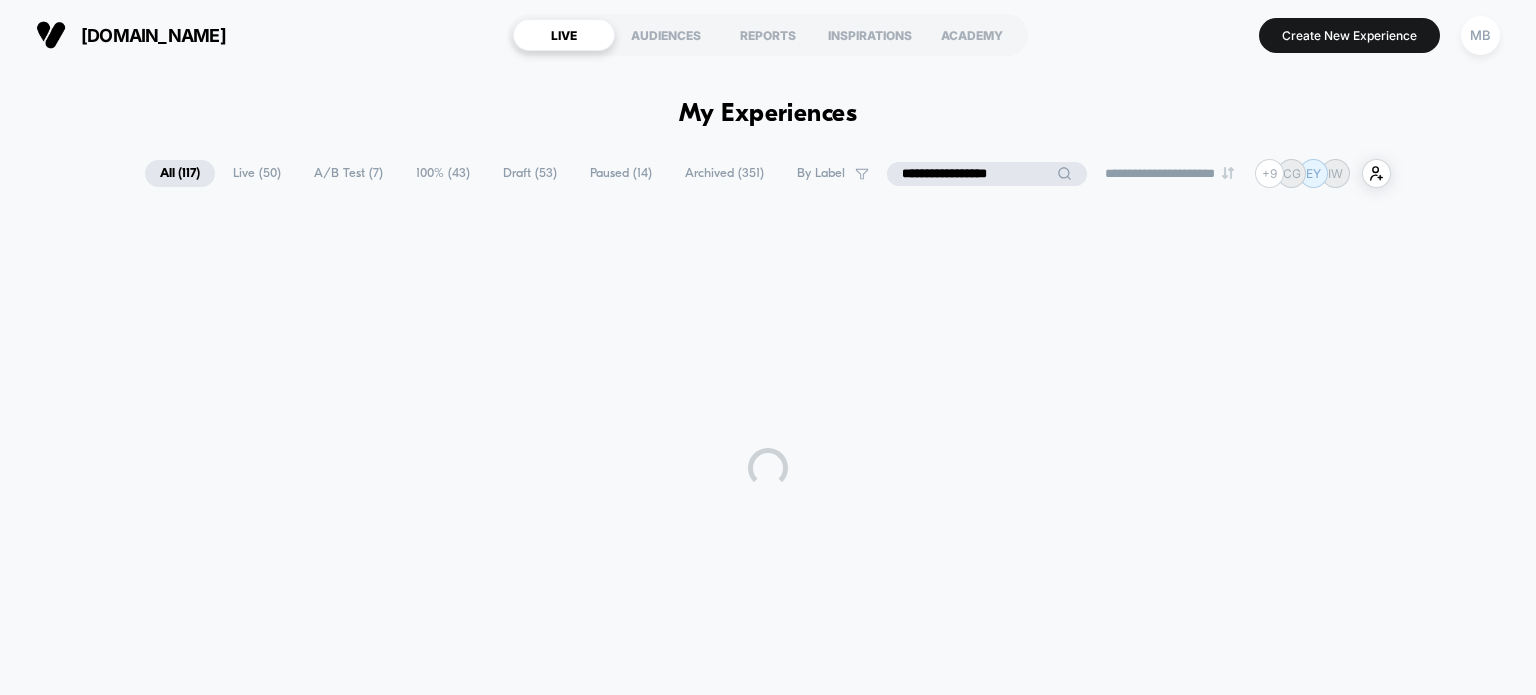 type on "**********" 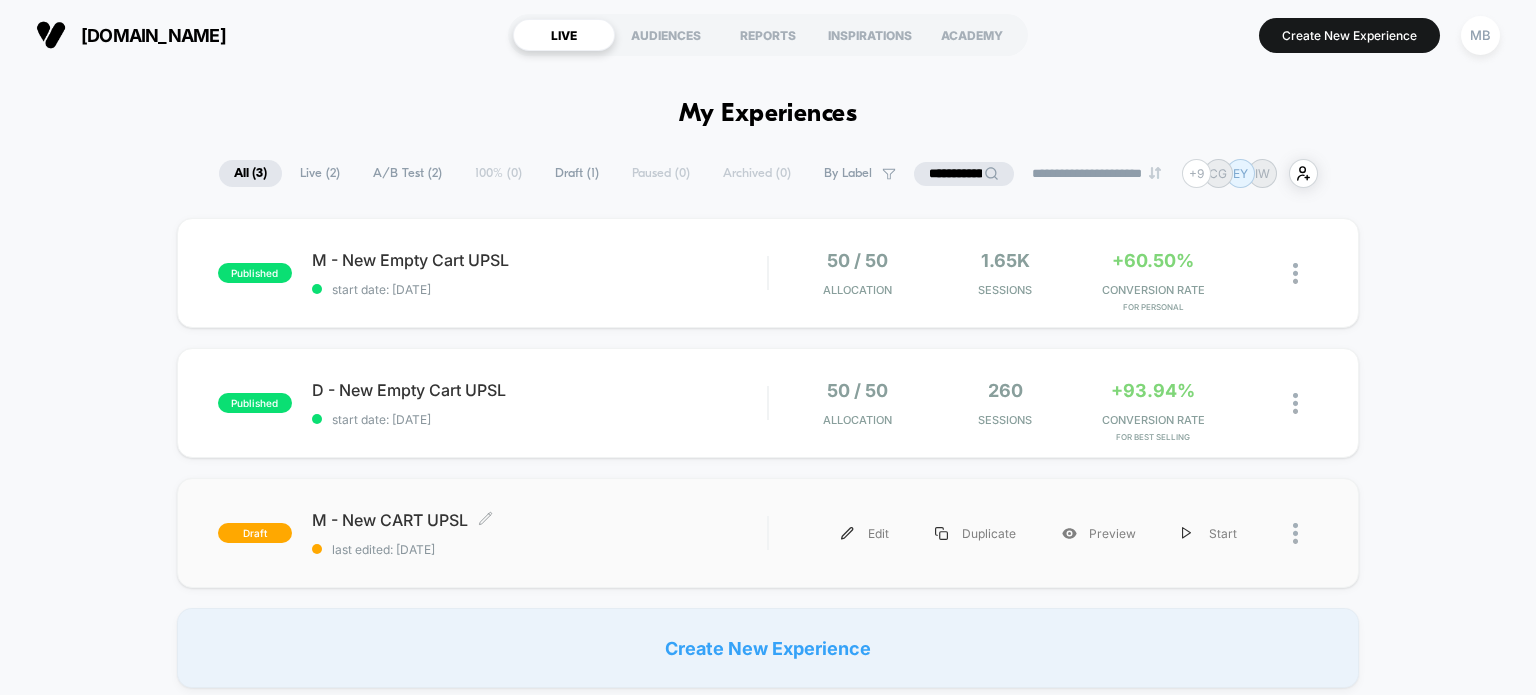 click on "M - New CART UPSL Click to edit experience details" at bounding box center (540, 520) 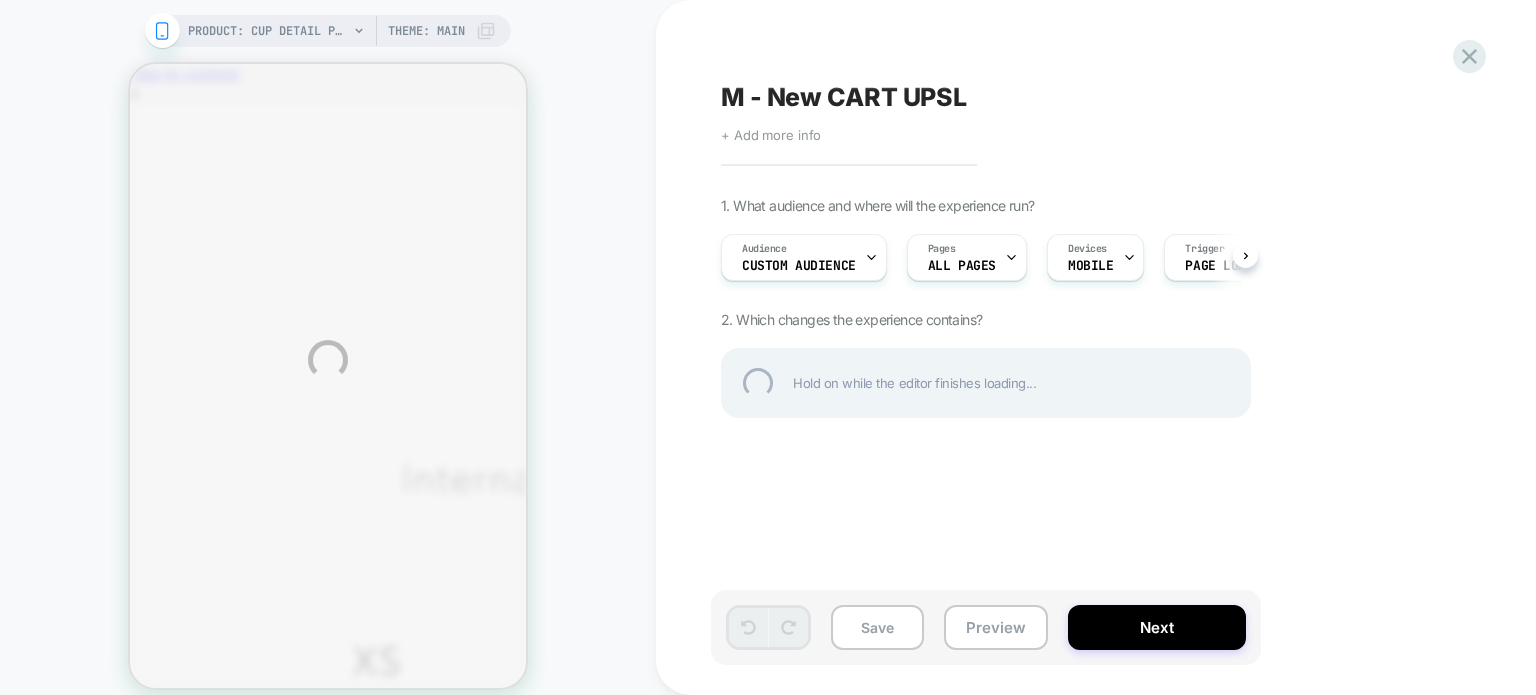 scroll, scrollTop: 0, scrollLeft: 0, axis: both 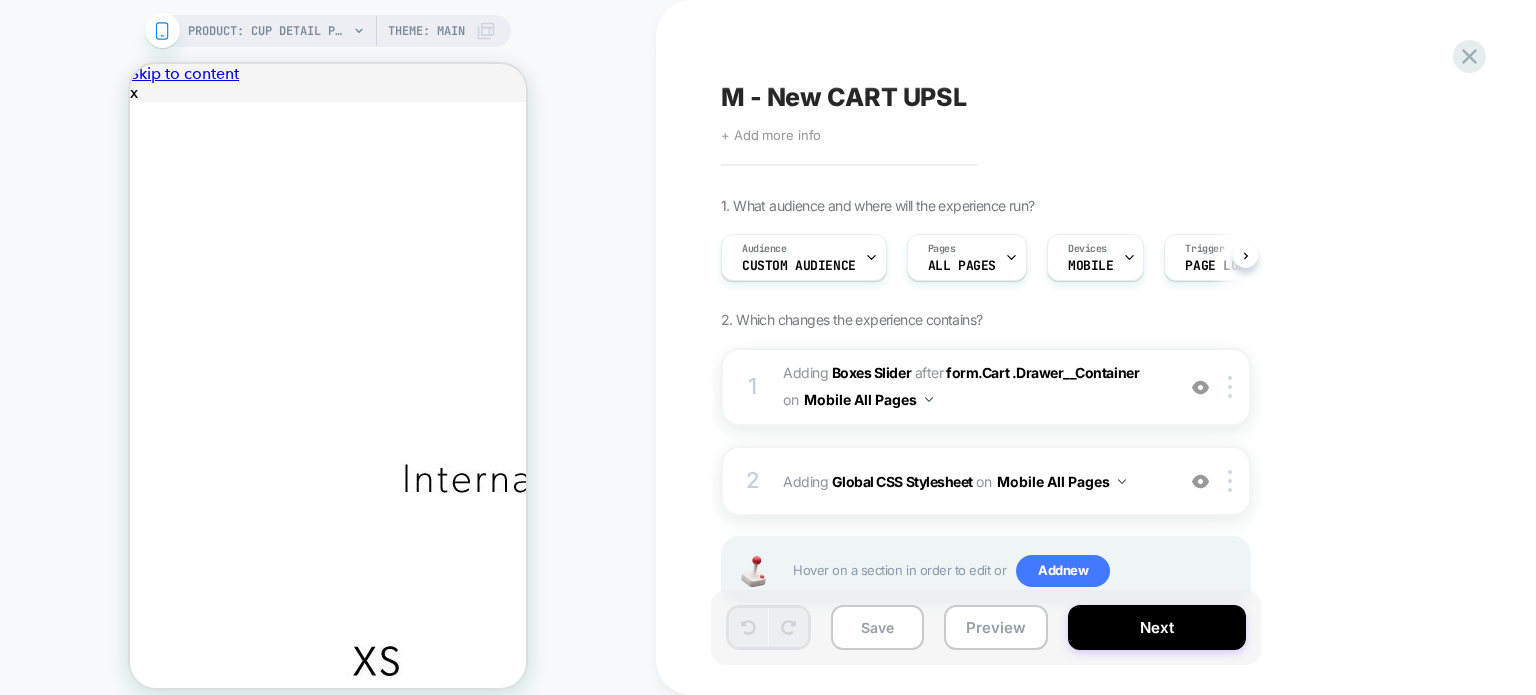 drag, startPoint x: 974, startPoint y: 91, endPoint x: 735, endPoint y: 89, distance: 239.00836 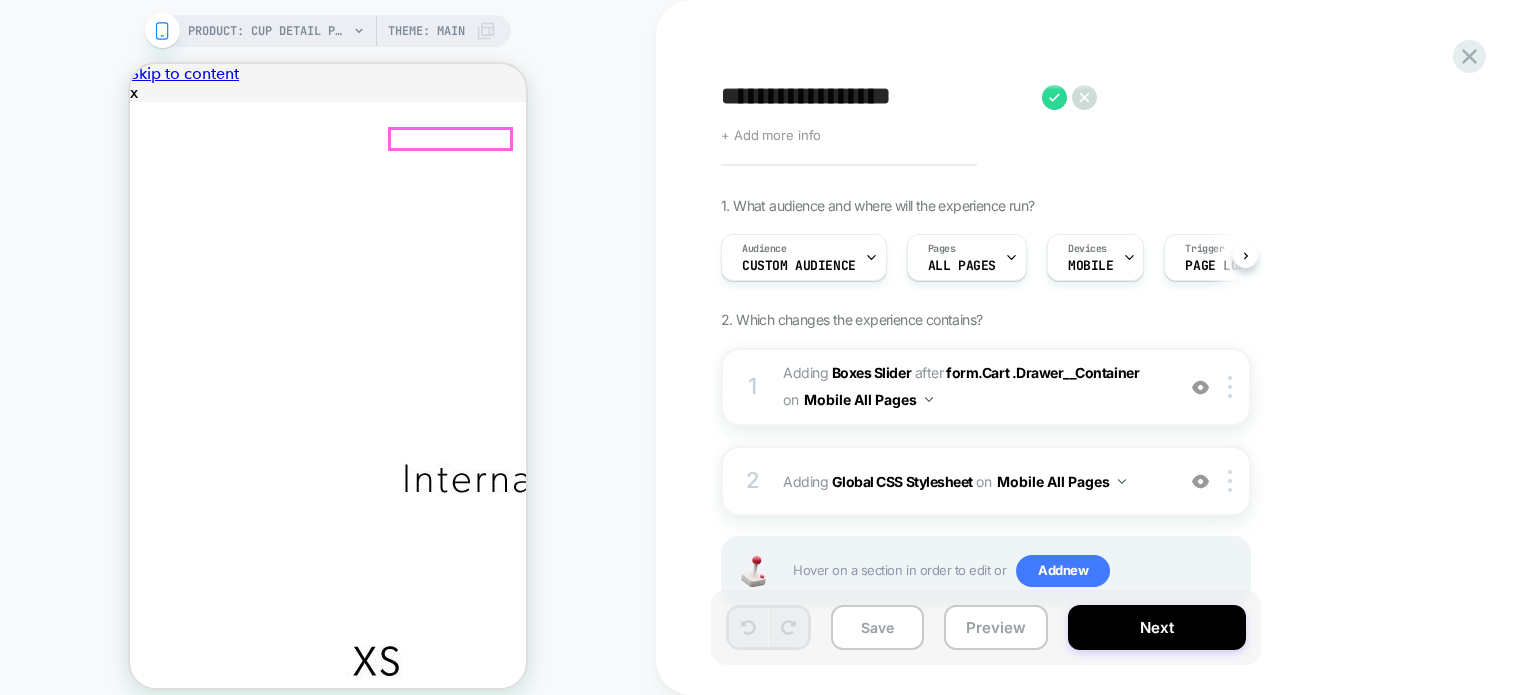 click on "1" at bounding box center (315, 6074) 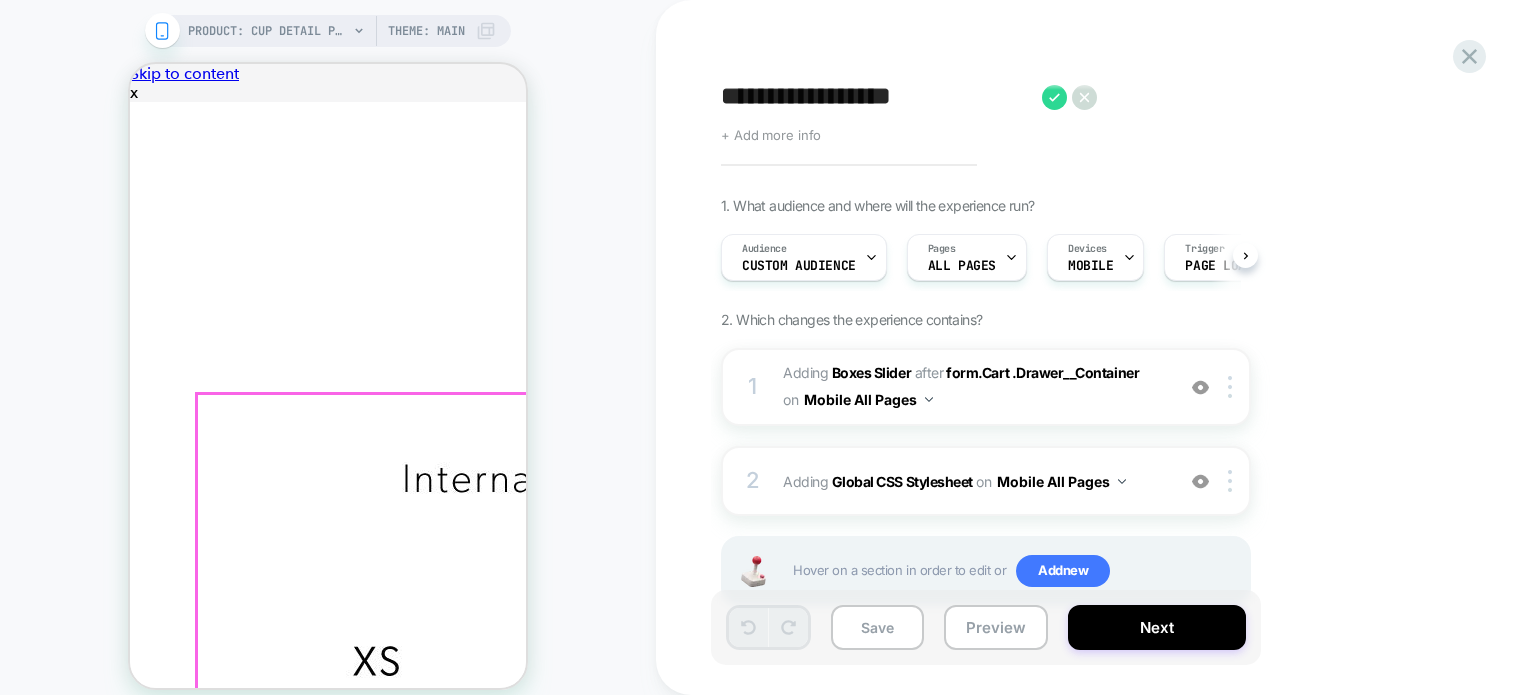 scroll, scrollTop: 0, scrollLeft: 0, axis: both 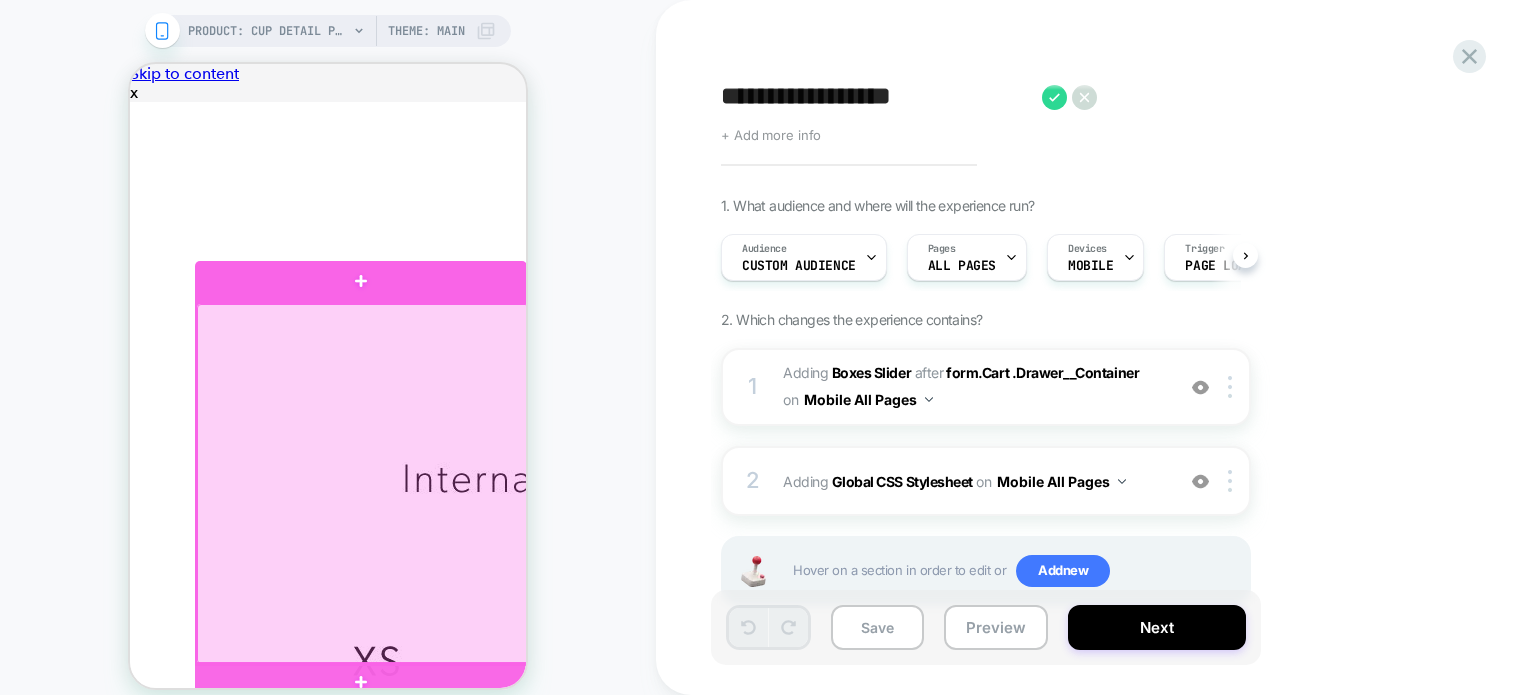 click at bounding box center [363, 484] 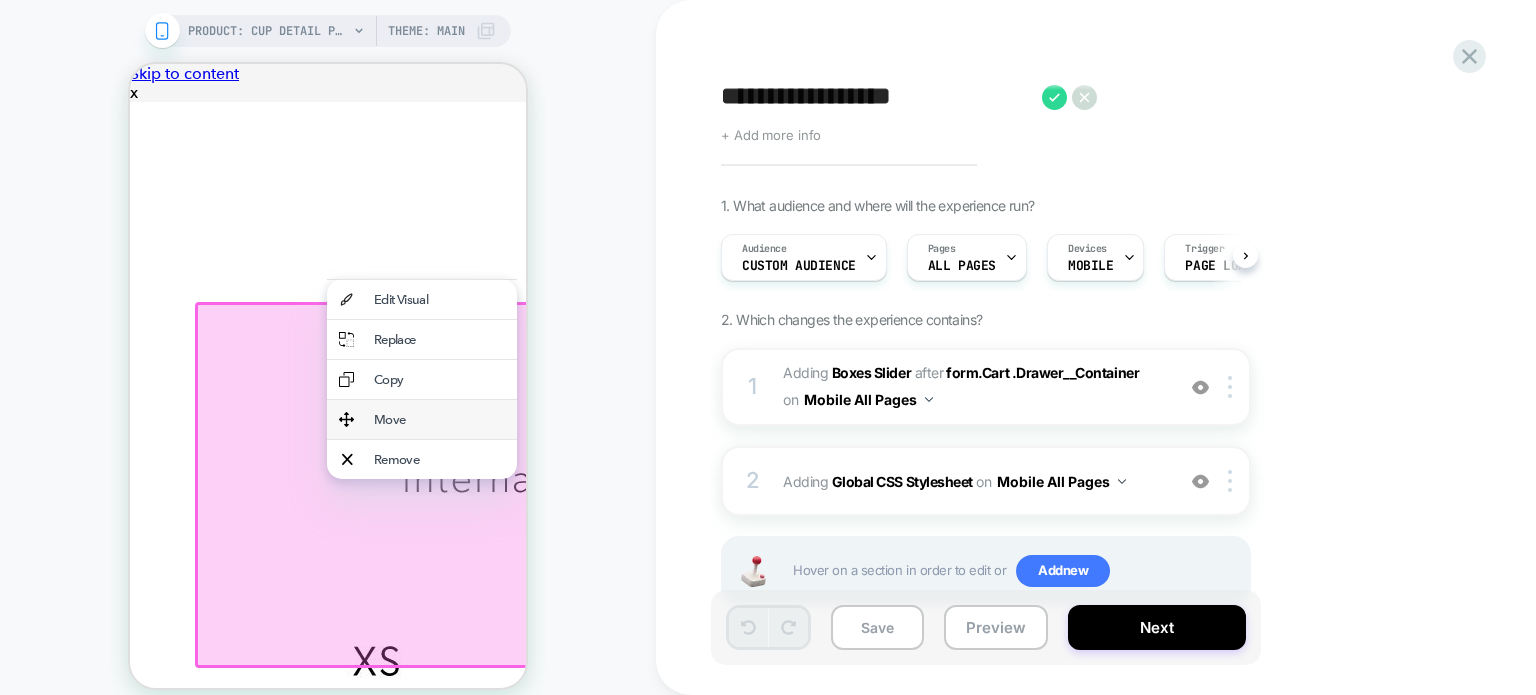 click on "Move" at bounding box center (439, 419) 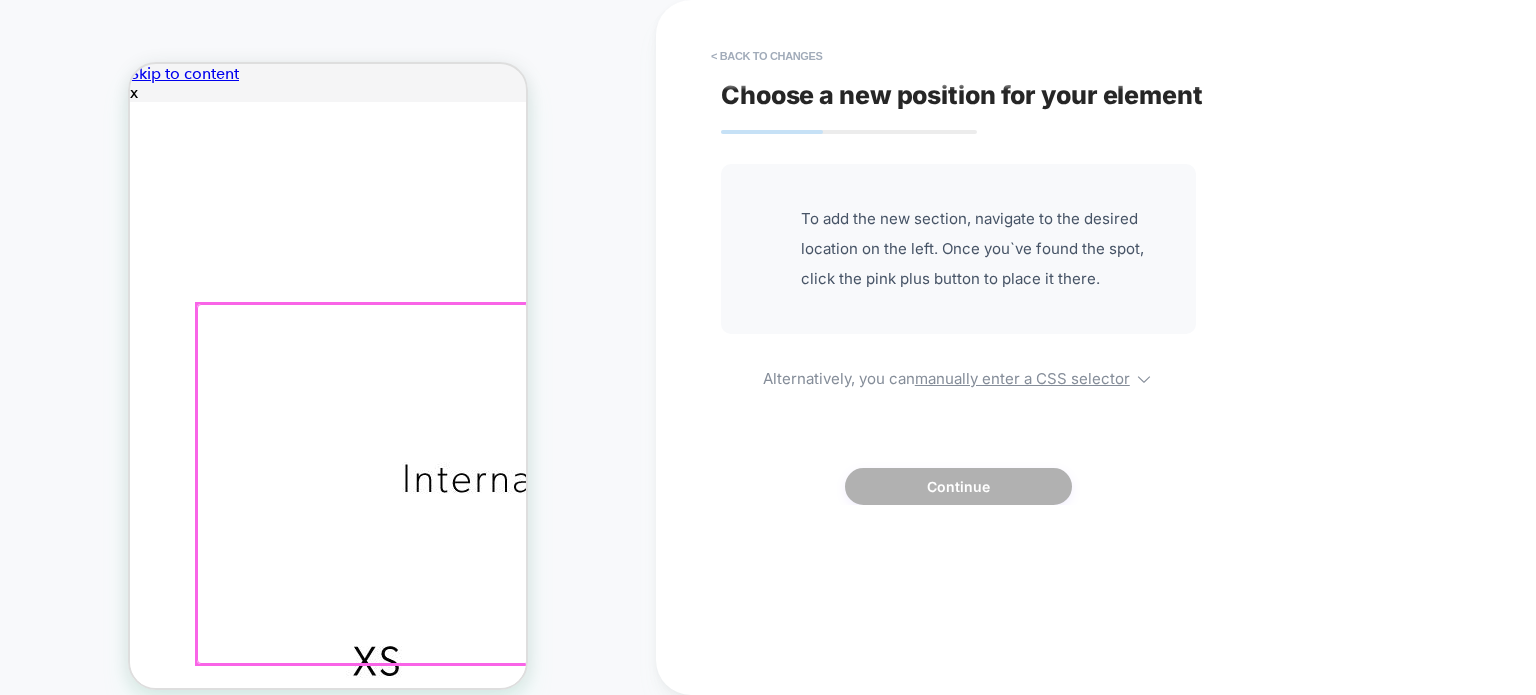 scroll, scrollTop: 0, scrollLeft: 0, axis: both 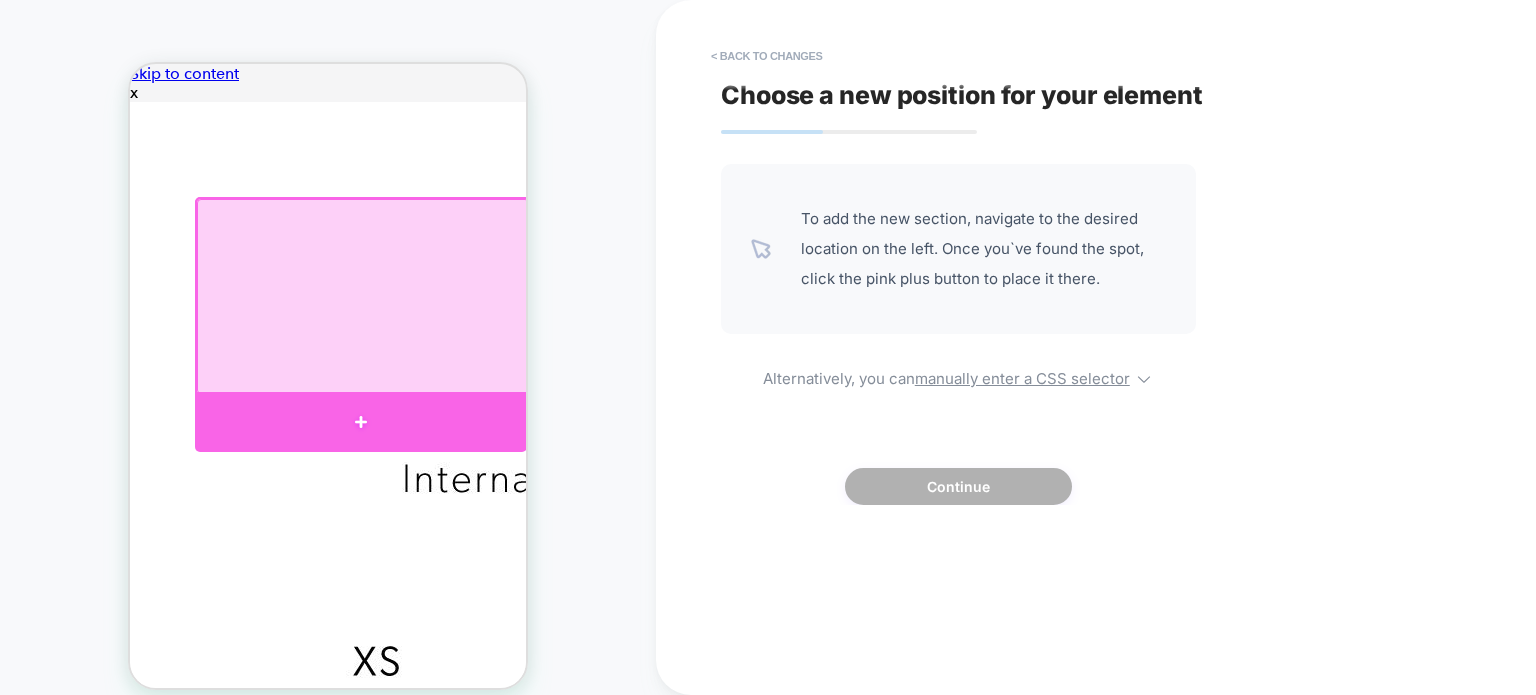 click at bounding box center [361, 422] 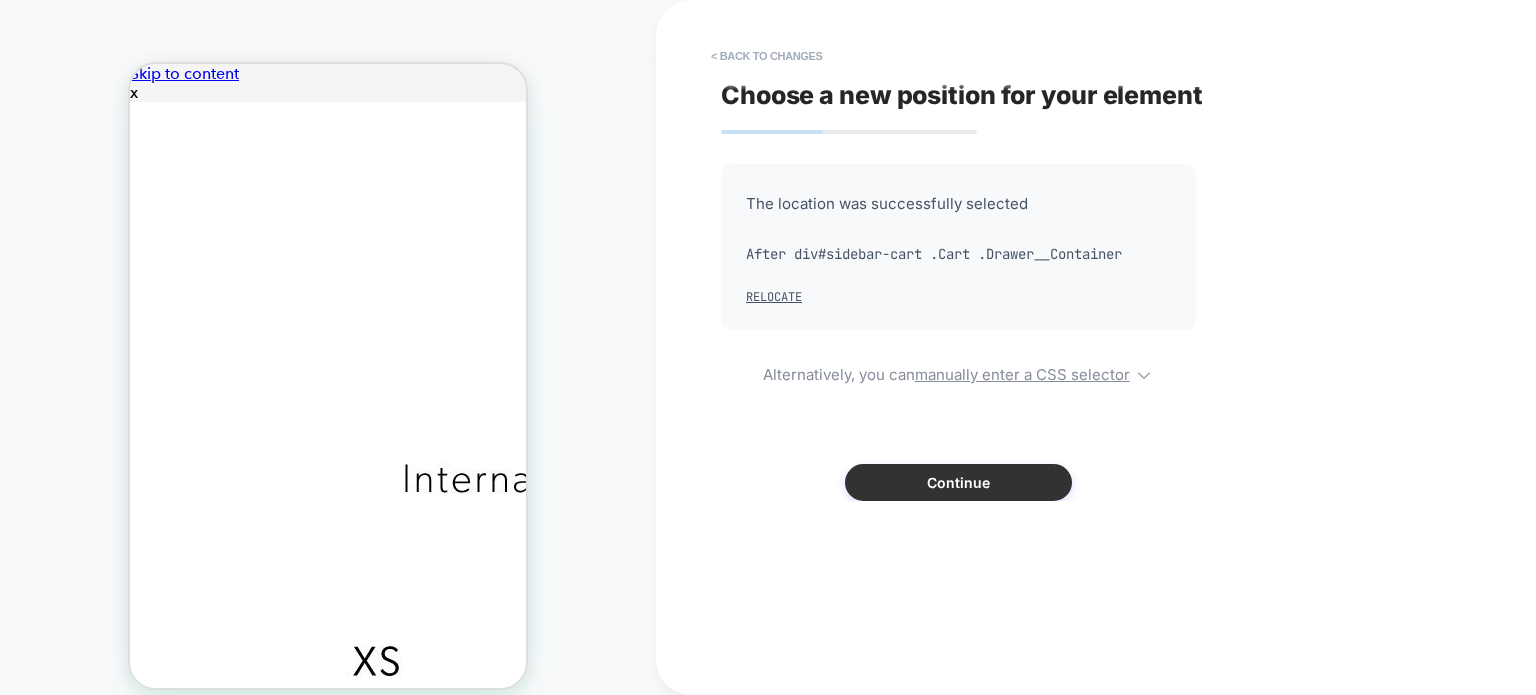 click on "Continue" at bounding box center [958, 482] 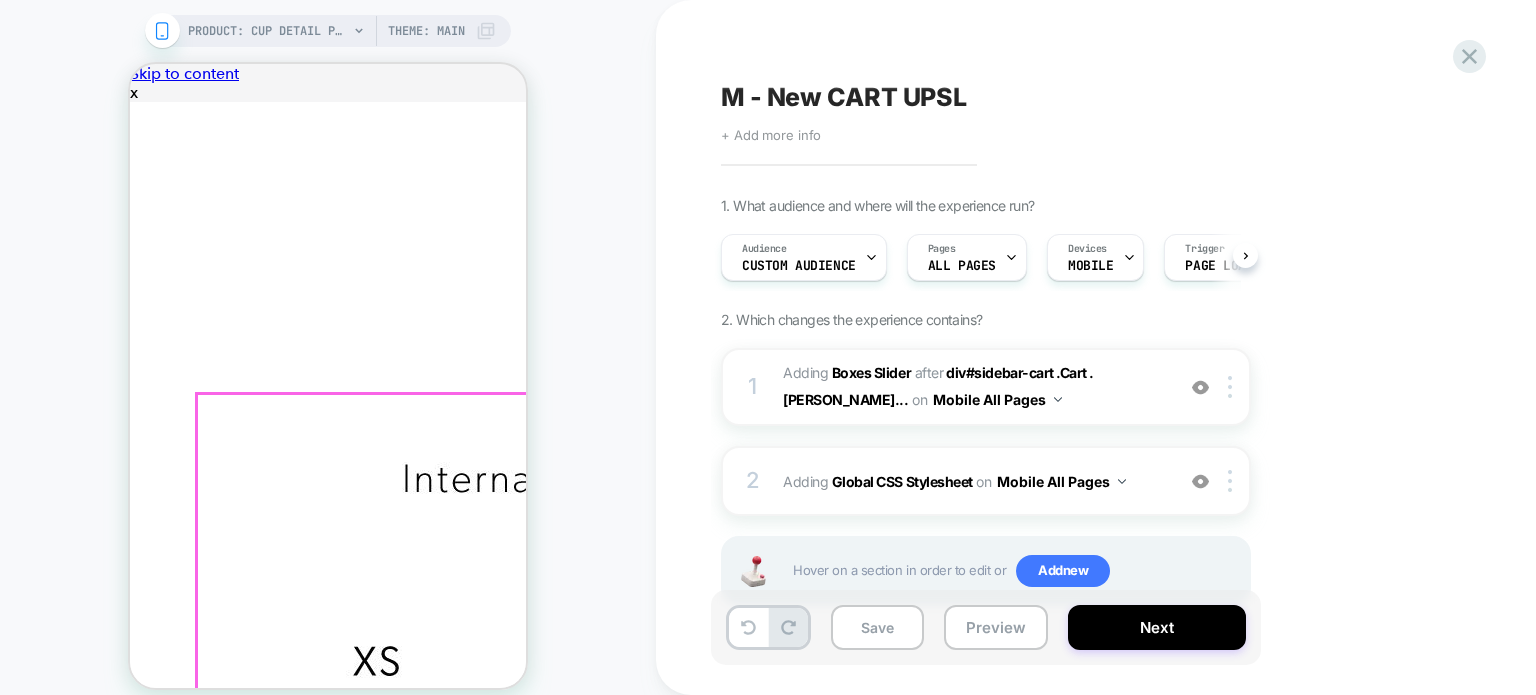 scroll, scrollTop: 0, scrollLeft: 0, axis: both 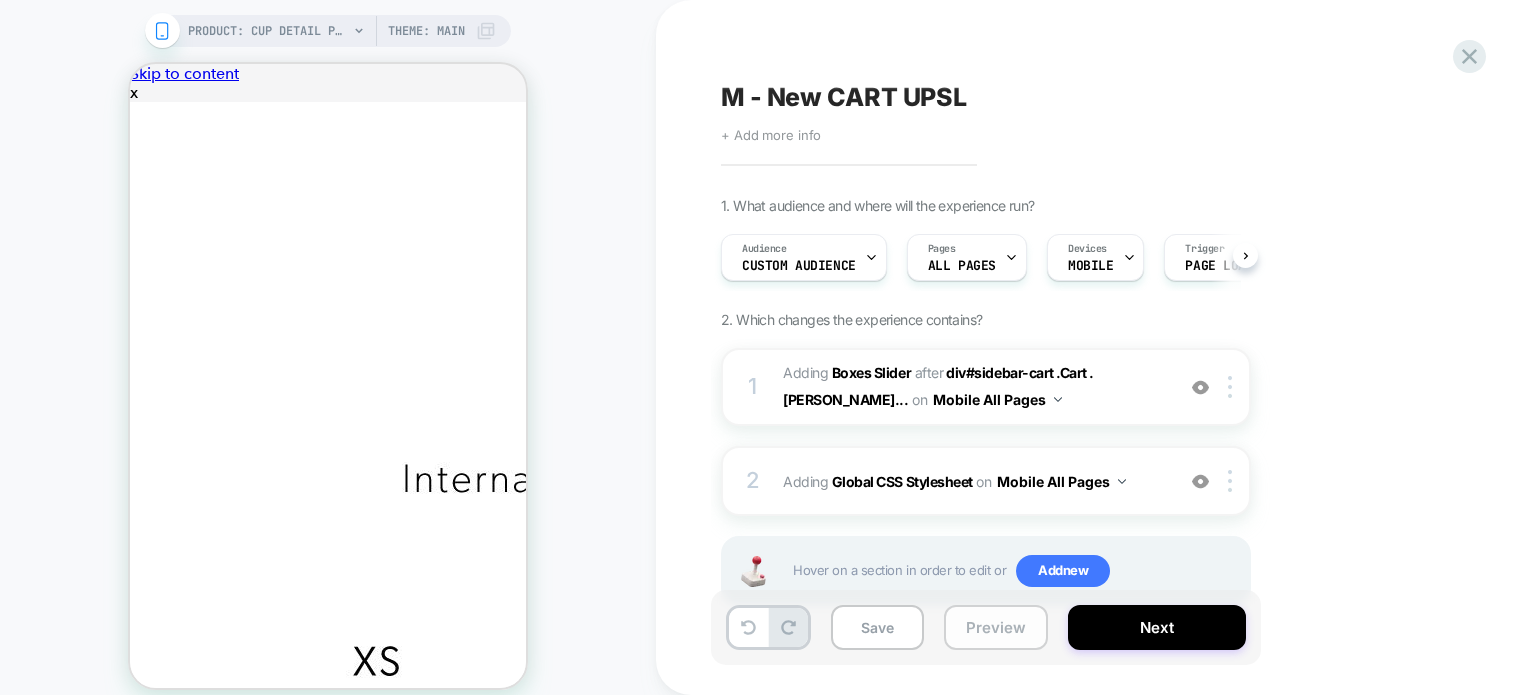 click on "Preview" at bounding box center (996, 627) 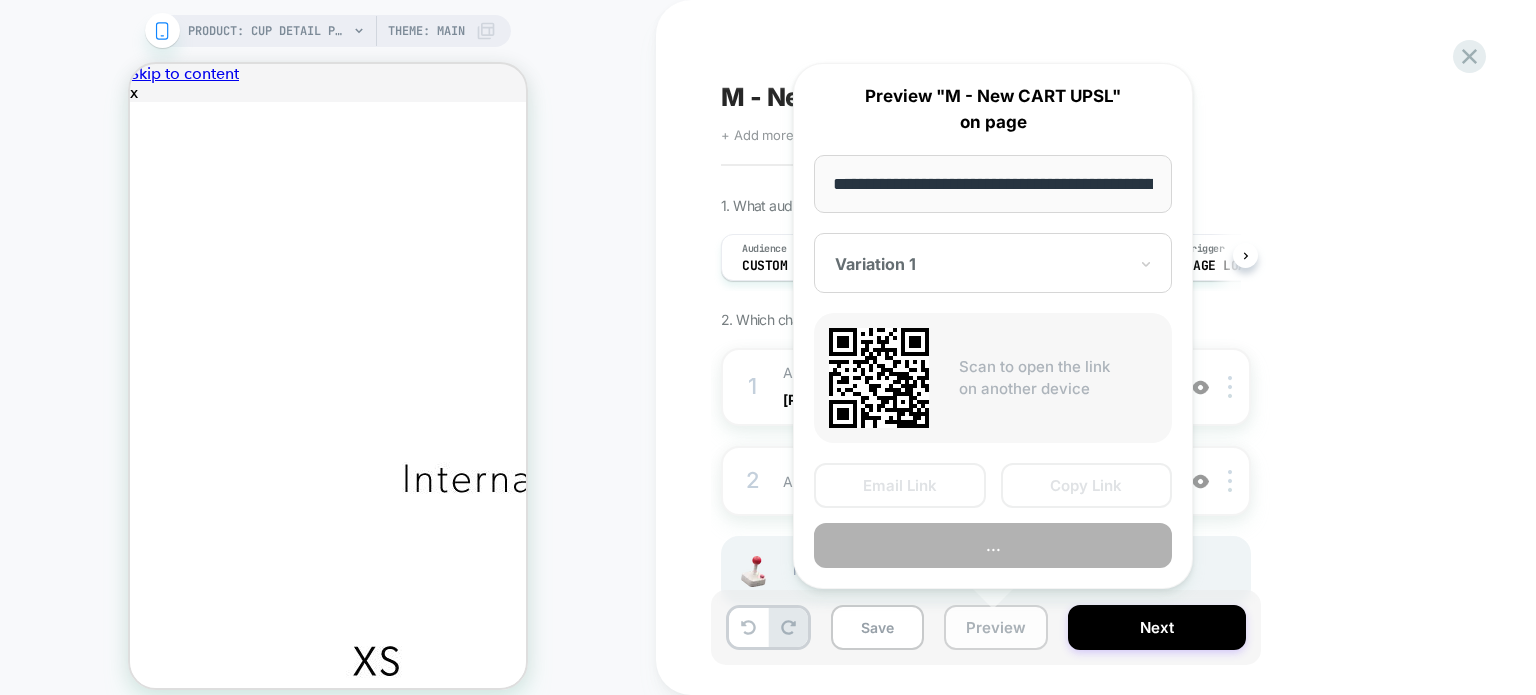 scroll, scrollTop: 0, scrollLeft: 374, axis: horizontal 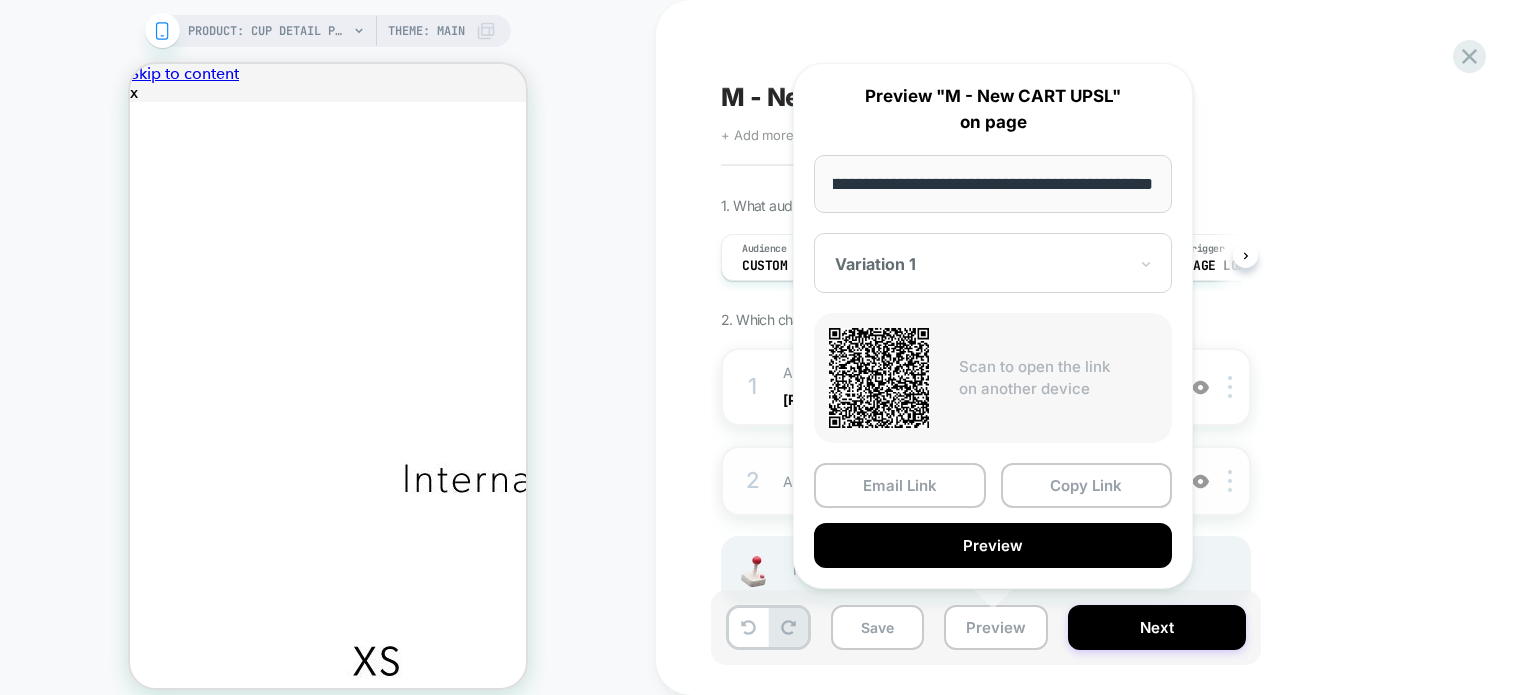 drag, startPoint x: 1078, startPoint y: 490, endPoint x: 1101, endPoint y: 466, distance: 33.24154 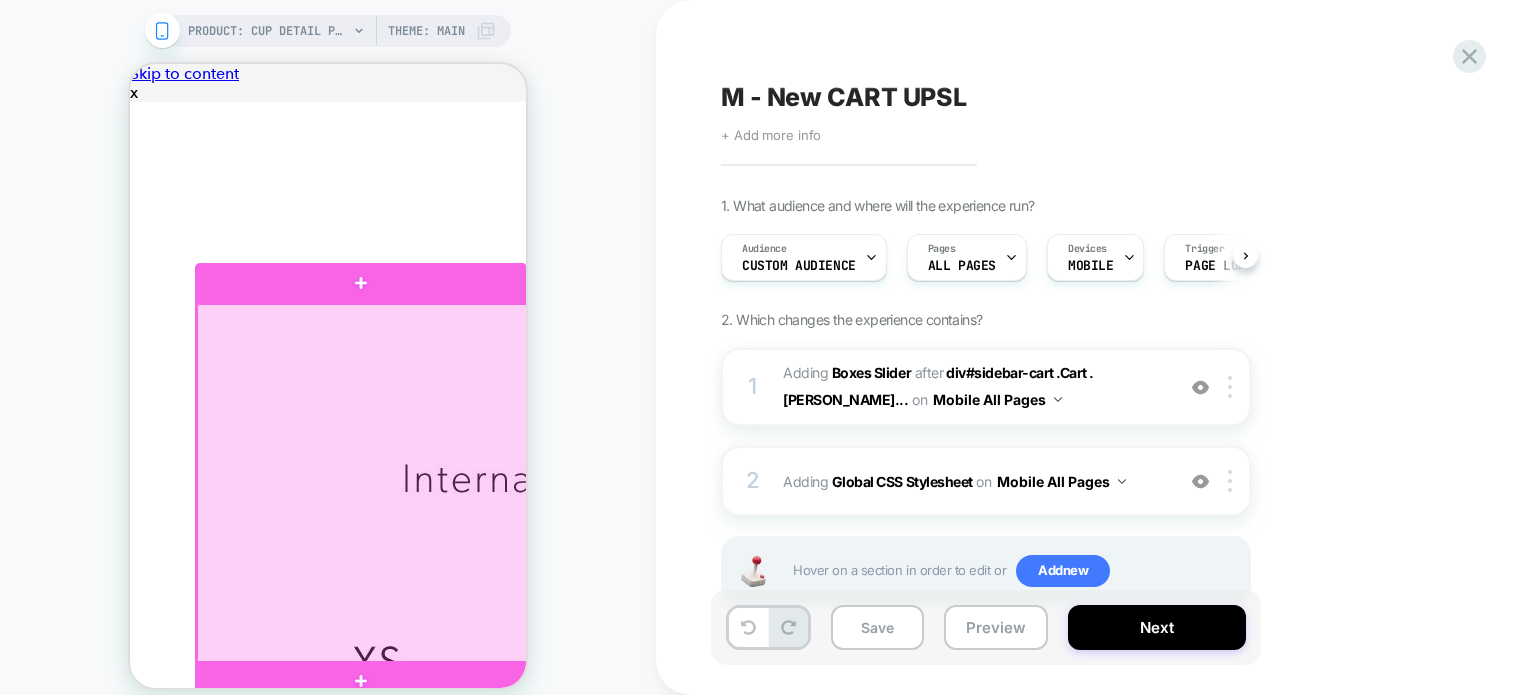 click at bounding box center [363, 484] 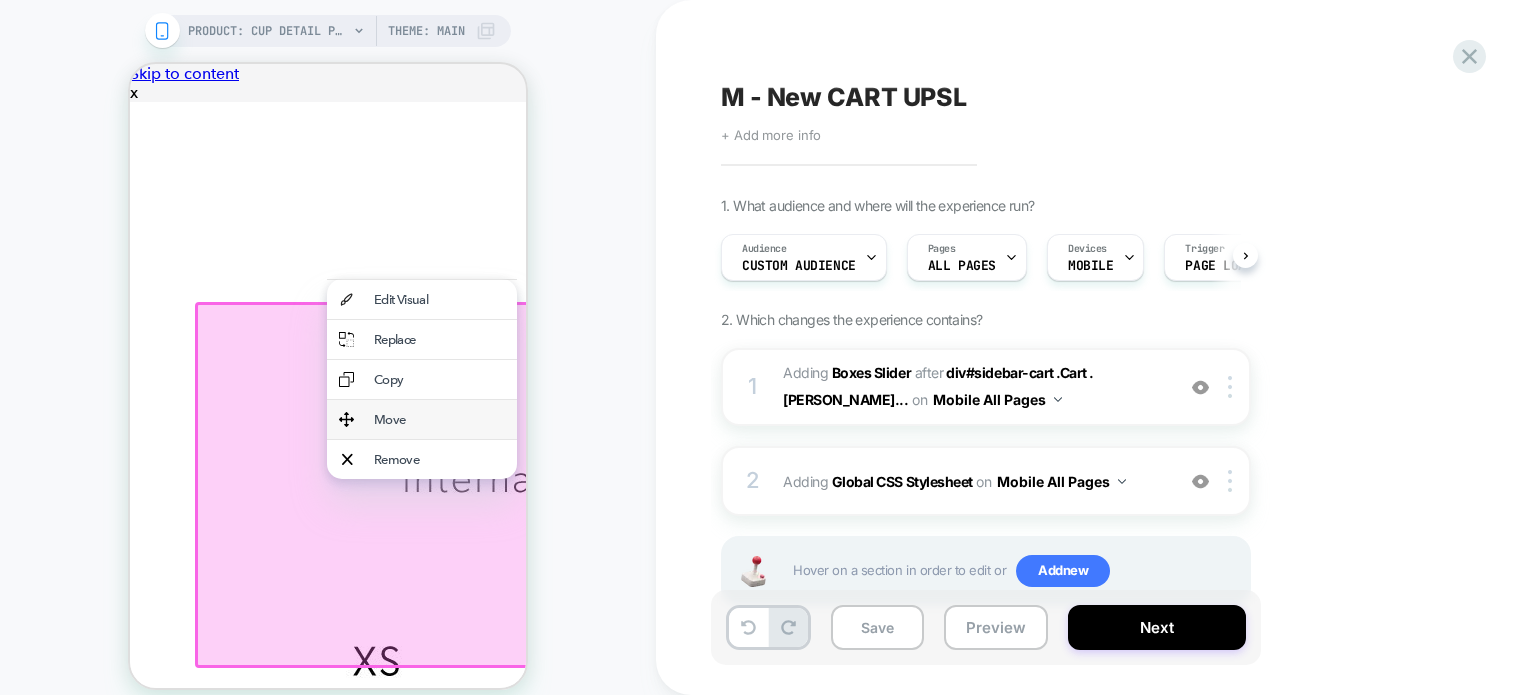click on "Move" at bounding box center [439, 419] 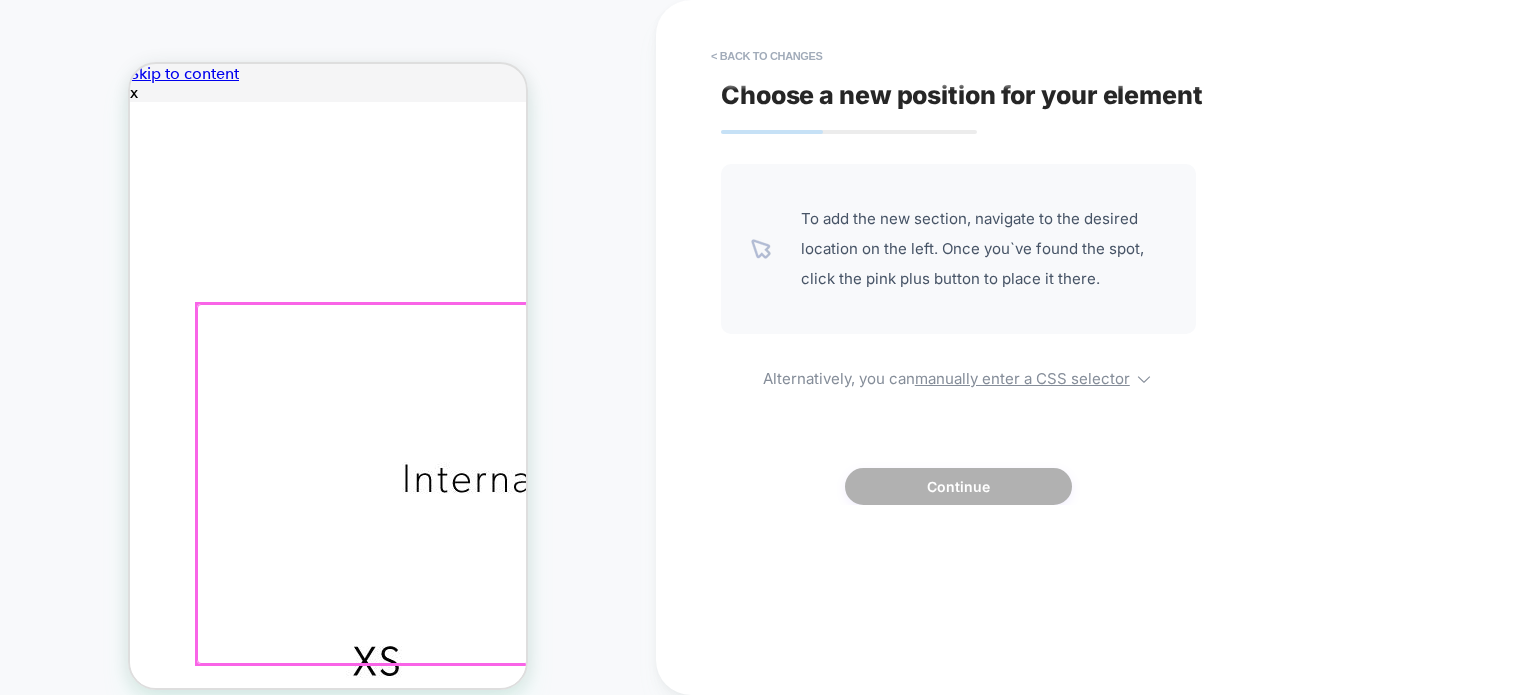 scroll, scrollTop: 0, scrollLeft: 0, axis: both 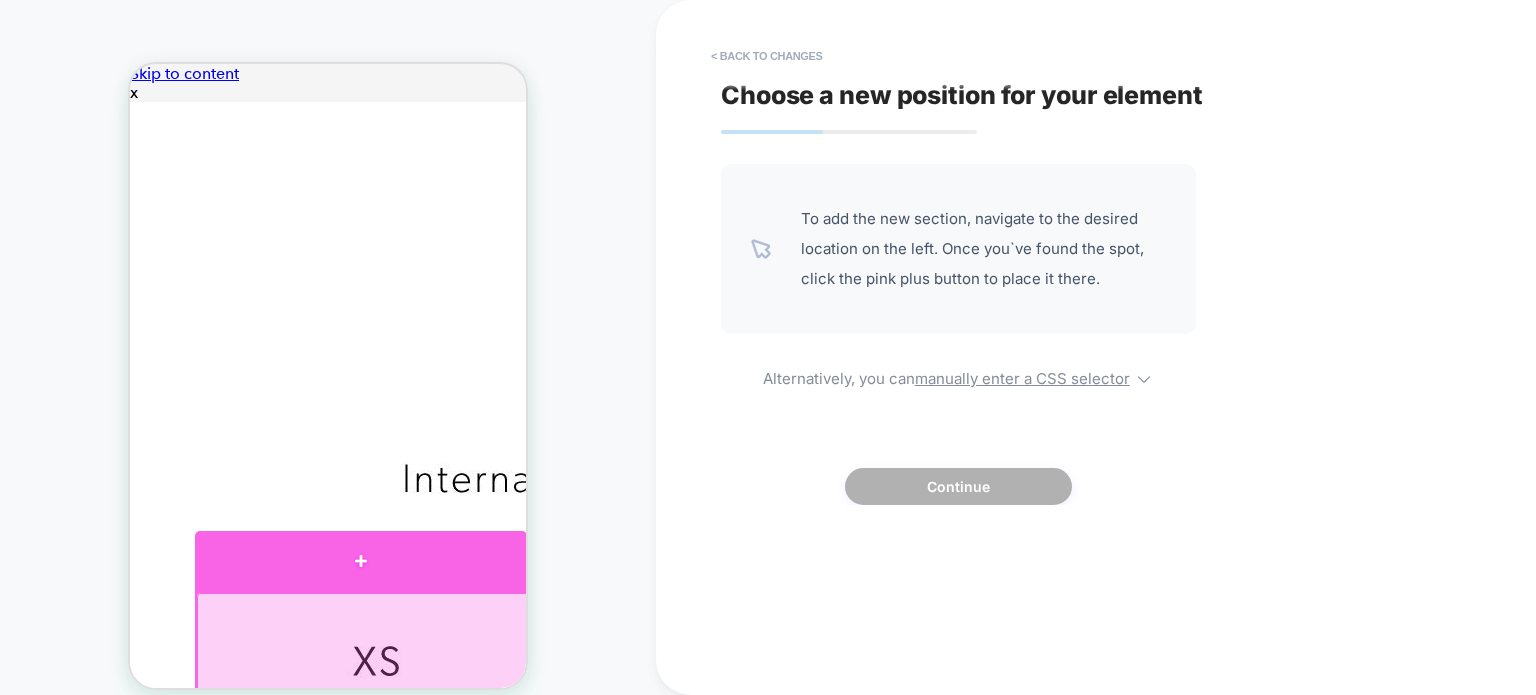 click at bounding box center [361, 561] 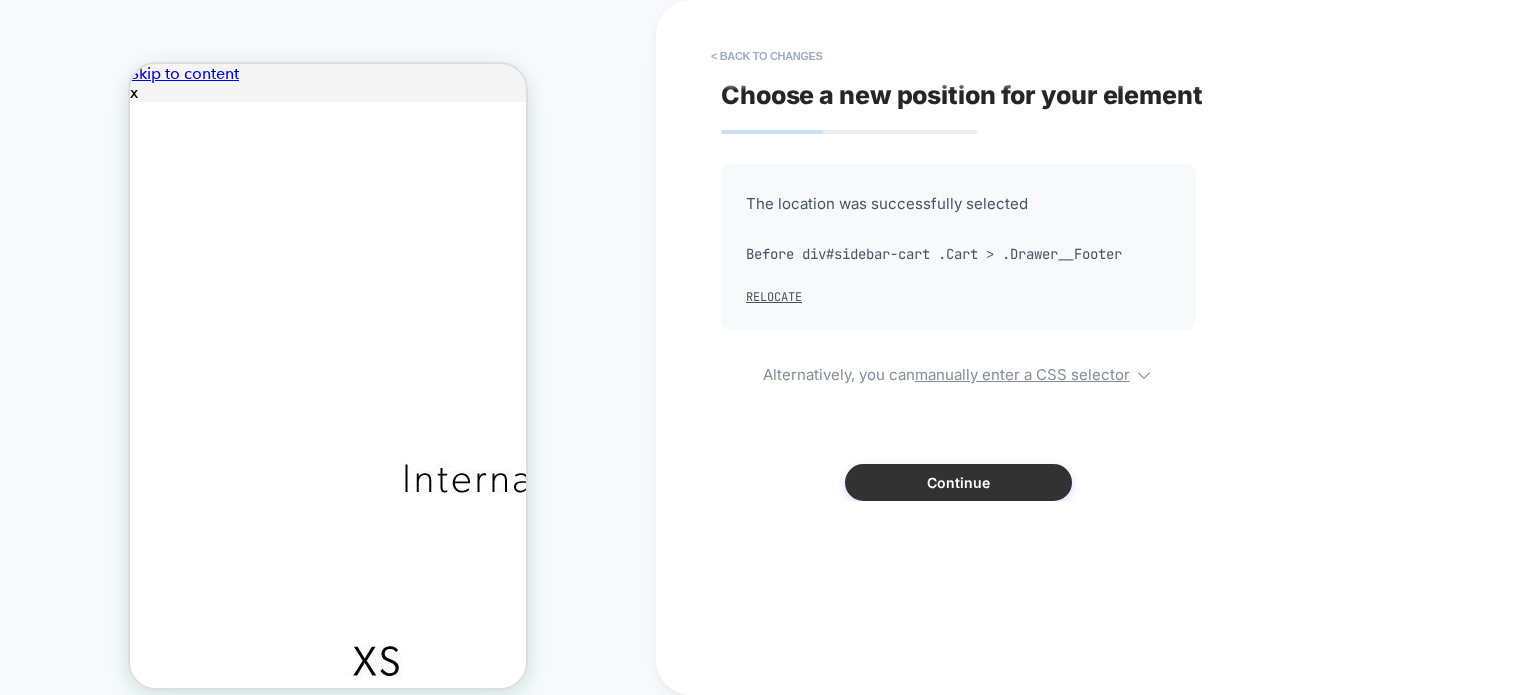 click on "Continue" at bounding box center (958, 482) 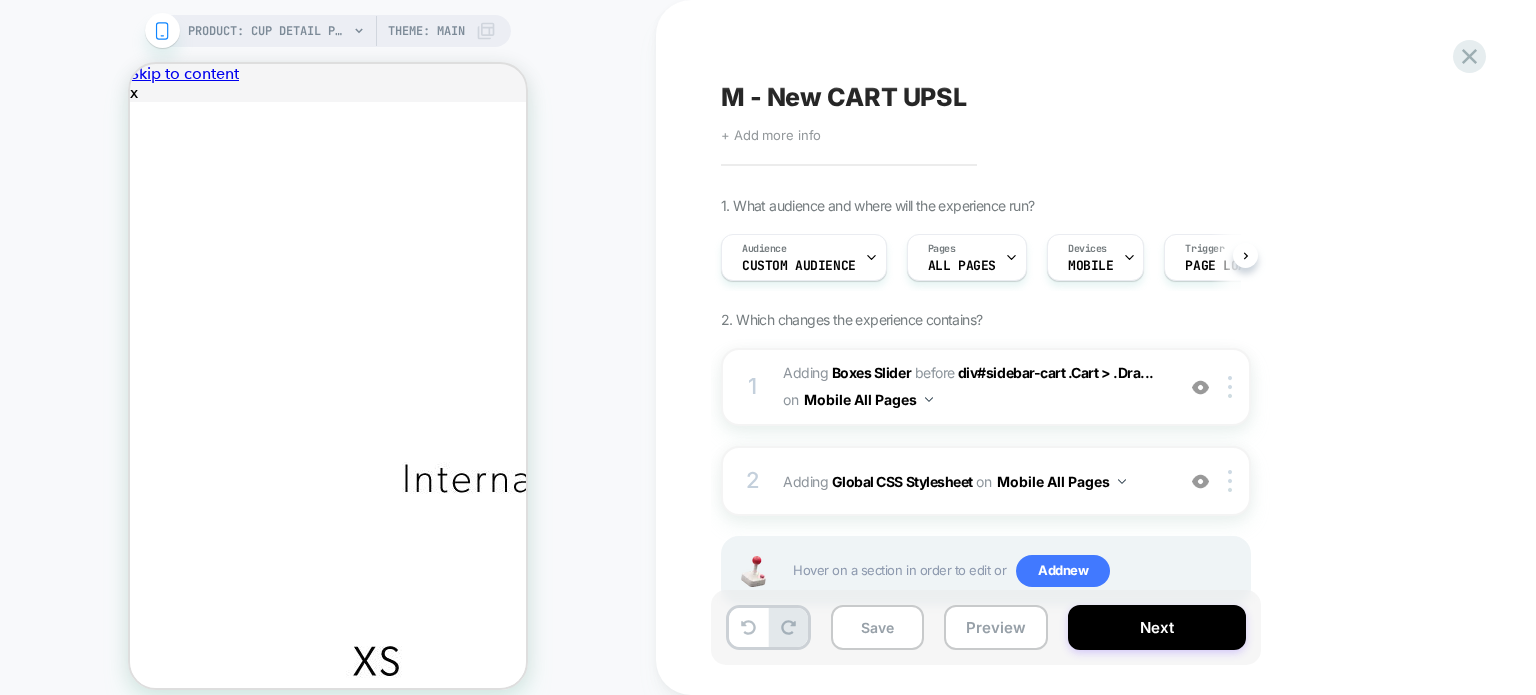 scroll, scrollTop: 0, scrollLeft: 0, axis: both 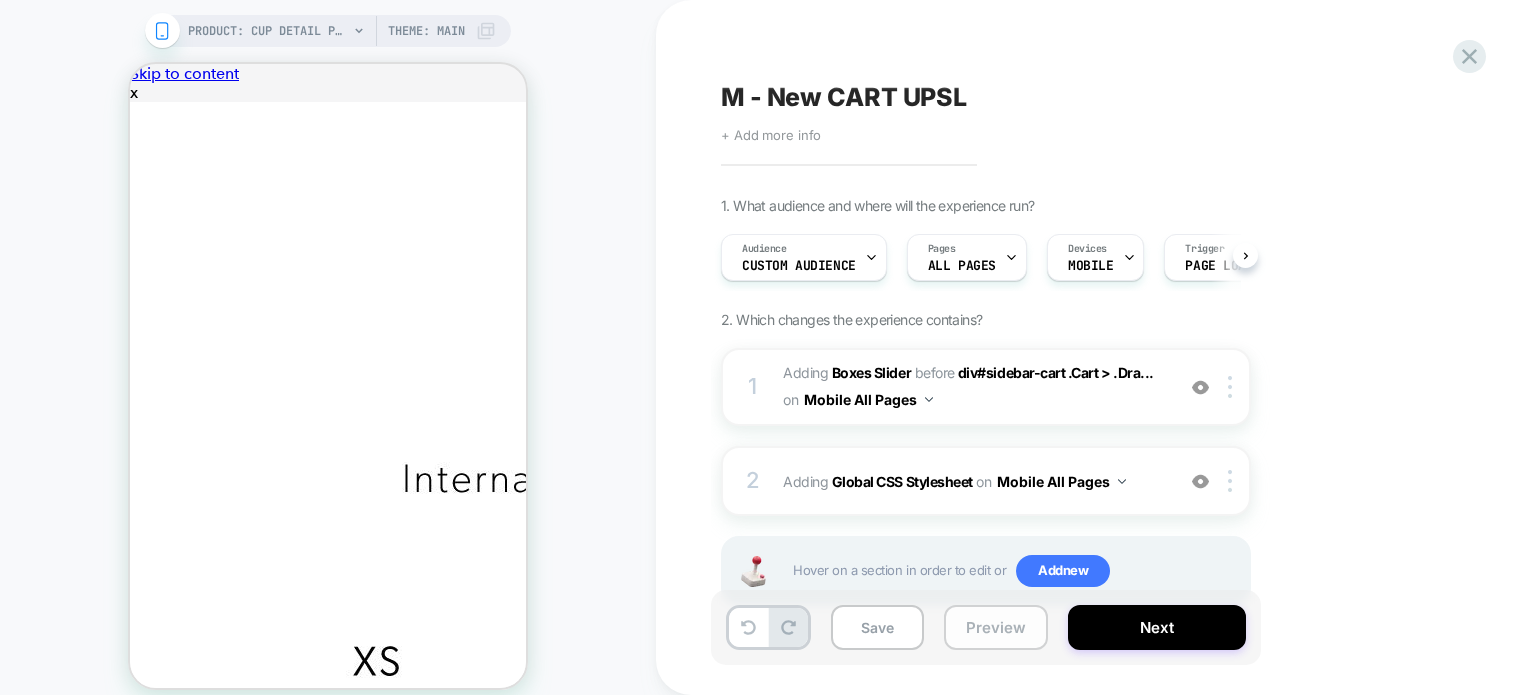 click on "Preview" at bounding box center [996, 627] 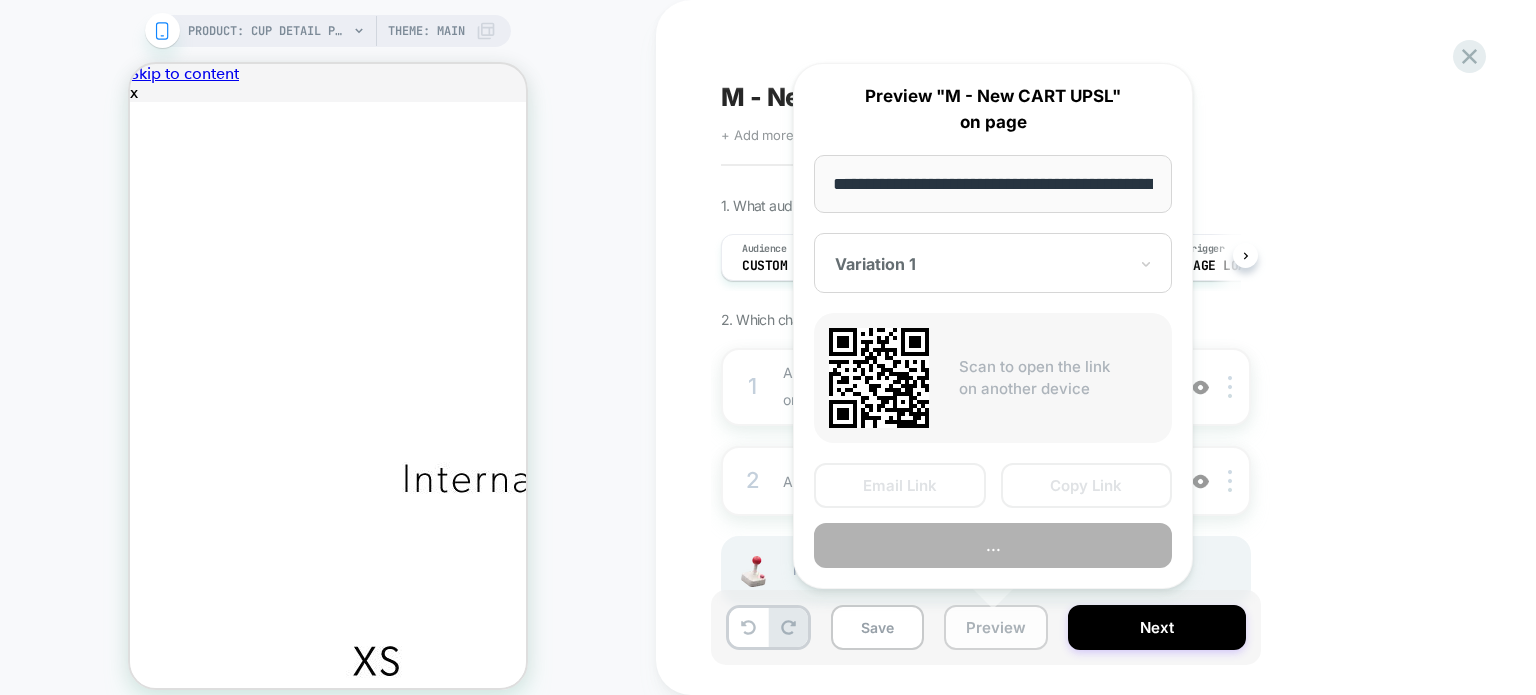 scroll, scrollTop: 0, scrollLeft: 374, axis: horizontal 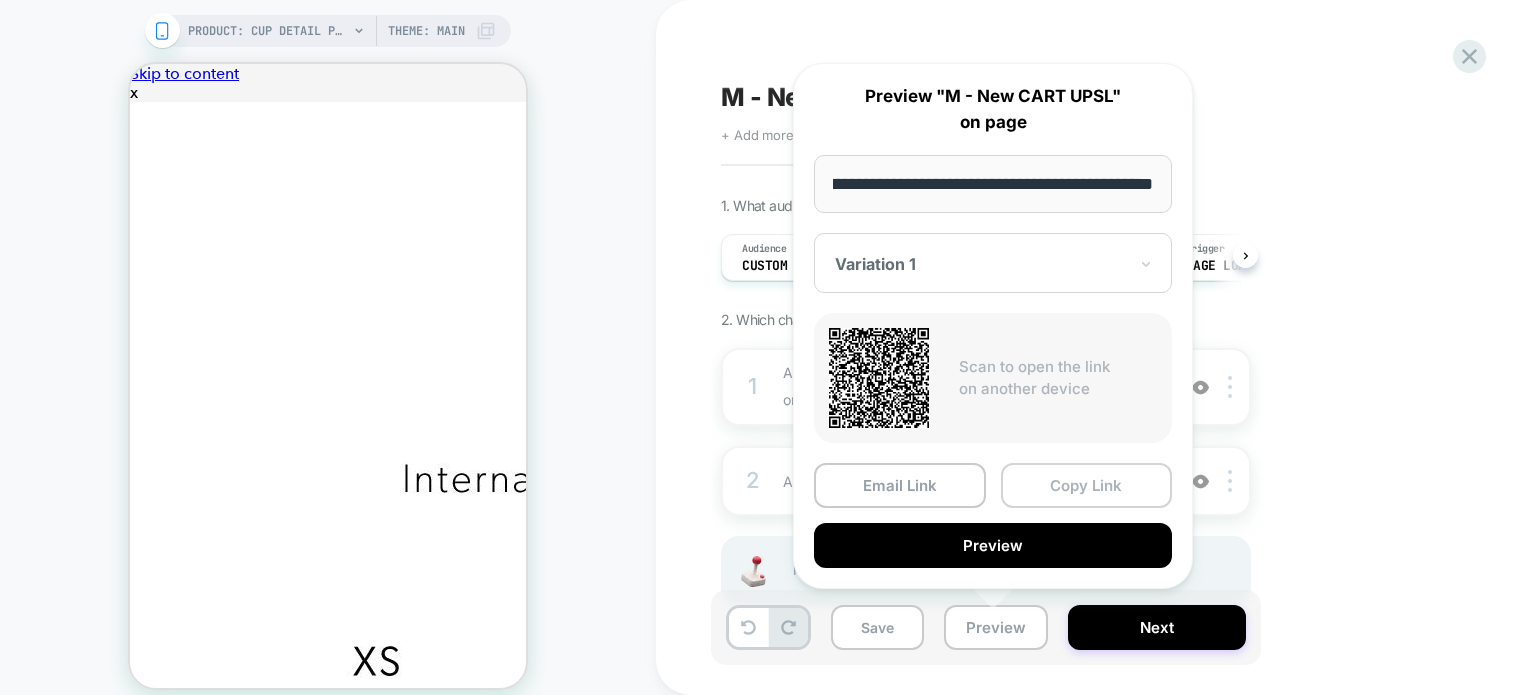 click on "Copy Link" at bounding box center [1087, 485] 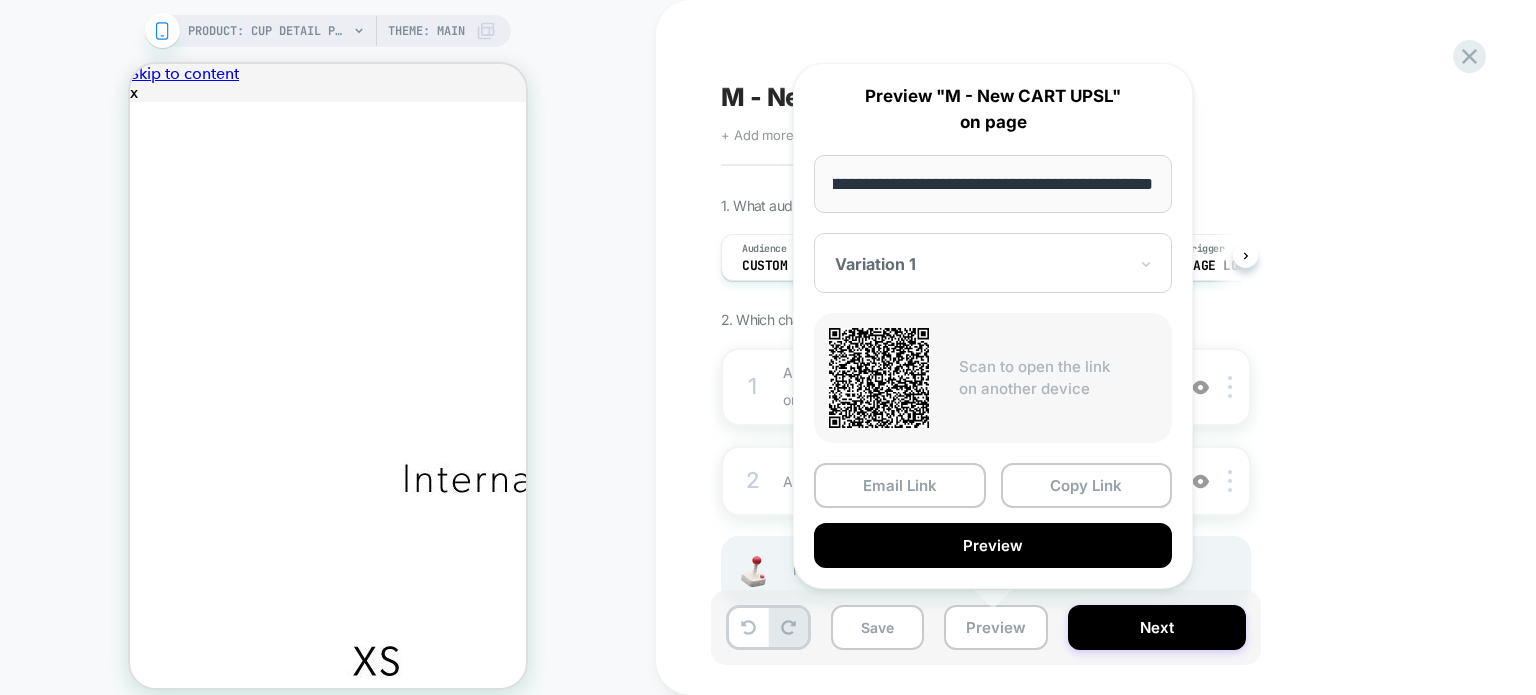 scroll, scrollTop: 0, scrollLeft: 0, axis: both 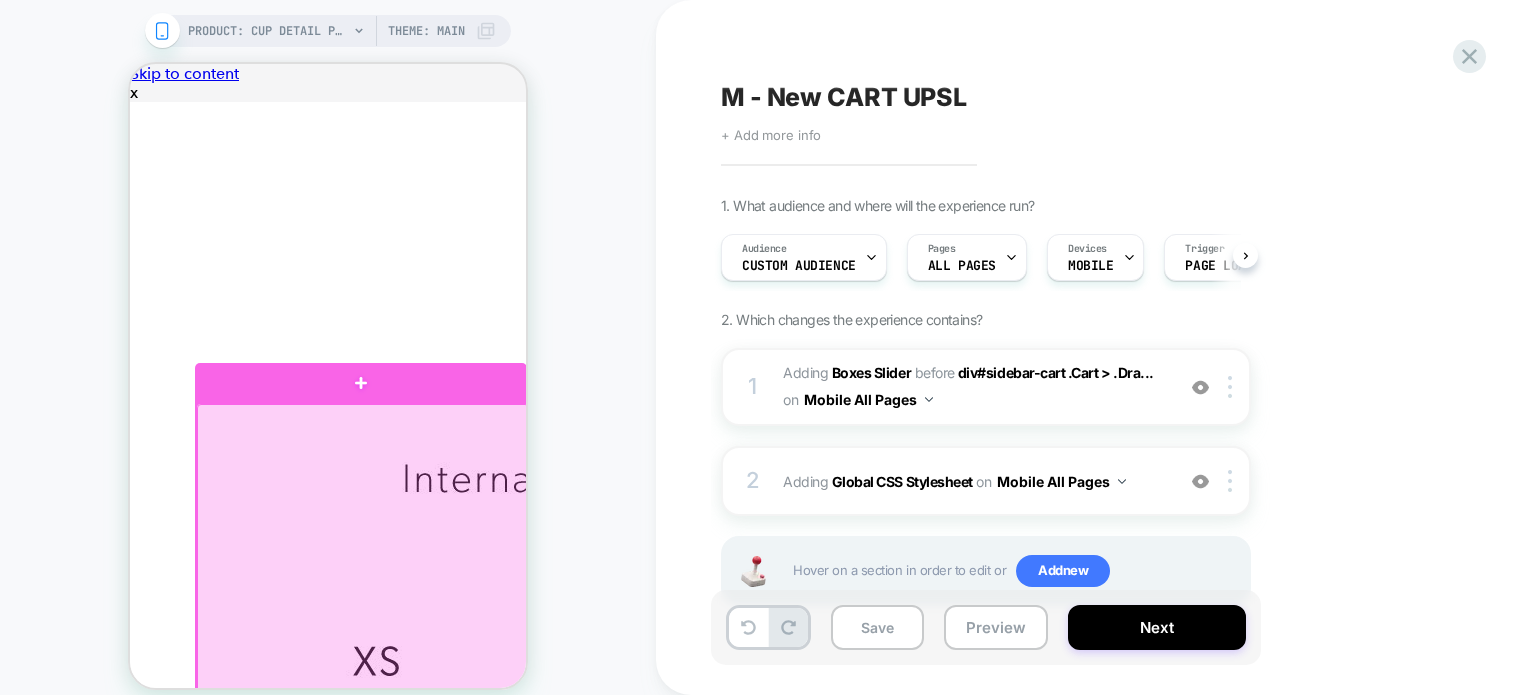 click at bounding box center [363, 584] 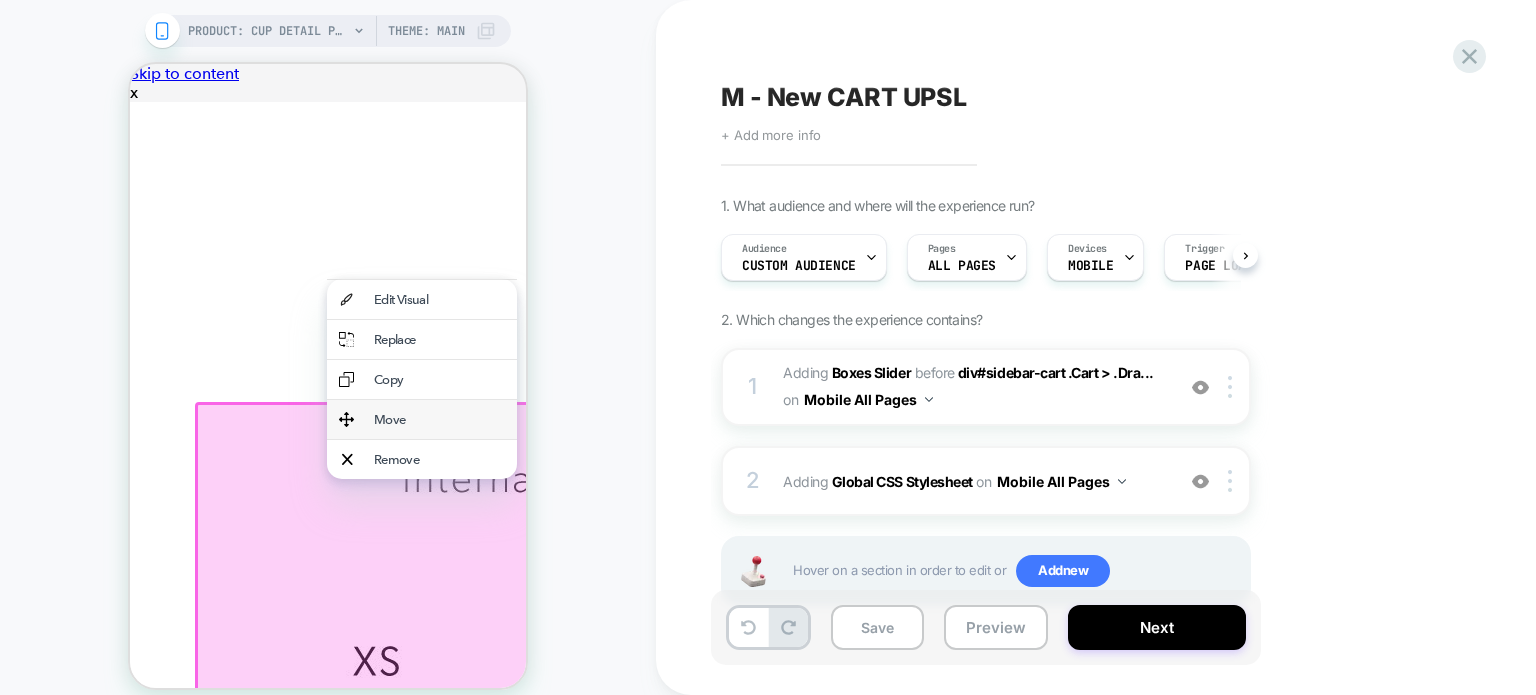 click on "Move" at bounding box center [439, 419] 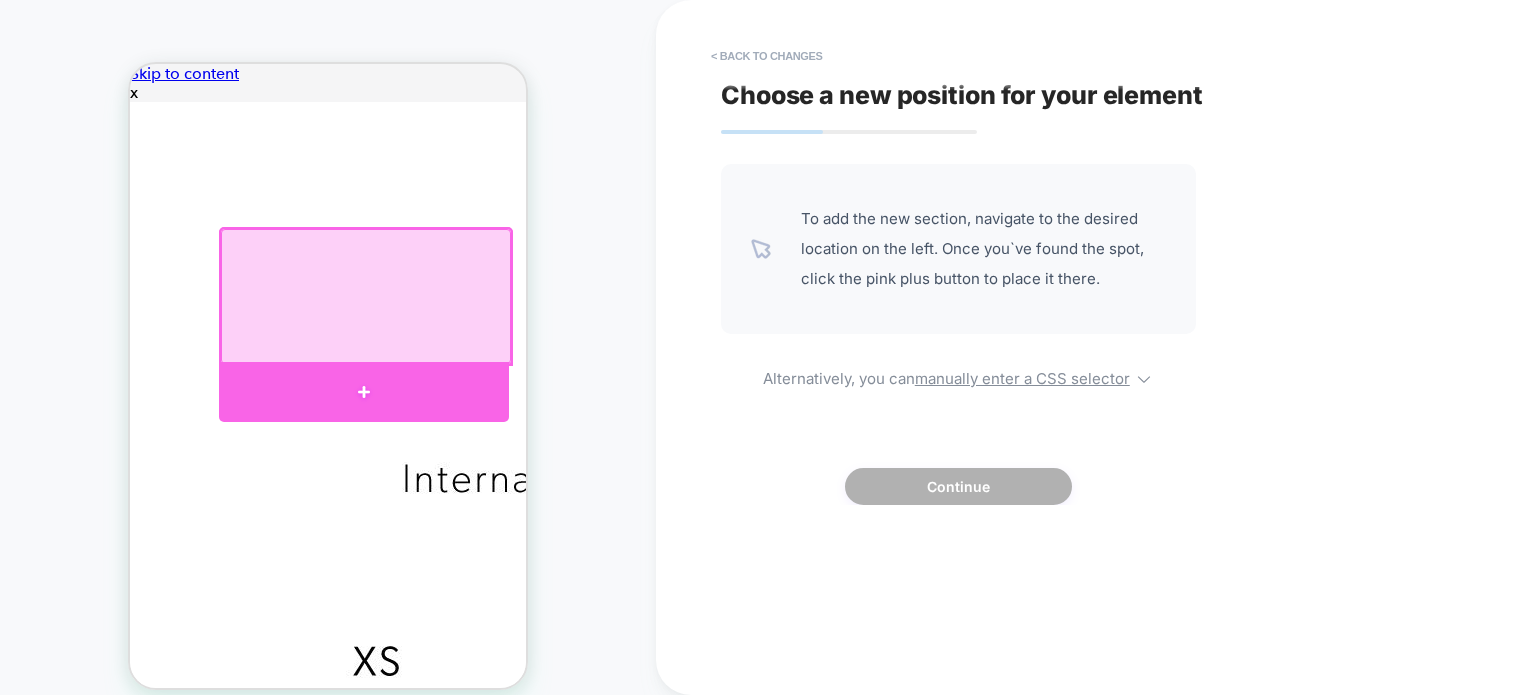 click at bounding box center [364, 392] 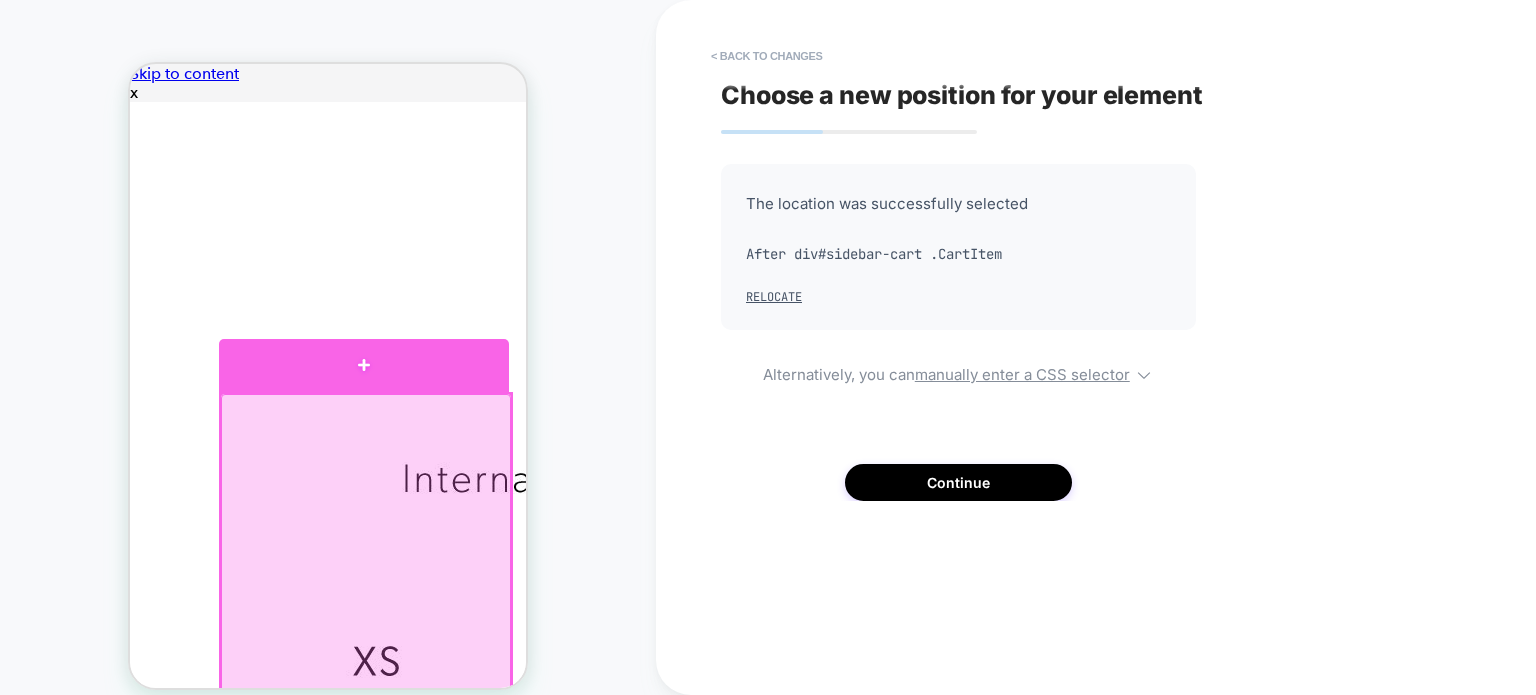 scroll, scrollTop: 90, scrollLeft: 0, axis: vertical 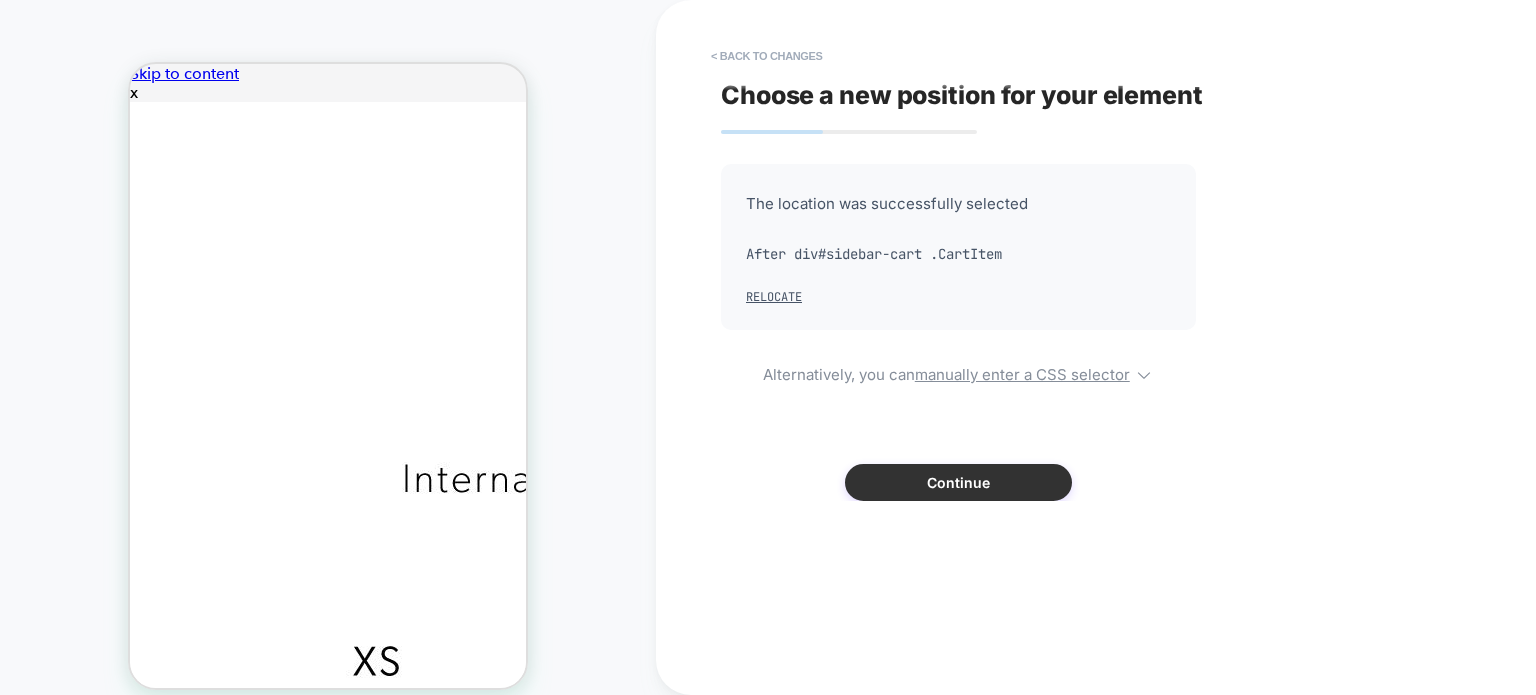 click on "Continue" at bounding box center (958, 482) 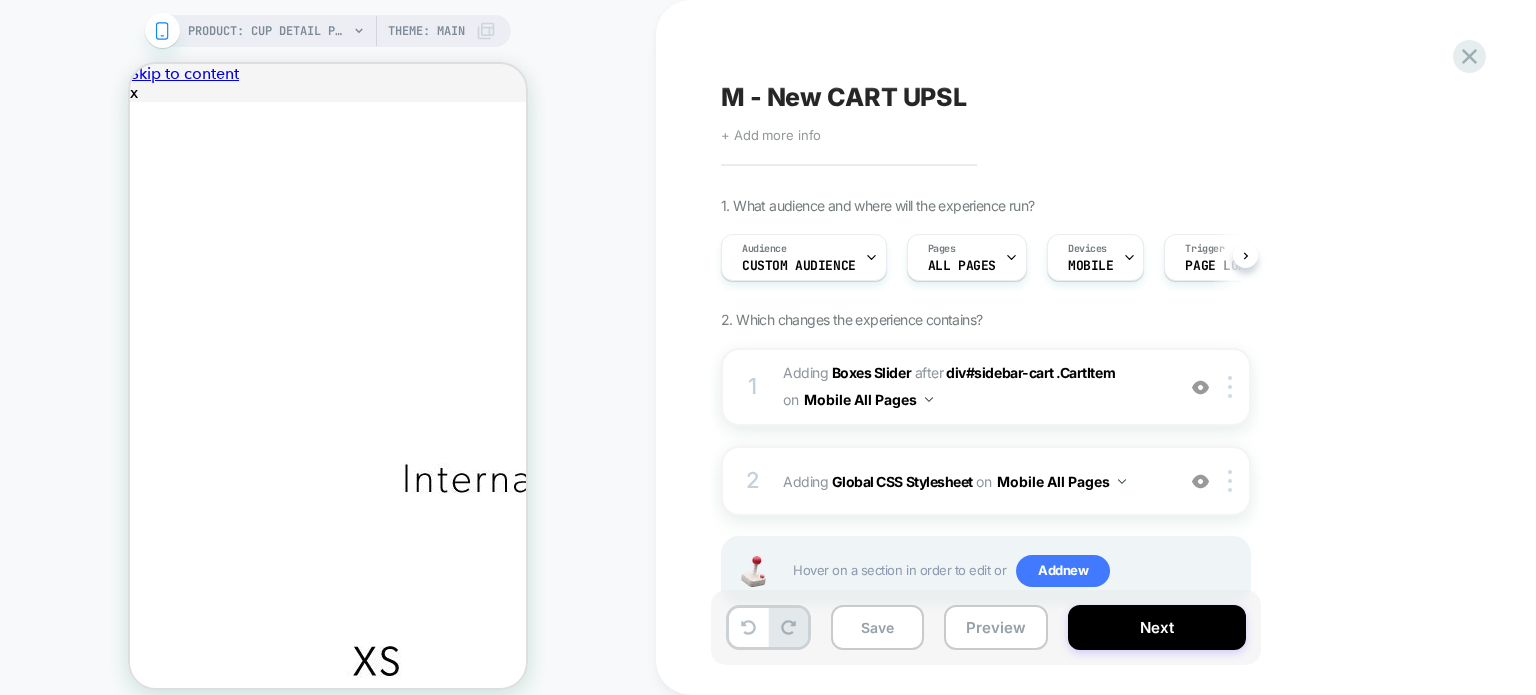 scroll, scrollTop: 0, scrollLeft: 0, axis: both 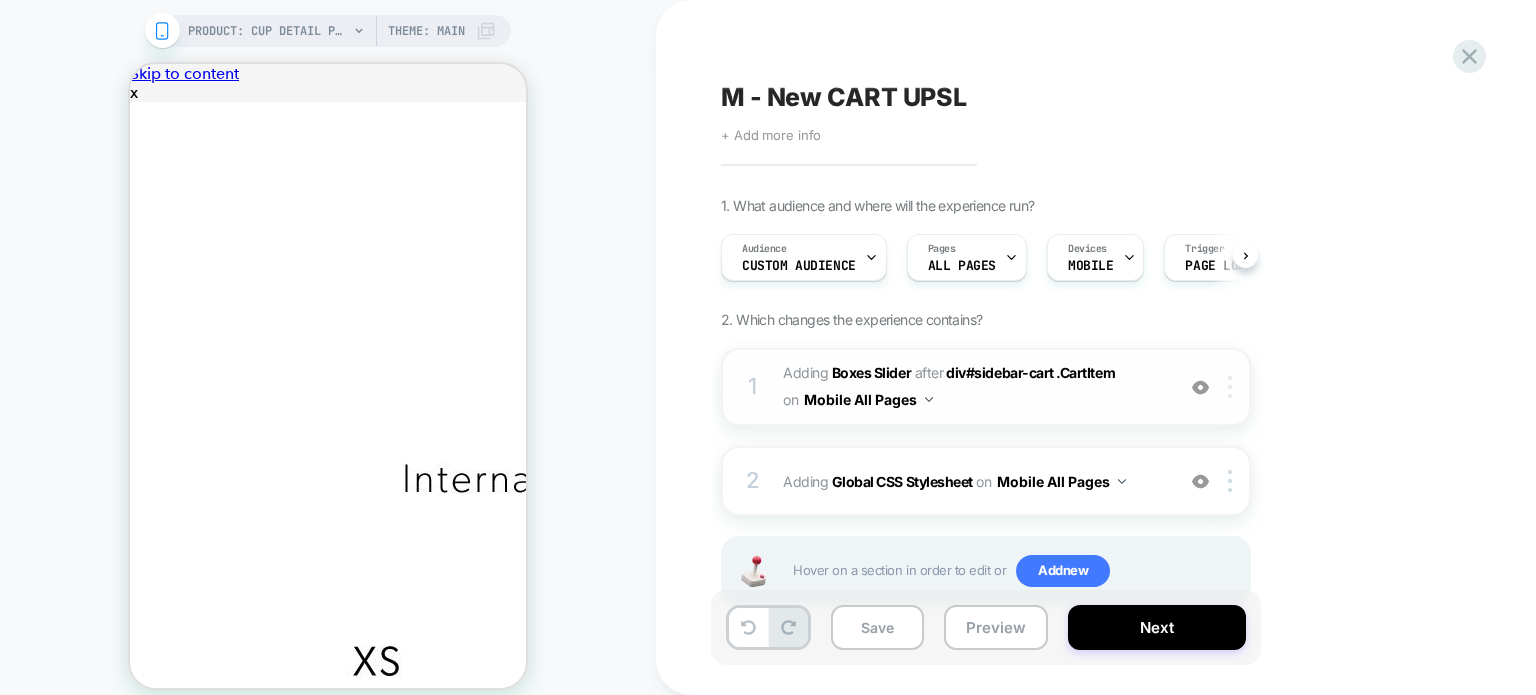 click at bounding box center [1230, 387] 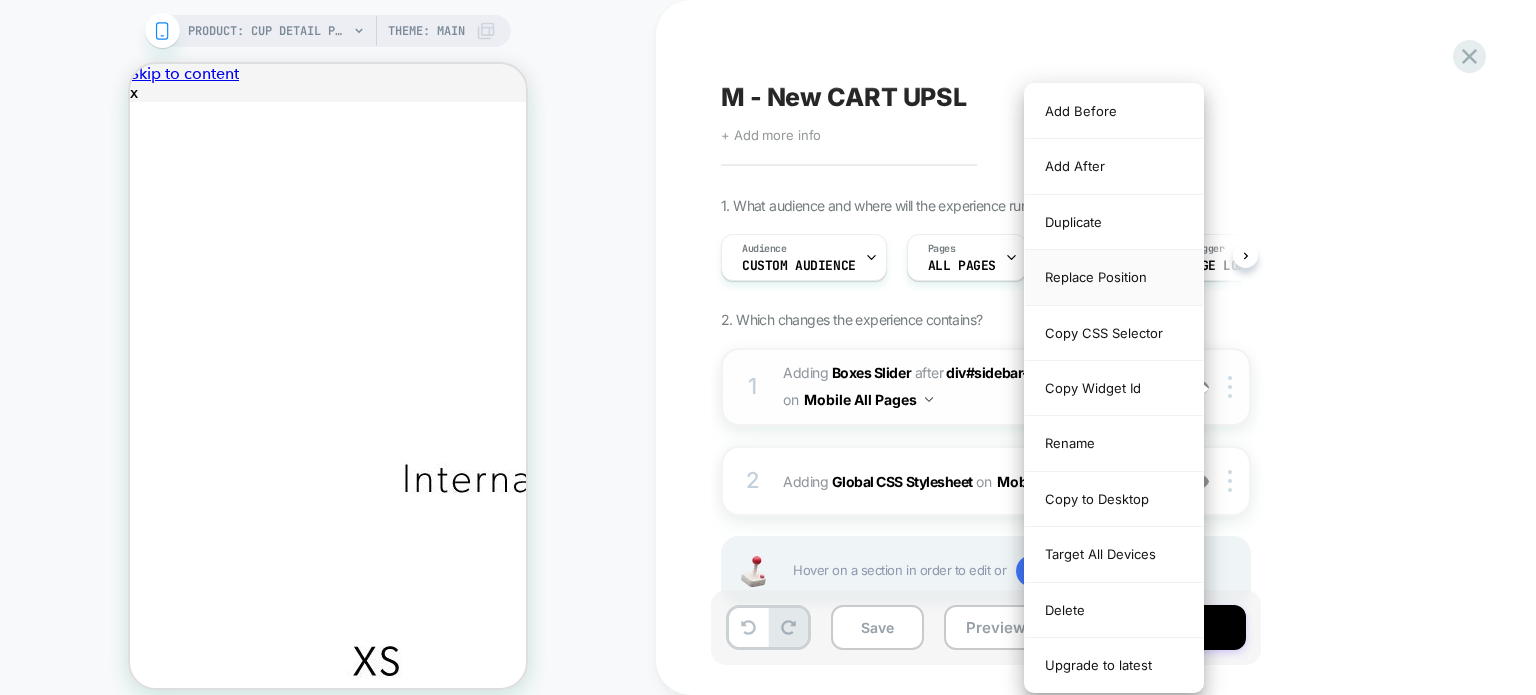 click on "Replace Position" at bounding box center [1114, 277] 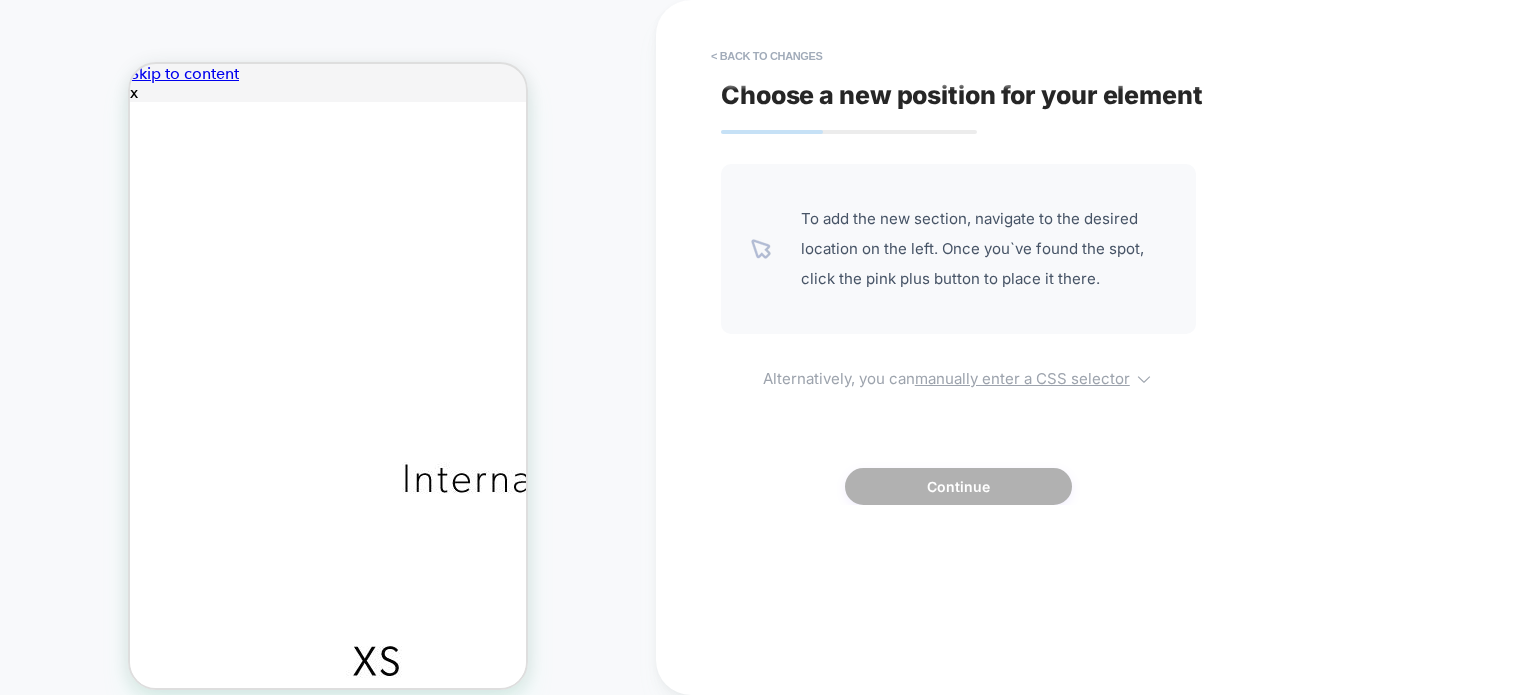 click on "manually enter a CSS selector" at bounding box center [1022, 378] 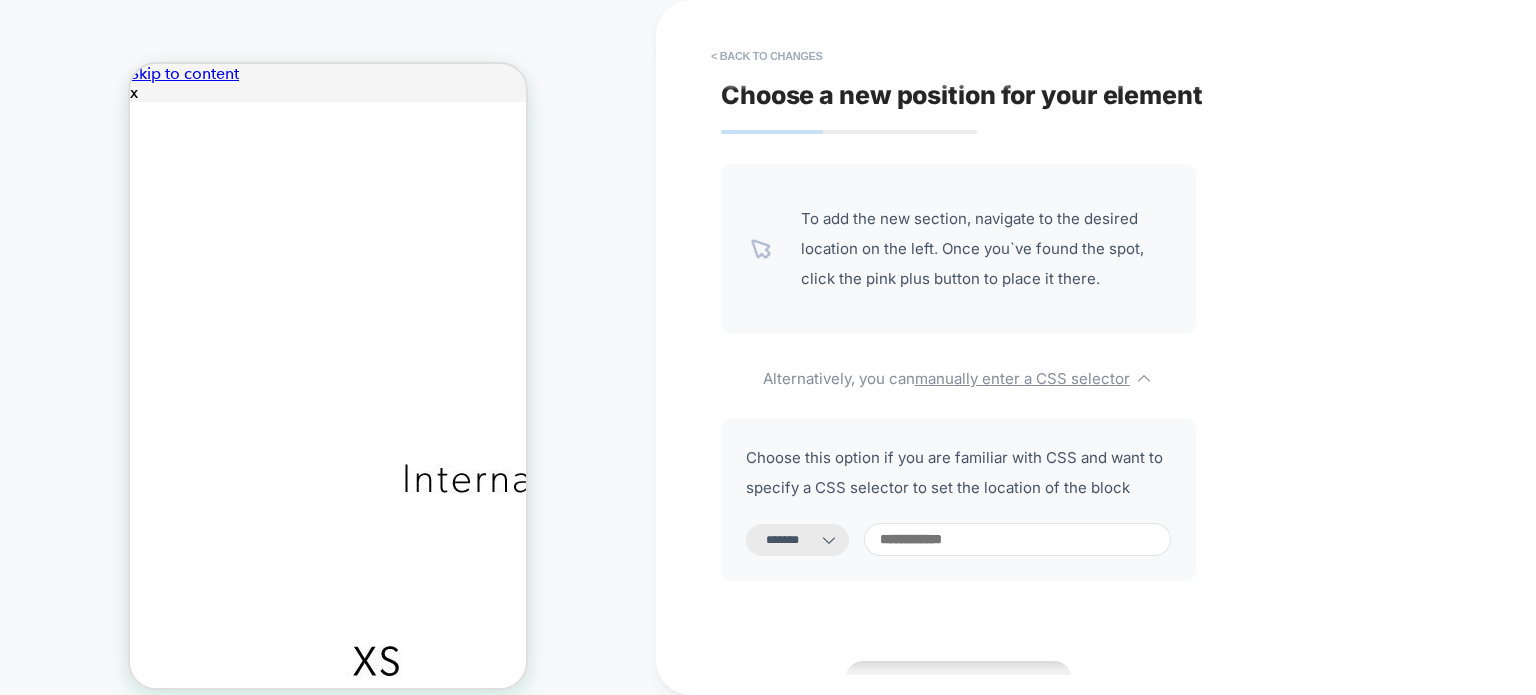 click at bounding box center (1017, 539) 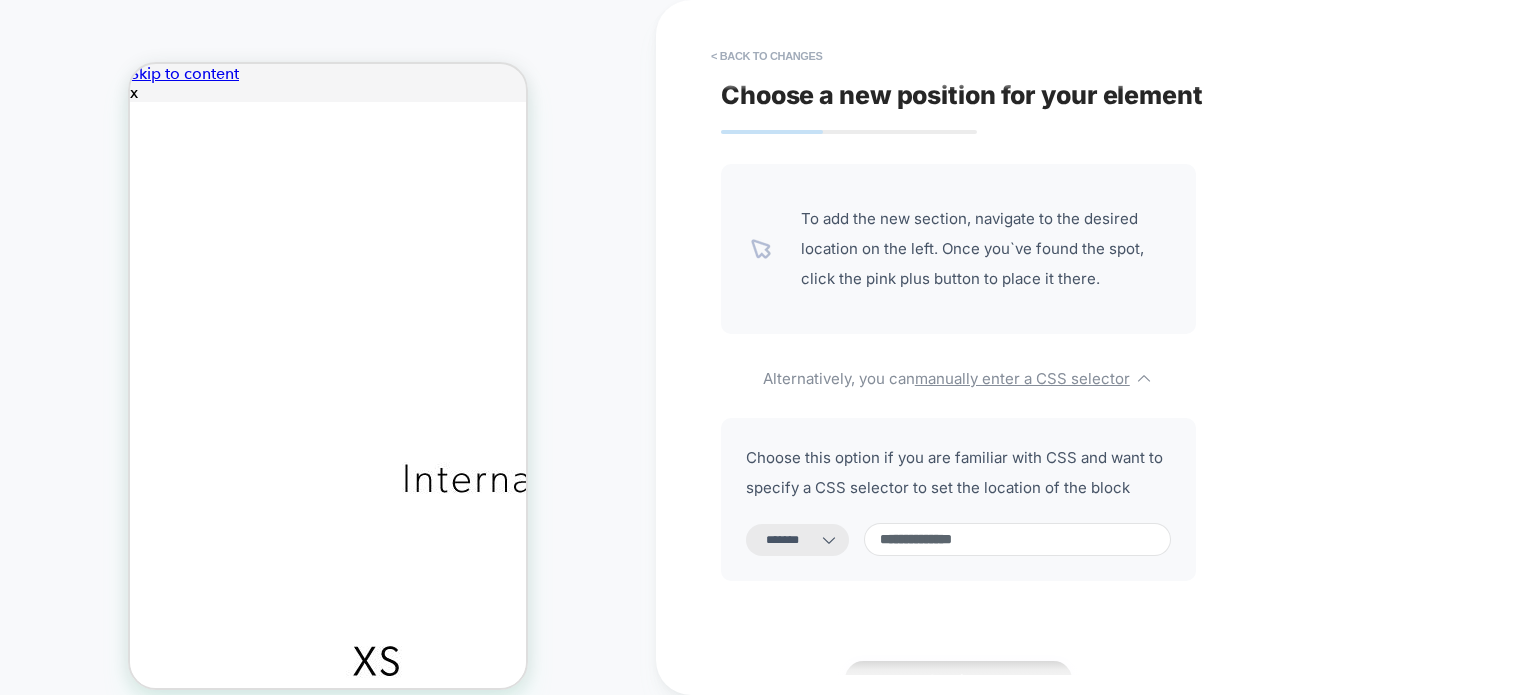 select on "*********" 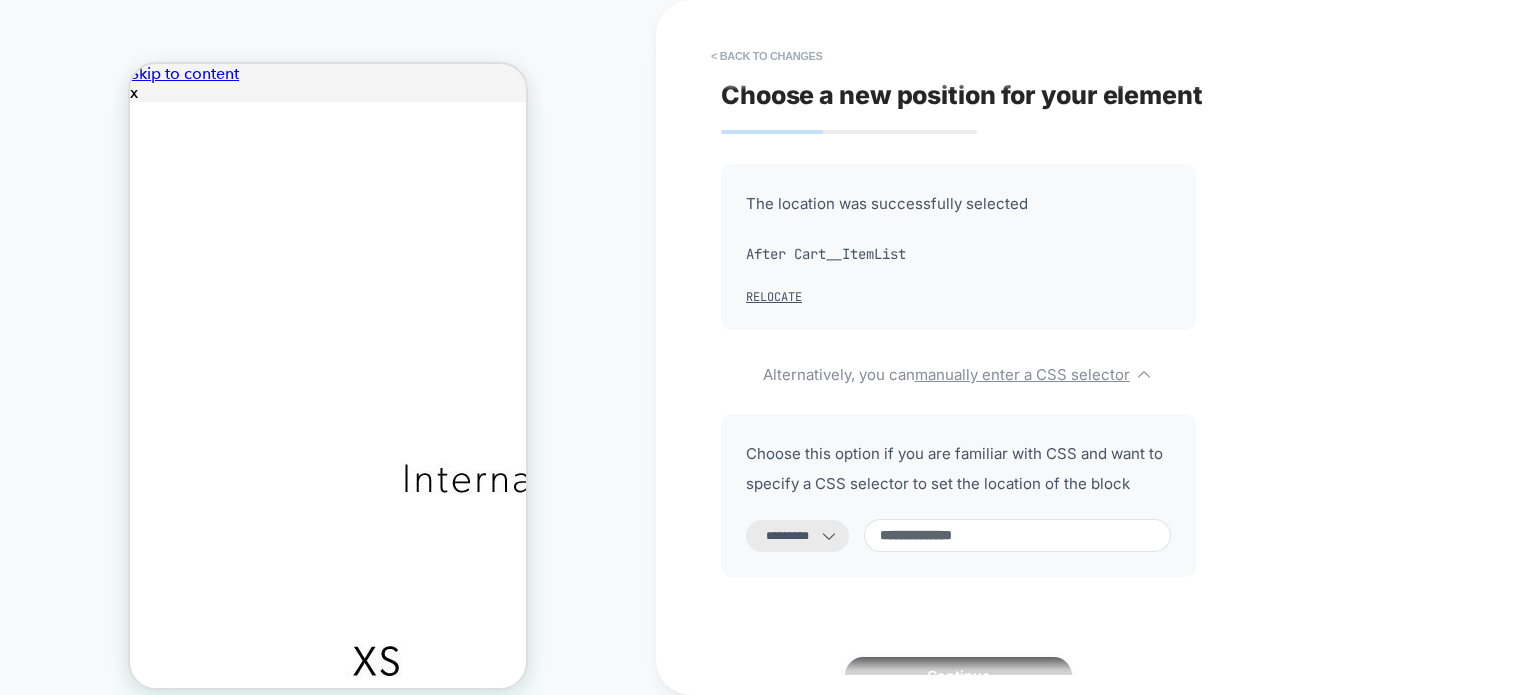 click on "**********" at bounding box center [1017, 535] 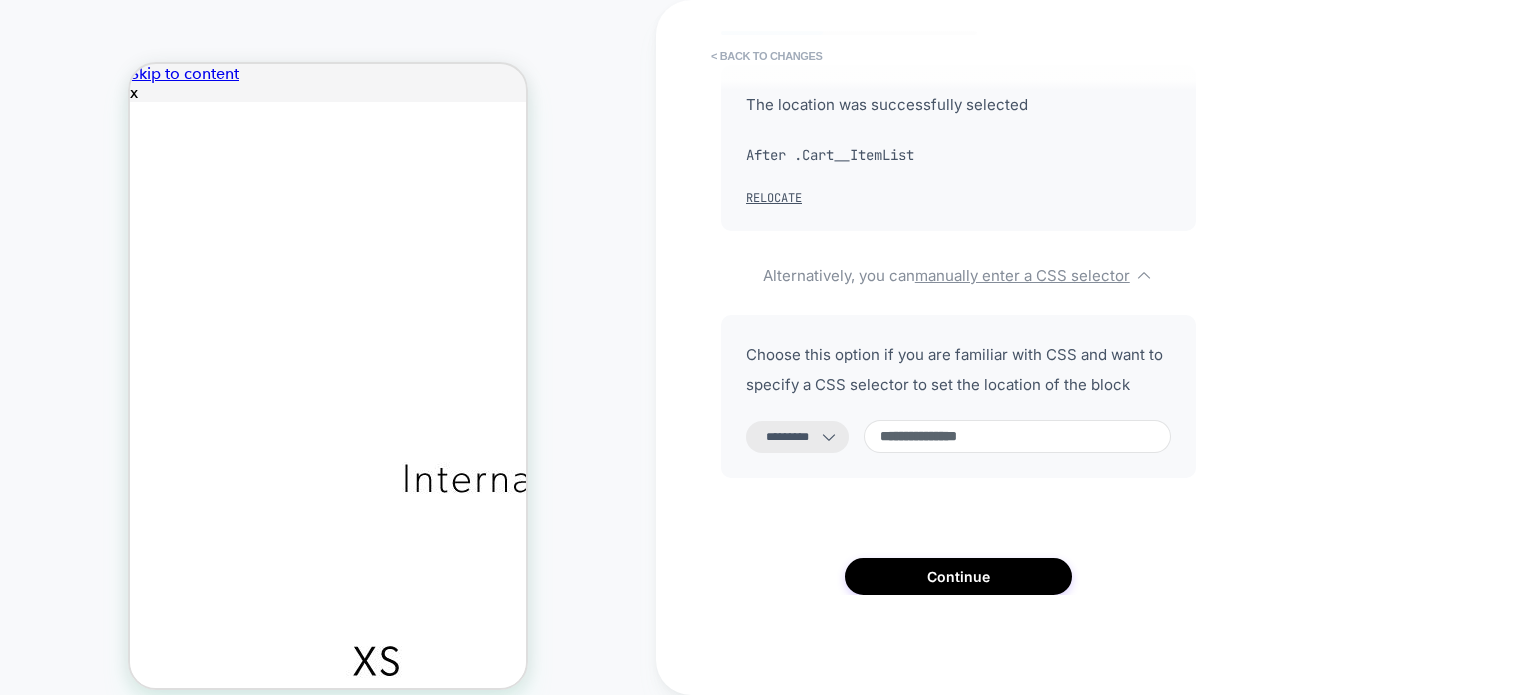 scroll, scrollTop: 101, scrollLeft: 0, axis: vertical 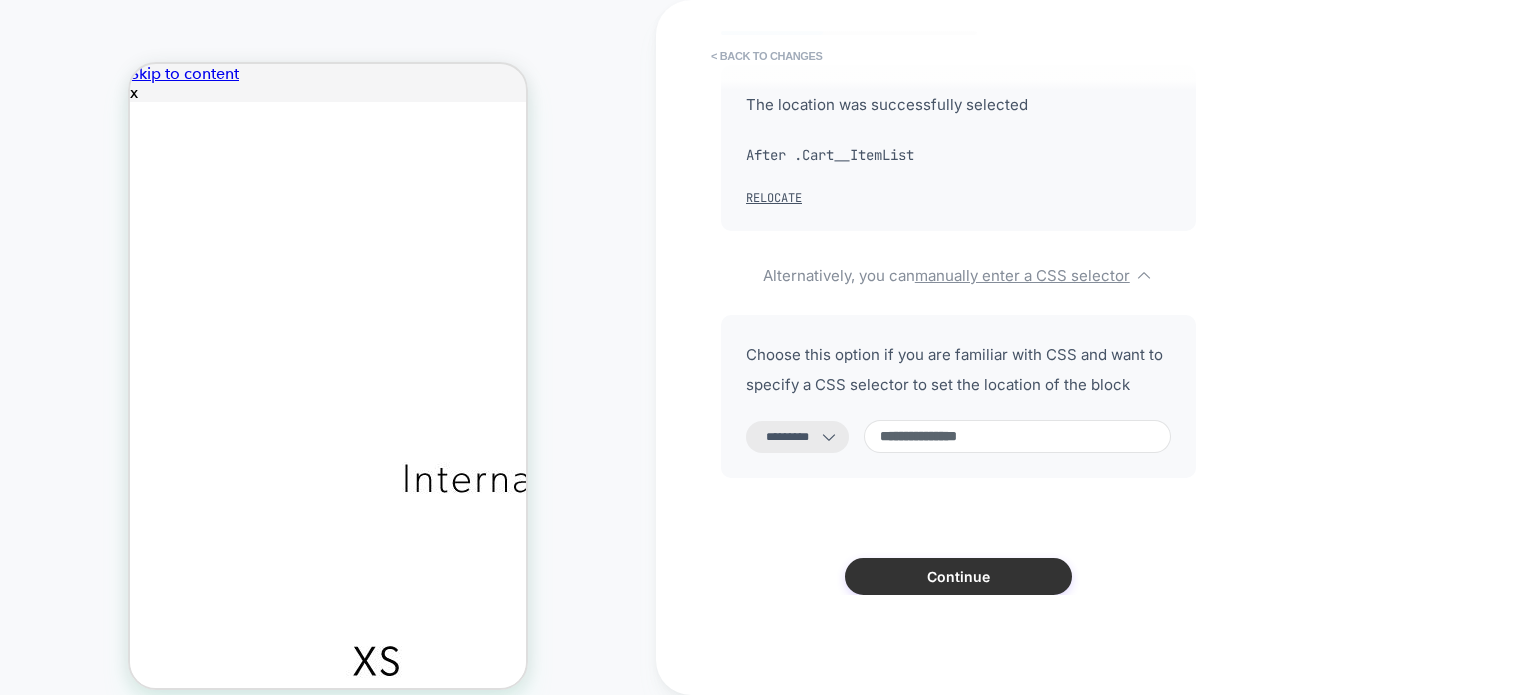 type on "**********" 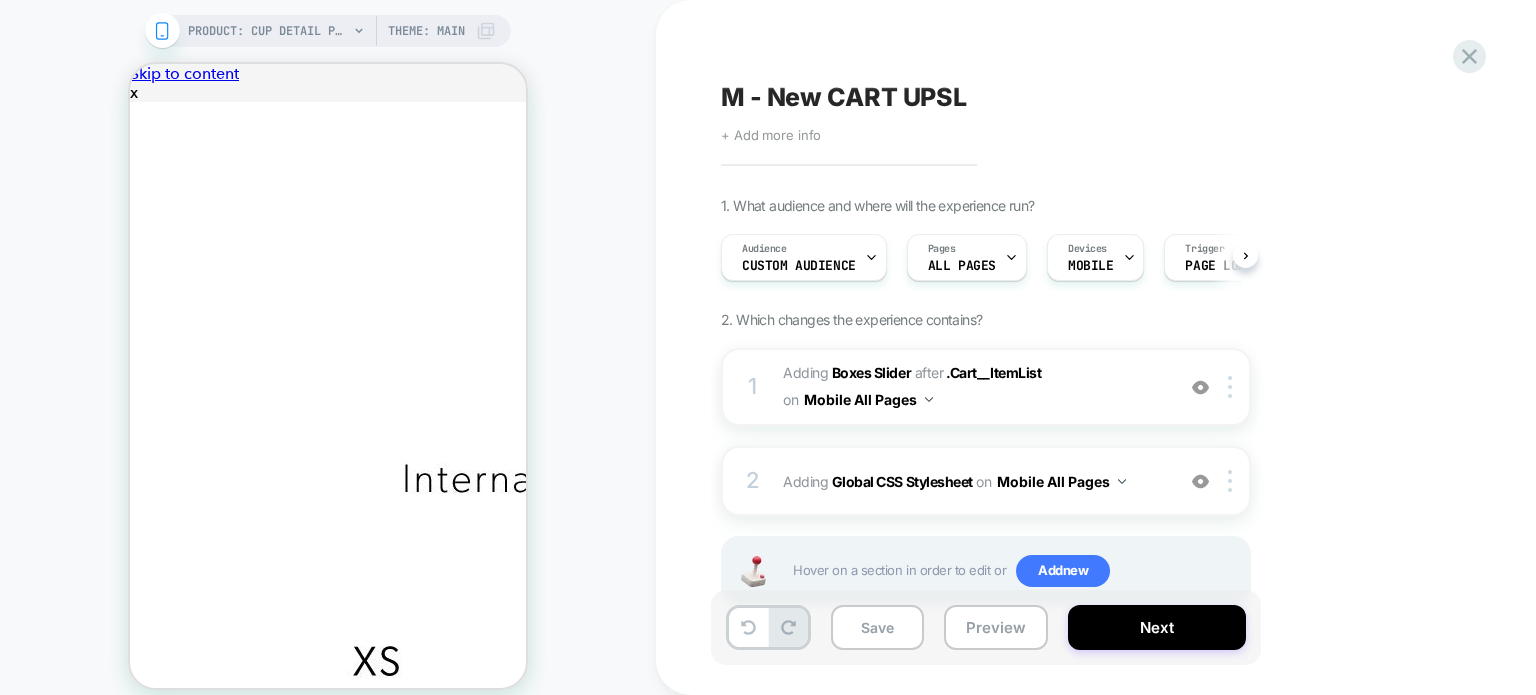 scroll, scrollTop: 0, scrollLeft: 0, axis: both 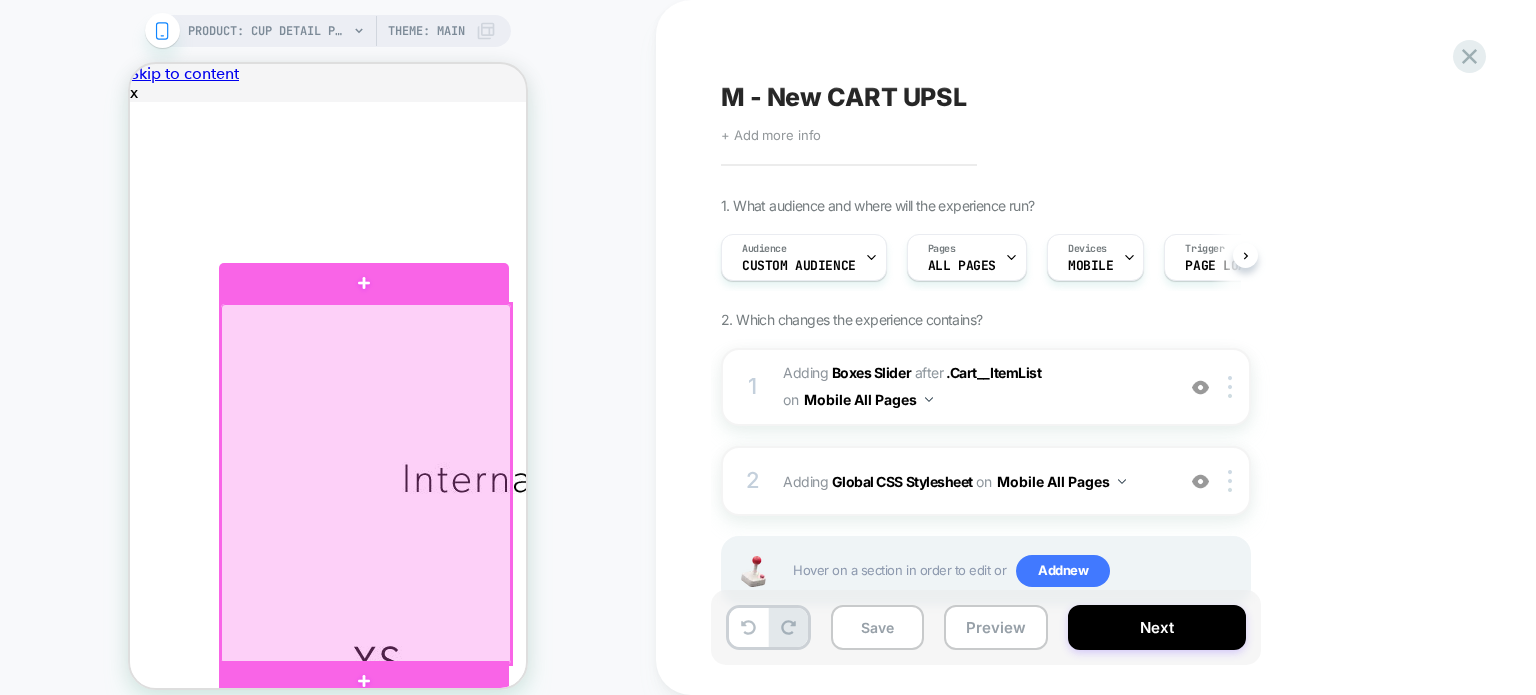 click at bounding box center (366, 484) 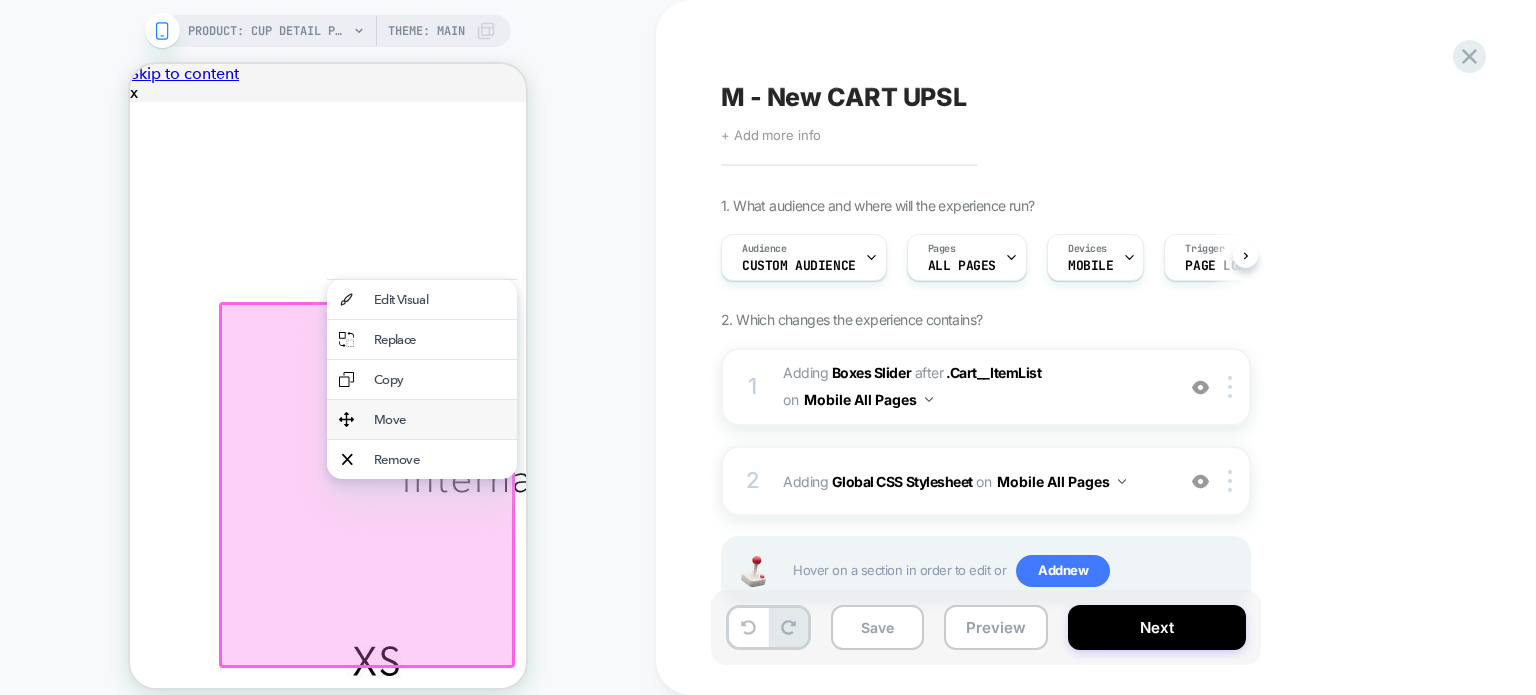 click on "Move" at bounding box center (439, 419) 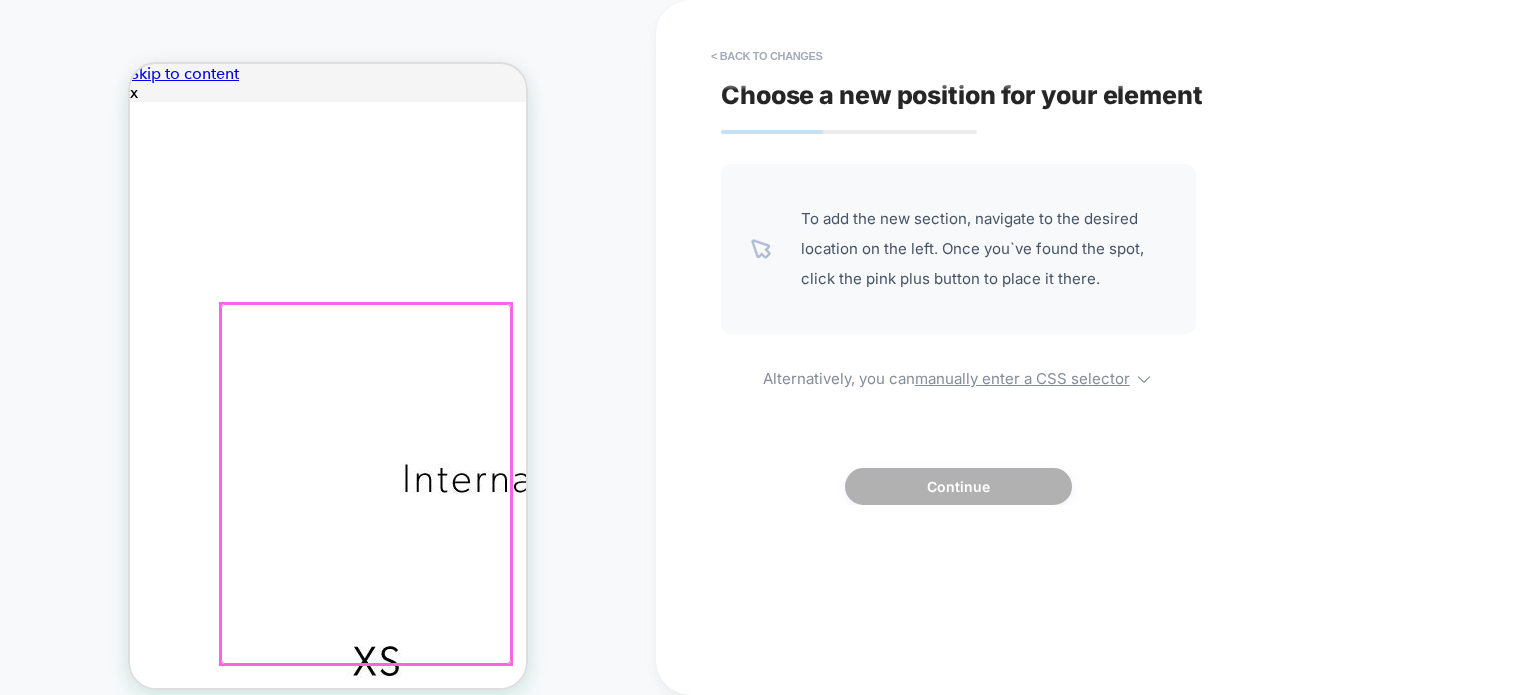 scroll, scrollTop: 0, scrollLeft: 0, axis: both 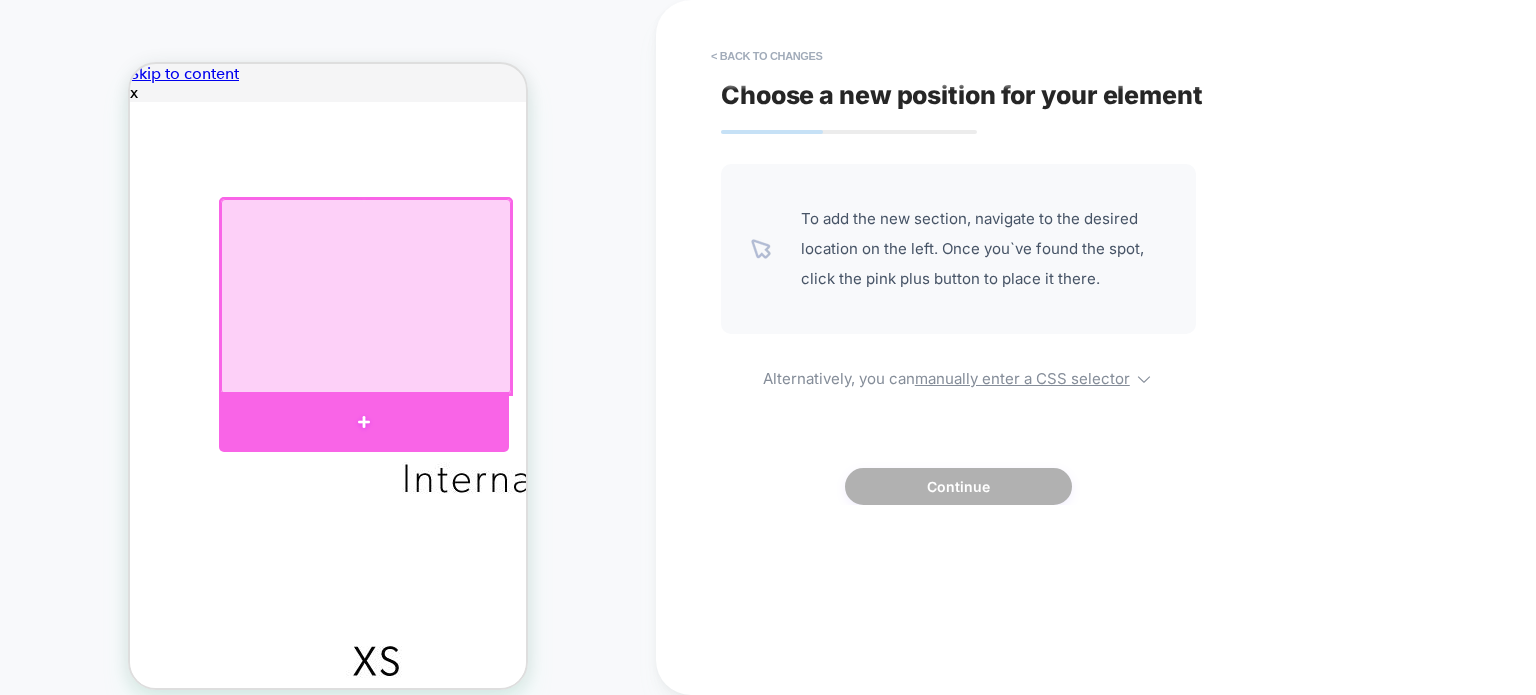 click at bounding box center (364, 422) 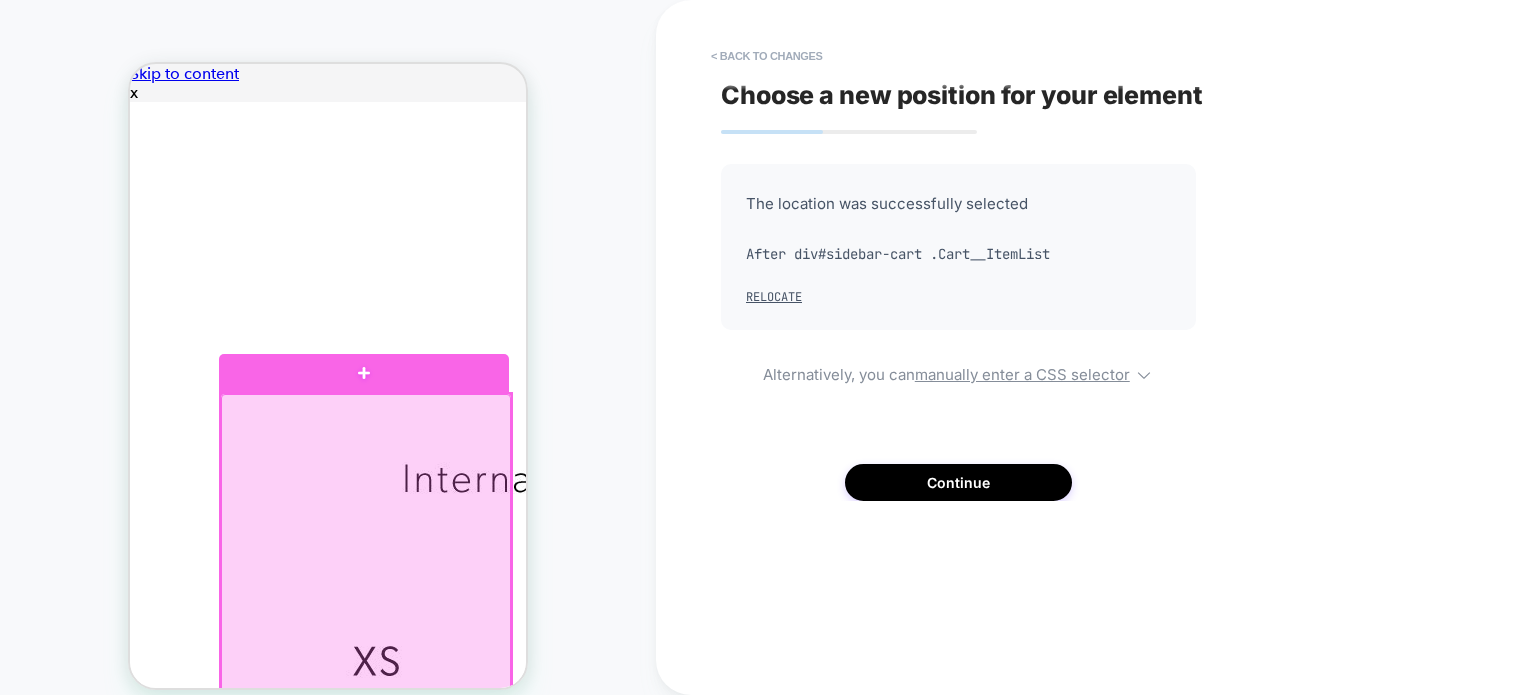scroll, scrollTop: 0, scrollLeft: 0, axis: both 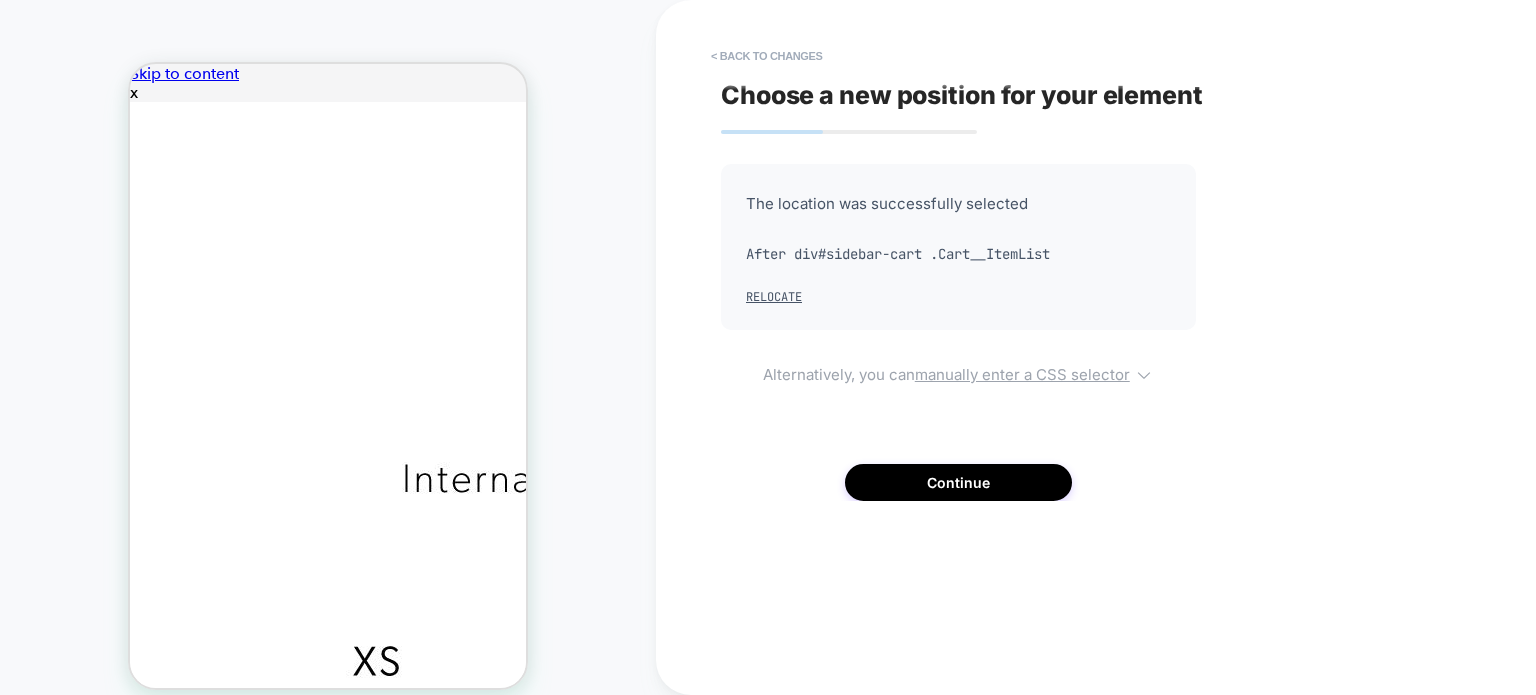 click on "manually enter a CSS selector" at bounding box center (1022, 374) 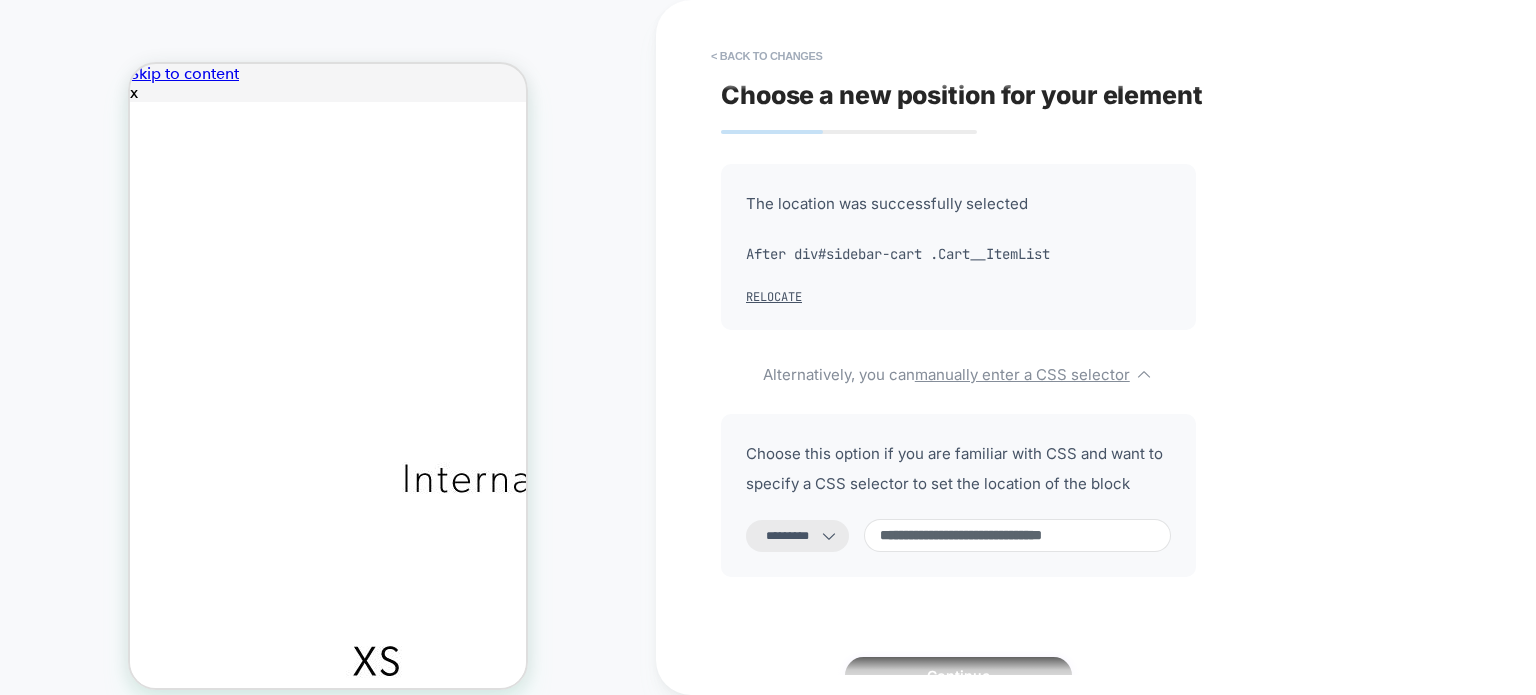 click on "**********" at bounding box center (1017, 535) 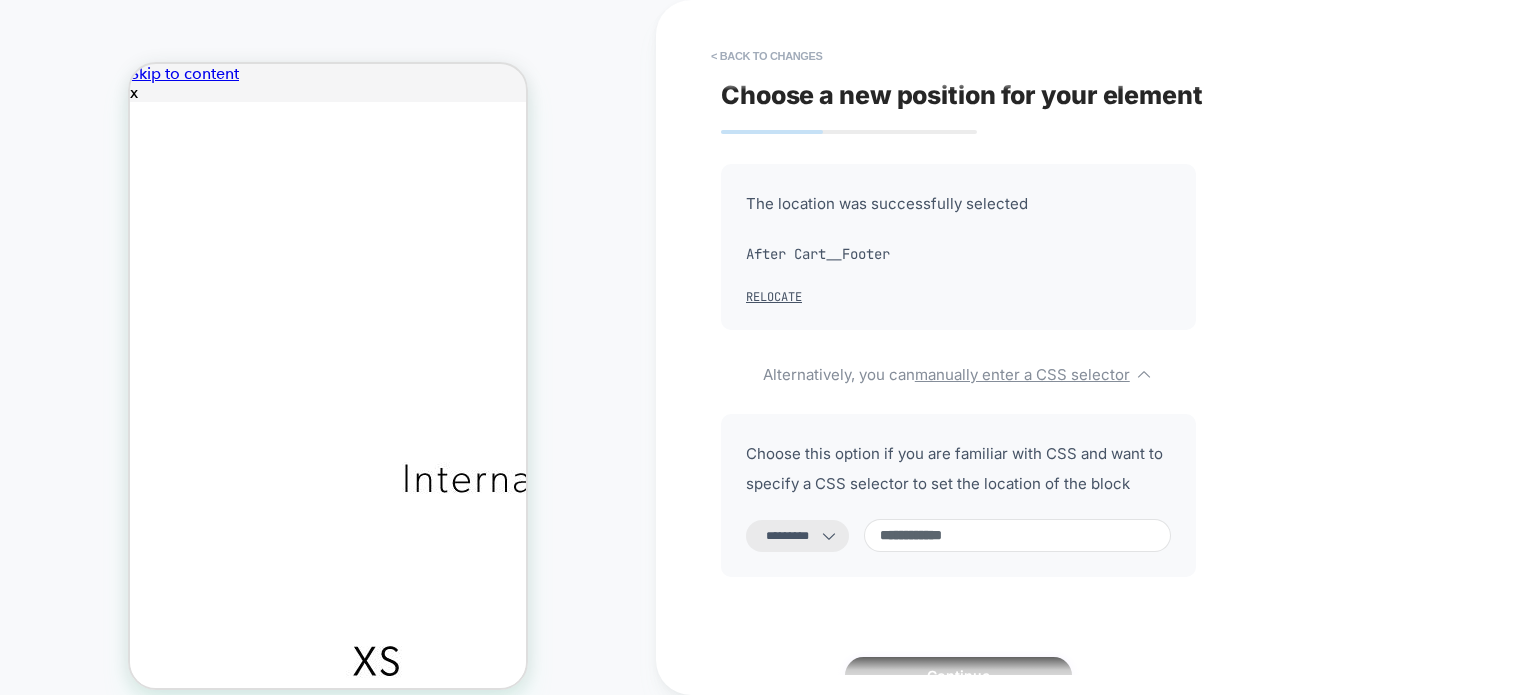 type on "**********" 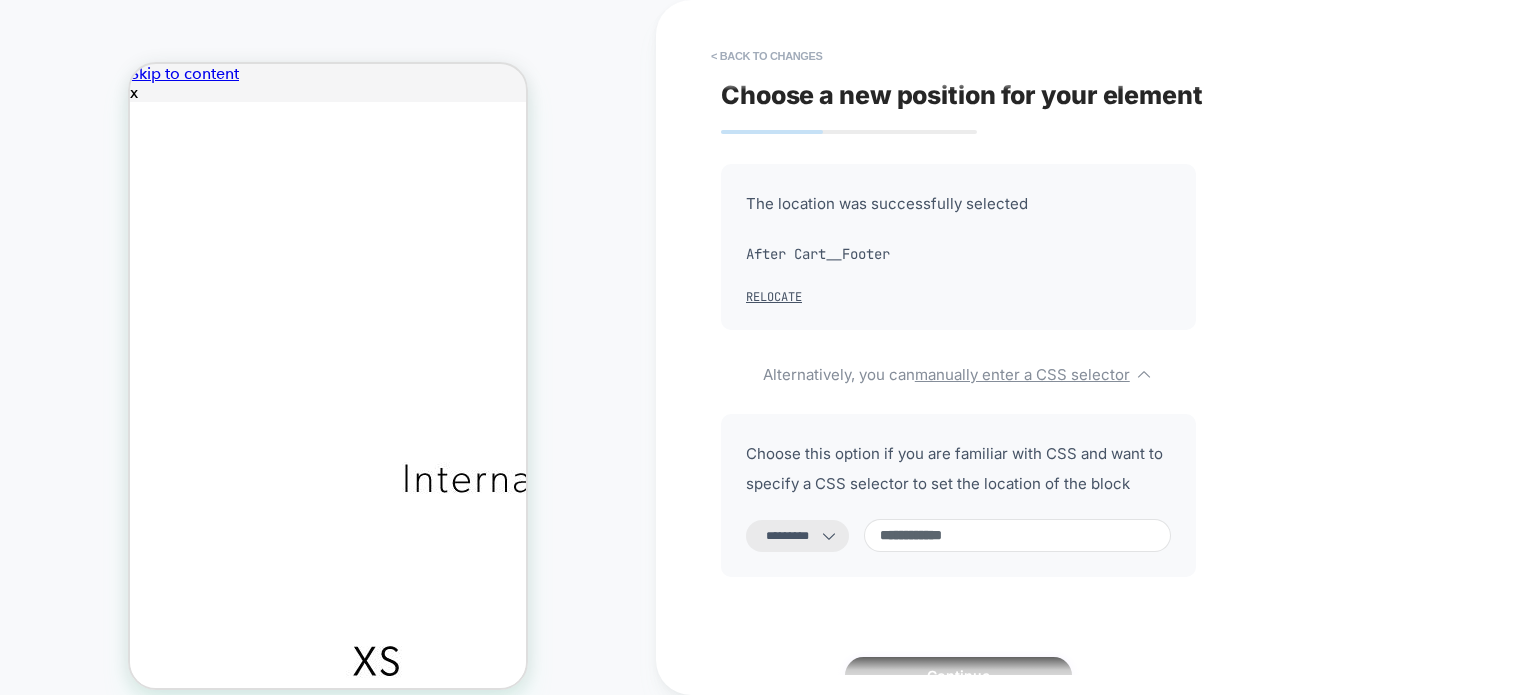 click on "**********" at bounding box center [797, 536] 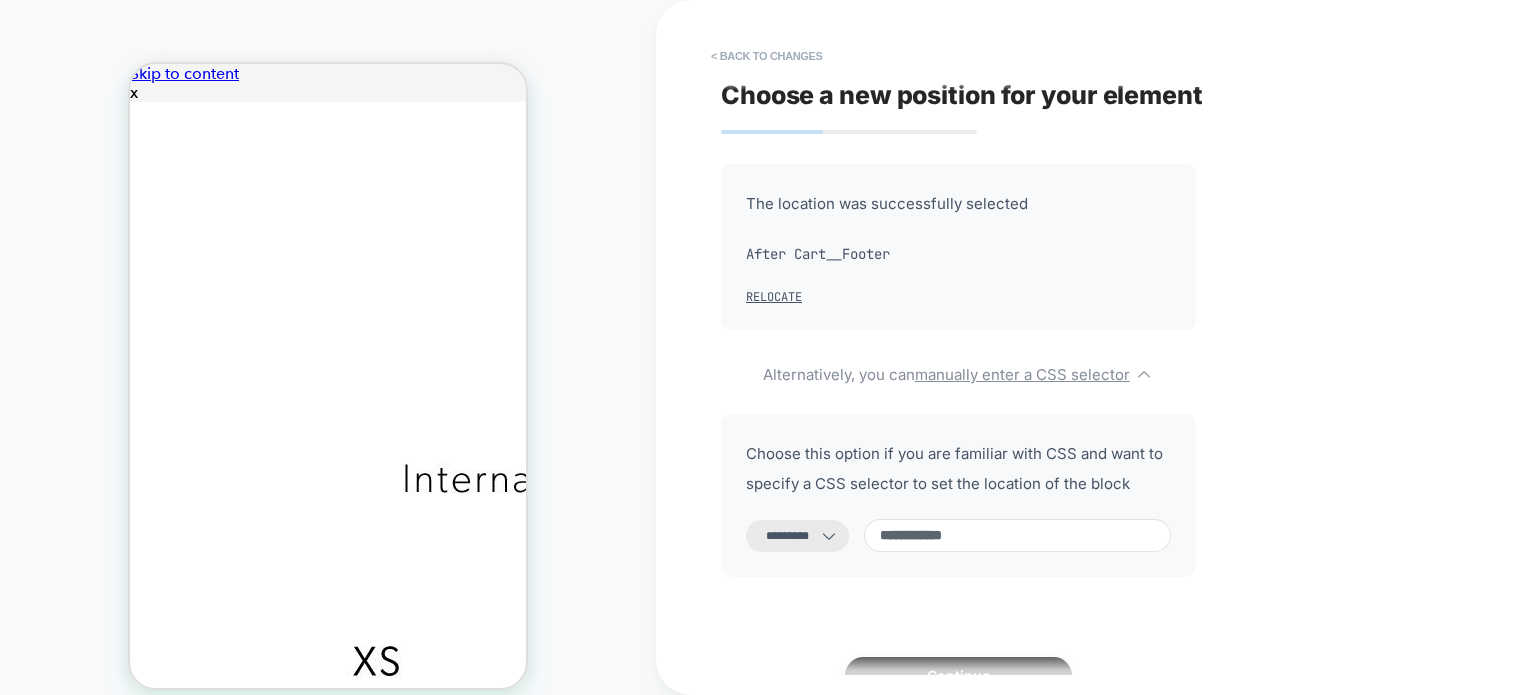 select on "**********" 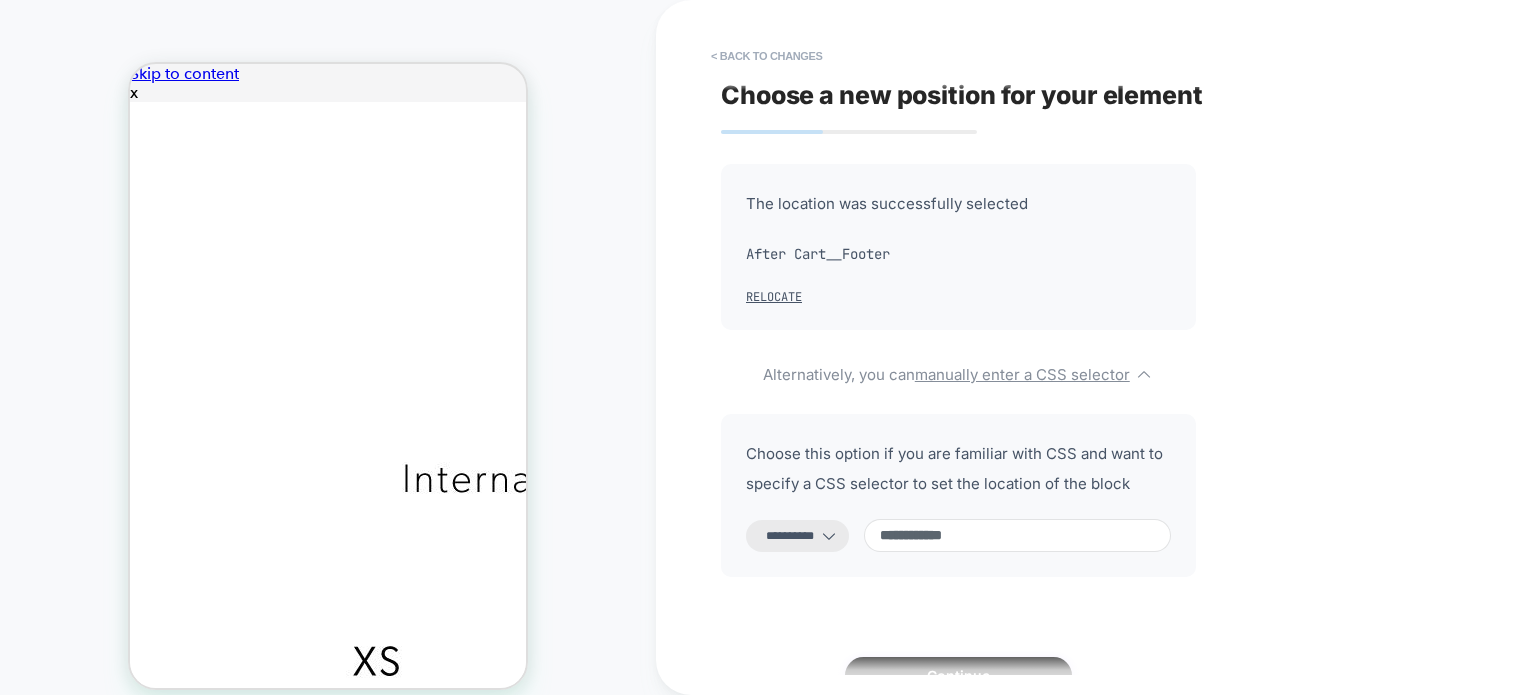 click on "**********" at bounding box center [797, 536] 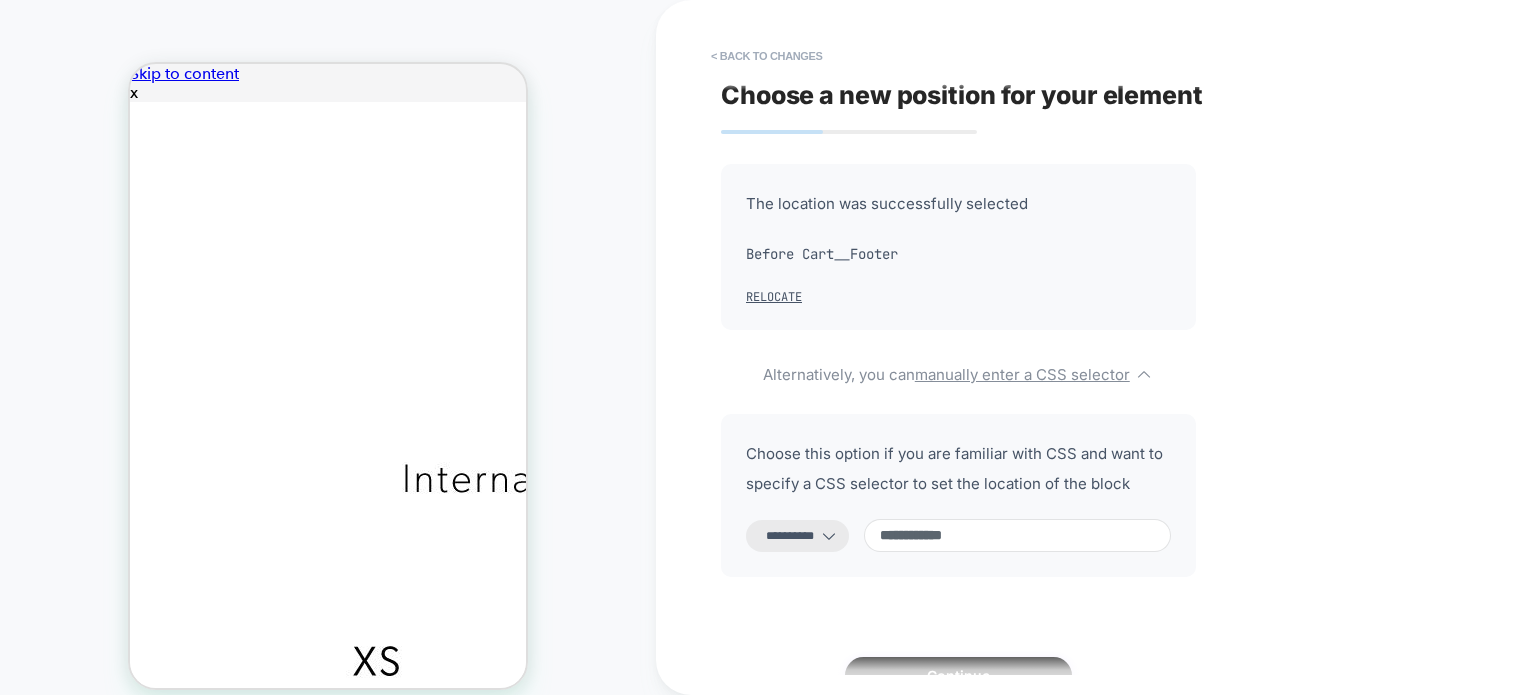 click on "**********" at bounding box center (1017, 535) 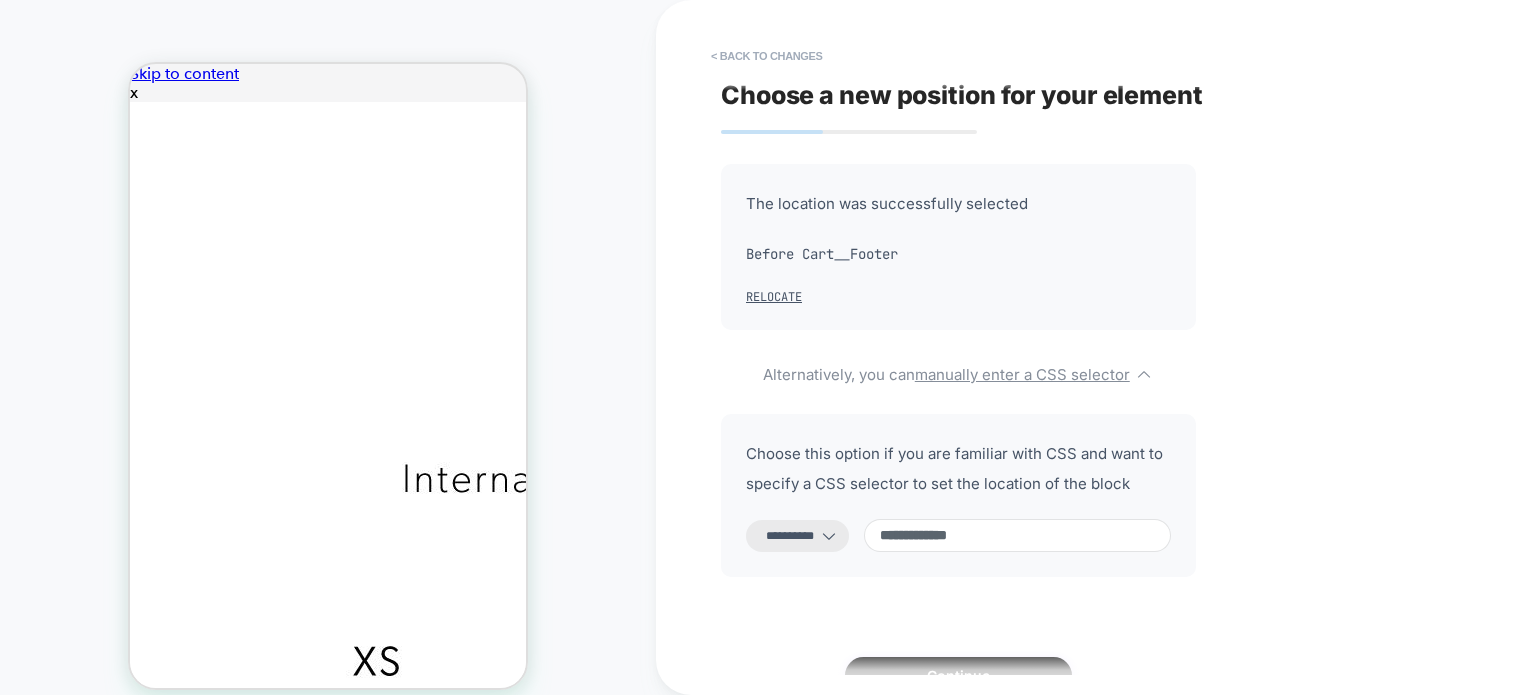 type on "**********" 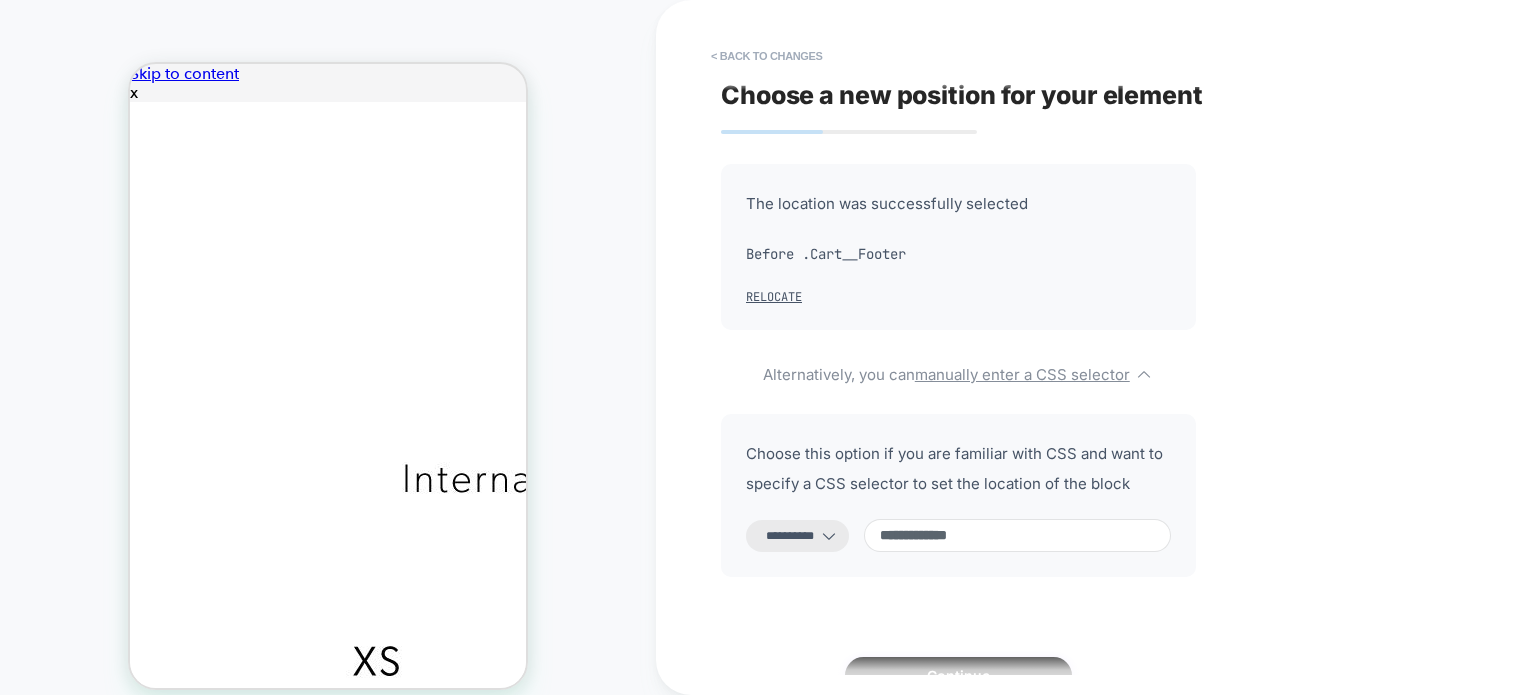click on "**********" at bounding box center [1086, 347] 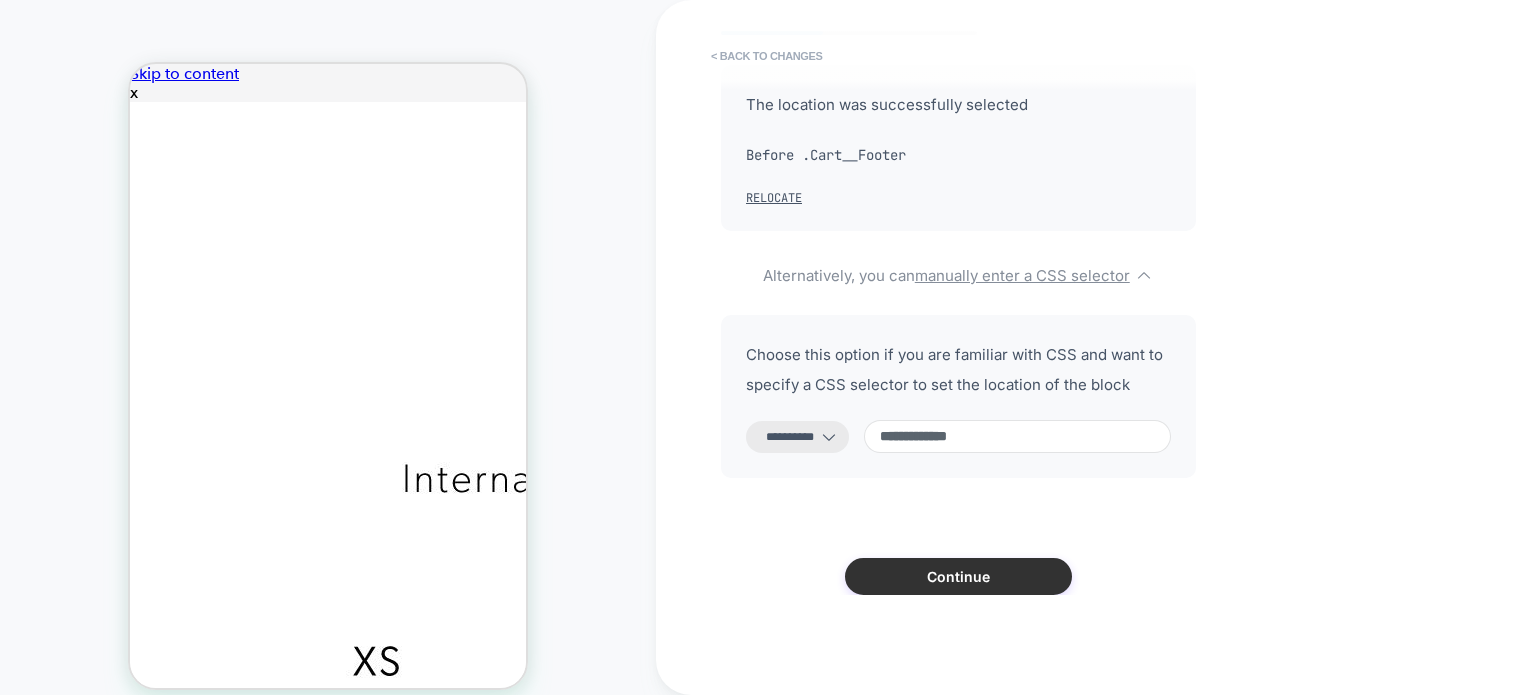 click on "Continue" at bounding box center (958, 576) 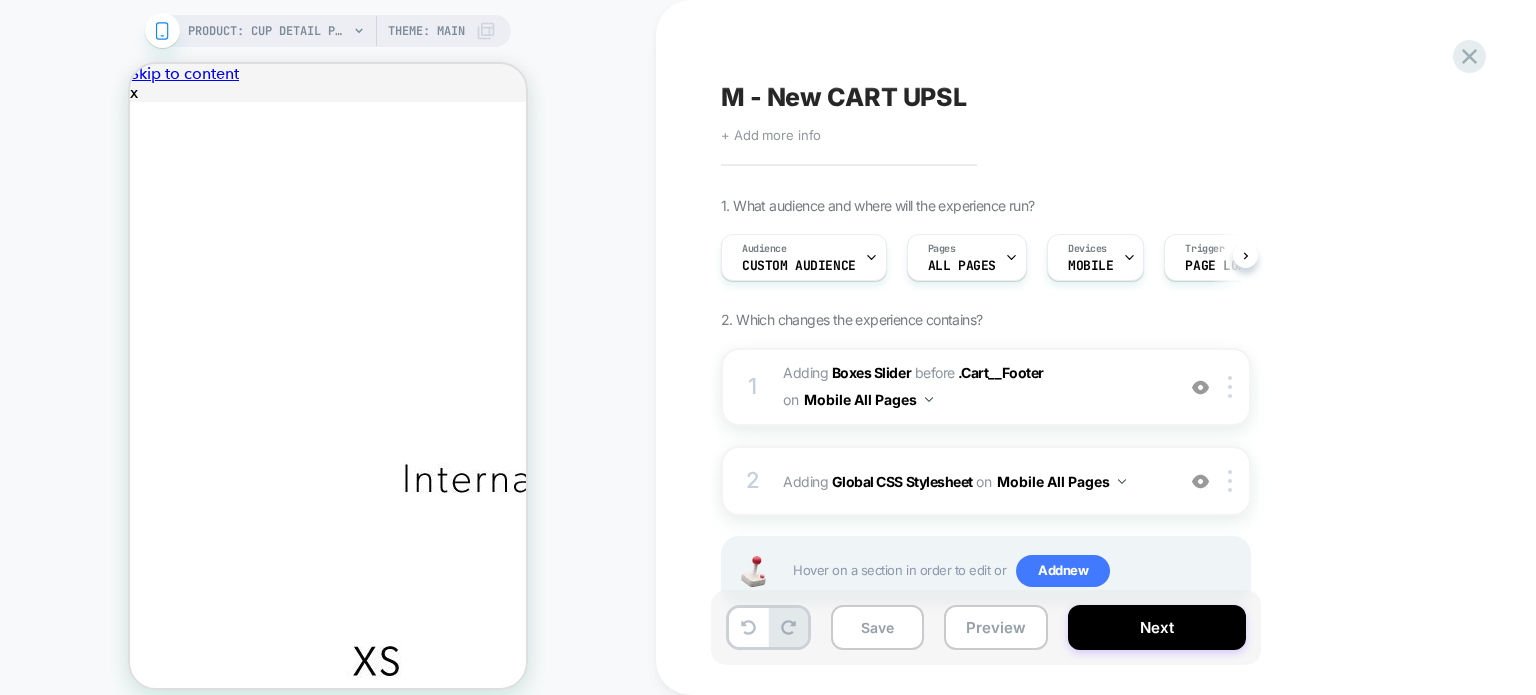 scroll, scrollTop: 0, scrollLeft: 0, axis: both 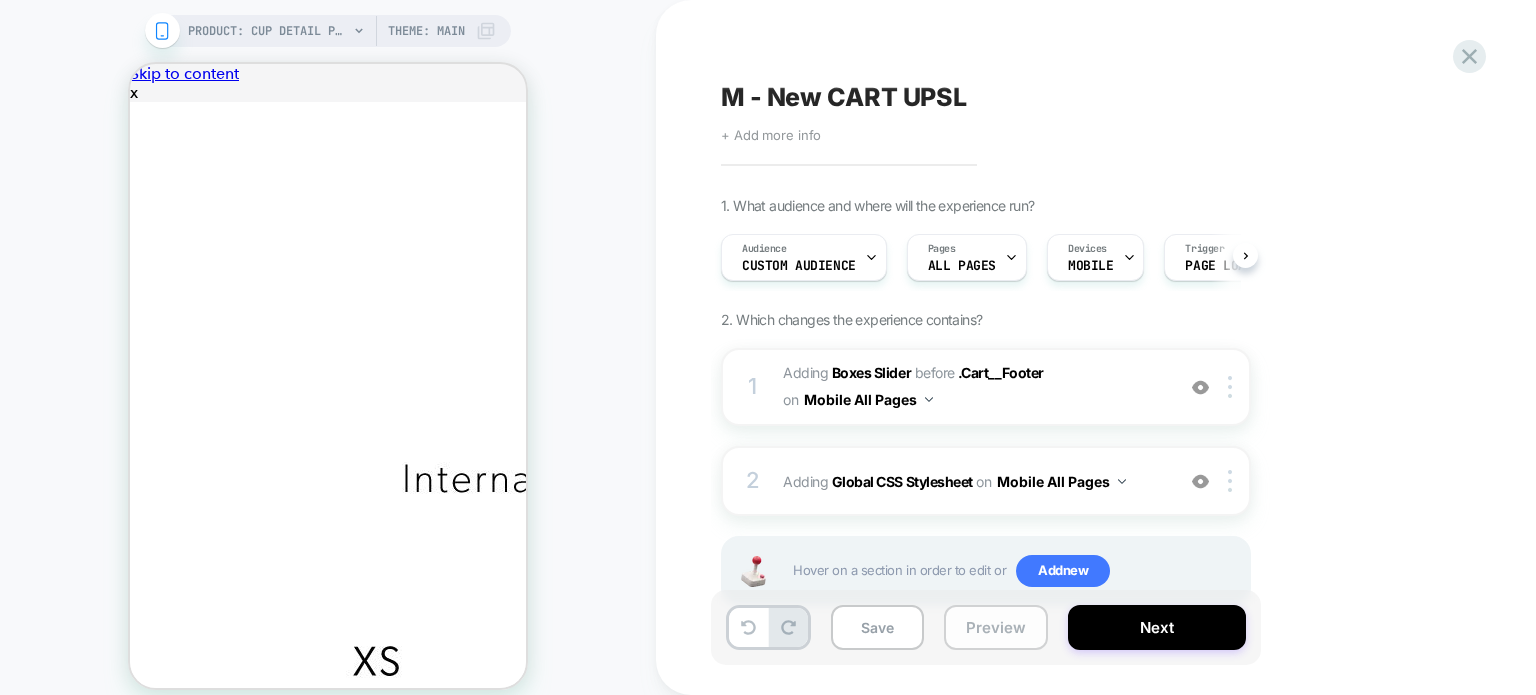 click on "Preview" at bounding box center (996, 627) 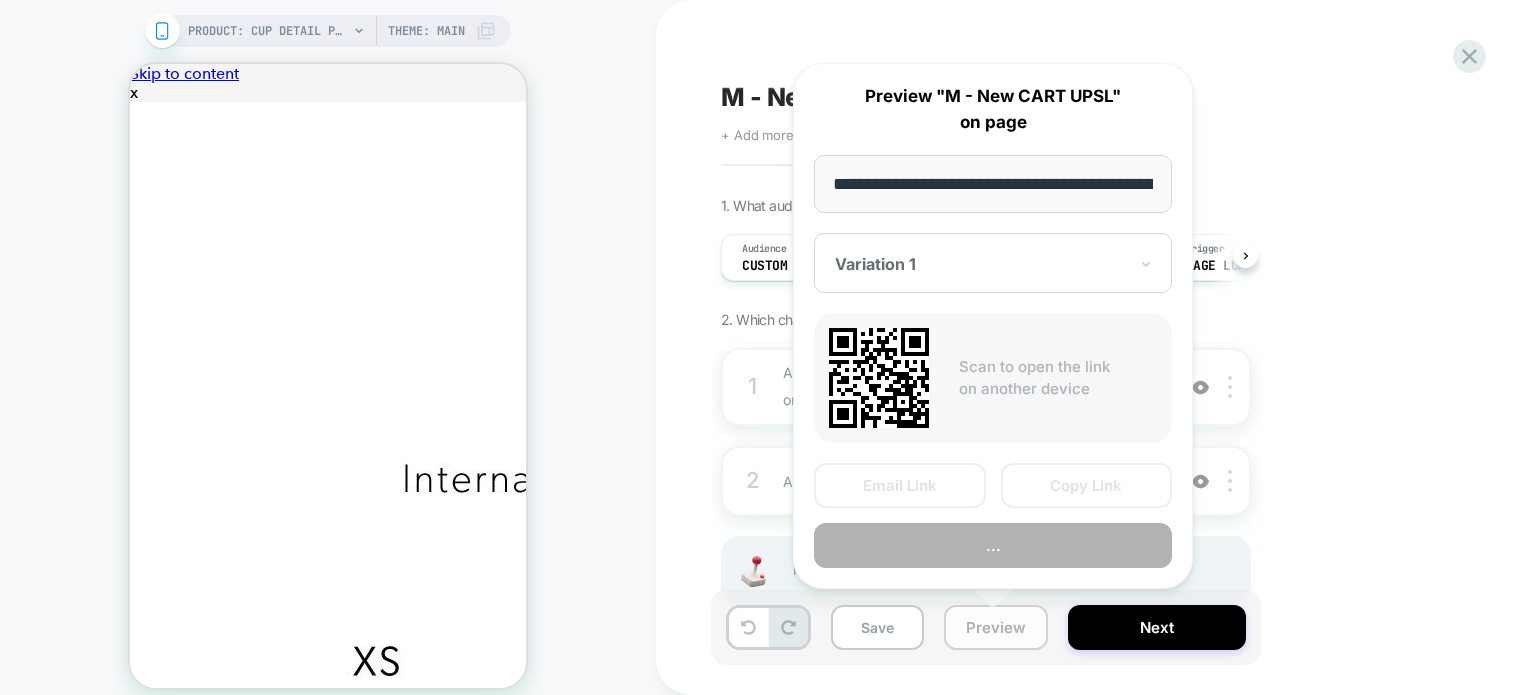 scroll, scrollTop: 0, scrollLeft: 374, axis: horizontal 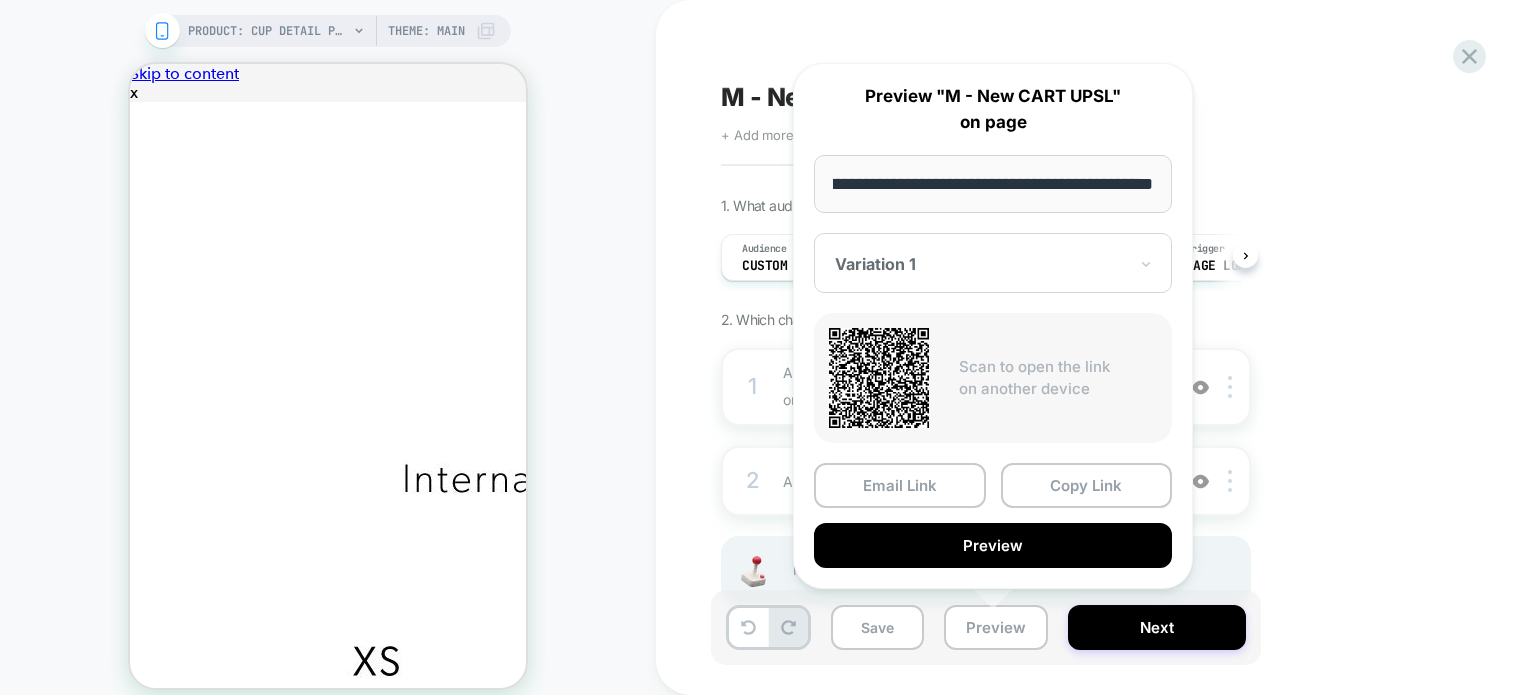 click on "M - New CART UPSL Click to edit experience details + Add more info 1. What audience and where will the experience run? Audience Custom Audience Pages ALL PAGES Devices MOBILE Trigger Page Load 2. Which changes the experience contains? 1 #_loomi_addon_1751358633151 Adding   Boxes Slider   BEFORE .Cart__Footer .Cart__Footer   on Mobile All Pages Add Before Add After Duplicate Replace Position Copy CSS Selector Copy Widget Id Rename Copy to   Desktop Target   All Devices Delete Upgrade to latest 2 Adding   Global CSS Stylesheet   on Mobile All Pages Add Before Add After Copy to   Desktop Target   All Devices Delete Hover on a section in order to edit or  Add  new" at bounding box center (1086, 347) 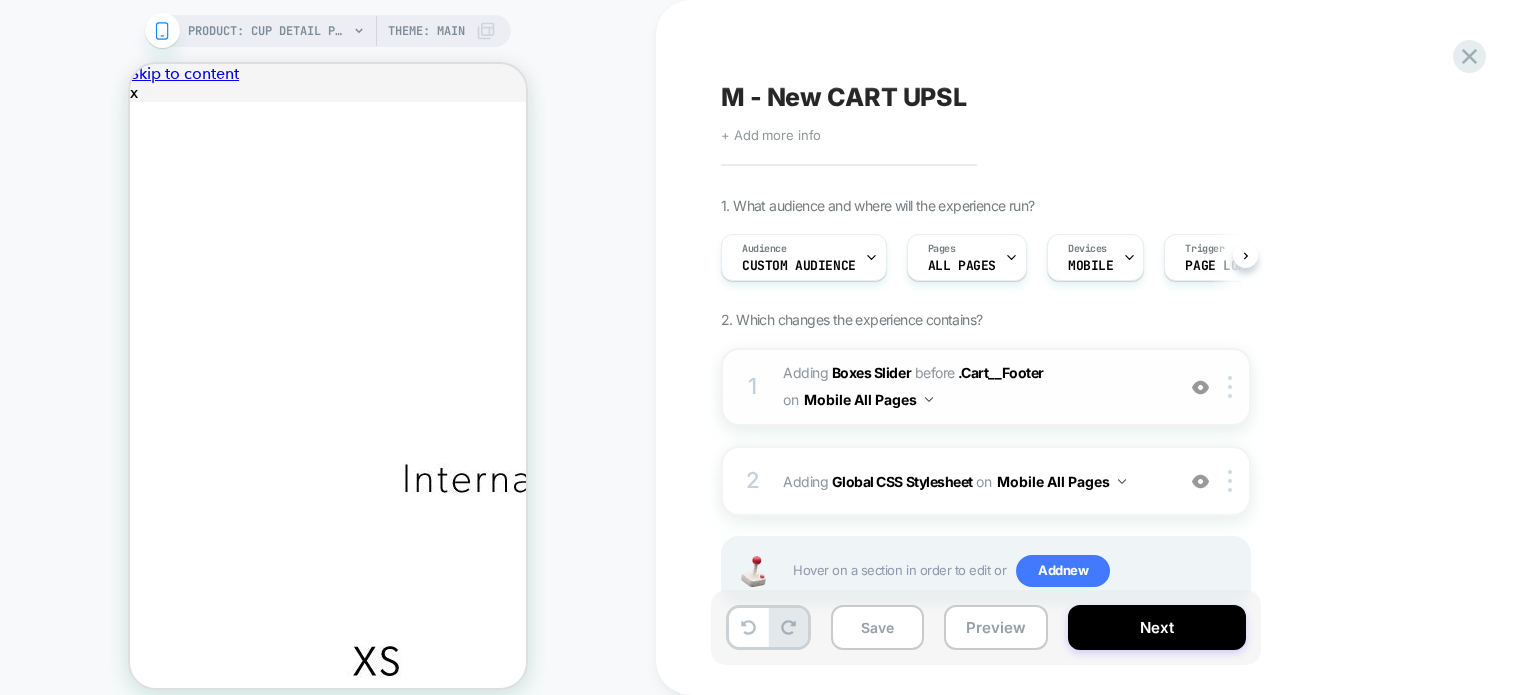 click at bounding box center [1200, 387] 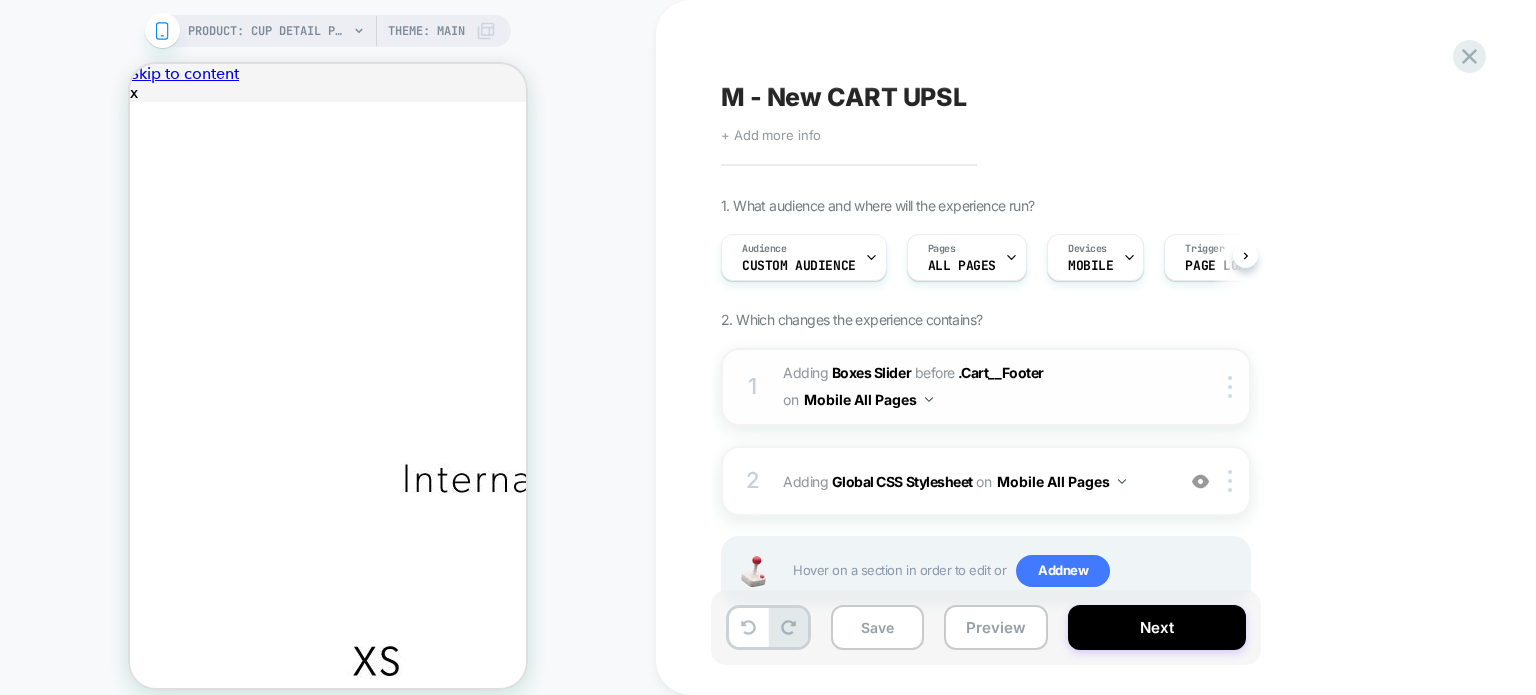 click at bounding box center (1200, 387) 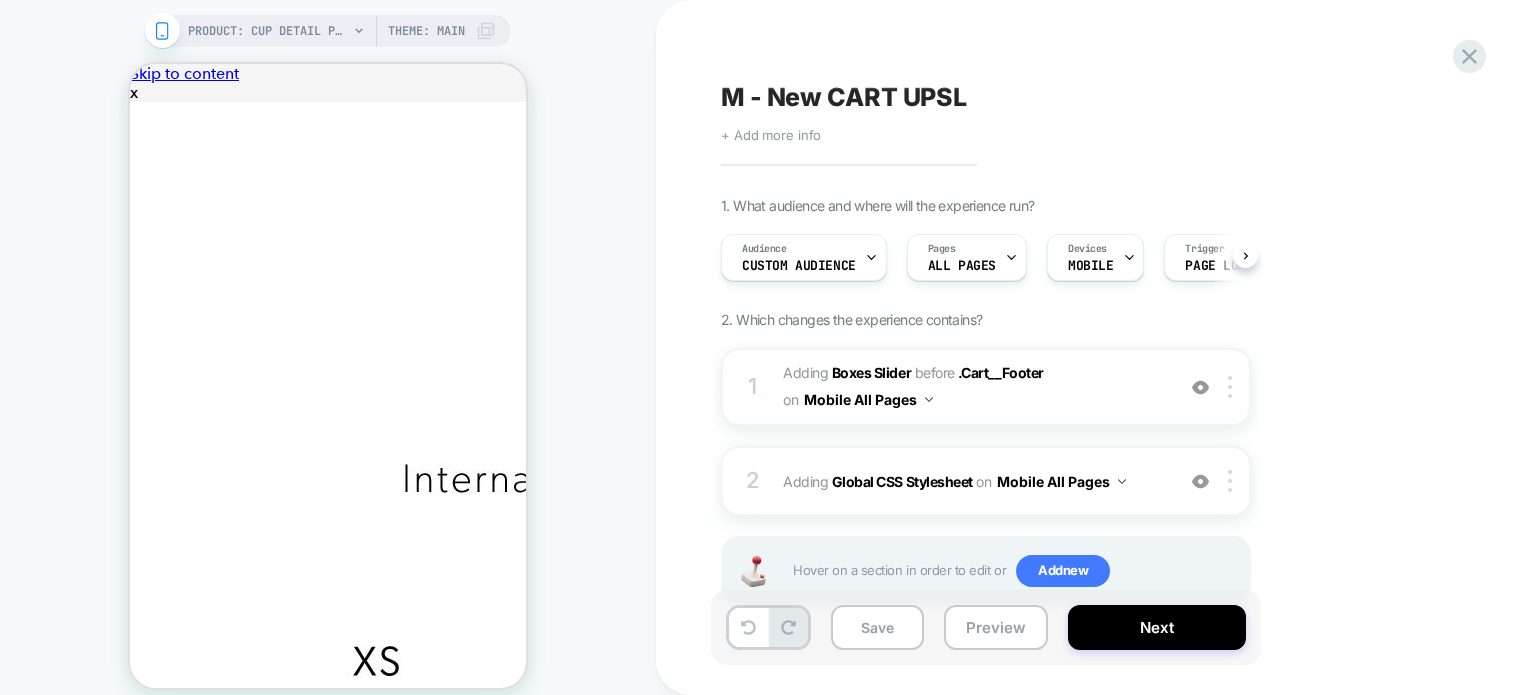 click on "1 #_loomi_addon_1751358633151 Adding   Boxes Slider   BEFORE .Cart__Footer .Cart__Footer   on Mobile All Pages Add Before Add After Duplicate Replace Position Copy CSS Selector Copy Widget Id Rename Copy to   Desktop Target   All Devices Delete Upgrade to latest" at bounding box center (986, 387) 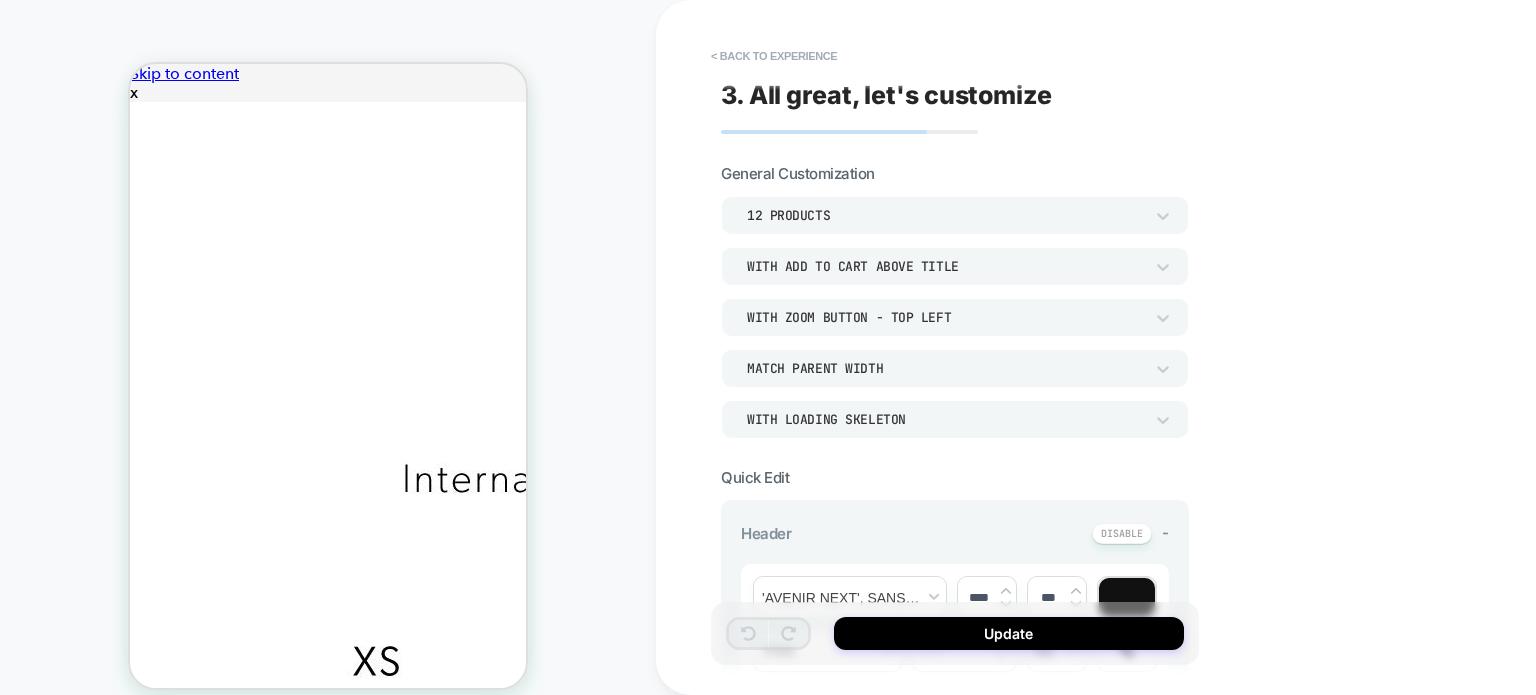 click on "< Back to experience" at bounding box center [774, 56] 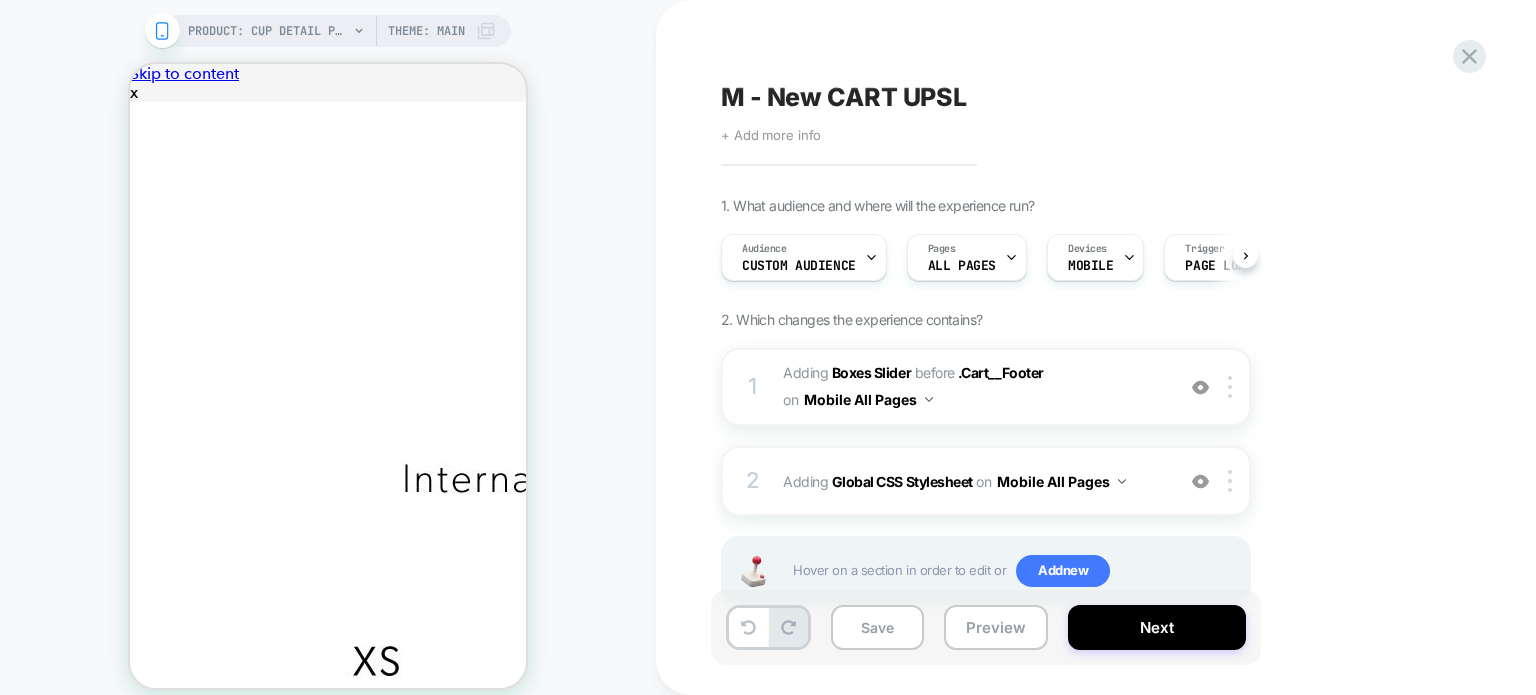 scroll, scrollTop: 0, scrollLeft: 0, axis: both 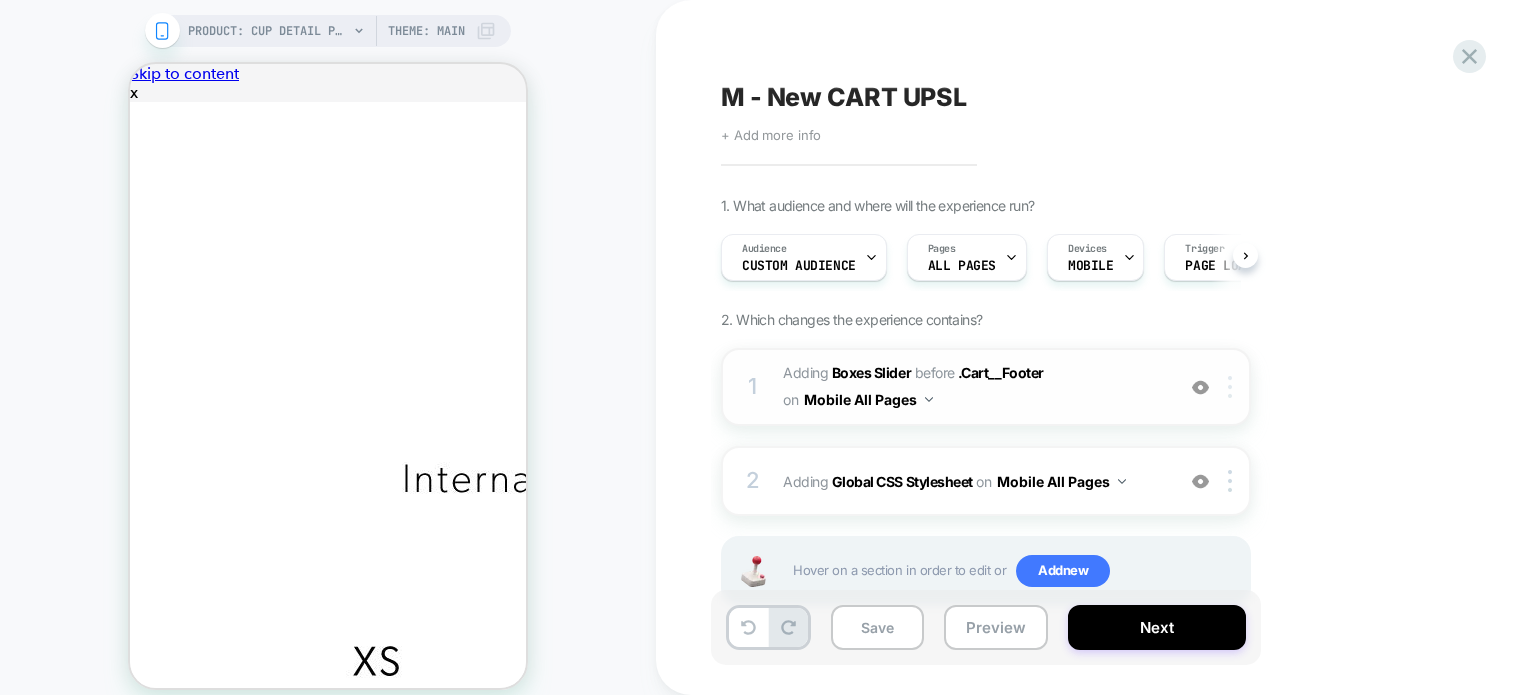 click at bounding box center (1230, 387) 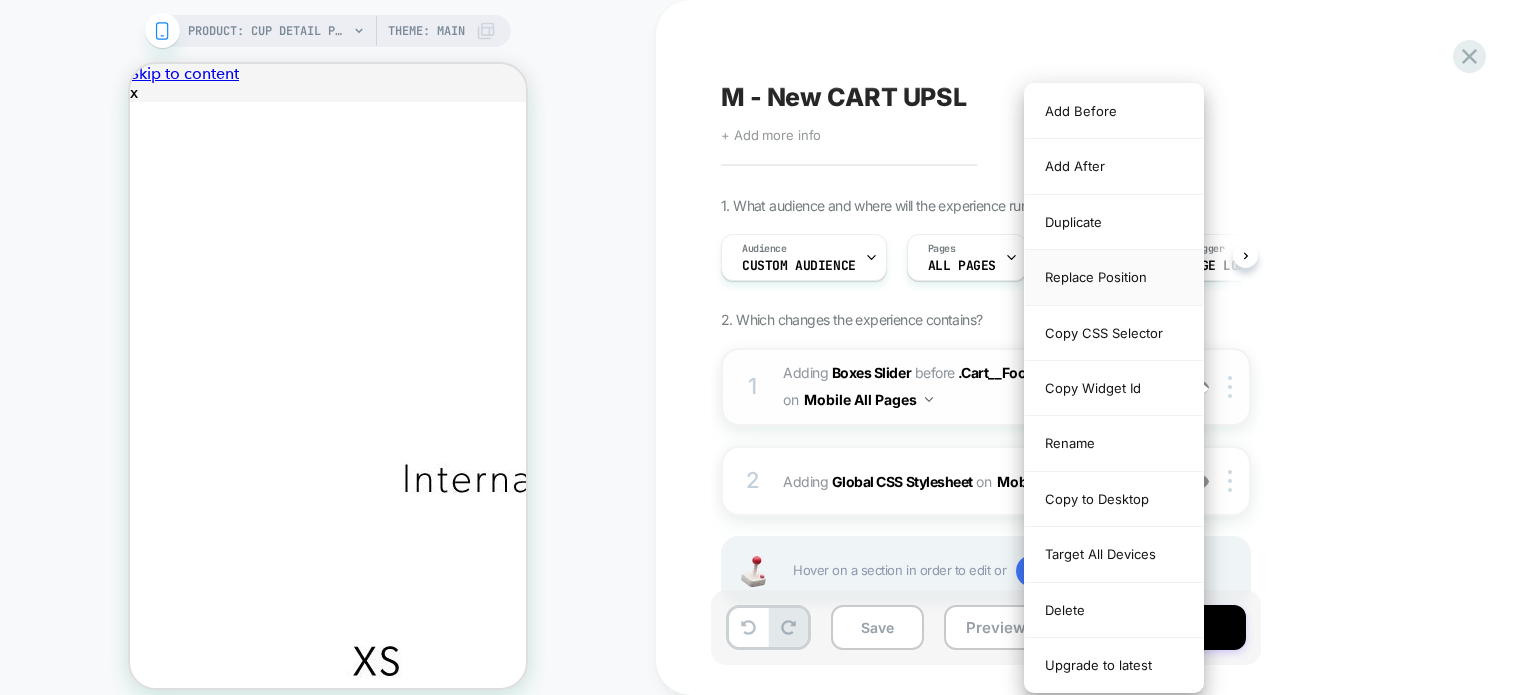 click on "Replace Position" at bounding box center (1114, 277) 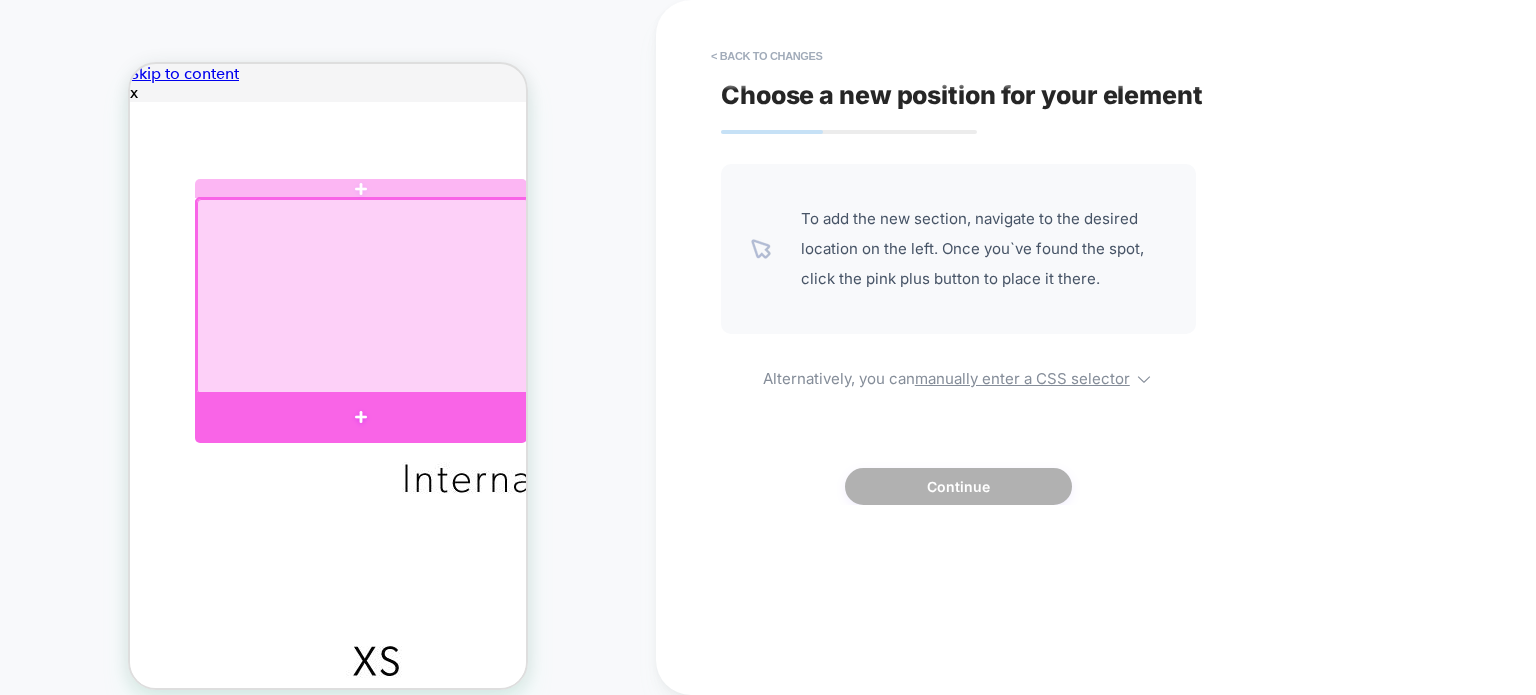 click at bounding box center (361, 417) 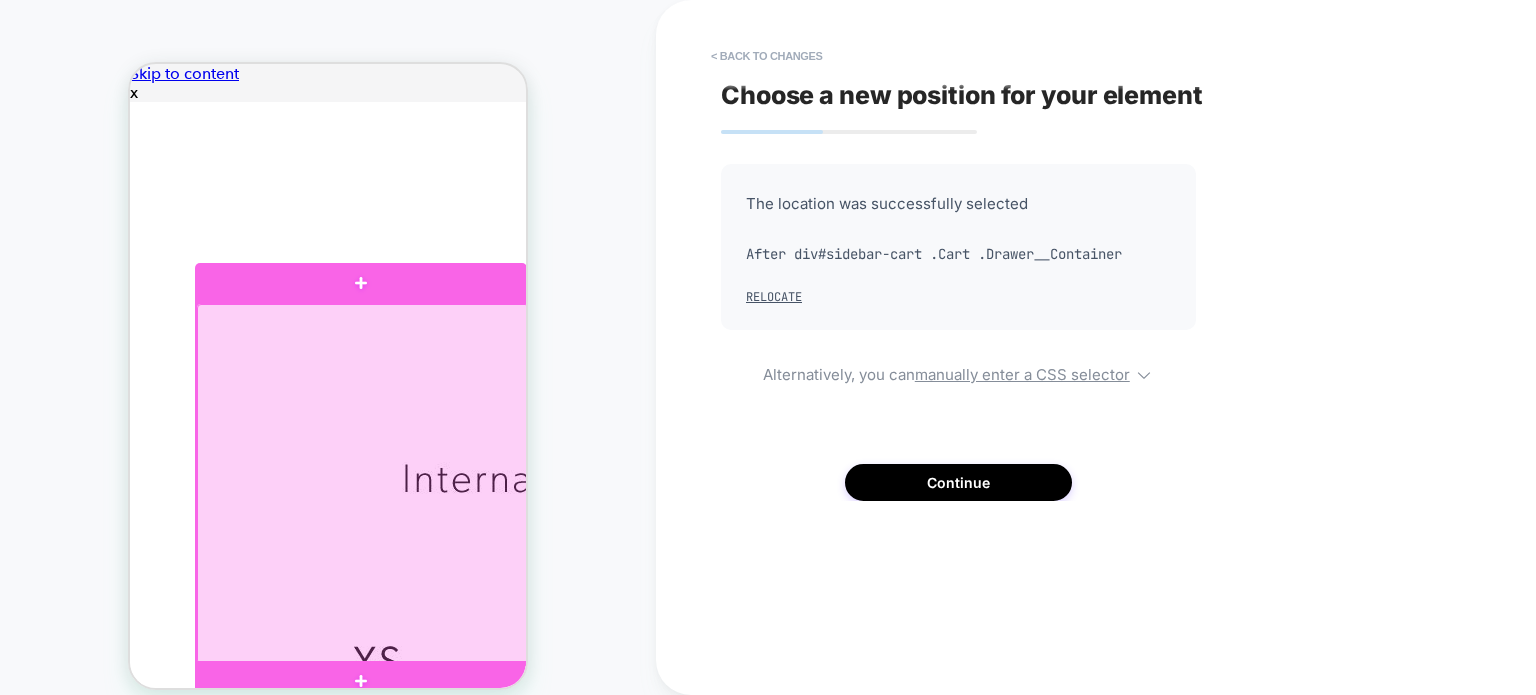 scroll, scrollTop: 90, scrollLeft: 0, axis: vertical 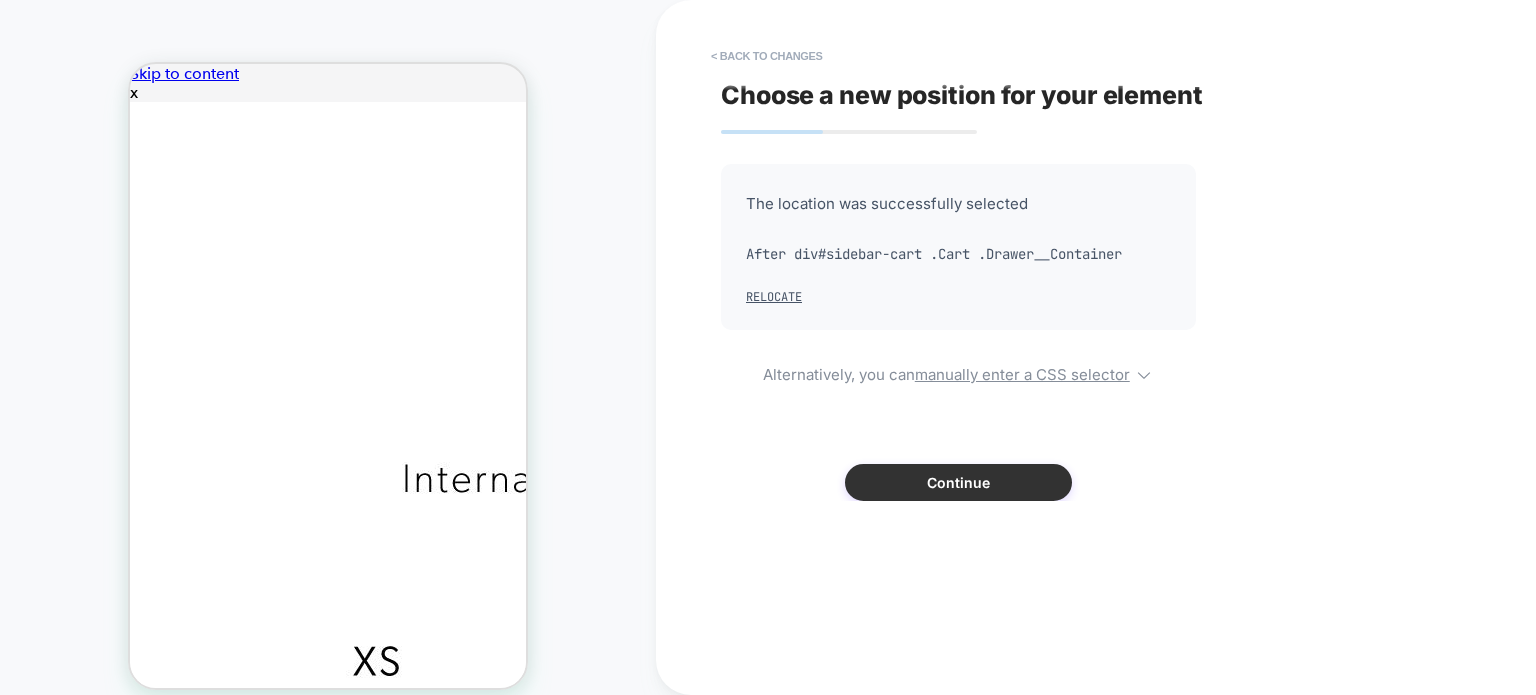 click on "Continue" at bounding box center [958, 482] 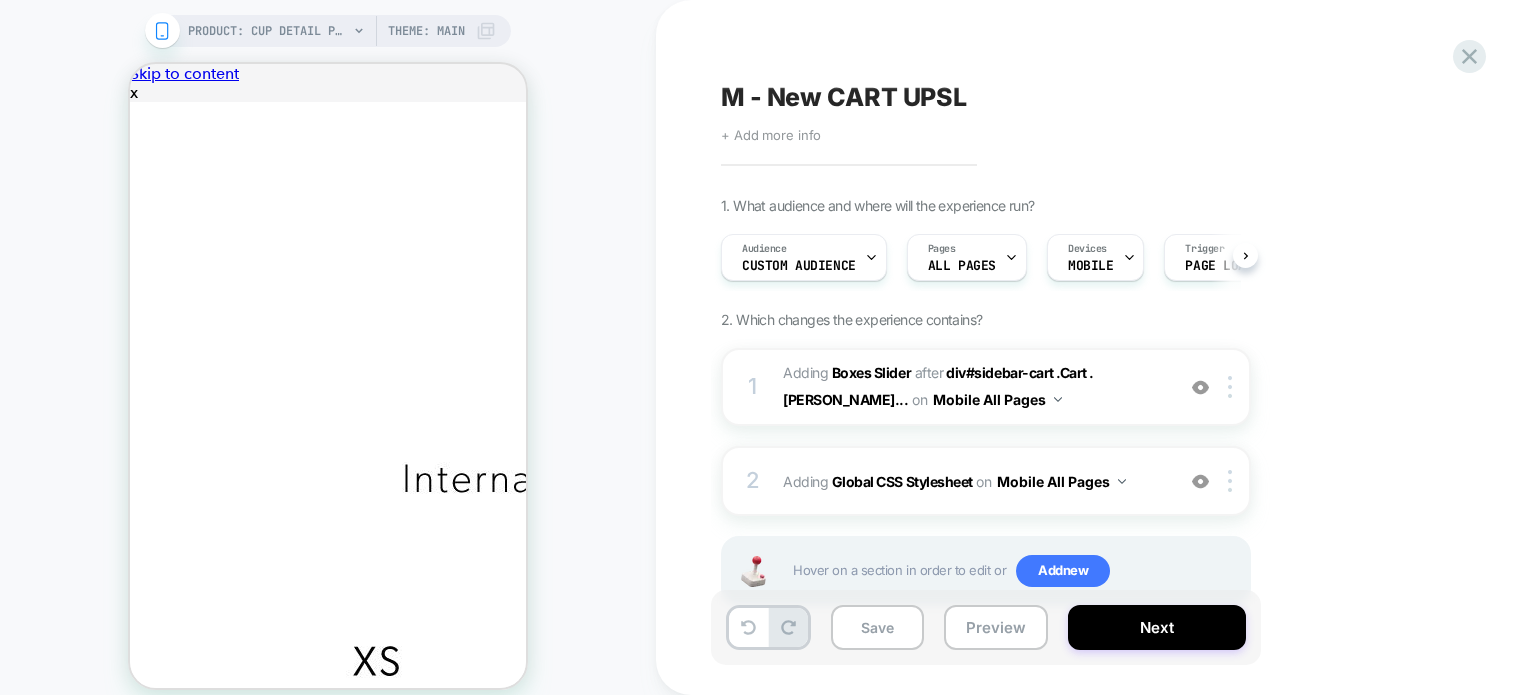scroll, scrollTop: 0, scrollLeft: 0, axis: both 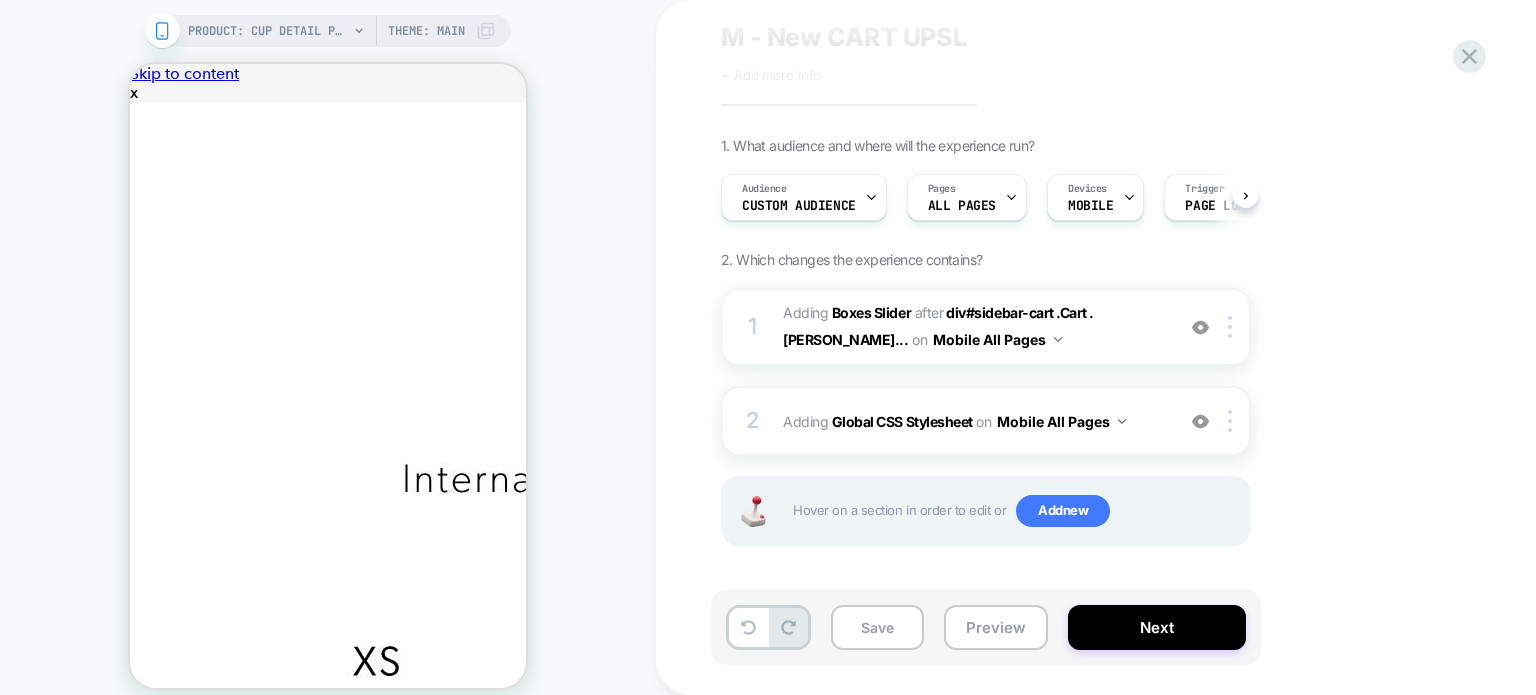 click on "Adding   Global CSS Stylesheet   on Mobile All Pages" at bounding box center [973, 421] 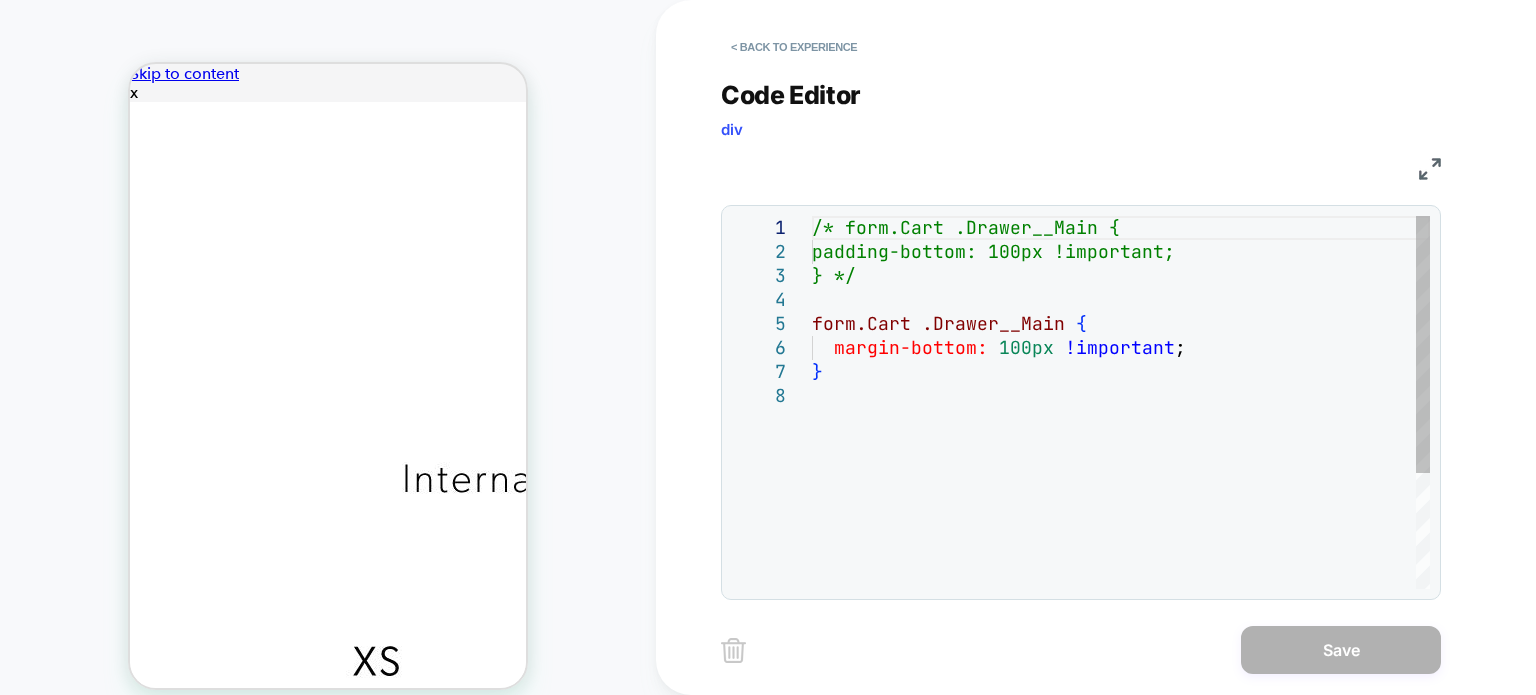 scroll, scrollTop: 0, scrollLeft: 0, axis: both 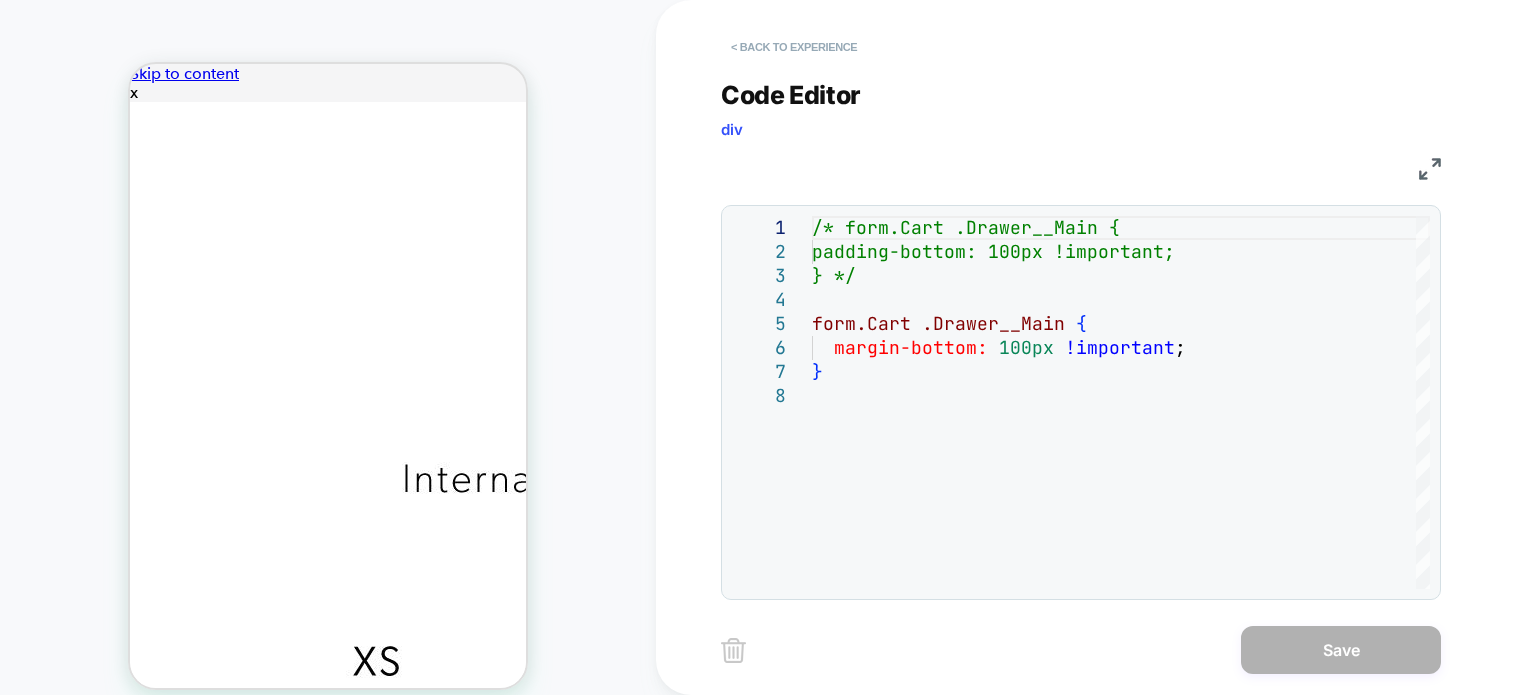 click on "< Back to experience" at bounding box center [794, 47] 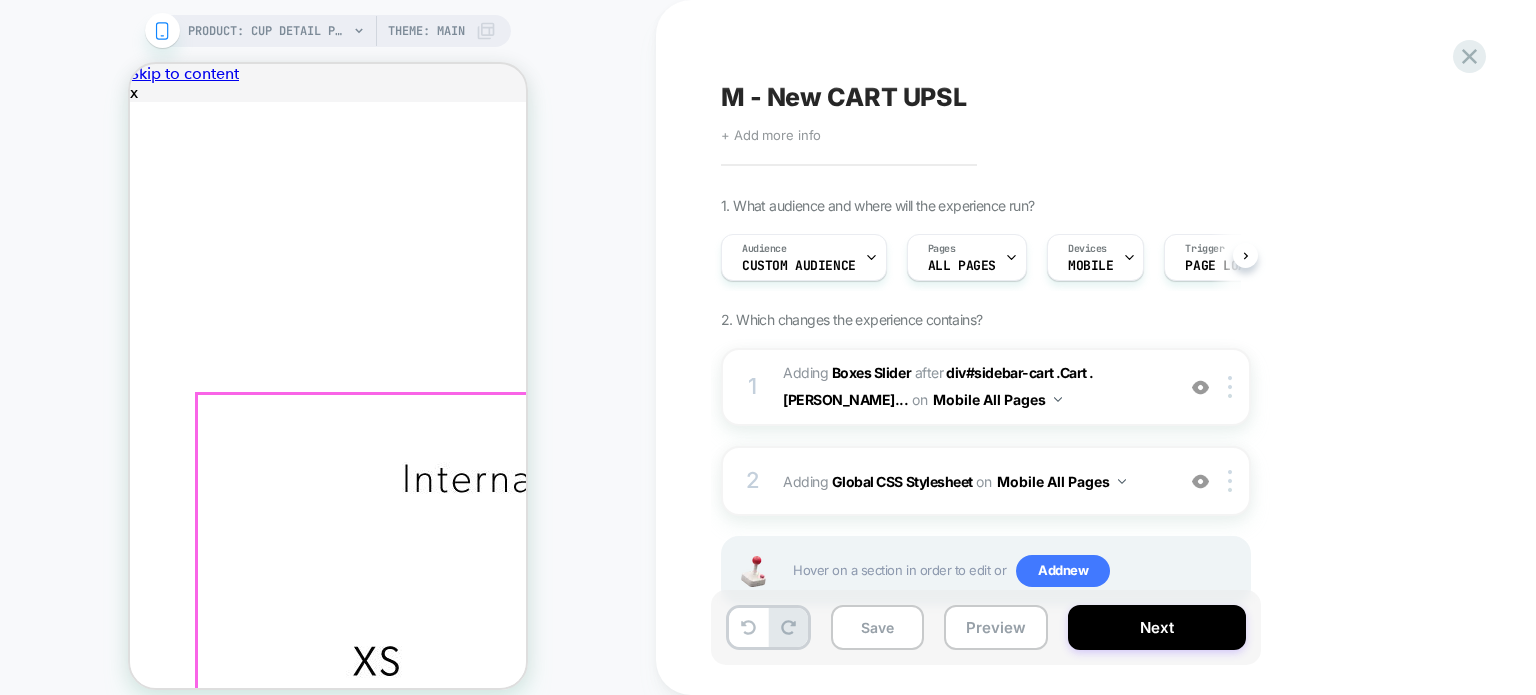 scroll, scrollTop: 0, scrollLeft: 0, axis: both 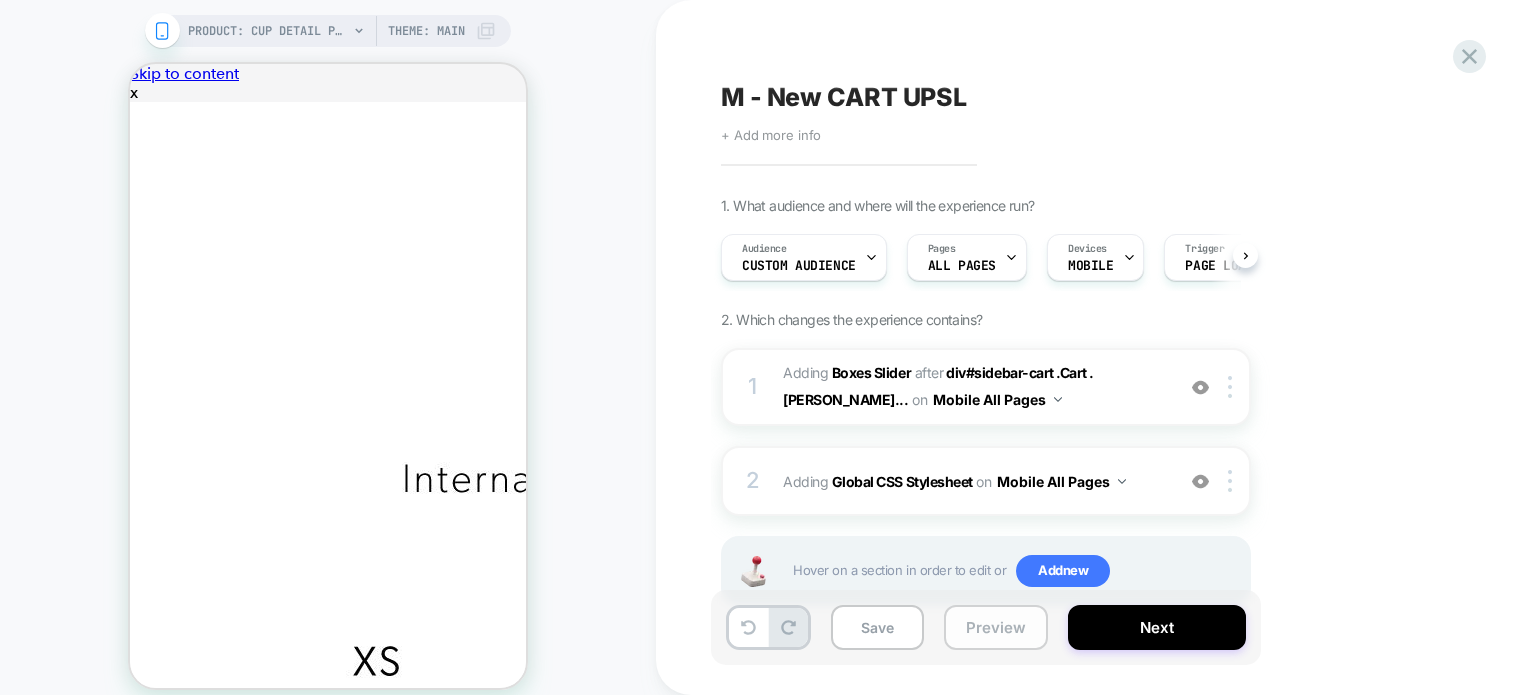 click on "Preview" at bounding box center [996, 627] 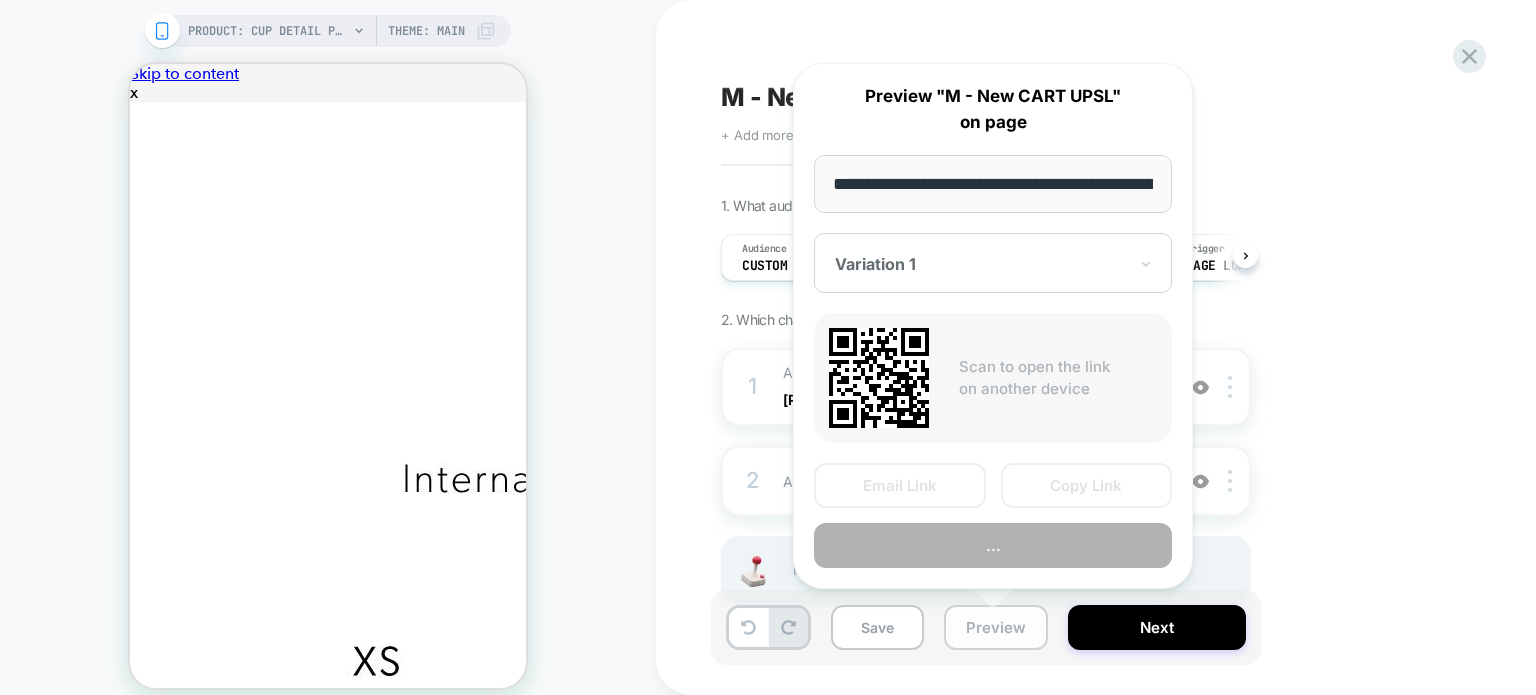 scroll, scrollTop: 0, scrollLeft: 374, axis: horizontal 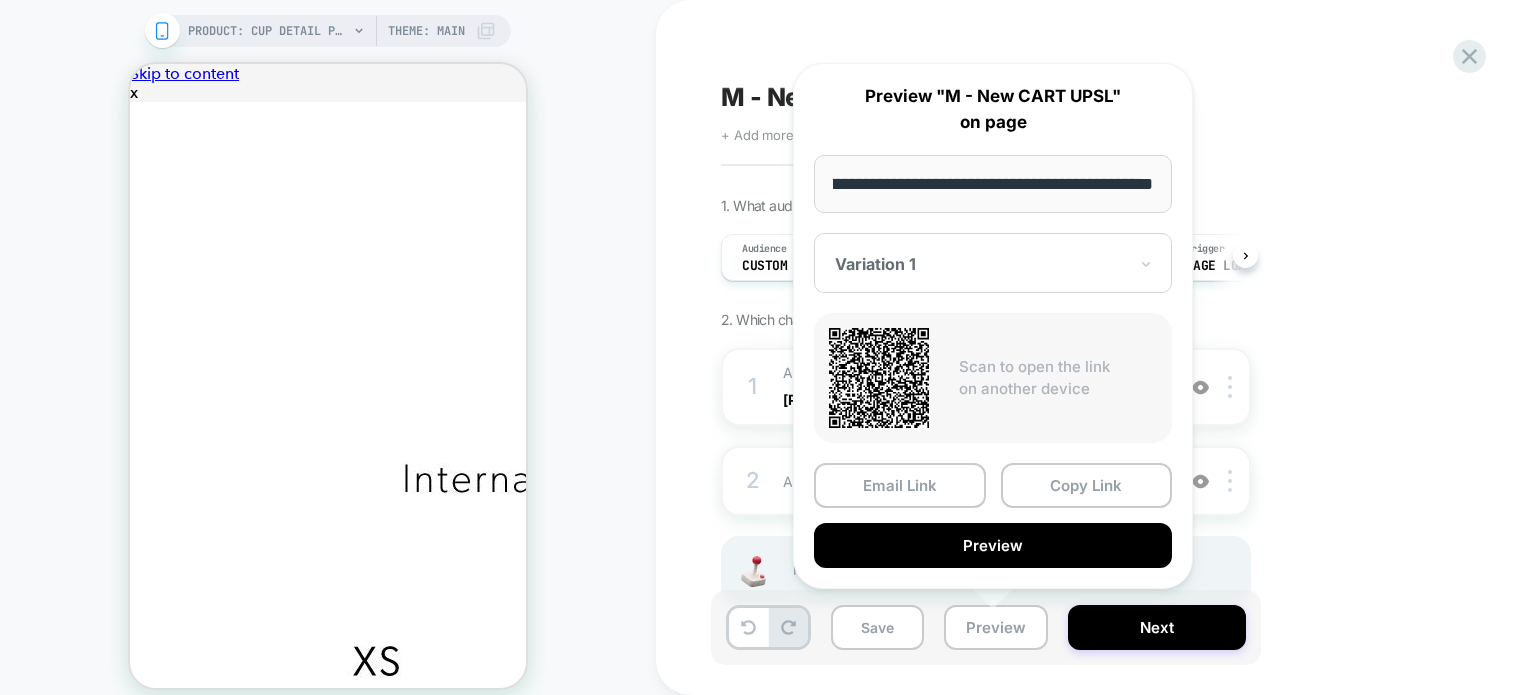 click on "M - New CART UPSL Click to edit experience details + Add more info 1. What audience and where will the experience run? Audience Custom Audience Pages ALL PAGES Devices MOBILE Trigger Page Load 2. Which changes the experience contains? 1 #_loomi_addon_1751358633151 Adding   Boxes Slider   AFTER div#sidebar-cart .Cart .Drawe... div#sidebar-cart .Cart .Drawer__Container   on Mobile All Pages Add Before Add After Duplicate Replace Position Copy CSS Selector Copy Widget Id Rename Copy to   Desktop Target   All Devices Delete Upgrade to latest 2 Adding   Global CSS Stylesheet   on Mobile All Pages Add Before Add After Copy to   Desktop Target   All Devices Delete Hover on a section in order to edit or  Add  new" at bounding box center [1086, 347] 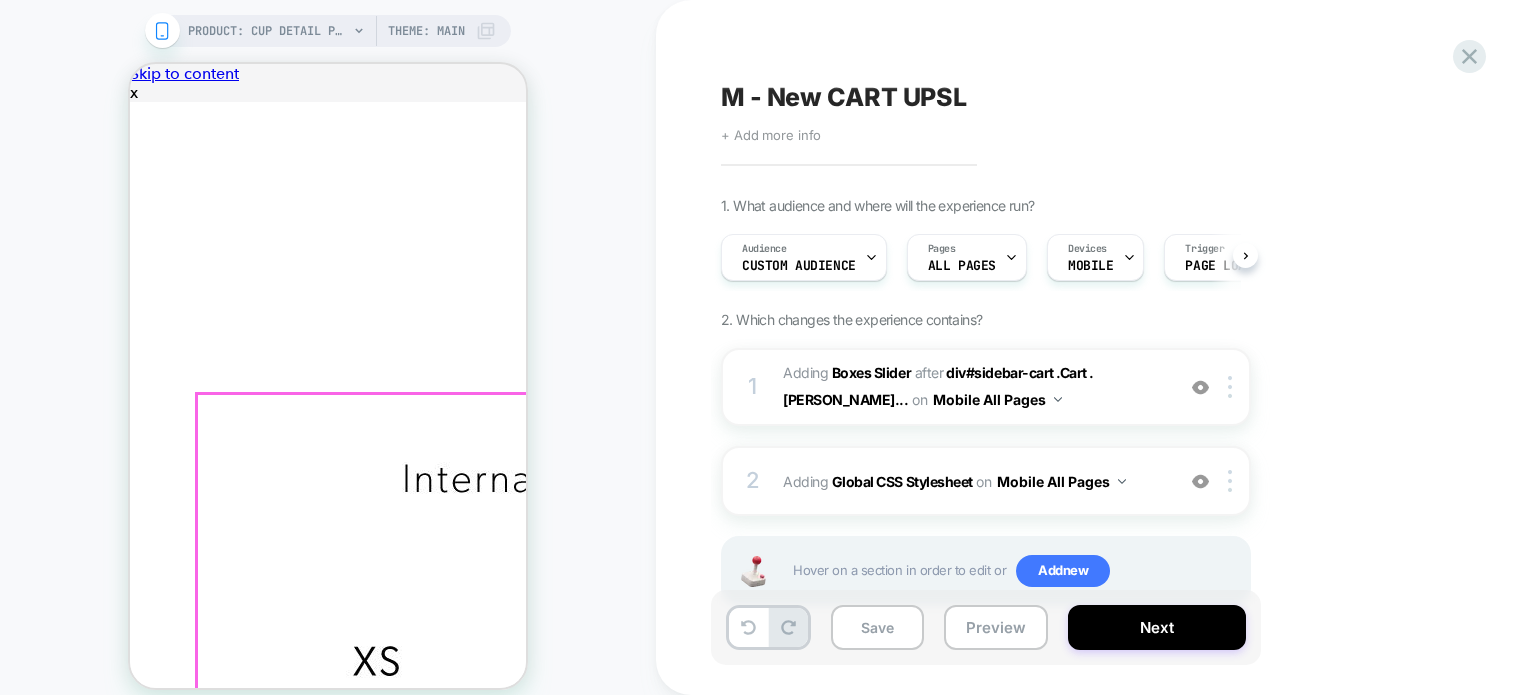 scroll, scrollTop: 90, scrollLeft: 0, axis: vertical 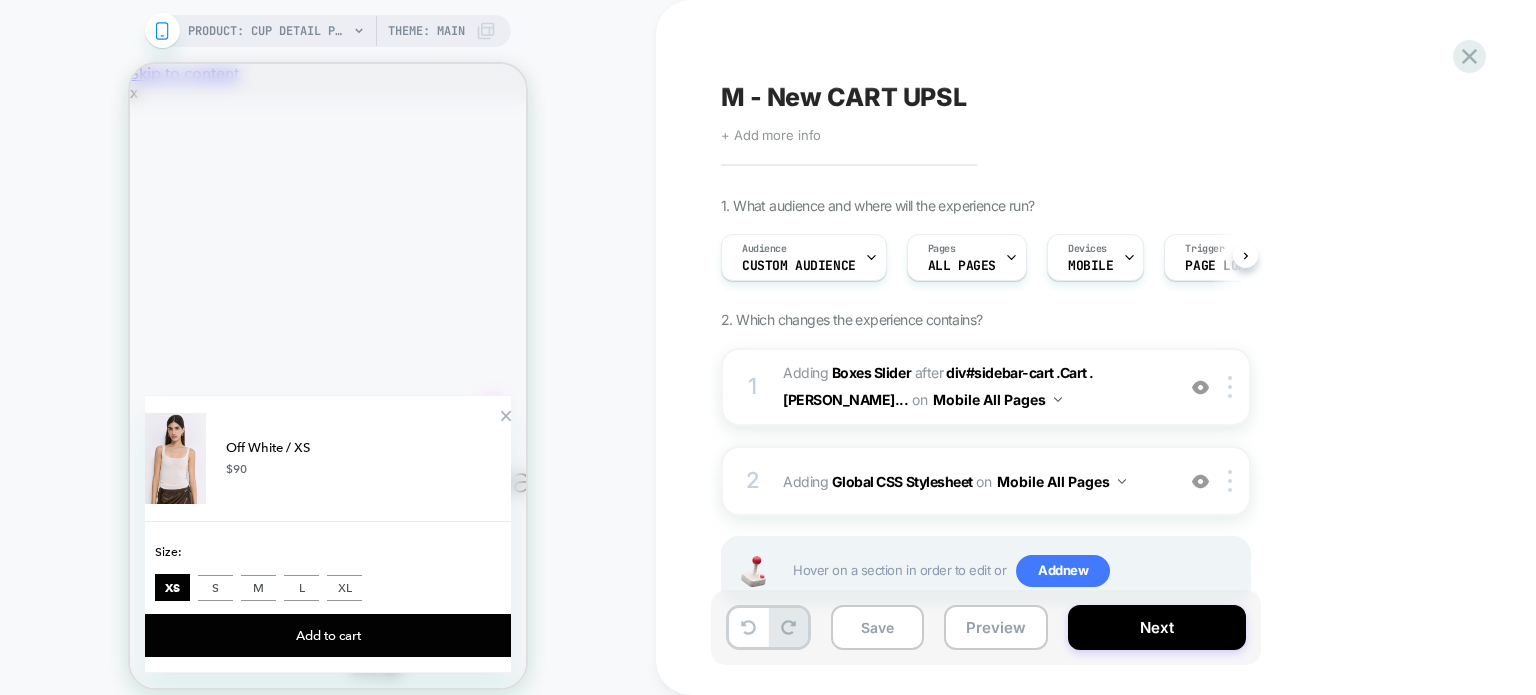 click at bounding box center (506, 415) 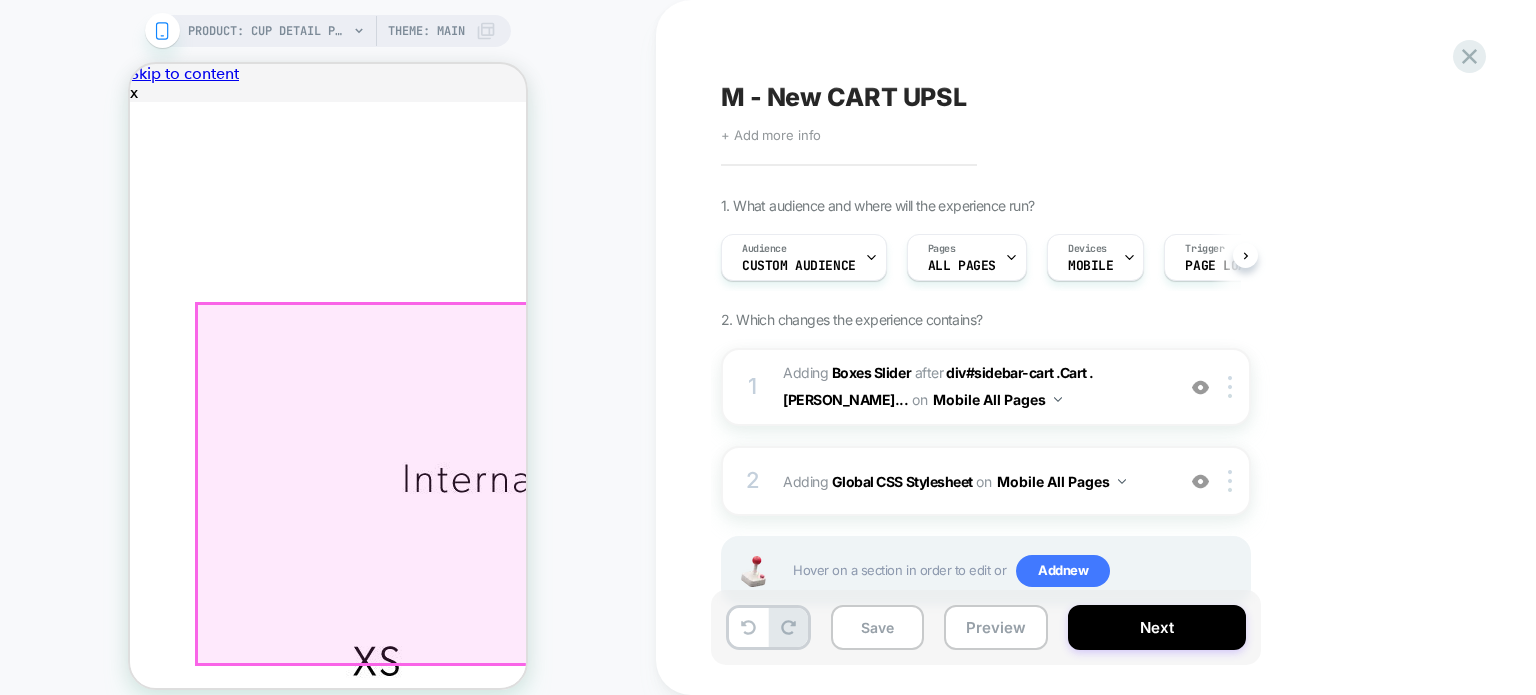 scroll, scrollTop: 90, scrollLeft: 0, axis: vertical 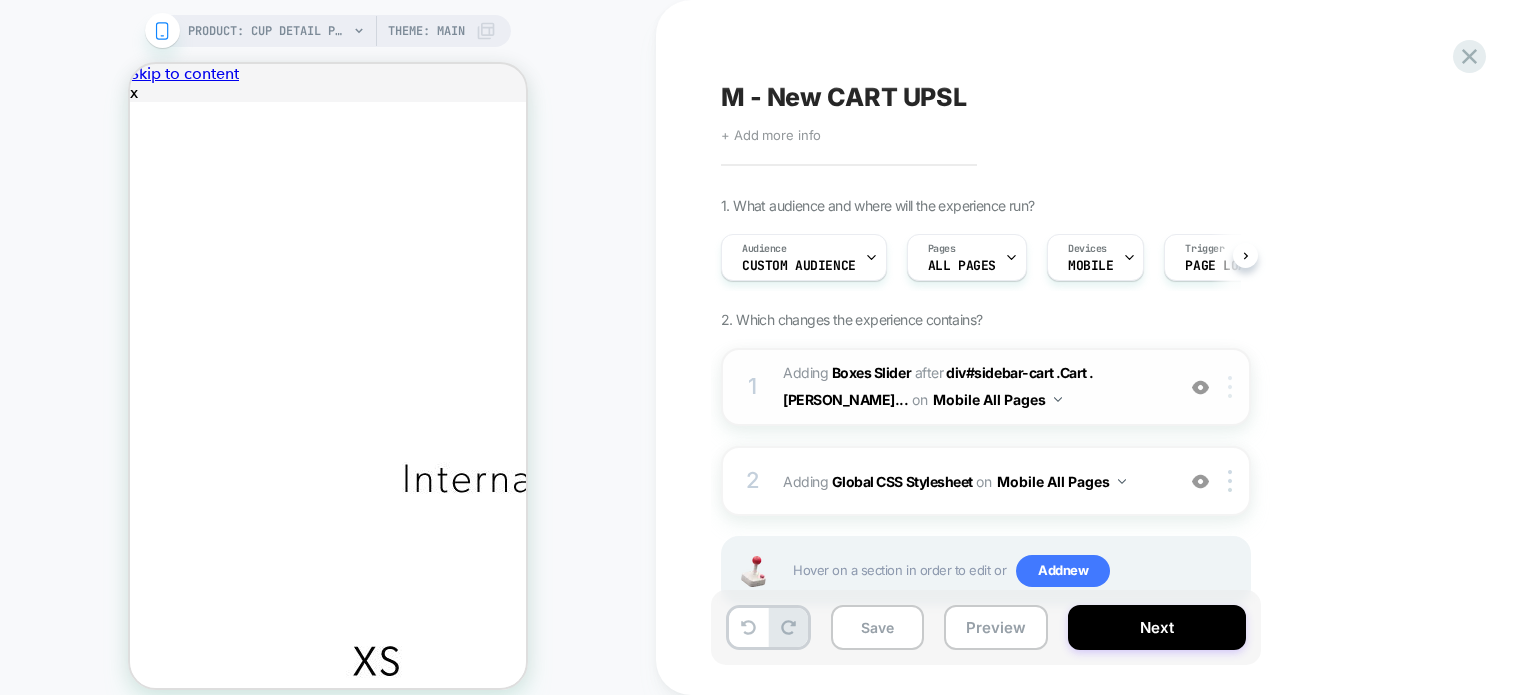 click at bounding box center [1230, 387] 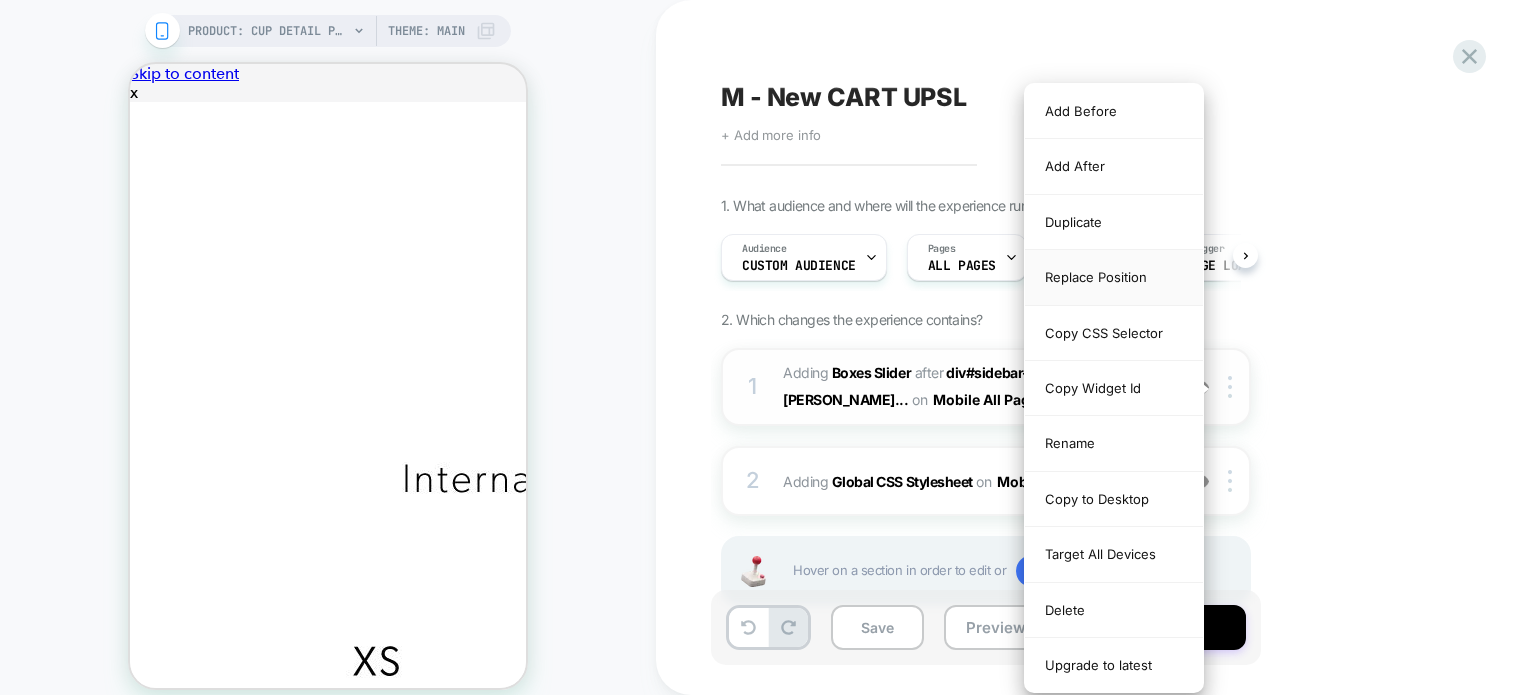 click on "Replace Position" at bounding box center (1114, 277) 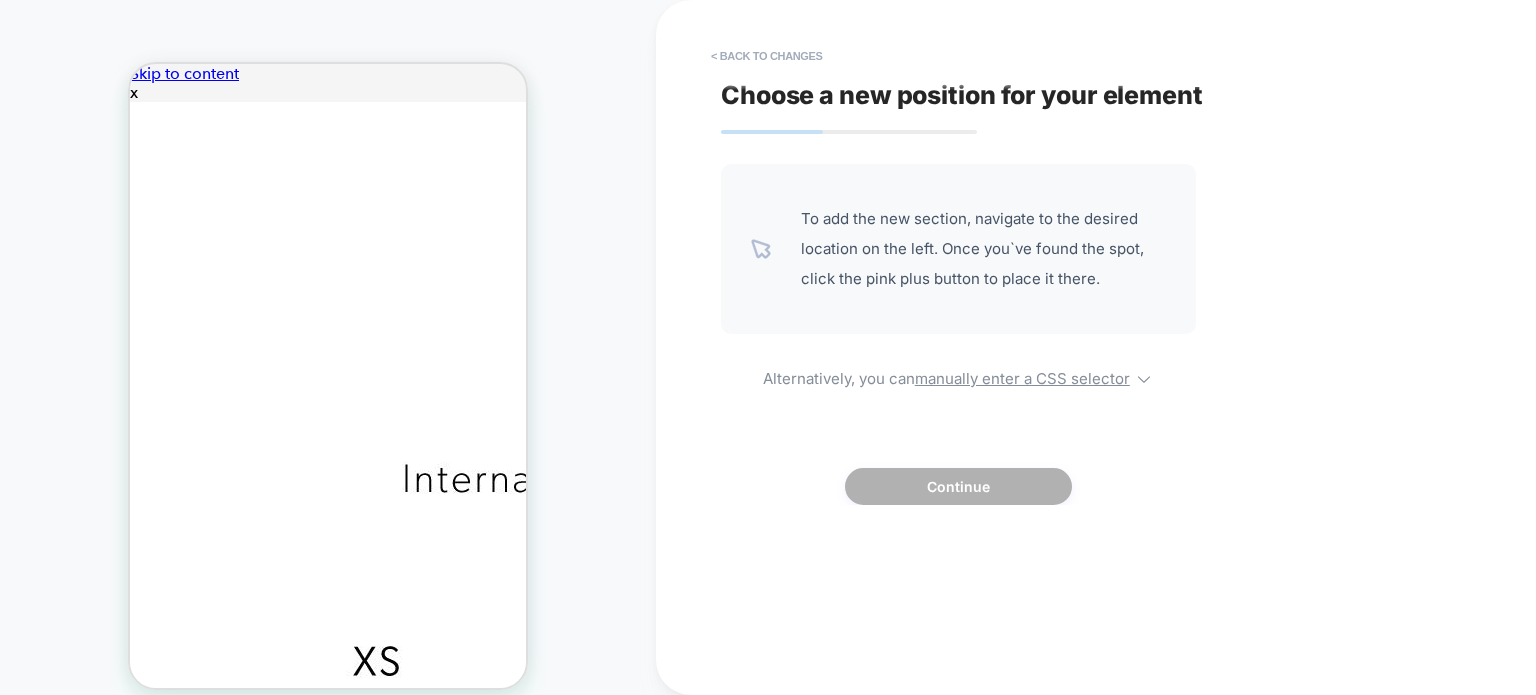 scroll, scrollTop: 0, scrollLeft: 0, axis: both 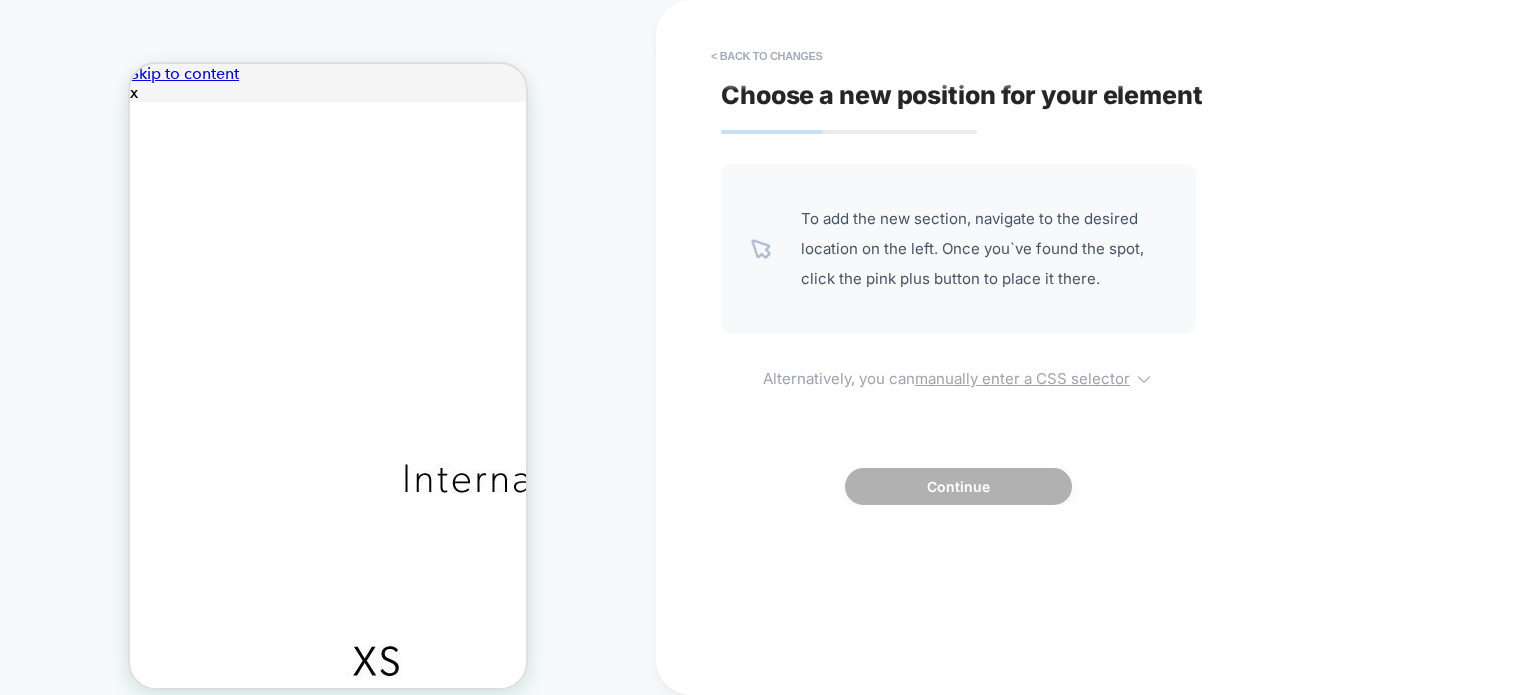 click on "manually enter a CSS selector" at bounding box center [1022, 378] 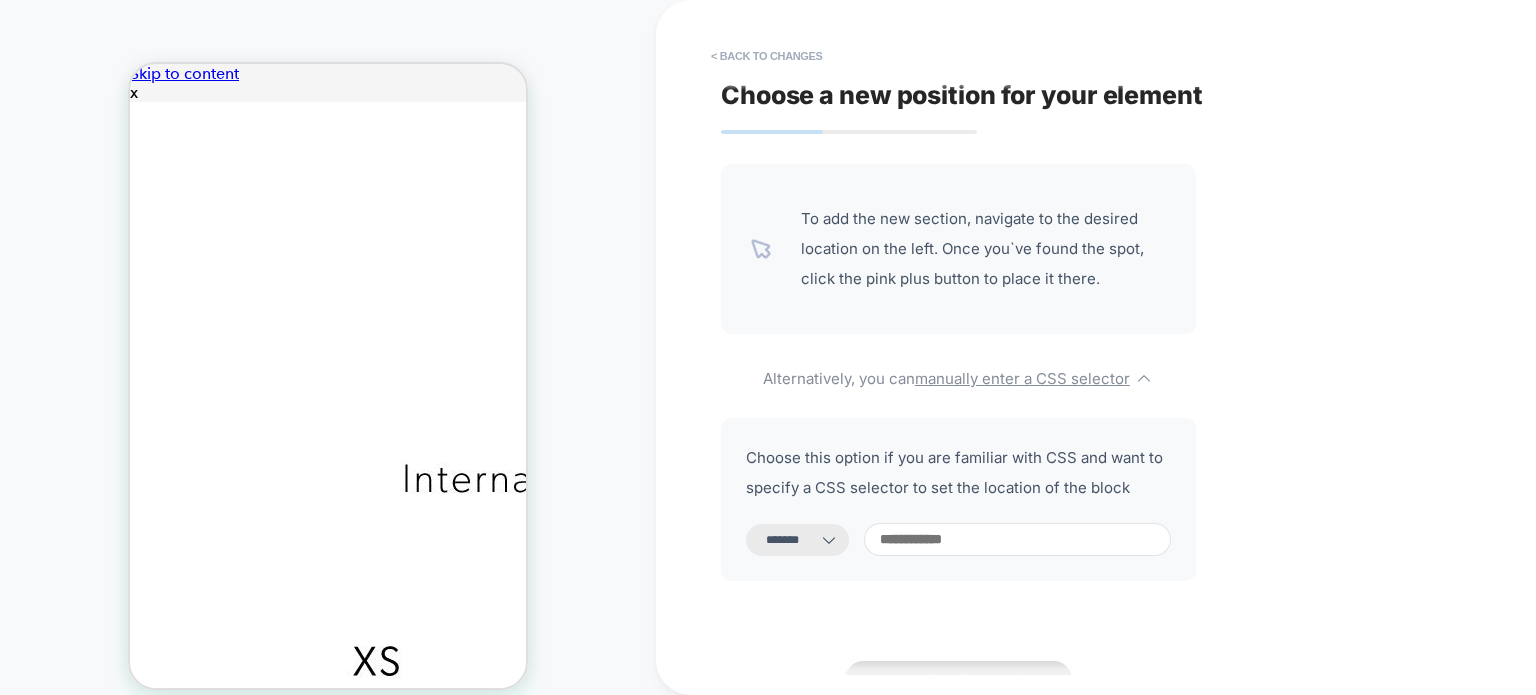click on "**********" at bounding box center (797, 540) 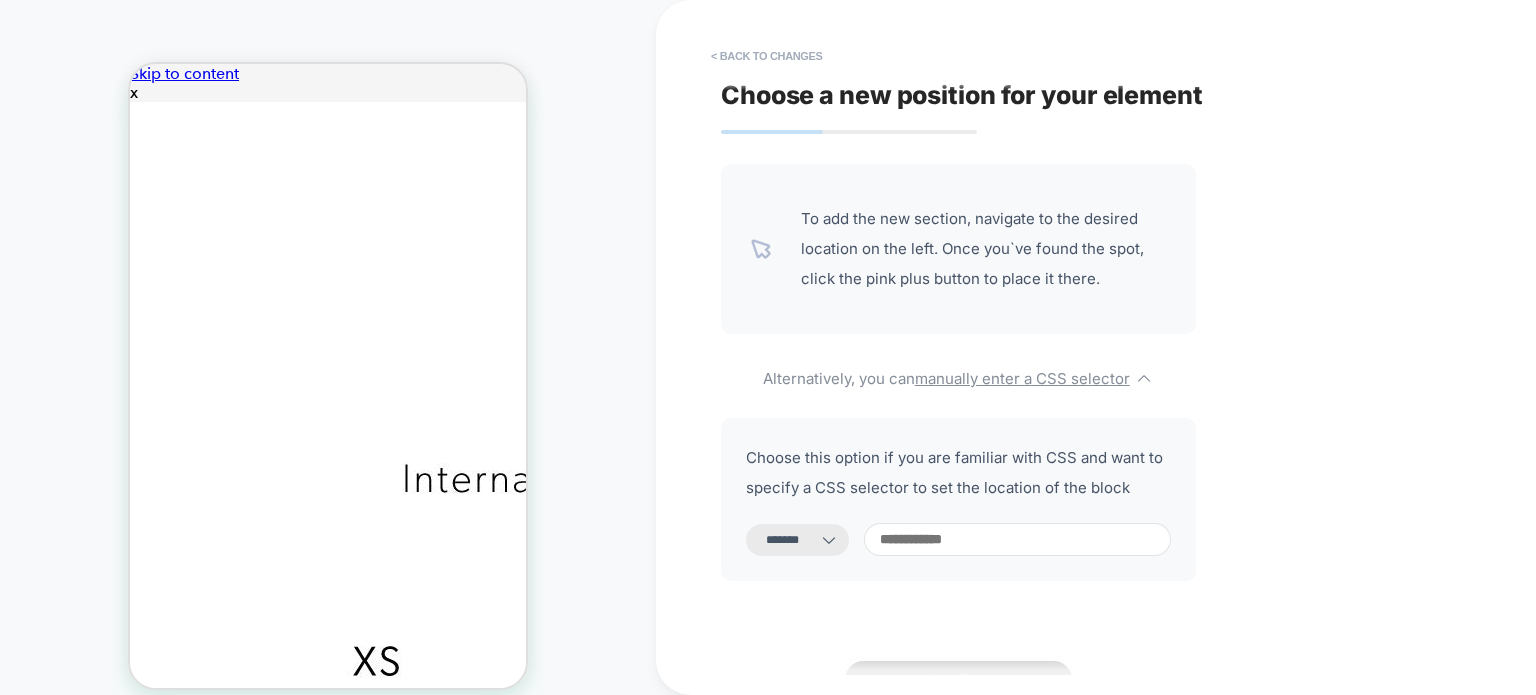 select on "*********" 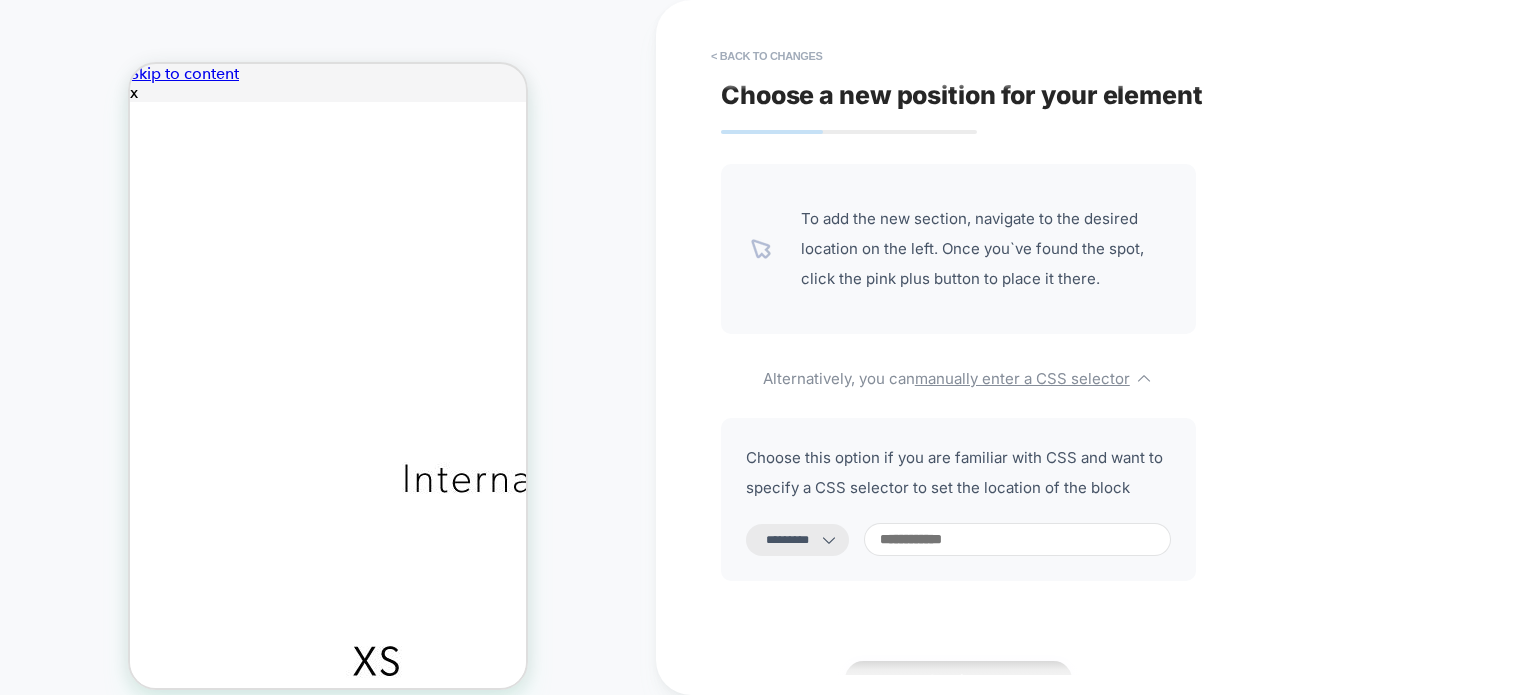 click on "**********" at bounding box center [797, 540] 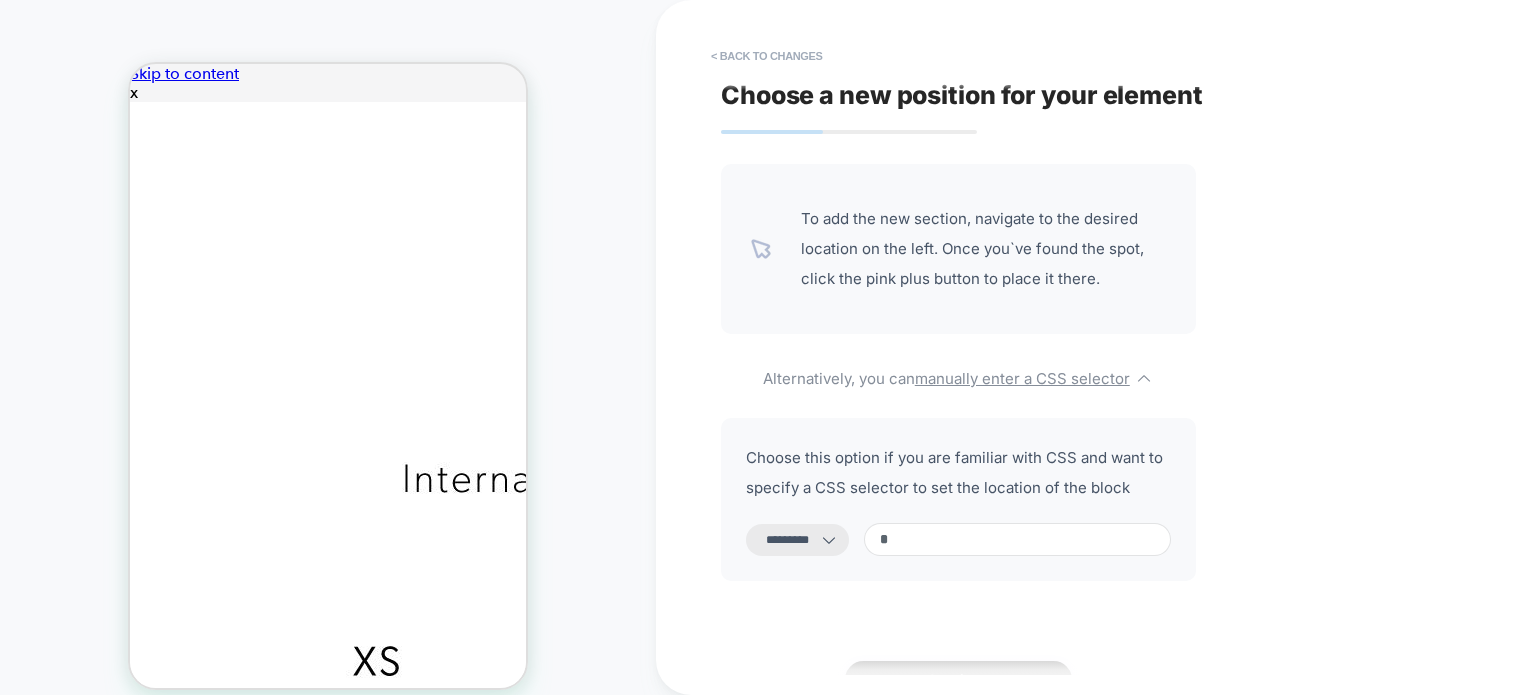 paste on "**********" 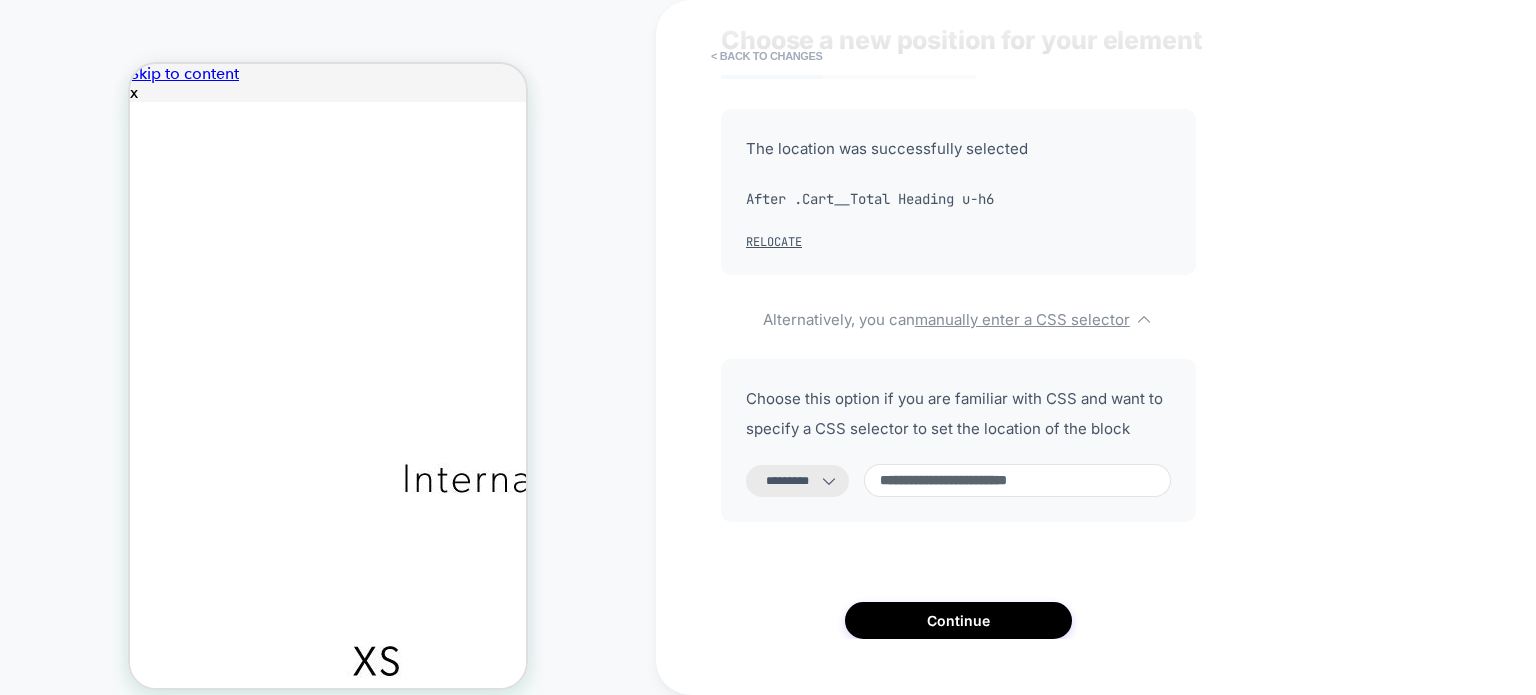 scroll, scrollTop: 101, scrollLeft: 0, axis: vertical 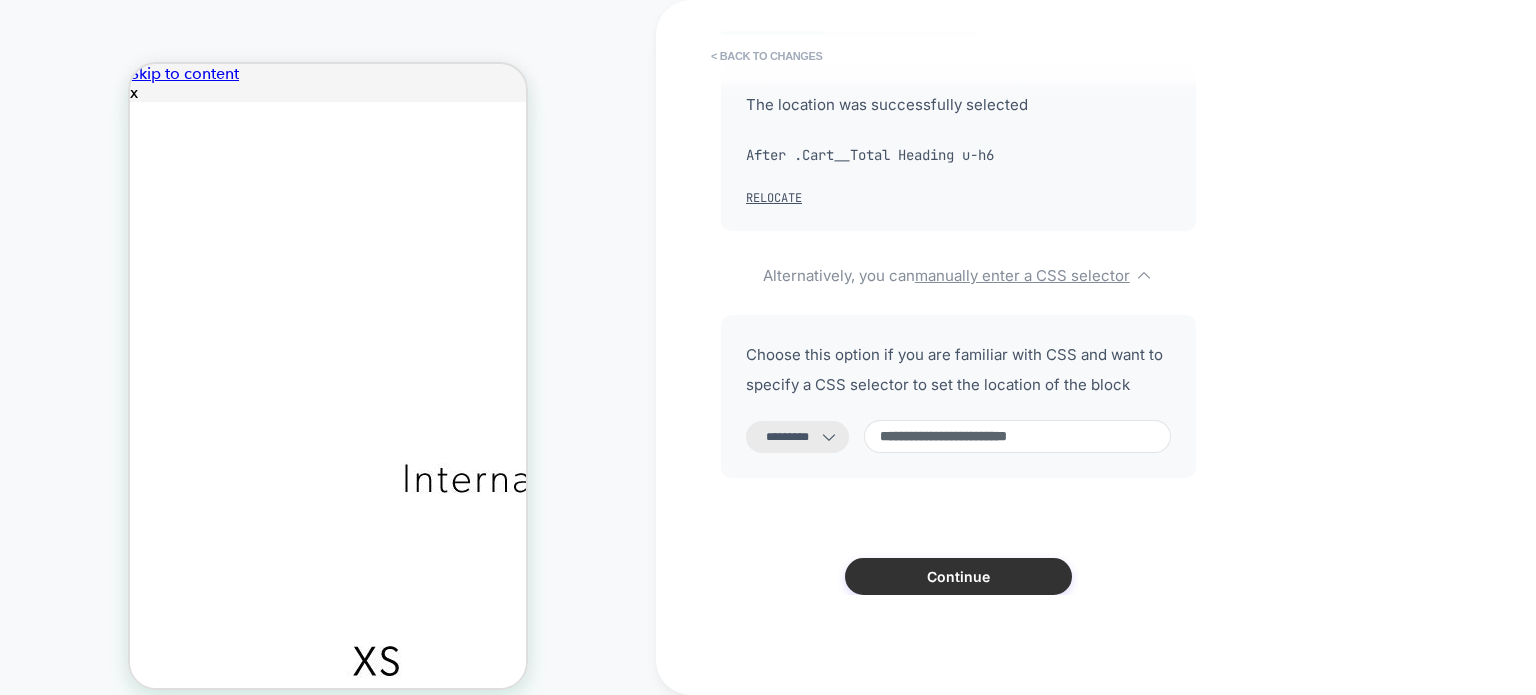type on "**********" 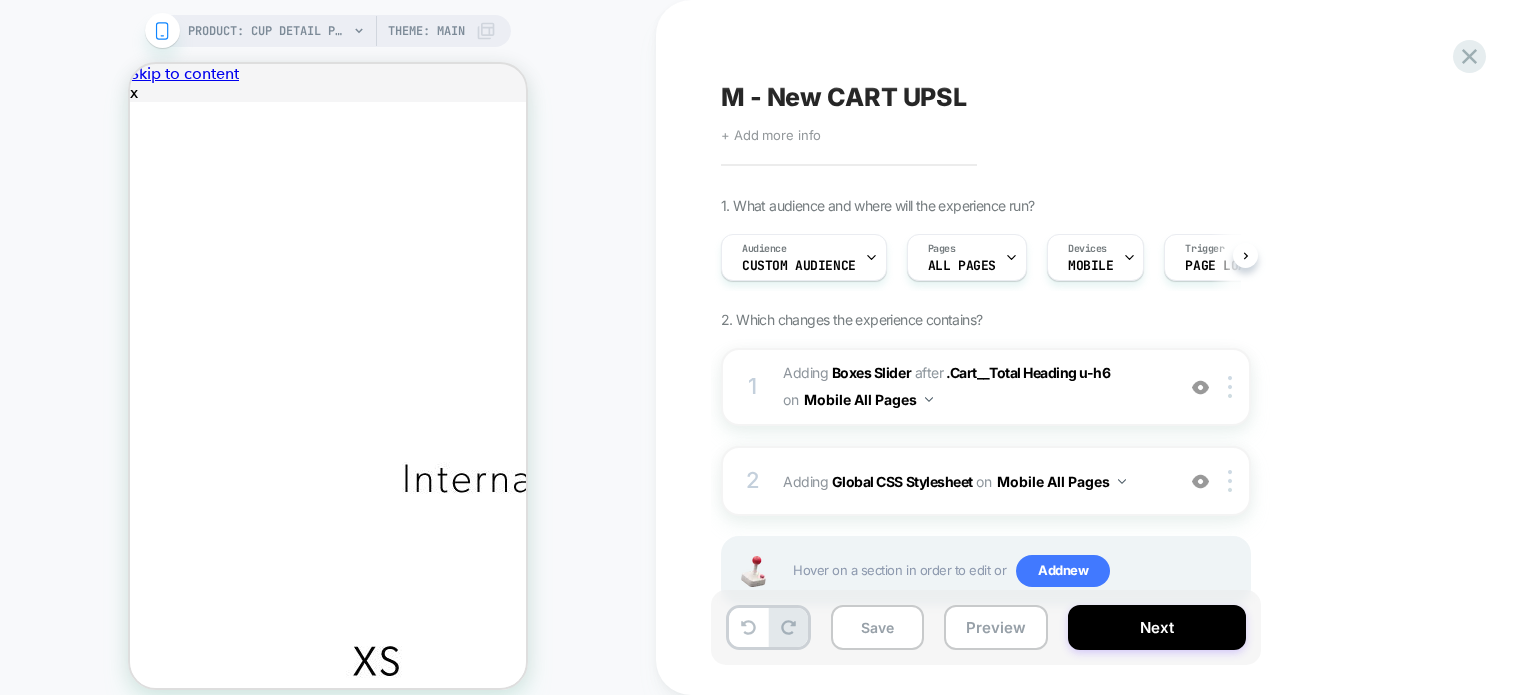 scroll, scrollTop: 0, scrollLeft: 0, axis: both 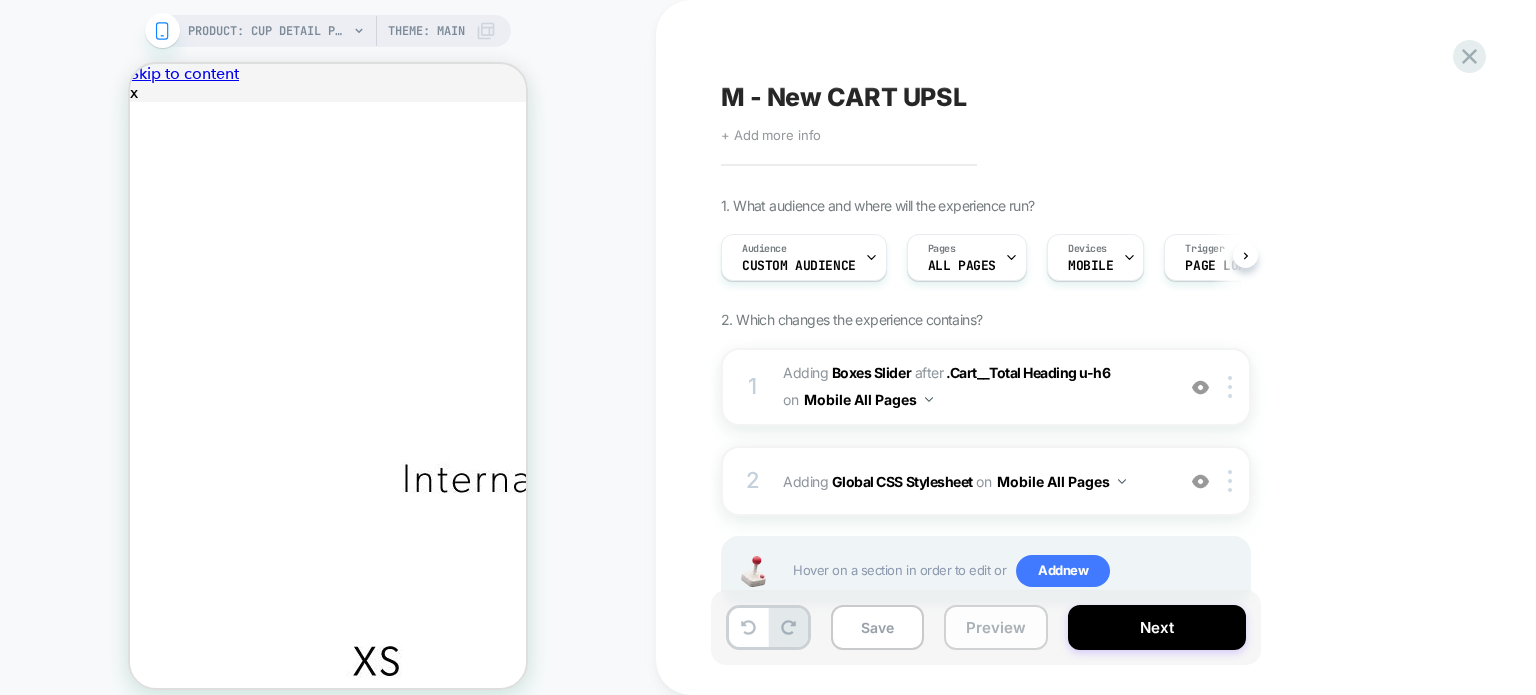 click on "Preview" at bounding box center [996, 627] 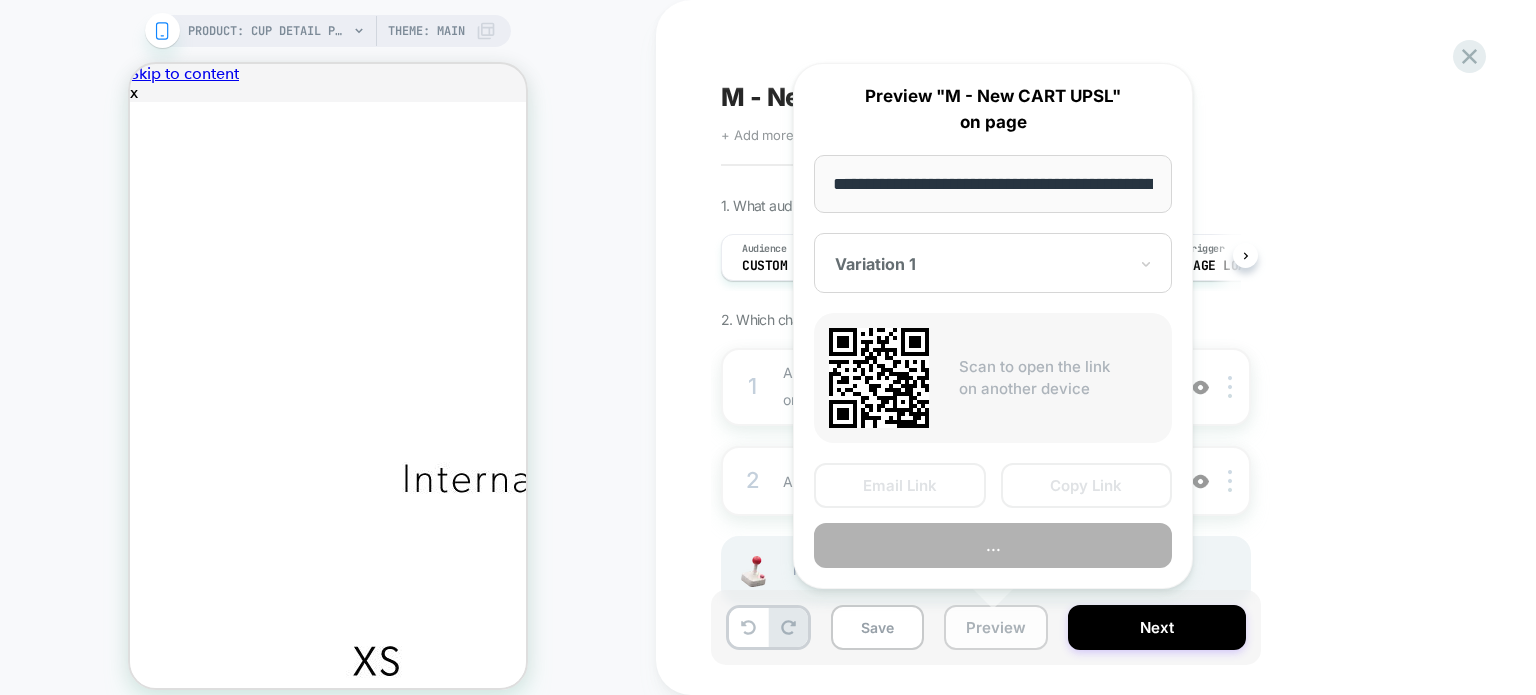 scroll, scrollTop: 0, scrollLeft: 374, axis: horizontal 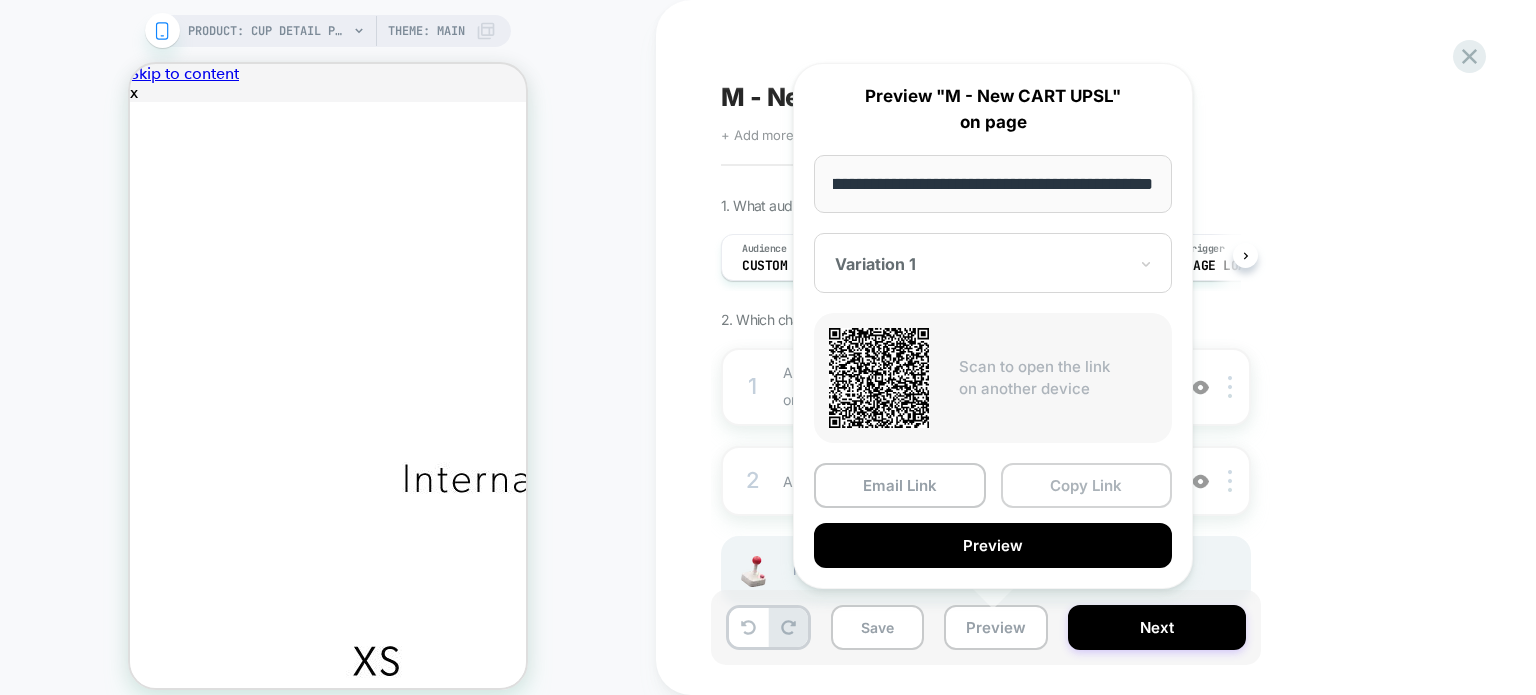click on "Copy Link" at bounding box center [1087, 485] 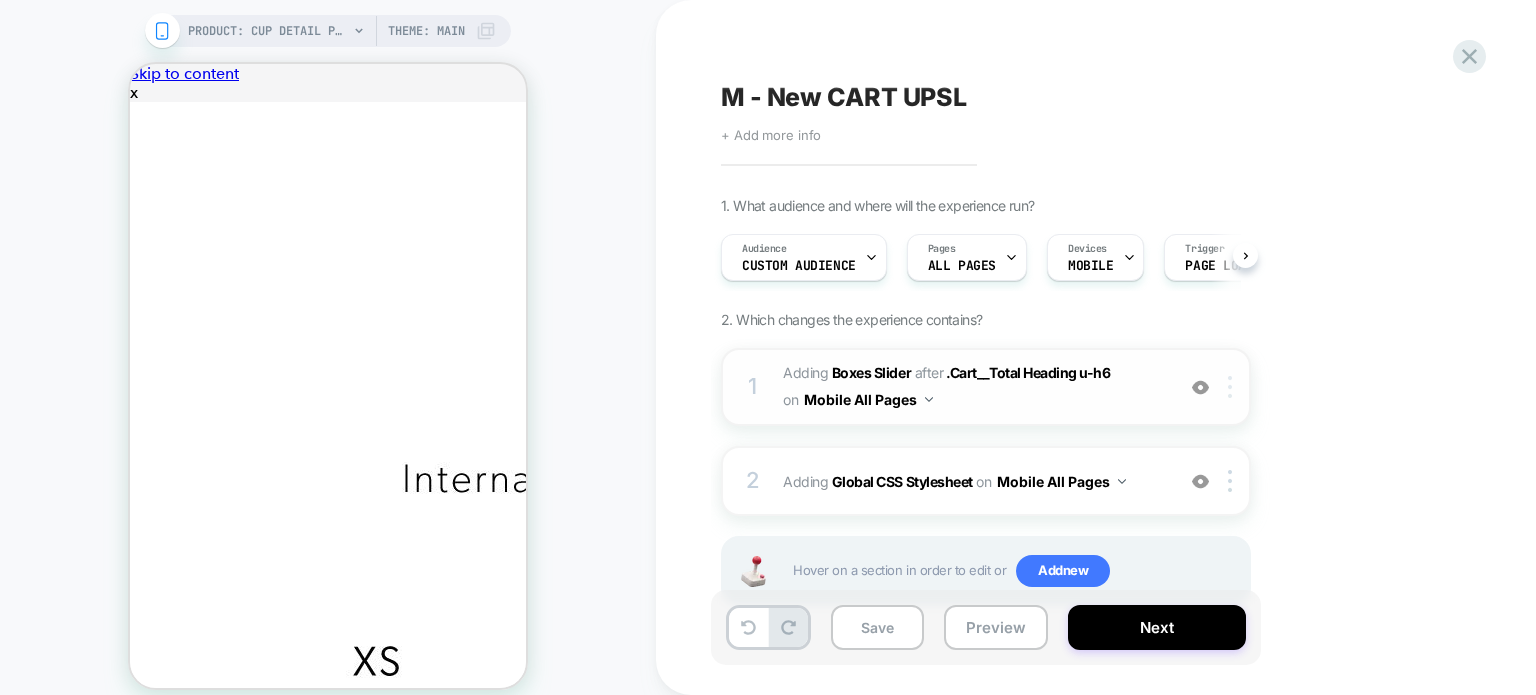 click at bounding box center (1233, 387) 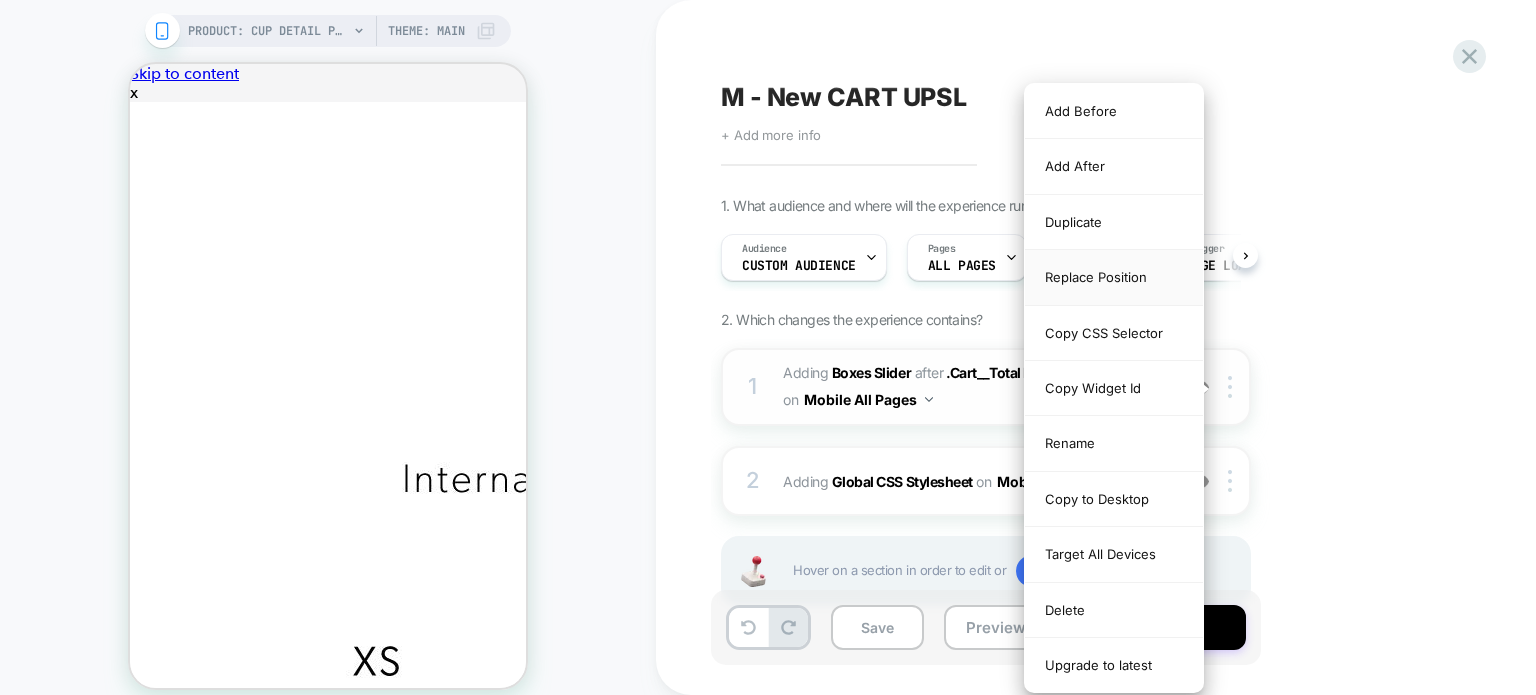 click on "Replace Position" at bounding box center [1114, 277] 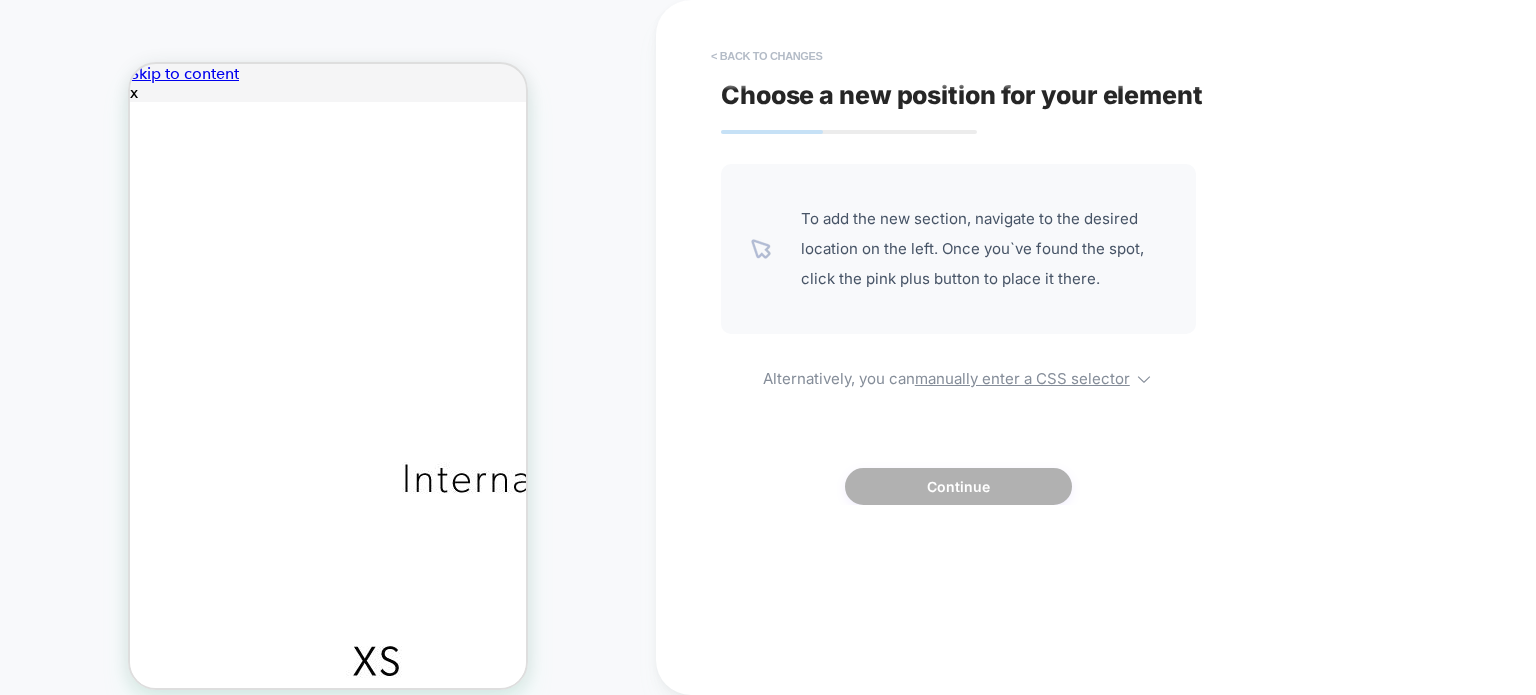 drag, startPoint x: 749, startPoint y: 59, endPoint x: 311, endPoint y: 237, distance: 472.78748 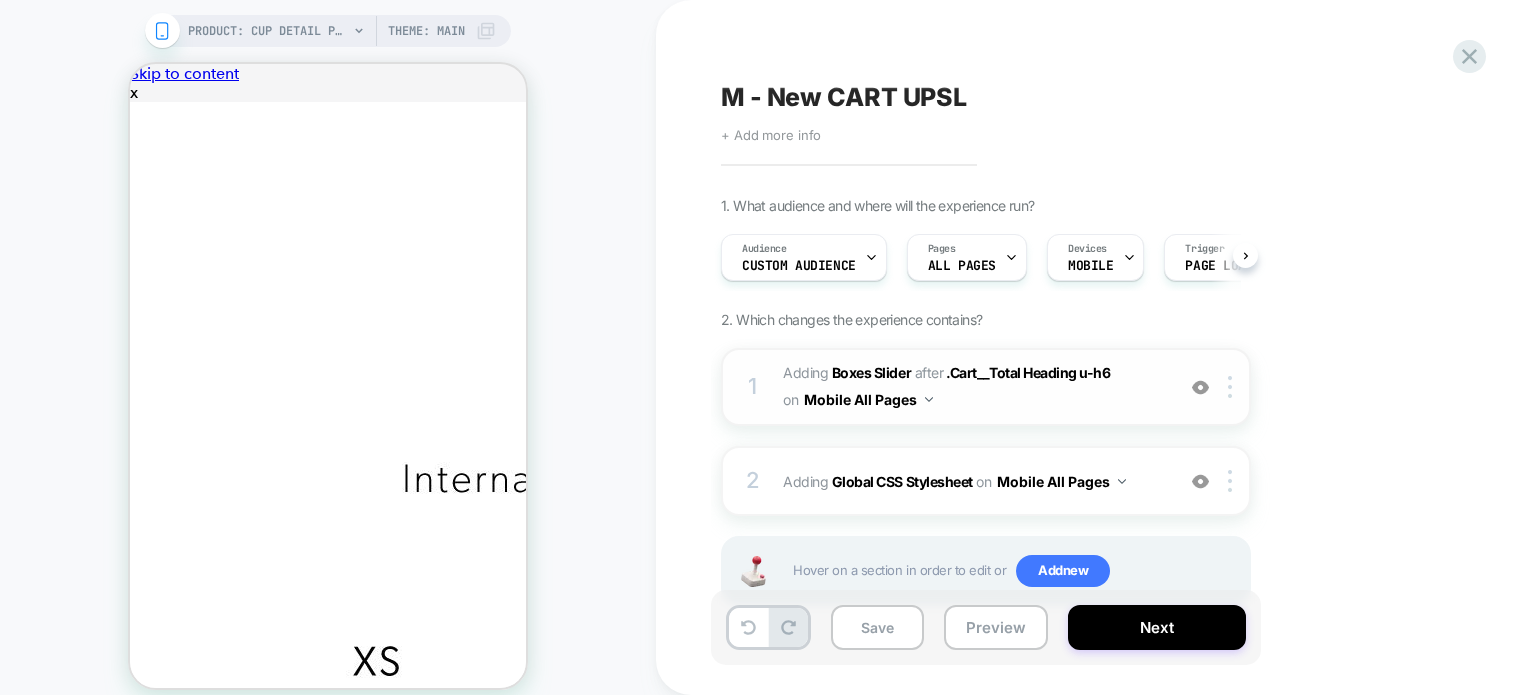 scroll, scrollTop: 0, scrollLeft: 0, axis: both 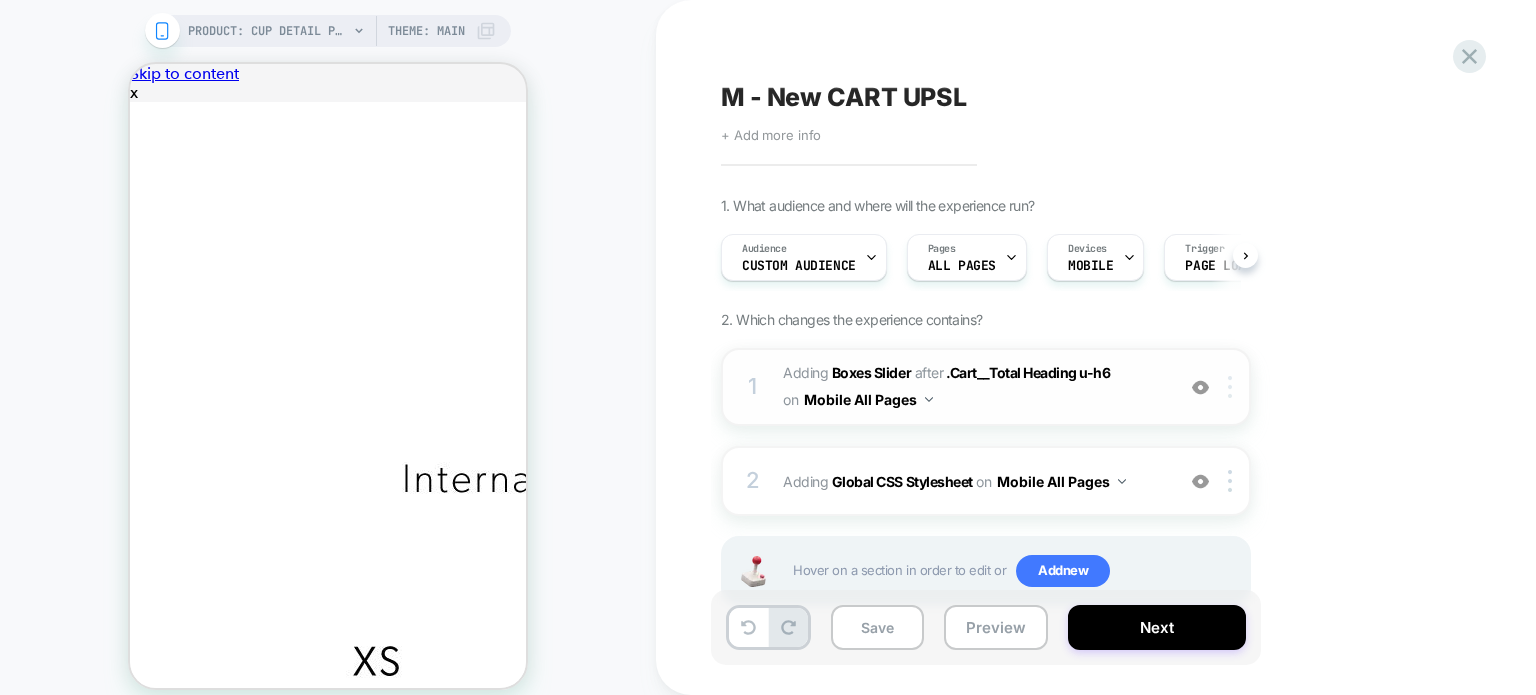 click at bounding box center [1233, 387] 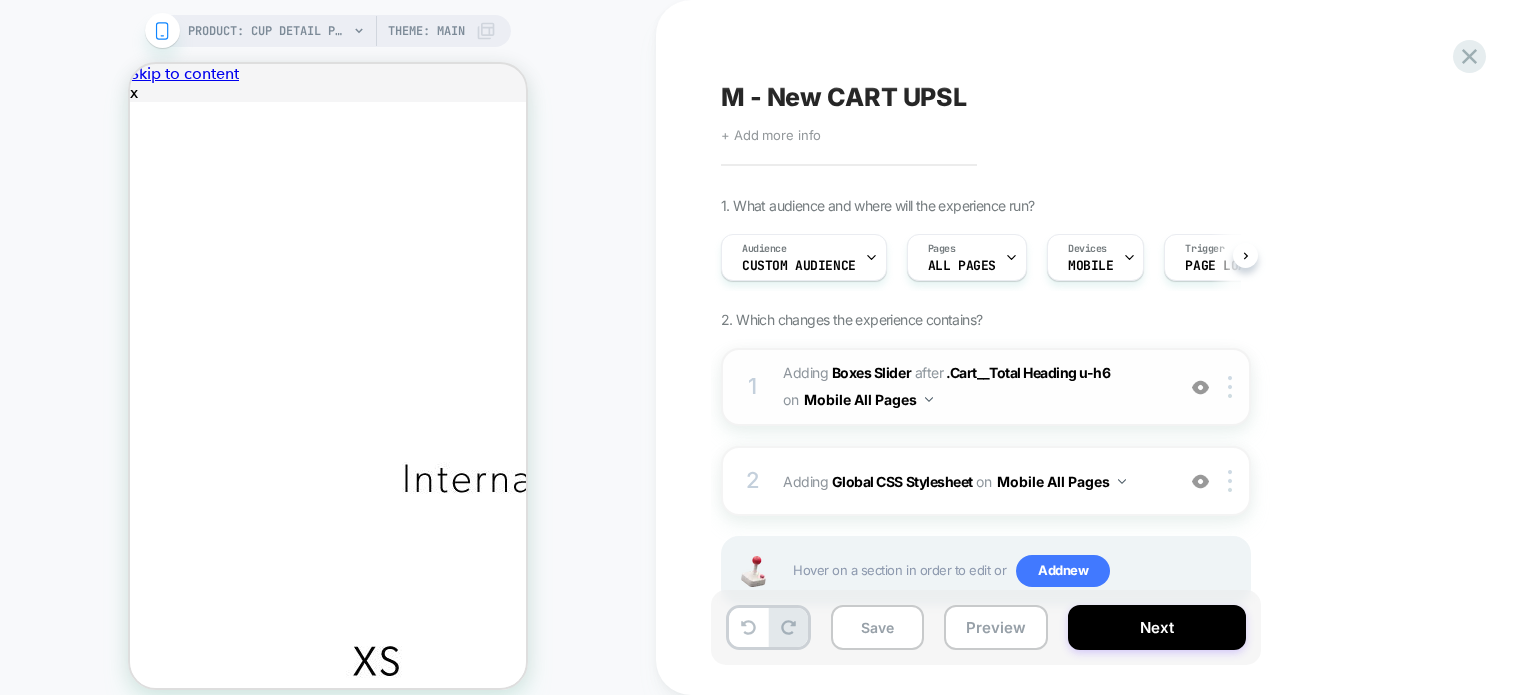 click on "1 #_loomi_addon_1751358633151 Adding   Boxes Slider   AFTER .Cart__Total Heading u-h6 .Cart__Total Heading u-h6   on Mobile All Pages Add Before Add After Duplicate Replace Position Copy CSS Selector Copy Widget Id Rename Copy to   Desktop Target   All Devices Delete Upgrade to latest" at bounding box center [986, 387] 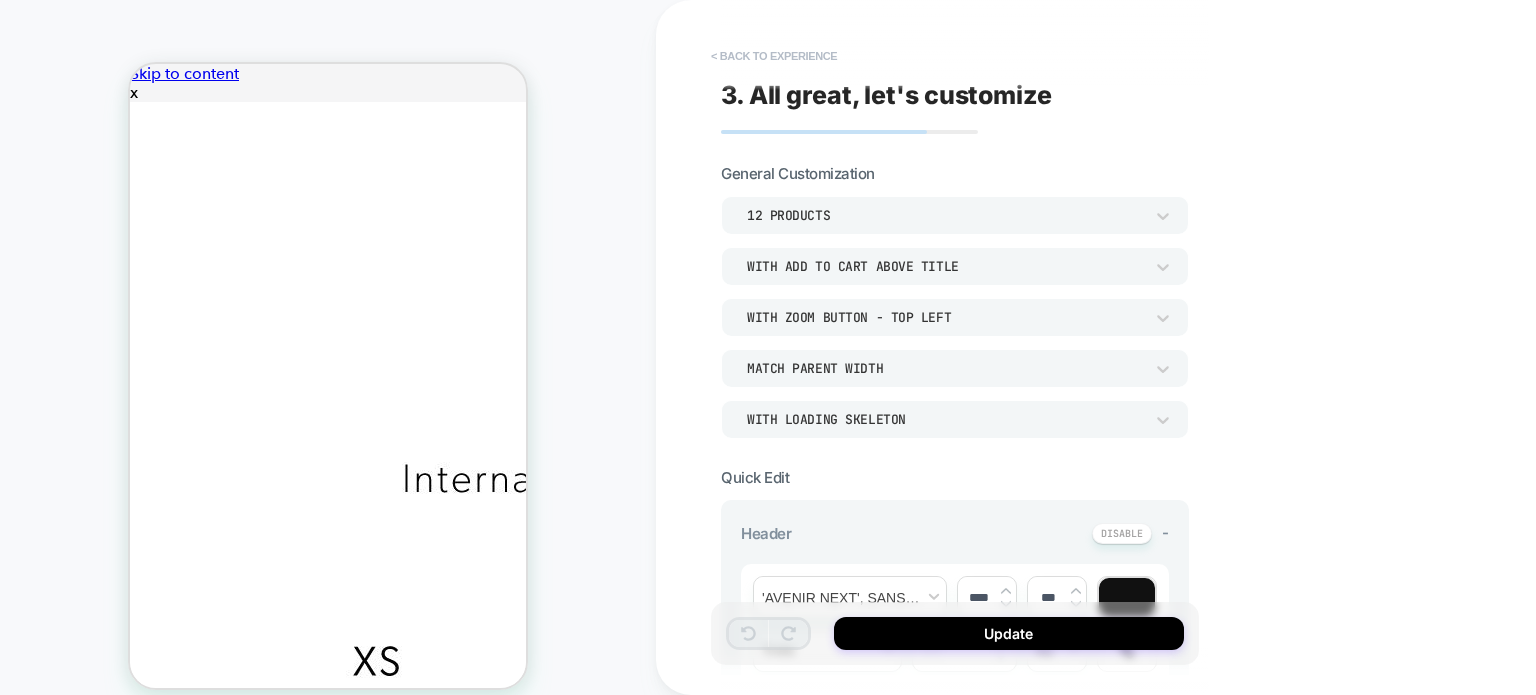 click on "< Back to experience" at bounding box center [774, 56] 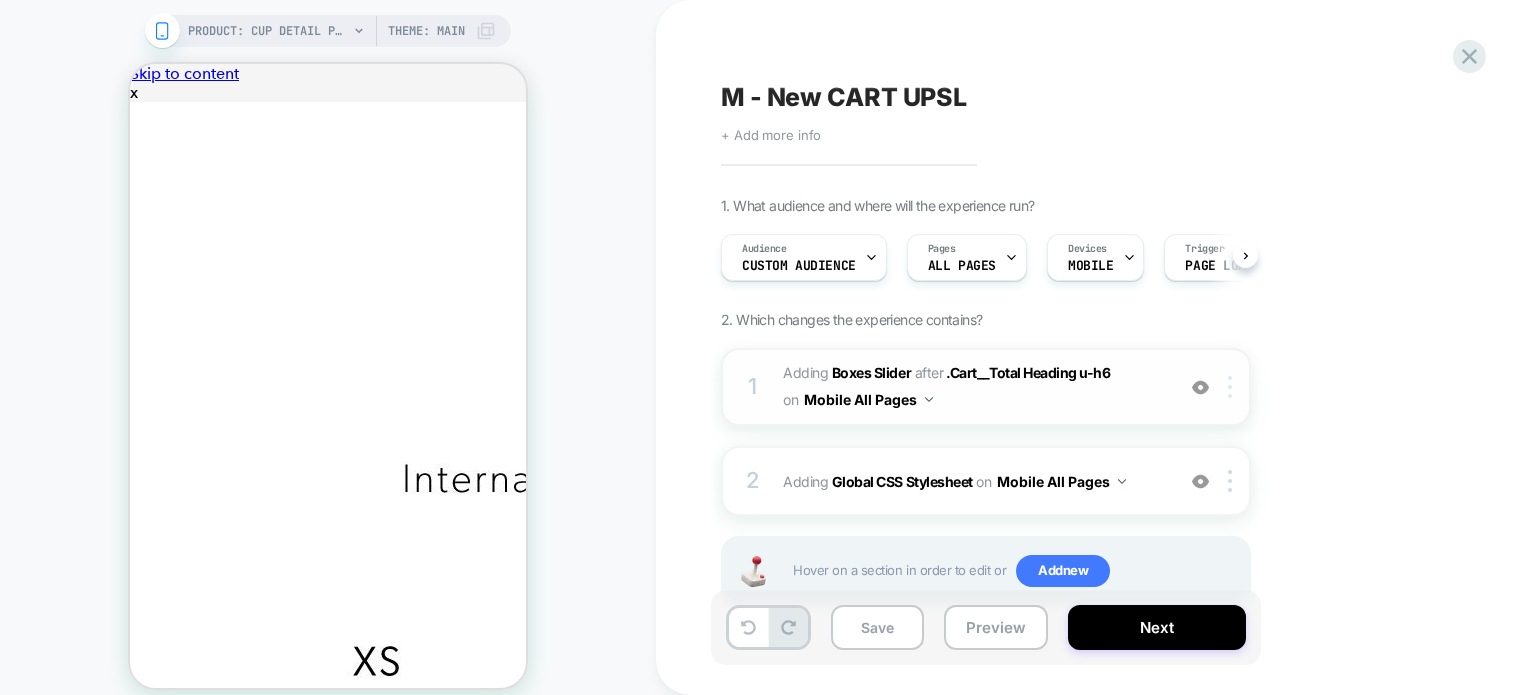 scroll, scrollTop: 0, scrollLeft: 0, axis: both 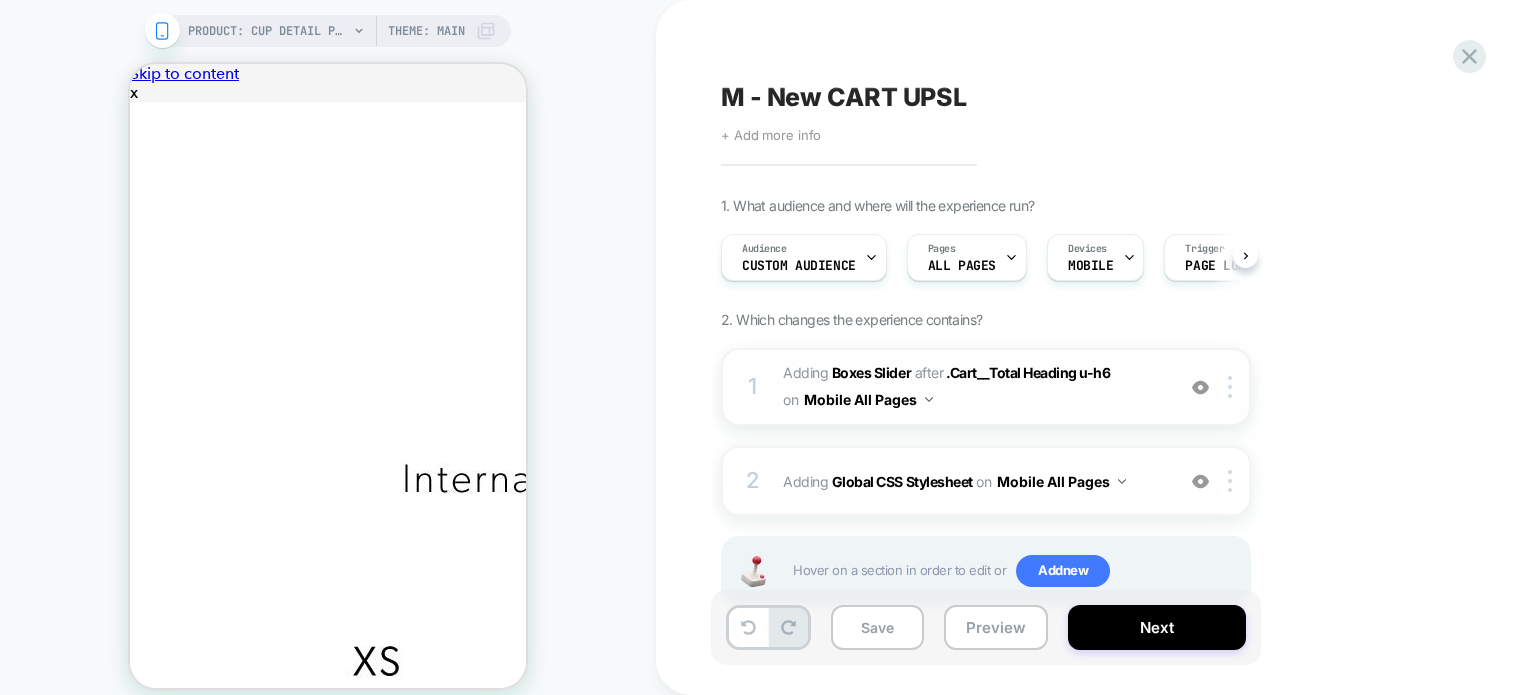click on "1 #_loomi_addon_1751358633151 Adding   Boxes Slider   AFTER .Cart__Total Heading u-h6 .Cart__Total Heading u-h6   on Mobile All Pages Add Before Add After Duplicate Replace Position Copy CSS Selector Copy Widget Id Rename Copy to   Desktop Target   All Devices Delete Upgrade to latest" at bounding box center [986, 387] 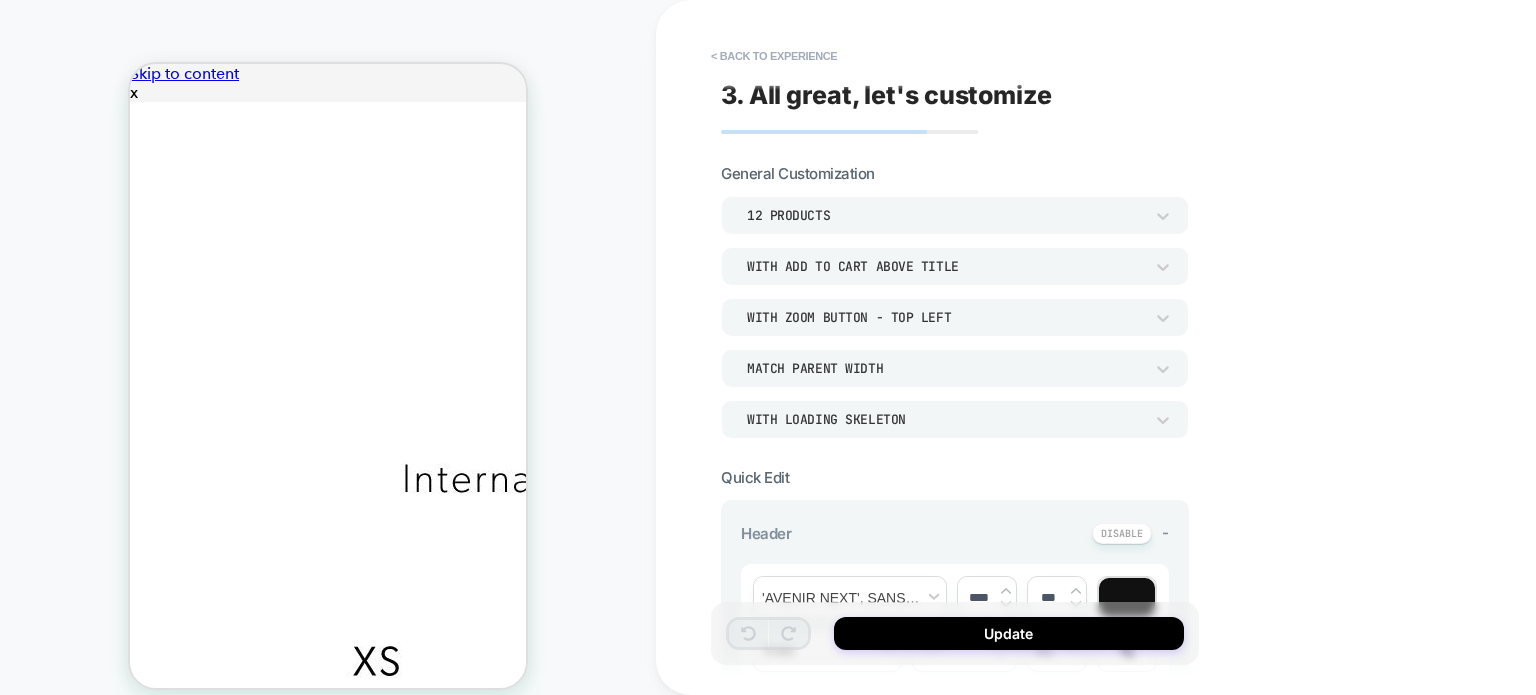 click on "< Back to experience" at bounding box center (774, 56) 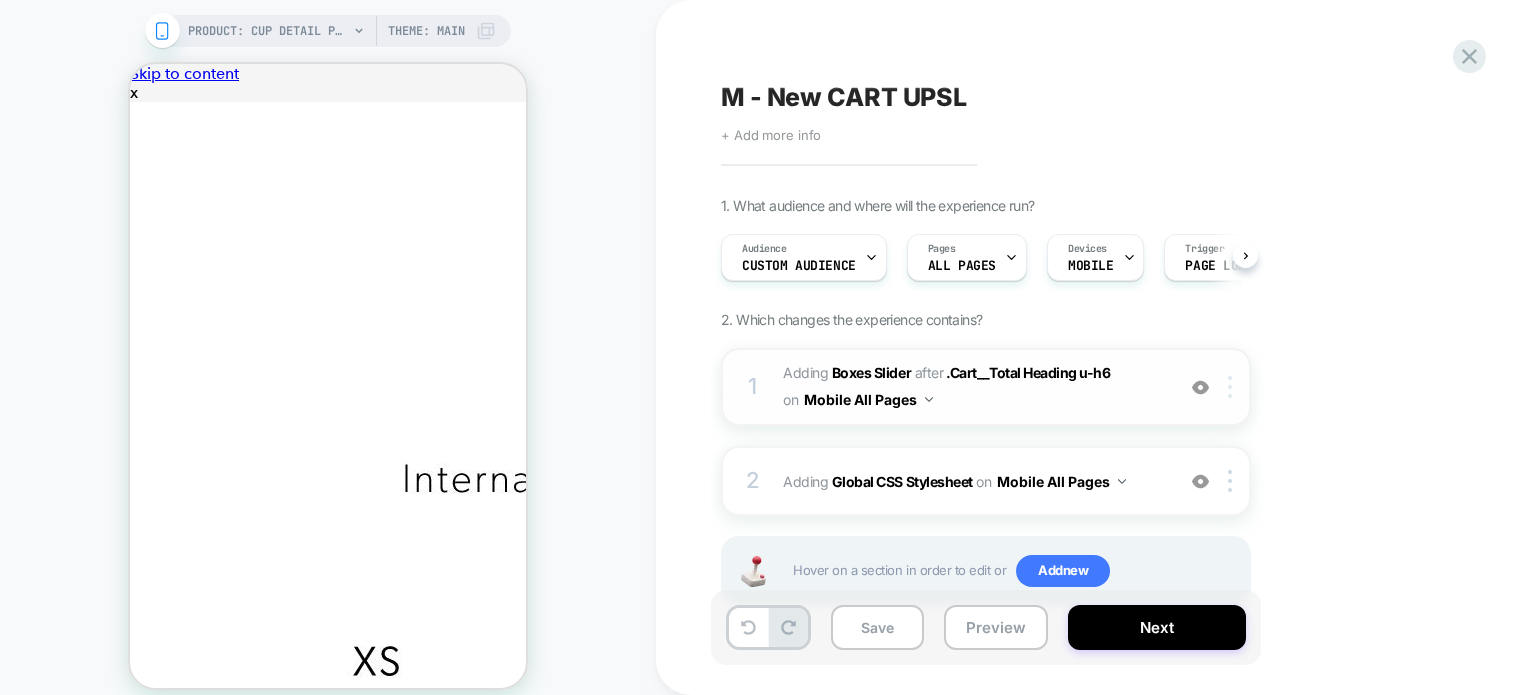 scroll, scrollTop: 0, scrollLeft: 0, axis: both 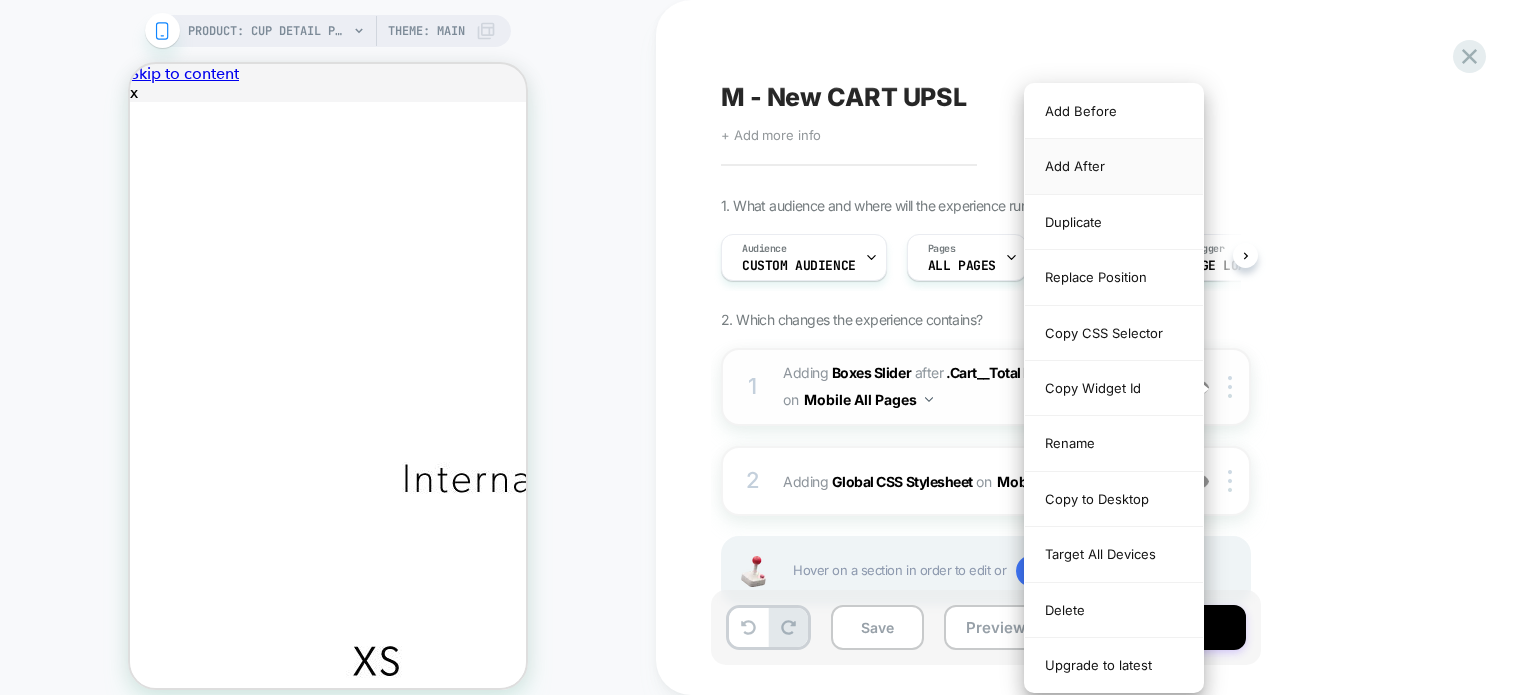 click on "Add After" at bounding box center [1114, 166] 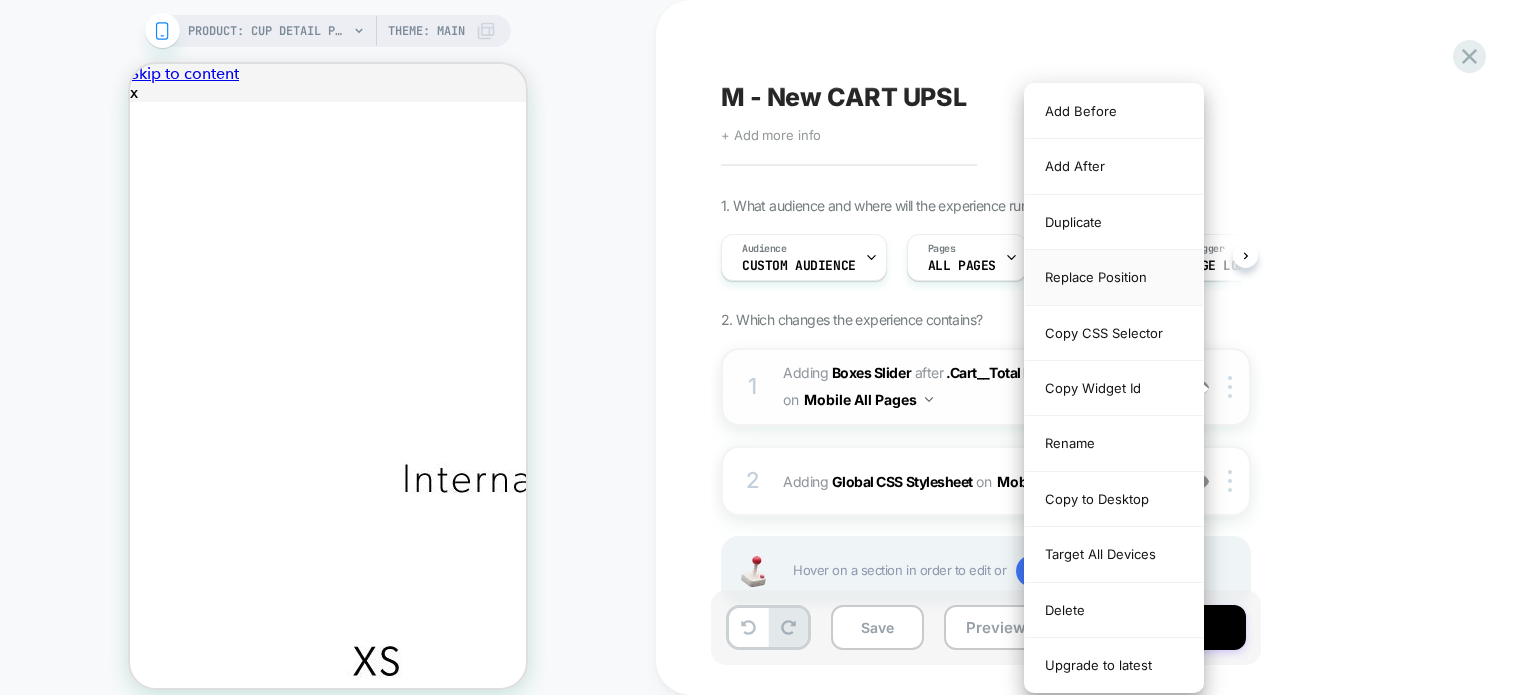 click on "Replace Position" at bounding box center [1114, 277] 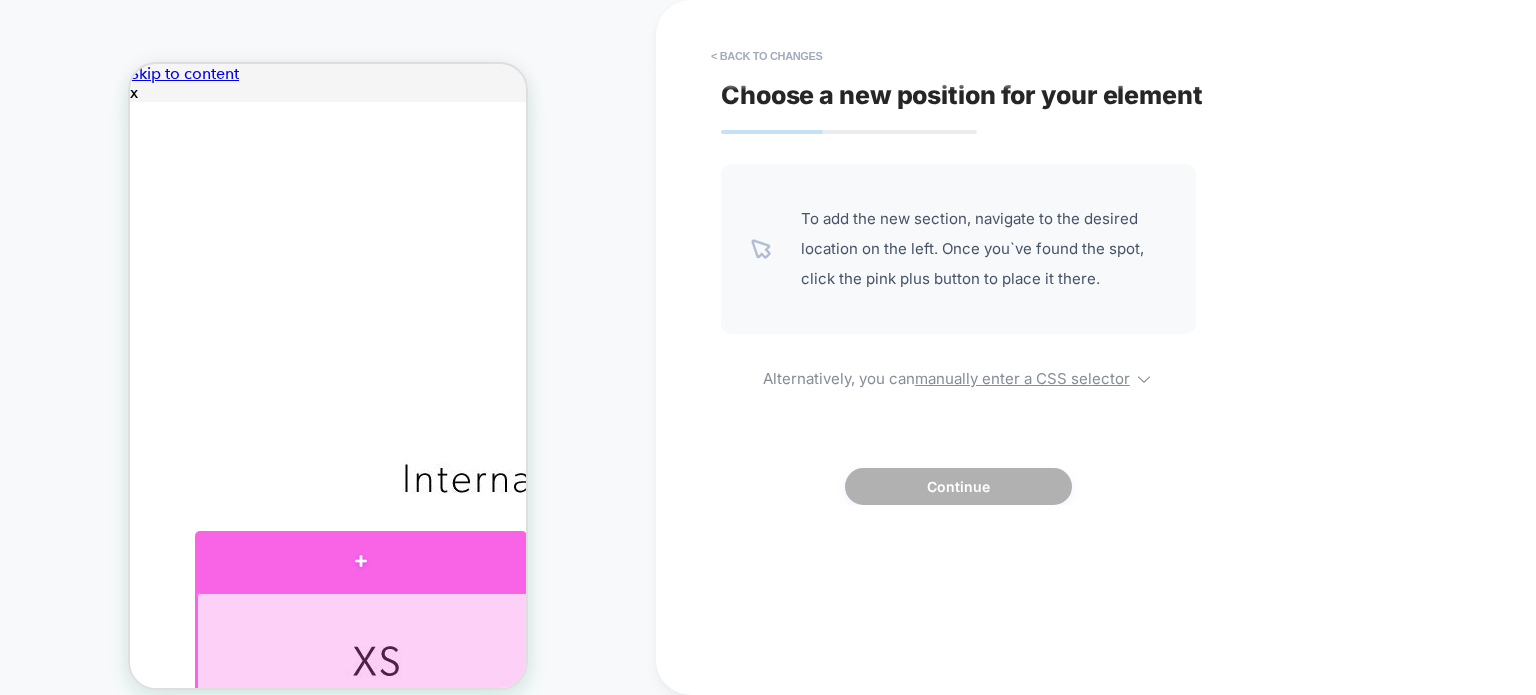 click at bounding box center (361, 561) 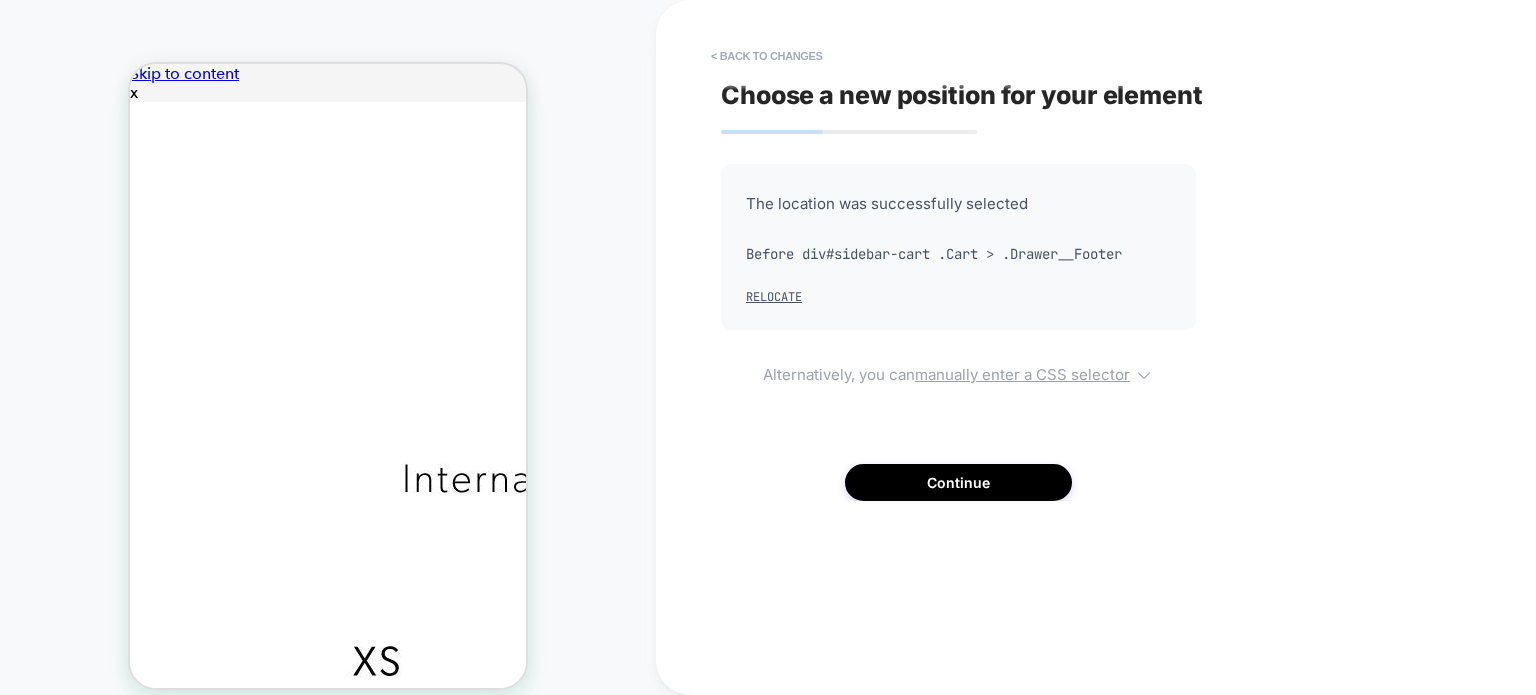 click on "manually enter a CSS selector" at bounding box center [1022, 374] 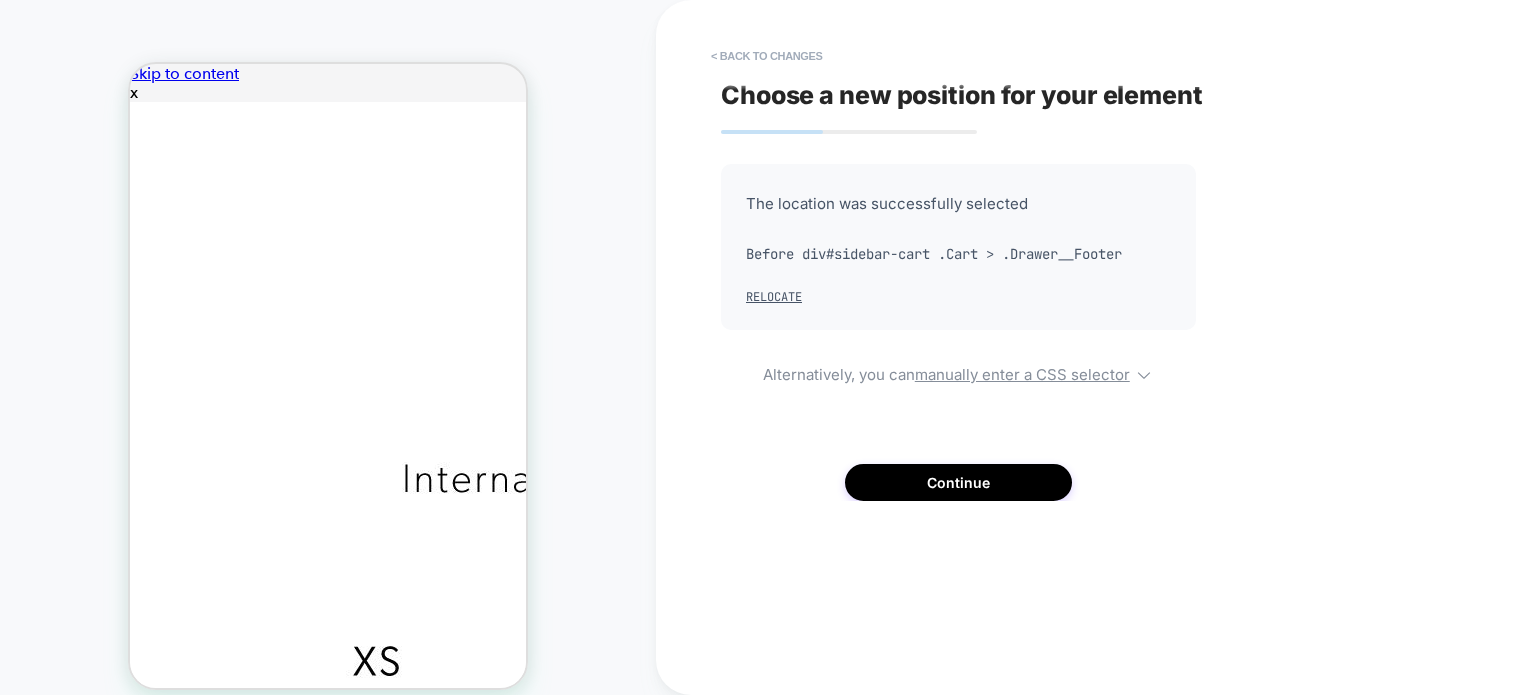 select on "**********" 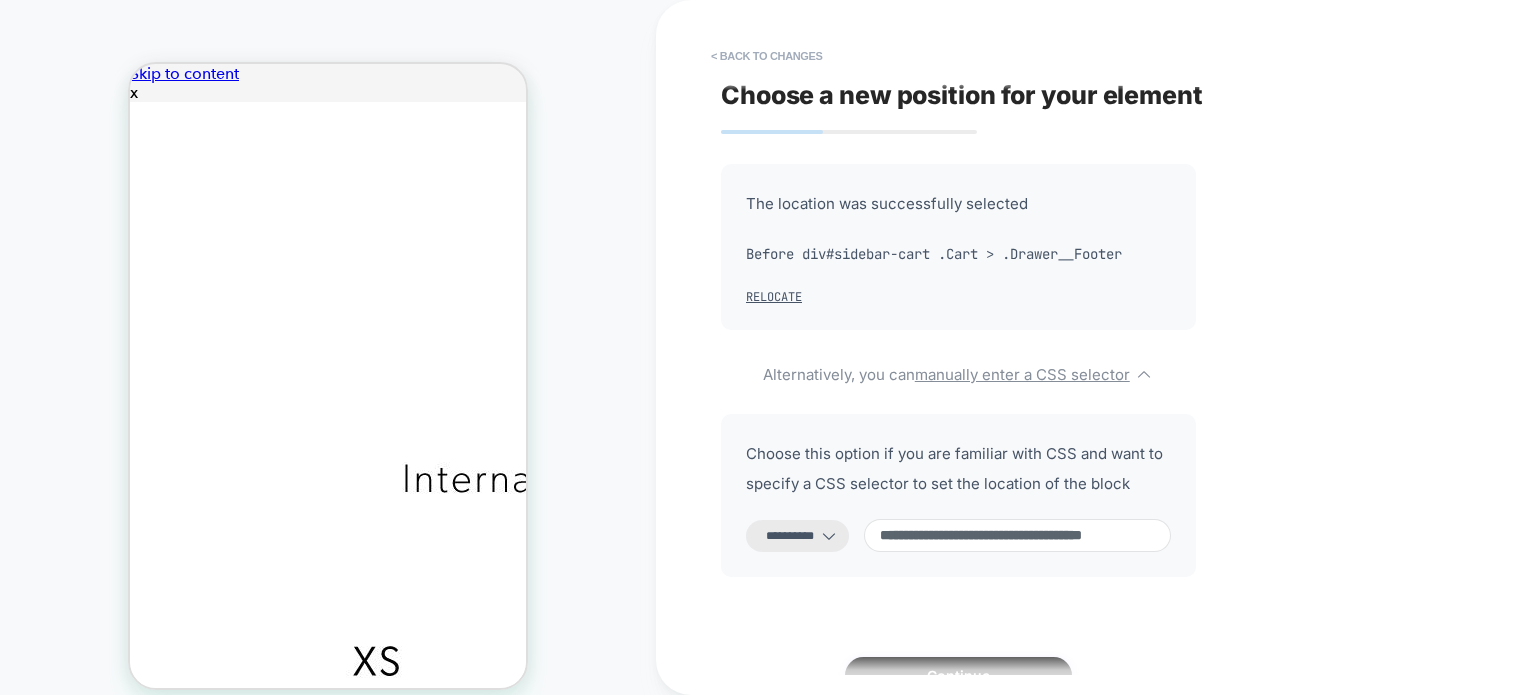 click on "**********" at bounding box center [1017, 535] 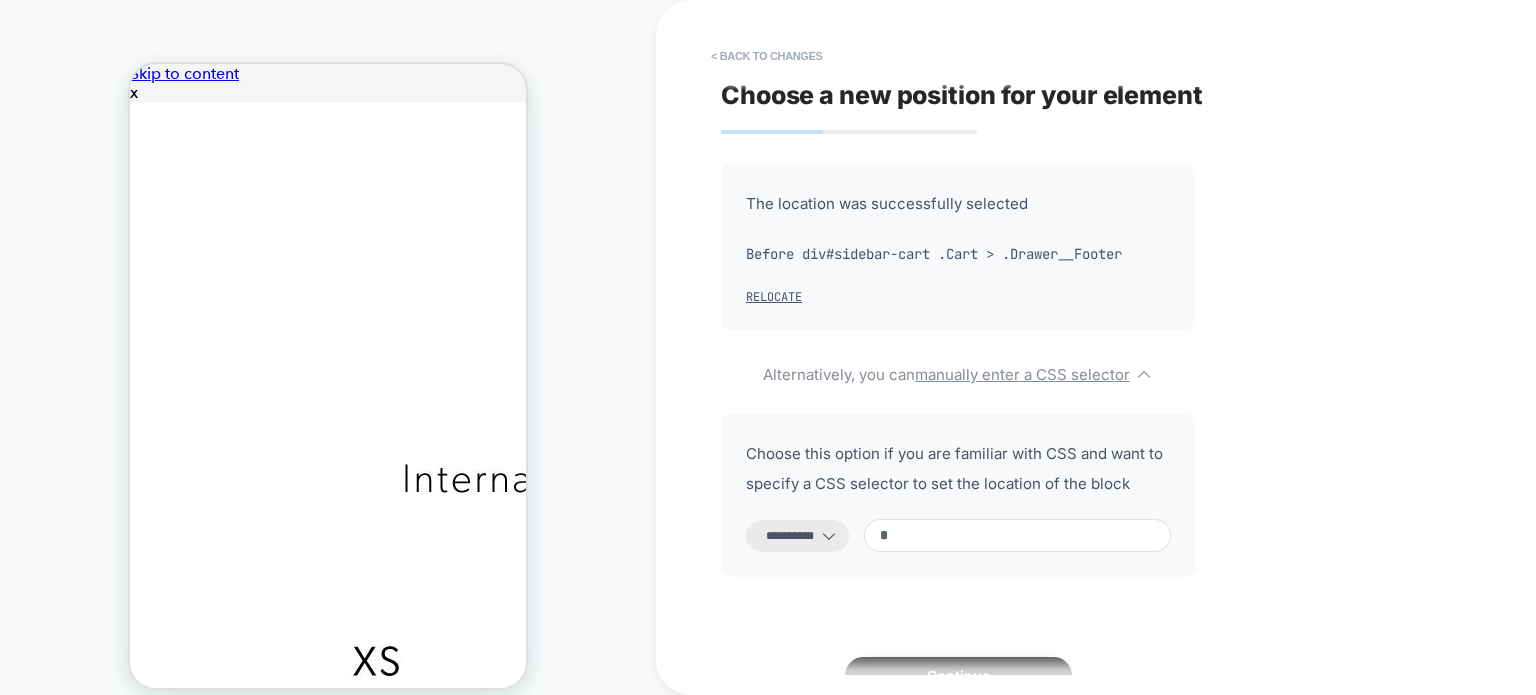 paste on "**********" 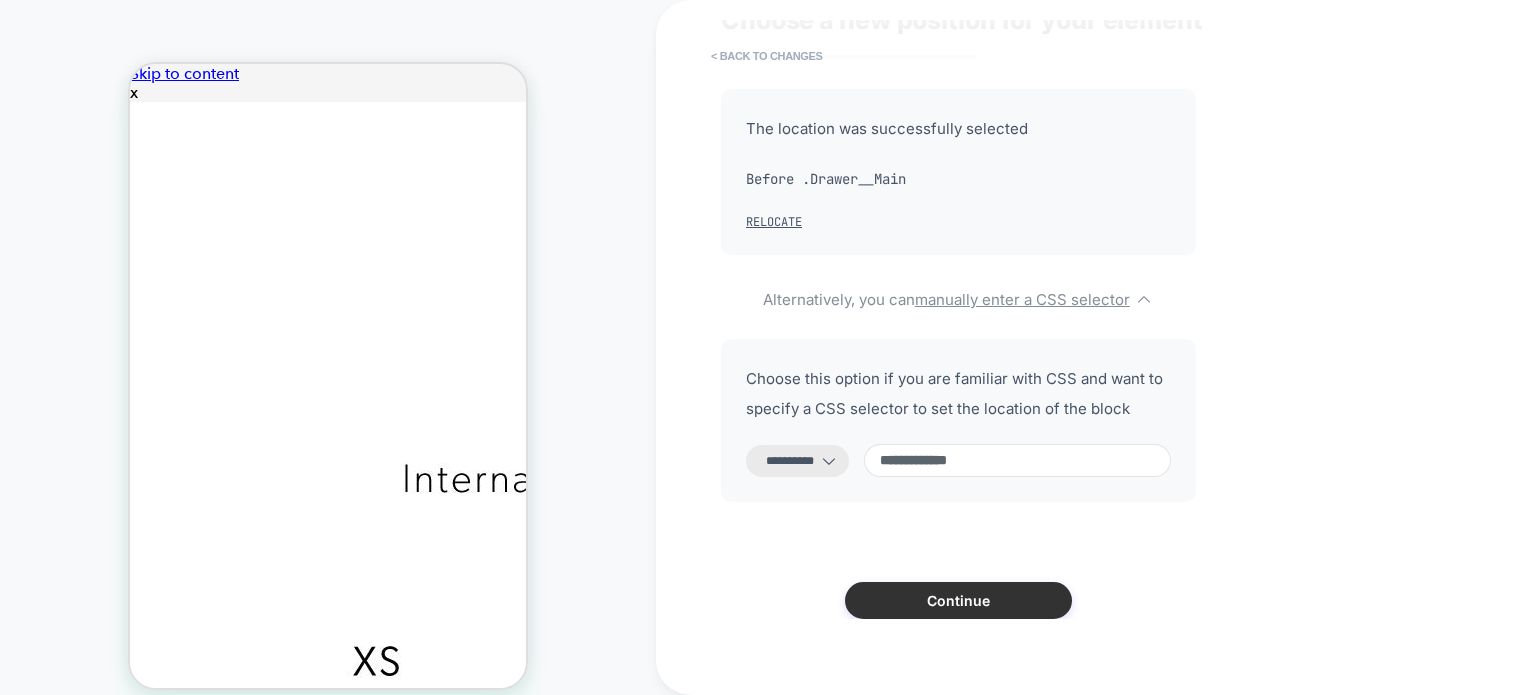 scroll, scrollTop: 101, scrollLeft: 0, axis: vertical 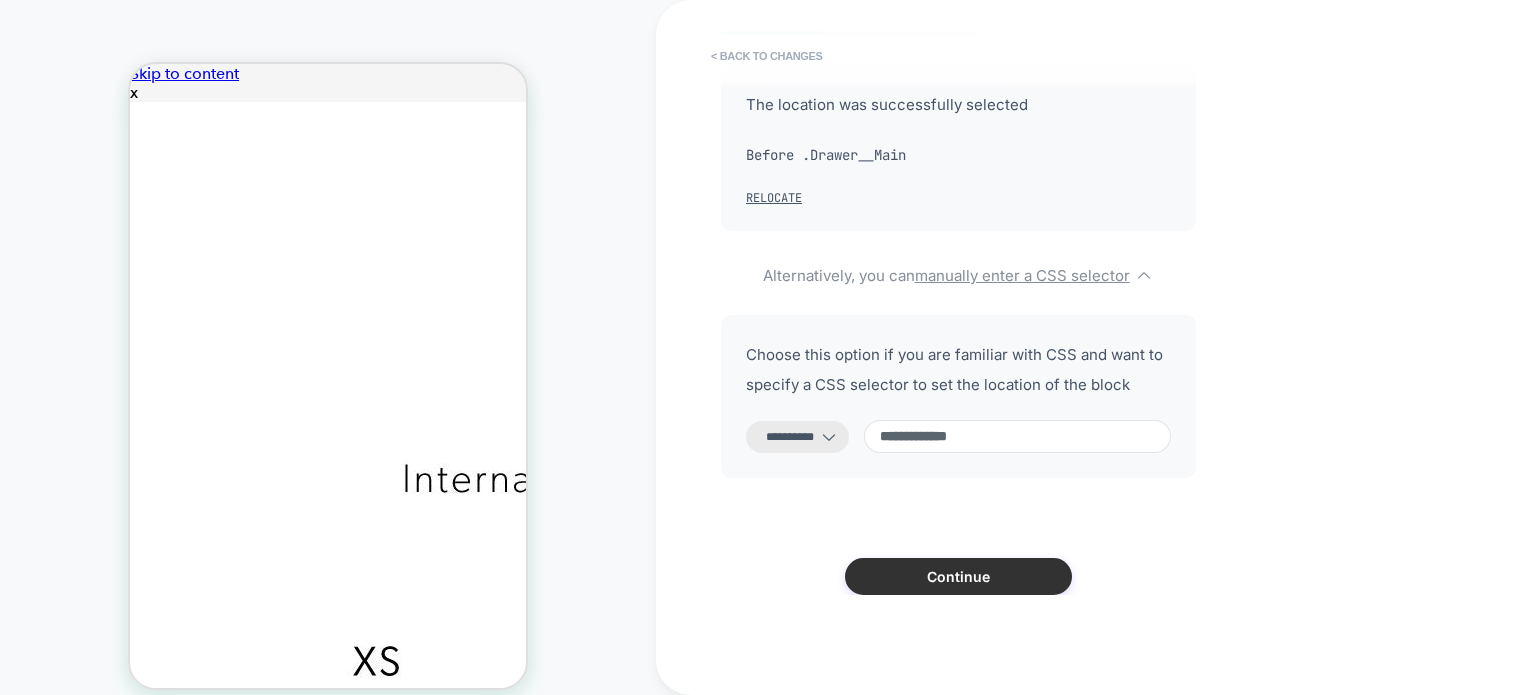 type on "**********" 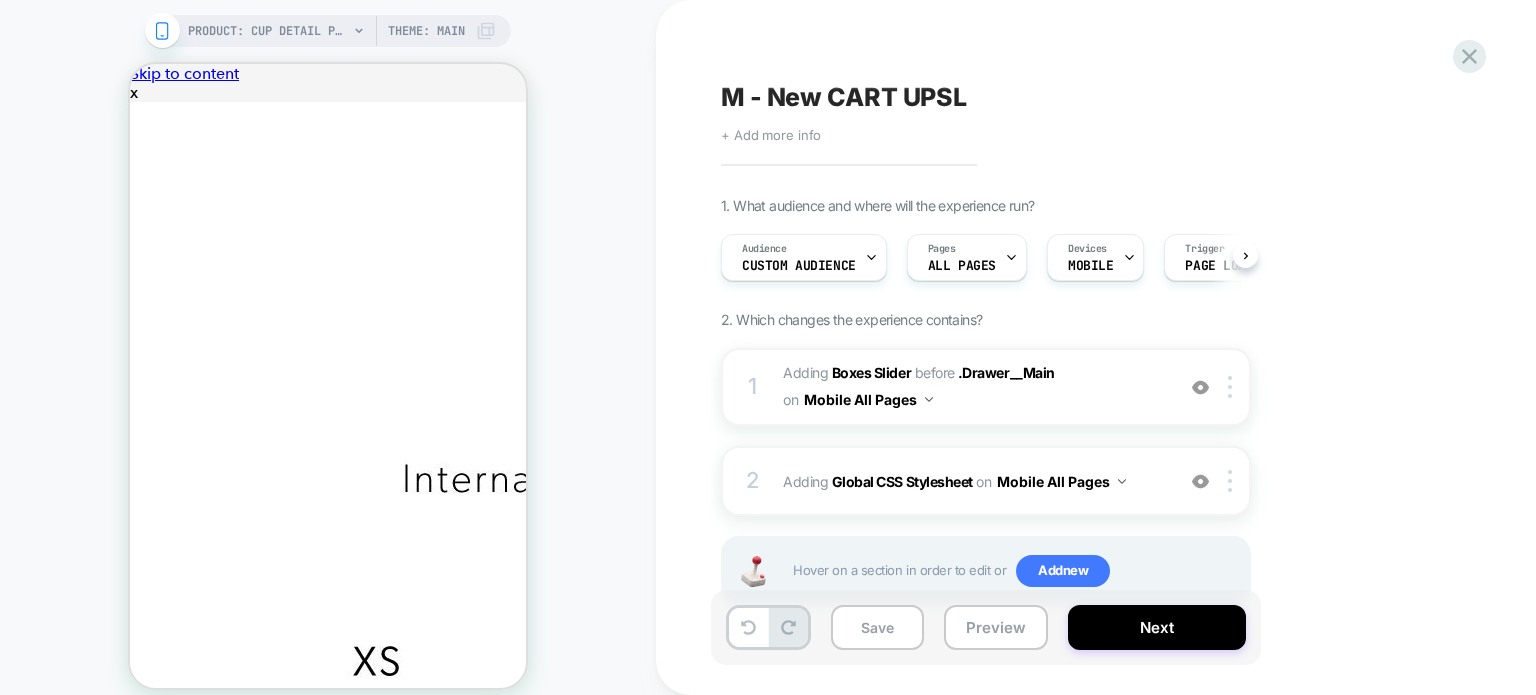 scroll, scrollTop: 0, scrollLeft: 0, axis: both 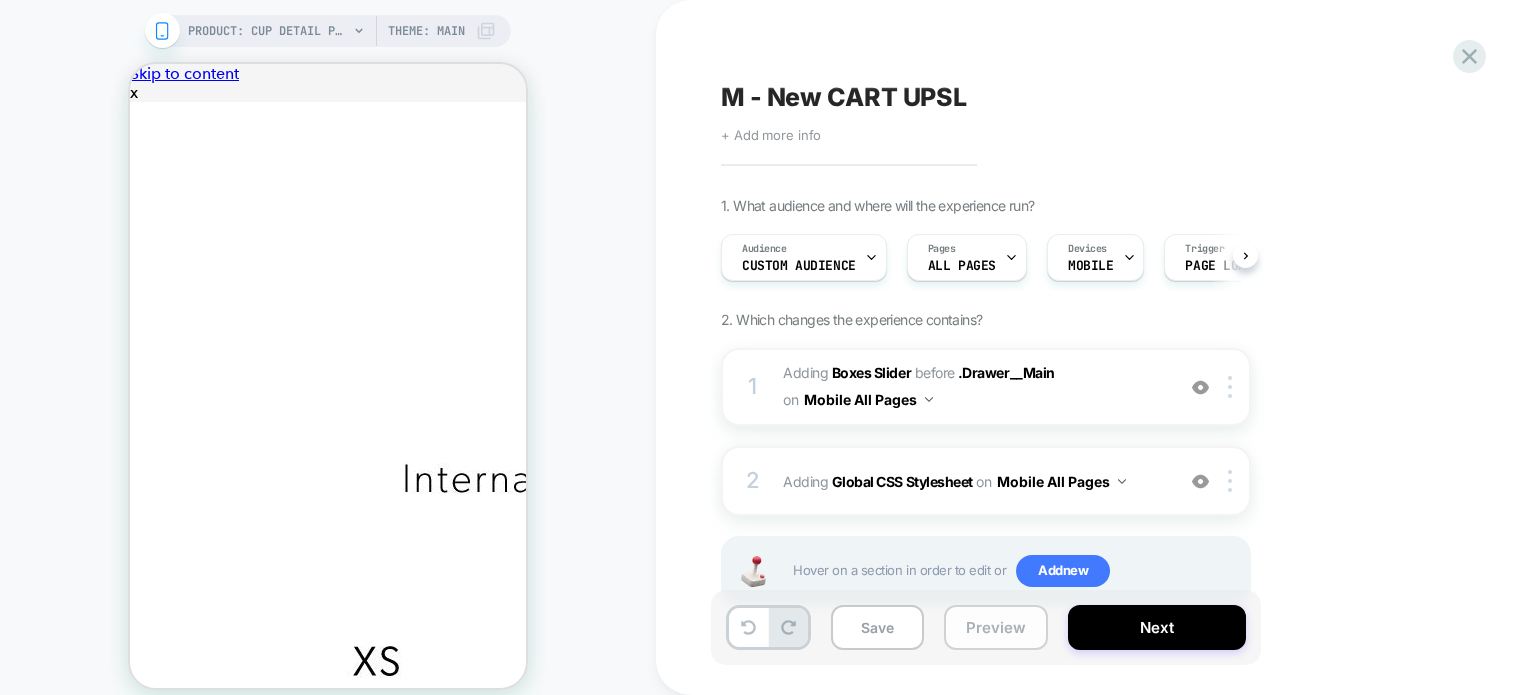 click on "Preview" at bounding box center (996, 627) 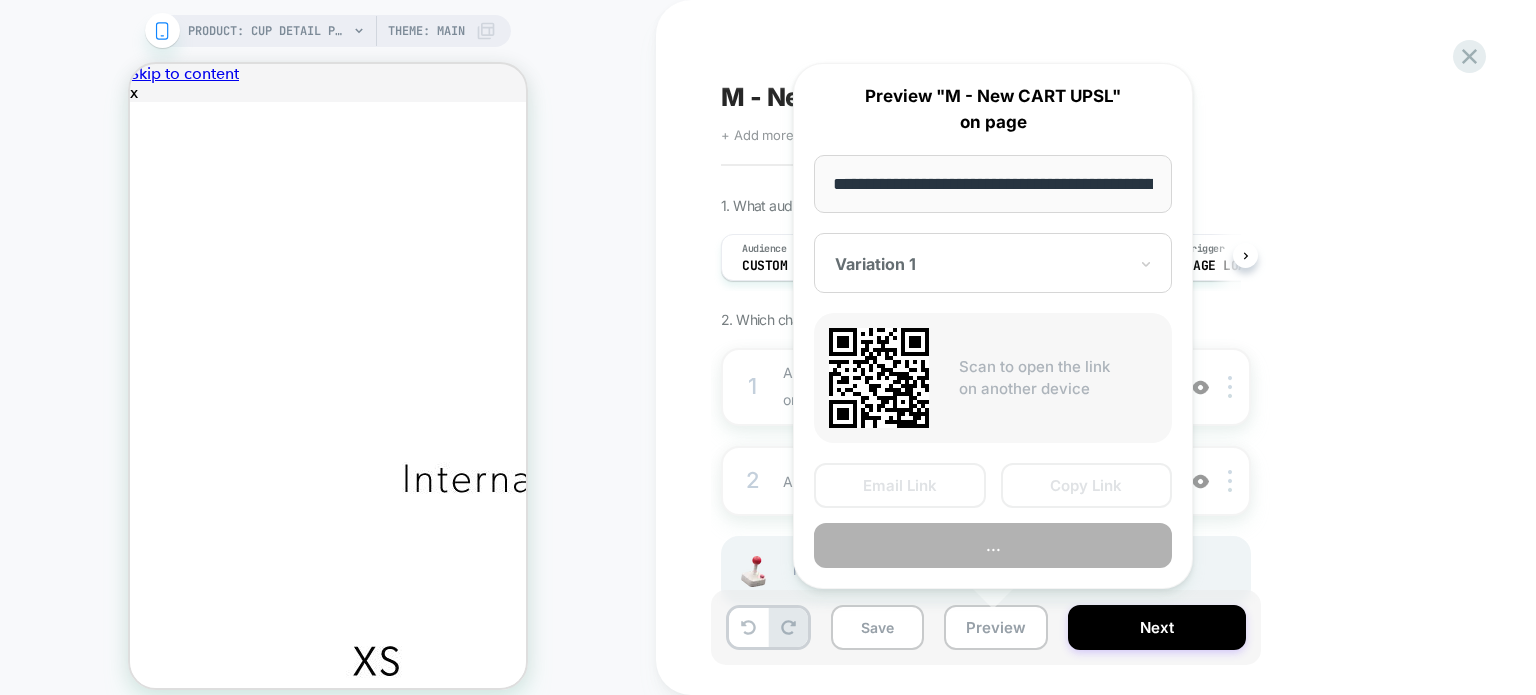 scroll, scrollTop: 0, scrollLeft: 374, axis: horizontal 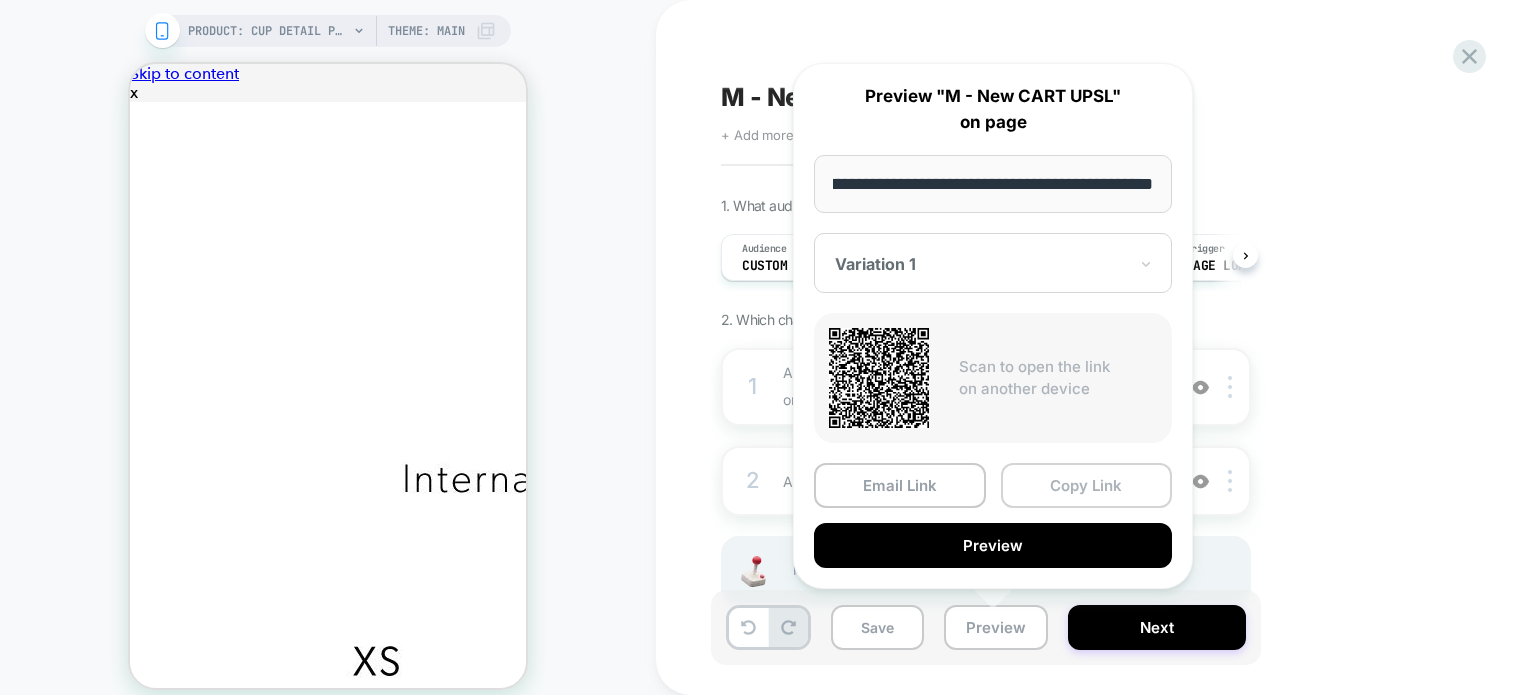 click on "Copy Link" at bounding box center [1087, 485] 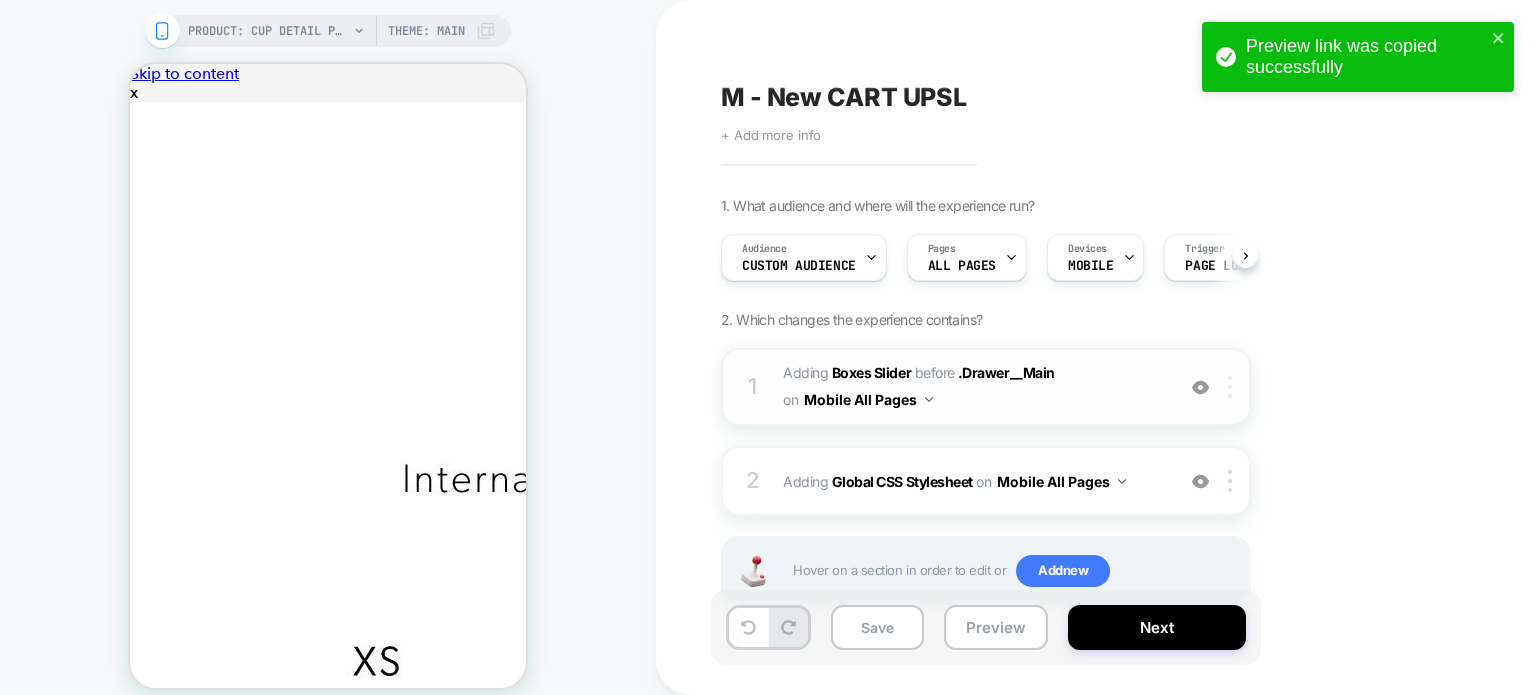 click at bounding box center [1233, 387] 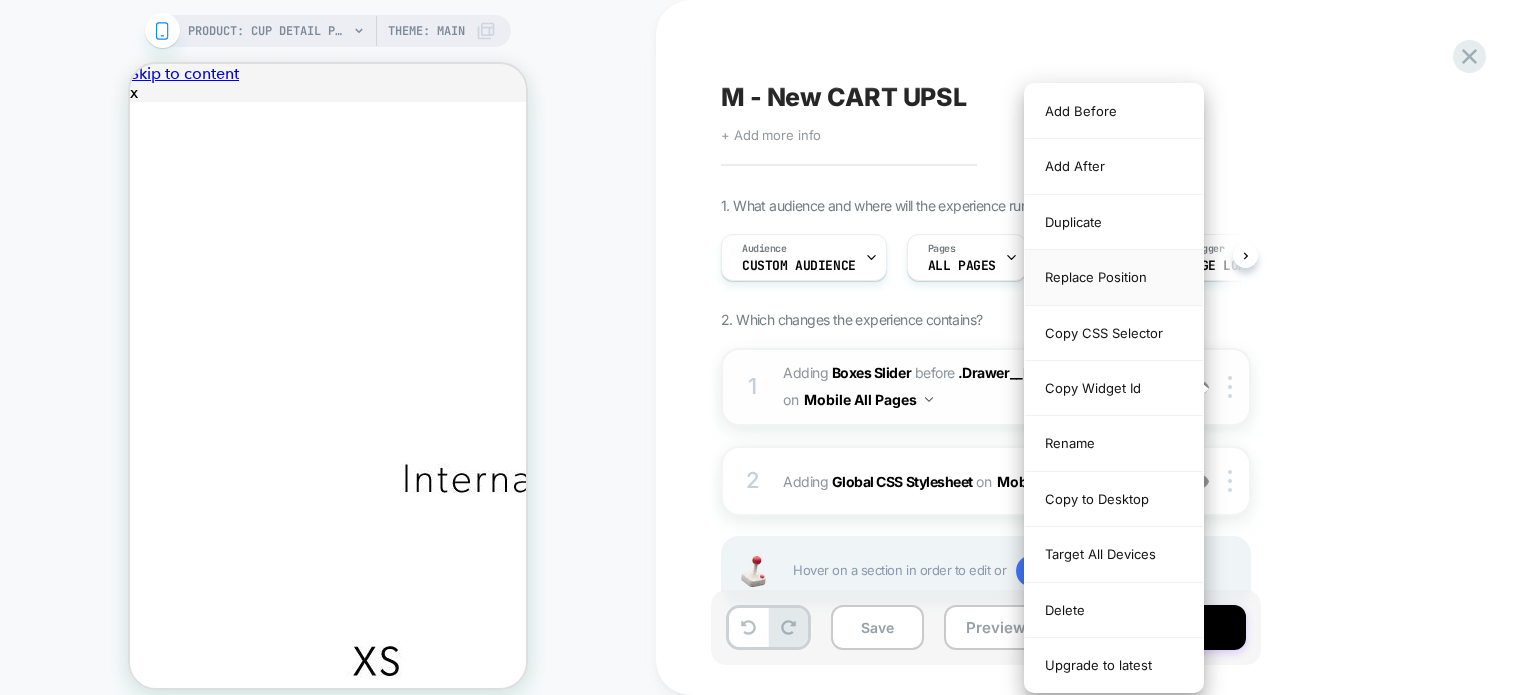 click on "Replace Position" at bounding box center [1114, 277] 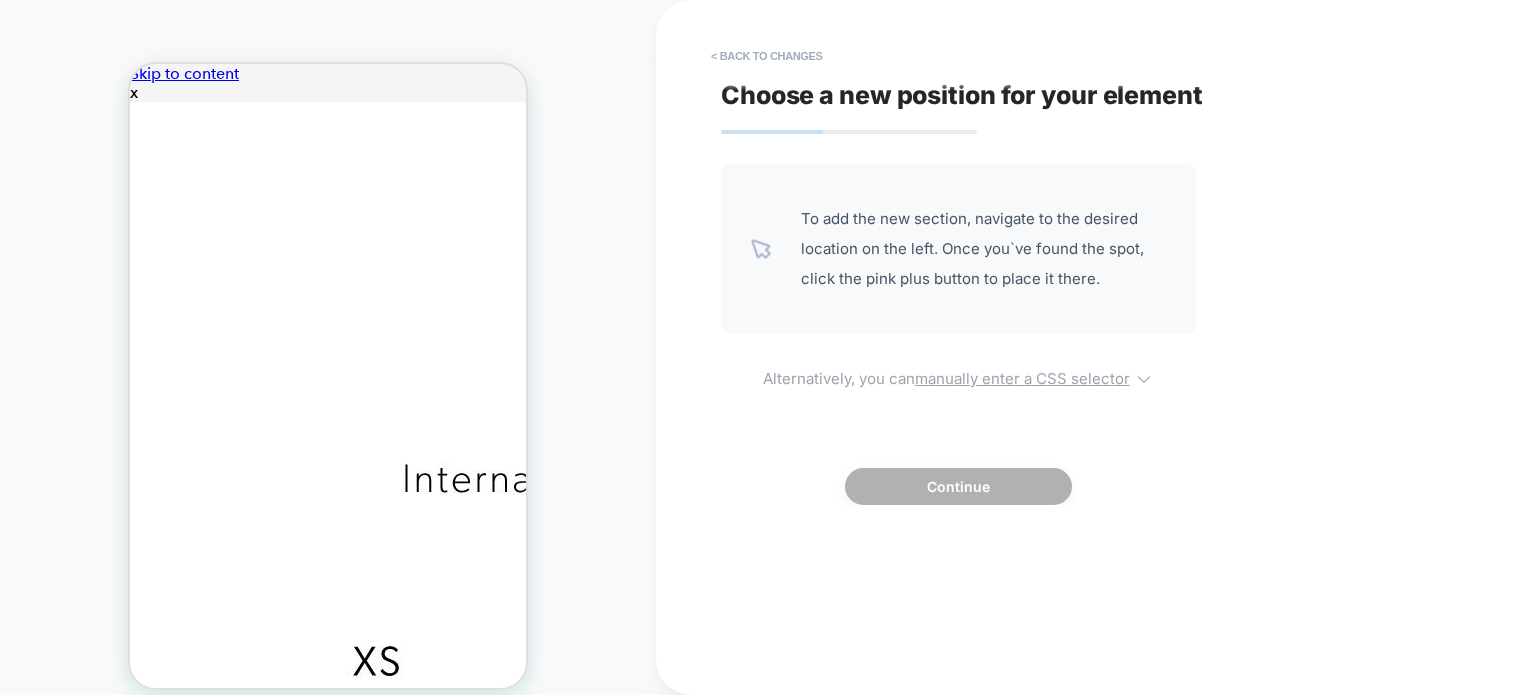 click on "manually enter a CSS selector" at bounding box center [1022, 378] 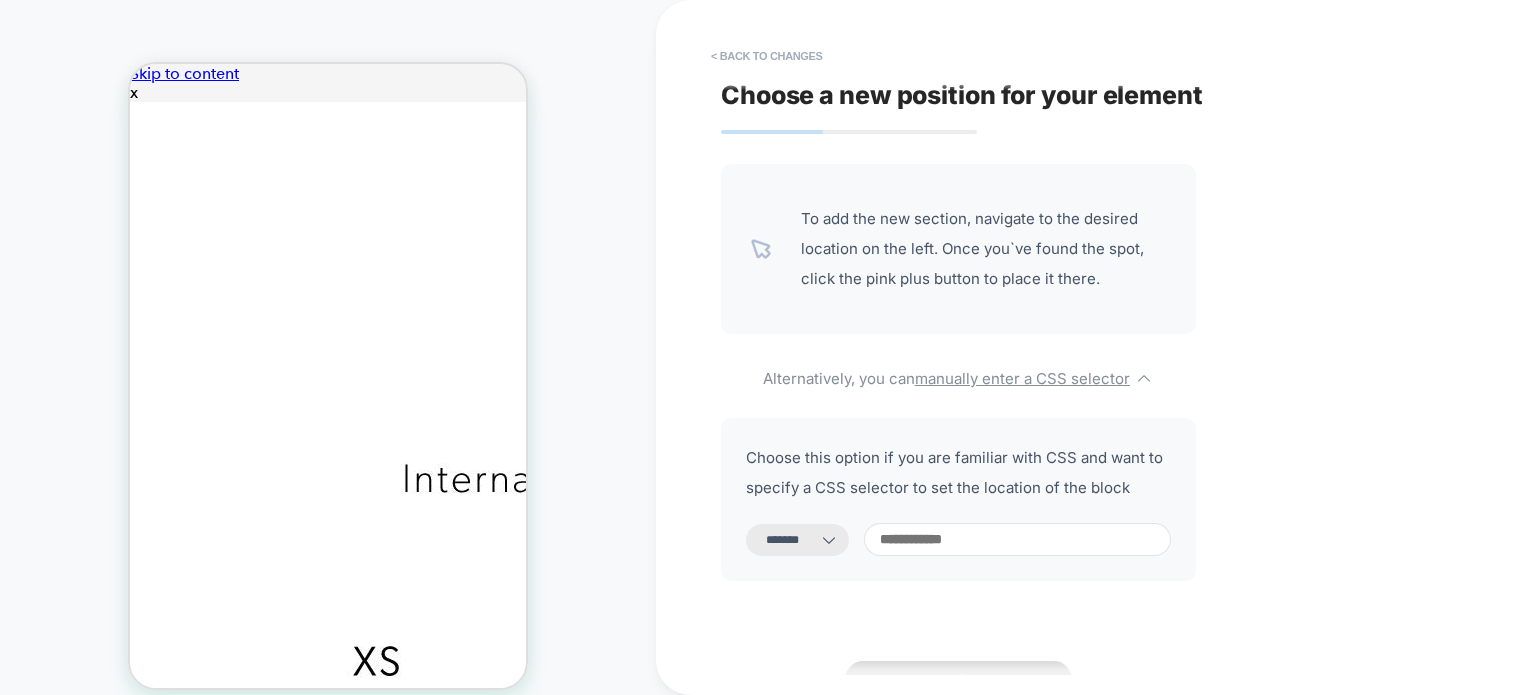 click on "**********" at bounding box center (797, 540) 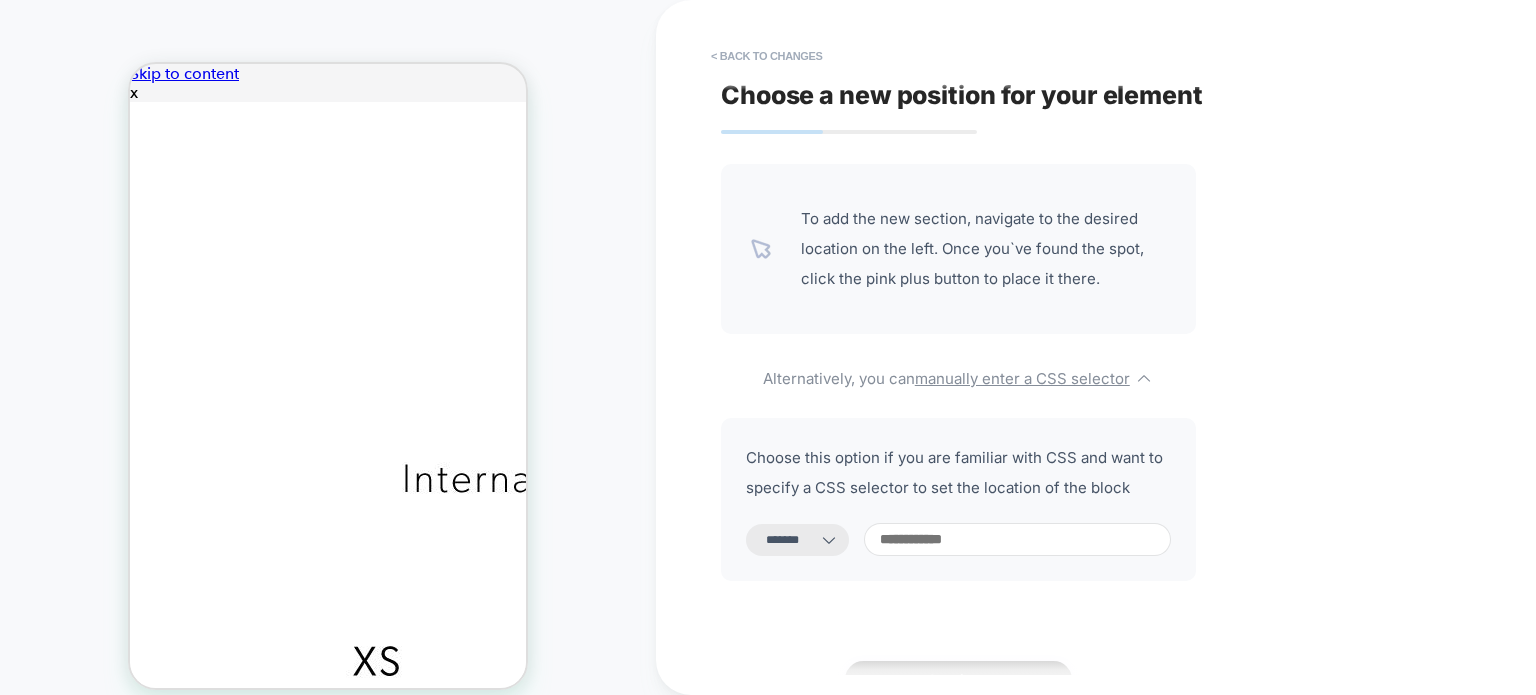 select on "*********" 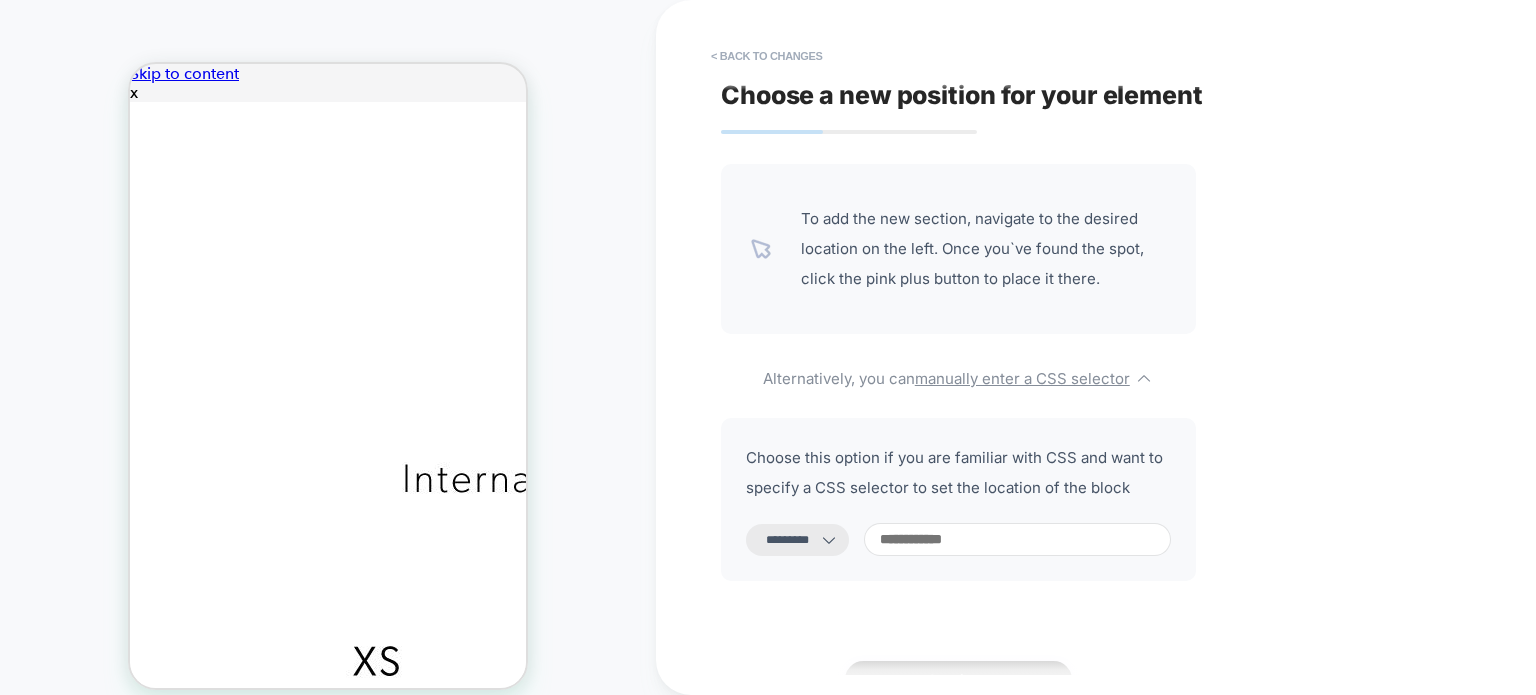 click on "**********" at bounding box center (797, 540) 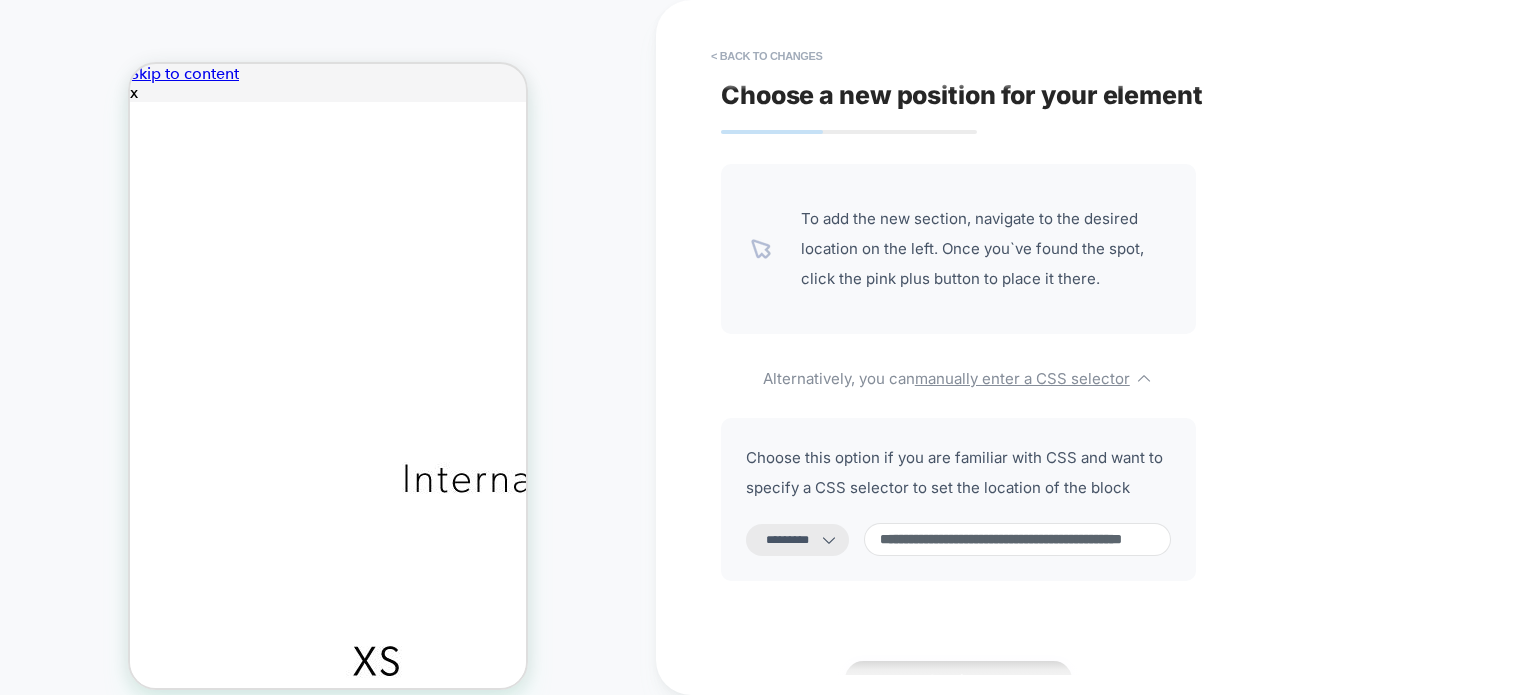 scroll, scrollTop: 0, scrollLeft: 152, axis: horizontal 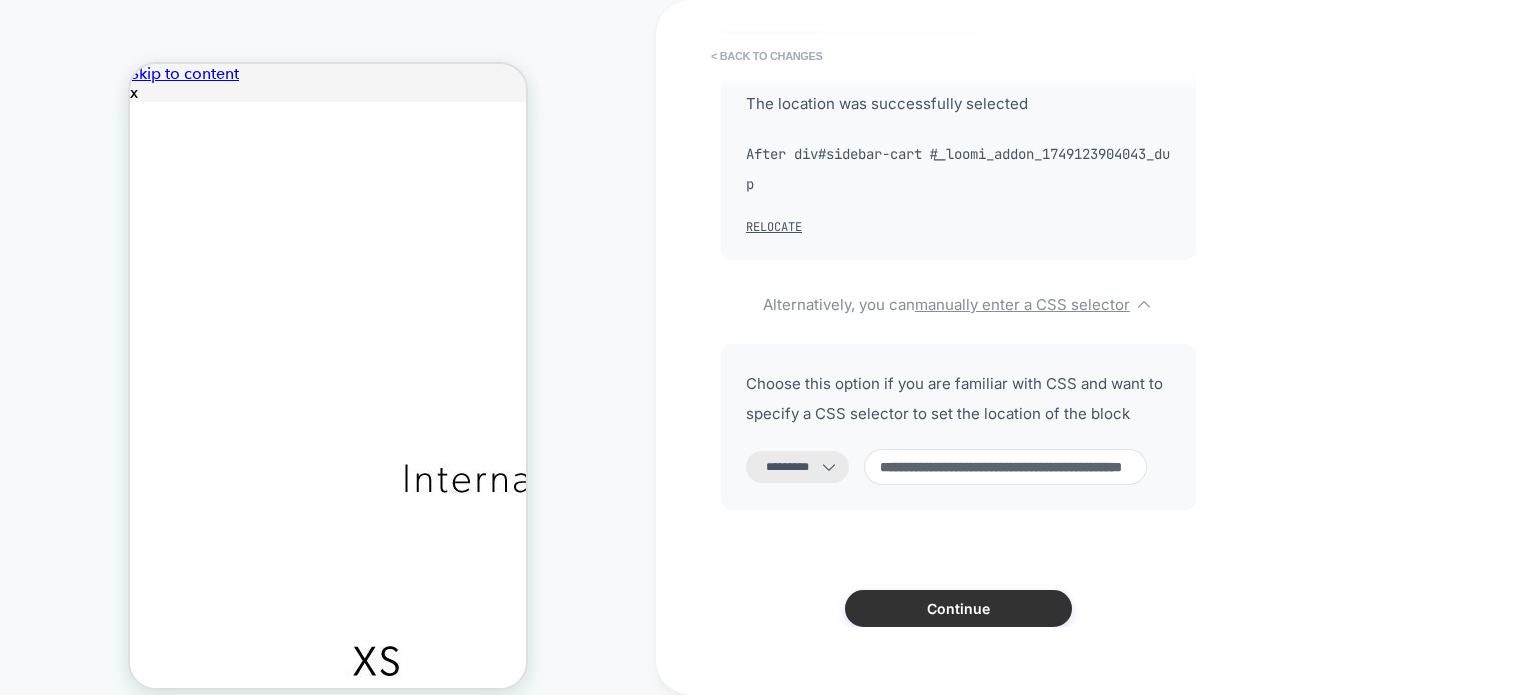 type on "**********" 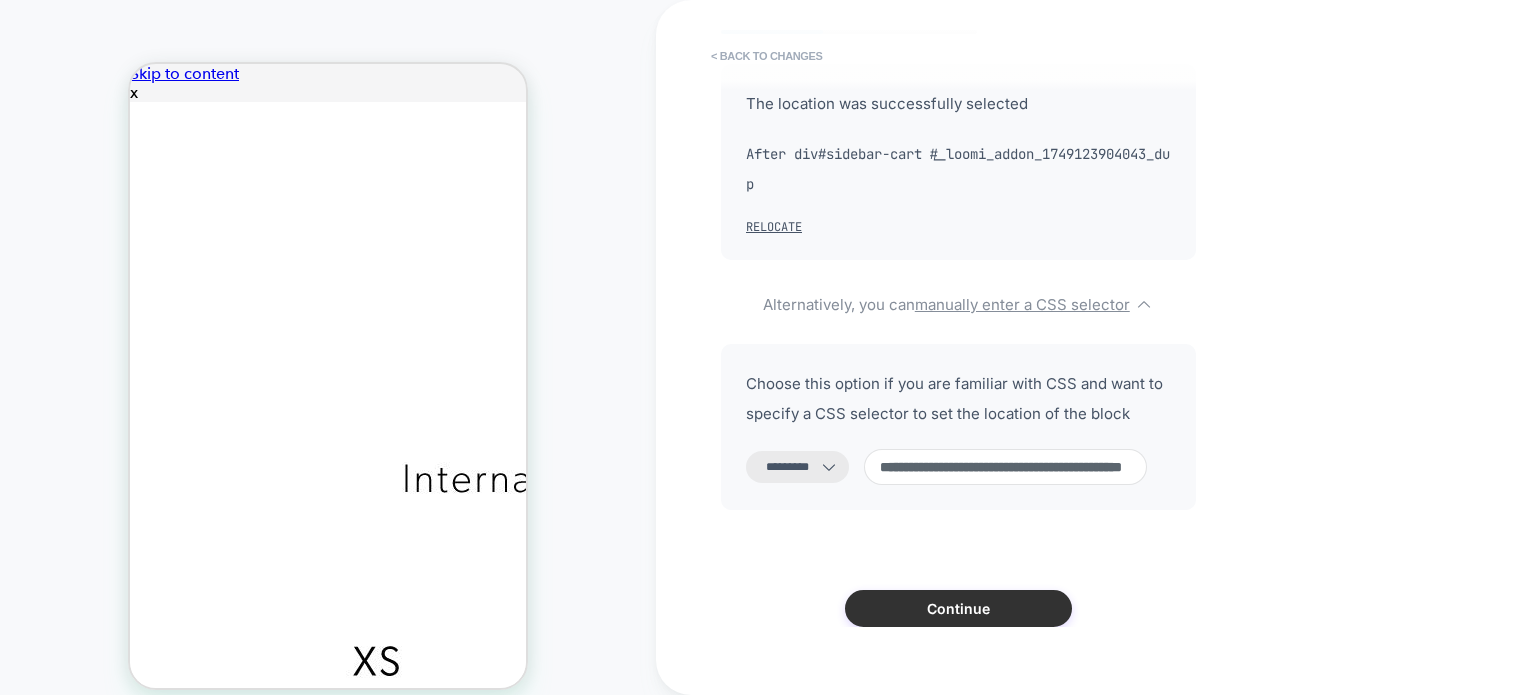scroll, scrollTop: 0, scrollLeft: 0, axis: both 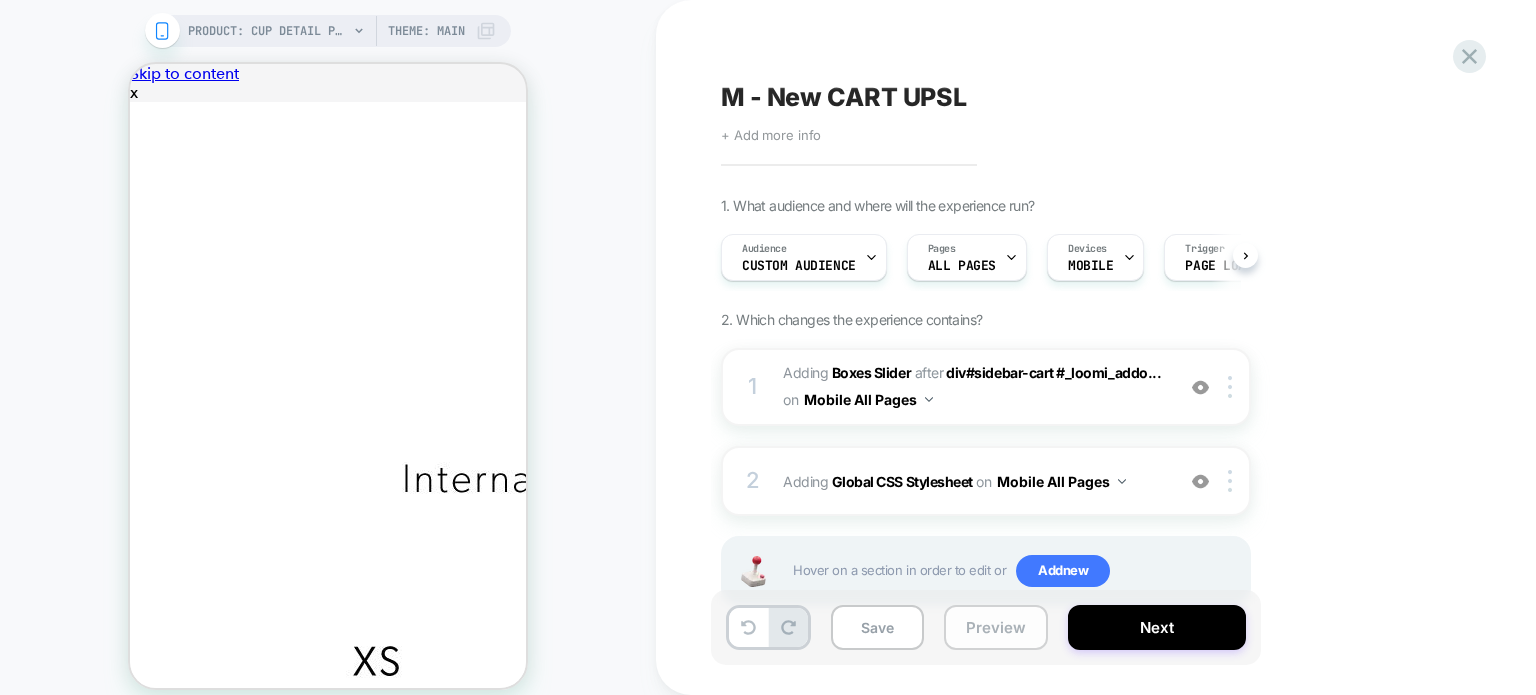 click on "Preview" at bounding box center [996, 627] 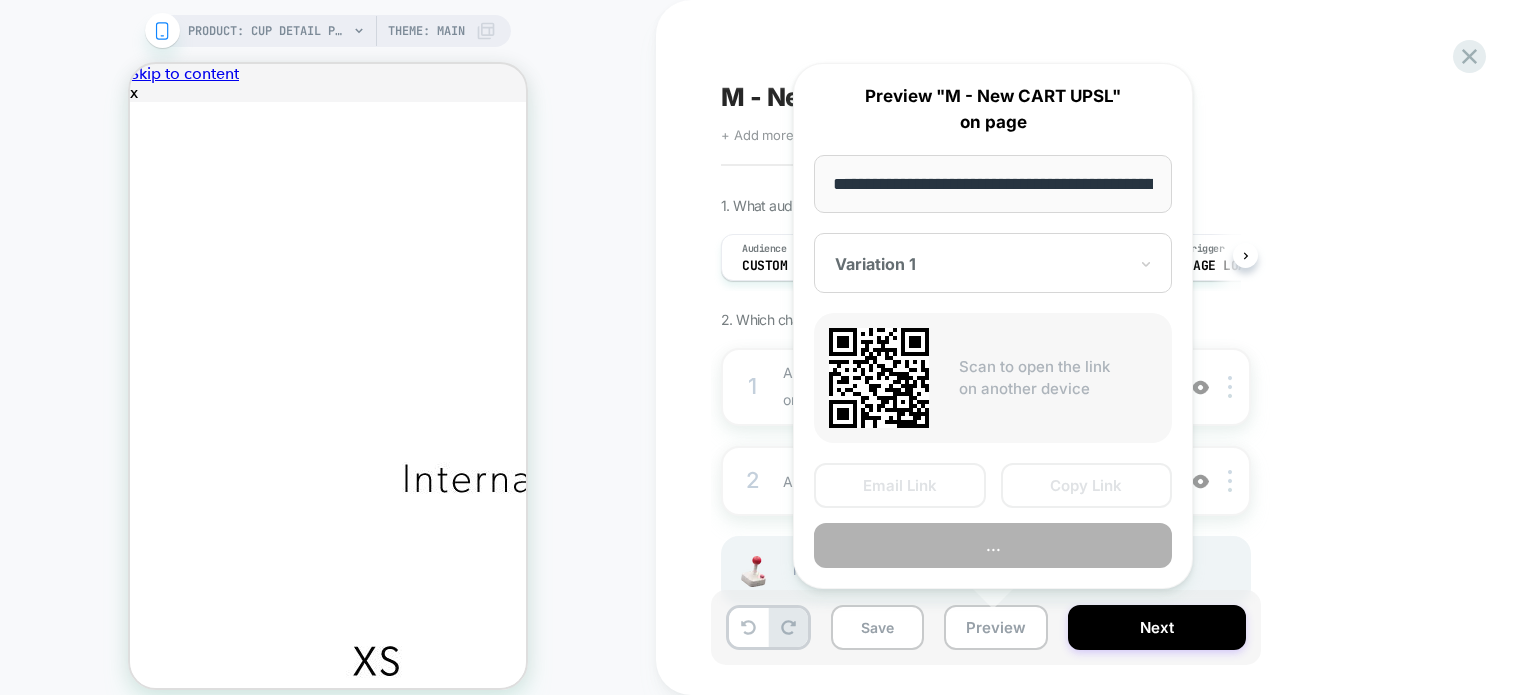 scroll, scrollTop: 0, scrollLeft: 374, axis: horizontal 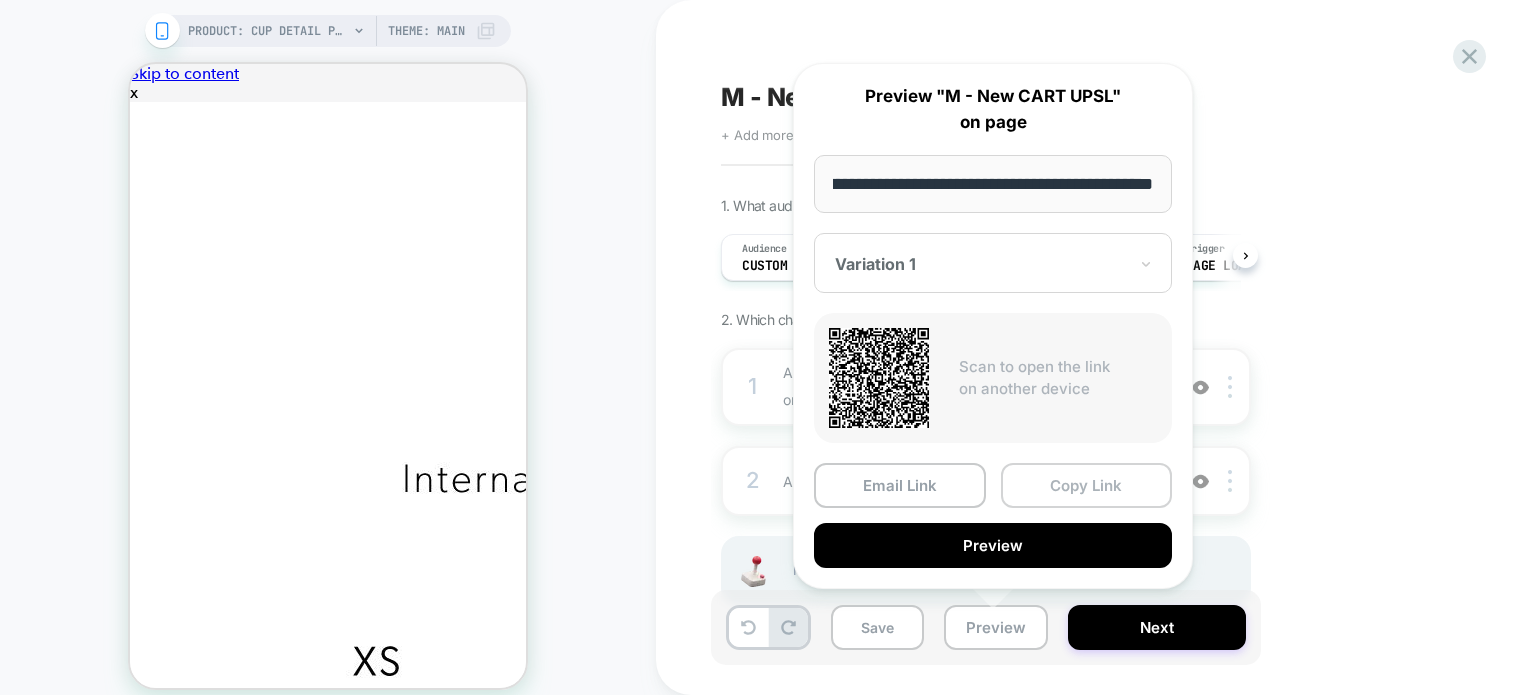 click on "Copy Link" at bounding box center (1087, 485) 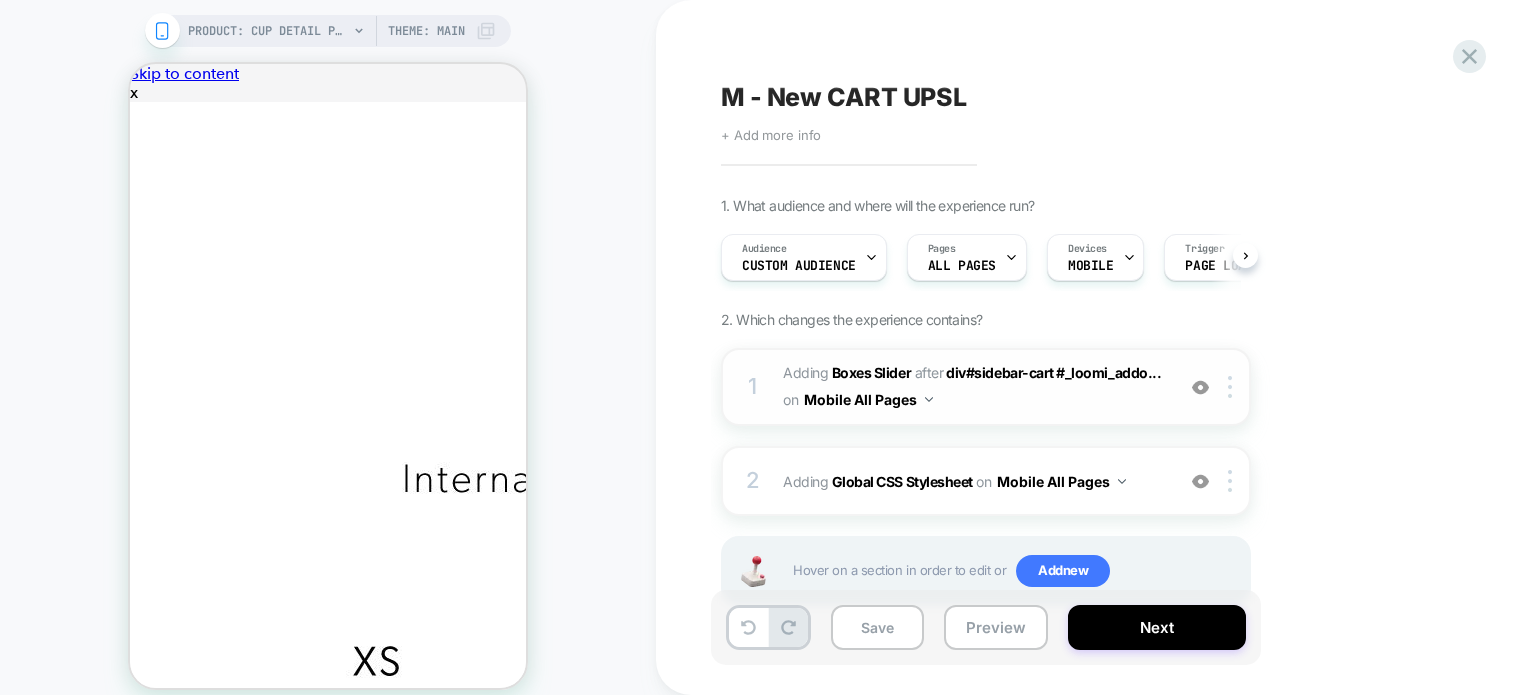 click on "1 #_loomi_addon_1751358633151 Adding   Boxes Slider   AFTER div#sidebar-cart #_loomi_addo... div#sidebar-cart #_loomi_addon_1749123904043_dup   on Mobile All Pages Add Before Add After Duplicate Replace Position Copy CSS Selector Copy Widget Id Rename Copy to   Desktop Target   All Devices Delete Upgrade to latest" at bounding box center [986, 387] 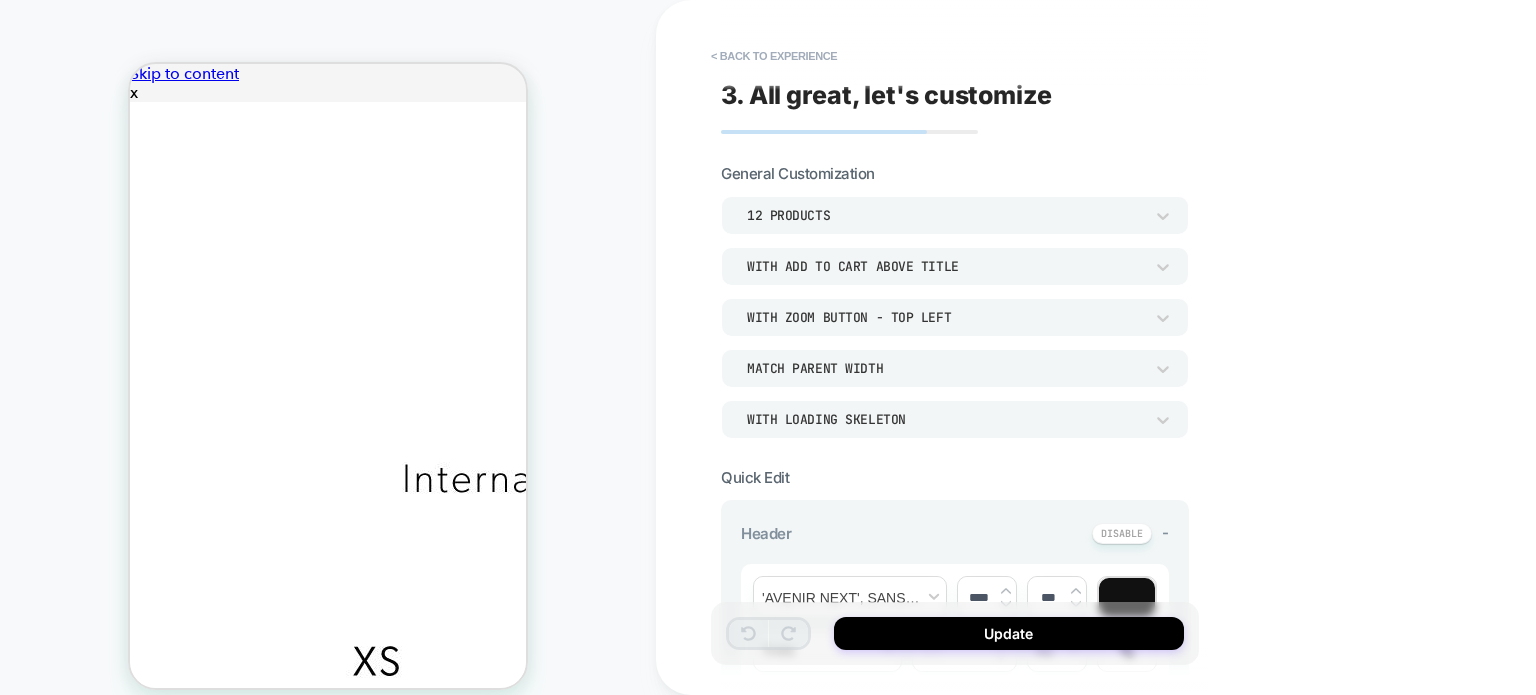 click on "< Back to experience" at bounding box center (774, 56) 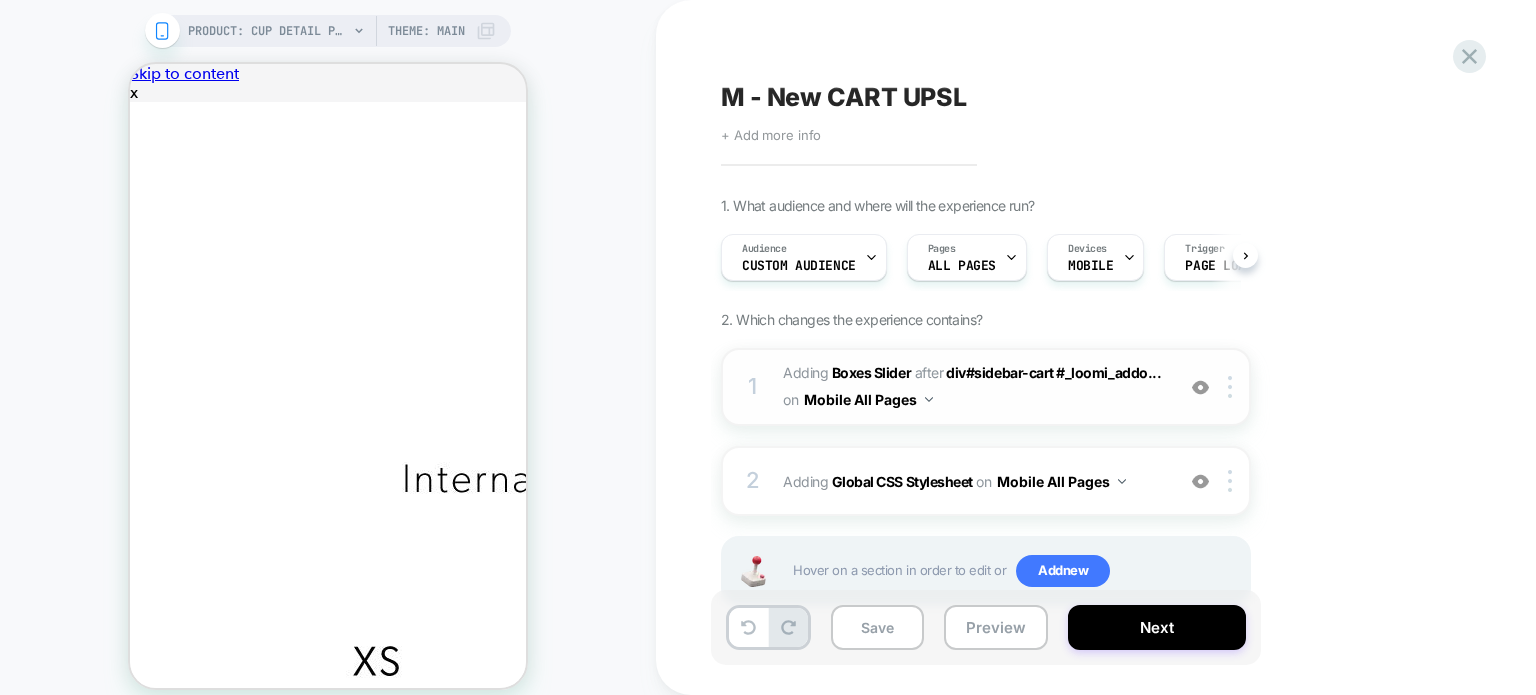 scroll, scrollTop: 0, scrollLeft: 0, axis: both 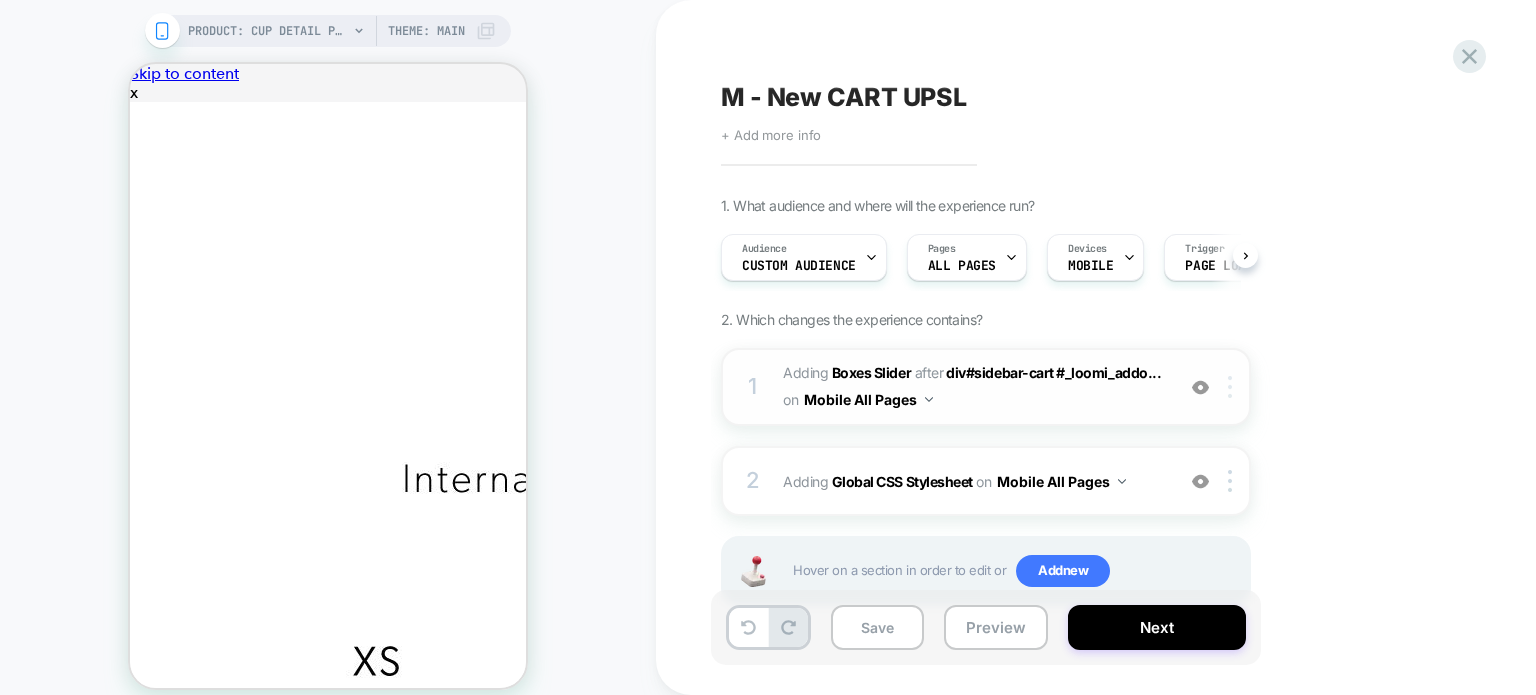 click at bounding box center (1230, 387) 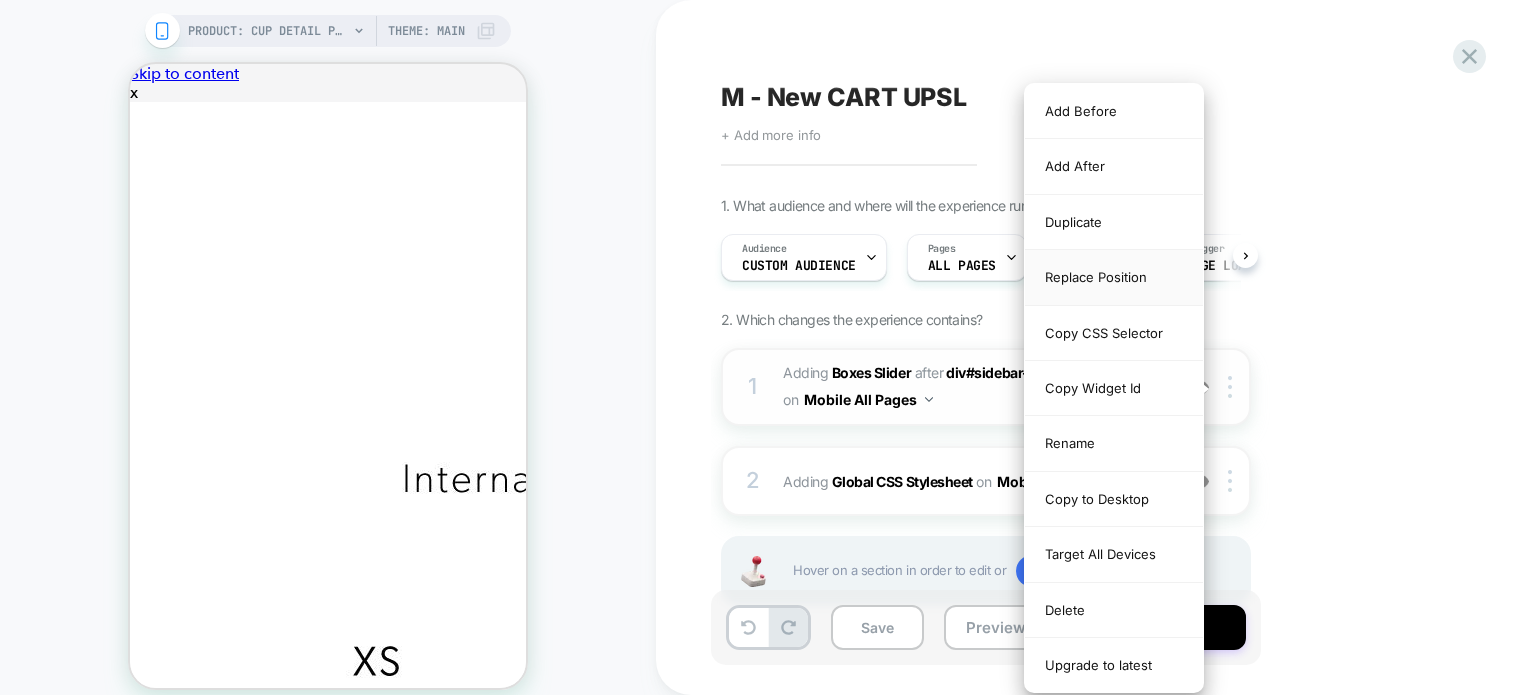 click on "Replace Position" at bounding box center [1114, 277] 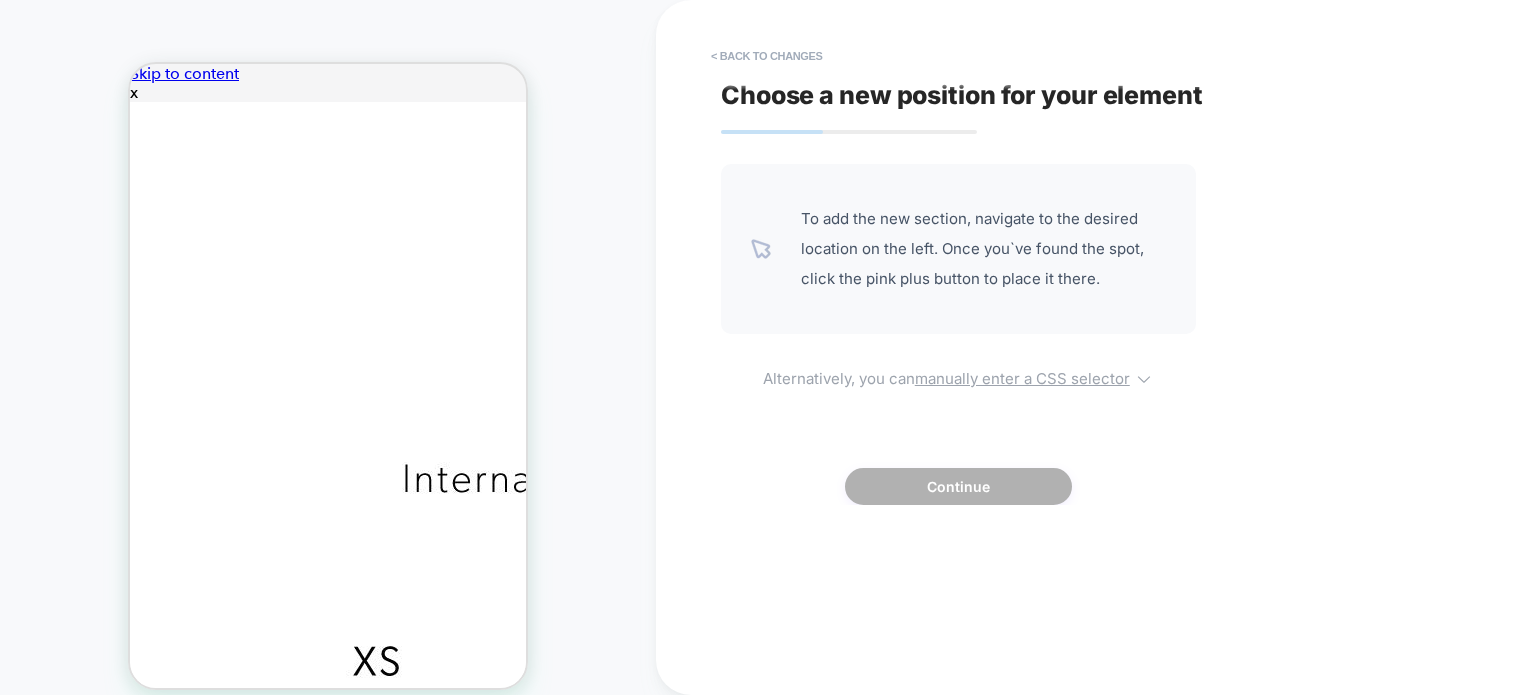click on "manually enter a CSS selector" at bounding box center (1022, 378) 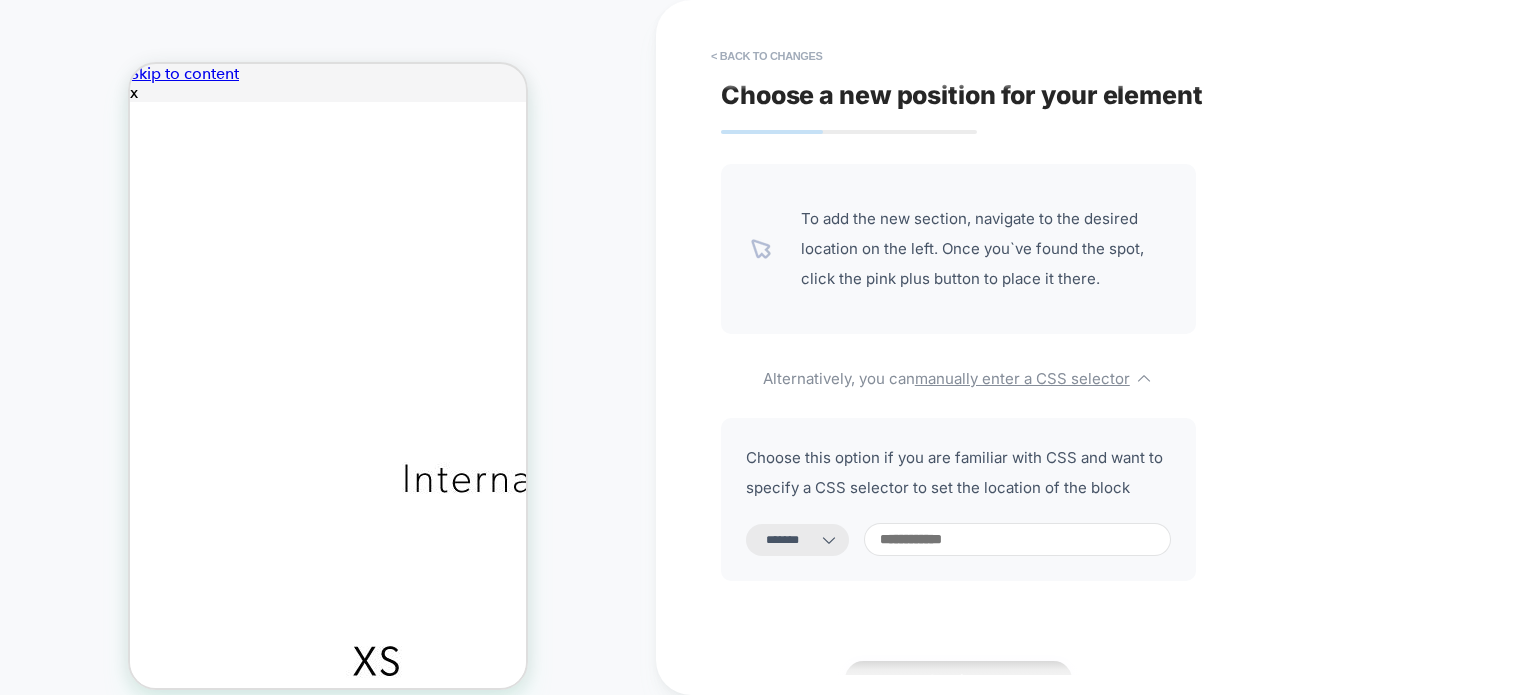 click 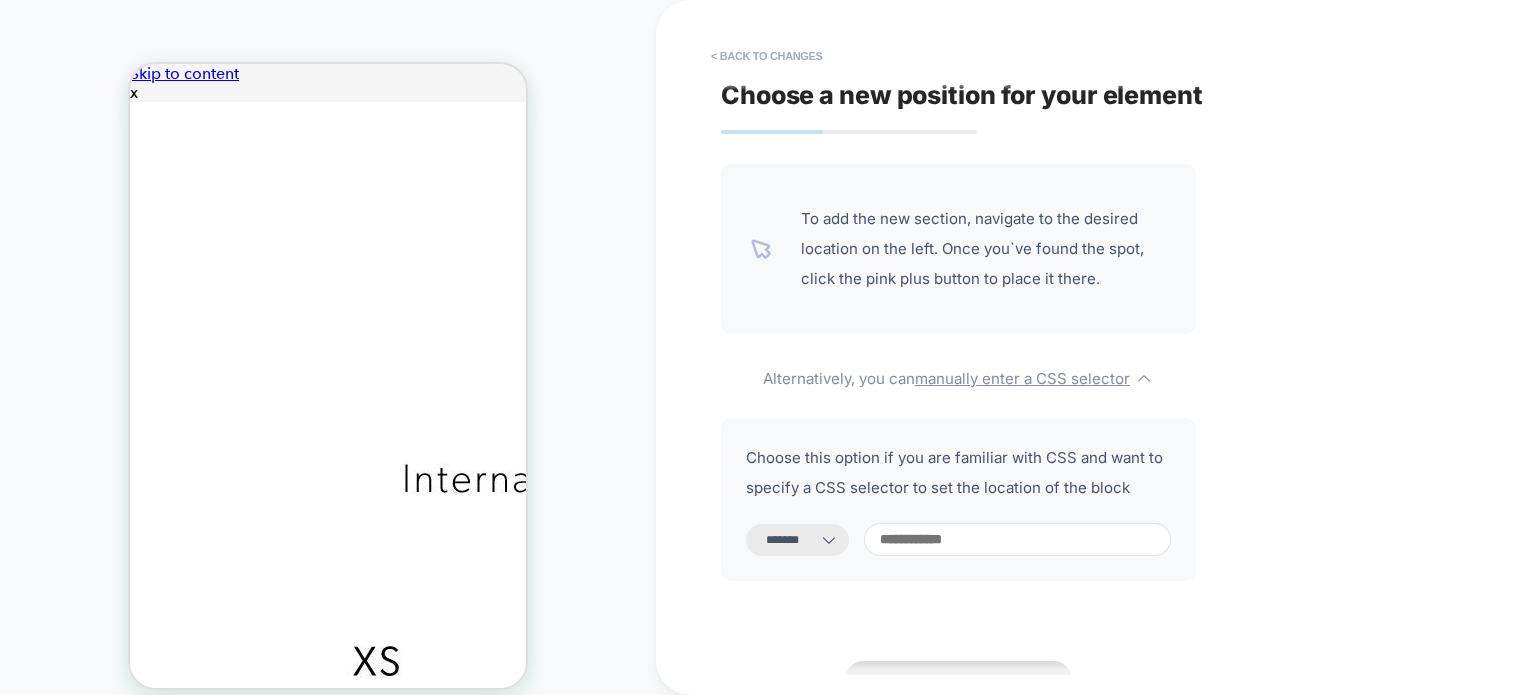 click on "**********" at bounding box center [797, 540] 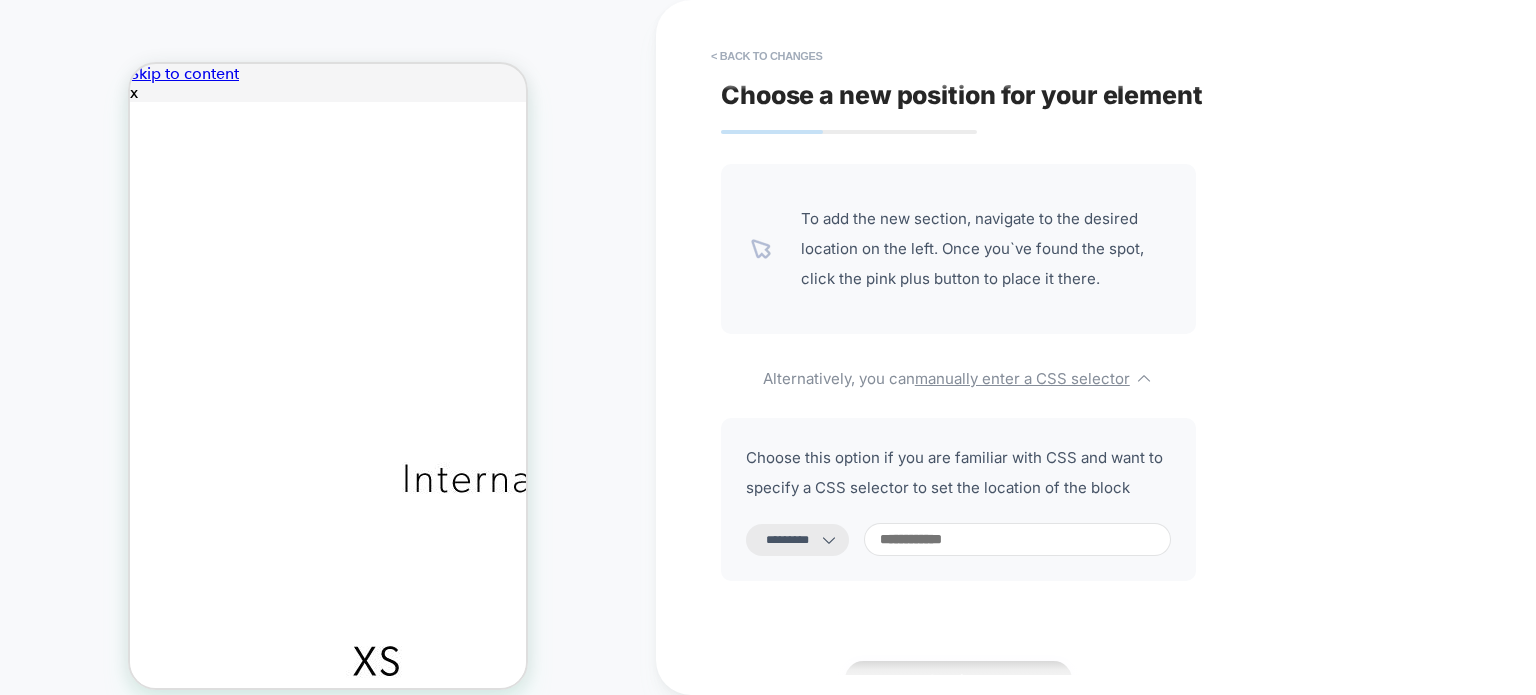 click on "**********" at bounding box center (797, 540) 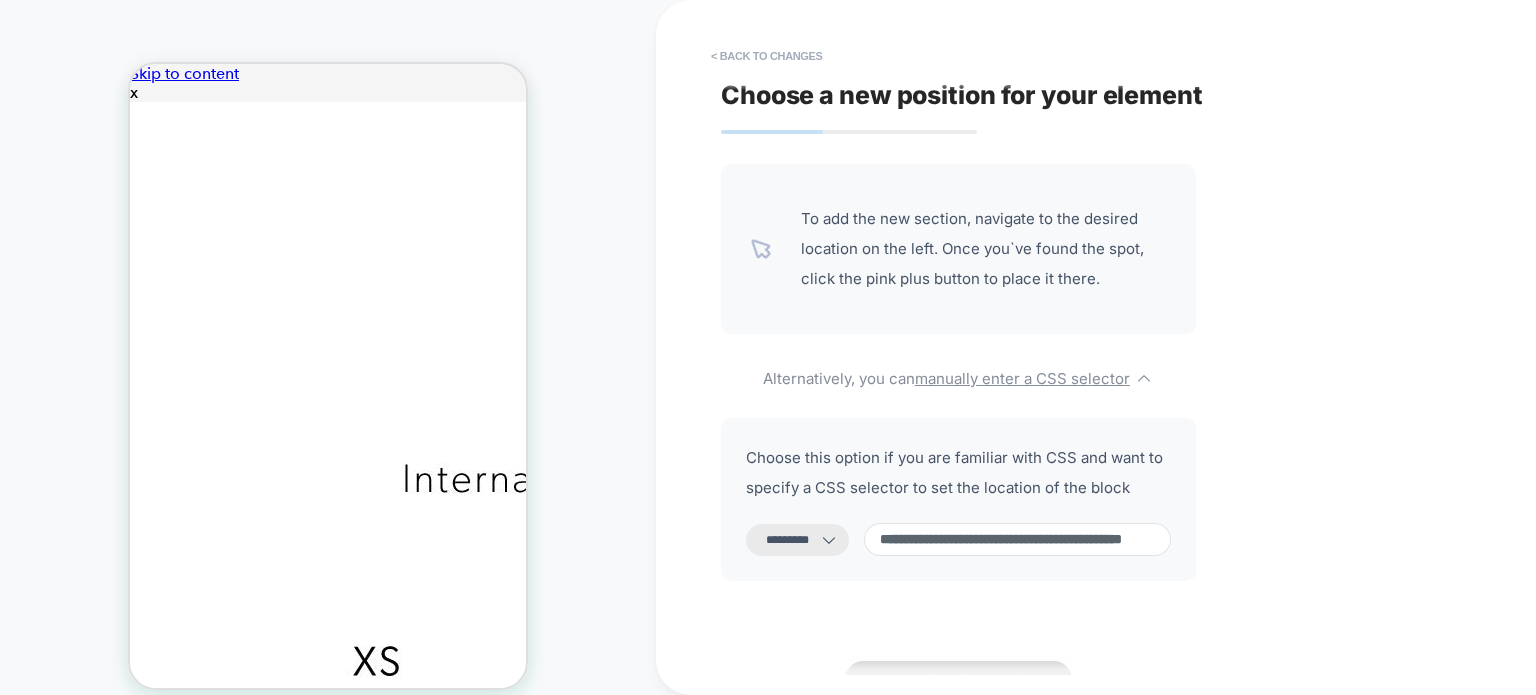 scroll, scrollTop: 0, scrollLeft: 152, axis: horizontal 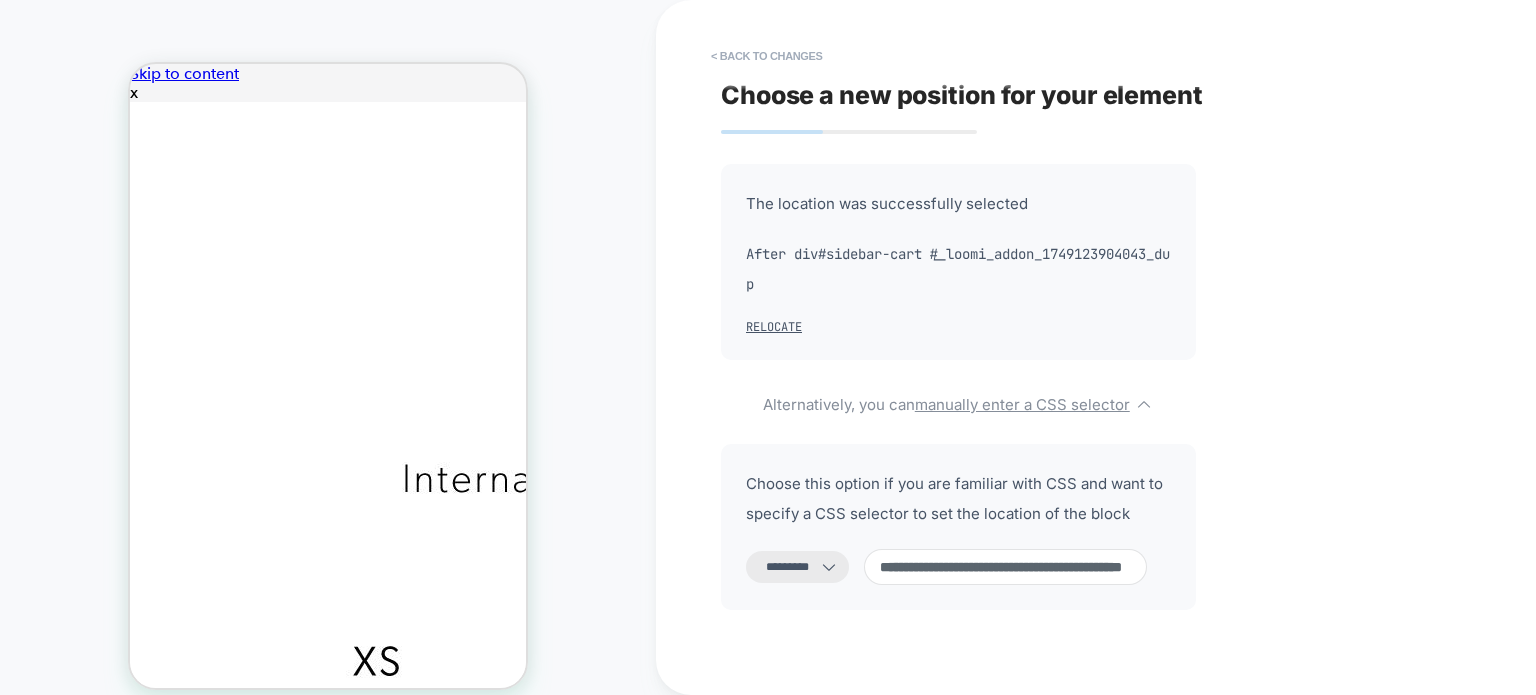 type on "**********" 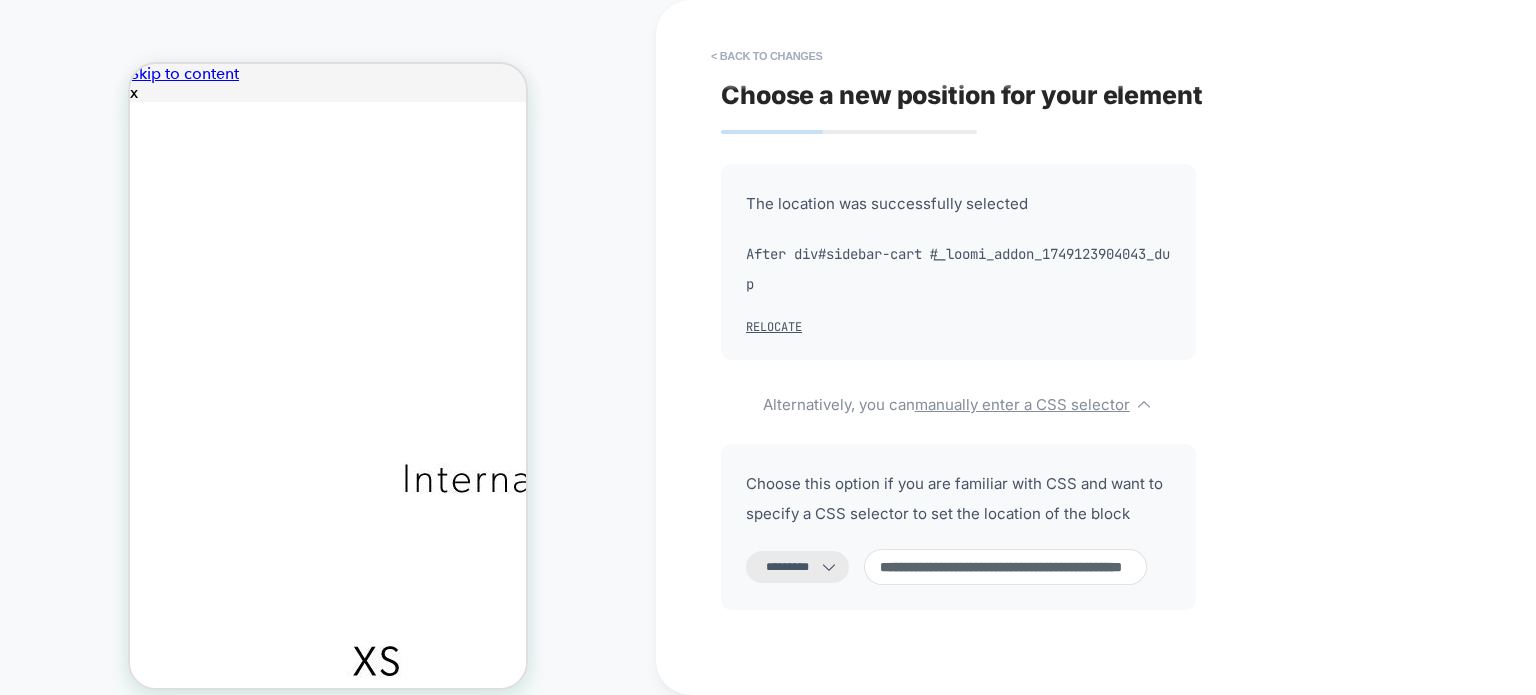 click on "**********" at bounding box center (1005, 567) 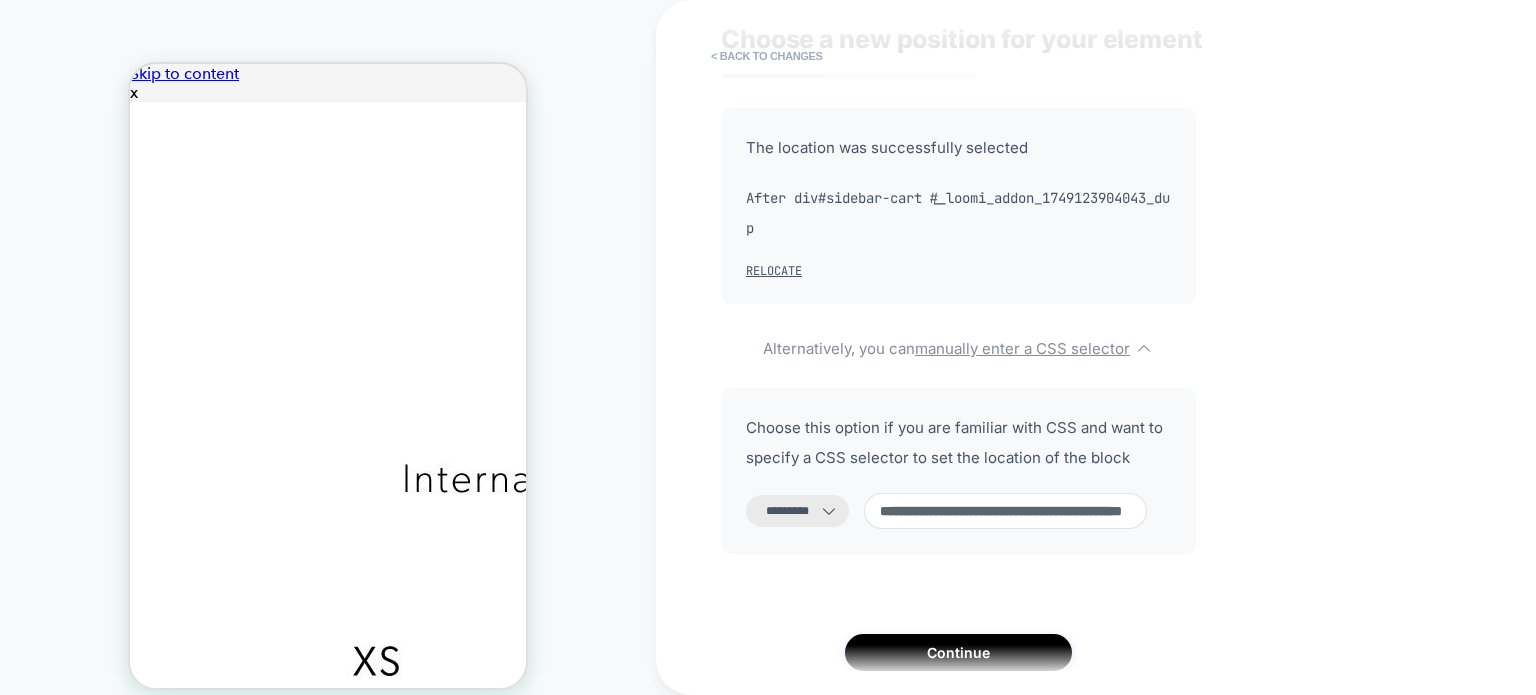 scroll, scrollTop: 100, scrollLeft: 0, axis: vertical 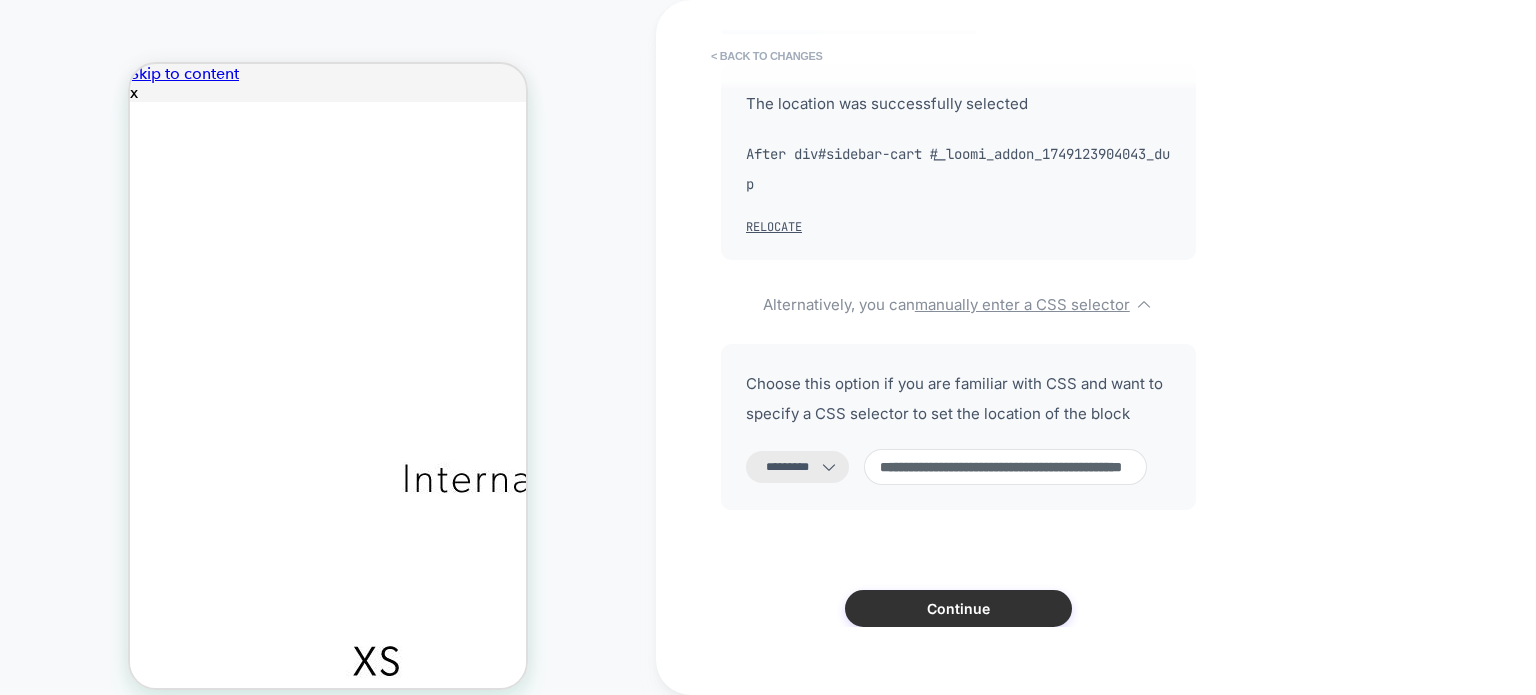click on "Continue" at bounding box center [958, 608] 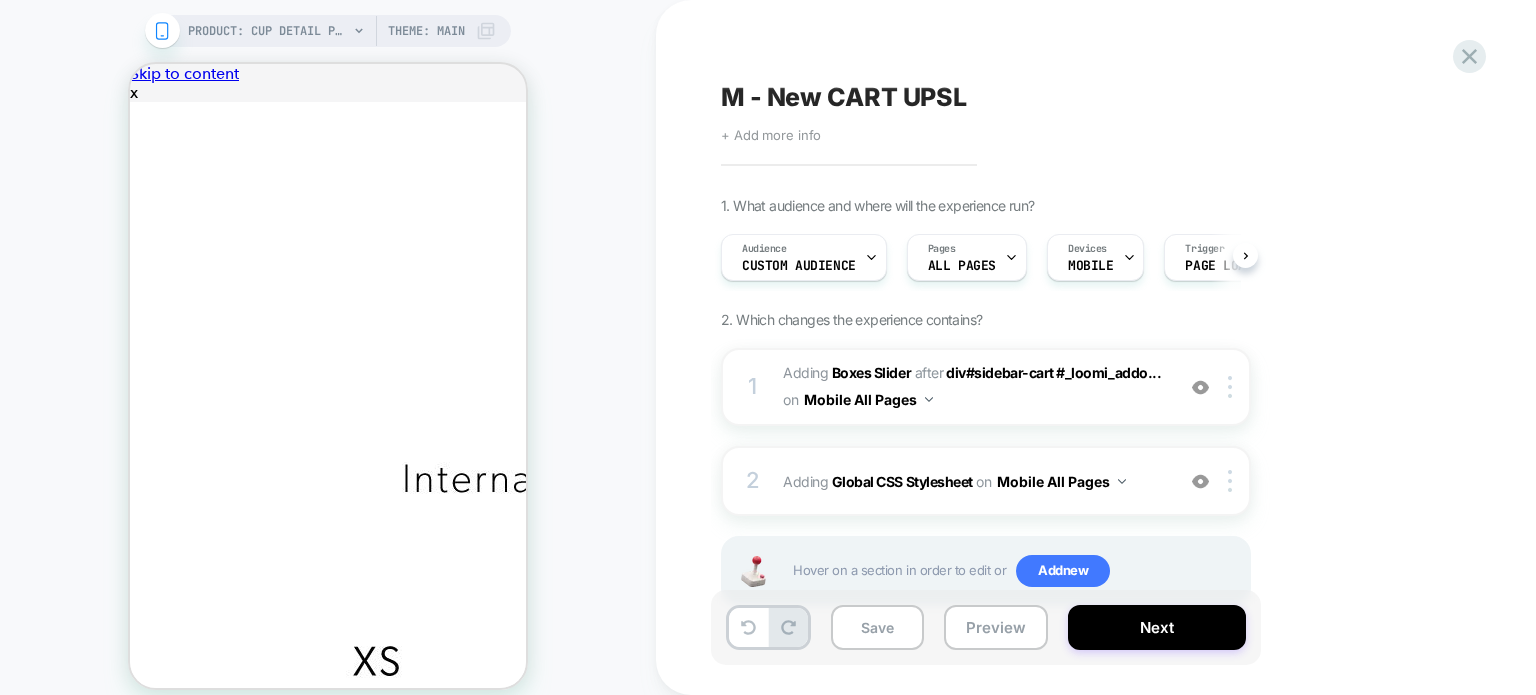 scroll, scrollTop: 0, scrollLeft: 0, axis: both 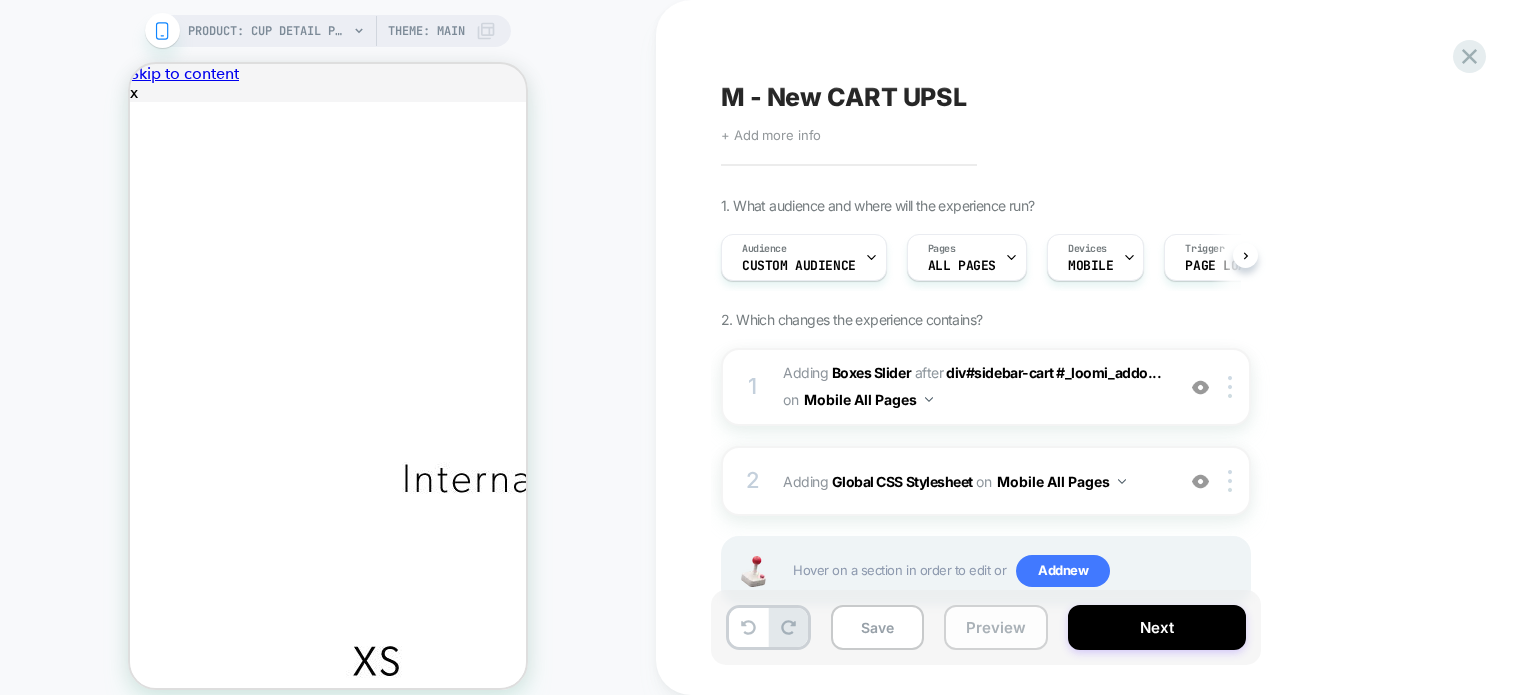 click on "Preview" at bounding box center (996, 627) 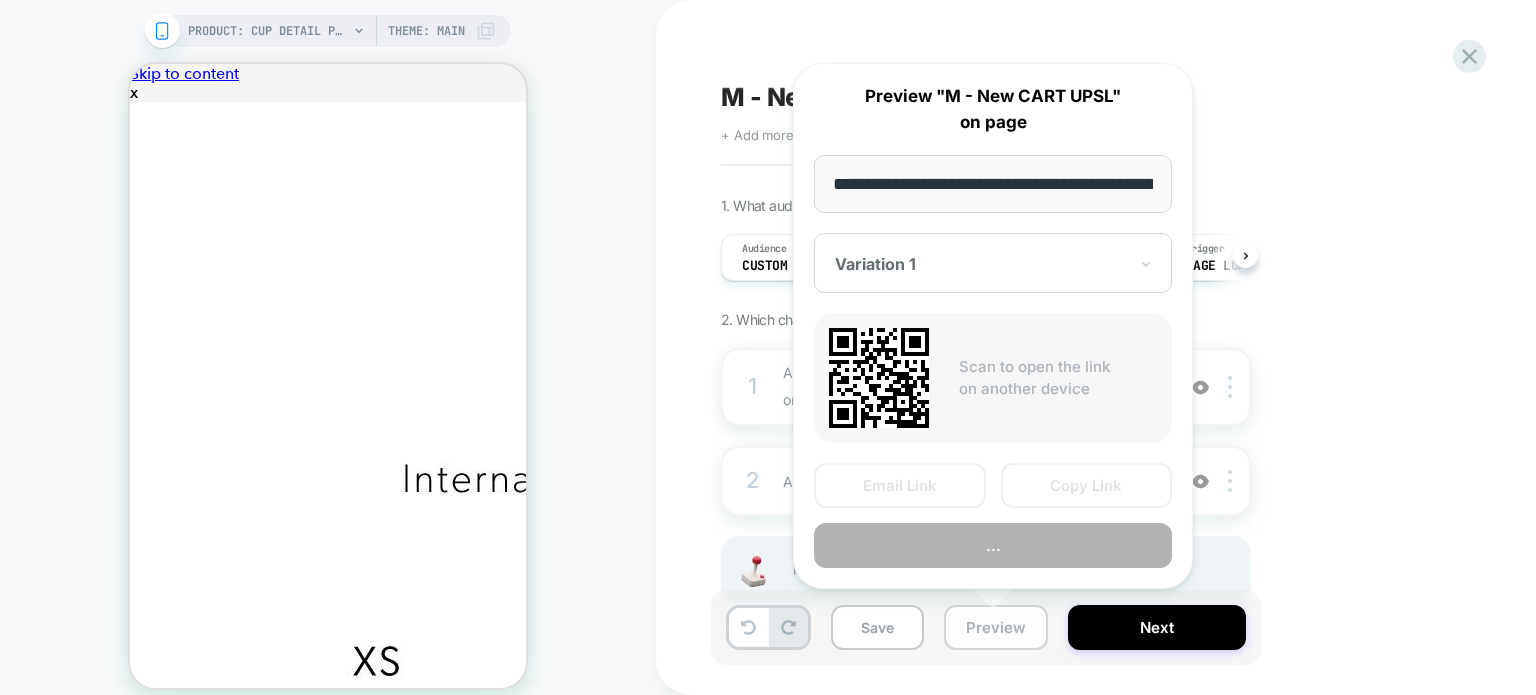 scroll, scrollTop: 0, scrollLeft: 374, axis: horizontal 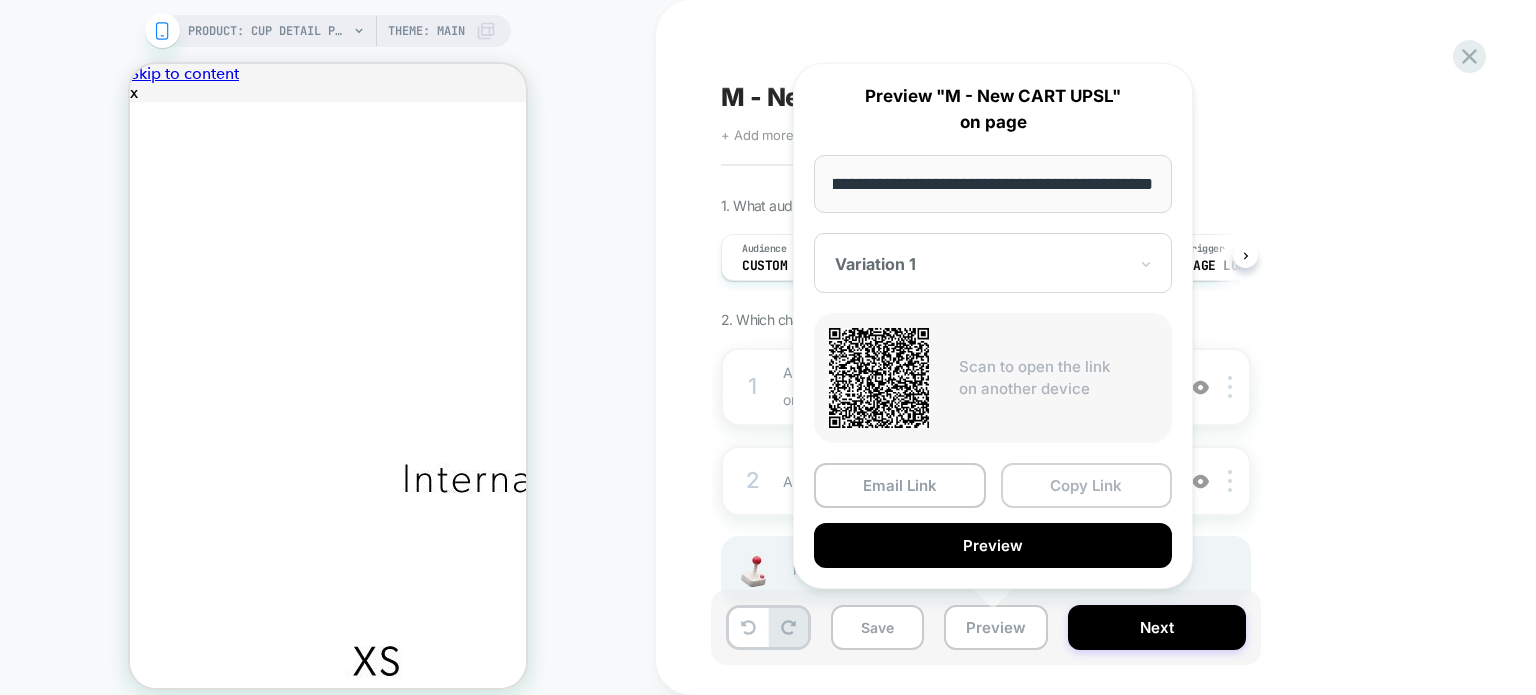 click on "Copy Link" at bounding box center (1087, 485) 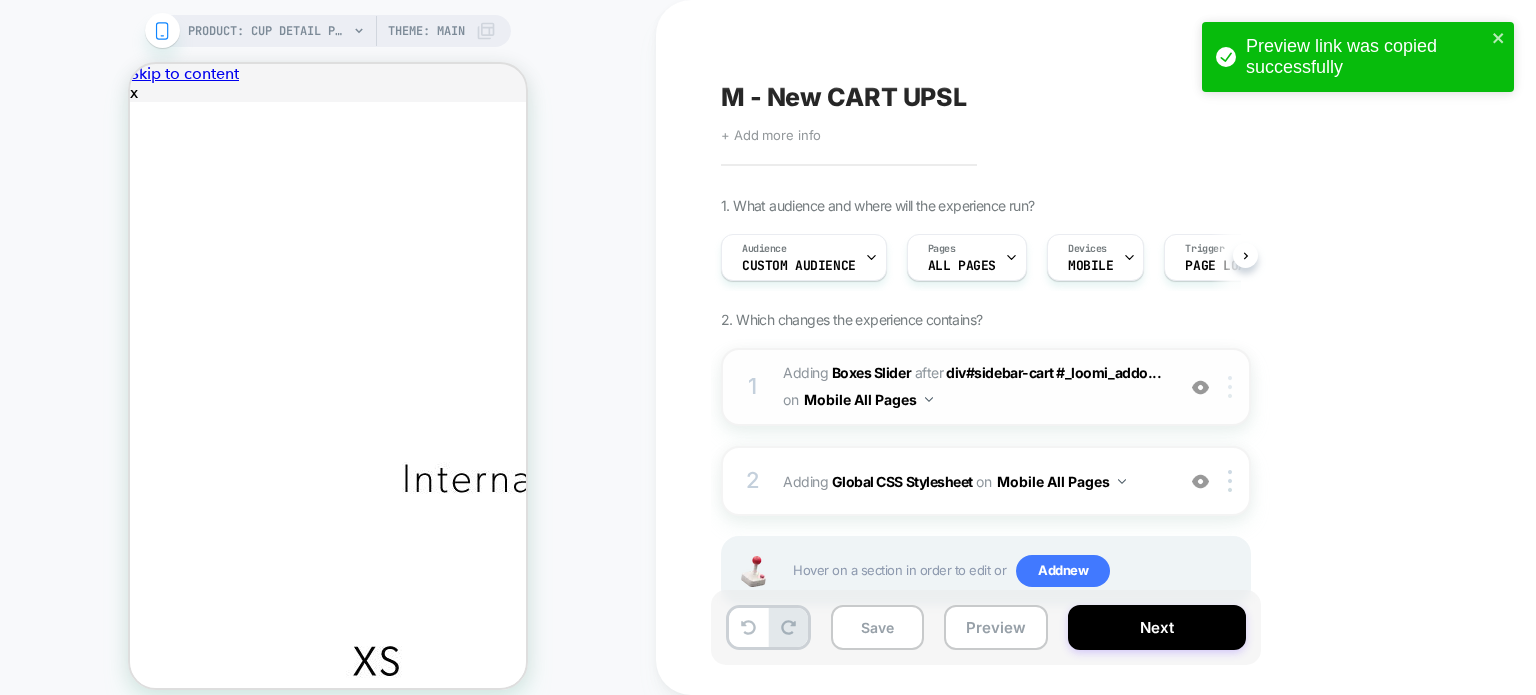 click at bounding box center [1230, 387] 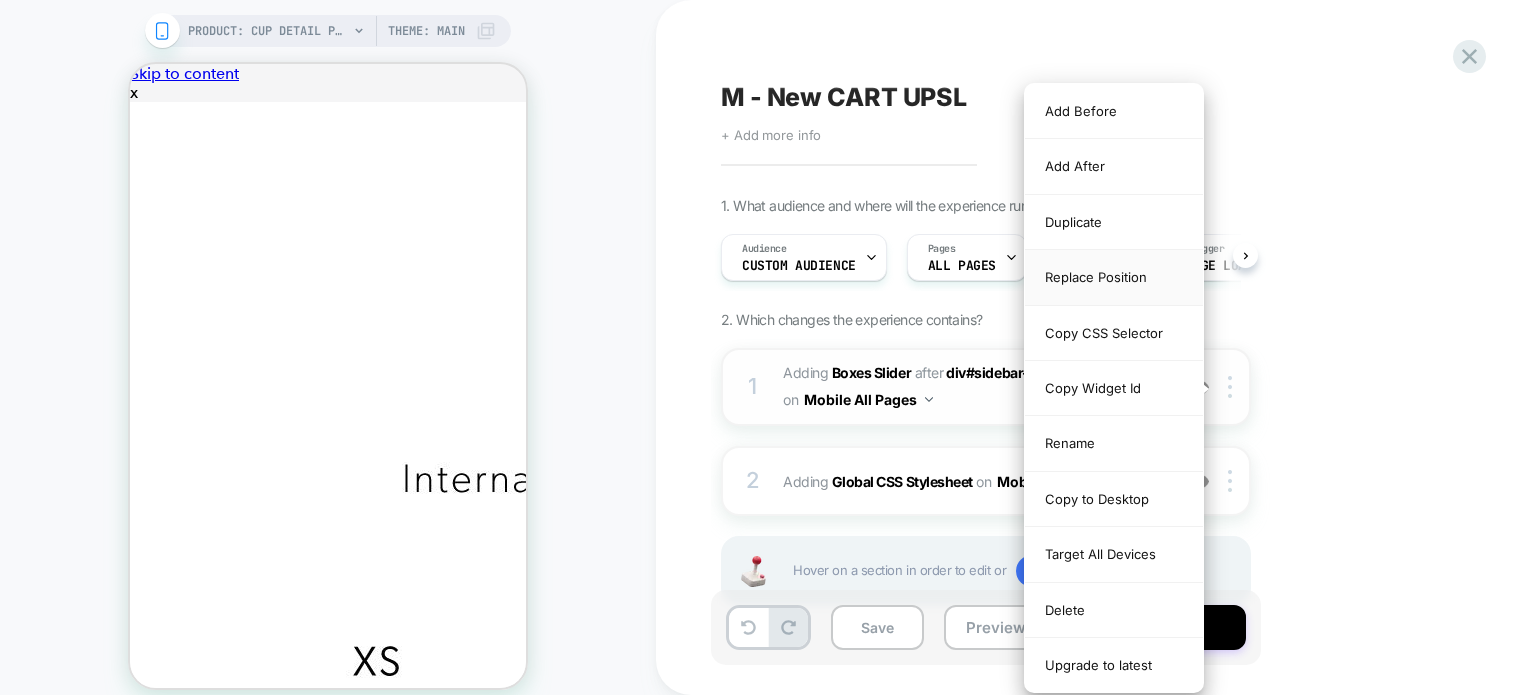 click on "Replace Position" at bounding box center [1114, 277] 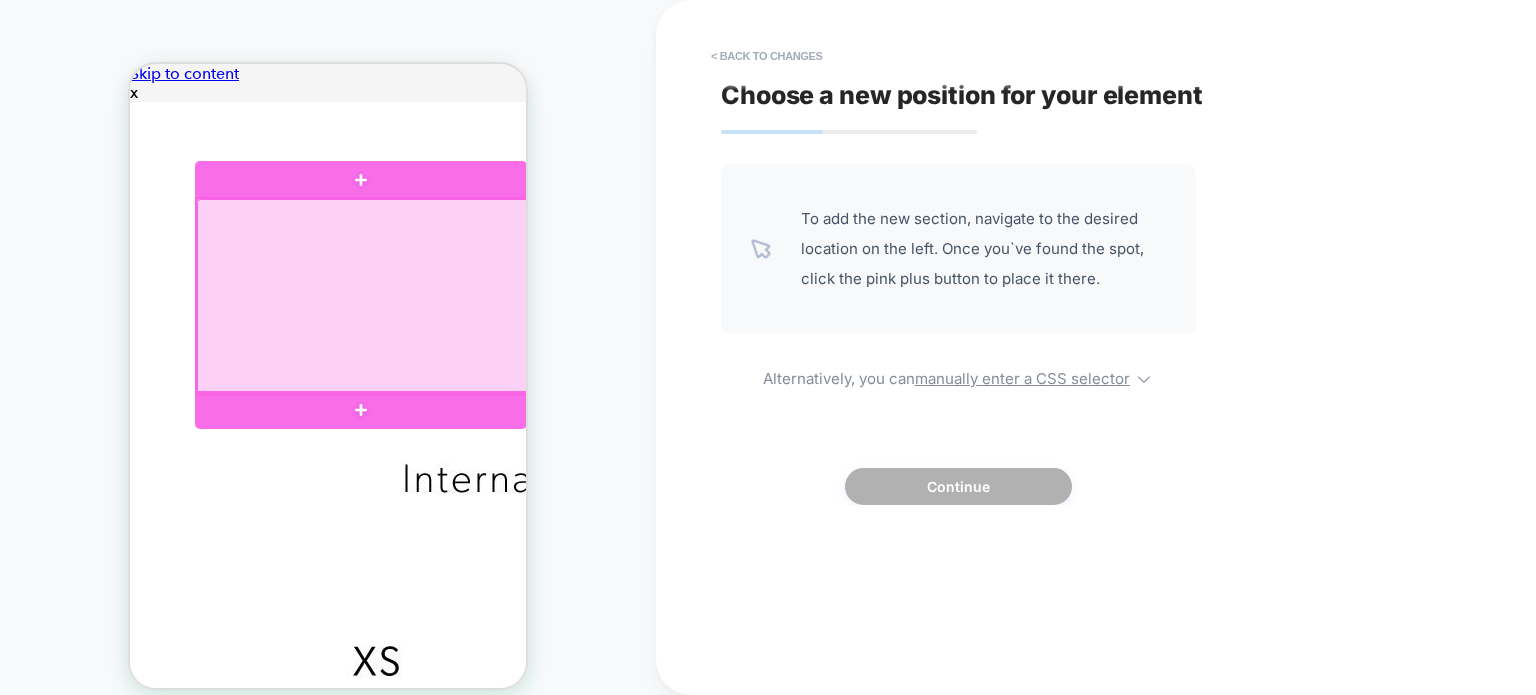 click at bounding box center (363, 296) 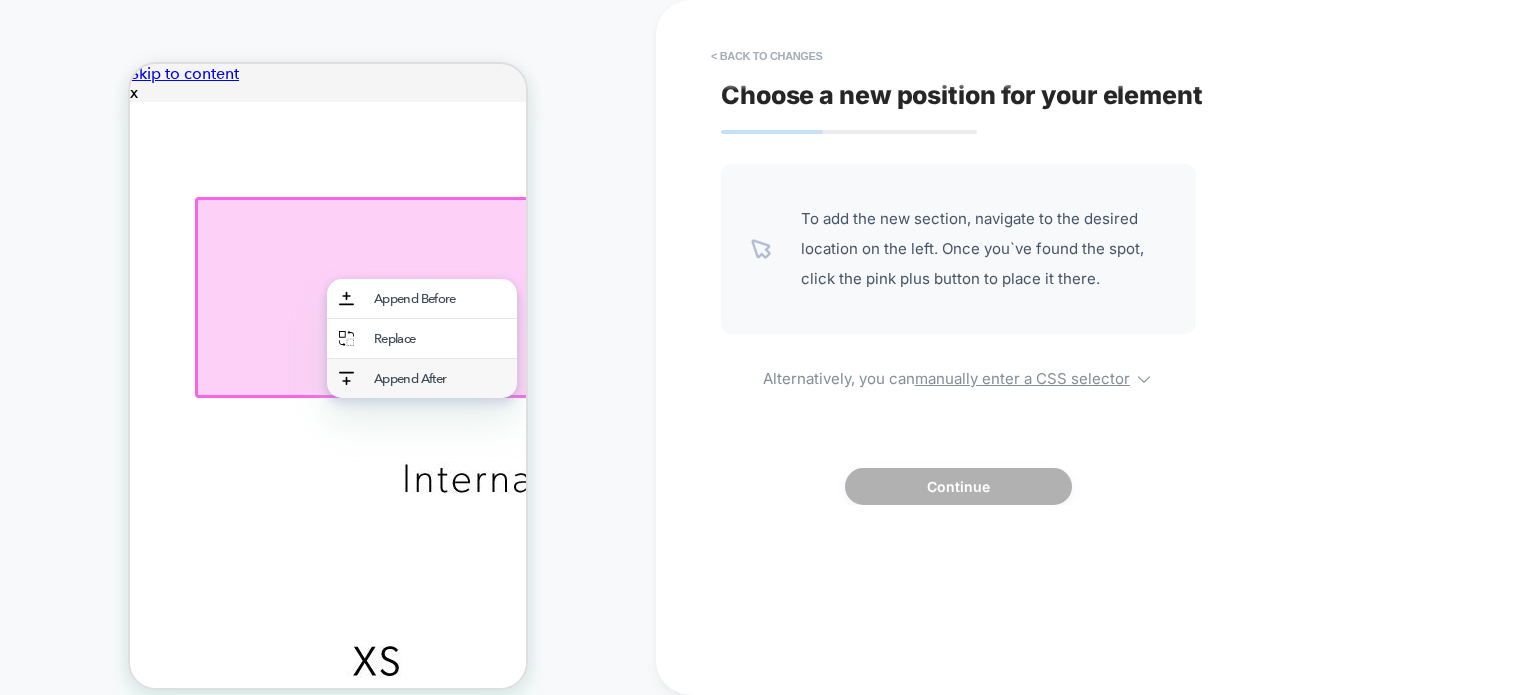 click on "Append After" at bounding box center [439, 378] 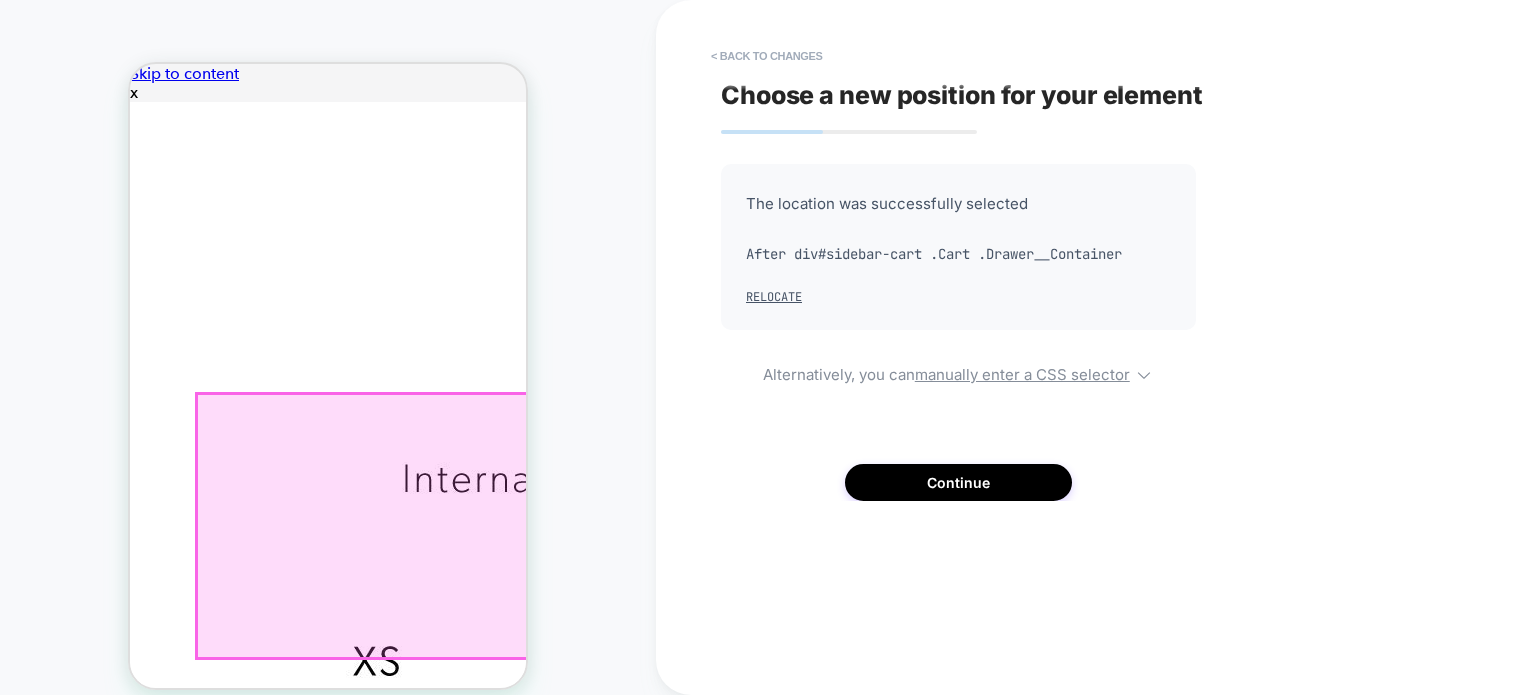 scroll, scrollTop: 90, scrollLeft: 0, axis: vertical 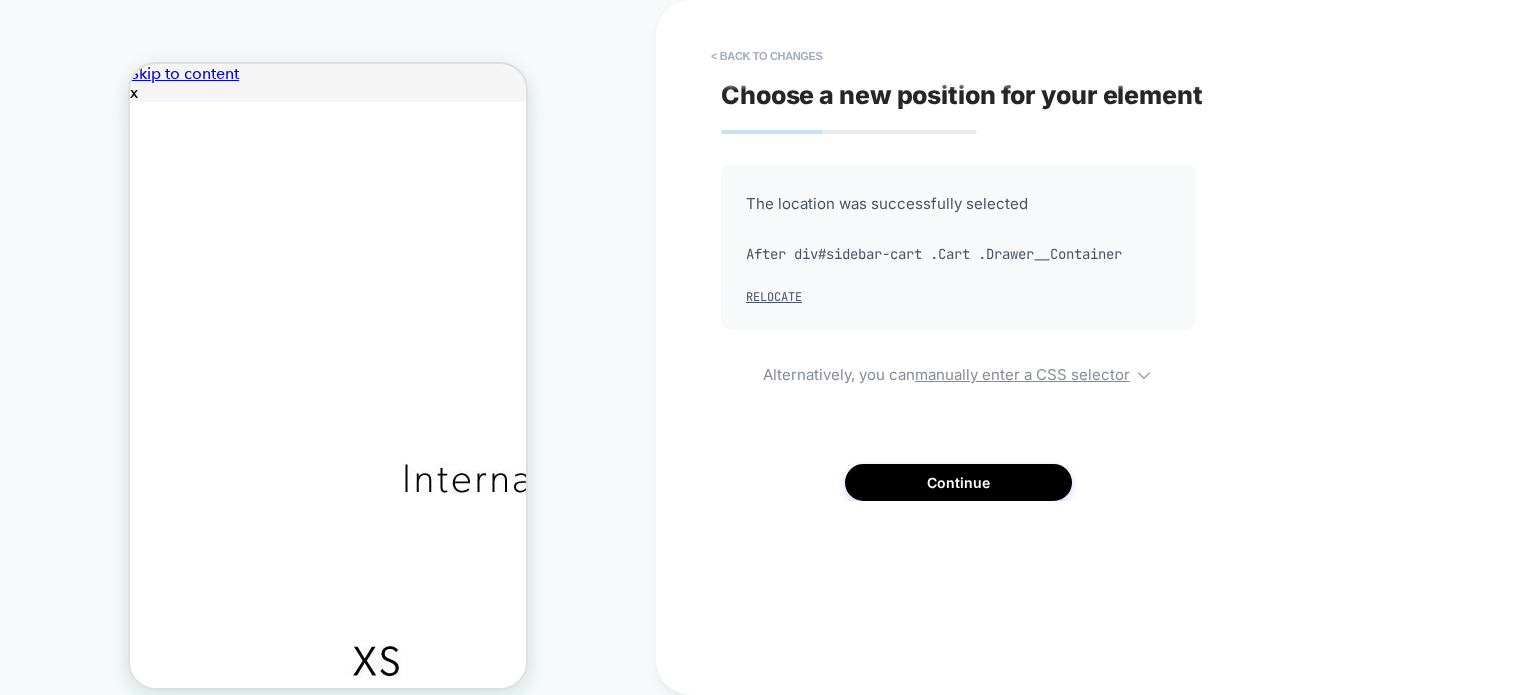 click on "After   div#sidebar-cart .Cart .Drawer__Container" at bounding box center [958, 254] 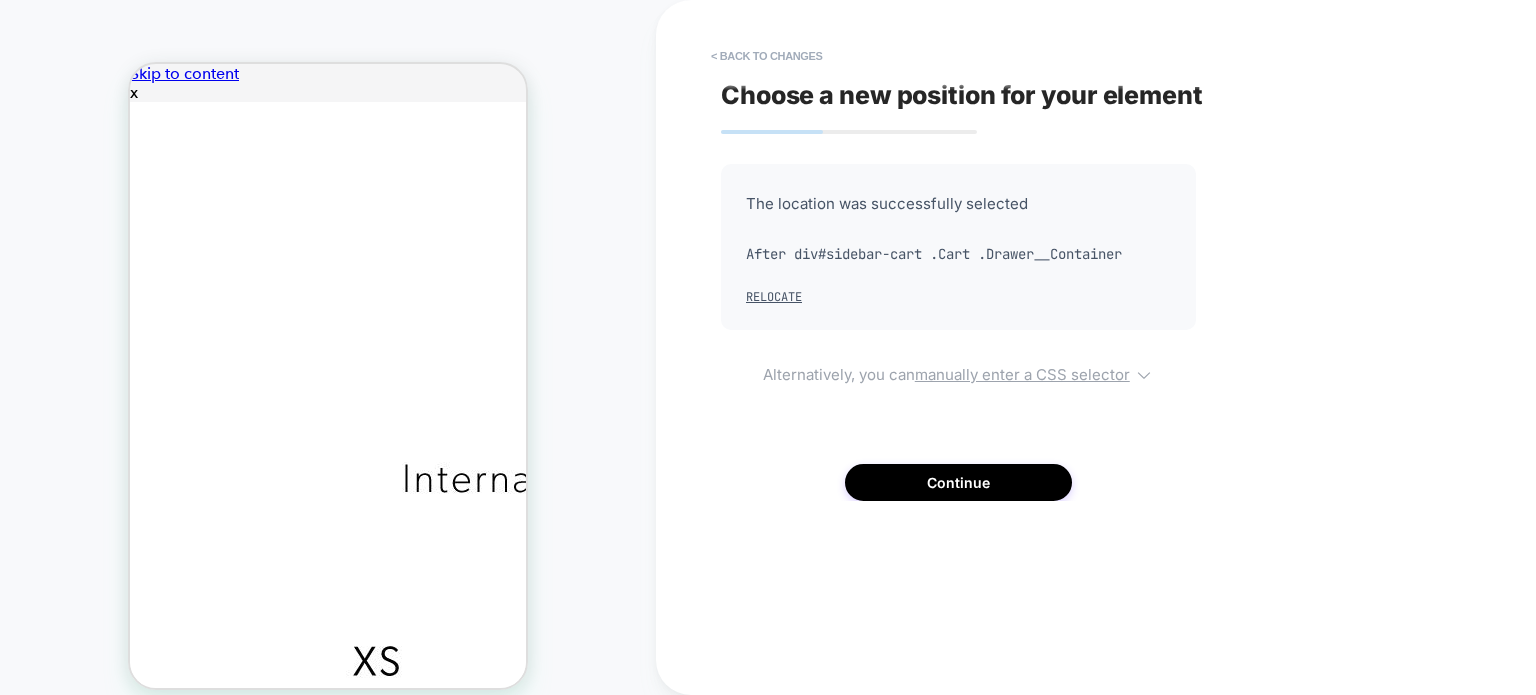 click on "manually enter a CSS selector" at bounding box center (1022, 374) 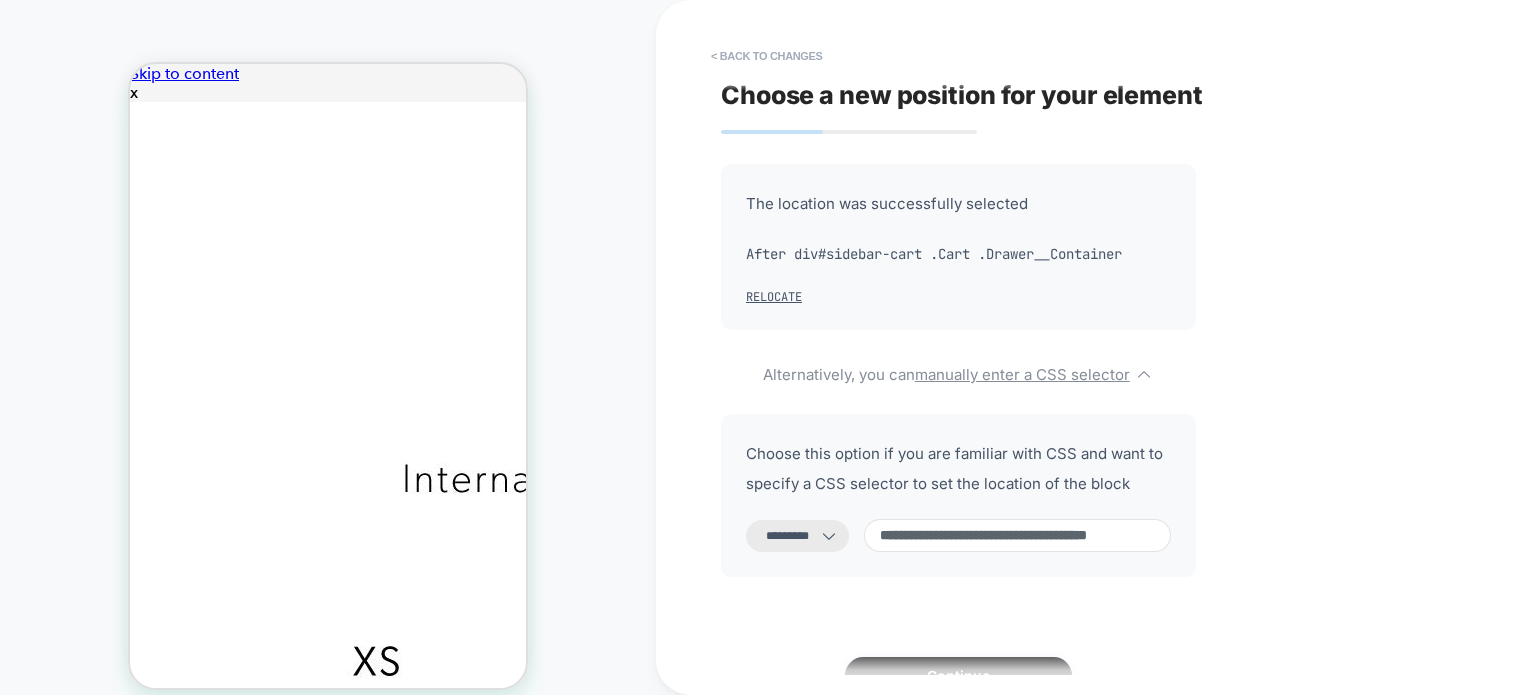 scroll, scrollTop: 0, scrollLeft: 93, axis: horizontal 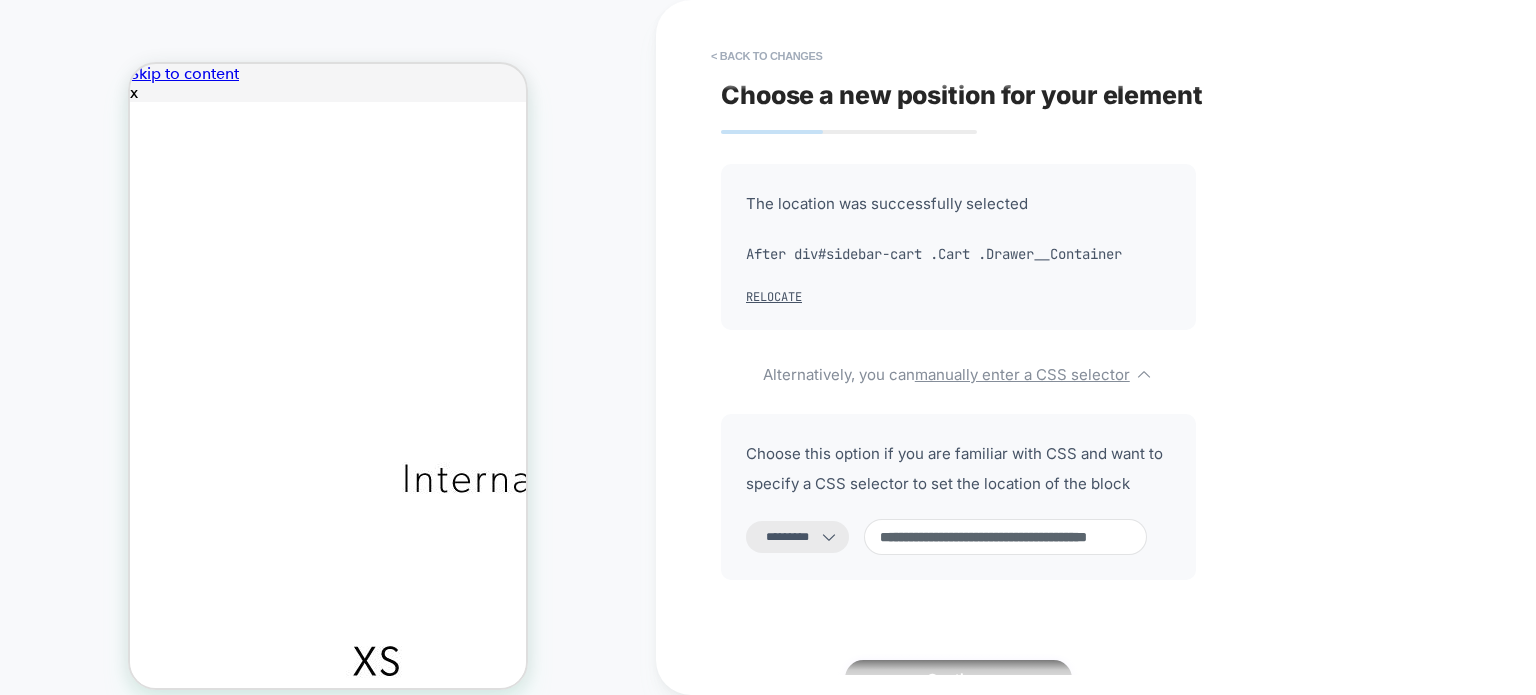 drag, startPoint x: 1039, startPoint y: 539, endPoint x: 1448, endPoint y: 595, distance: 412.81595 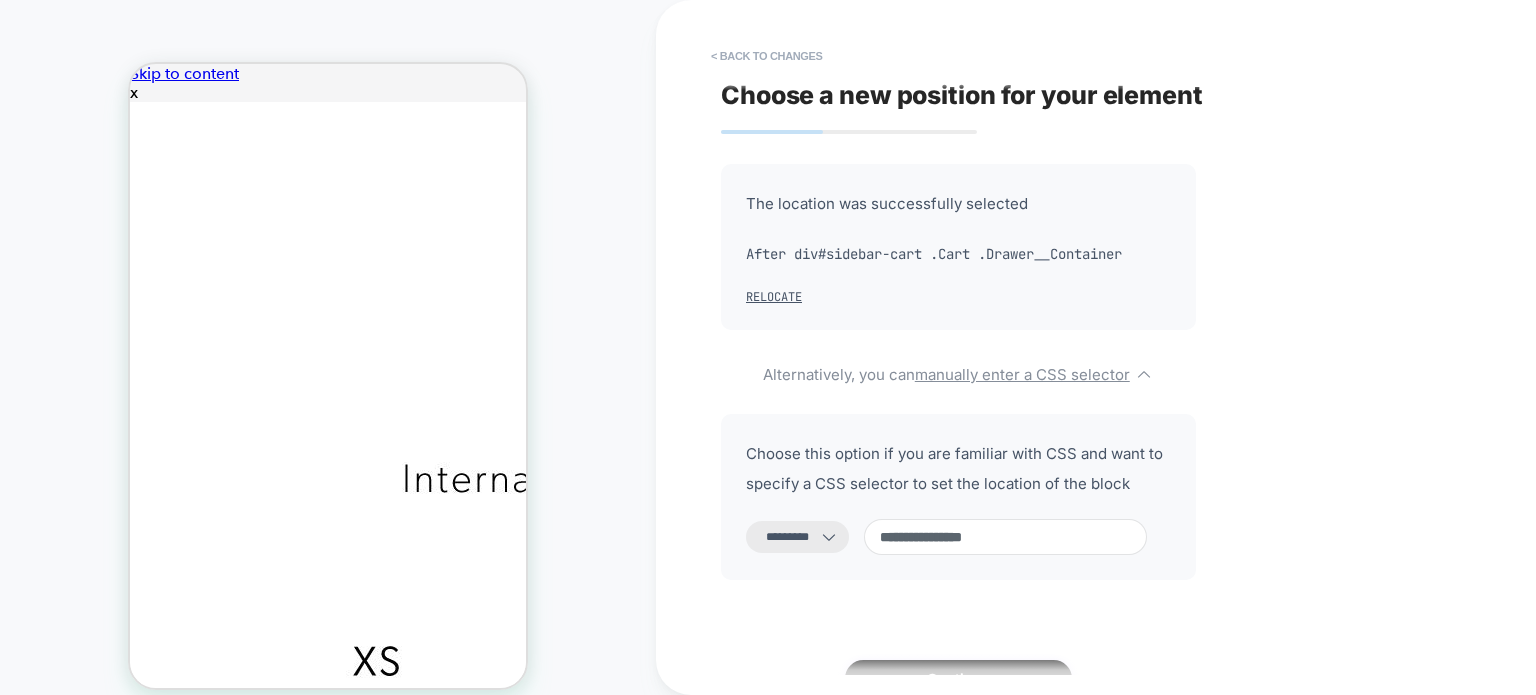 scroll, scrollTop: 0, scrollLeft: 0, axis: both 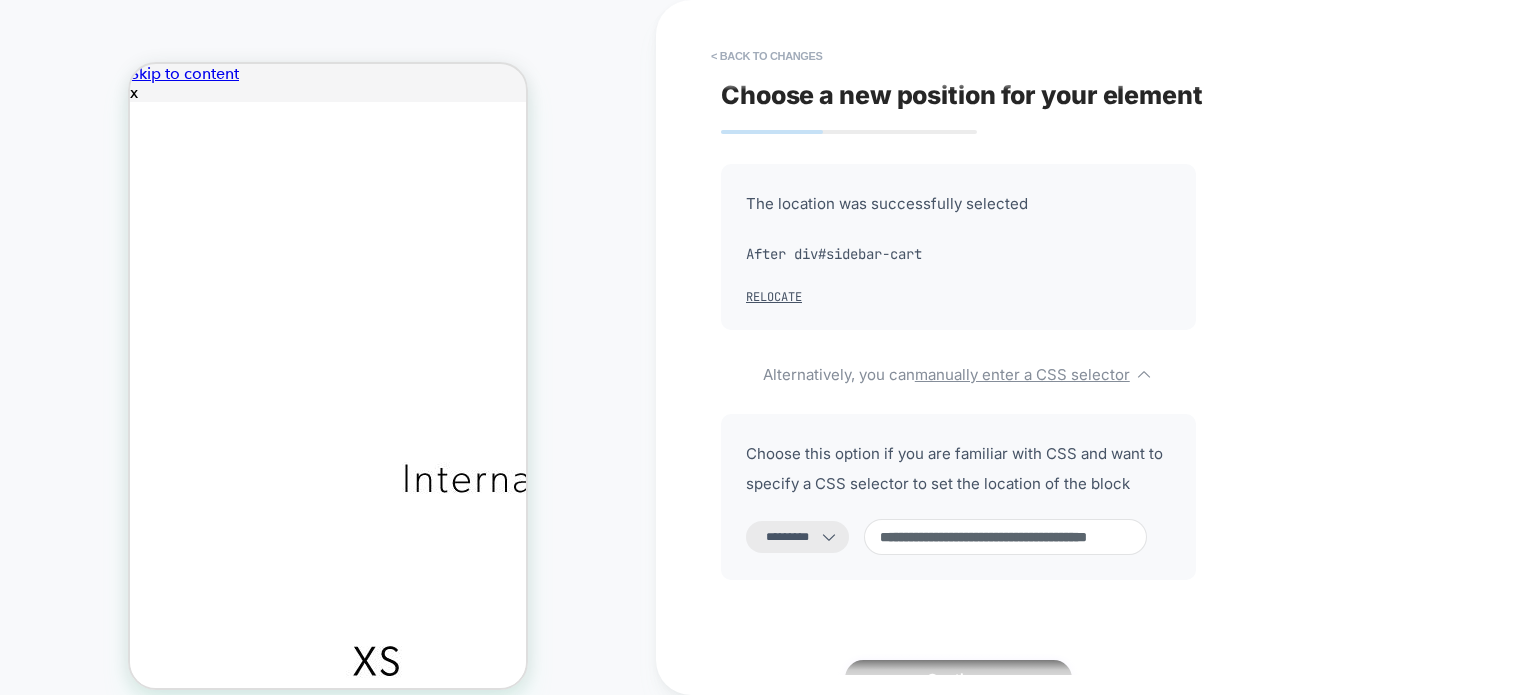 click on "**********" at bounding box center [1005, 537] 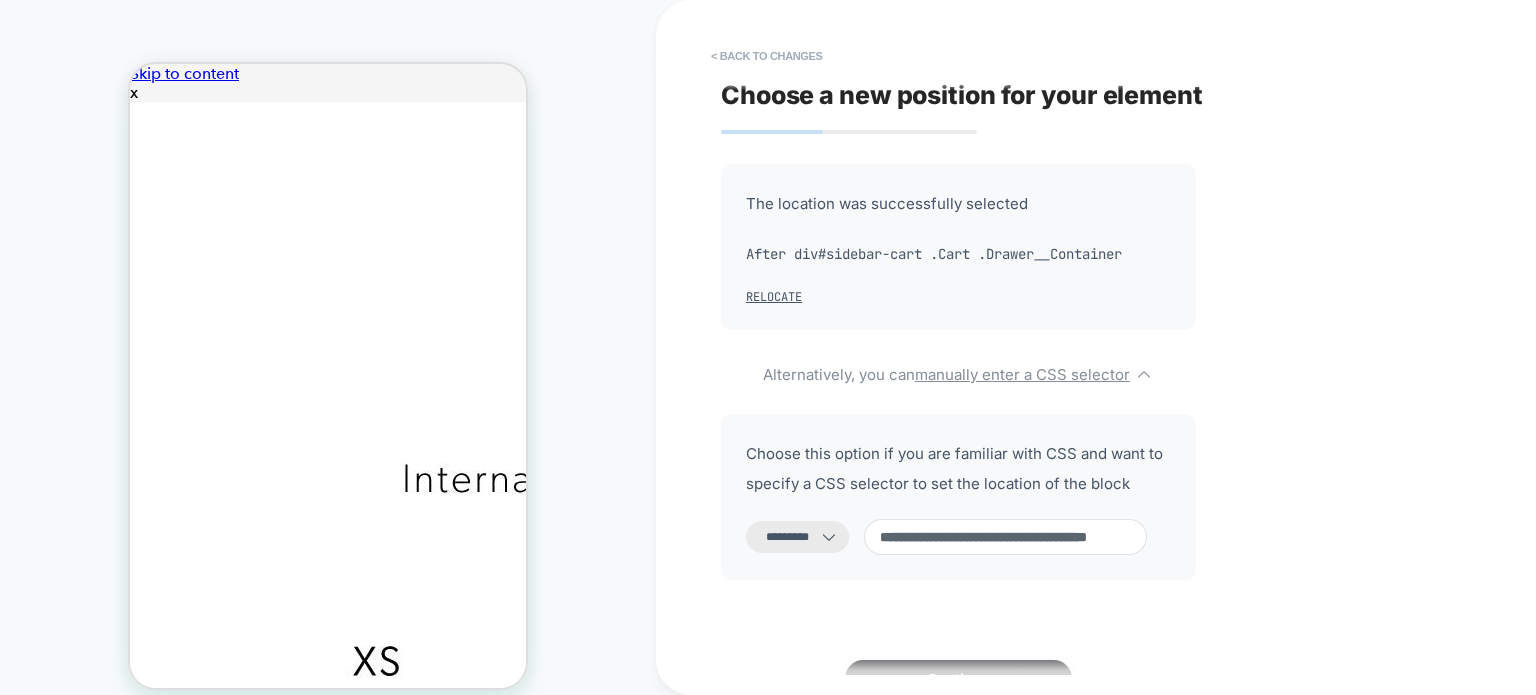 click on "**********" at bounding box center (1005, 537) 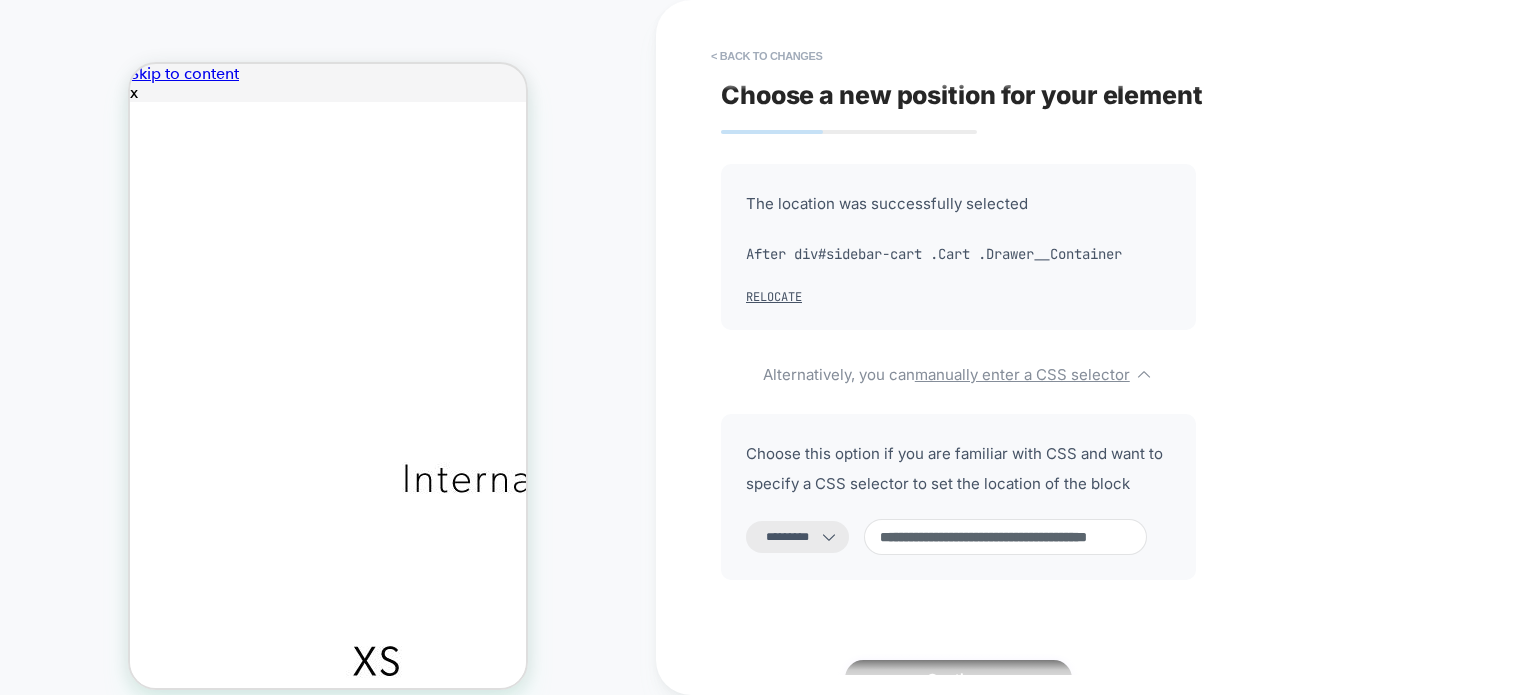scroll, scrollTop: 0, scrollLeft: 93, axis: horizontal 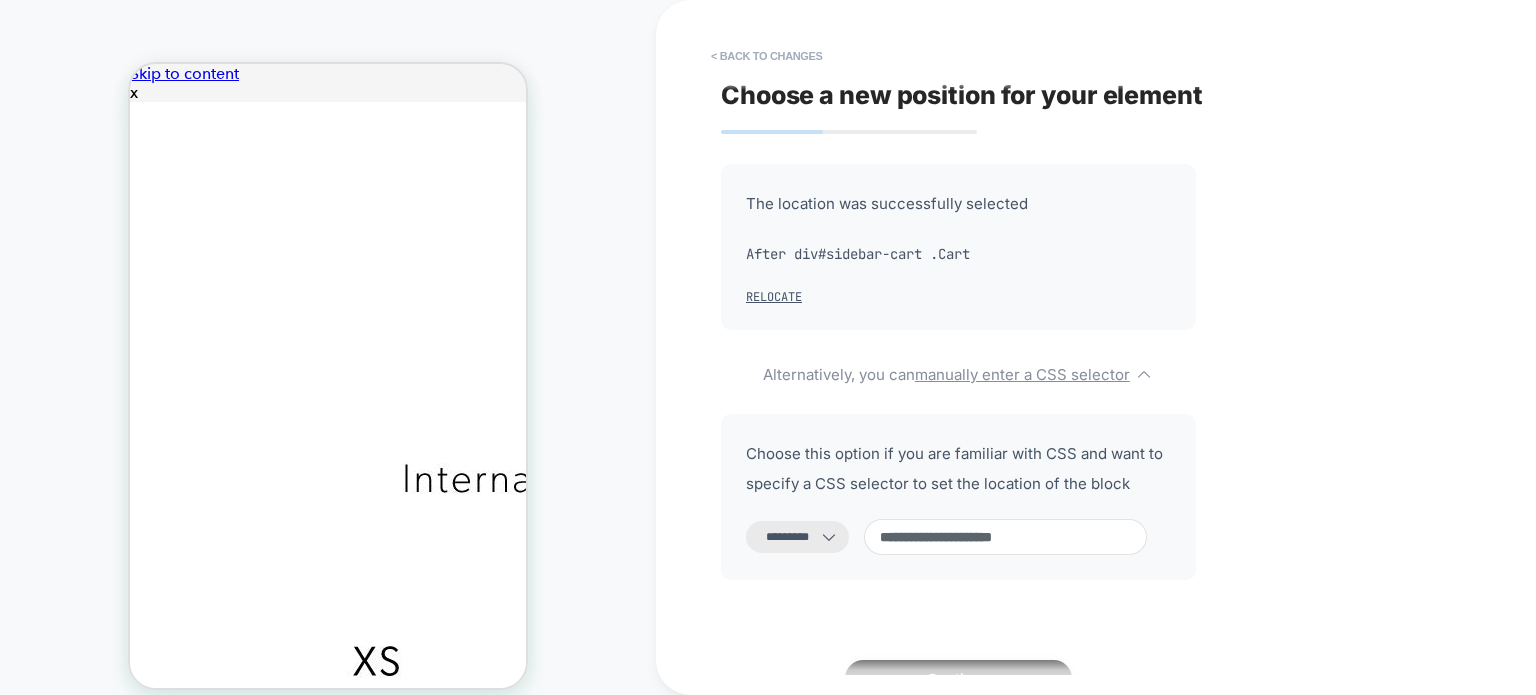 type on "**********" 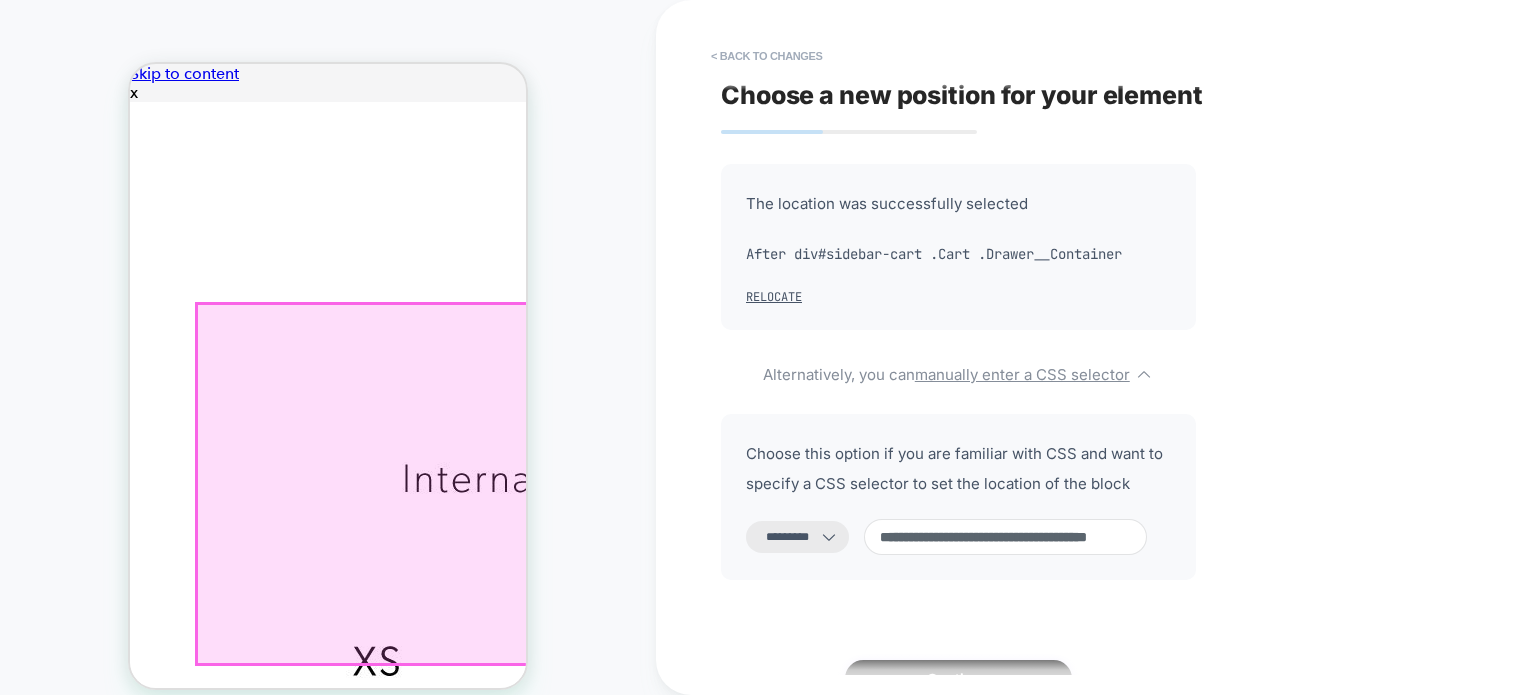 scroll, scrollTop: 90, scrollLeft: 0, axis: vertical 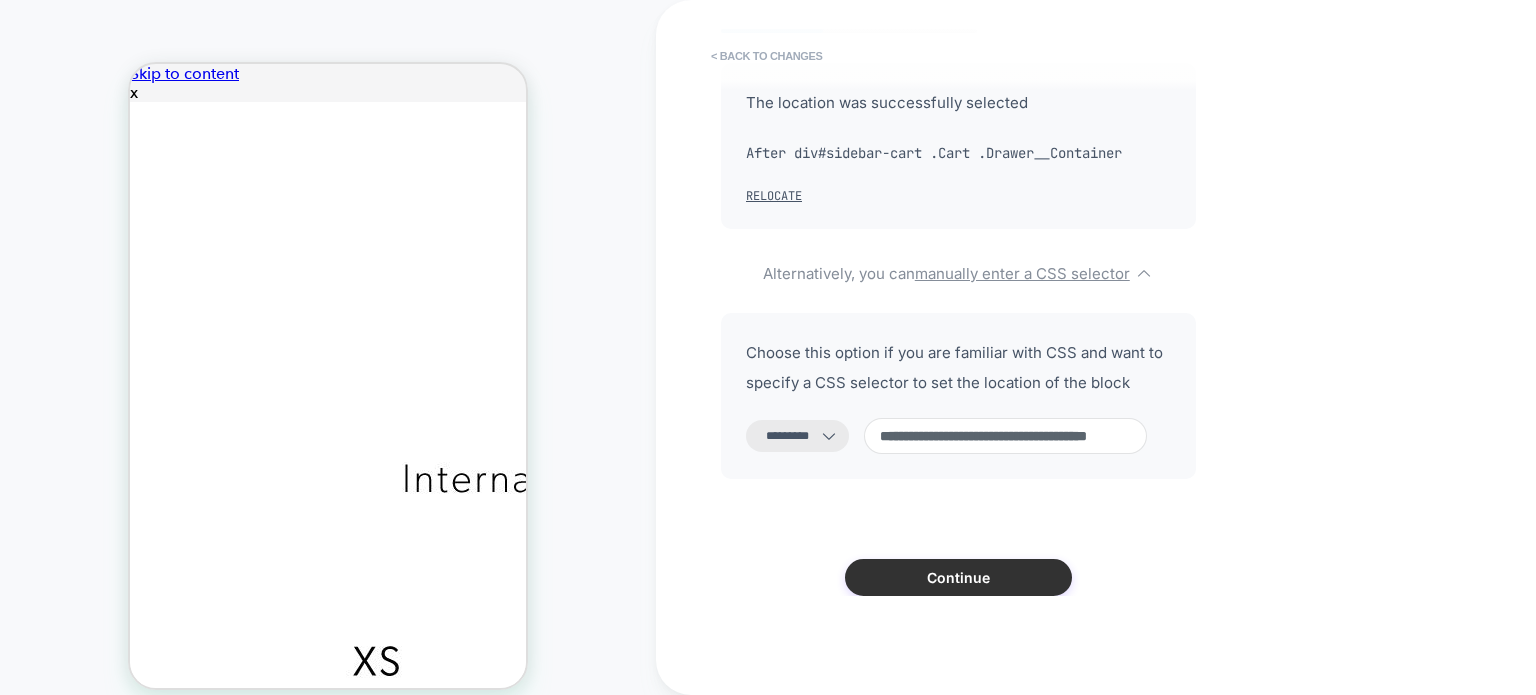 click on "Continue" at bounding box center [958, 577] 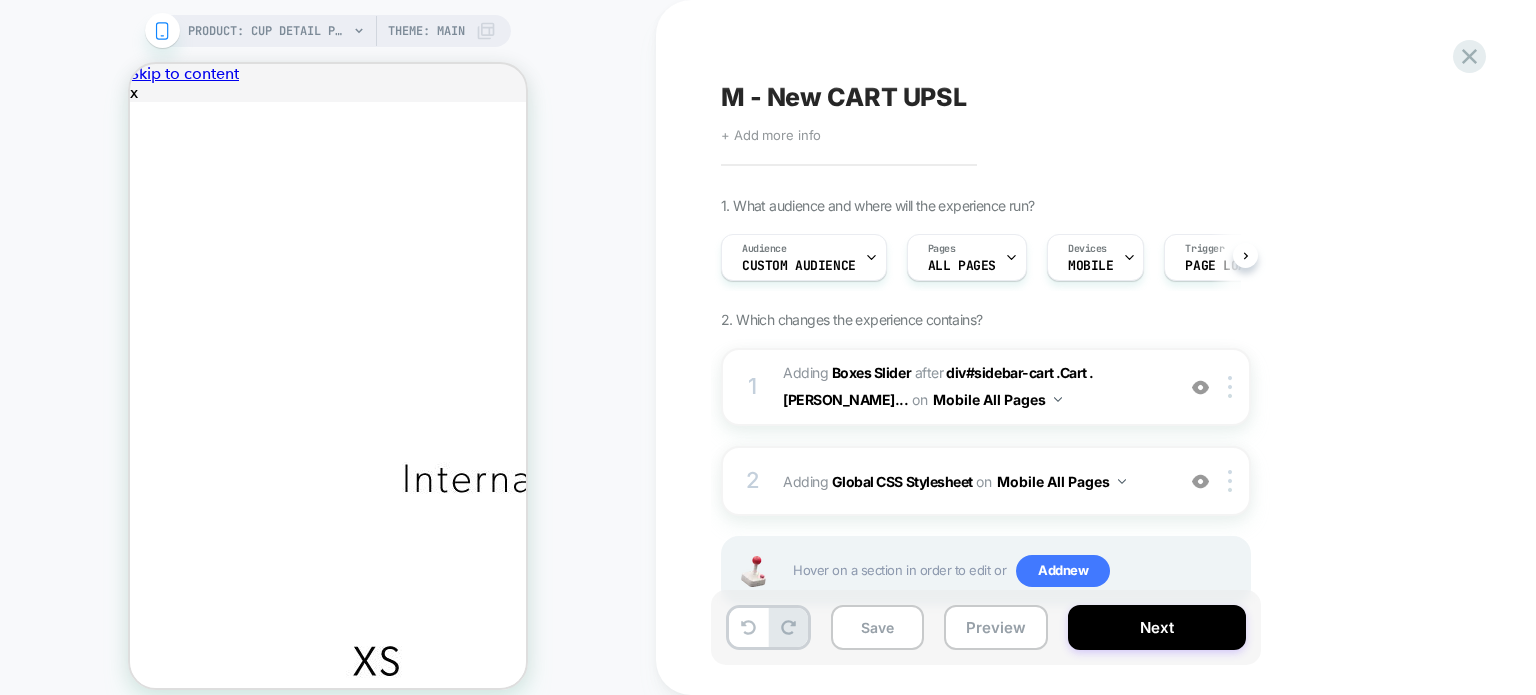 scroll, scrollTop: 0, scrollLeft: 0, axis: both 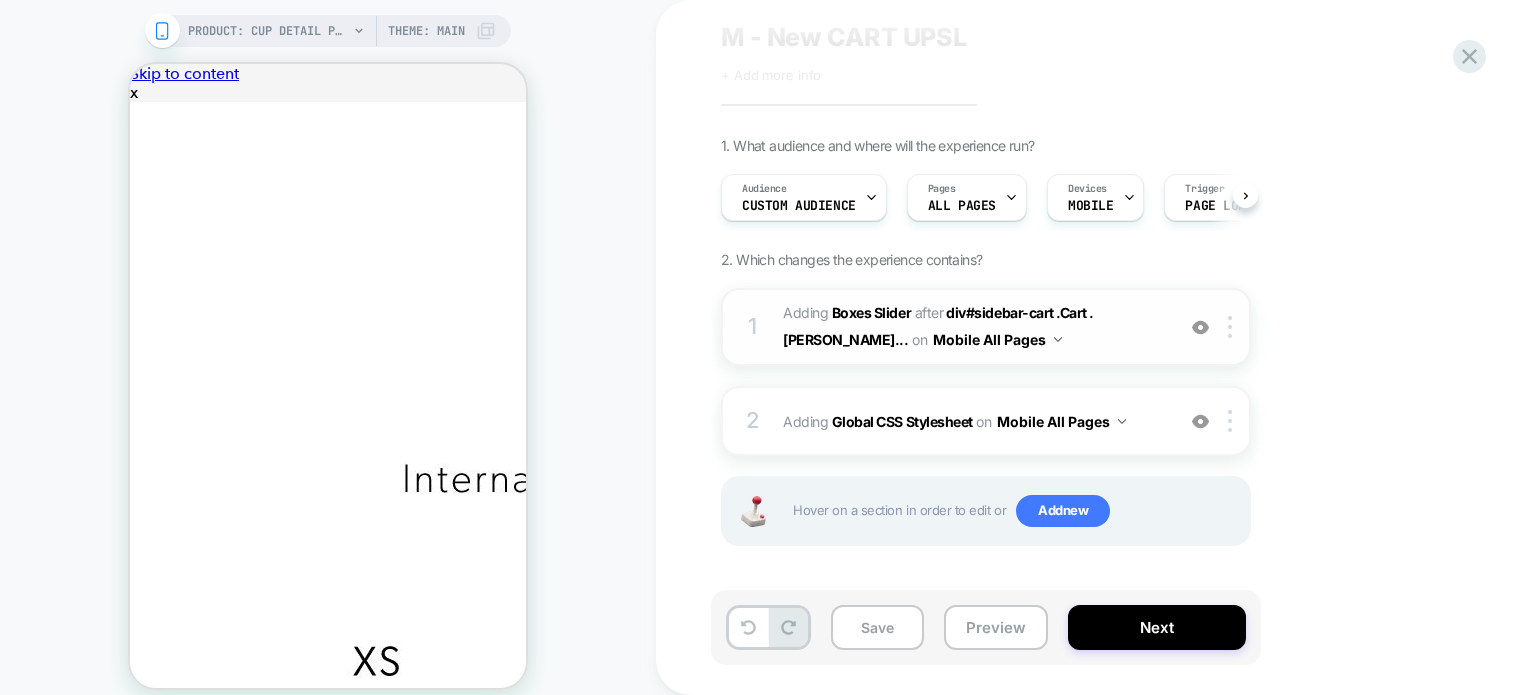 click on "#_loomi_addon_1751358633151 Adding   Boxes Slider   AFTER div#sidebar-cart .Cart .Drawe... div#sidebar-cart .Cart .Drawer__Container   on Mobile All Pages" at bounding box center [973, 327] 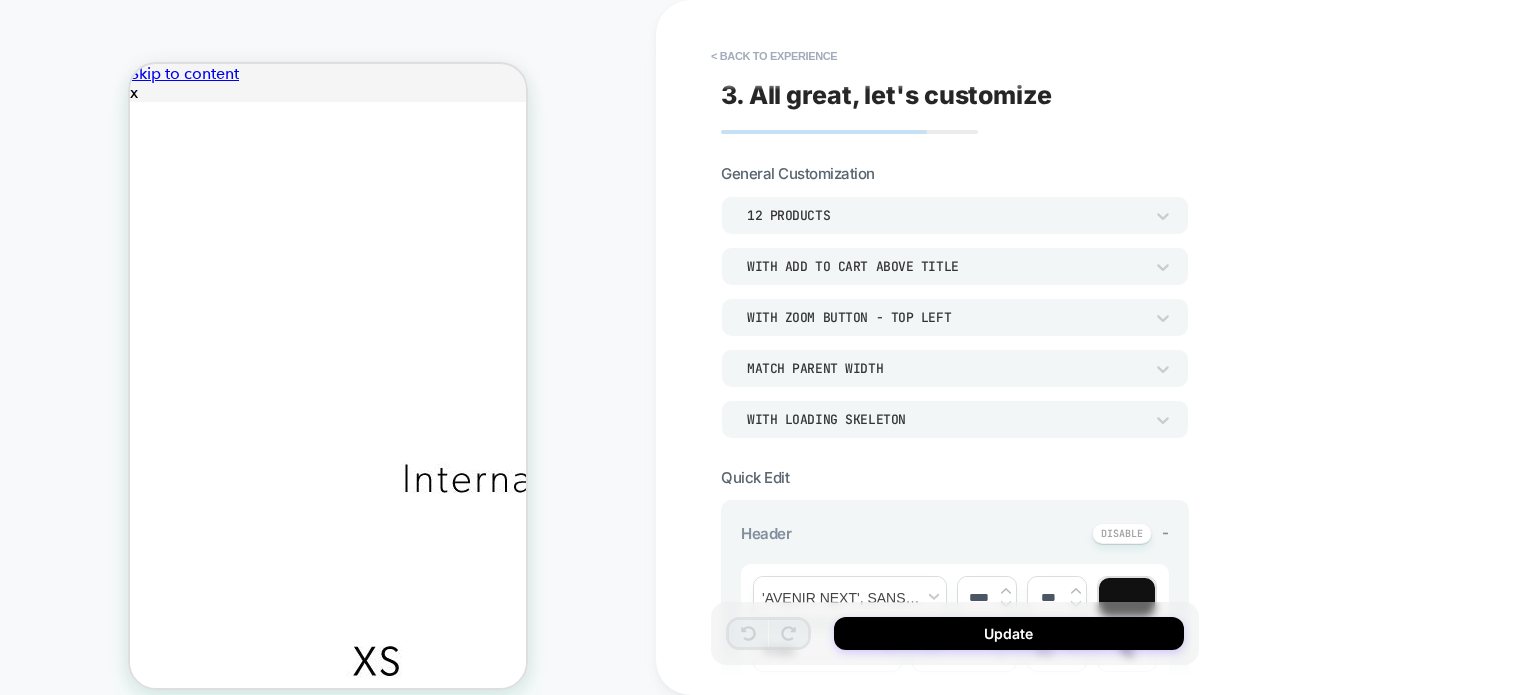scroll, scrollTop: 0, scrollLeft: 0, axis: both 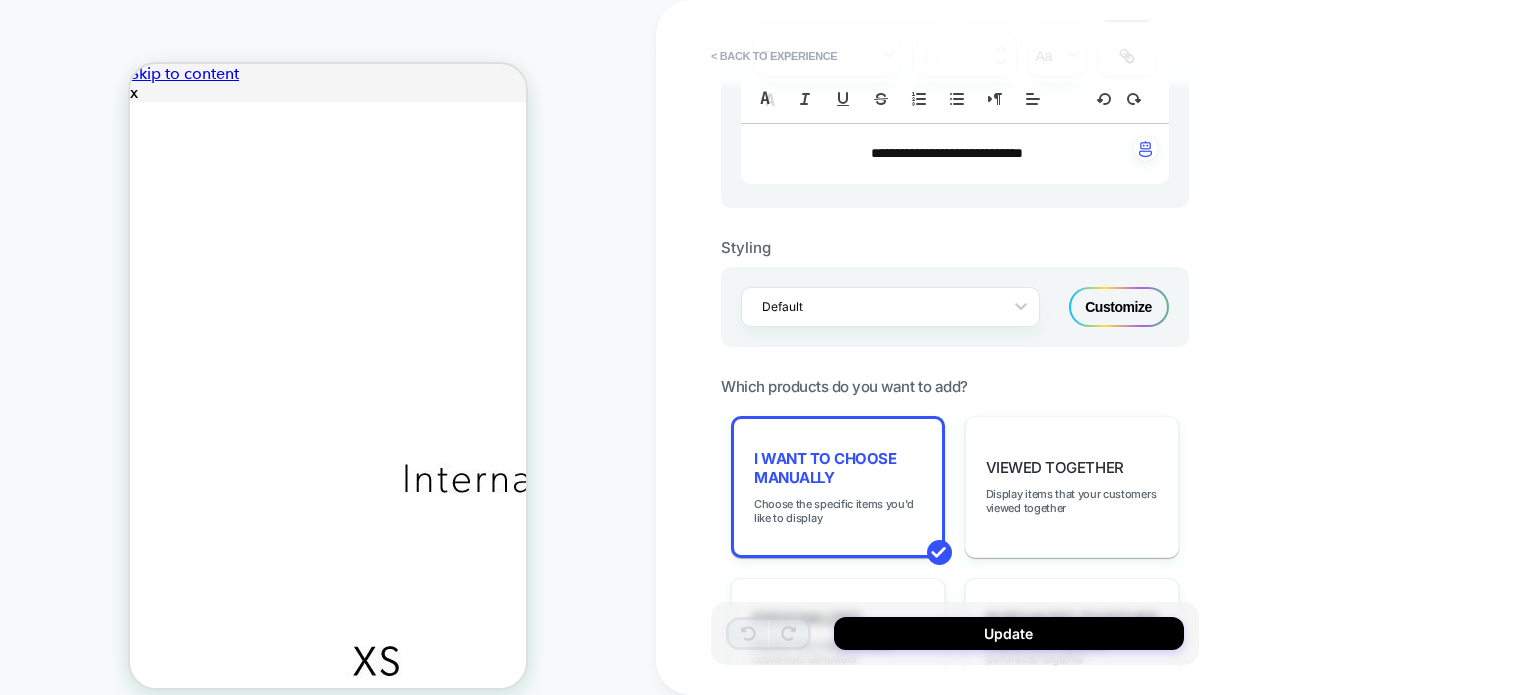 click on "Customize" at bounding box center [1119, 307] 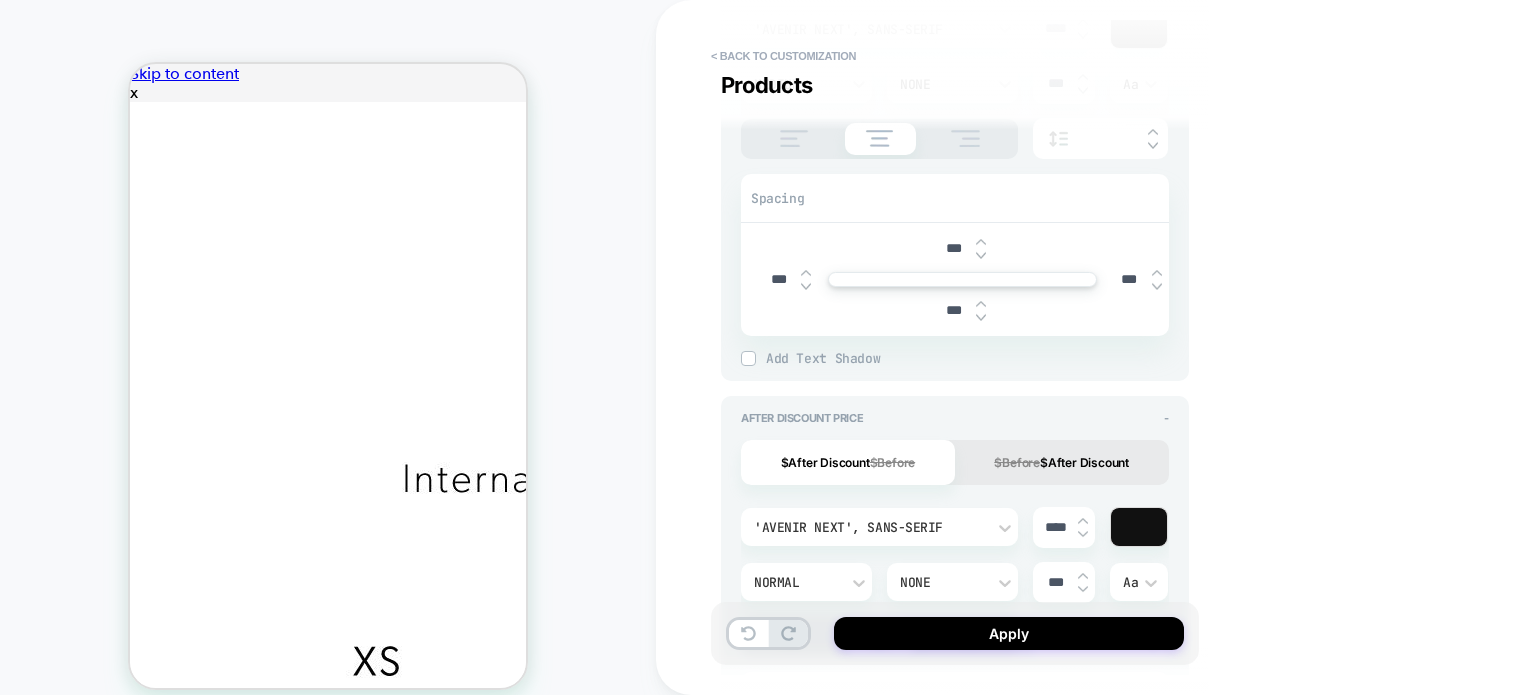 scroll, scrollTop: 1400, scrollLeft: 0, axis: vertical 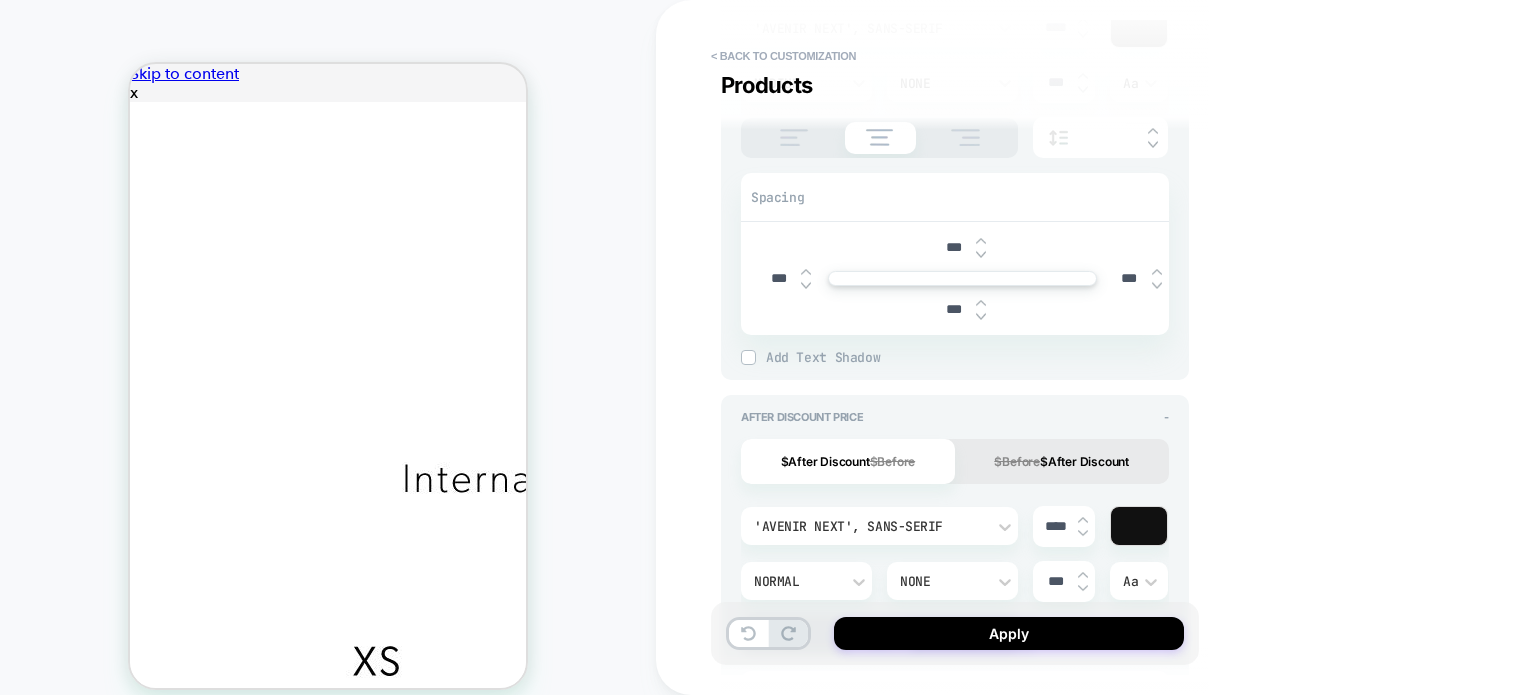 click on "***" at bounding box center [953, 309] 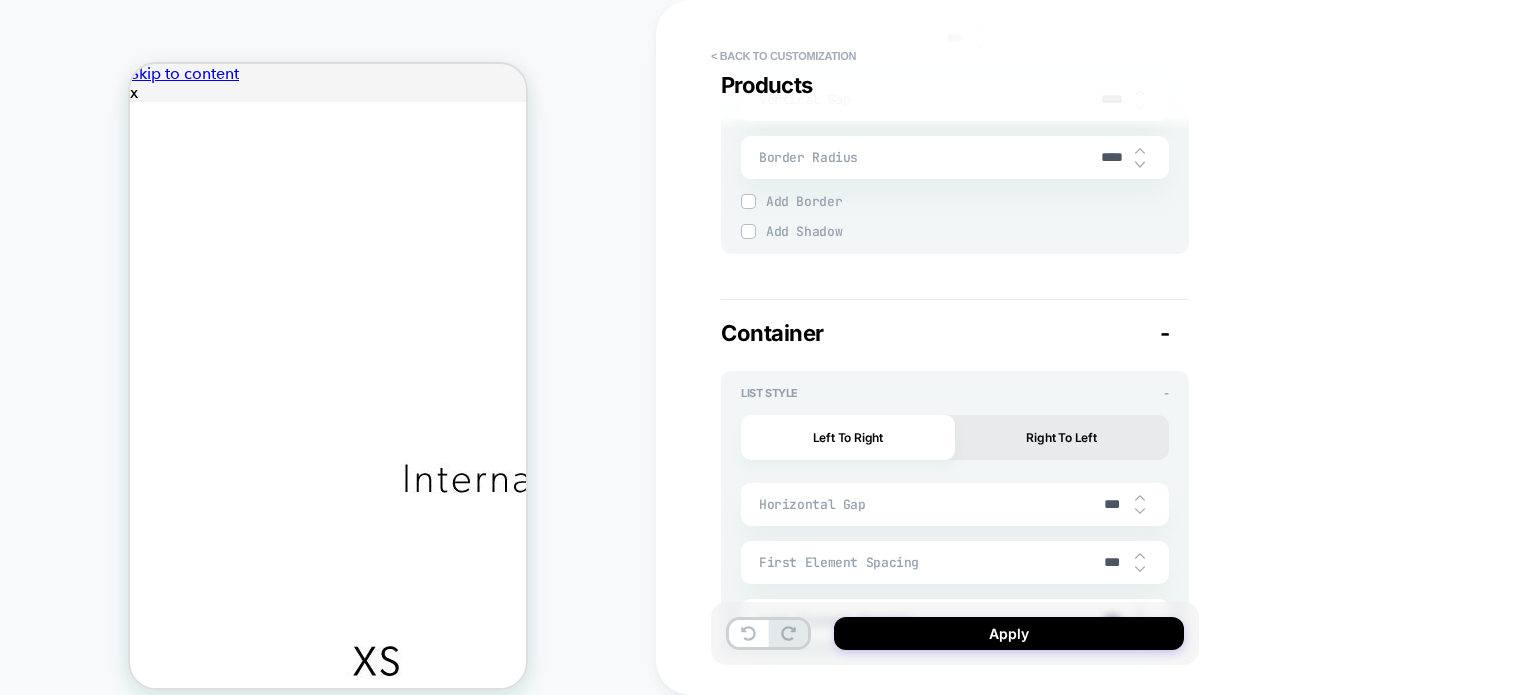 type on "*" 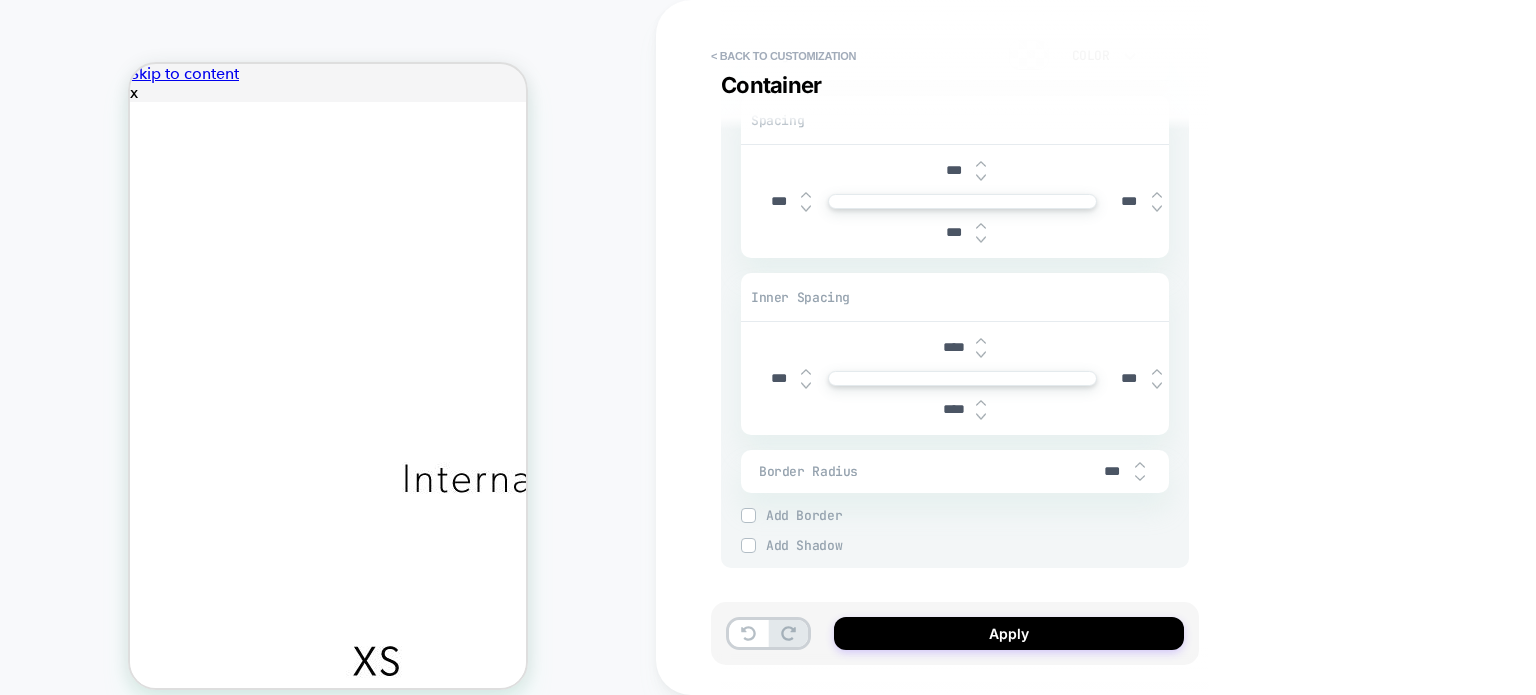 scroll, scrollTop: 3800, scrollLeft: 0, axis: vertical 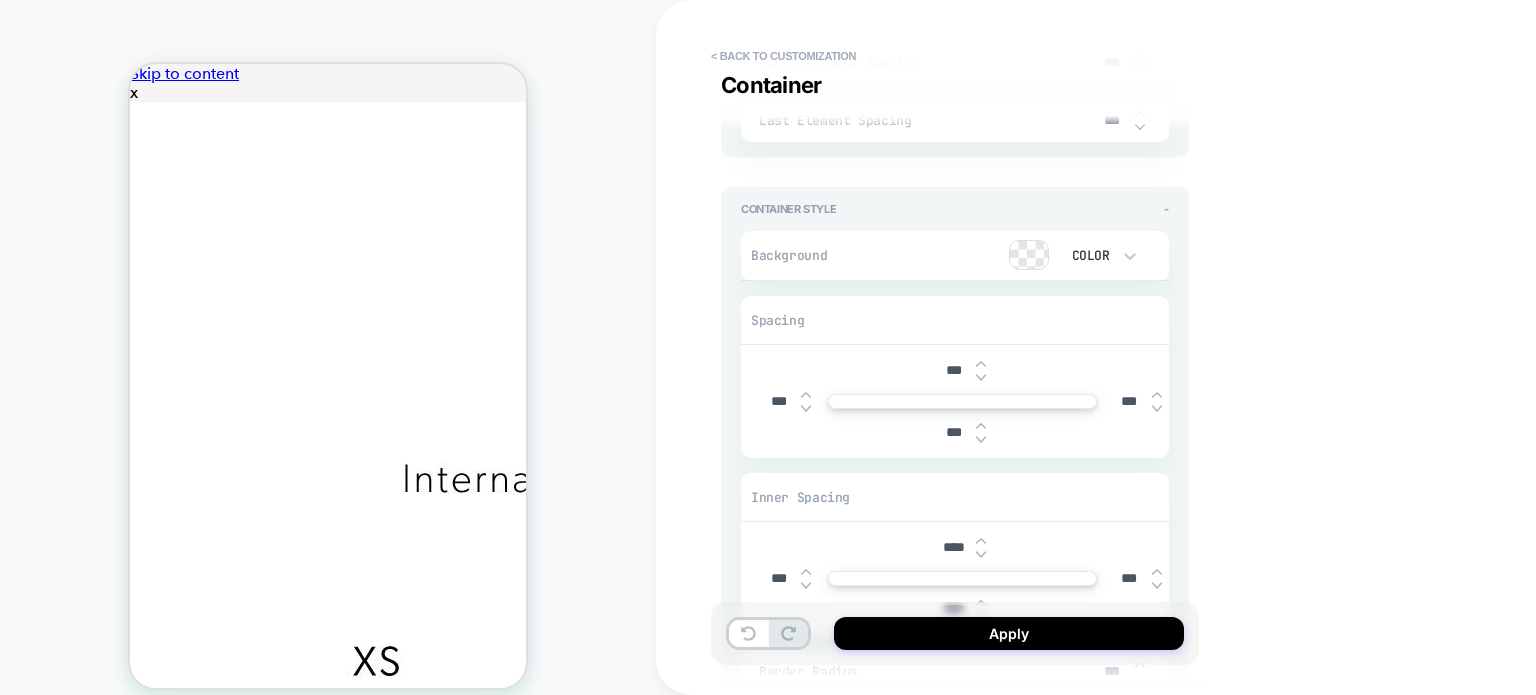 click on "***" at bounding box center (953, 432) 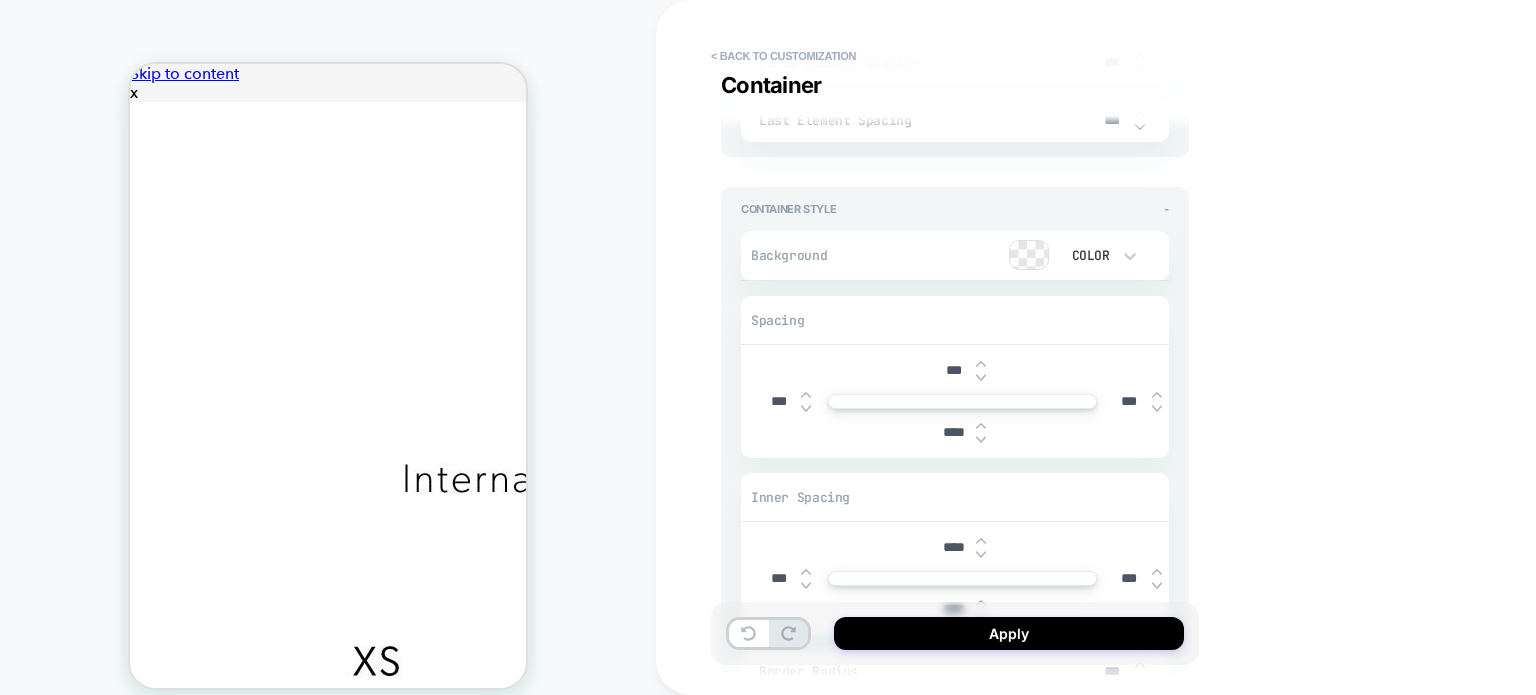 type on "*" 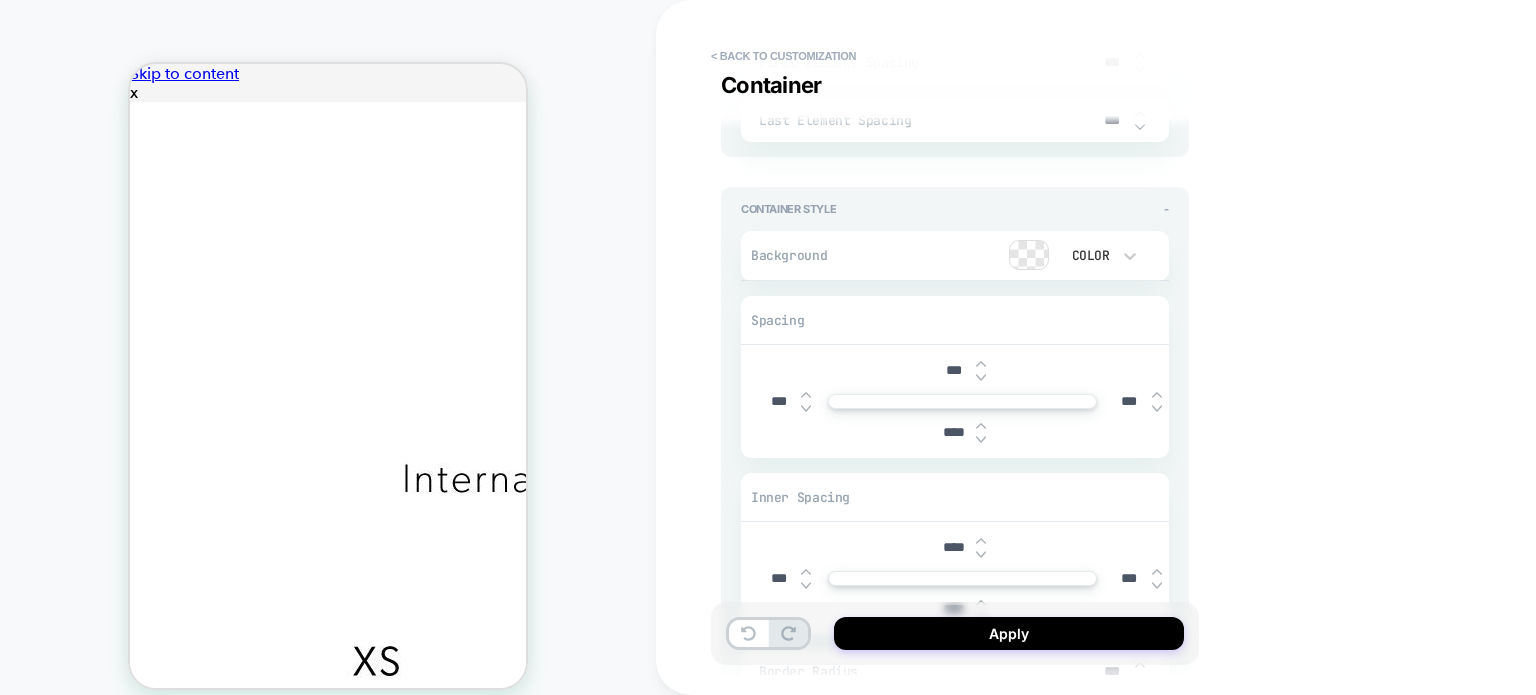 scroll, scrollTop: 120, scrollLeft: 0, axis: vertical 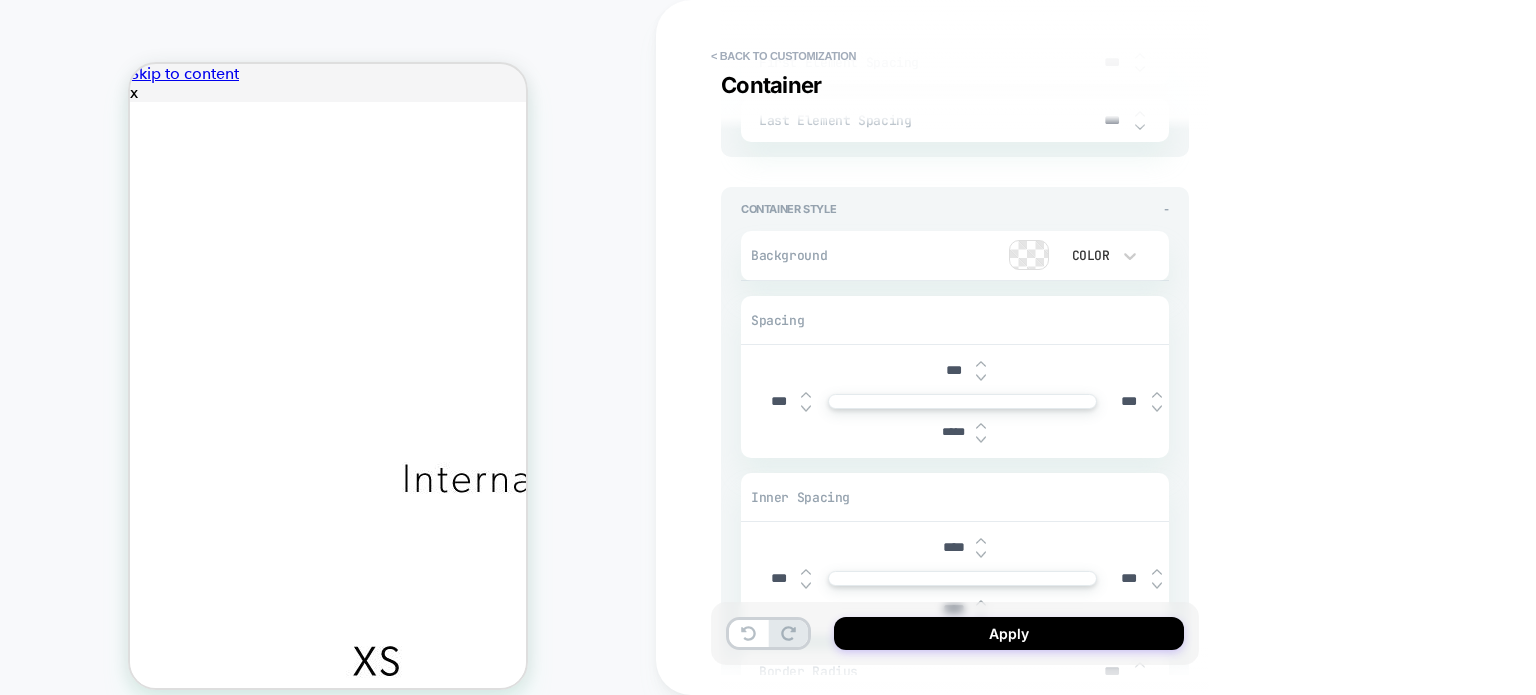 type on "*" 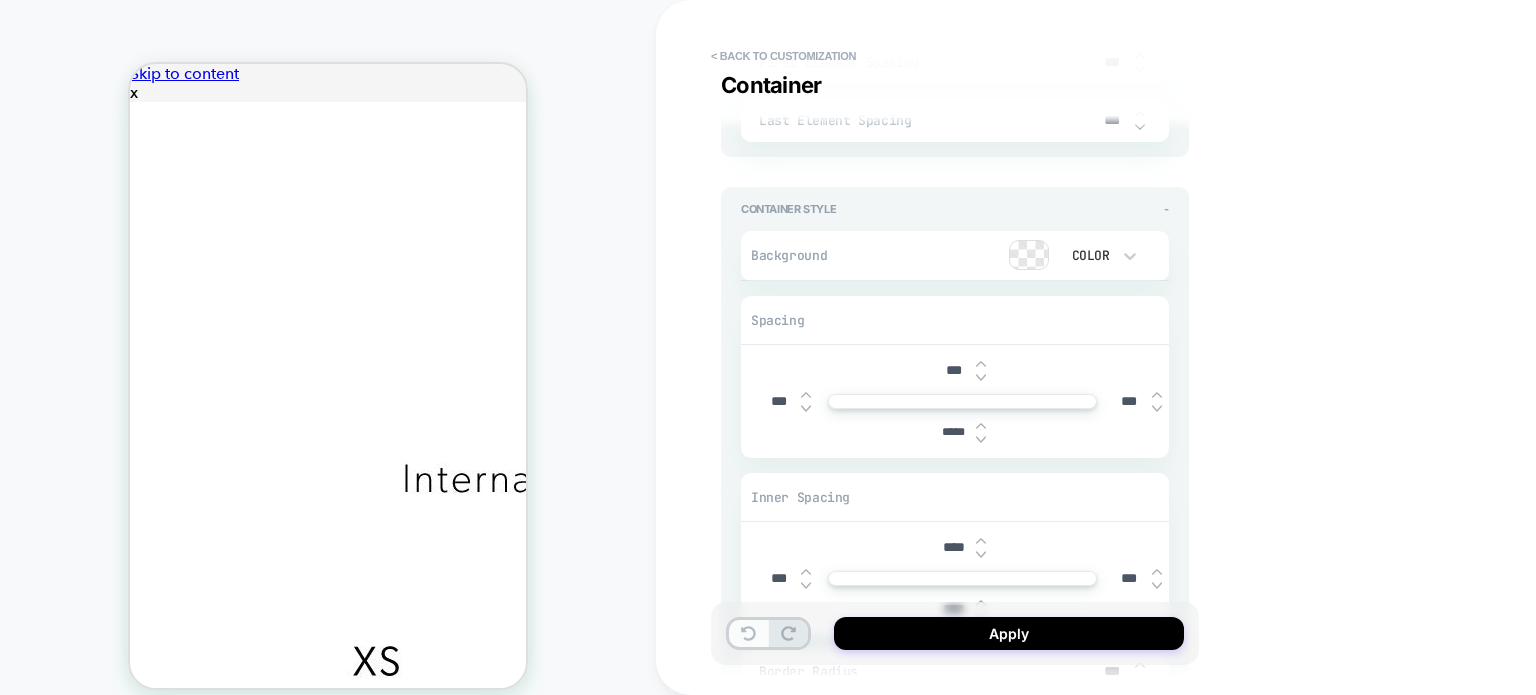 click 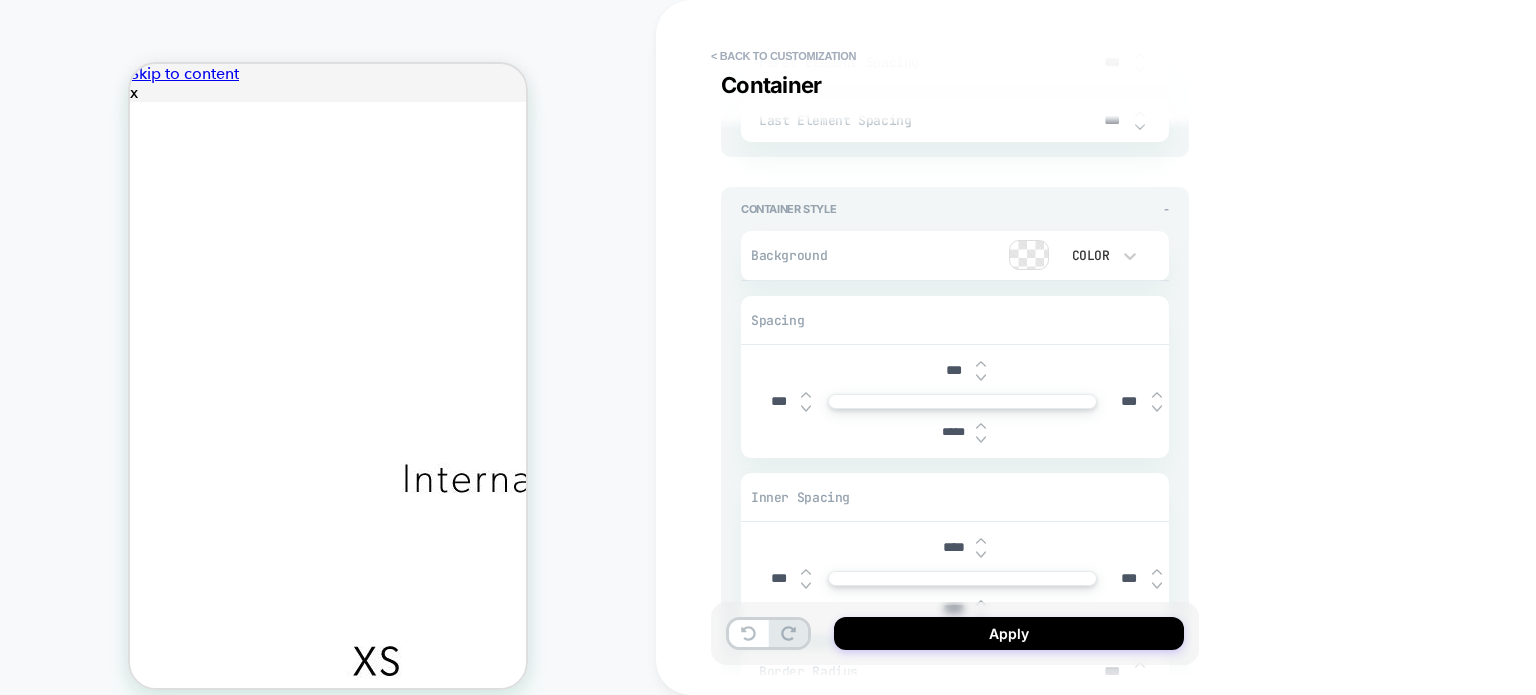 type on "*" 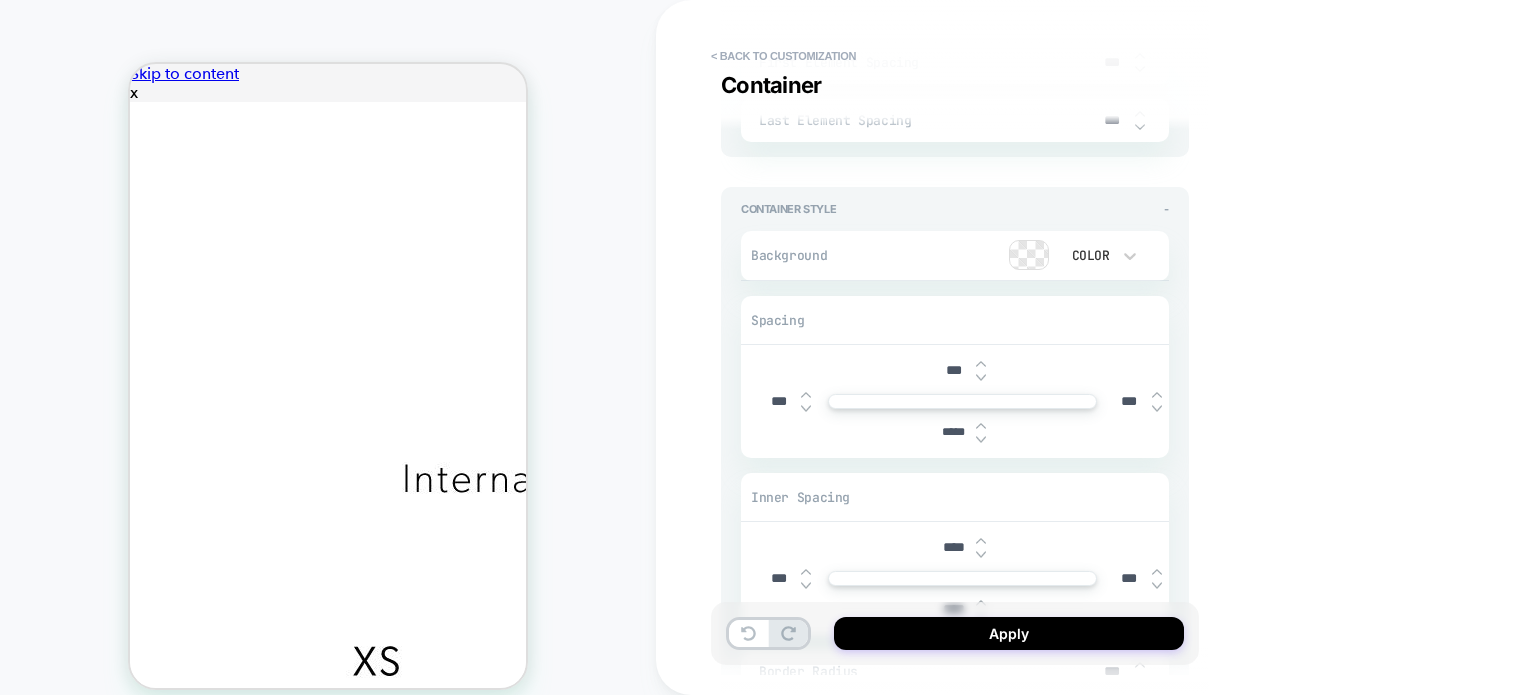 type on "****" 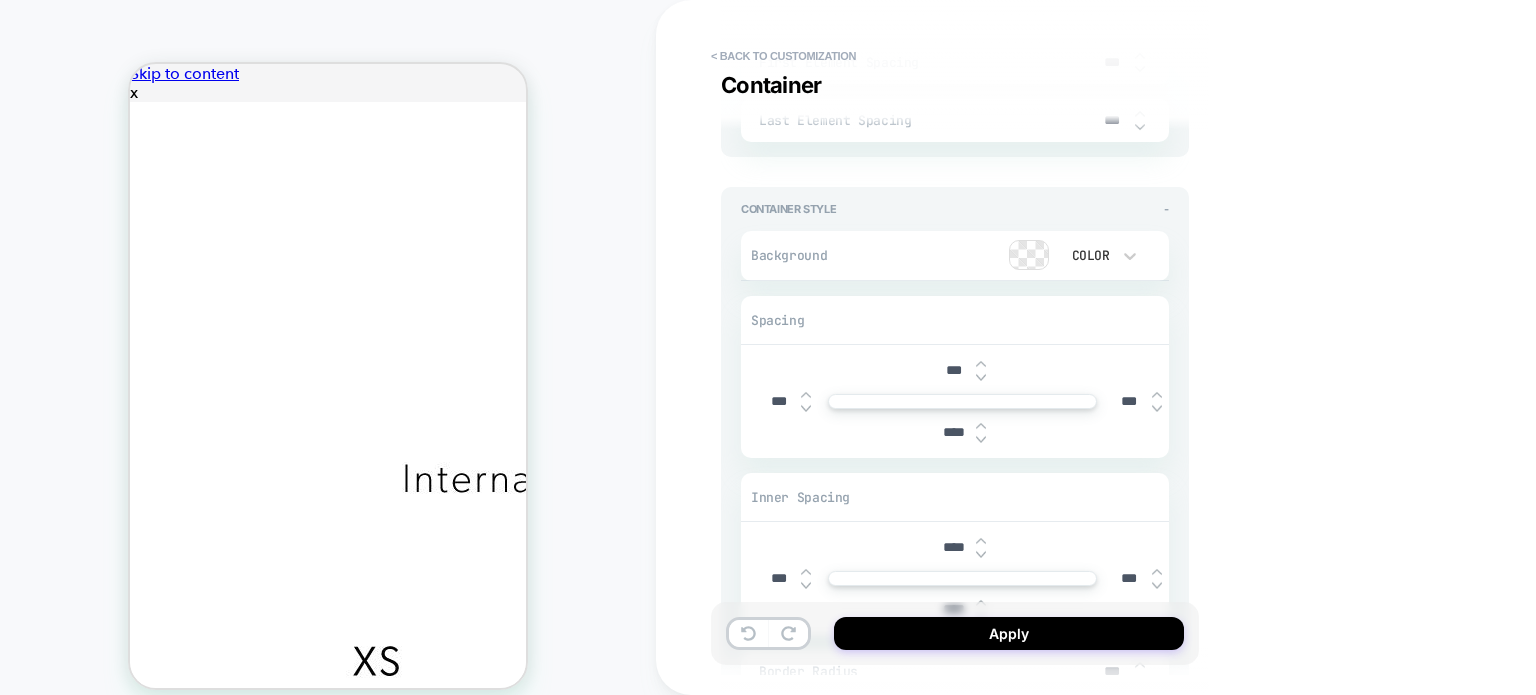 click 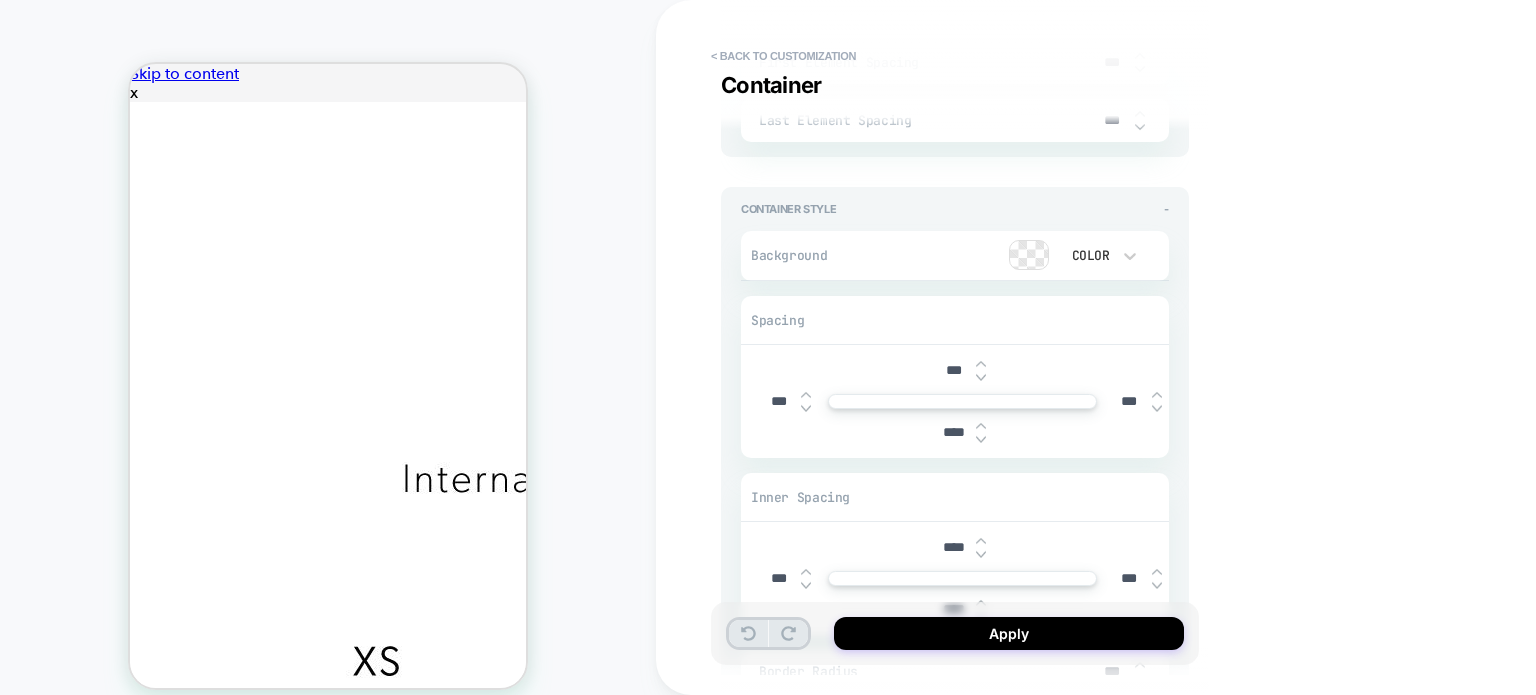 type on "*" 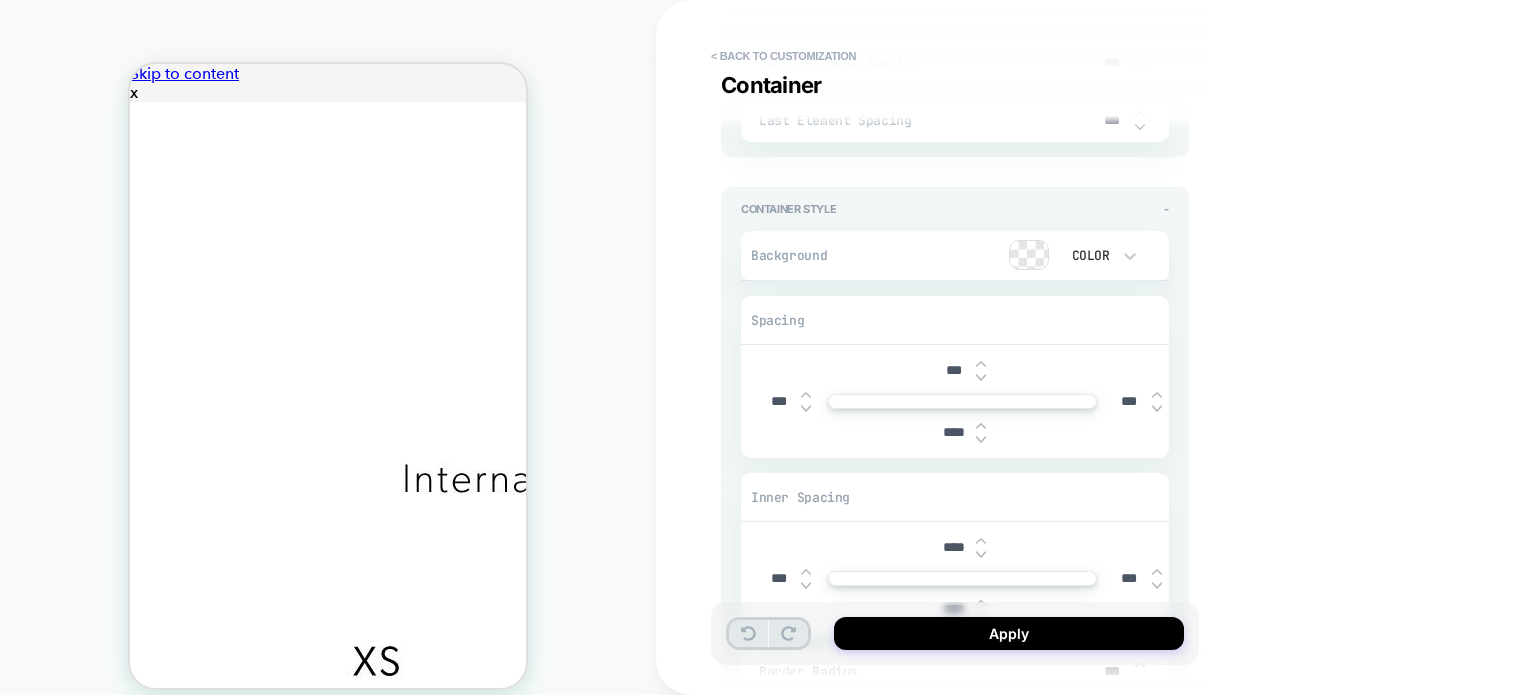 type on "***" 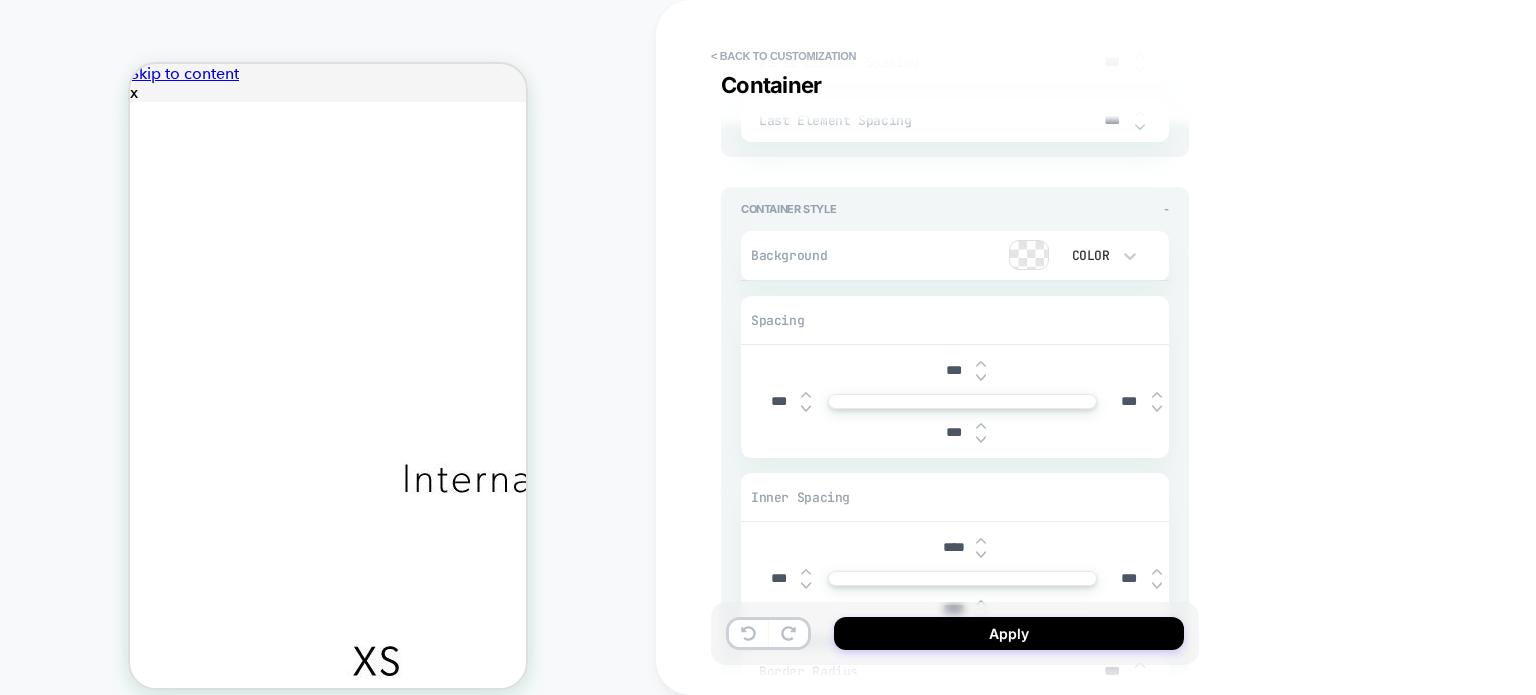 scroll, scrollTop: 90, scrollLeft: 0, axis: vertical 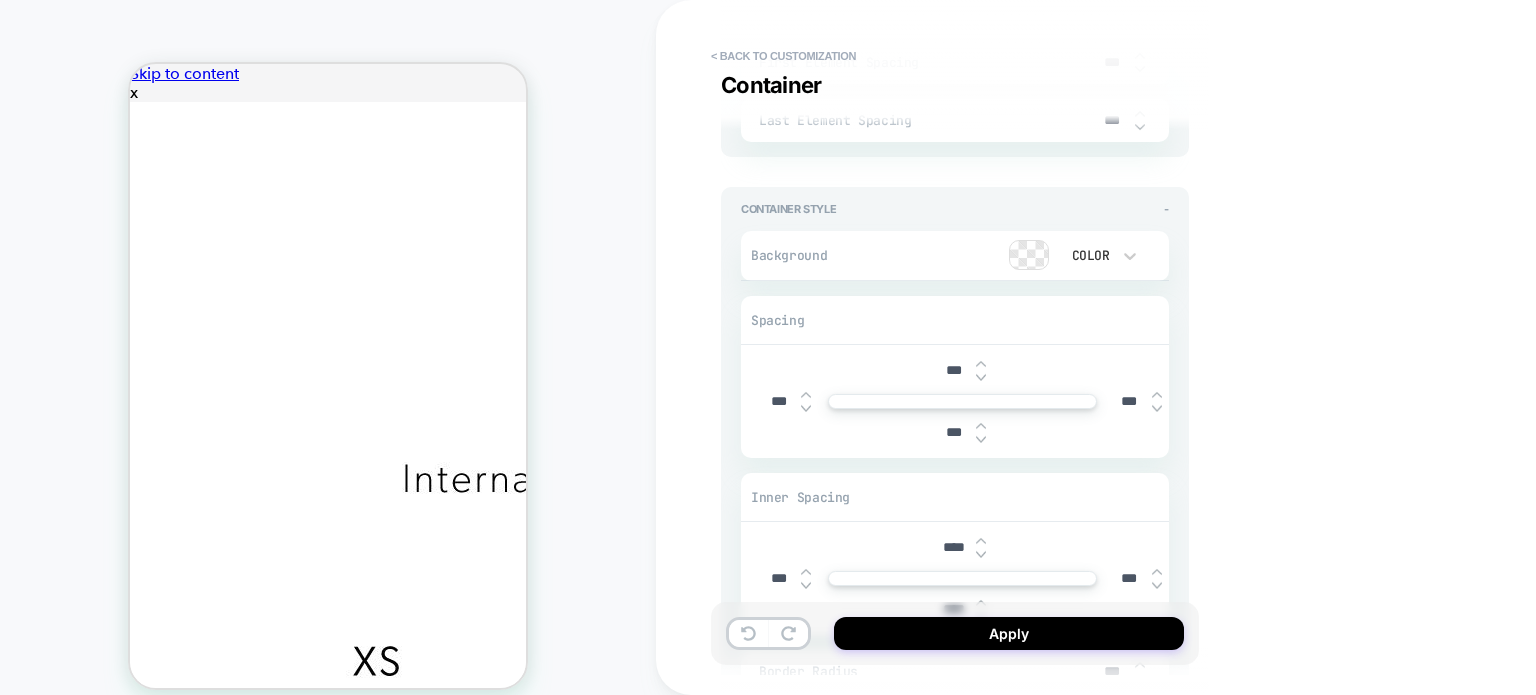 type on "*" 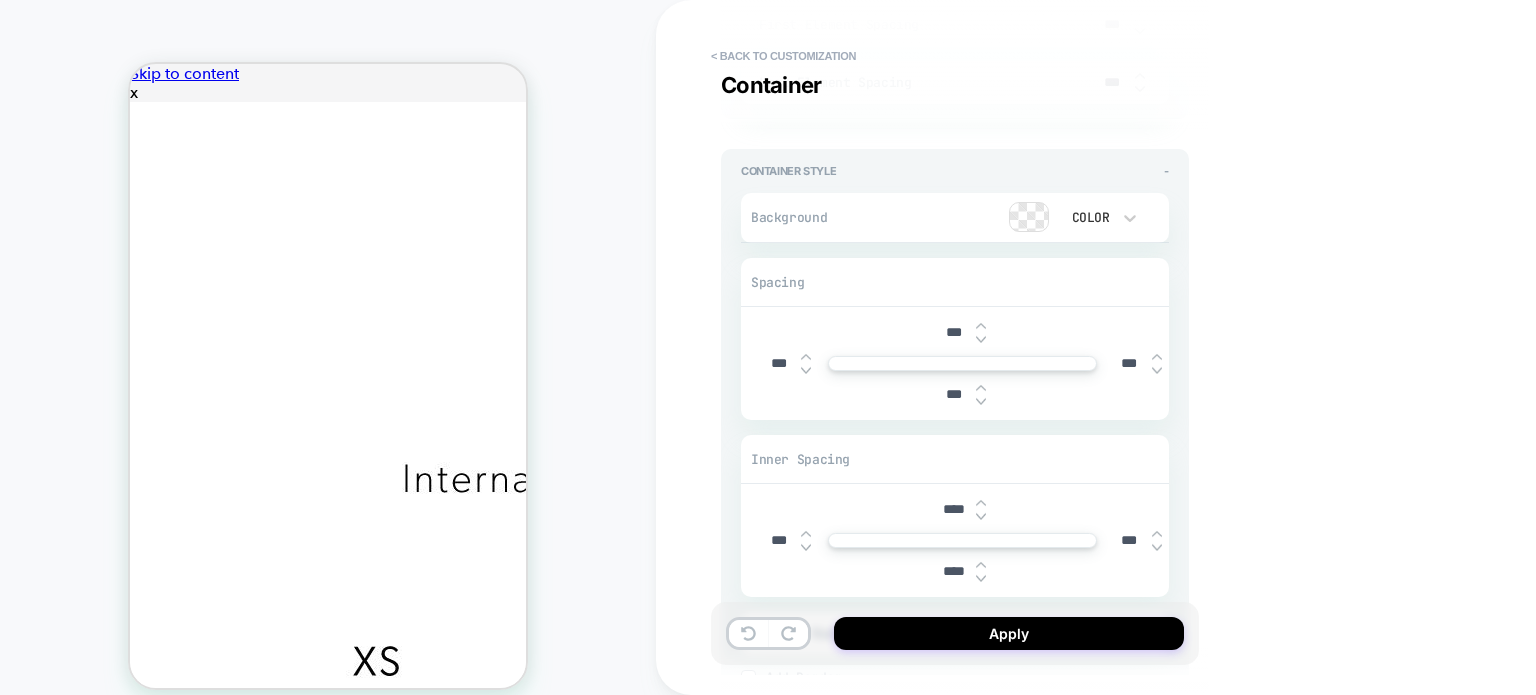 scroll, scrollTop: 4012, scrollLeft: 0, axis: vertical 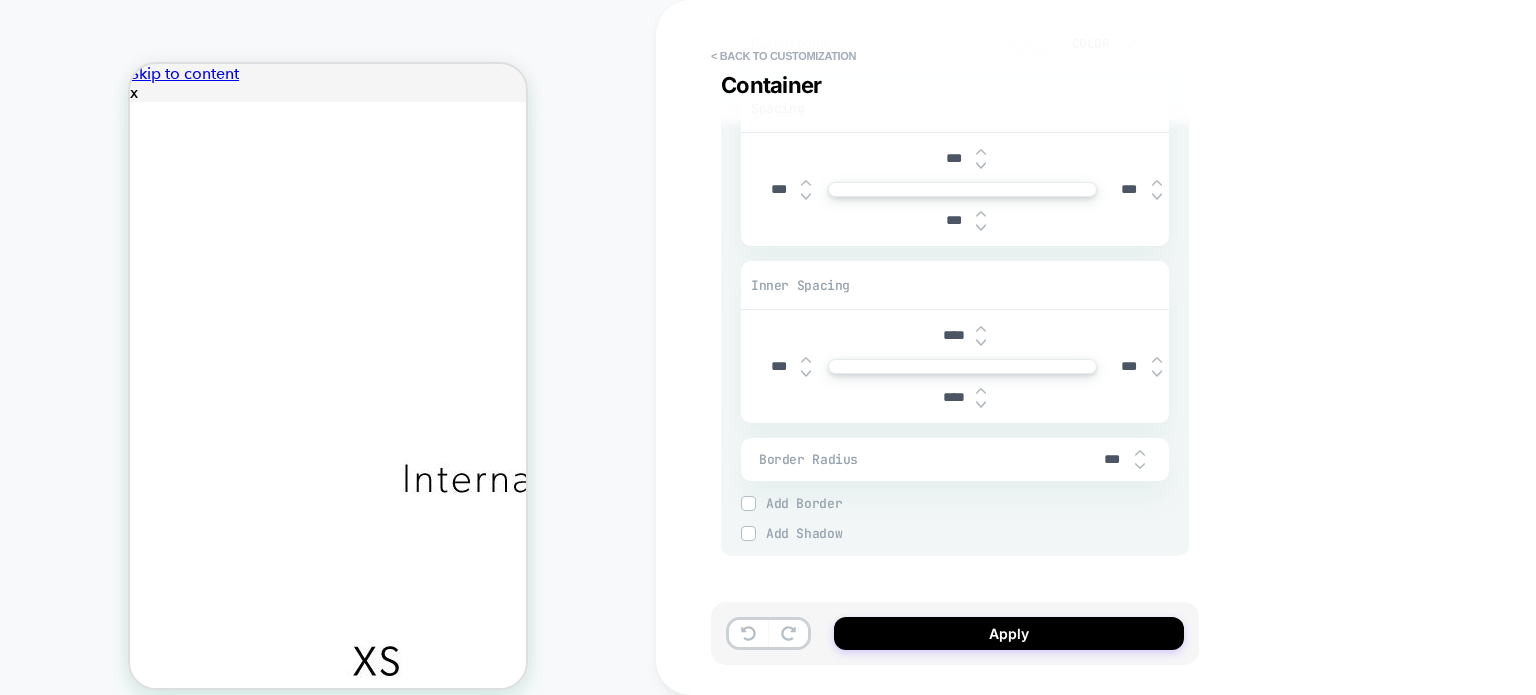 click on "****" at bounding box center (953, 397) 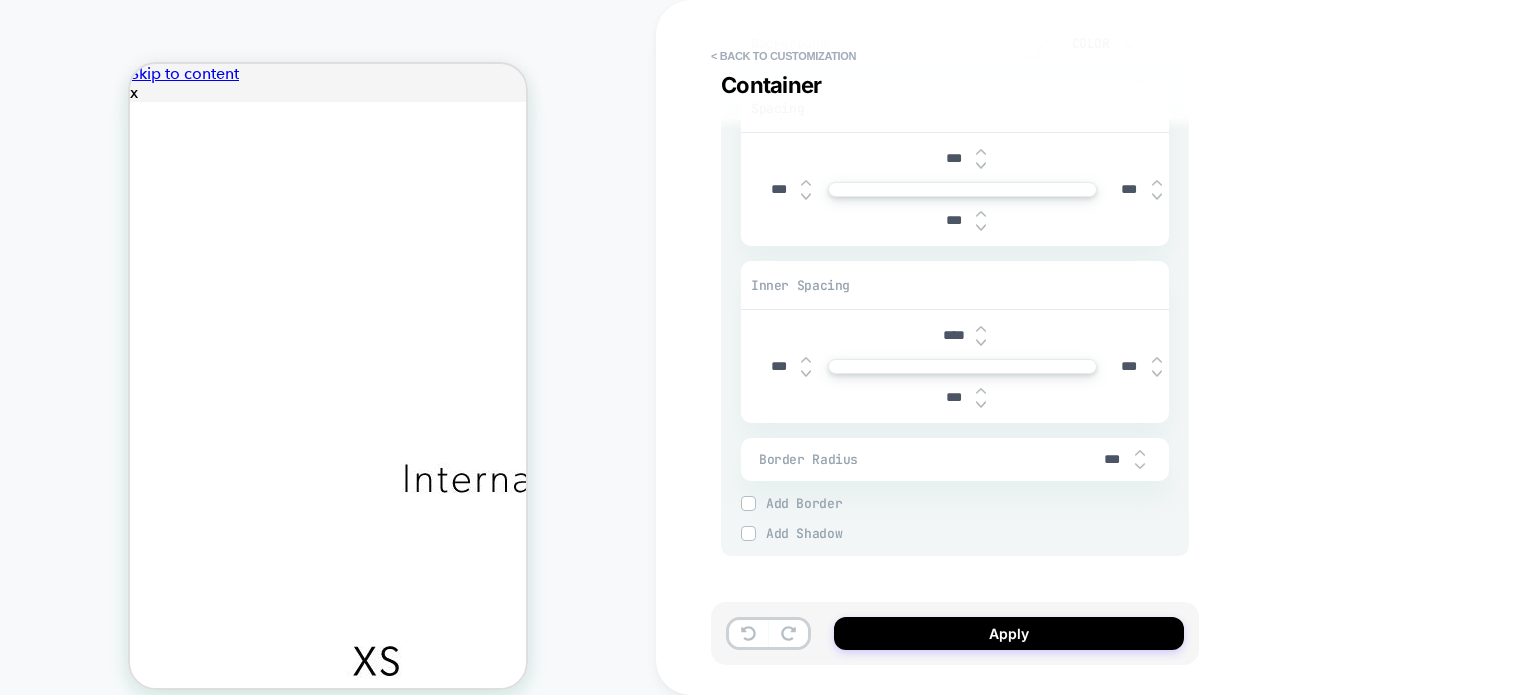 type on "****" 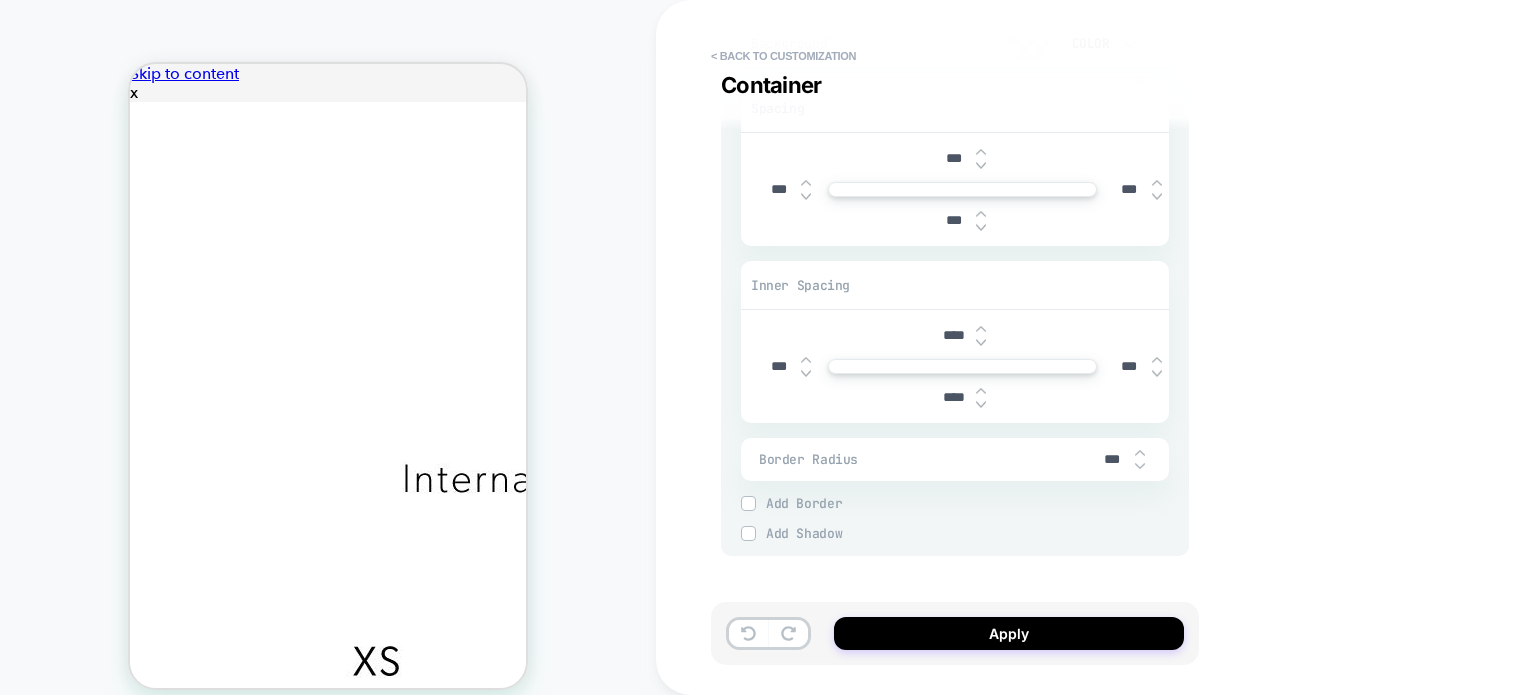 scroll, scrollTop: 120, scrollLeft: 0, axis: vertical 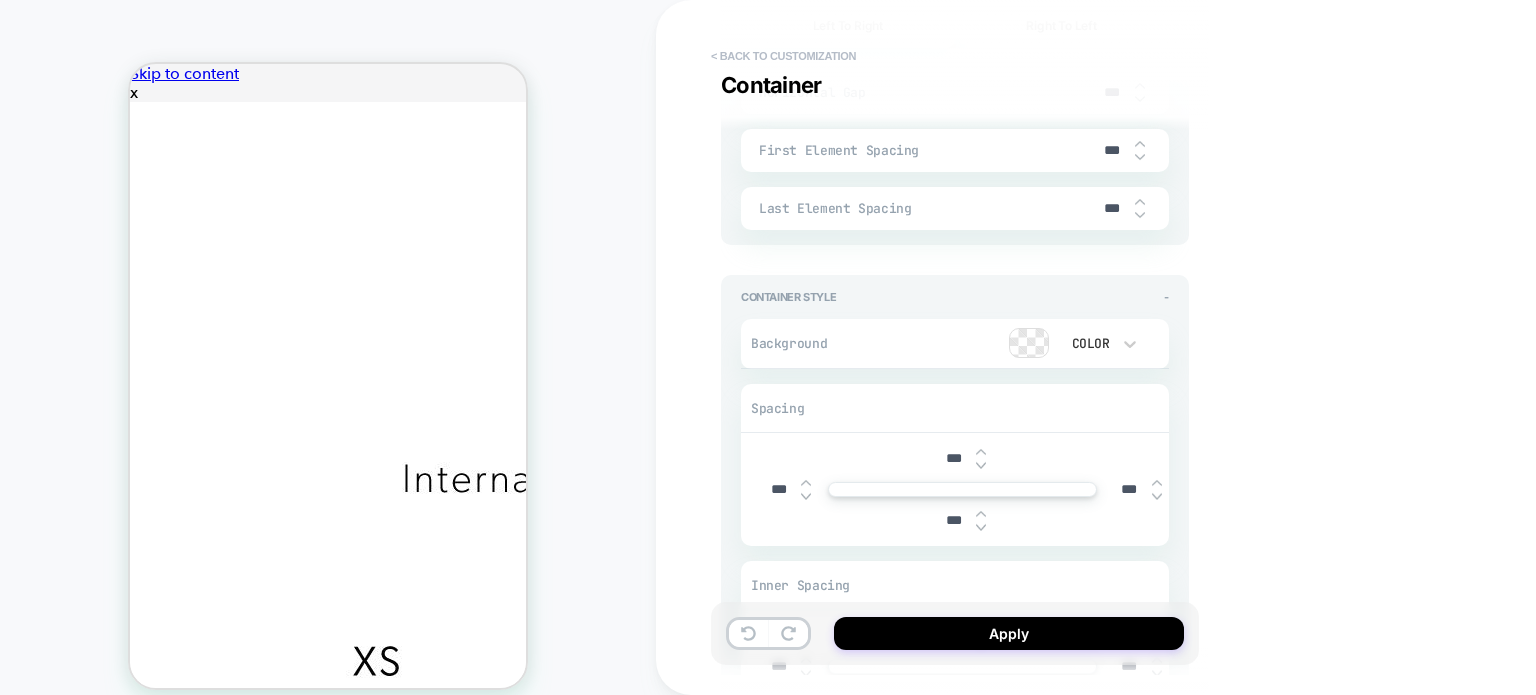 click on "< Back to customization" at bounding box center [783, 56] 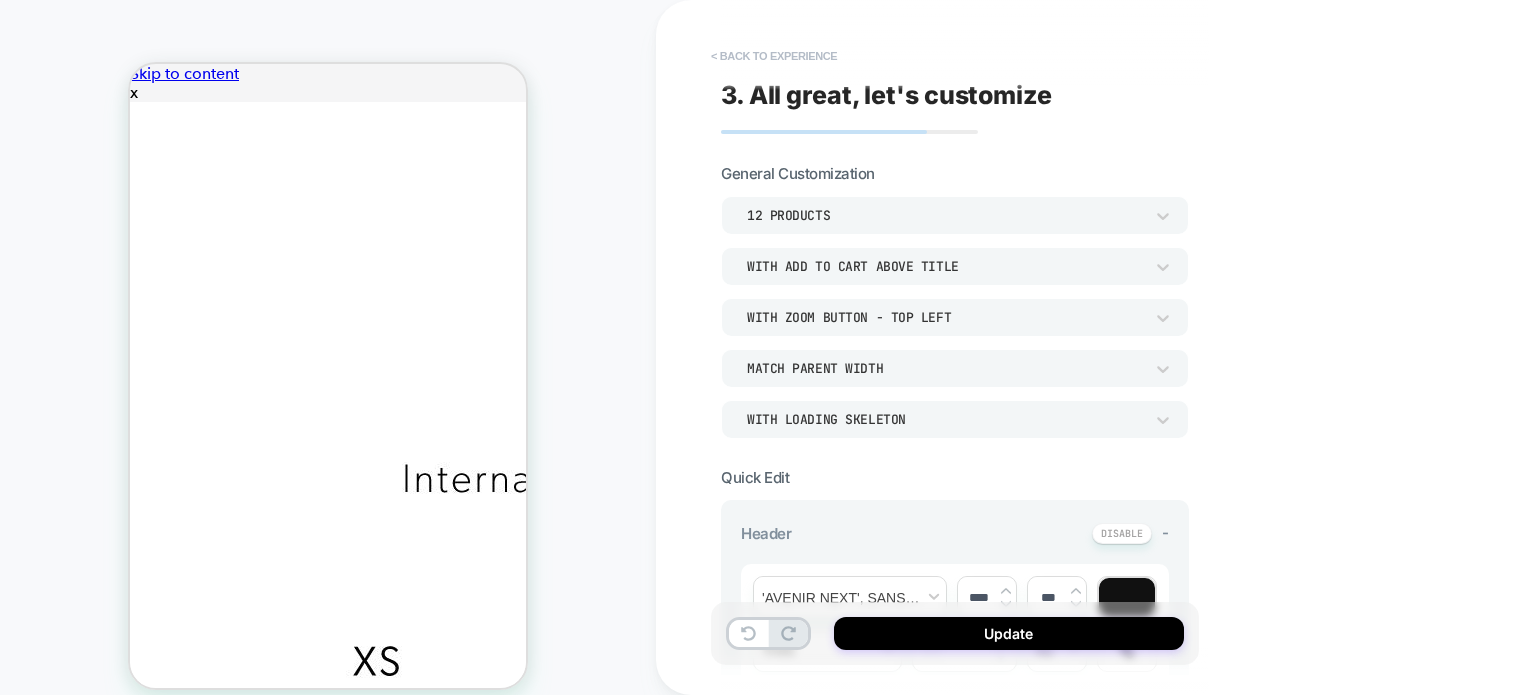 click on "< Back to experience" at bounding box center (774, 56) 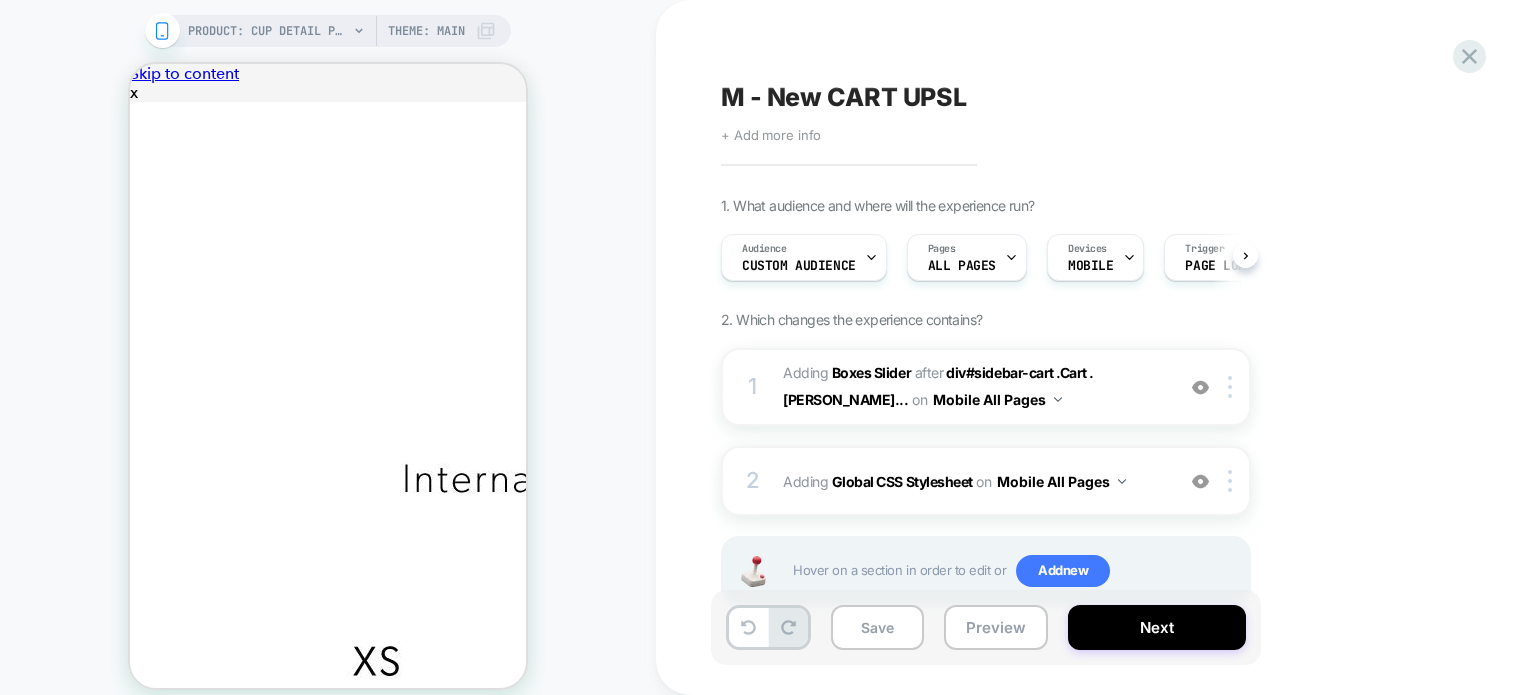 scroll, scrollTop: 0, scrollLeft: 0, axis: both 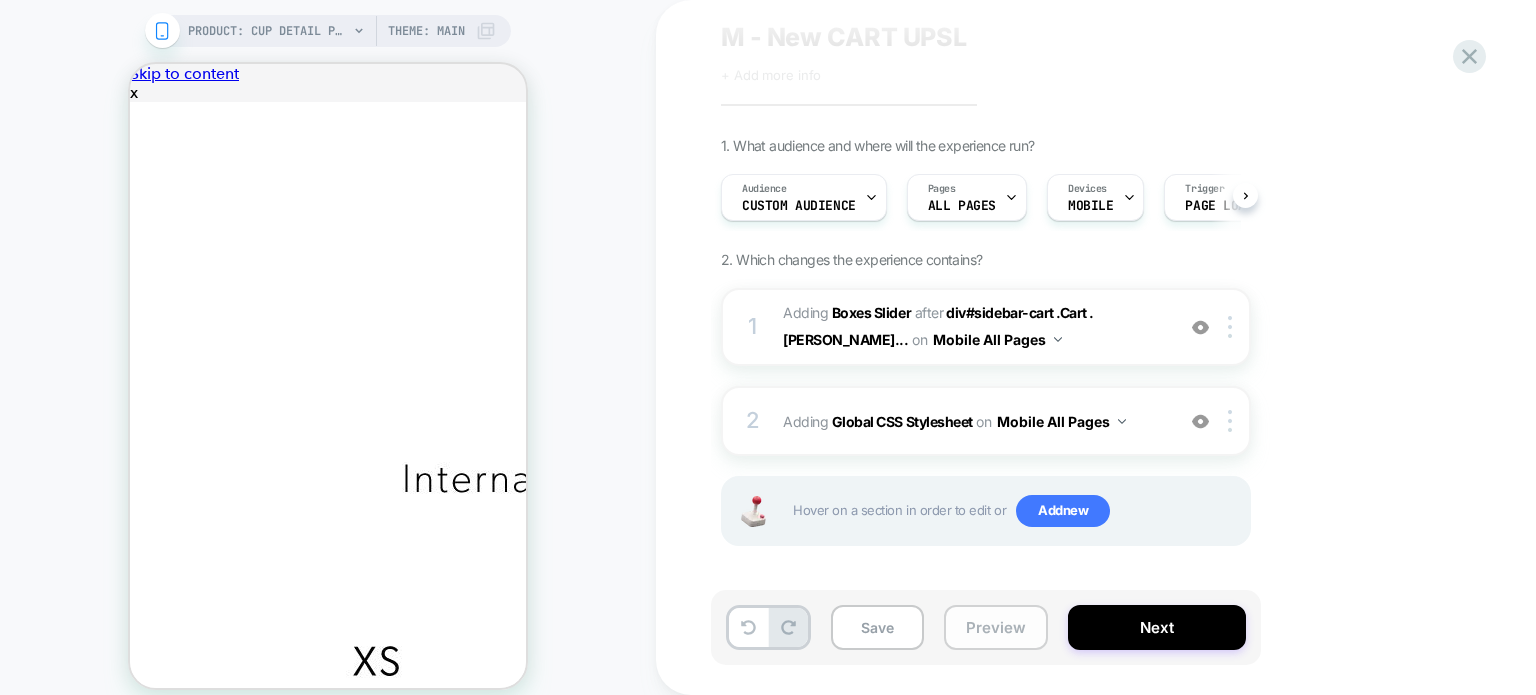 click on "Preview" at bounding box center (996, 627) 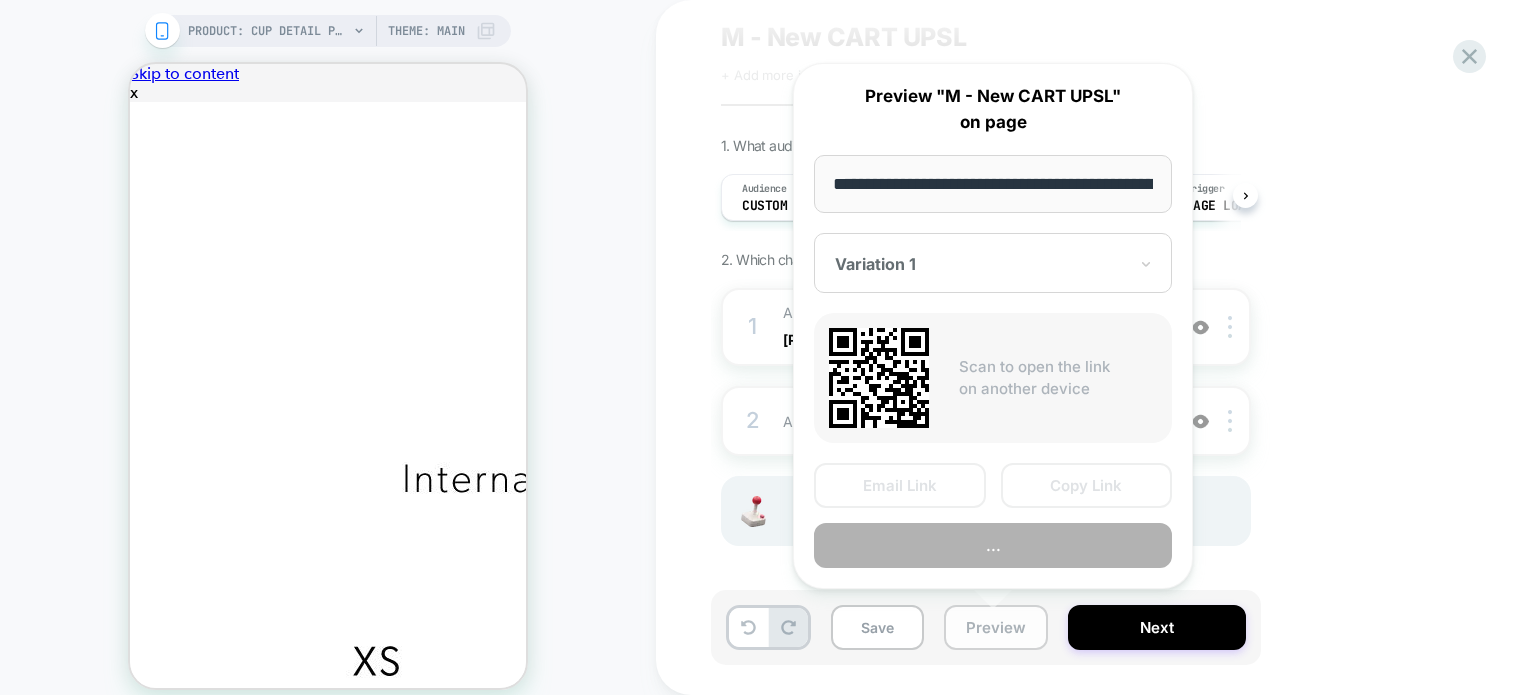 scroll, scrollTop: 0, scrollLeft: 374, axis: horizontal 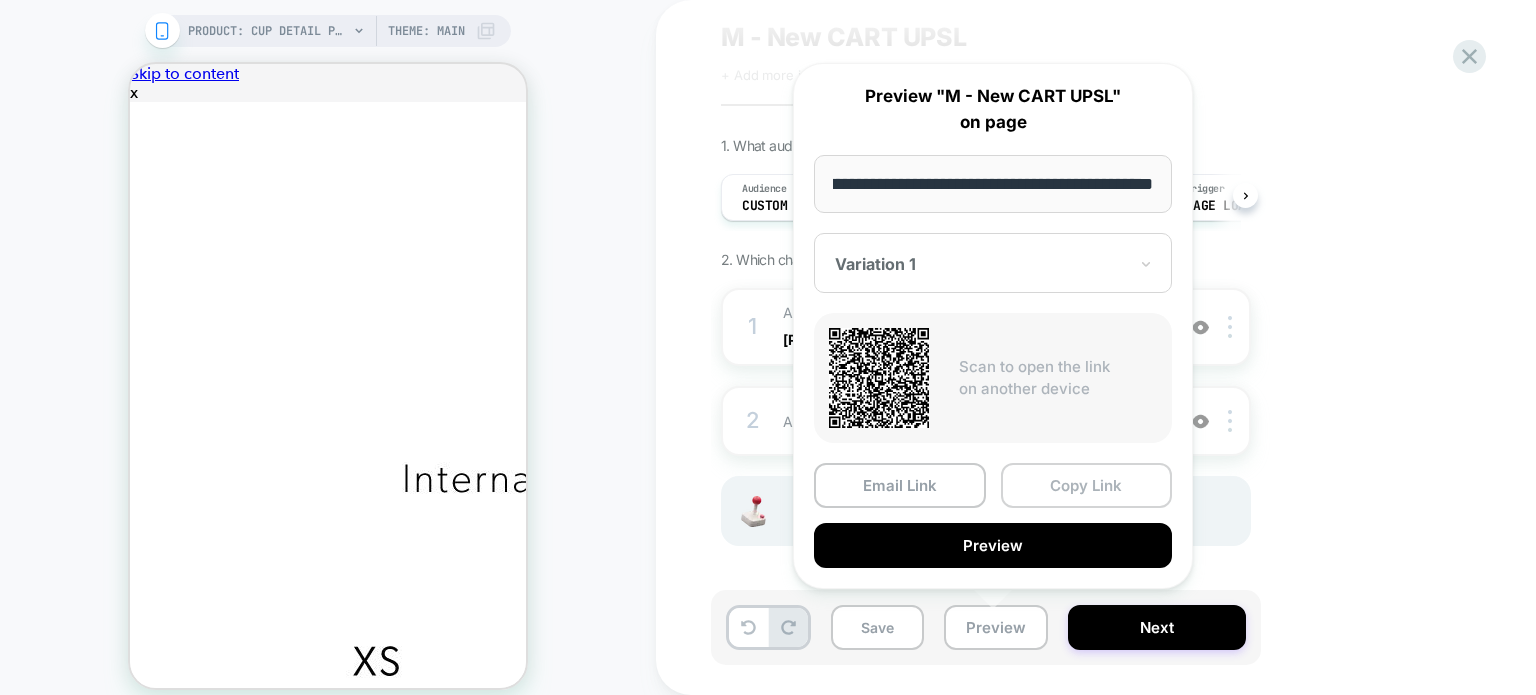 drag, startPoint x: 1079, startPoint y: 487, endPoint x: 1144, endPoint y: 441, distance: 79.630394 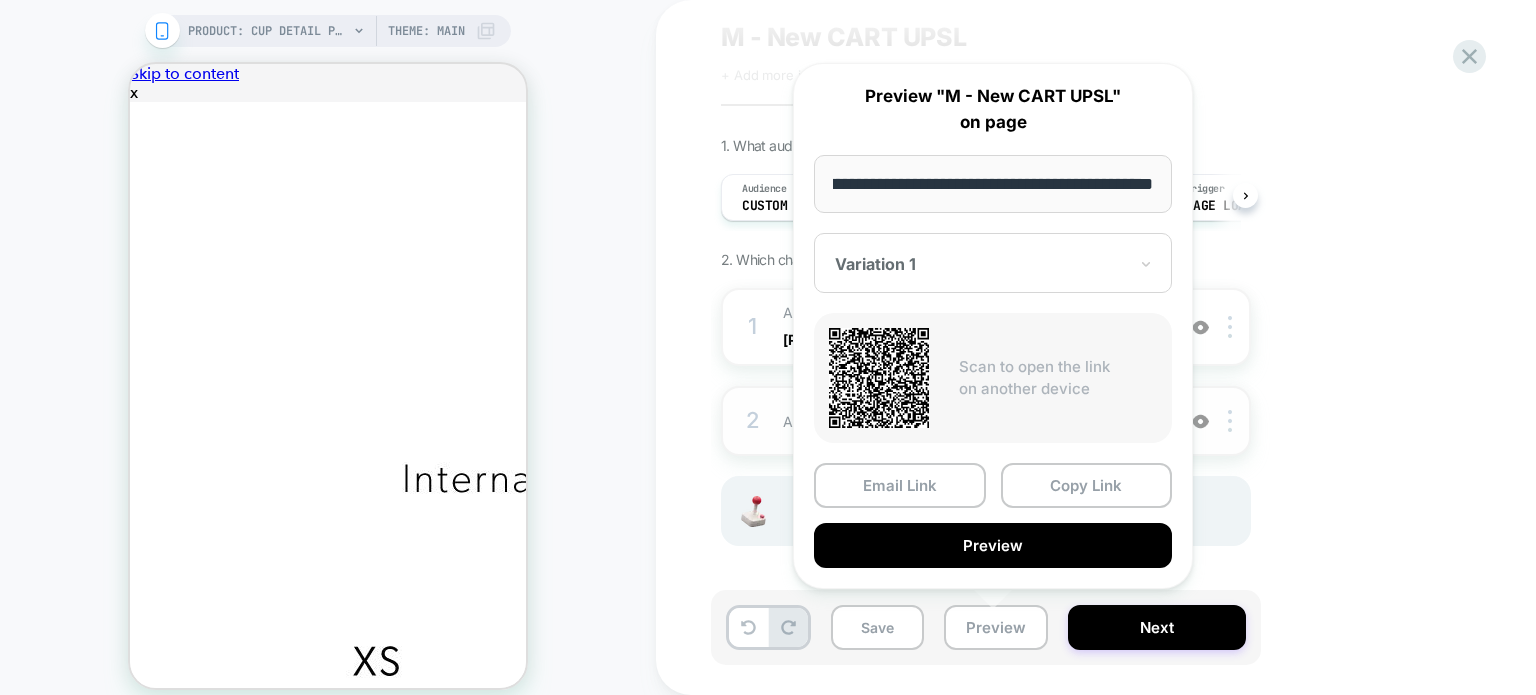 scroll, scrollTop: 0, scrollLeft: 0, axis: both 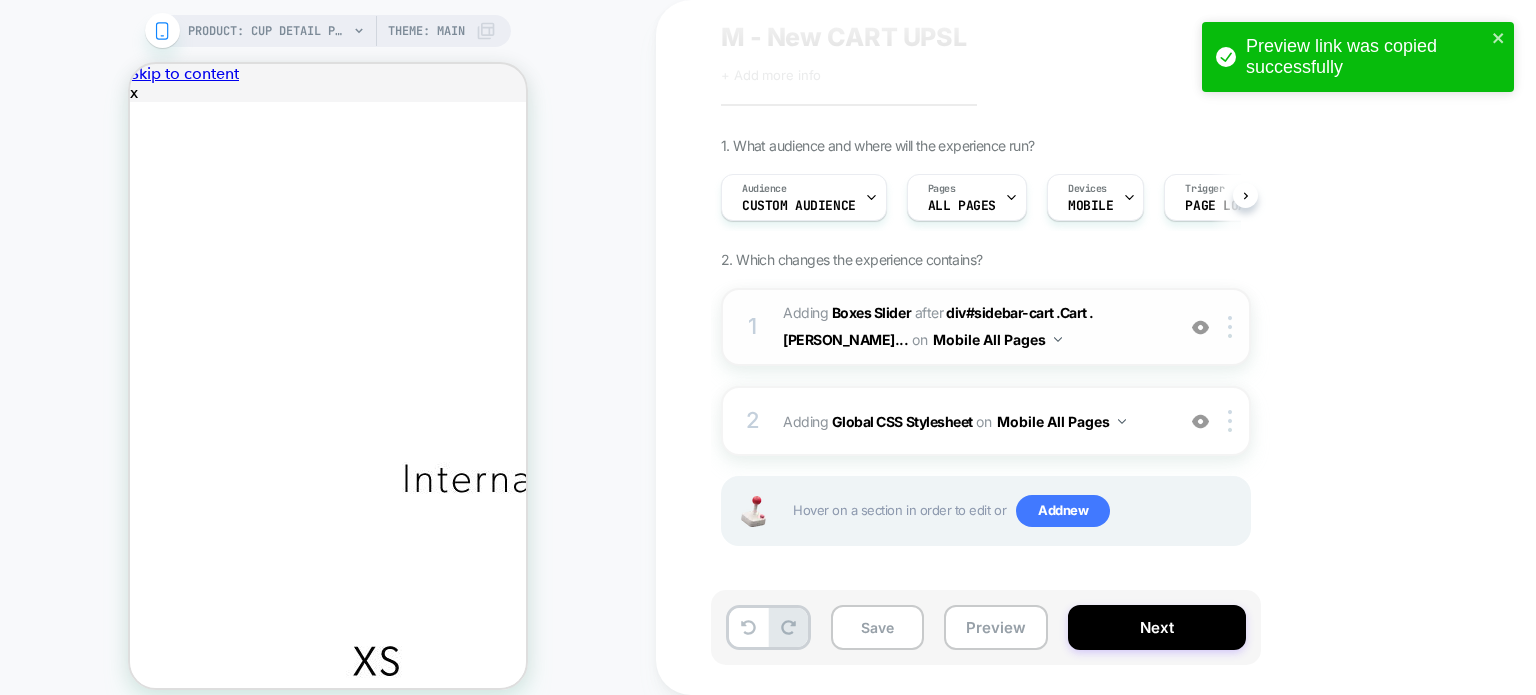 click on "1 #_loomi_addon_1751358633151 Adding   Boxes Slider   AFTER div#sidebar-cart .Cart .Drawe... div#sidebar-cart .Cart .Drawer__Container   on Mobile All Pages Add Before Add After Duplicate Replace Position Copy CSS Selector Copy Widget Id Rename Copy to   Desktop Target   All Devices Delete Upgrade to latest" at bounding box center [986, 327] 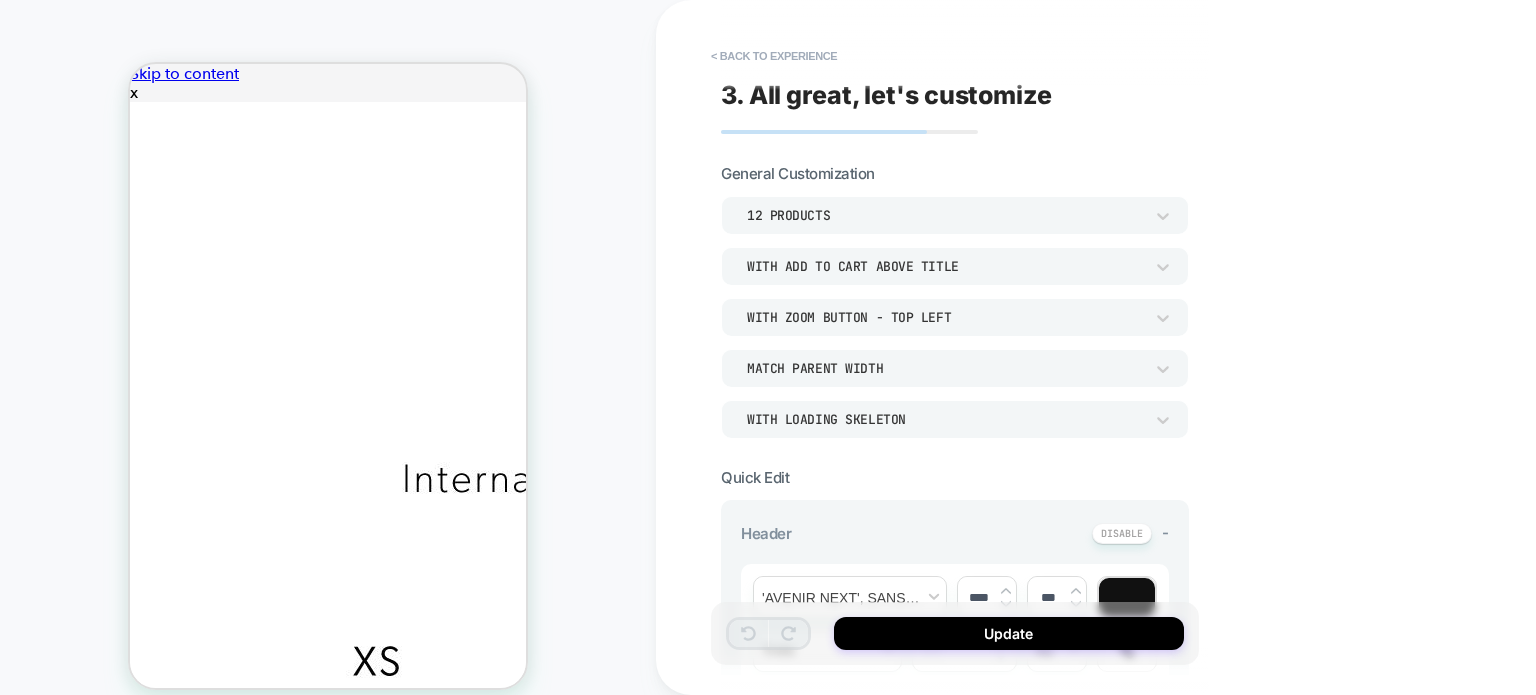 scroll, scrollTop: 0, scrollLeft: 0, axis: both 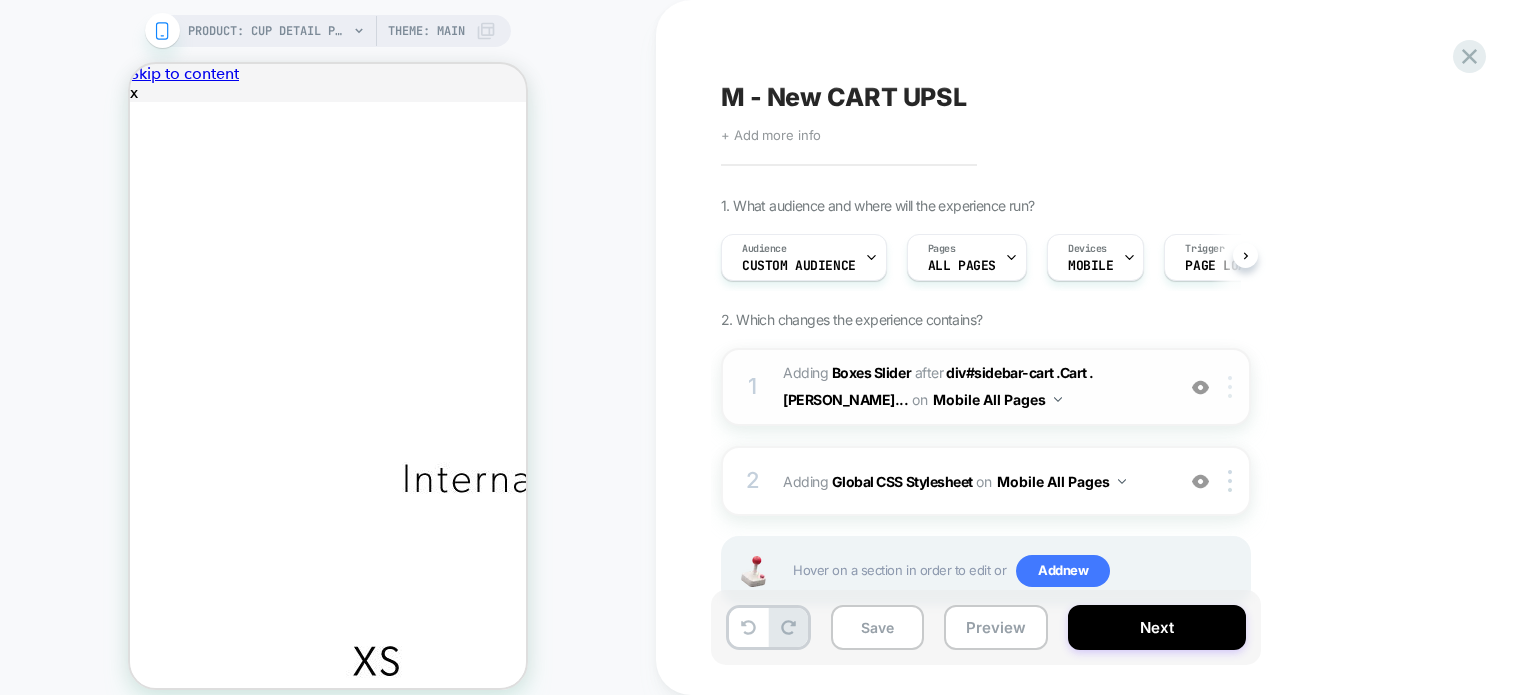 click at bounding box center (1230, 387) 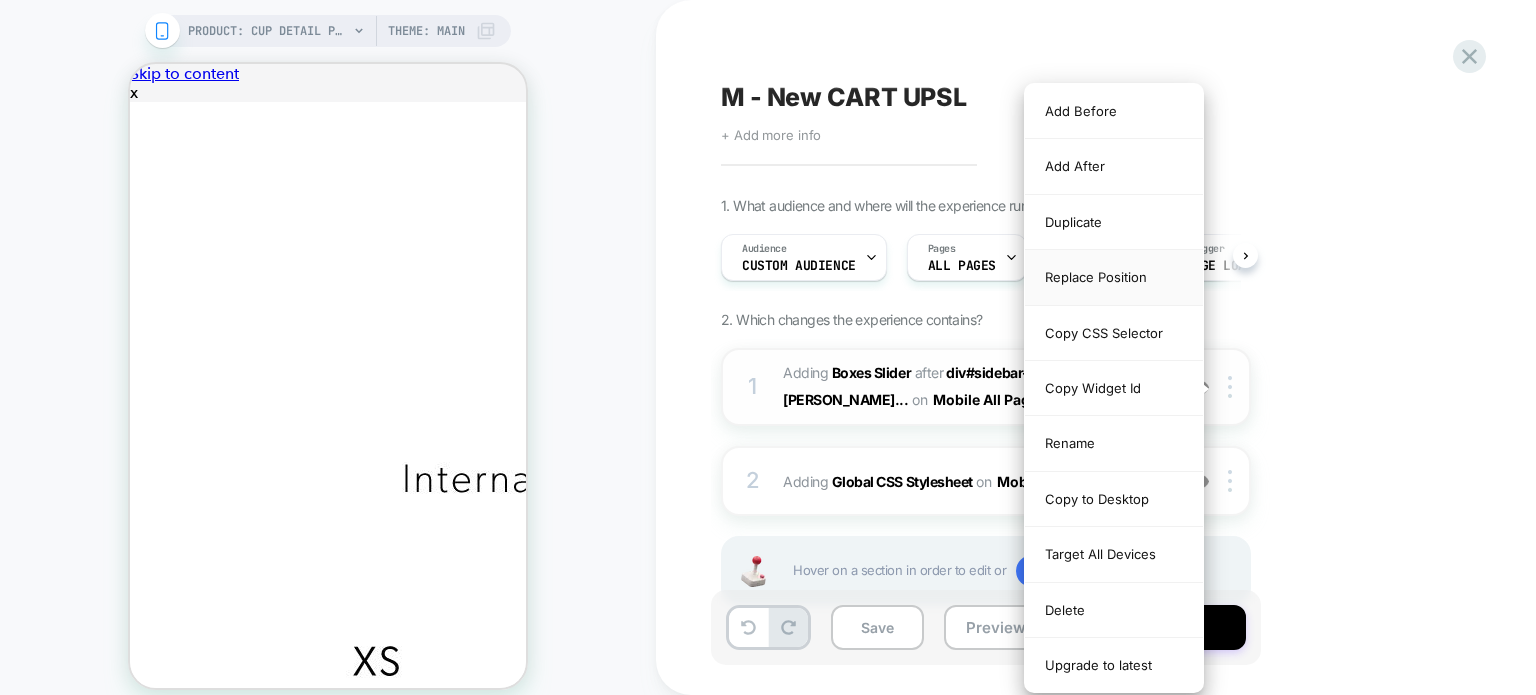 click on "Replace Position" at bounding box center (1114, 277) 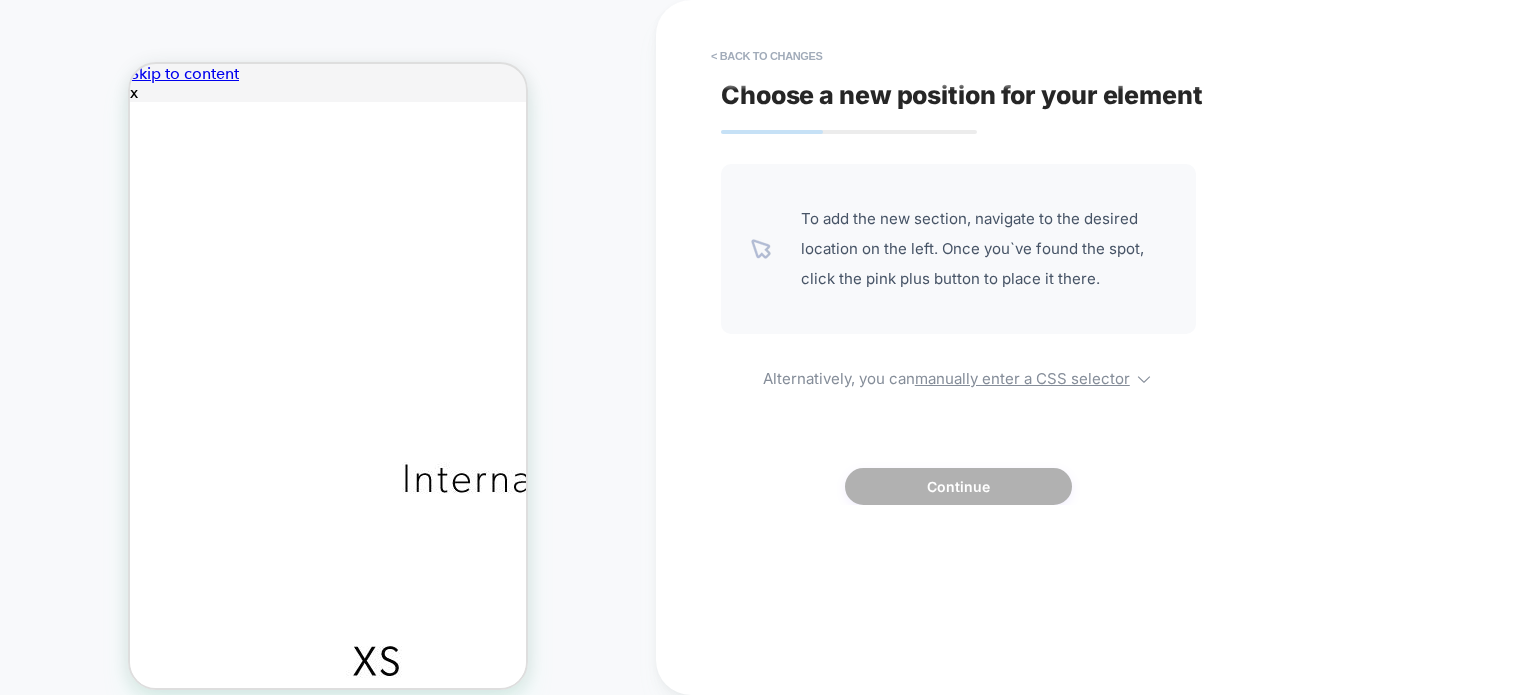 click on "manually enter a CSS selector" at bounding box center (1022, 378) 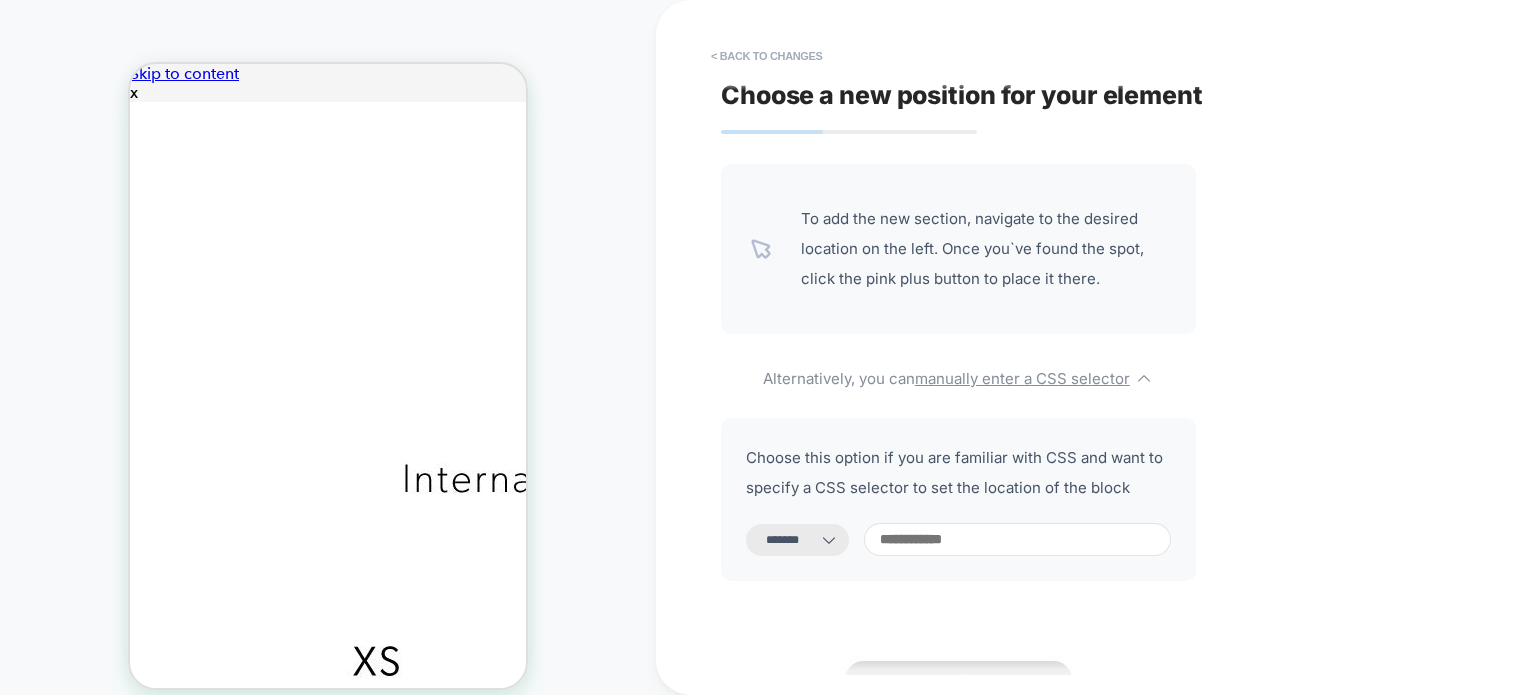 click on "**********" at bounding box center [797, 540] 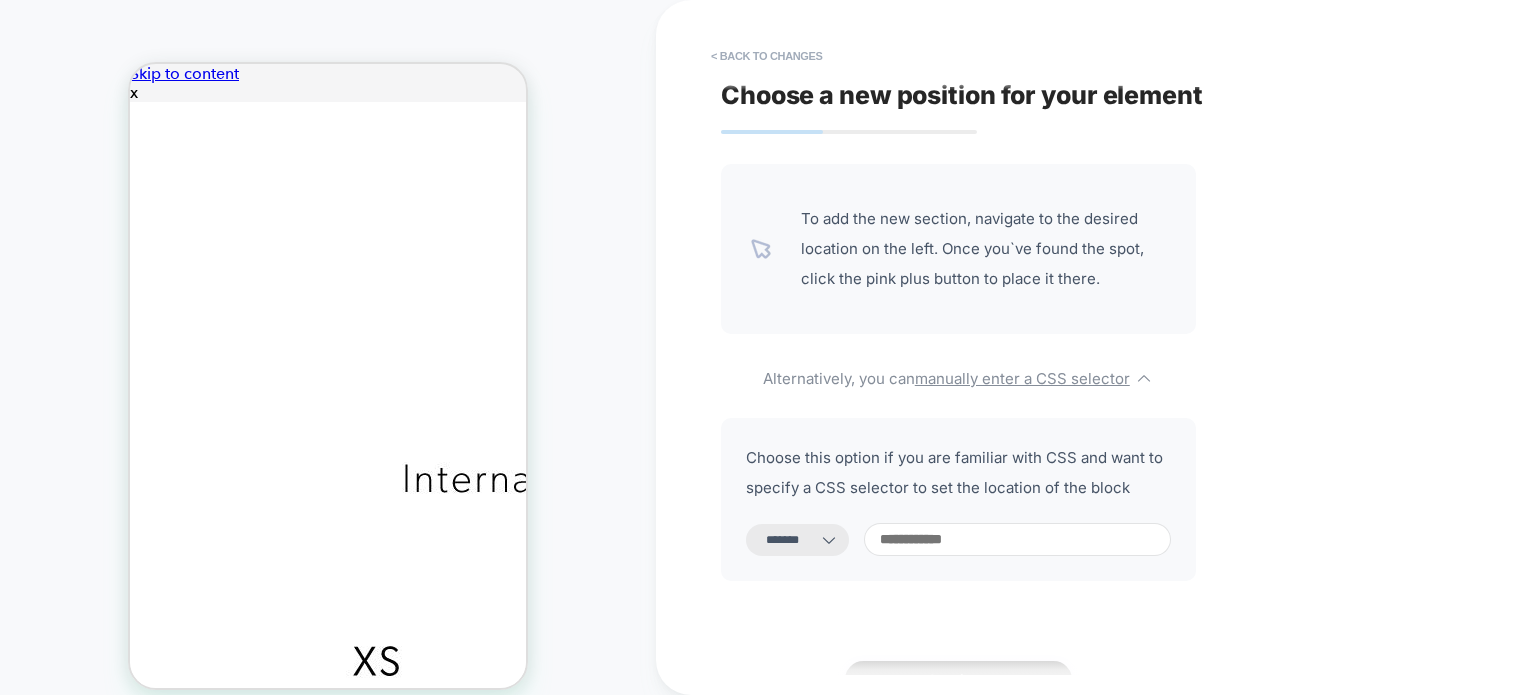 select on "*********" 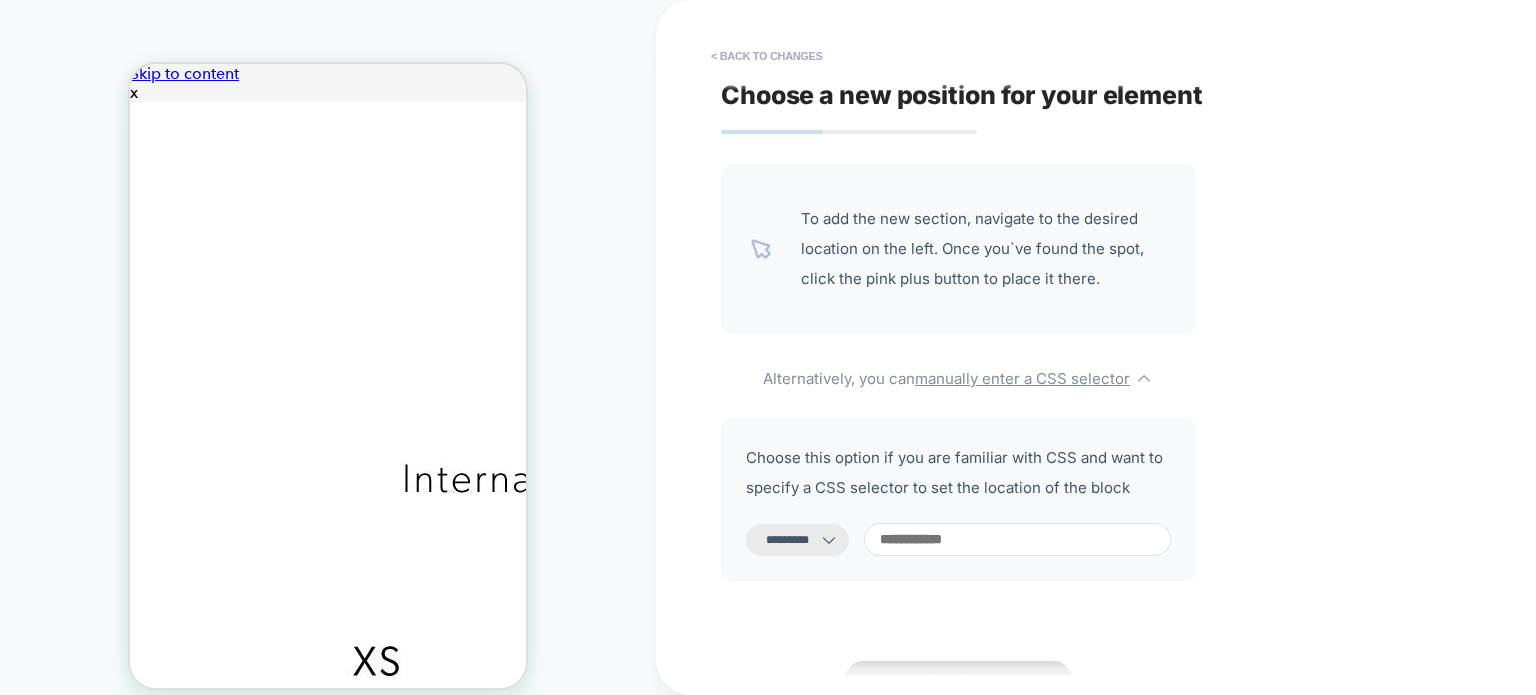 click on "**********" at bounding box center (797, 540) 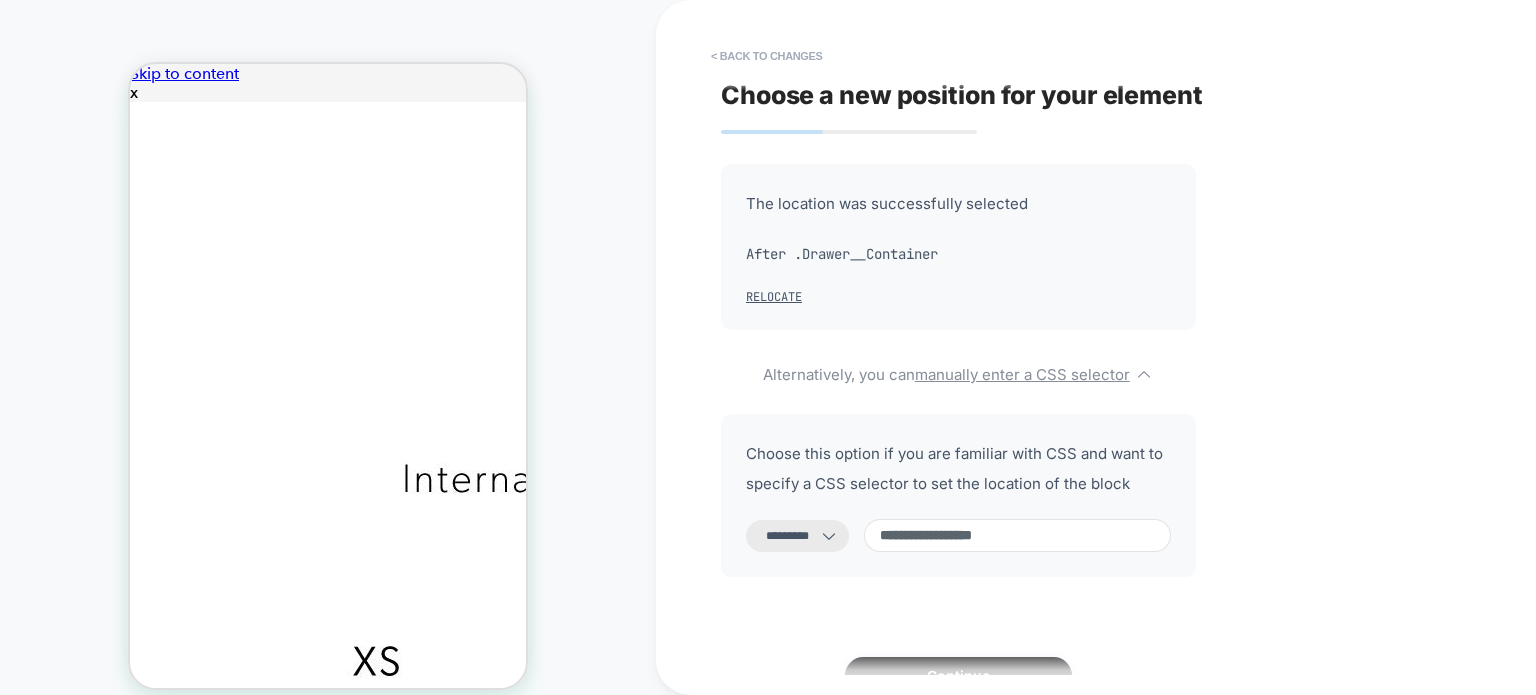 click on "**********" at bounding box center [1017, 535] 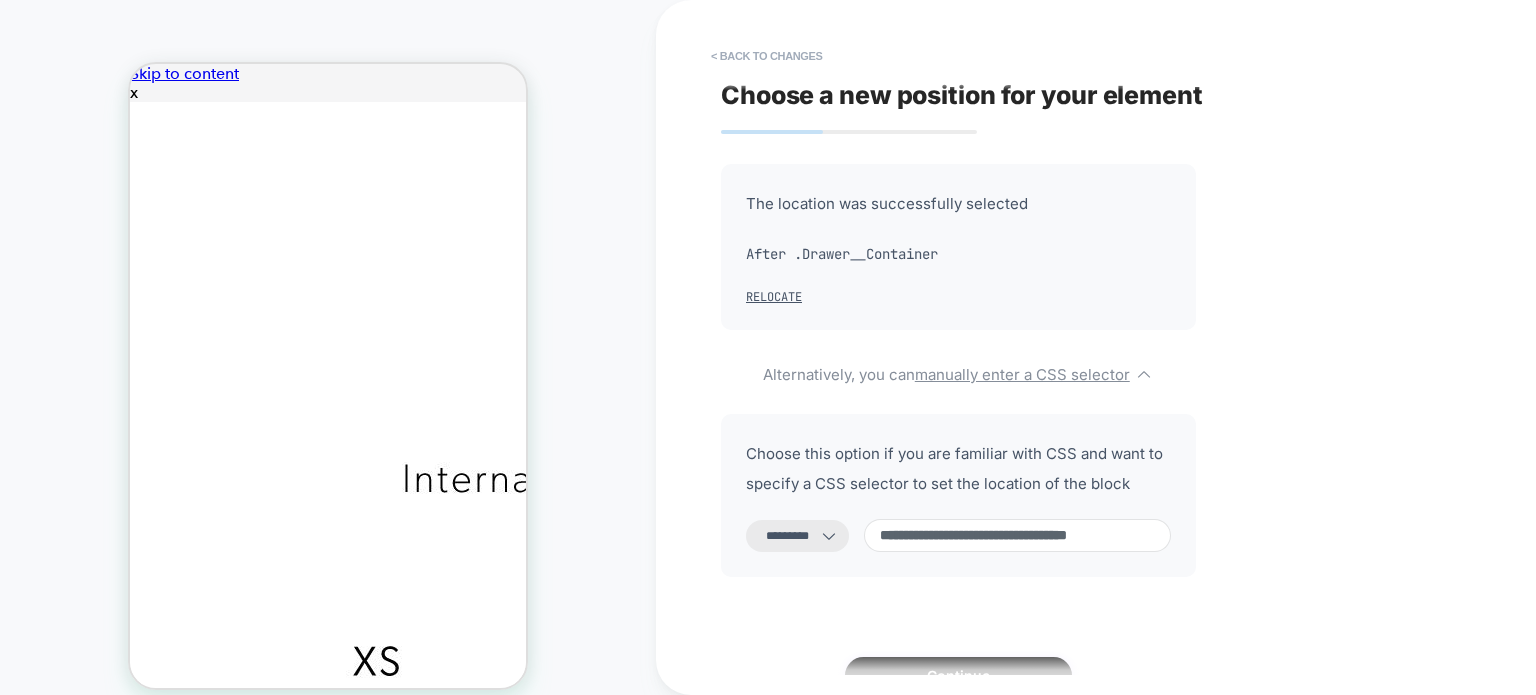 scroll, scrollTop: 0, scrollLeft: 60, axis: horizontal 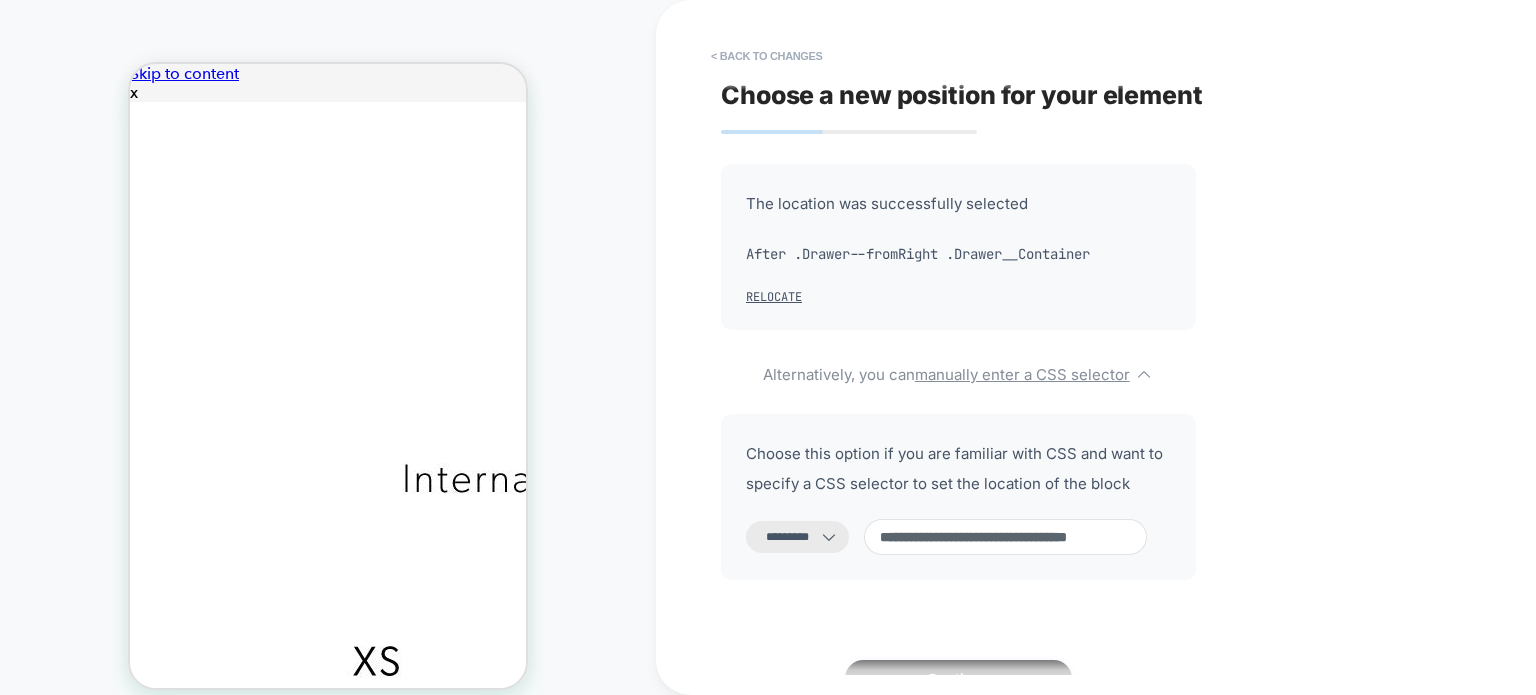 type on "**********" 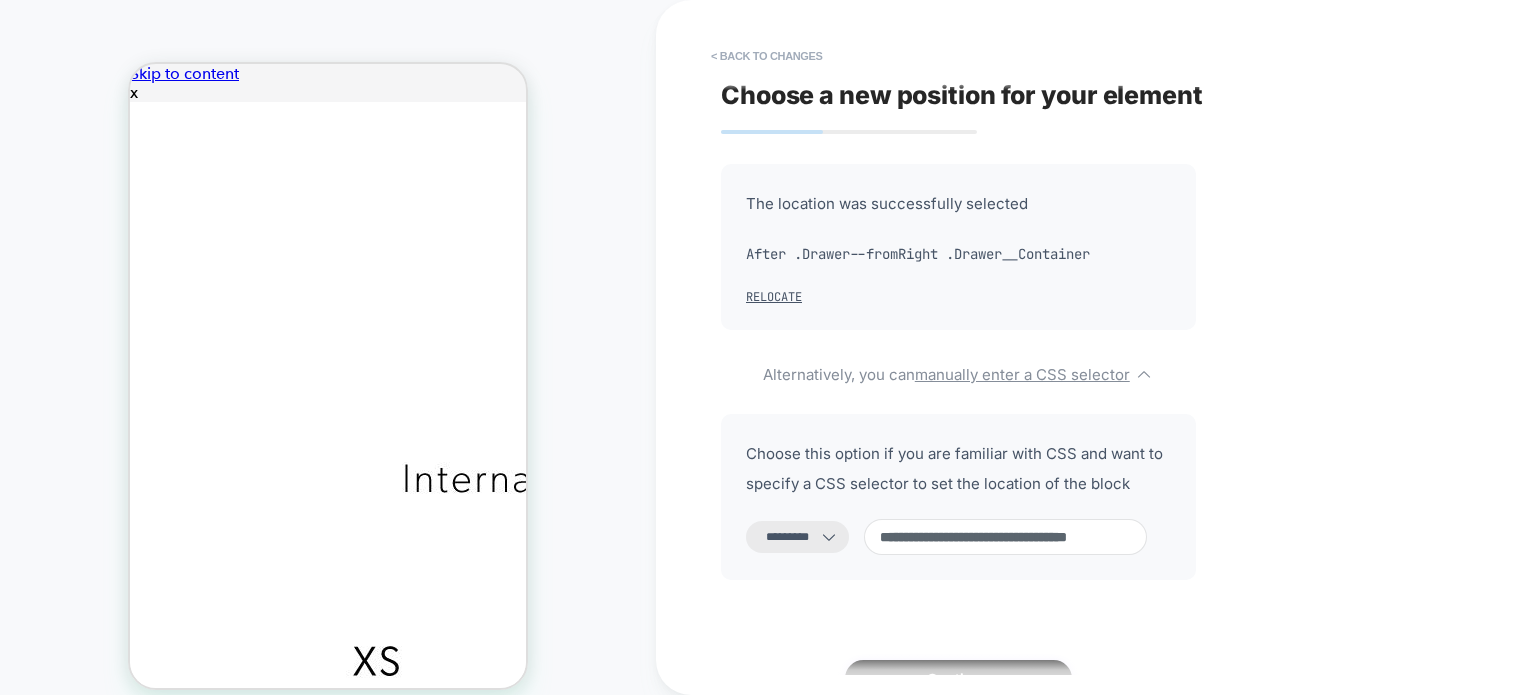 click on "**********" at bounding box center (797, 537) 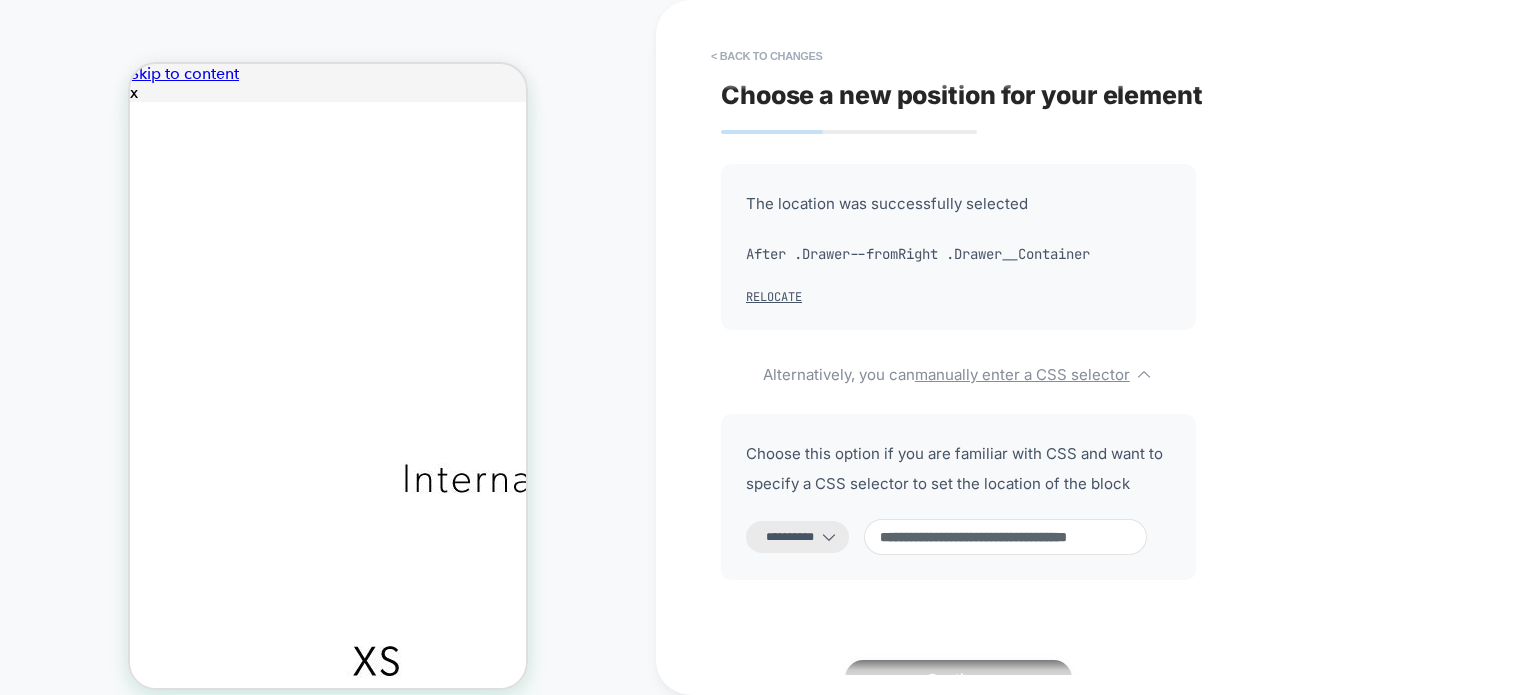 click on "**********" at bounding box center [797, 537] 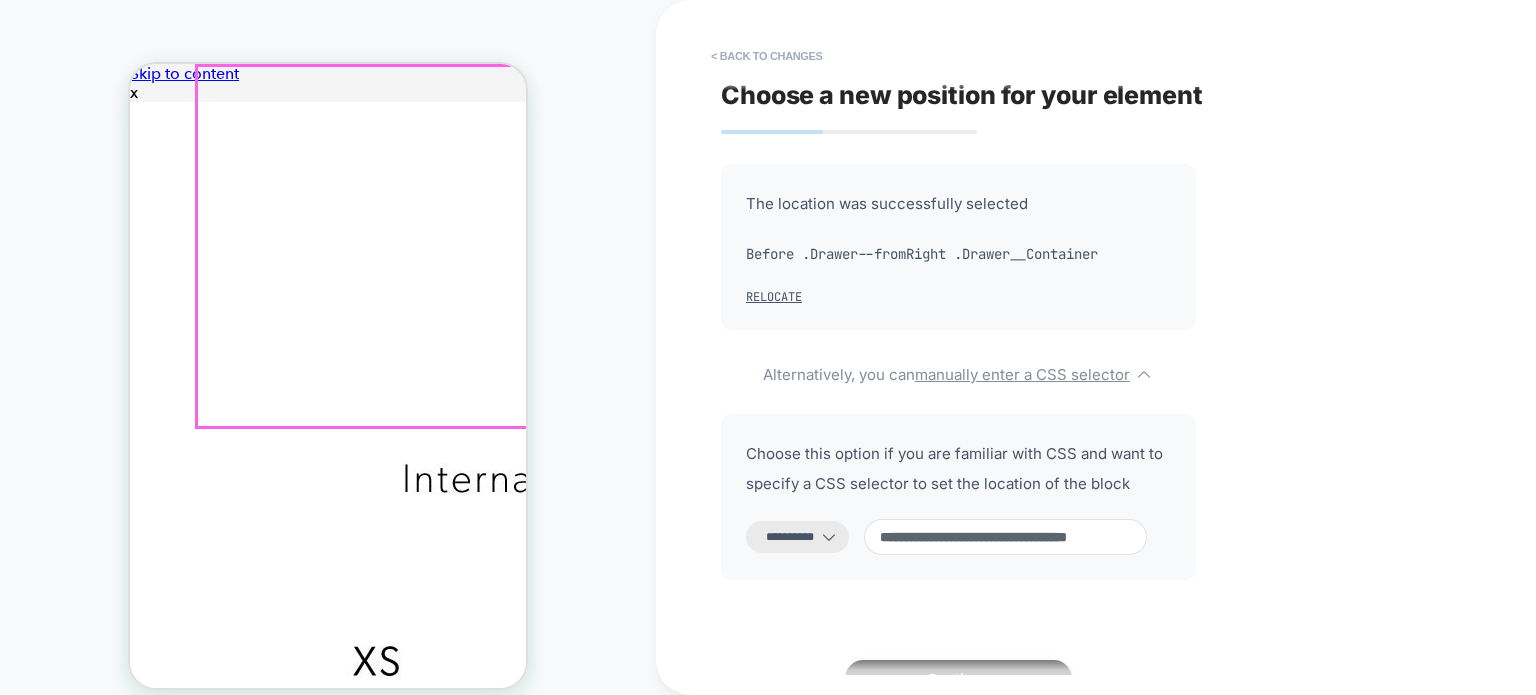 click on "**********" at bounding box center [797, 537] 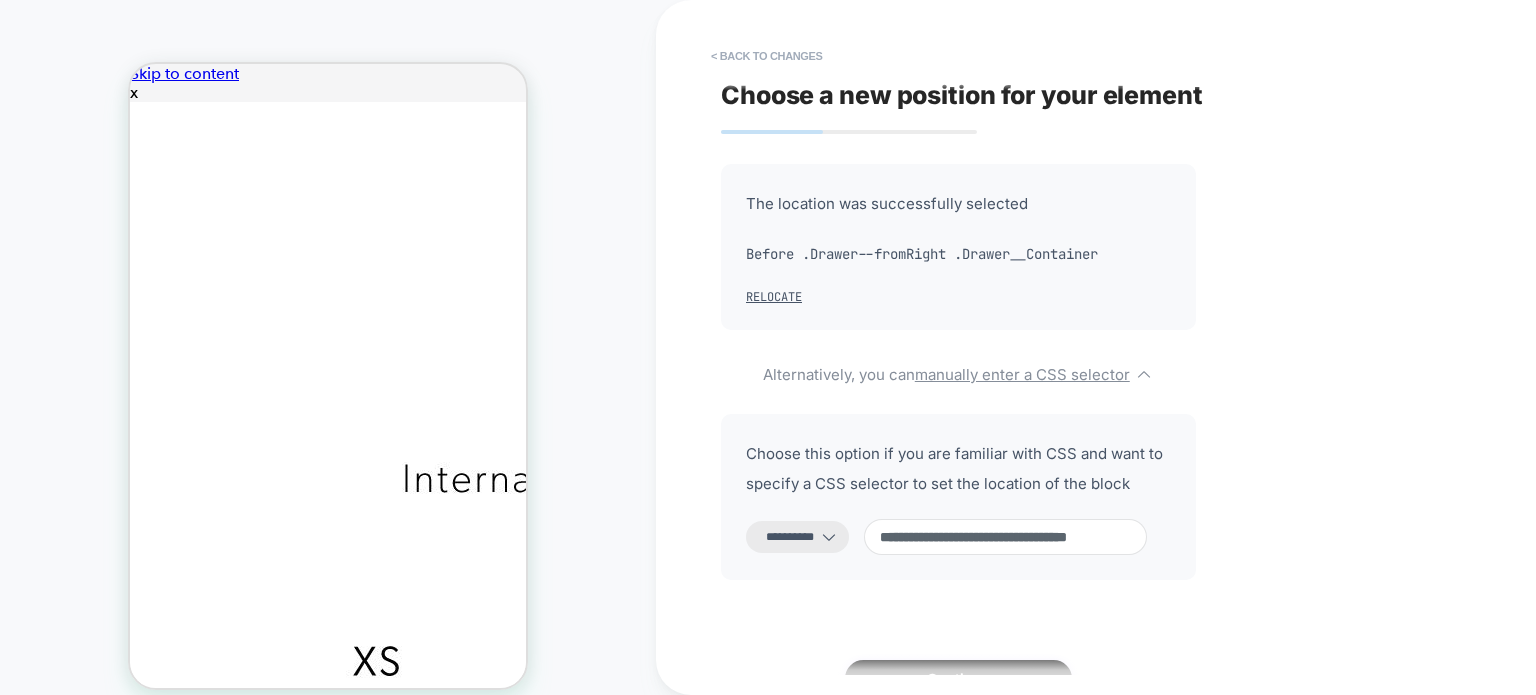 select on "*********" 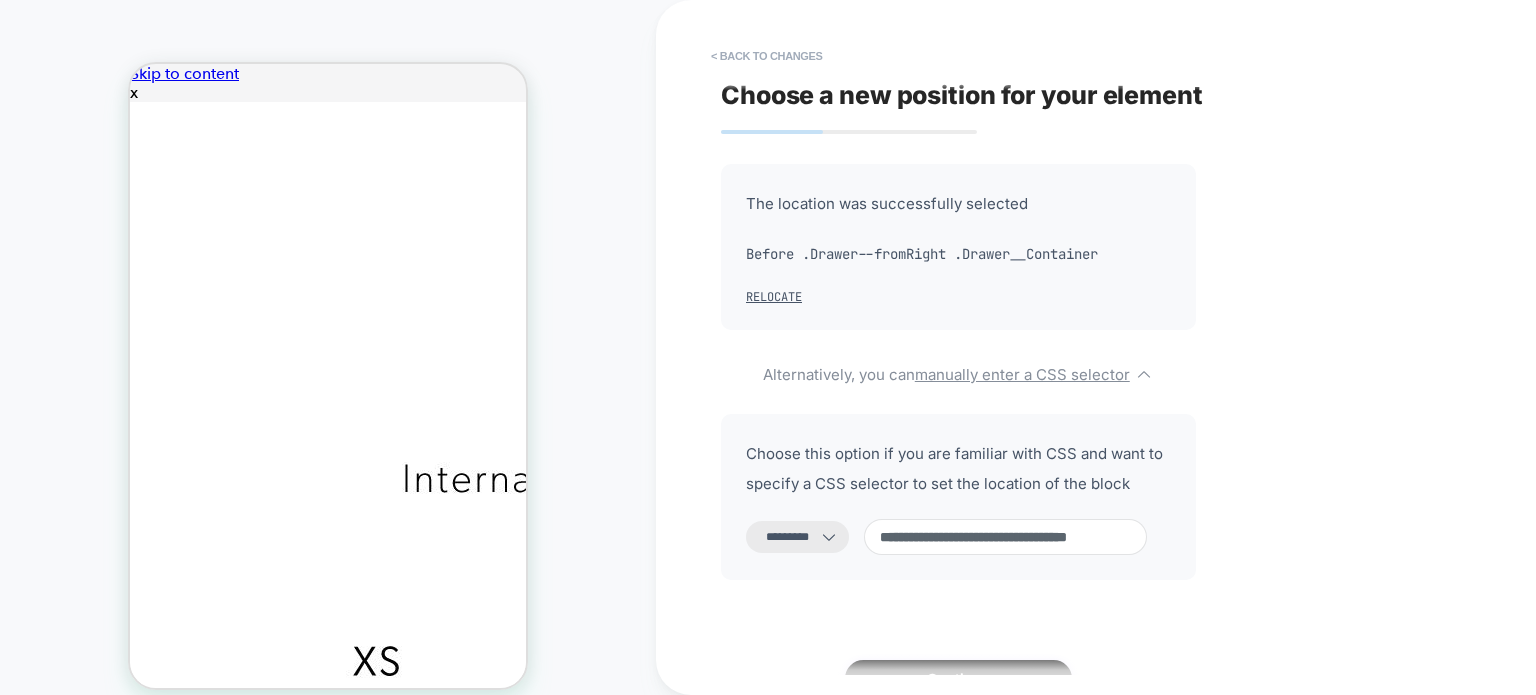 click on "**********" at bounding box center [797, 537] 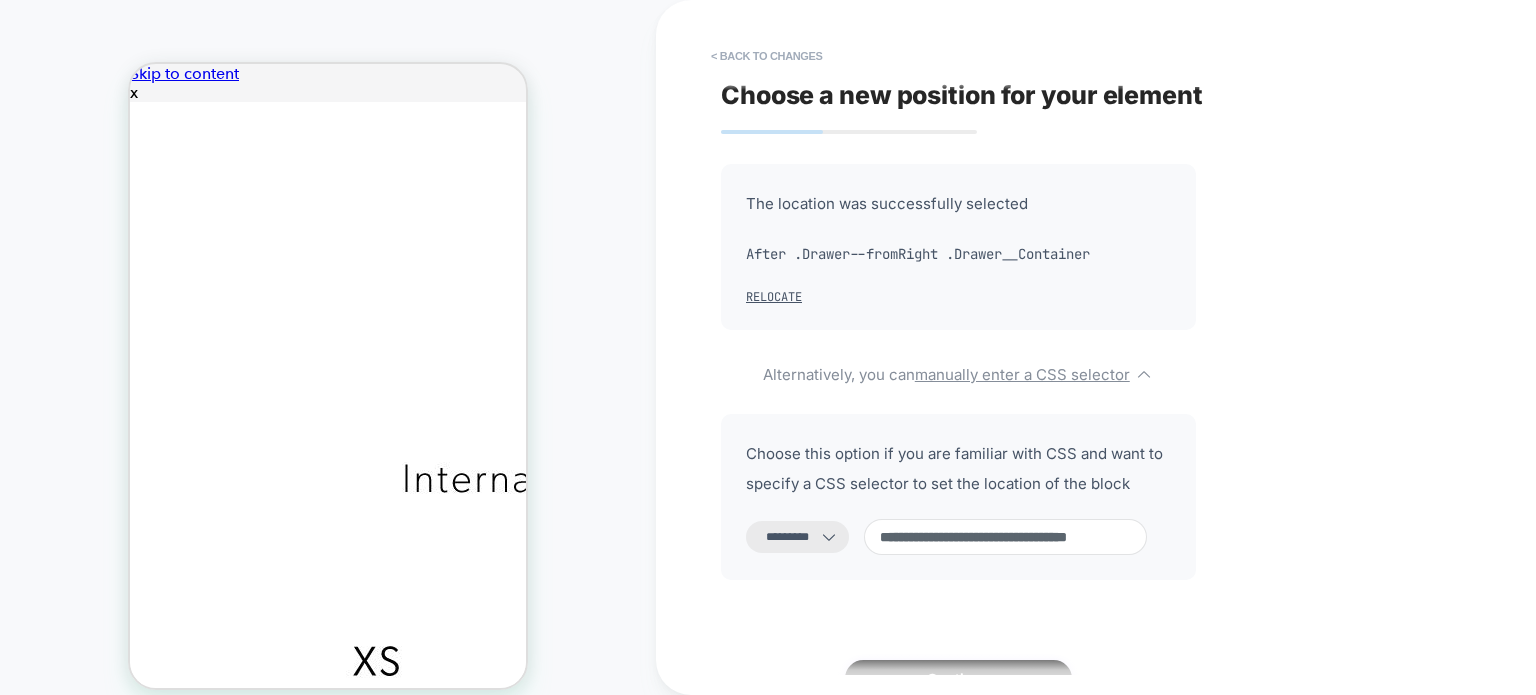 scroll, scrollTop: 0, scrollLeft: 60, axis: horizontal 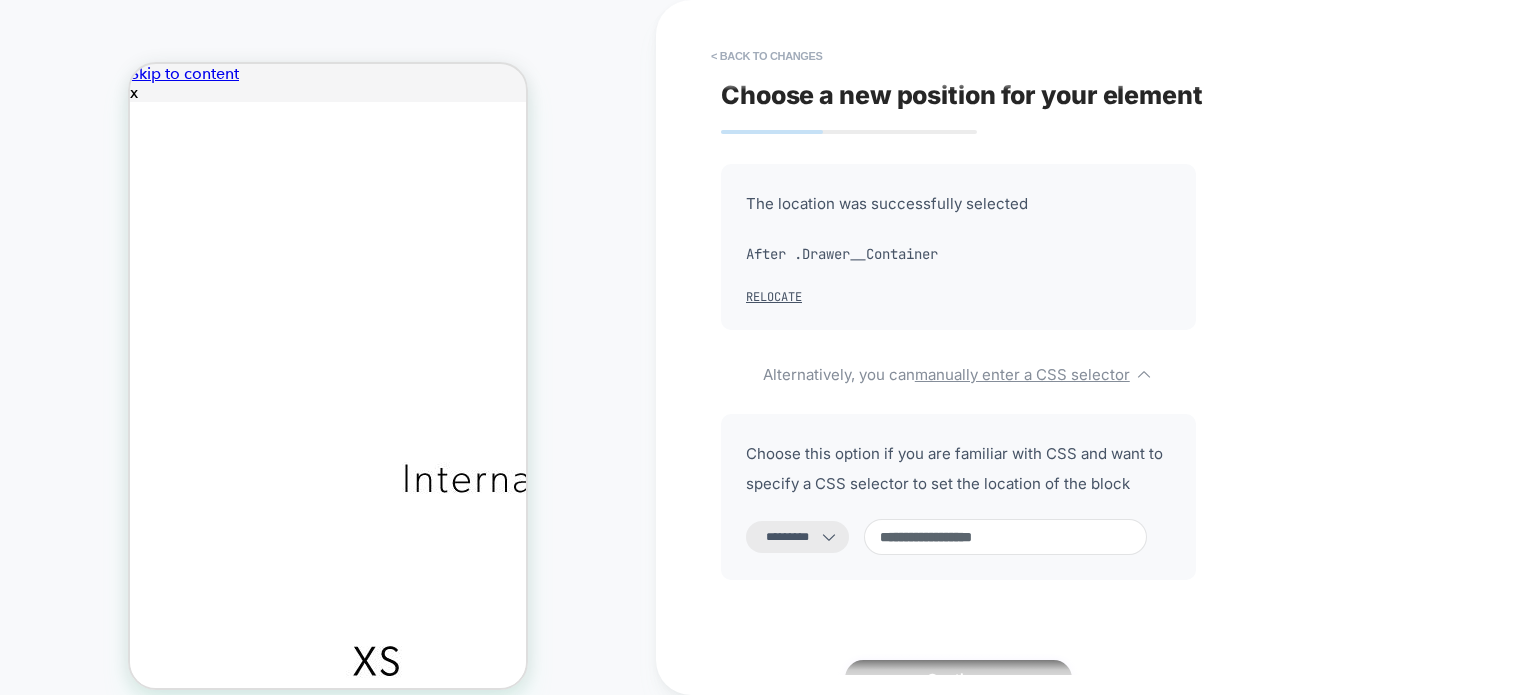 drag, startPoint x: 1055, startPoint y: 543, endPoint x: 970, endPoint y: 539, distance: 85.09406 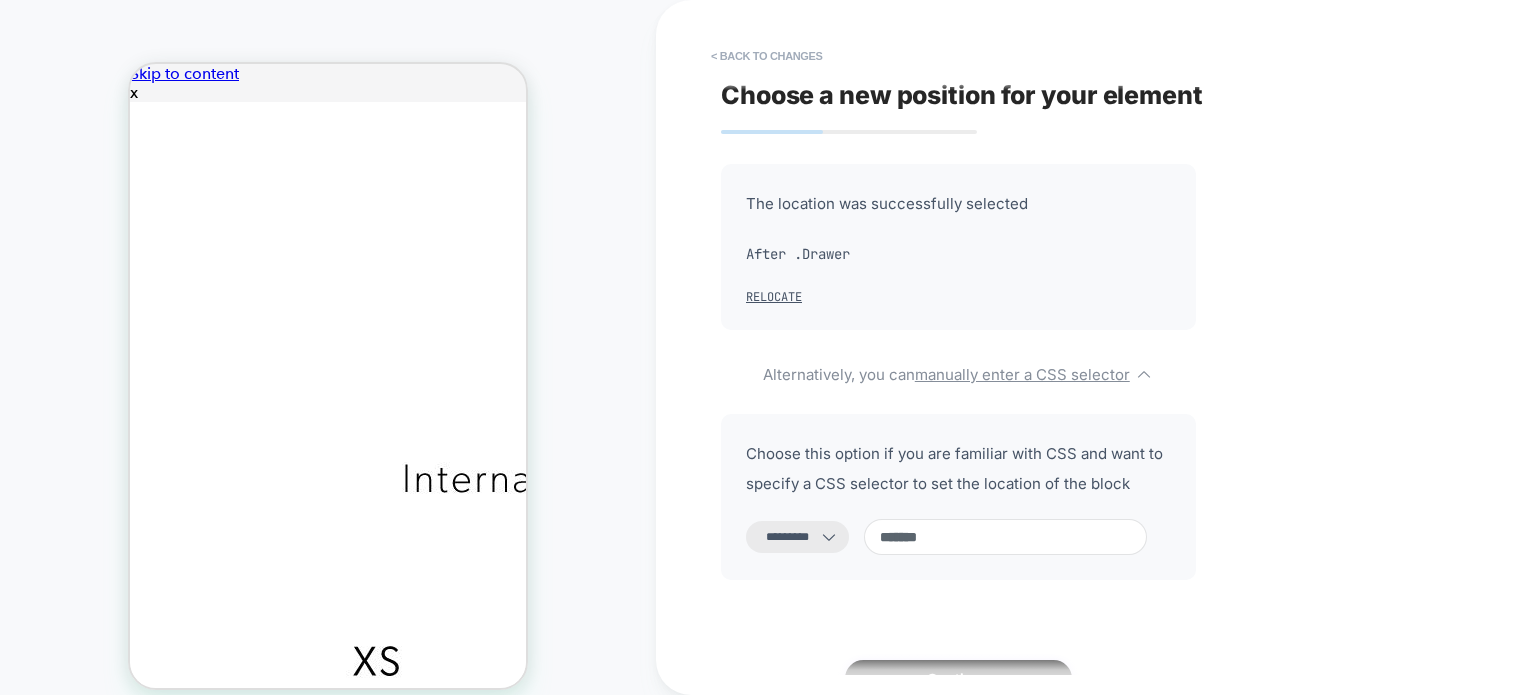type on "*******" 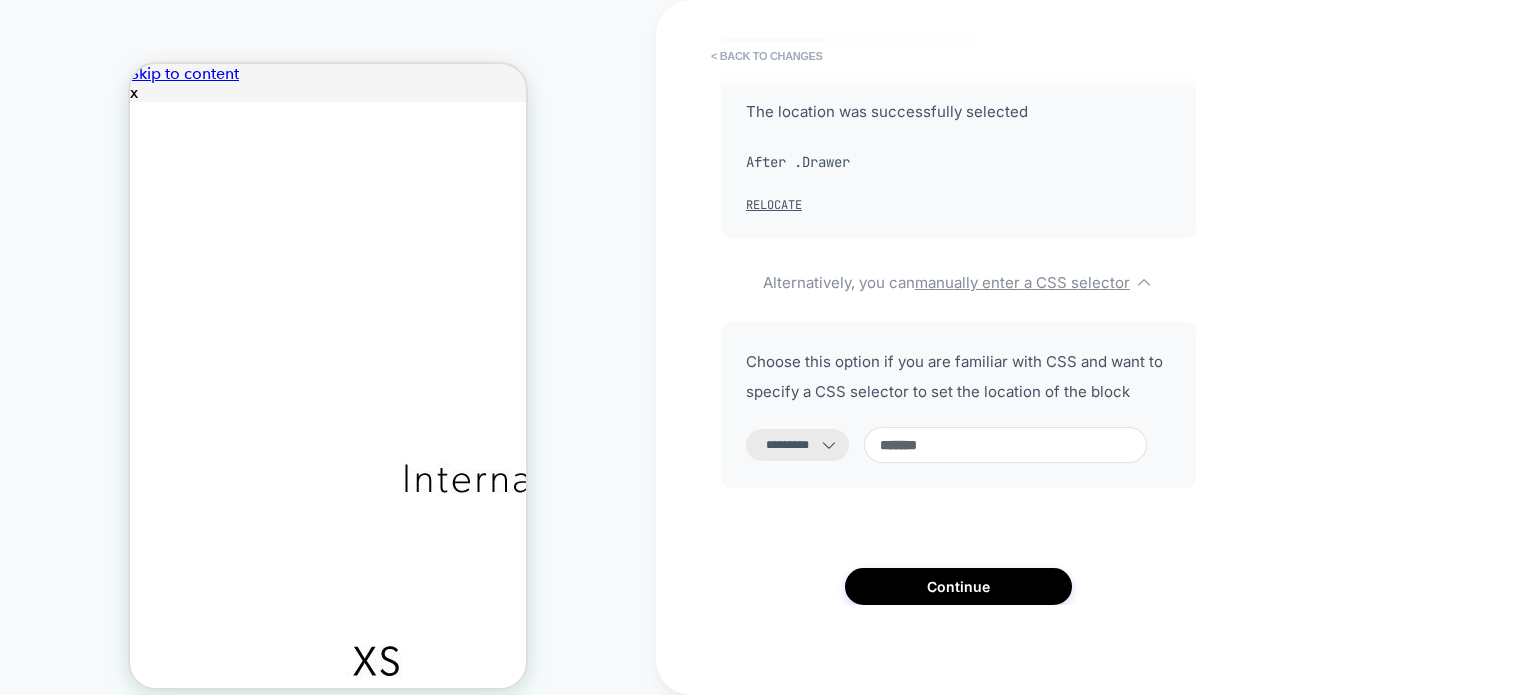 scroll, scrollTop: 101, scrollLeft: 0, axis: vertical 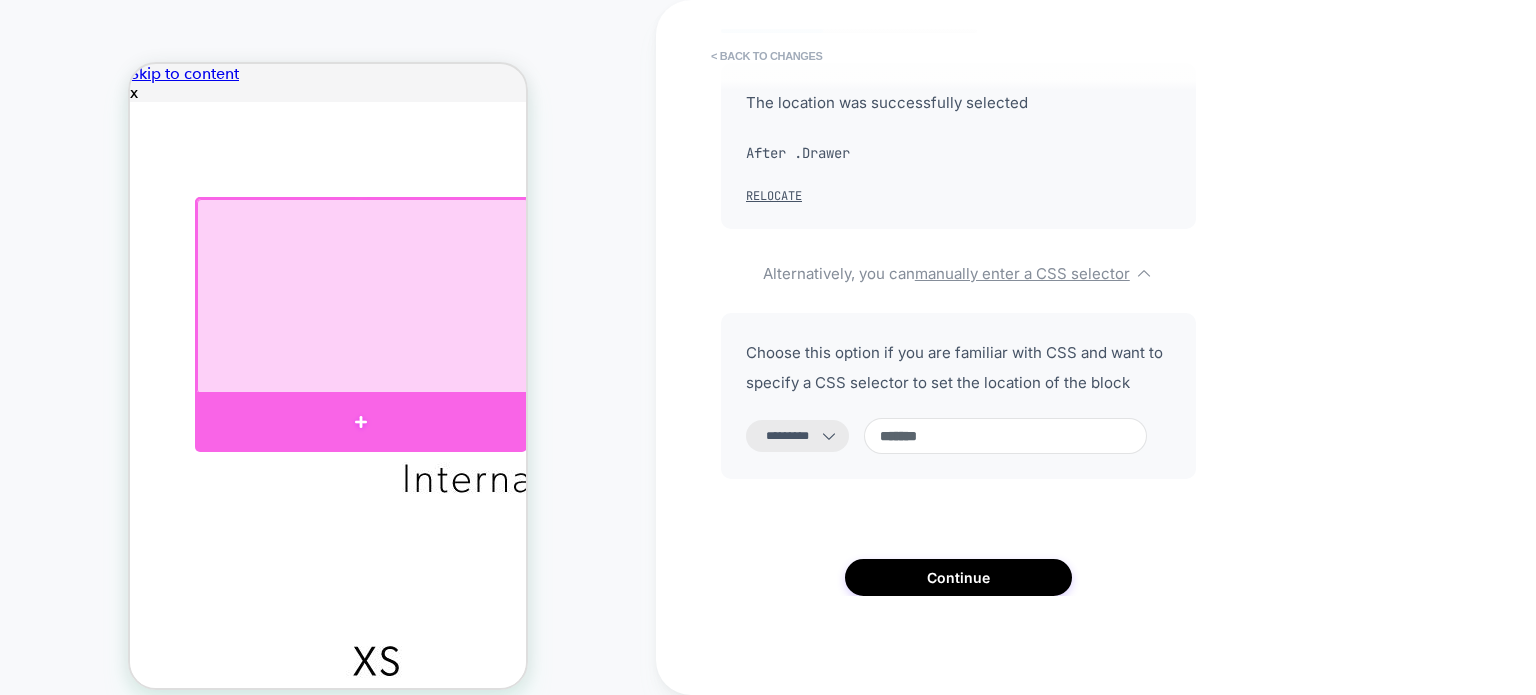 click at bounding box center (361, 422) 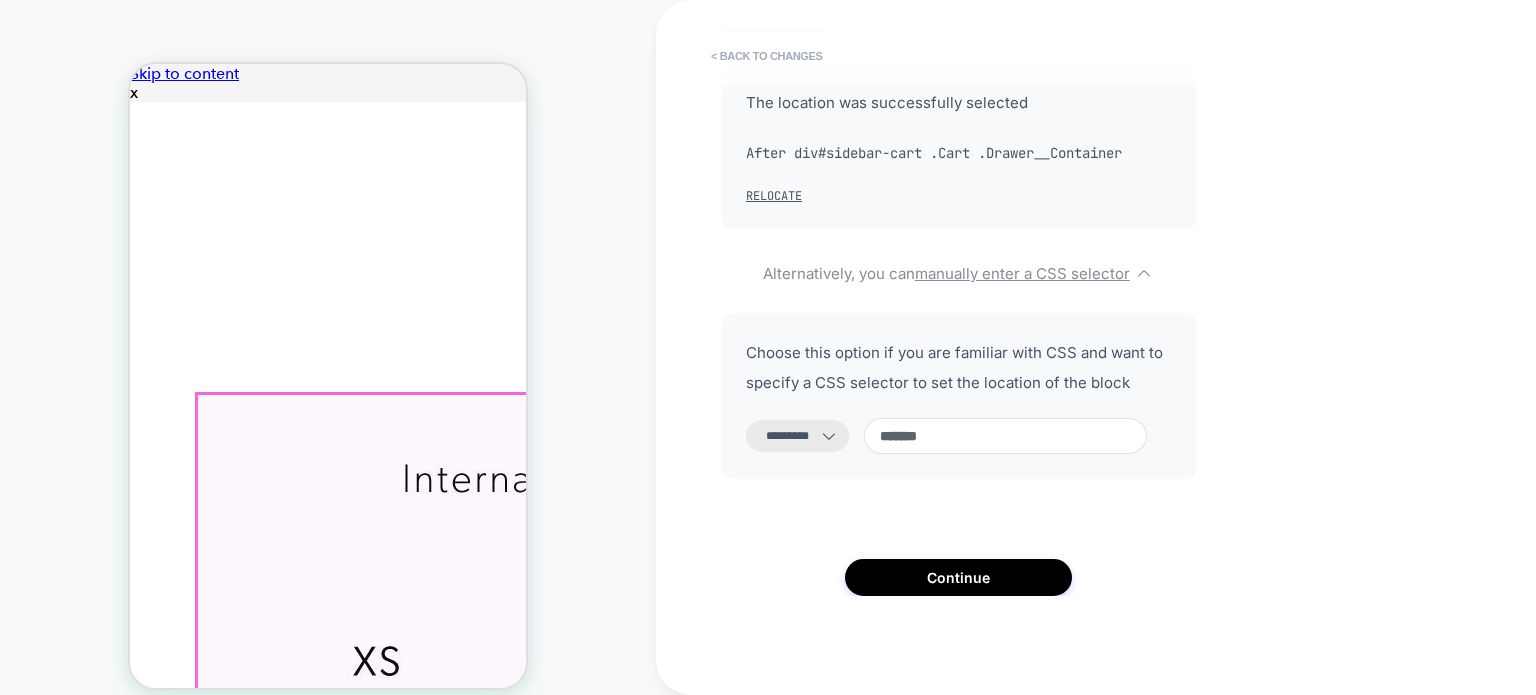 scroll, scrollTop: 0, scrollLeft: 0, axis: both 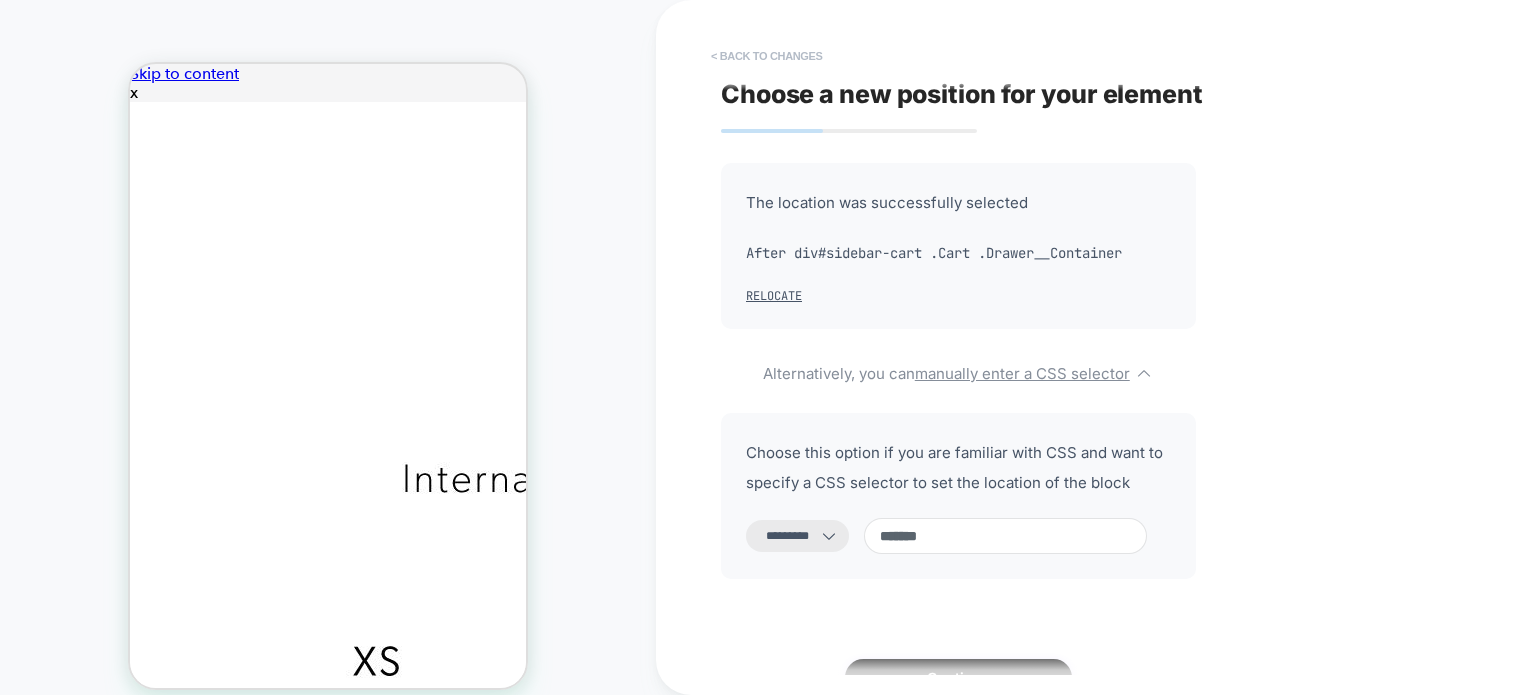 click on "< Back to changes" at bounding box center (767, 56) 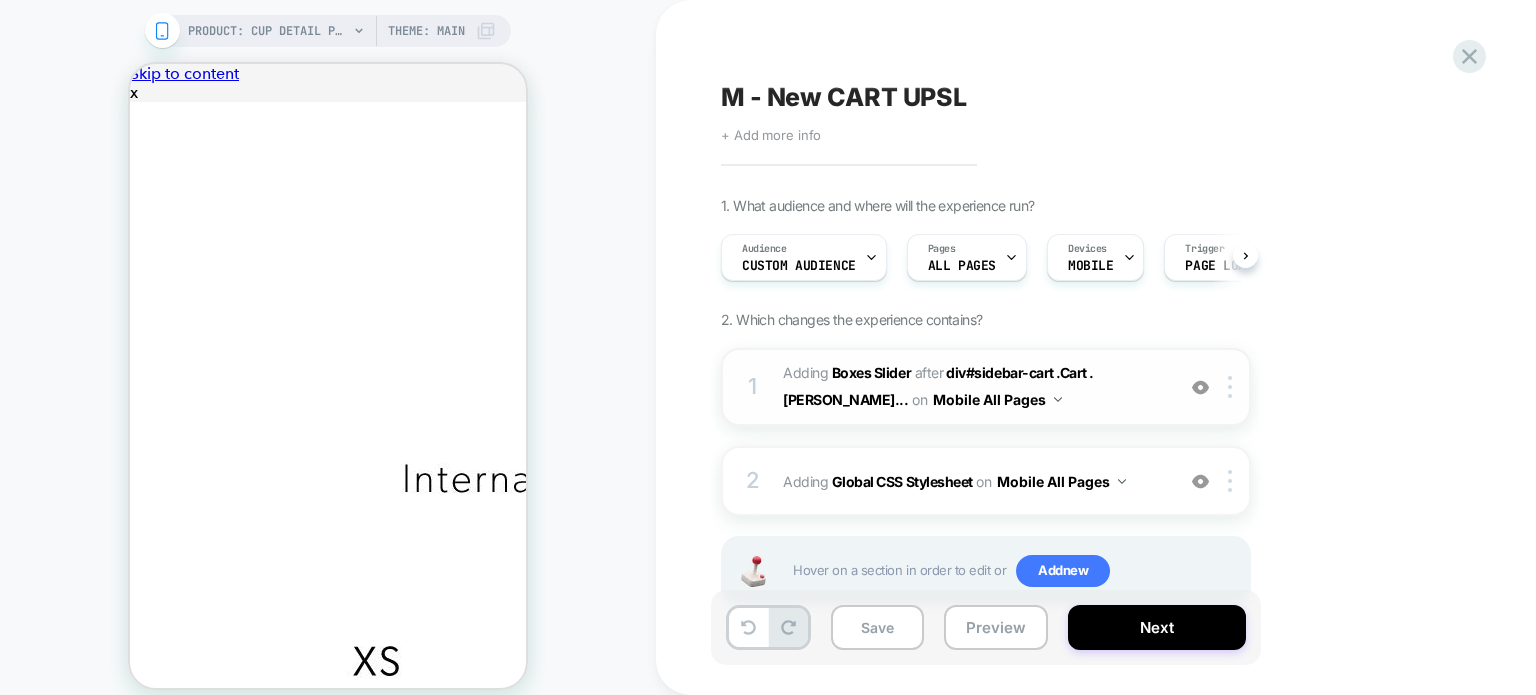 scroll, scrollTop: 0, scrollLeft: 0, axis: both 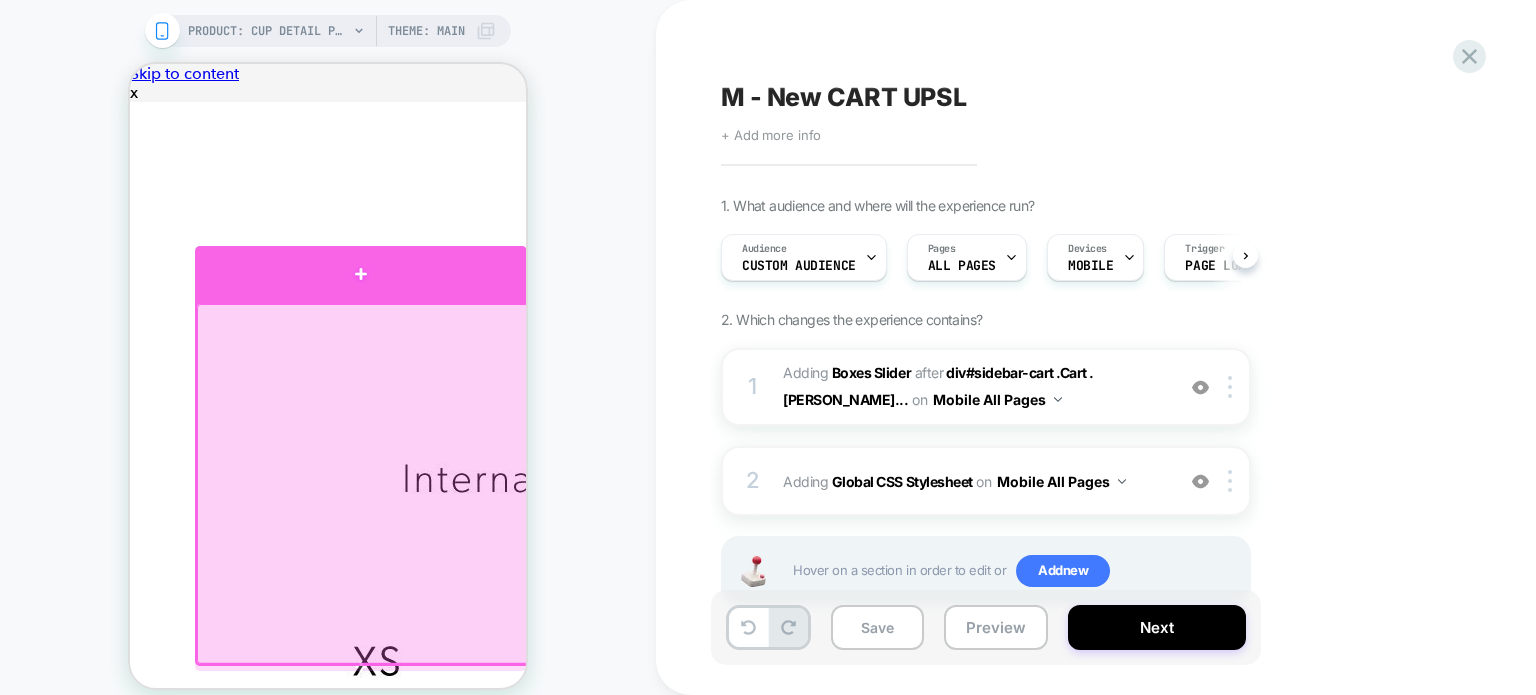 click at bounding box center (361, 274) 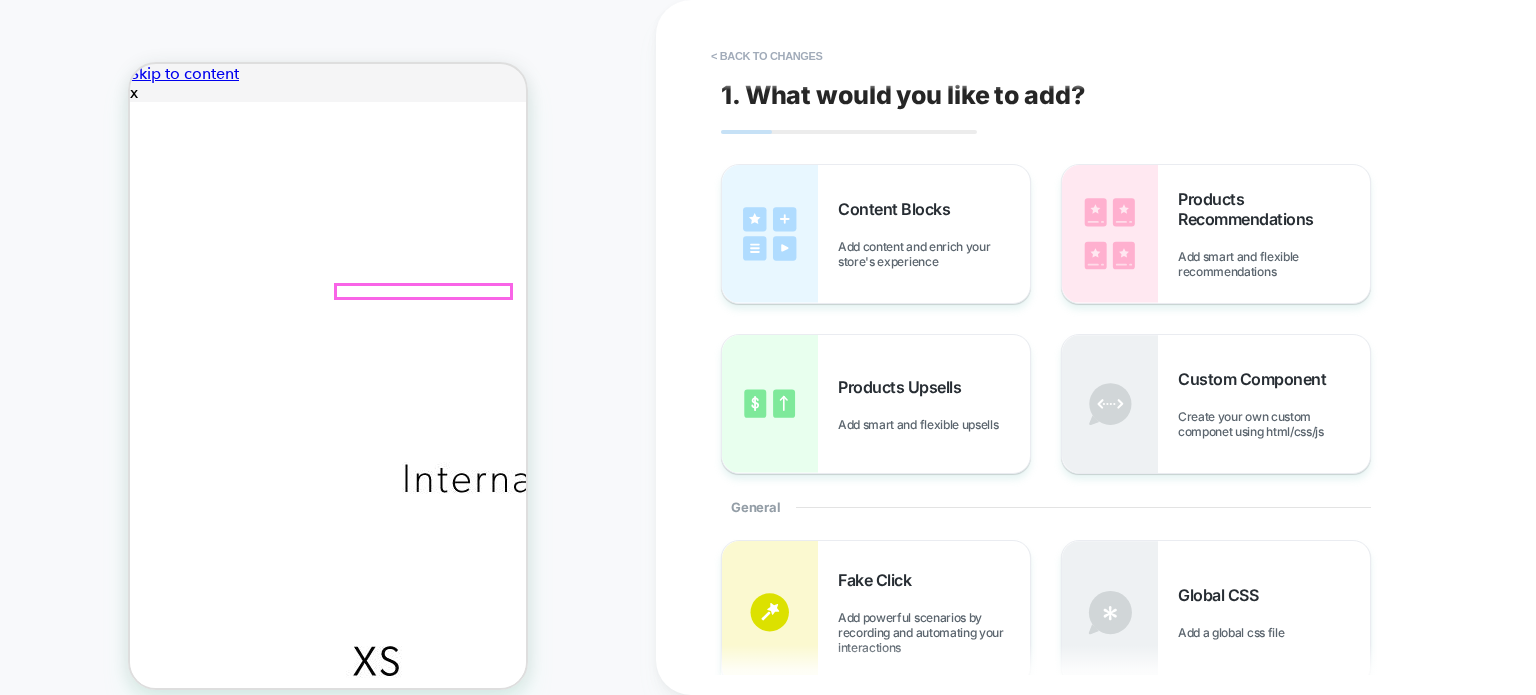 scroll, scrollTop: 0, scrollLeft: 0, axis: both 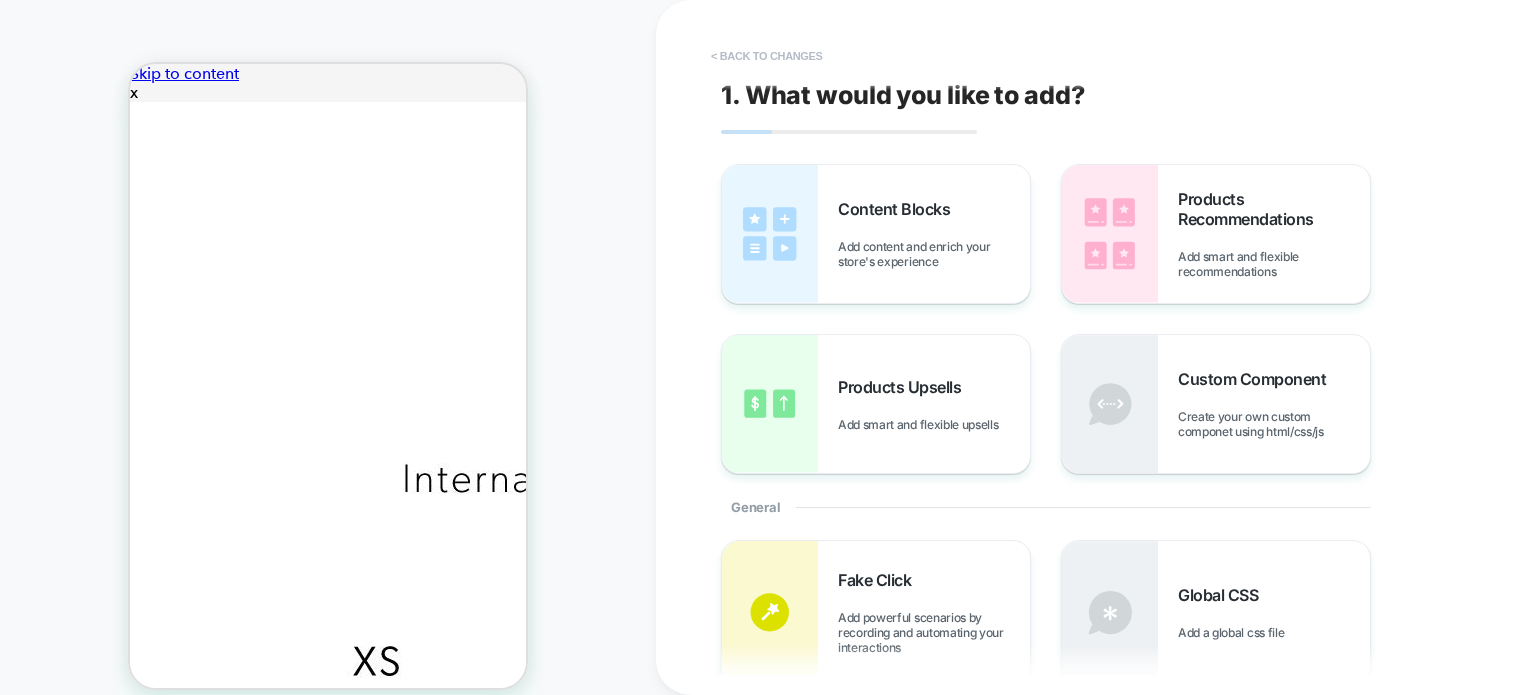 click on "< Back to changes" at bounding box center [767, 56] 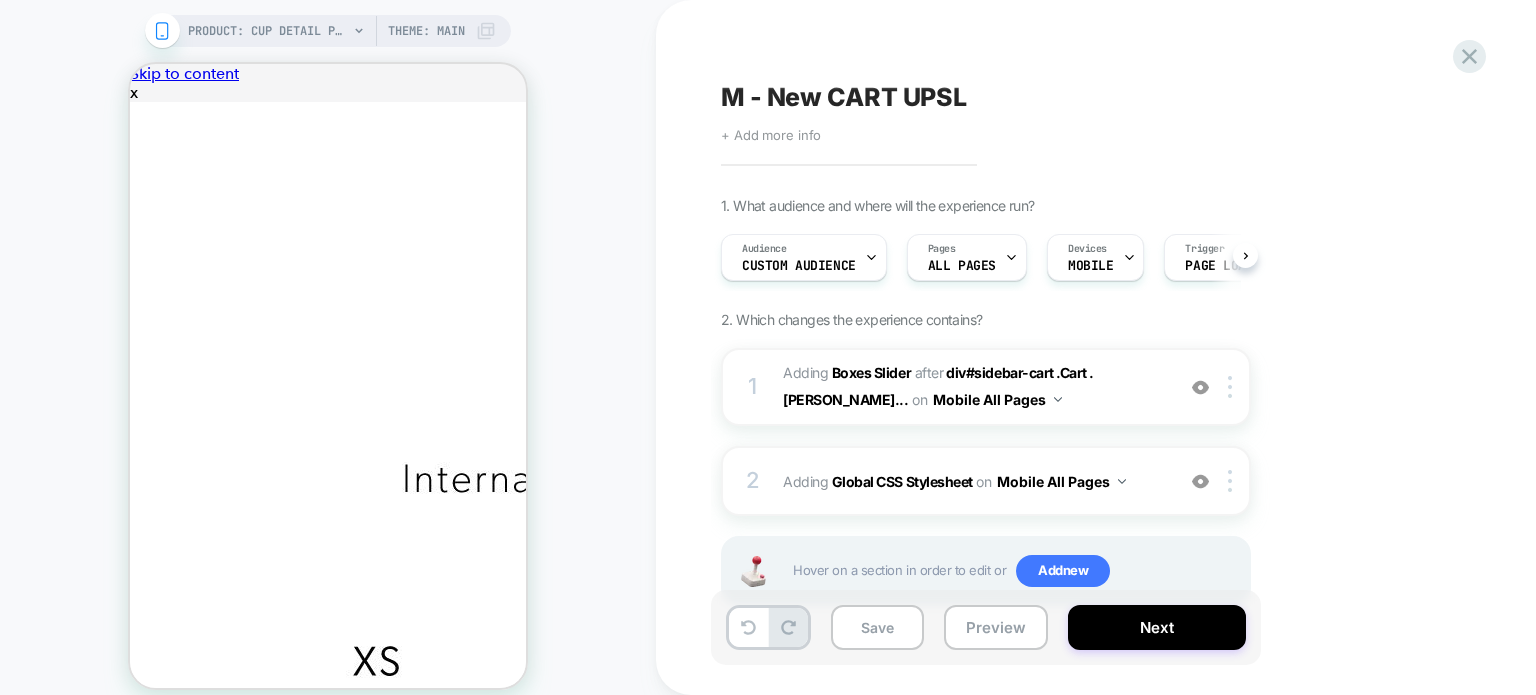 scroll, scrollTop: 0, scrollLeft: 0, axis: both 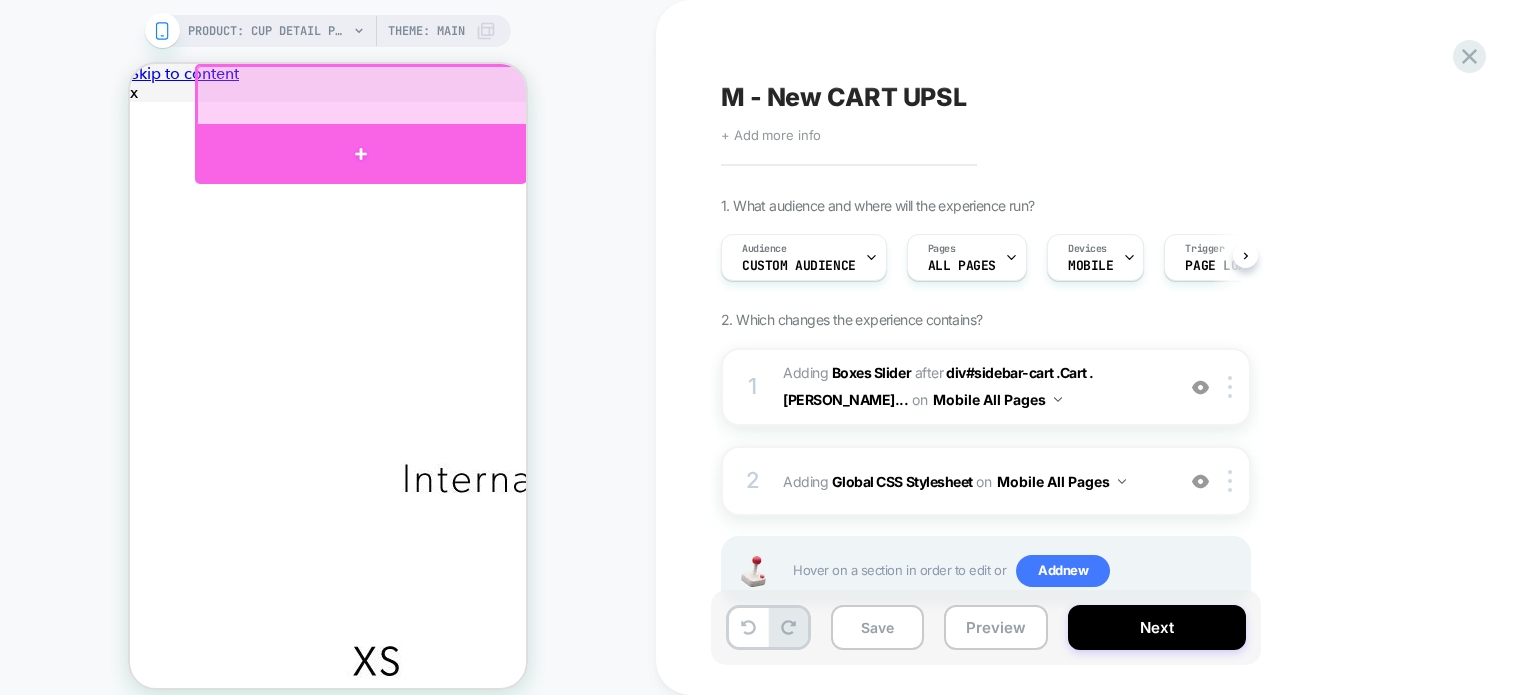 click at bounding box center [361, 154] 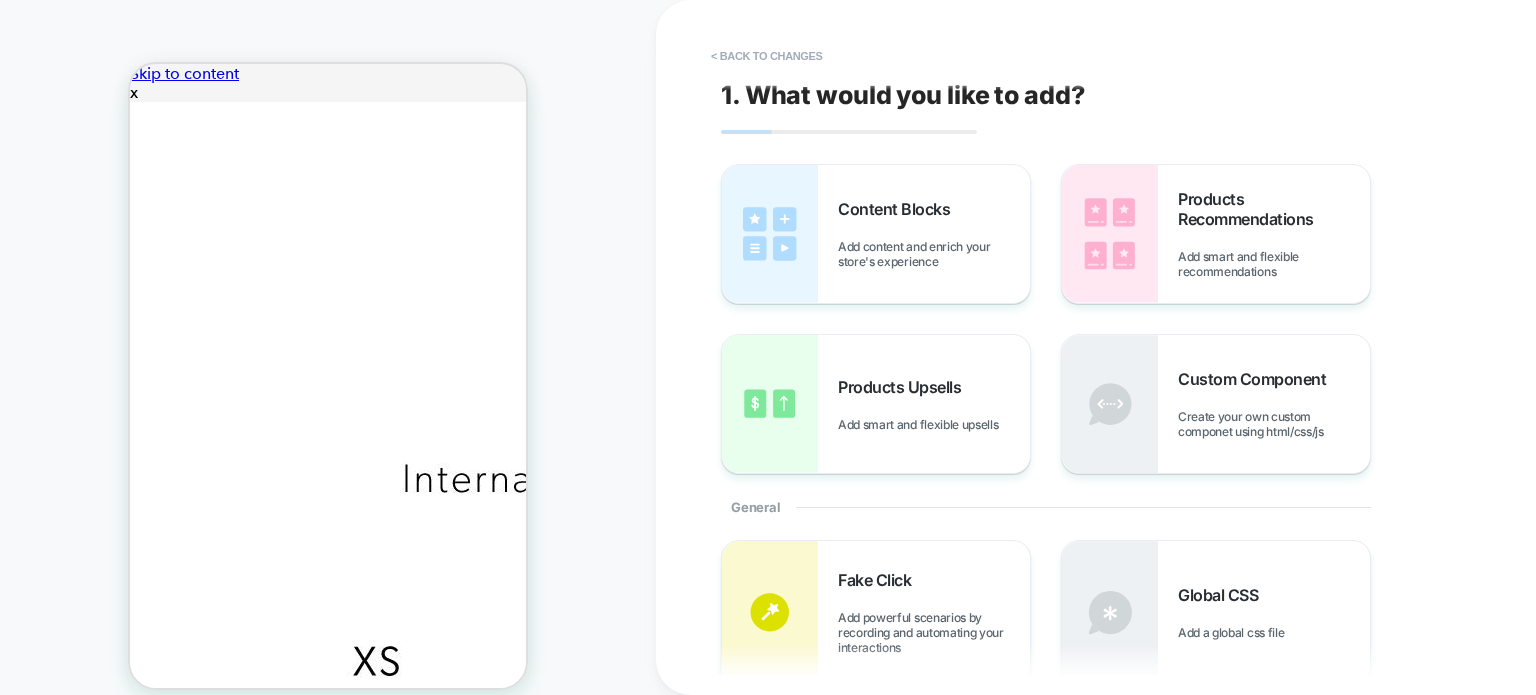 scroll, scrollTop: 0, scrollLeft: 0, axis: both 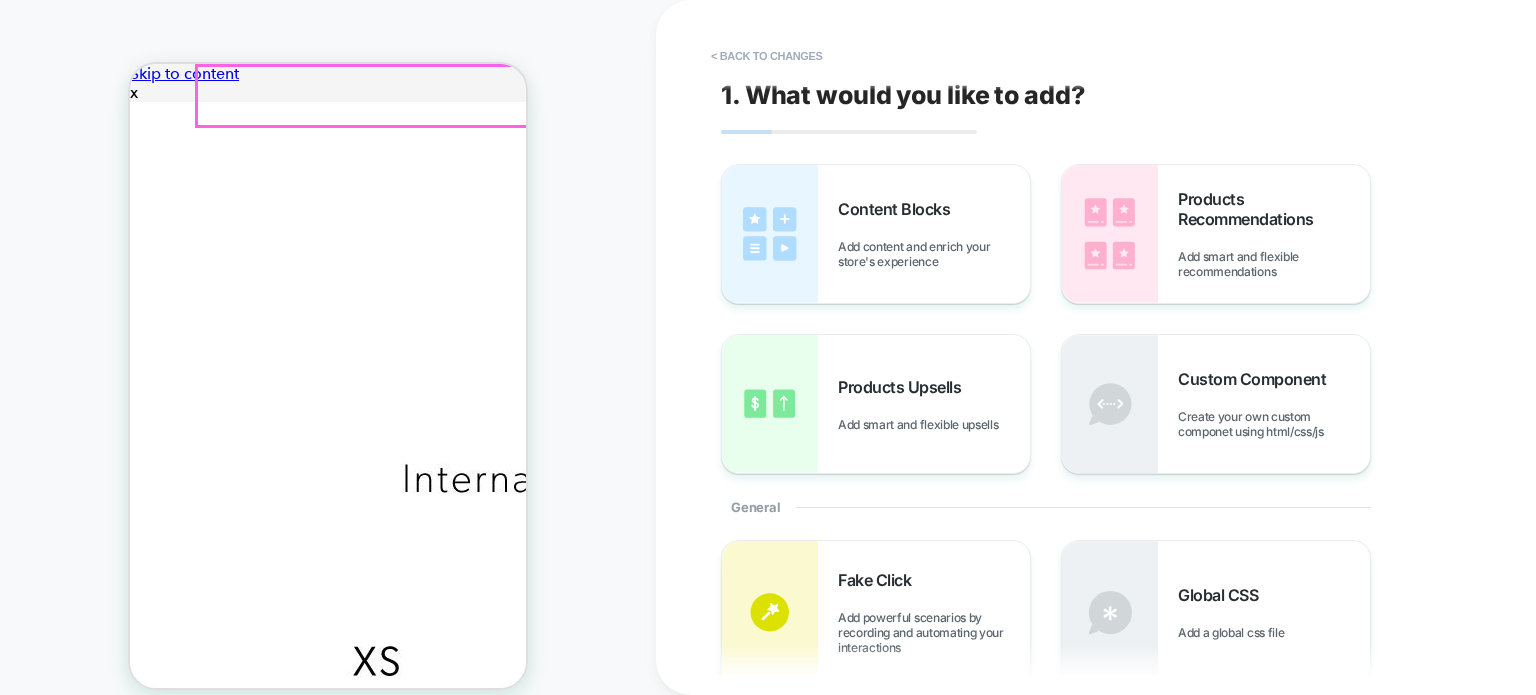 click on "< Back to changes" at bounding box center (767, 56) 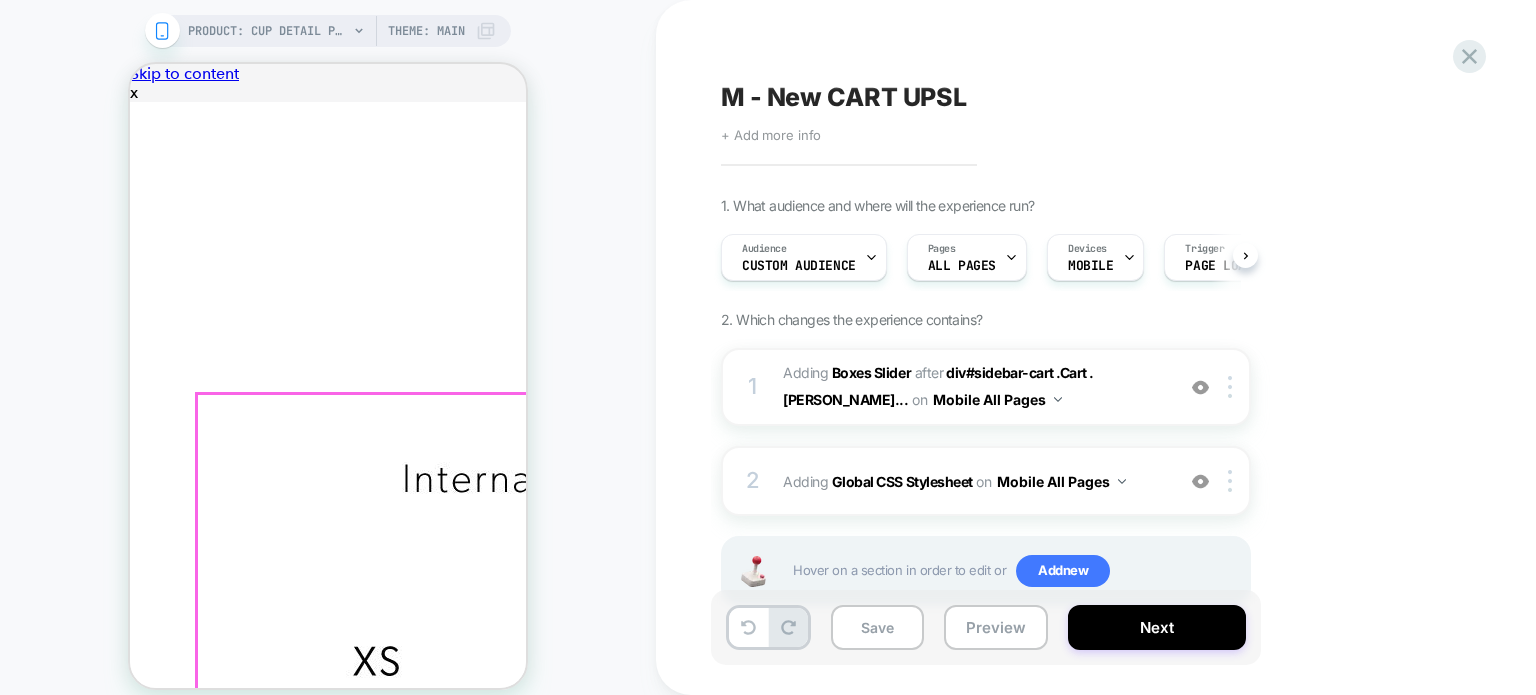scroll, scrollTop: 0, scrollLeft: 0, axis: both 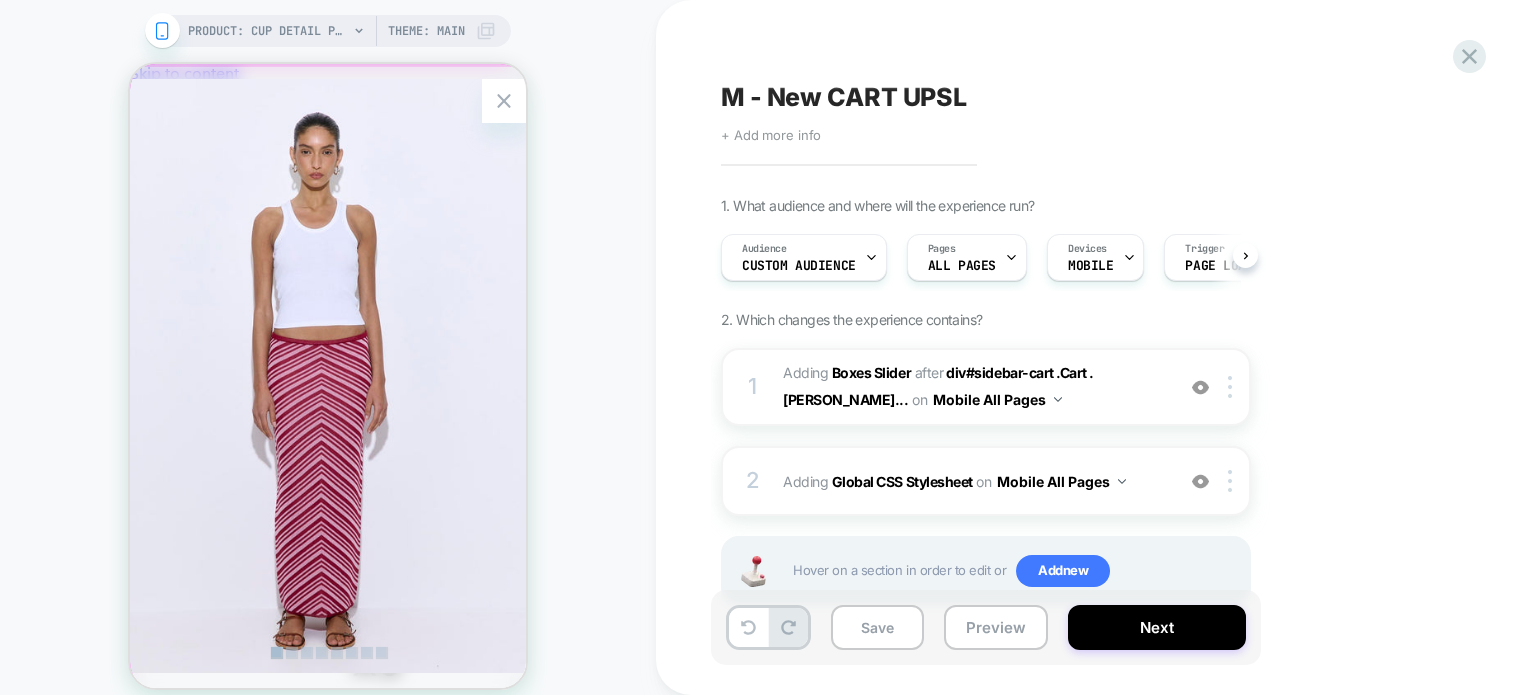 click at bounding box center (504, 101) 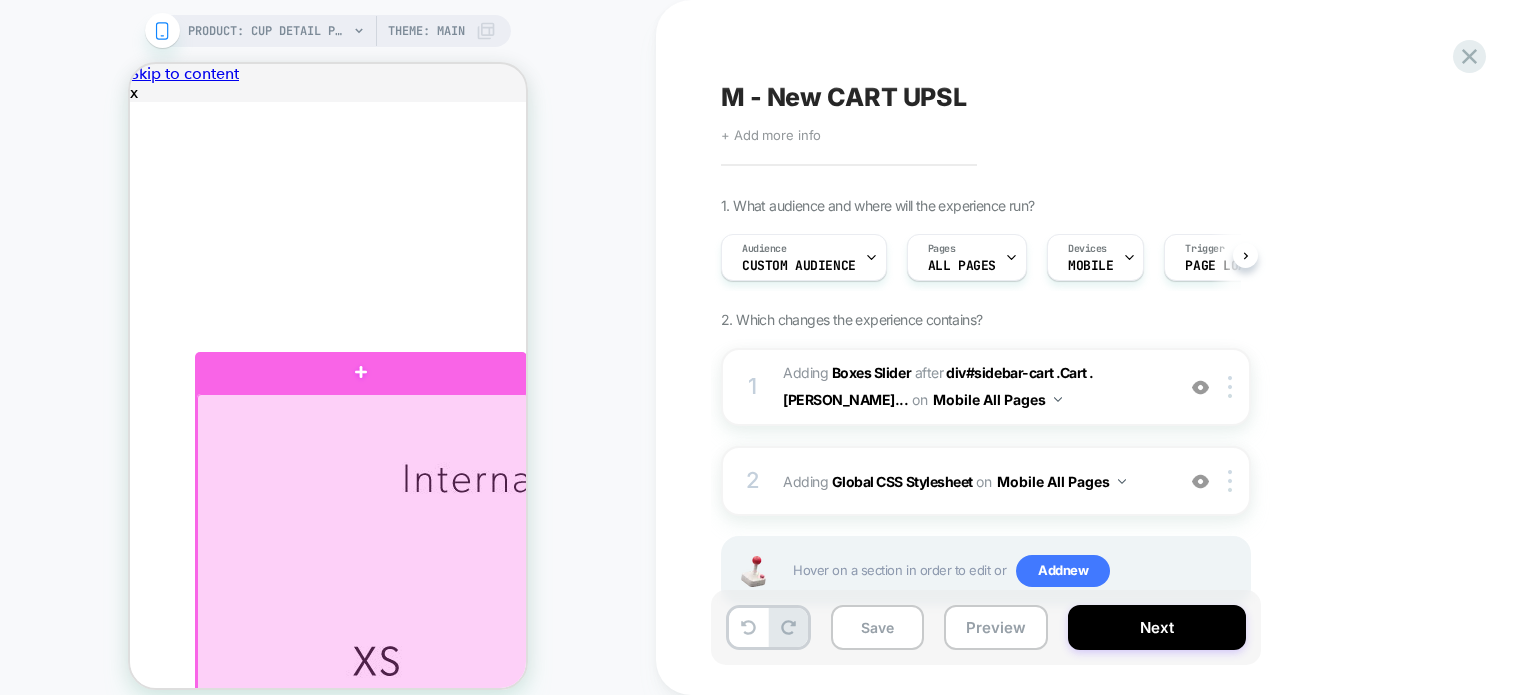 click at bounding box center (363, 574) 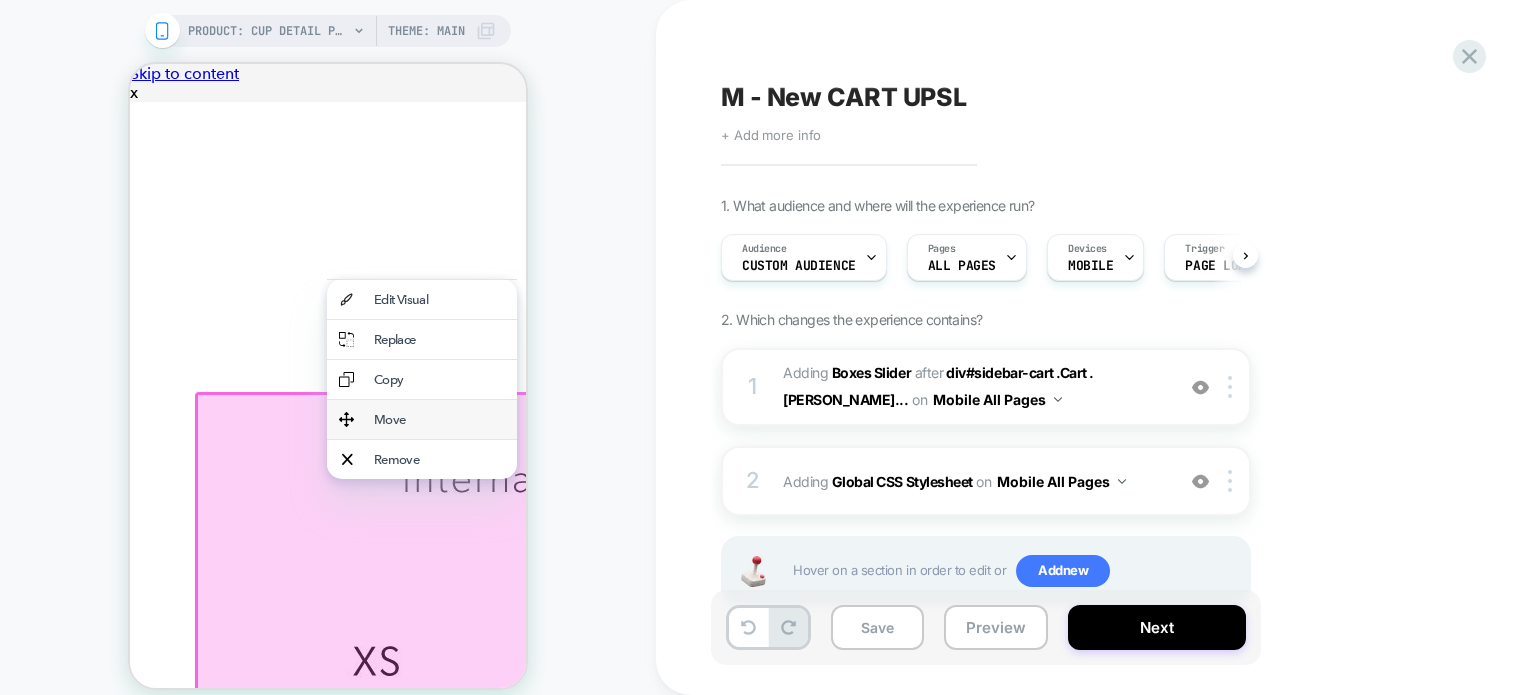 click on "Move" at bounding box center (439, 419) 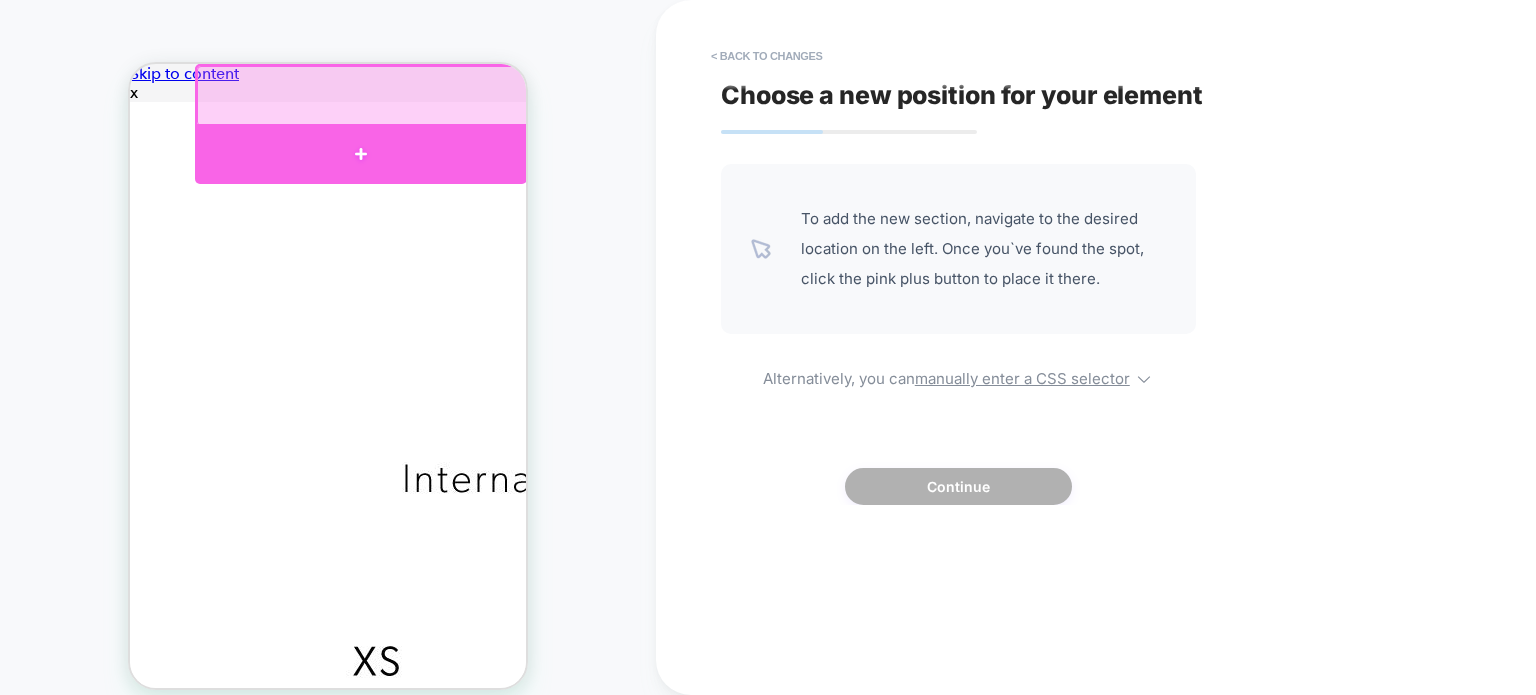 click at bounding box center (361, 154) 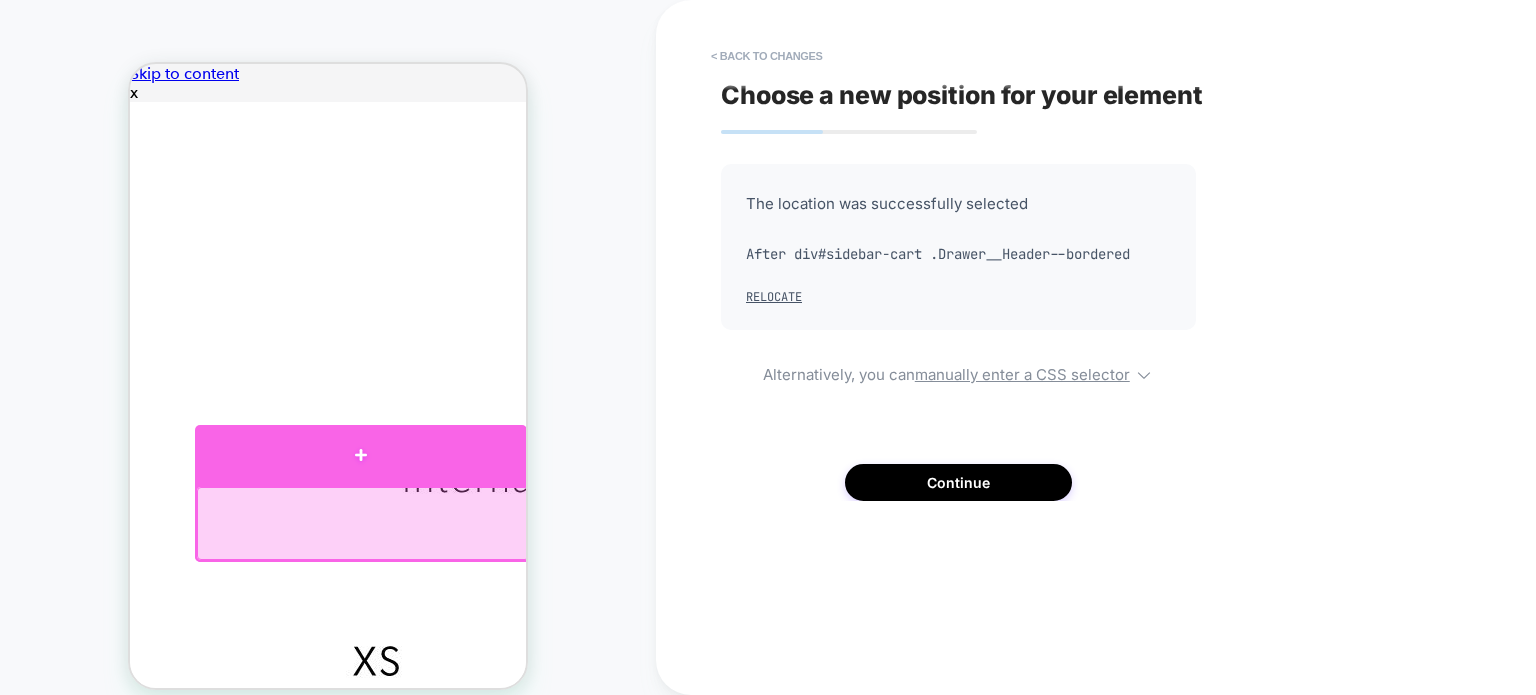 click at bounding box center (361, 455) 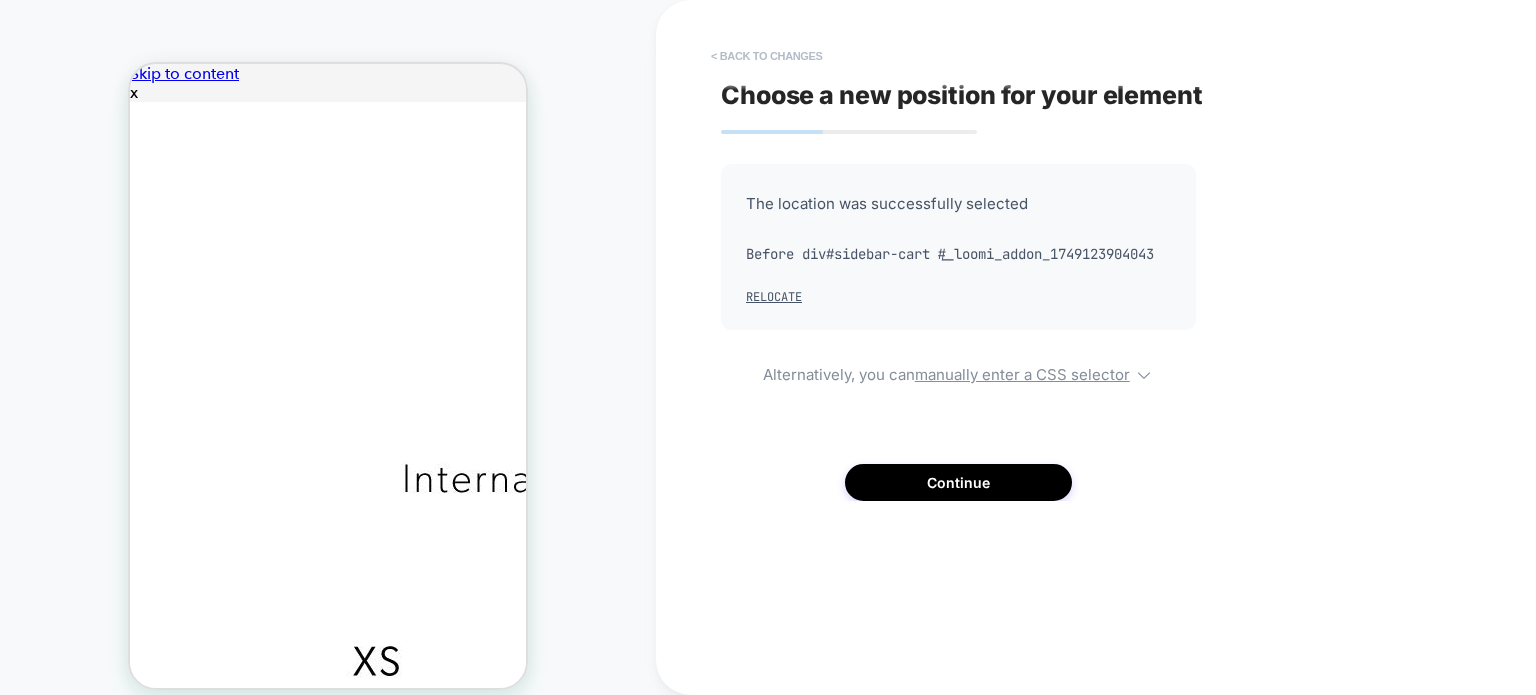 click on "< Back to changes" at bounding box center (767, 56) 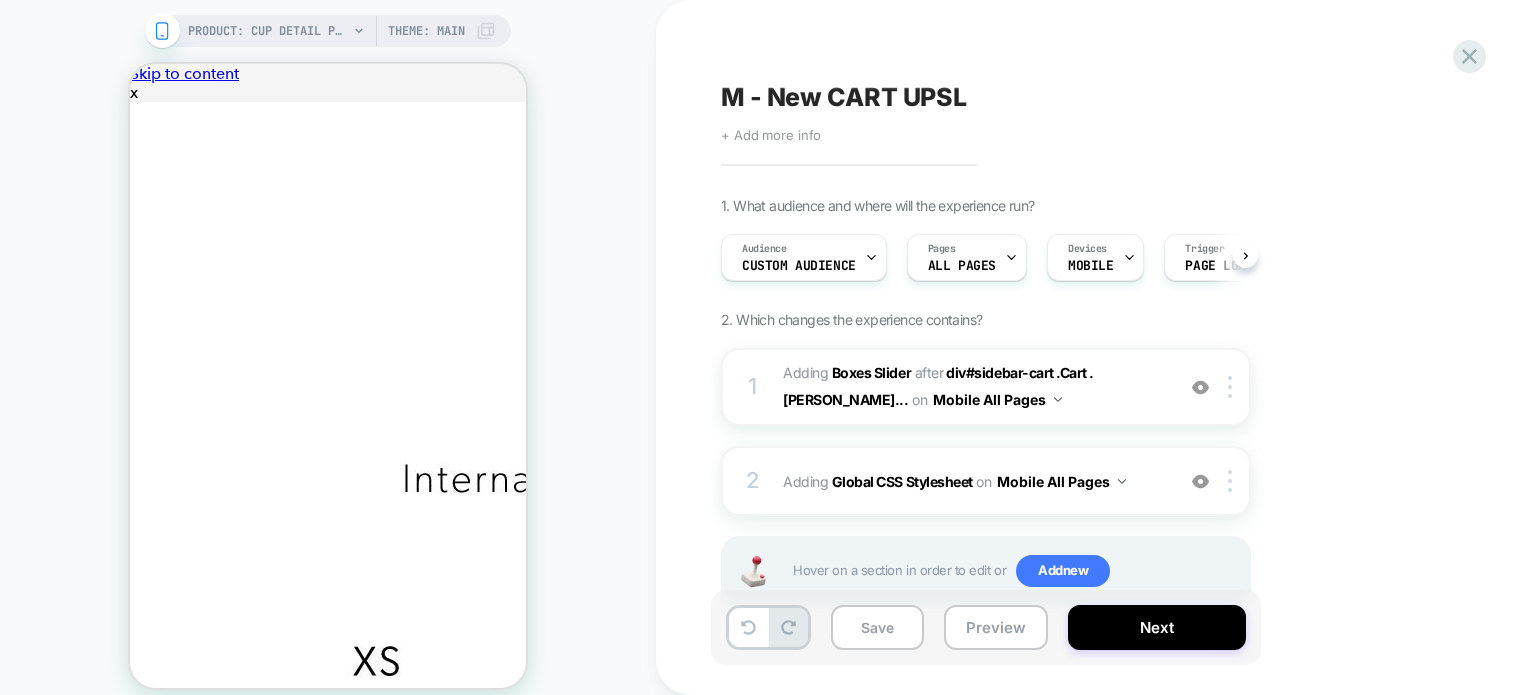 click on "M - New CART UPSL Click to edit experience details + Add more info 1. What audience and where will the experience run? Audience Custom Audience Pages ALL PAGES Devices MOBILE Trigger Page Load 2. Which changes the experience contains? 1 #_loomi_addon_1751358633151 Adding   Boxes Slider   AFTER div#sidebar-cart .Cart .Drawe... div#sidebar-cart .Cart .Drawer__Container   on Mobile All Pages Add Before Add After Duplicate Replace Position Copy CSS Selector Copy Widget Id Rename Copy to   Desktop Target   All Devices Delete Upgrade to latest 2 Adding   Global CSS Stylesheet   on Mobile All Pages Add Before Add After Copy to   Desktop Target   All Devices Delete Hover on a section in order to edit or  Add  new" at bounding box center [1086, 347] 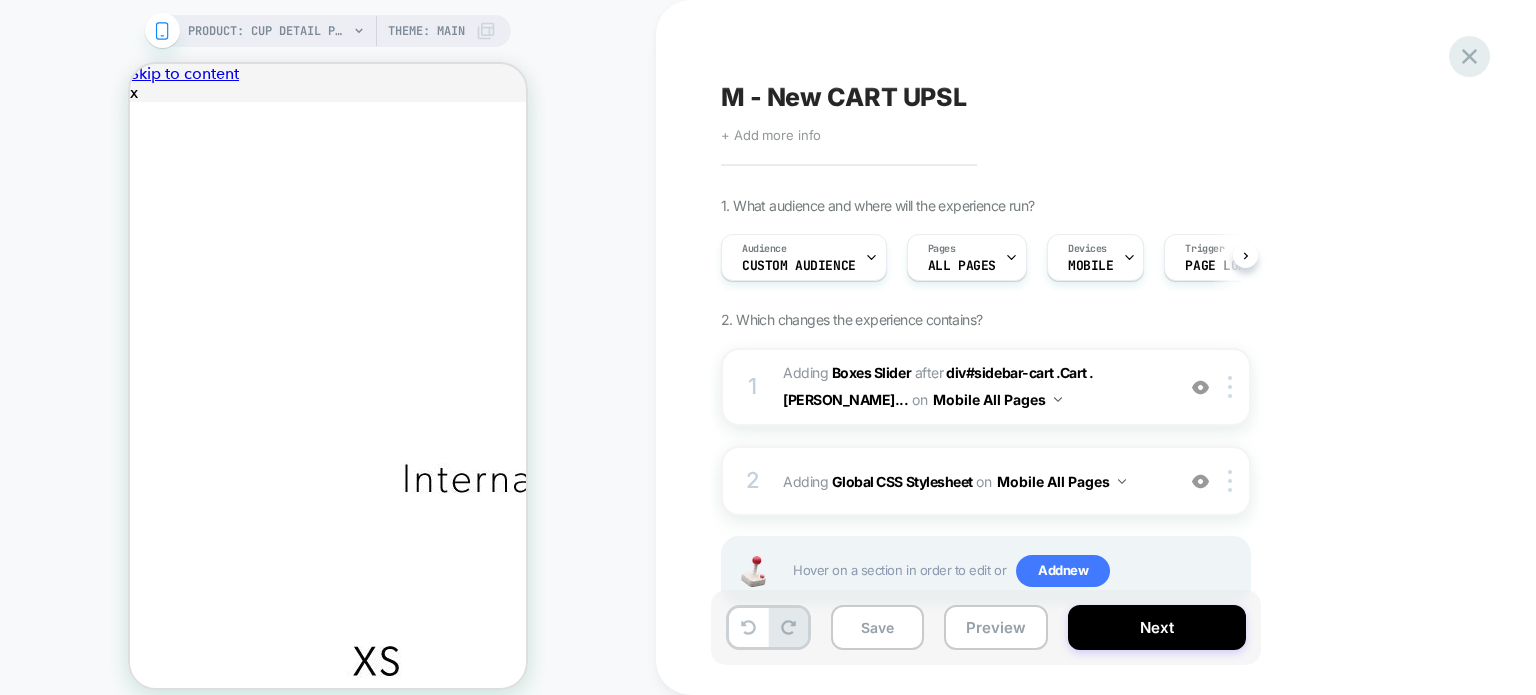 click 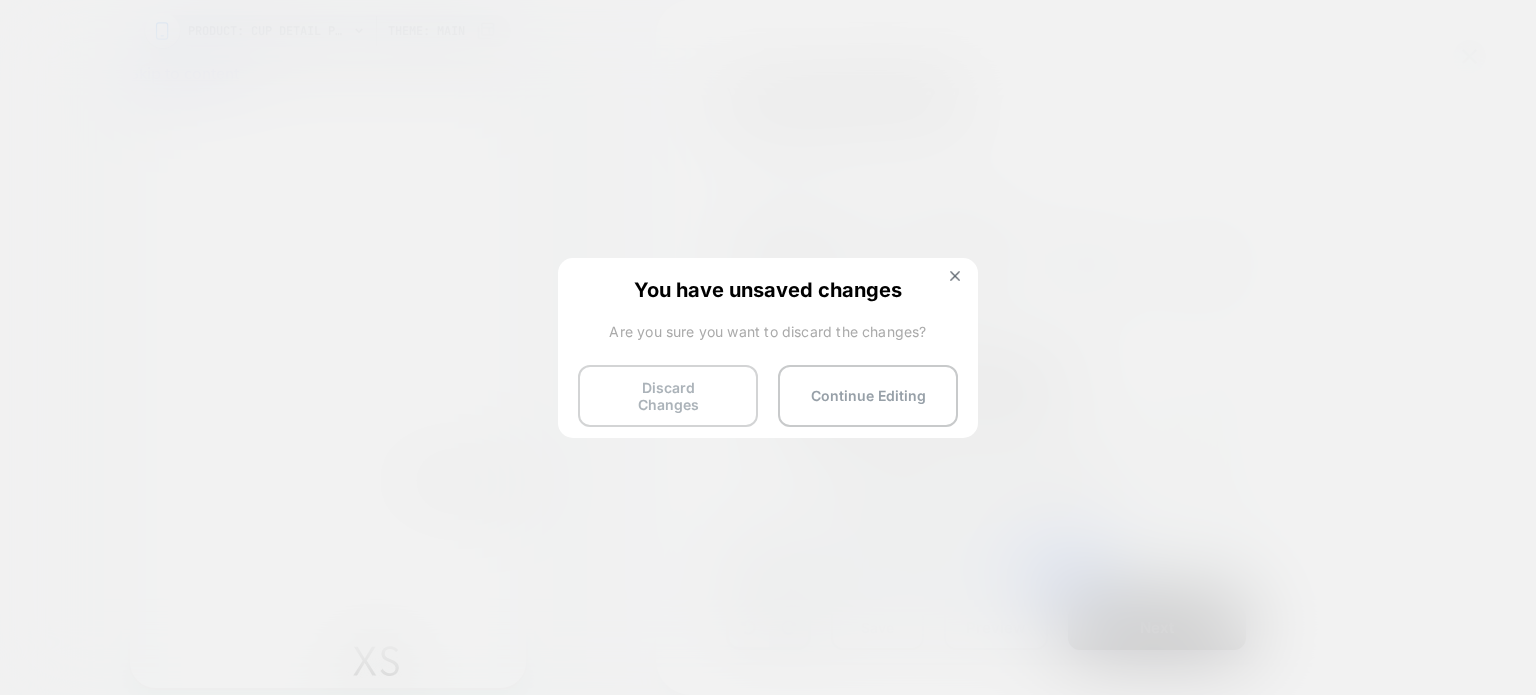 click on "Discard Changes" at bounding box center (668, 396) 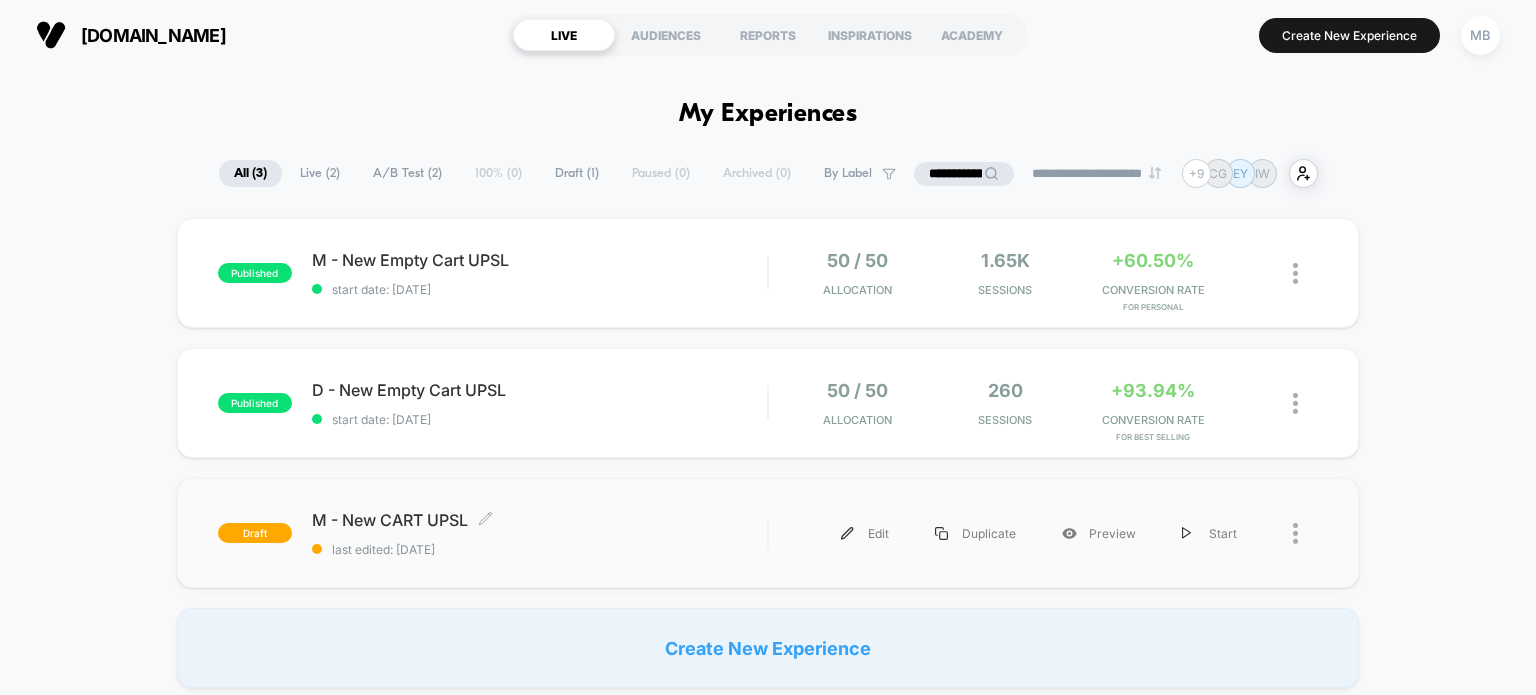 click on "last edited: [DATE]" at bounding box center [540, 549] 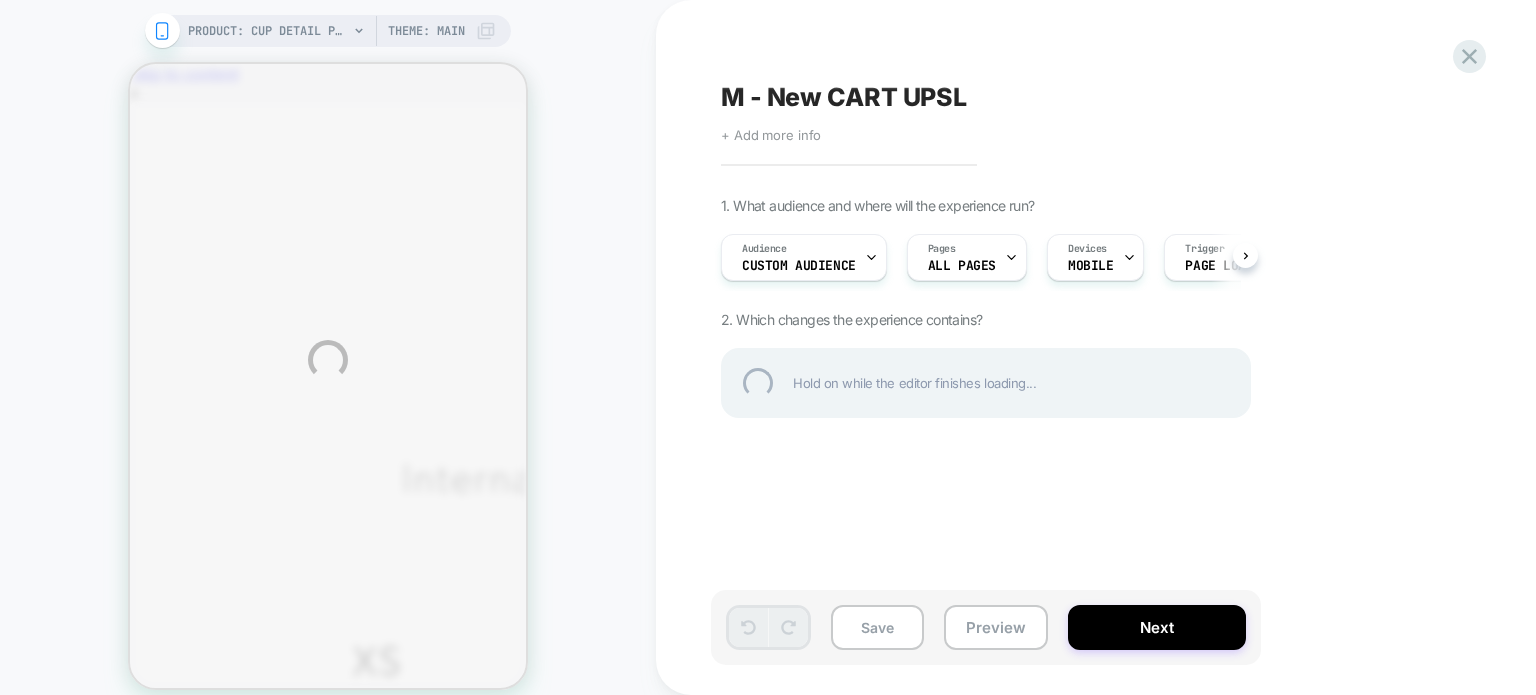 scroll, scrollTop: 0, scrollLeft: 0, axis: both 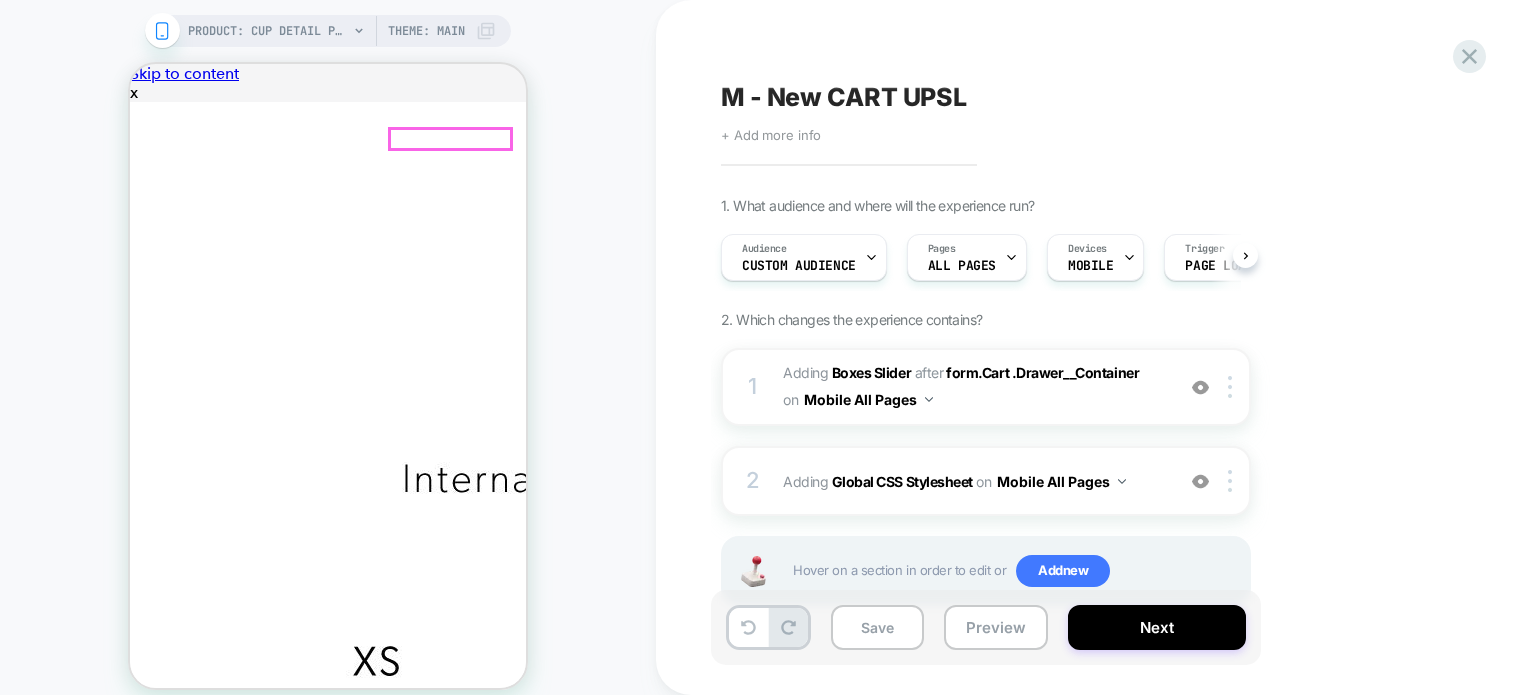 click on "1" at bounding box center (279, 6074) 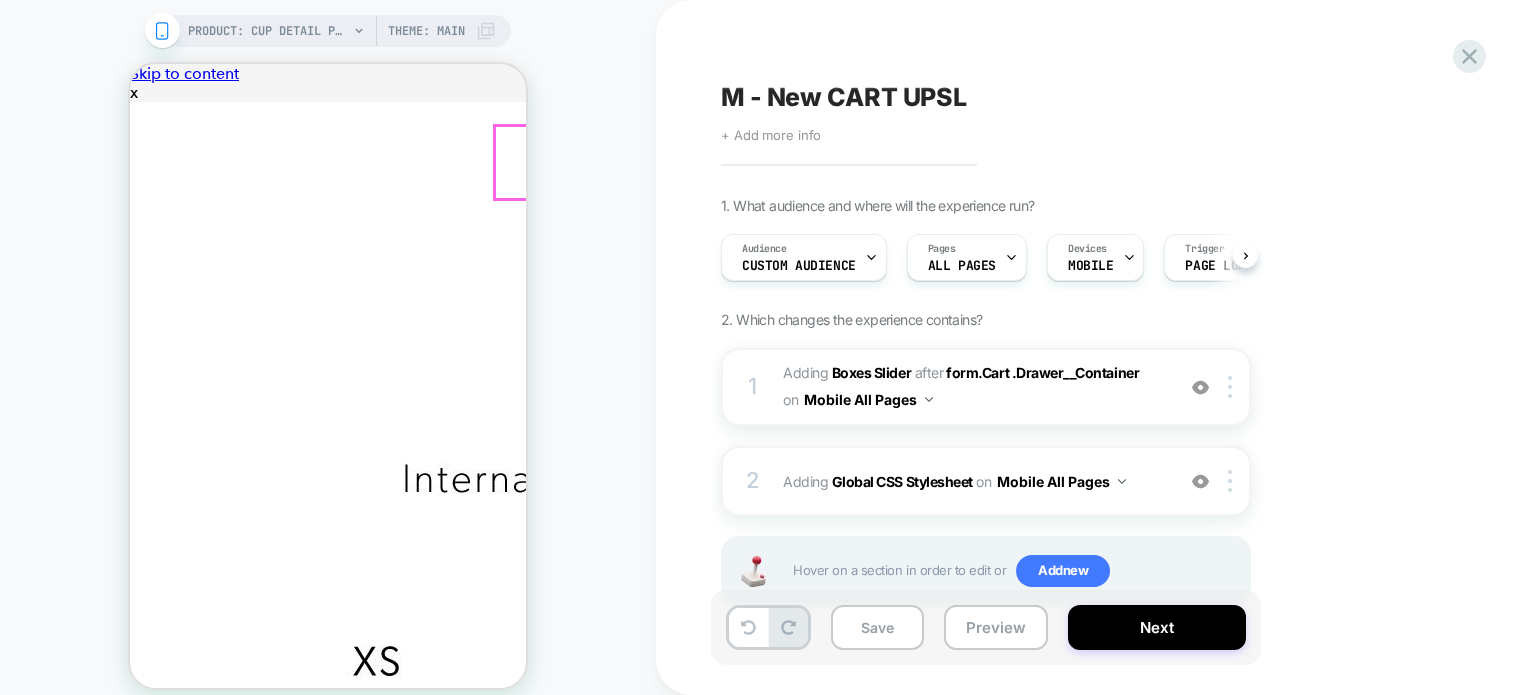 scroll, scrollTop: 0, scrollLeft: 0, axis: both 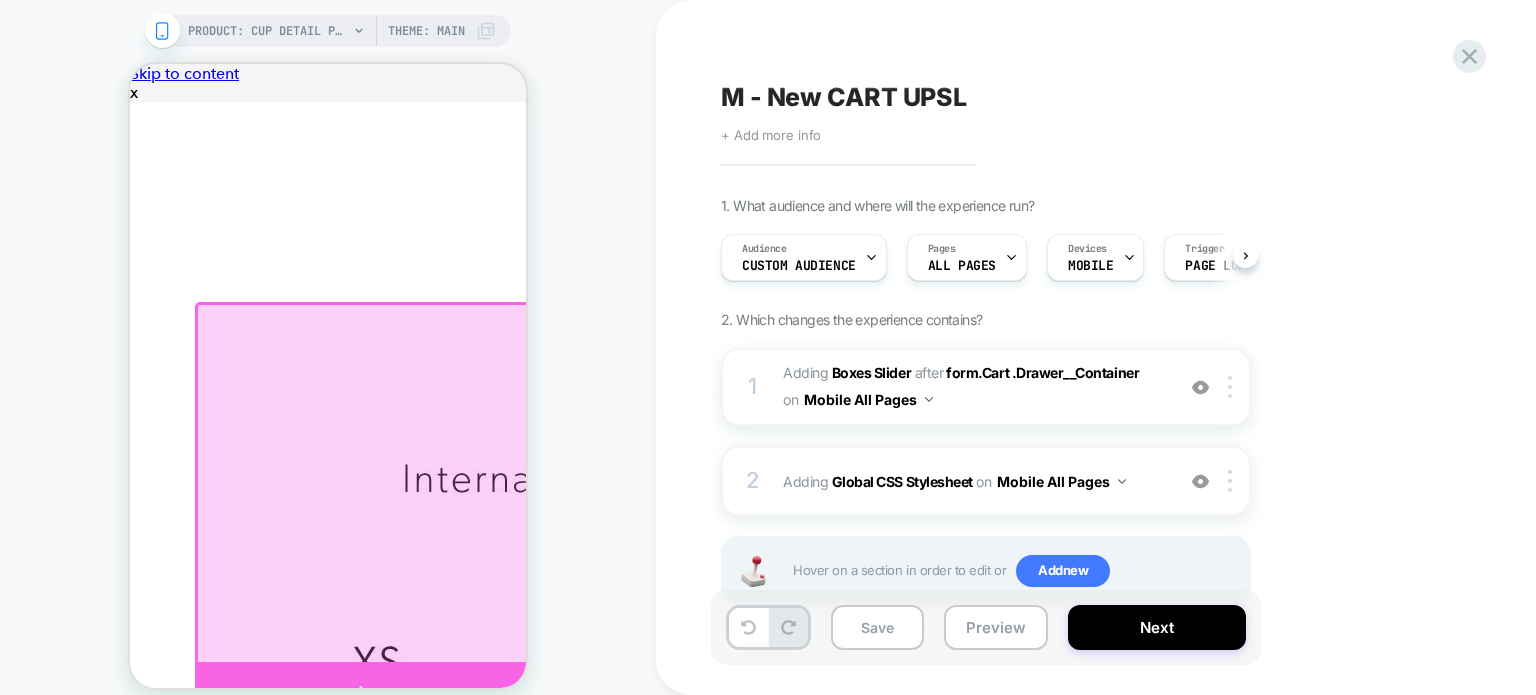 click at bounding box center (361, 692) 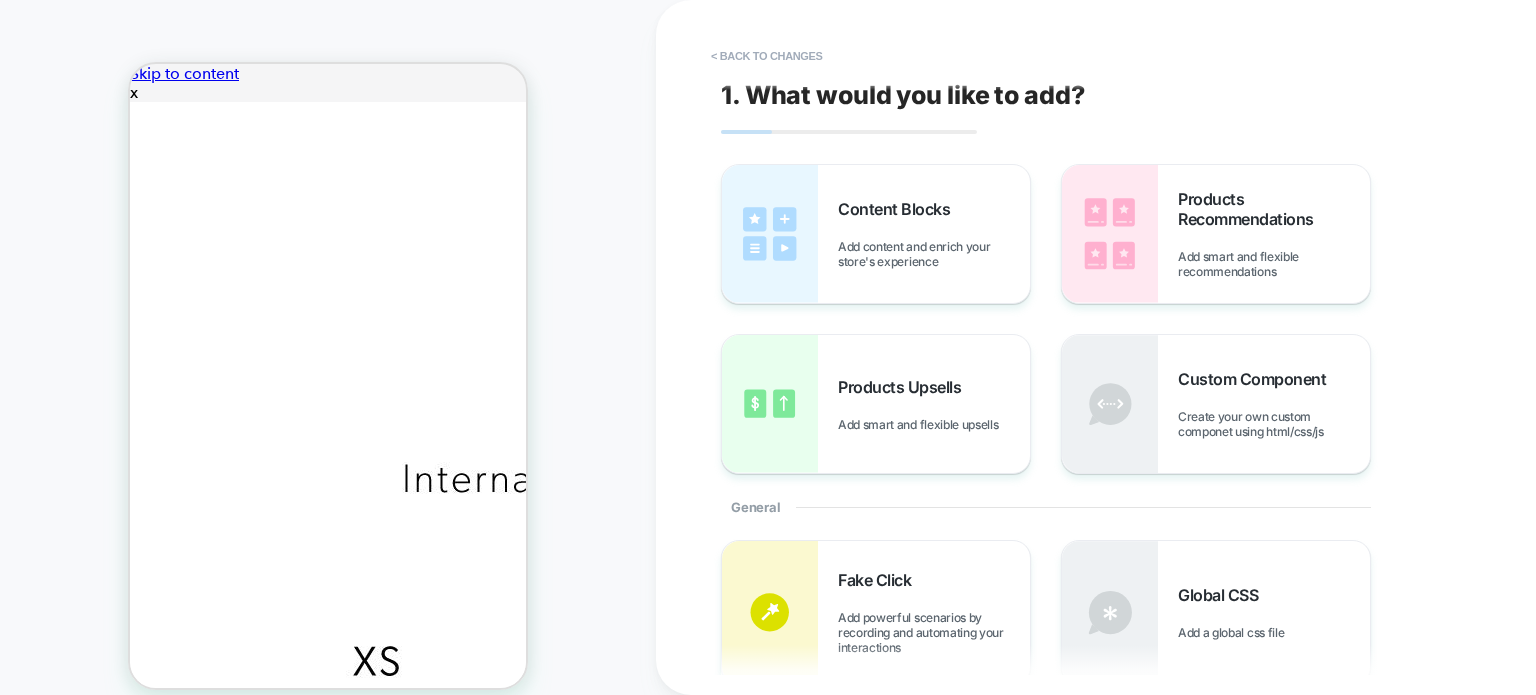 scroll, scrollTop: 162, scrollLeft: 0, axis: vertical 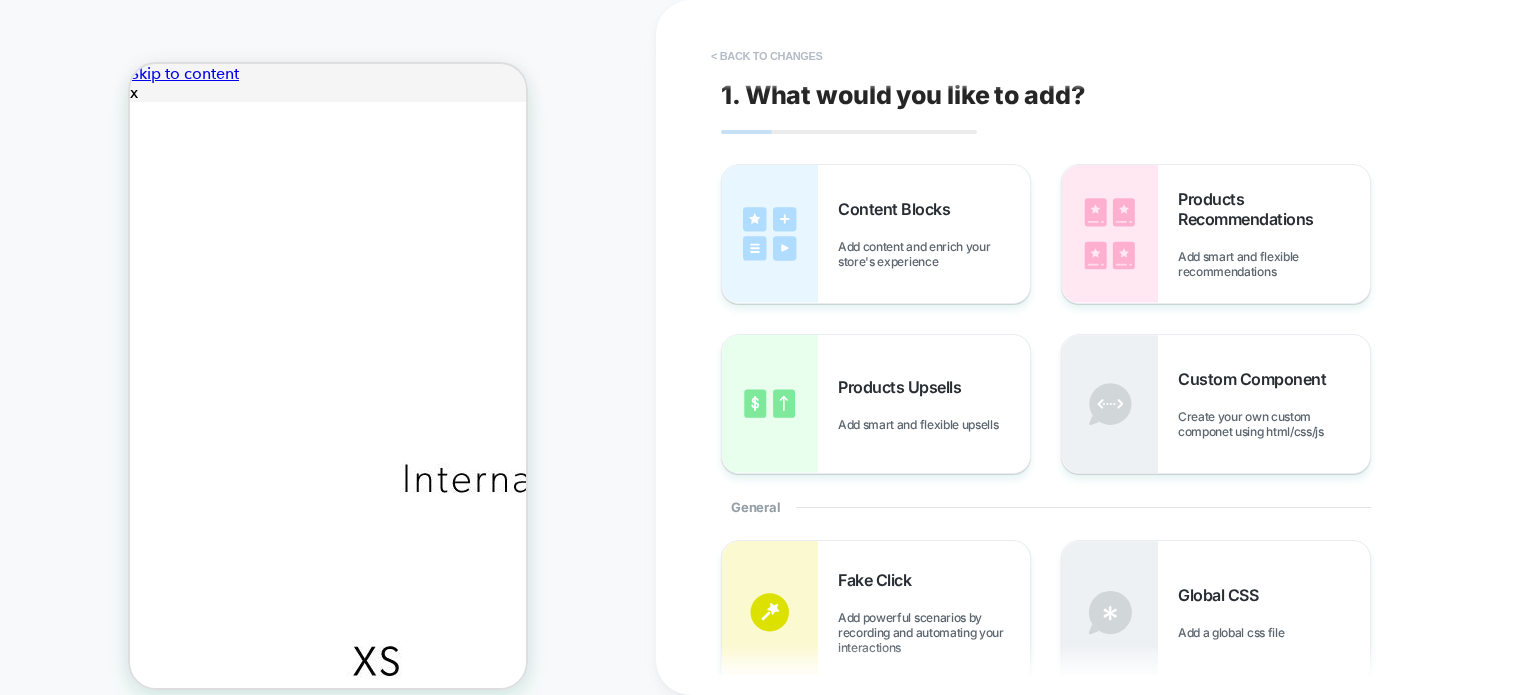 click on "< Back to changes" at bounding box center (767, 56) 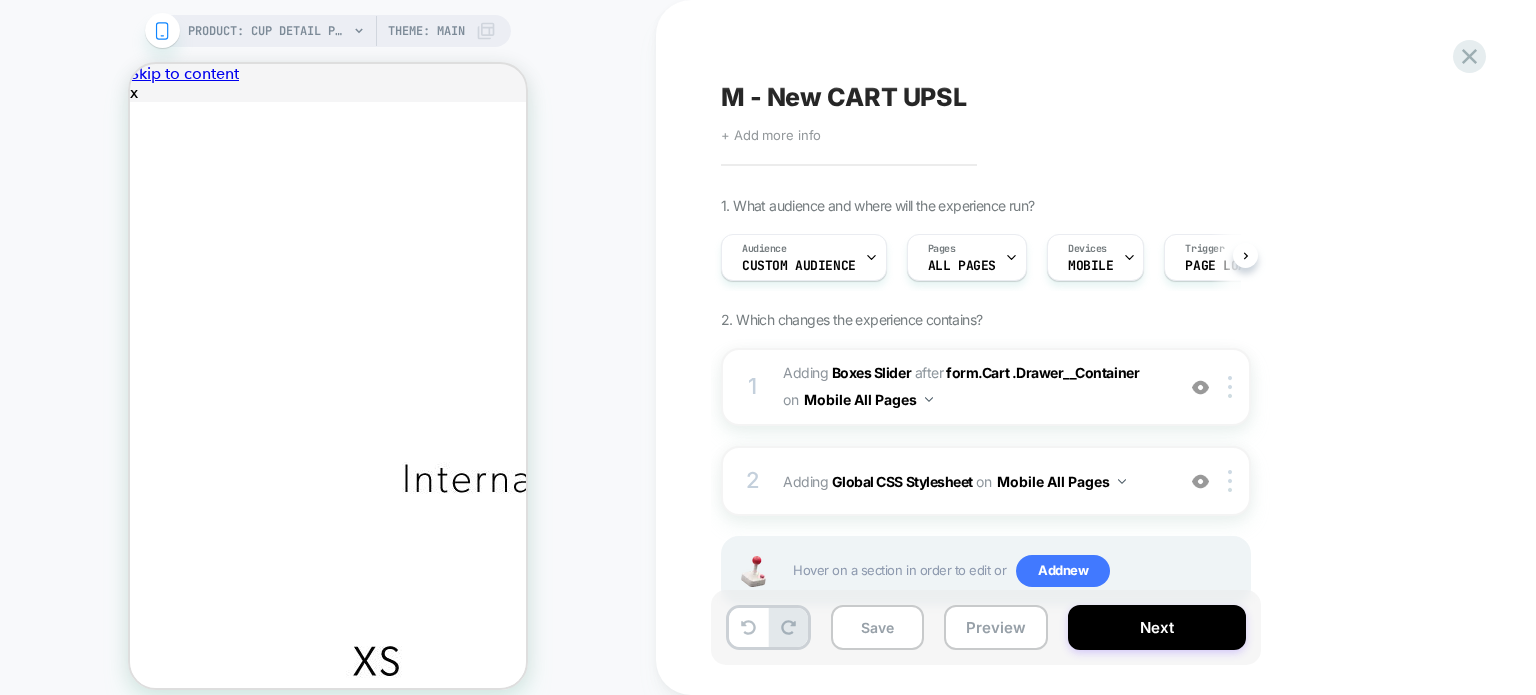 scroll, scrollTop: 0, scrollLeft: 0, axis: both 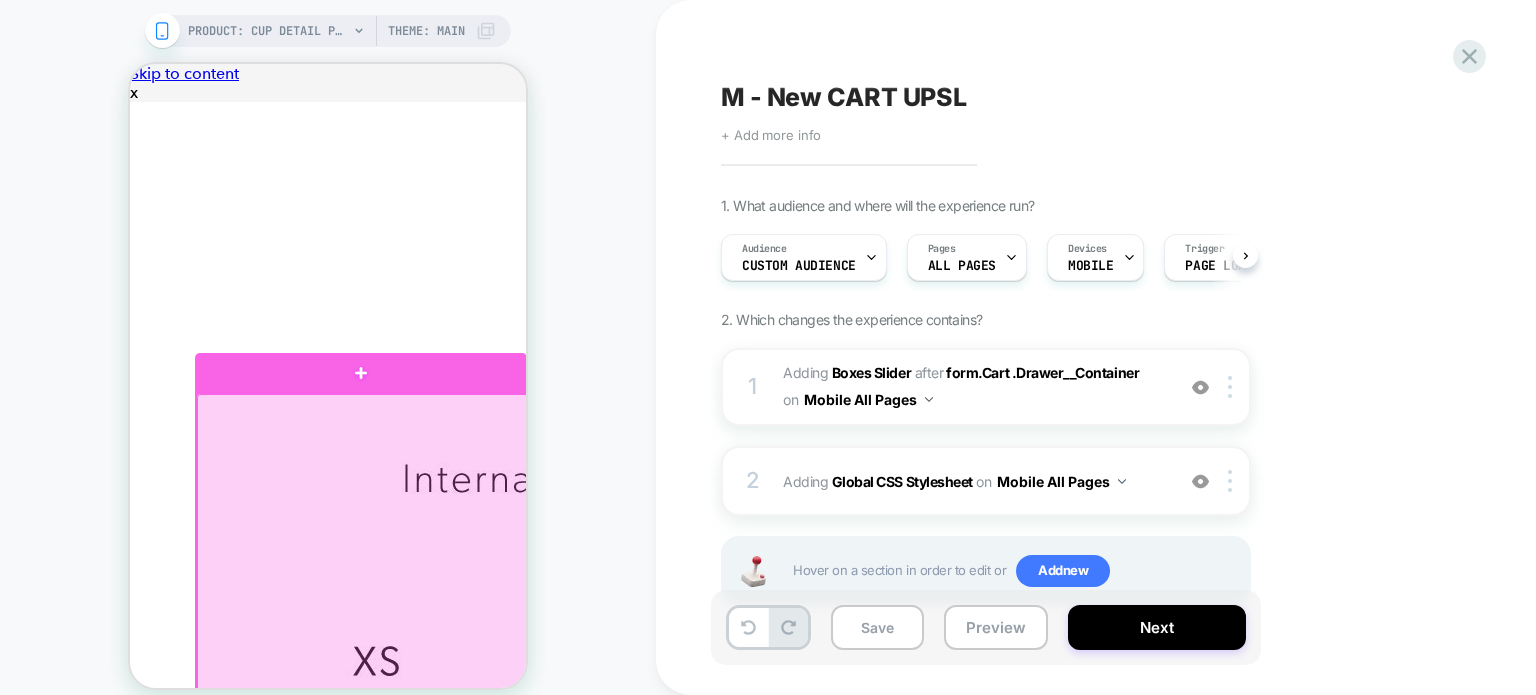 click at bounding box center (363, 574) 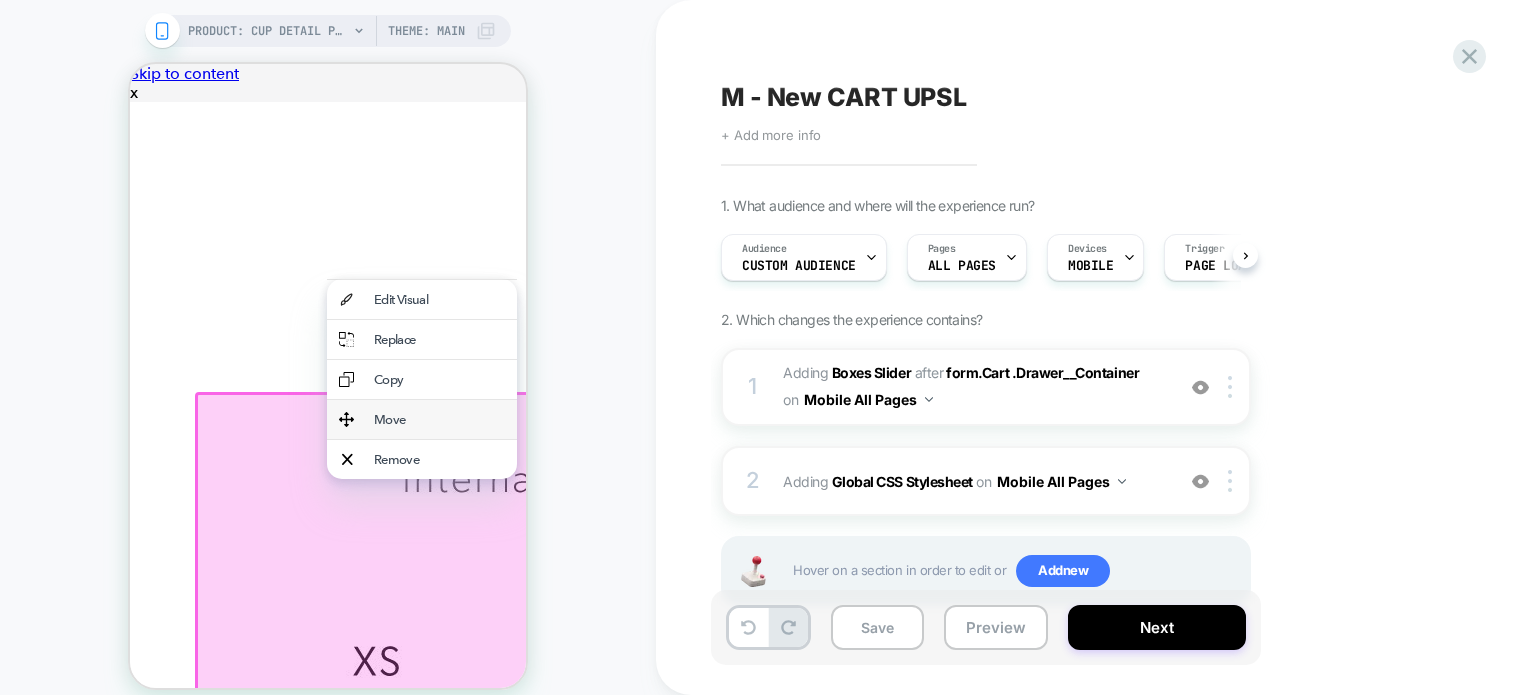 click on "Move" at bounding box center [439, 419] 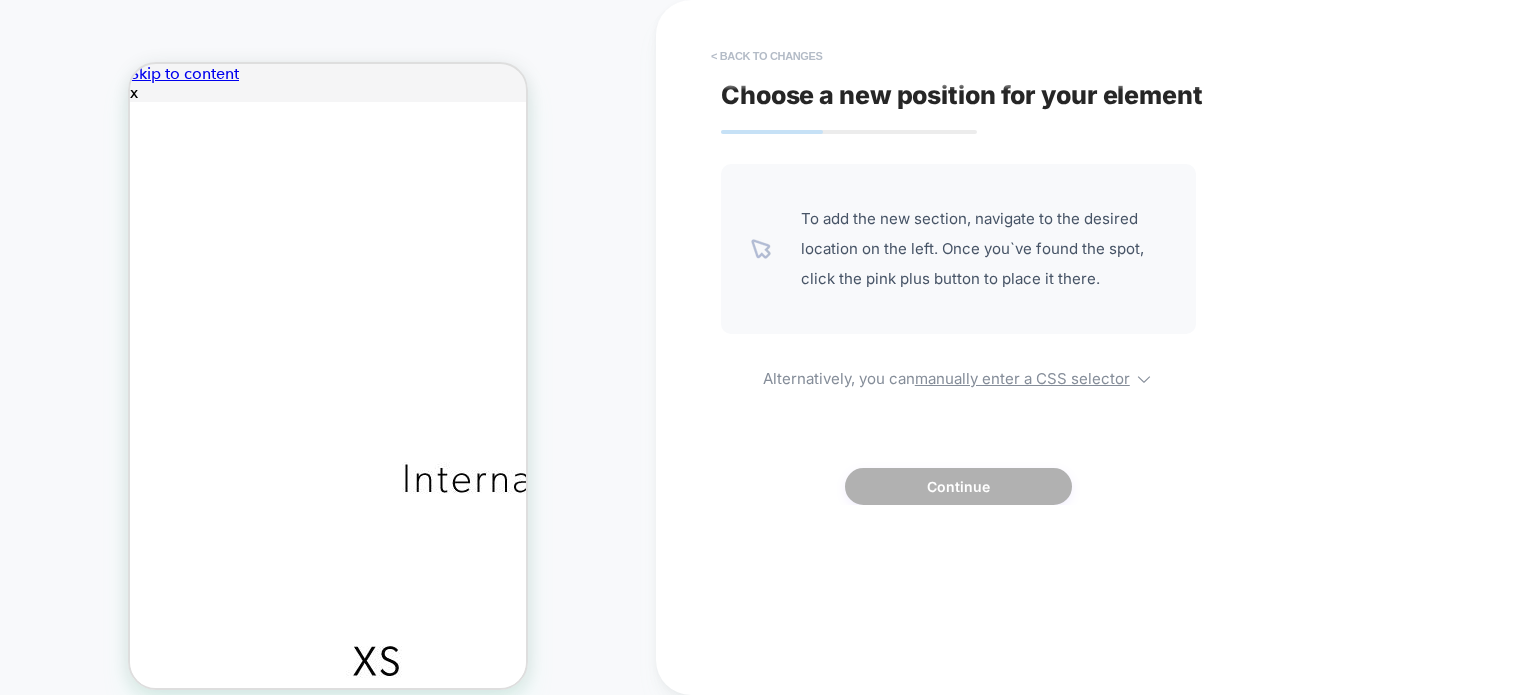 click on "< Back to changes" at bounding box center [767, 56] 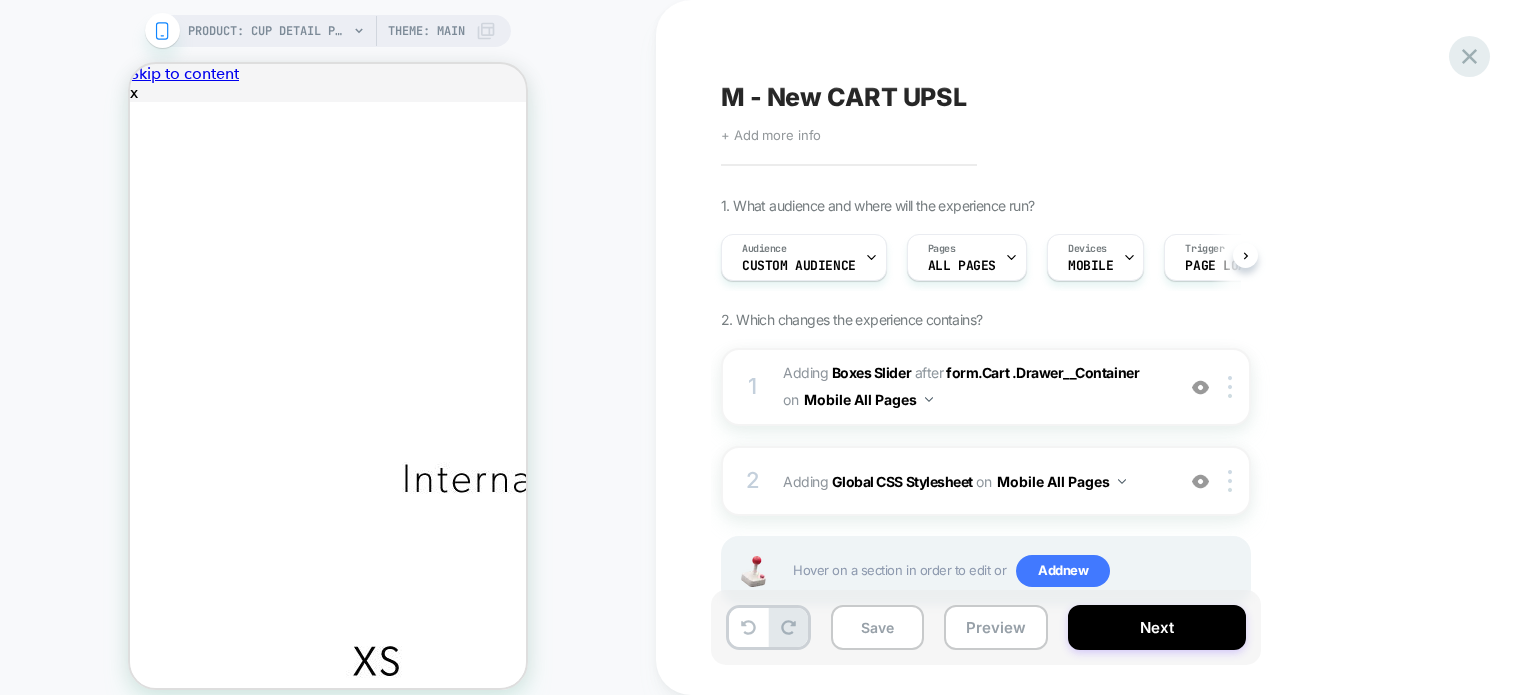 scroll, scrollTop: 0, scrollLeft: 0, axis: both 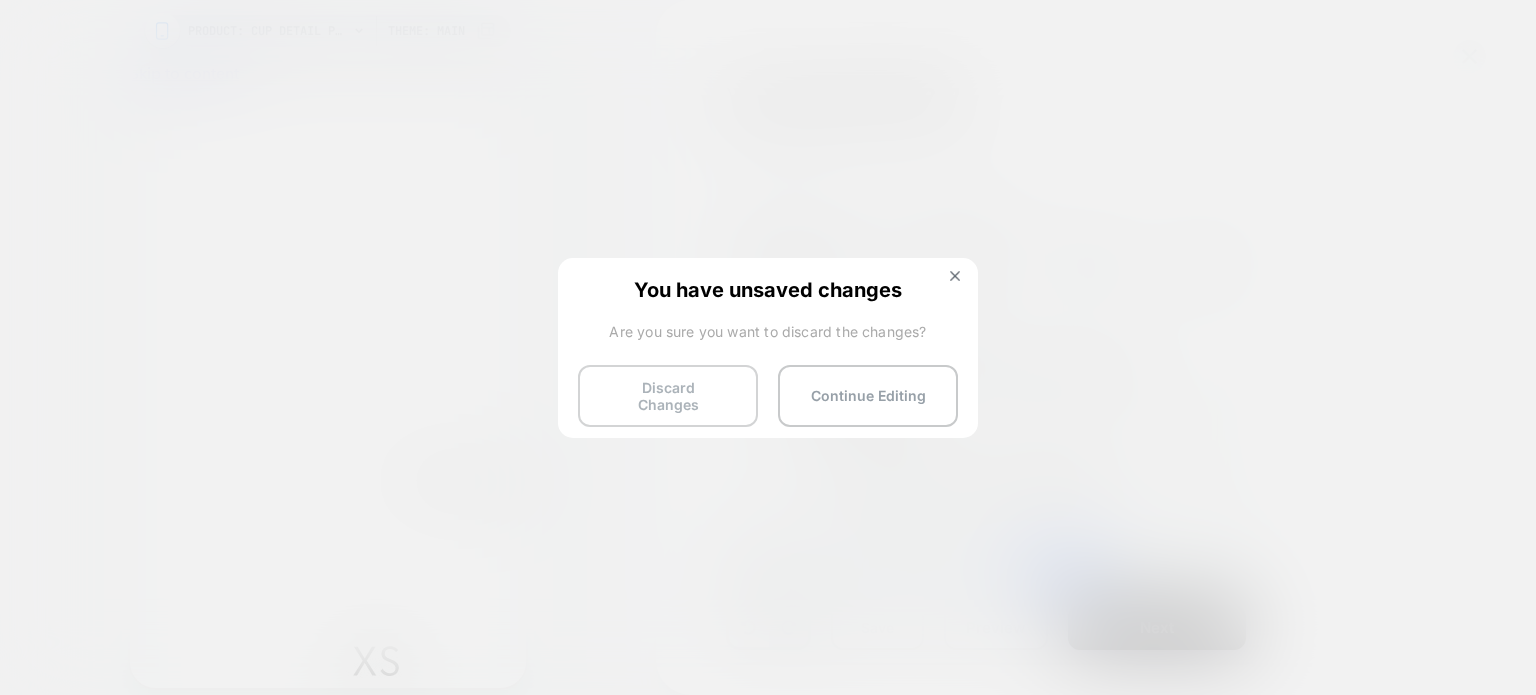 click on "Discard Changes" at bounding box center [668, 396] 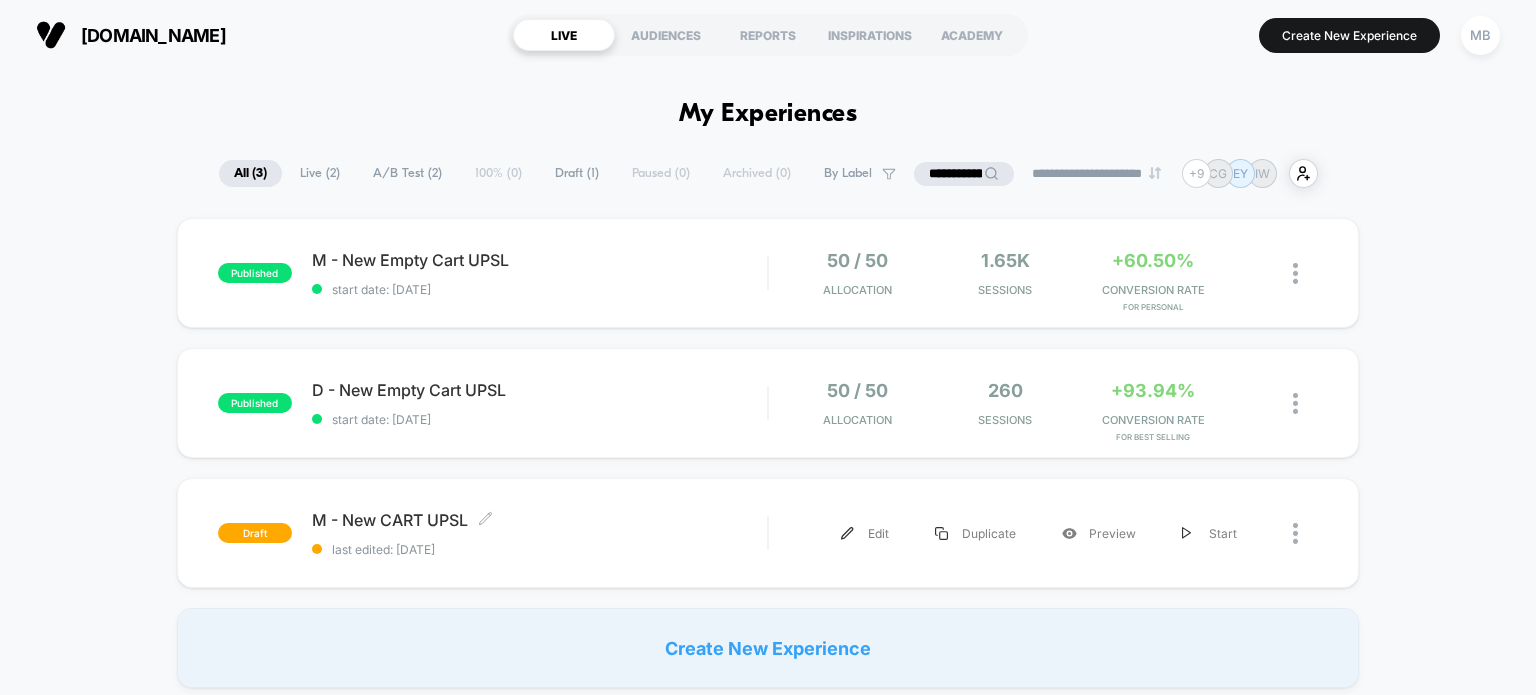 click on "M - New CART UPSL Click to edit experience details Click to edit experience details last edited: 7/3/2025" at bounding box center [540, 533] 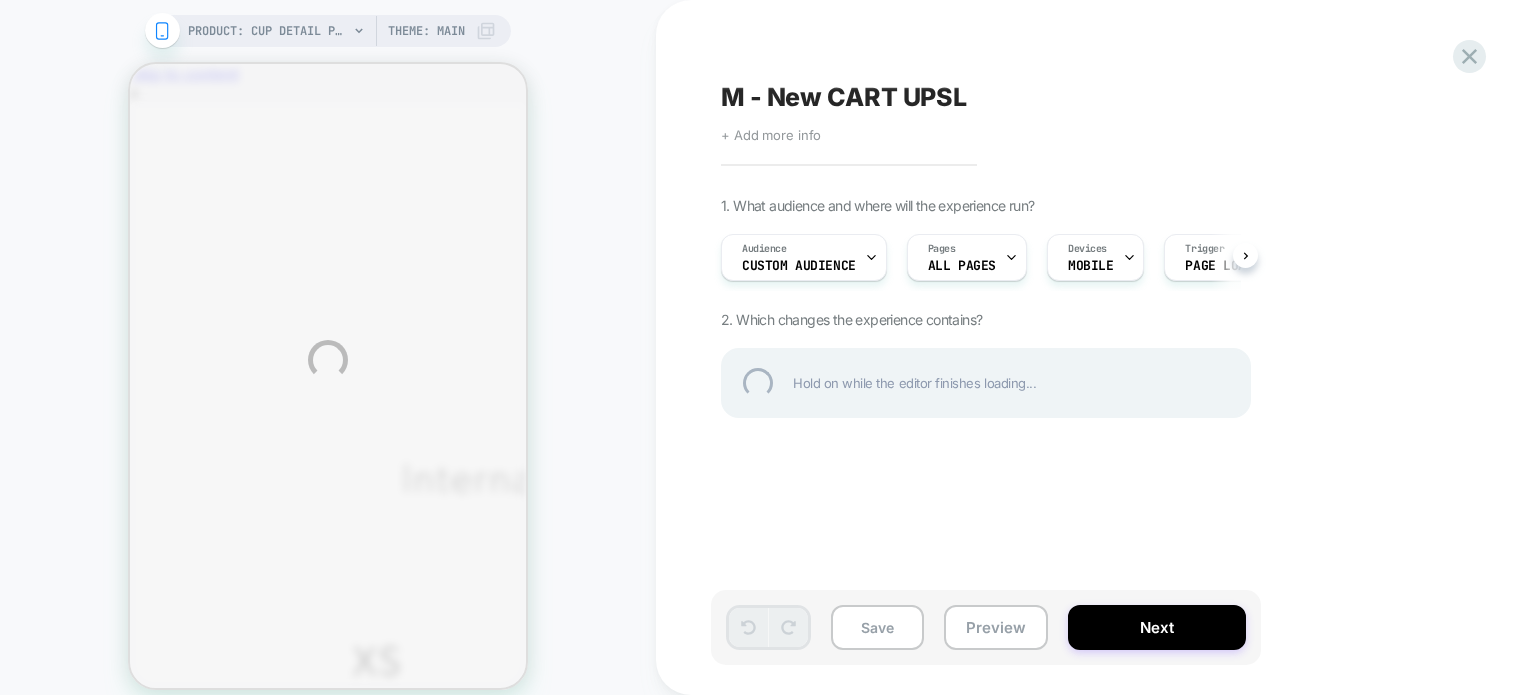 scroll, scrollTop: 0, scrollLeft: 0, axis: both 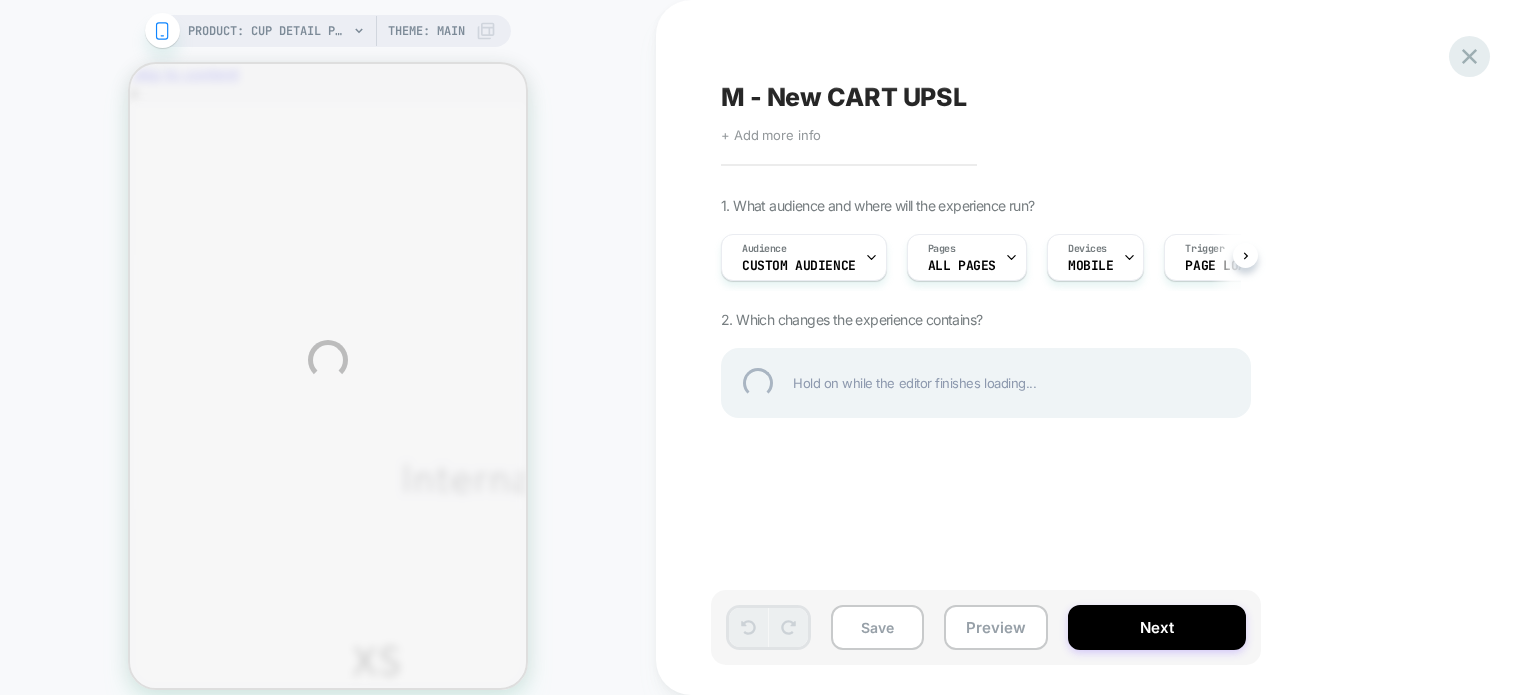 click at bounding box center [1469, 56] 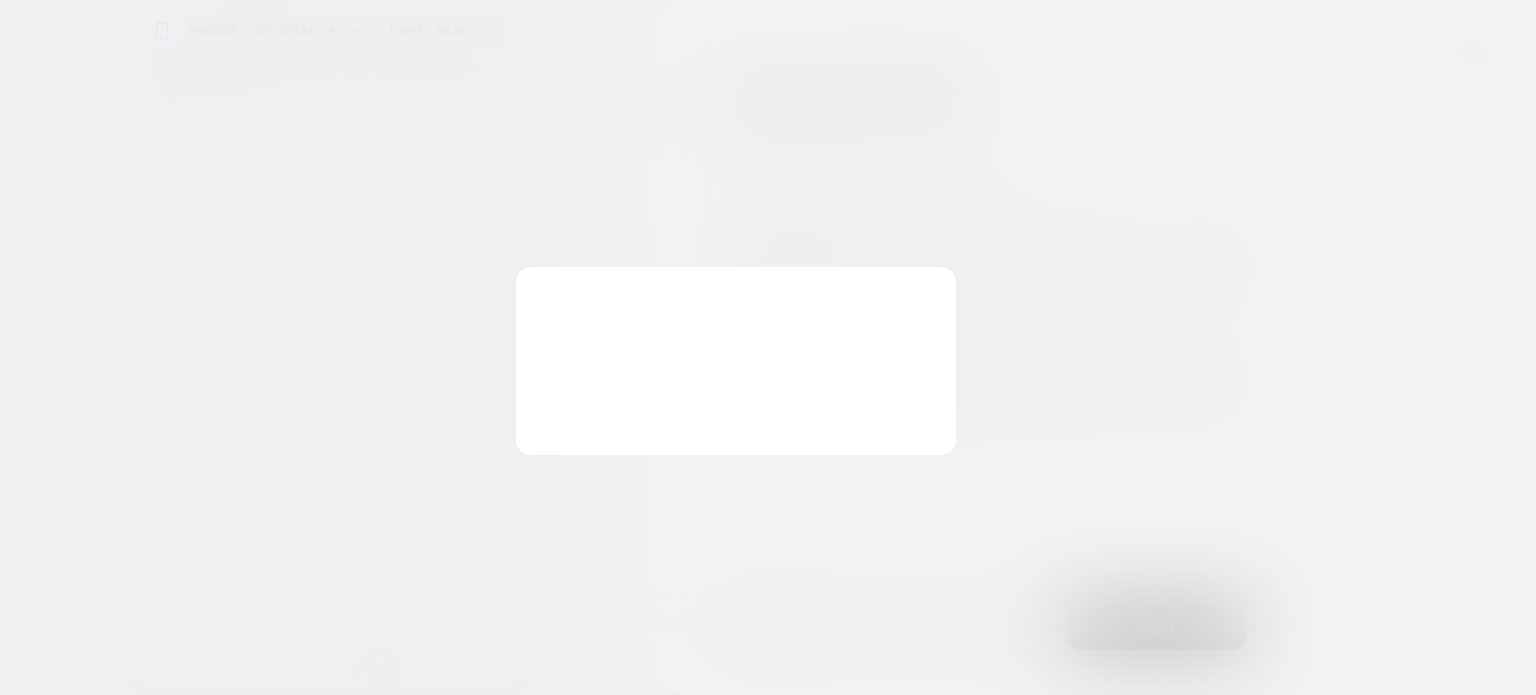 scroll, scrollTop: 0, scrollLeft: 0, axis: both 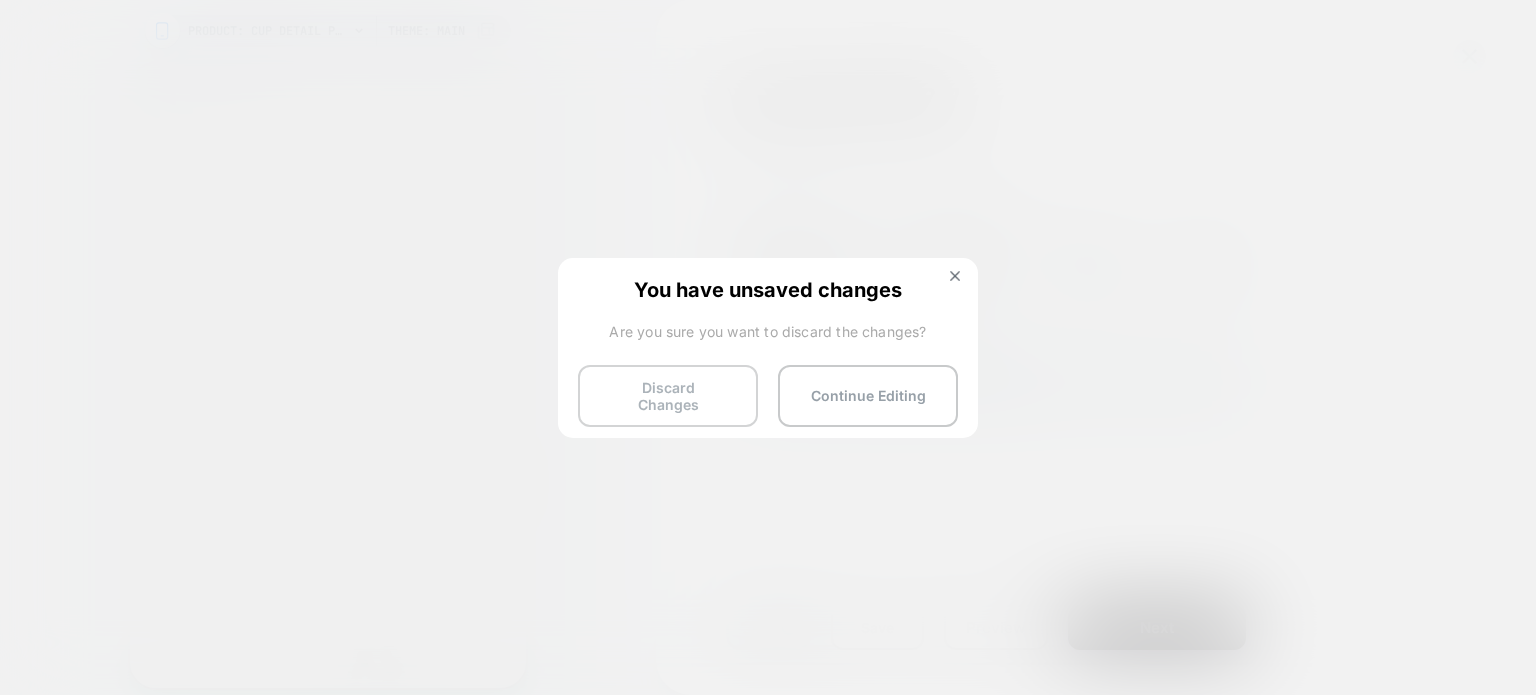 click on "Discard Changes" at bounding box center (668, 396) 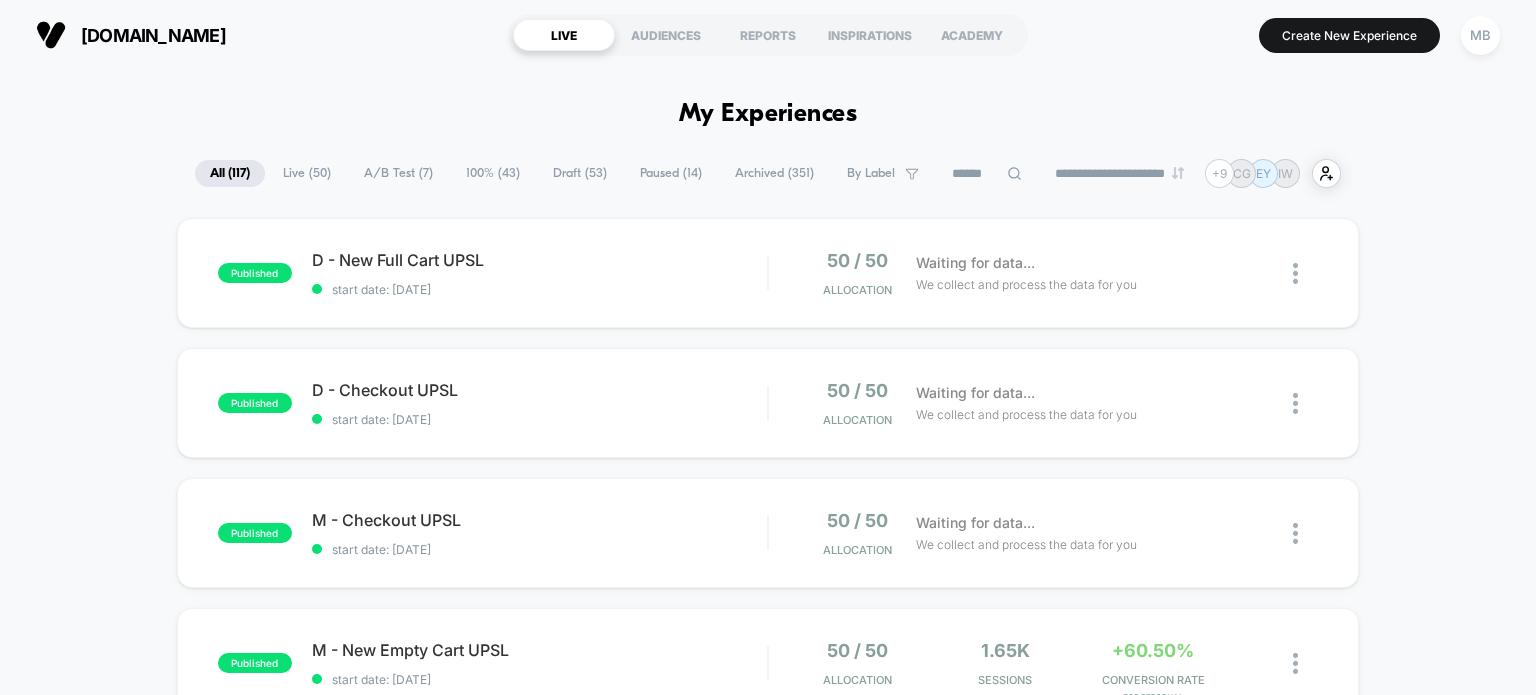 click at bounding box center [987, 174] 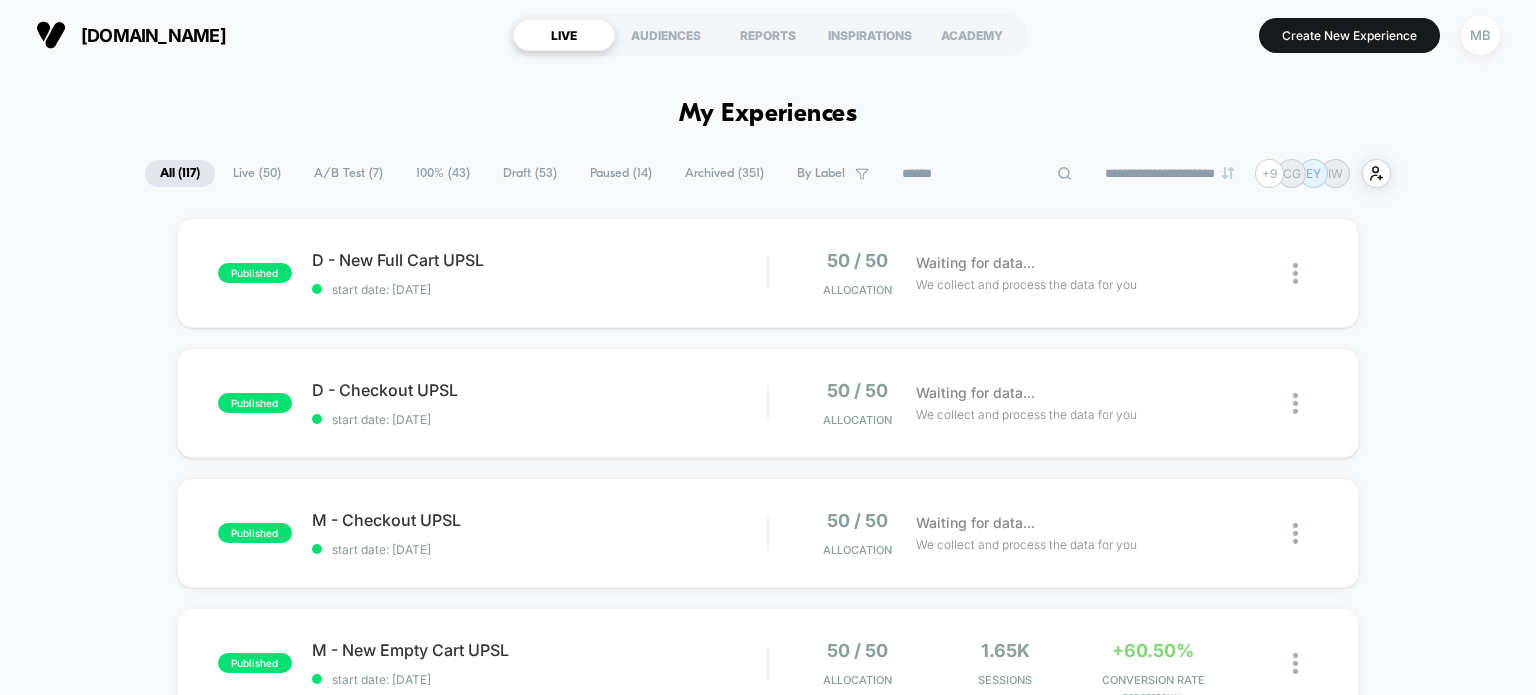 click at bounding box center (987, 174) 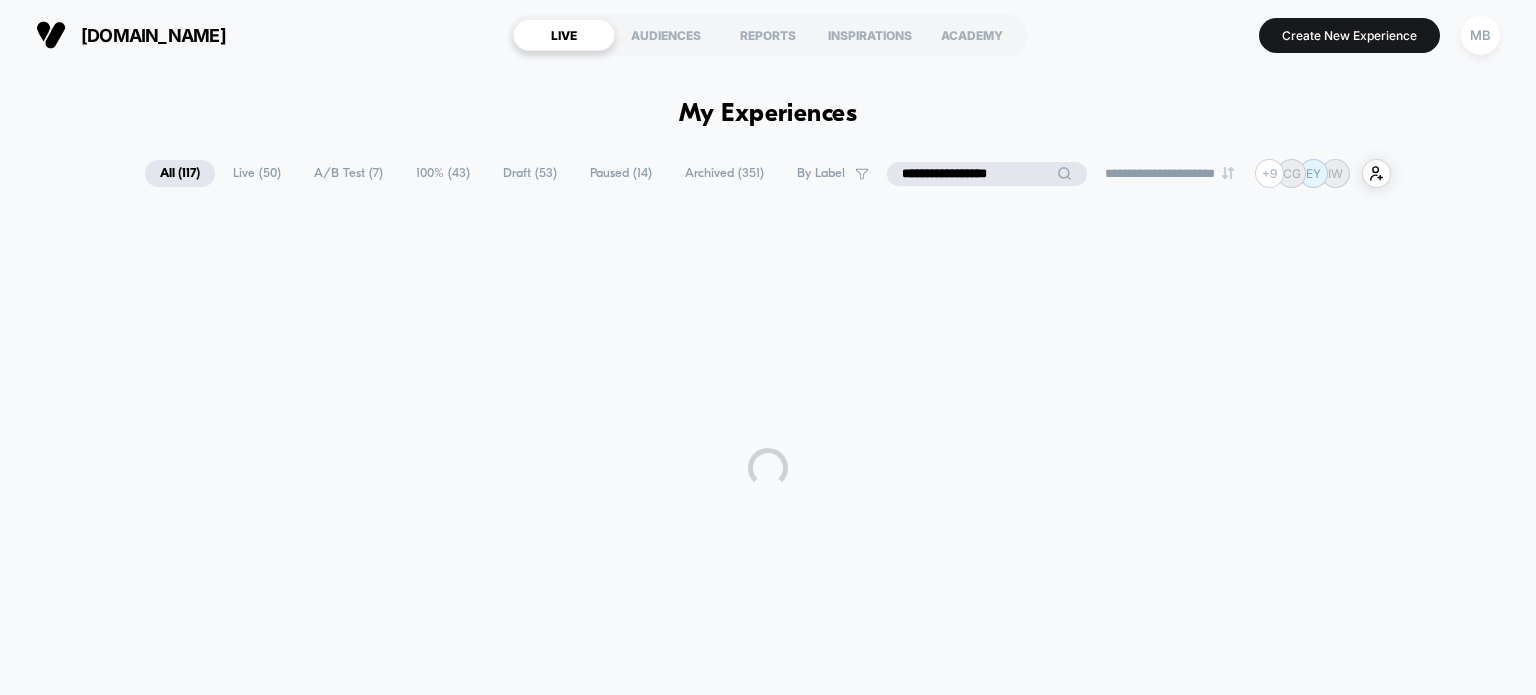 type on "**********" 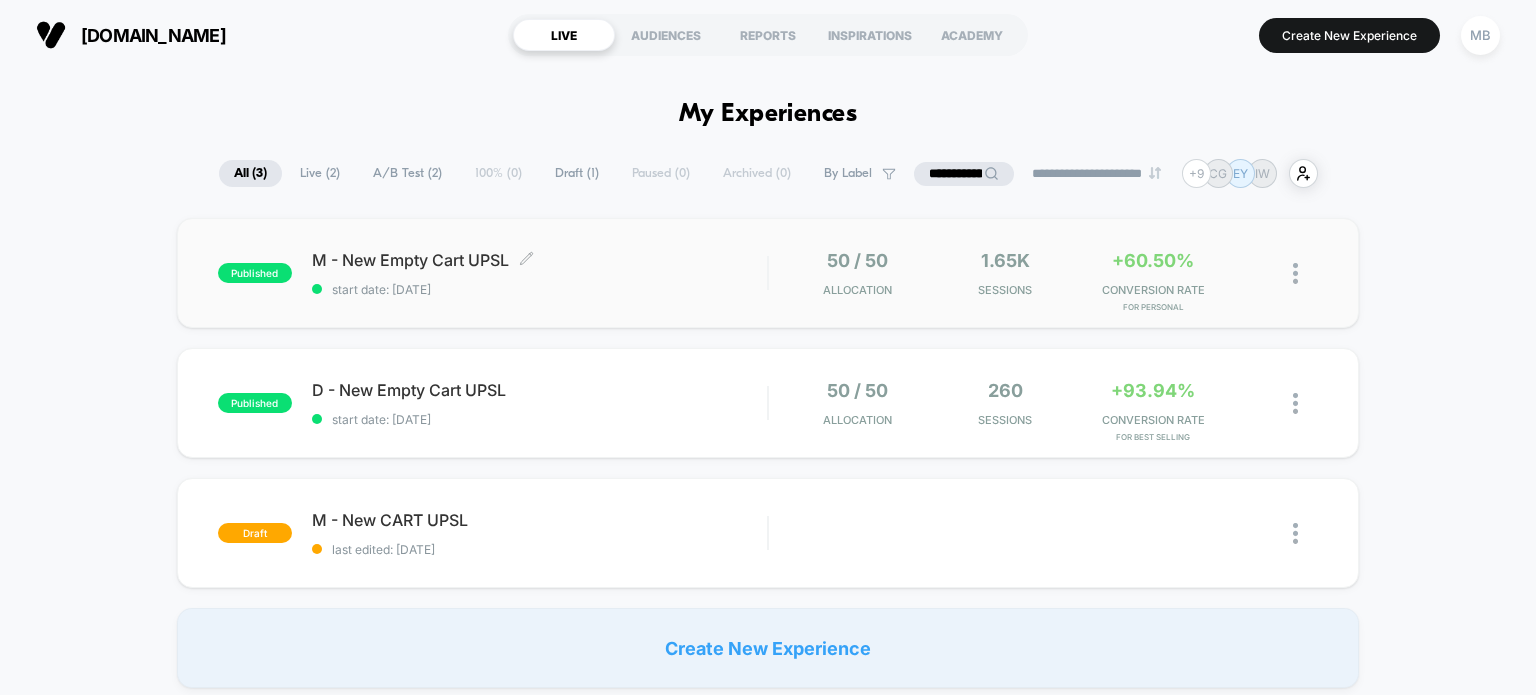 click on "M - New Empty Cart UPSL Click to edit experience details Click to edit experience details start date: [DATE]" at bounding box center (540, 273) 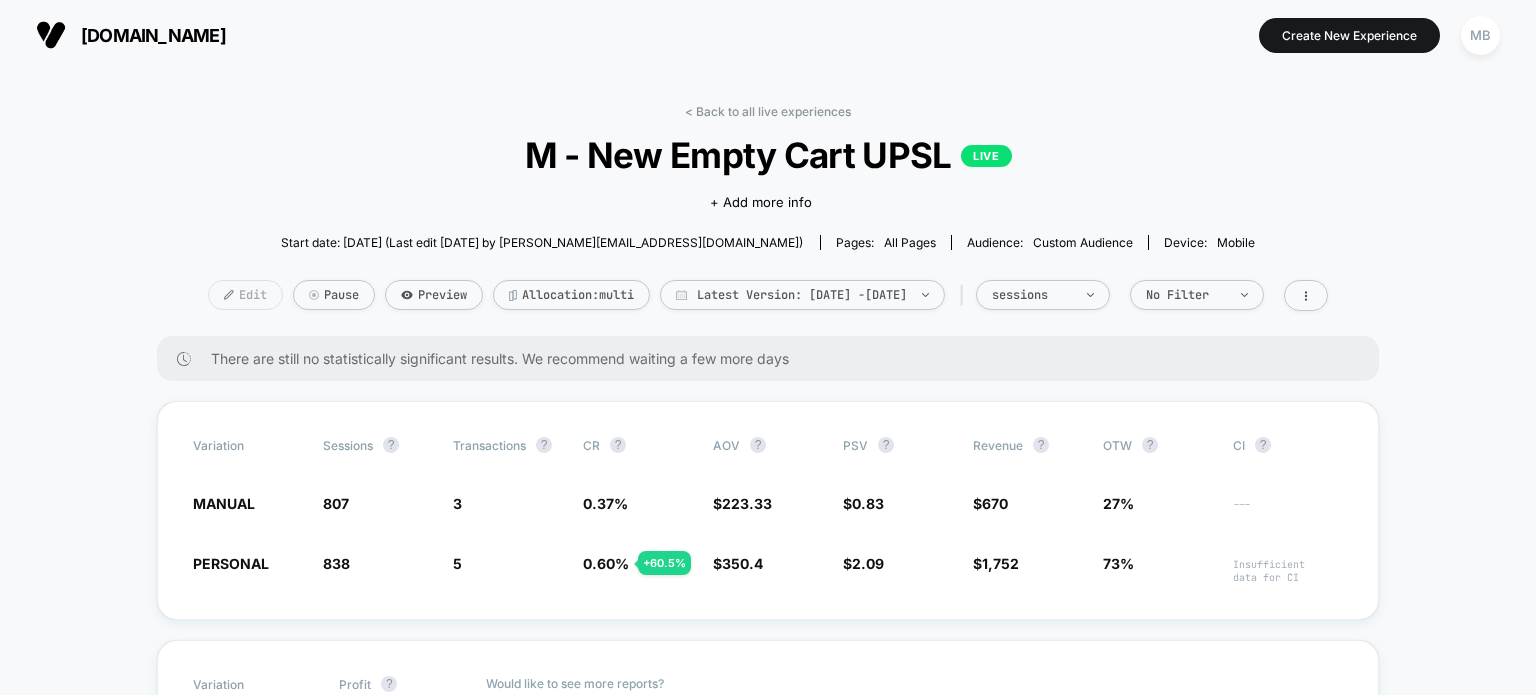 click on "Edit" at bounding box center (245, 295) 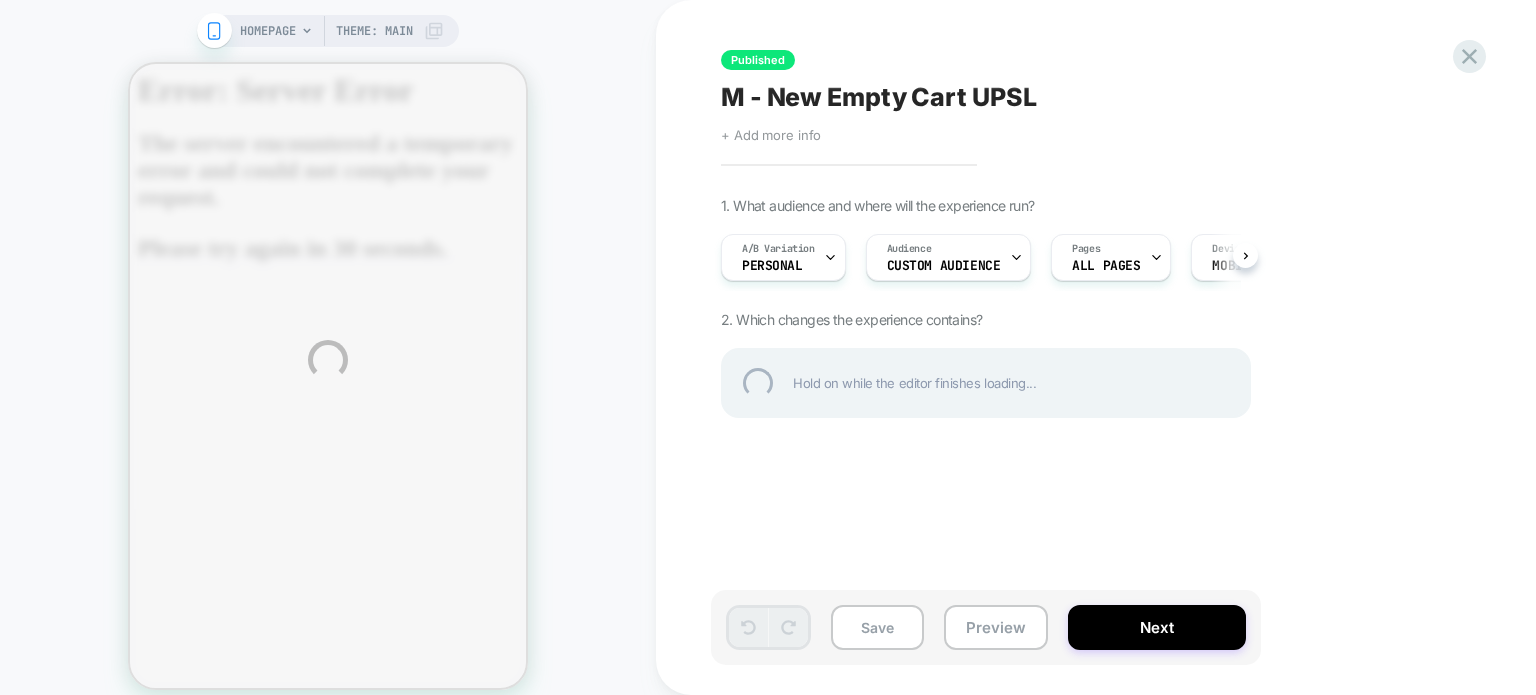 scroll, scrollTop: 0, scrollLeft: 0, axis: both 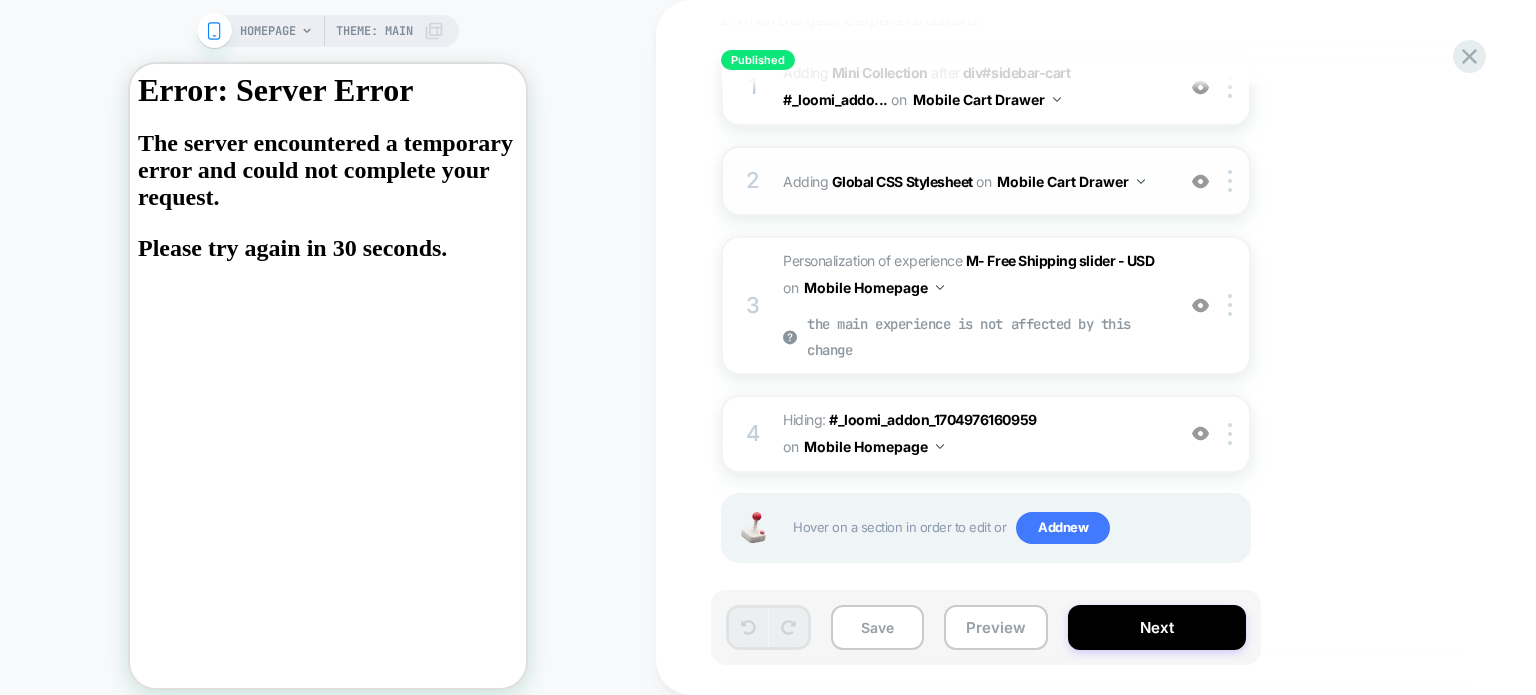 click on "2 Adding   Global CSS Stylesheet   on Mobile Cart Drawer Copy to   Desktop Target   All Devices Delete" at bounding box center (986, 181) 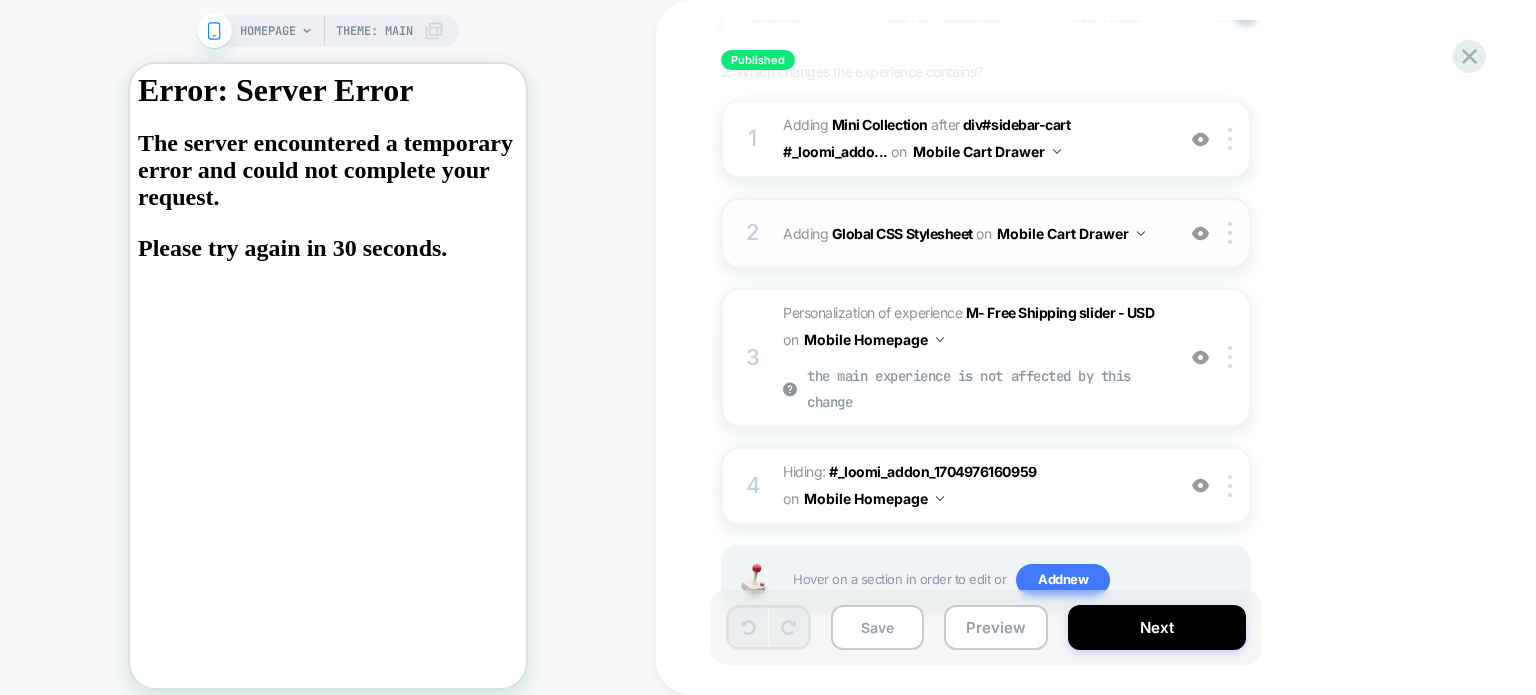 scroll, scrollTop: 200, scrollLeft: 0, axis: vertical 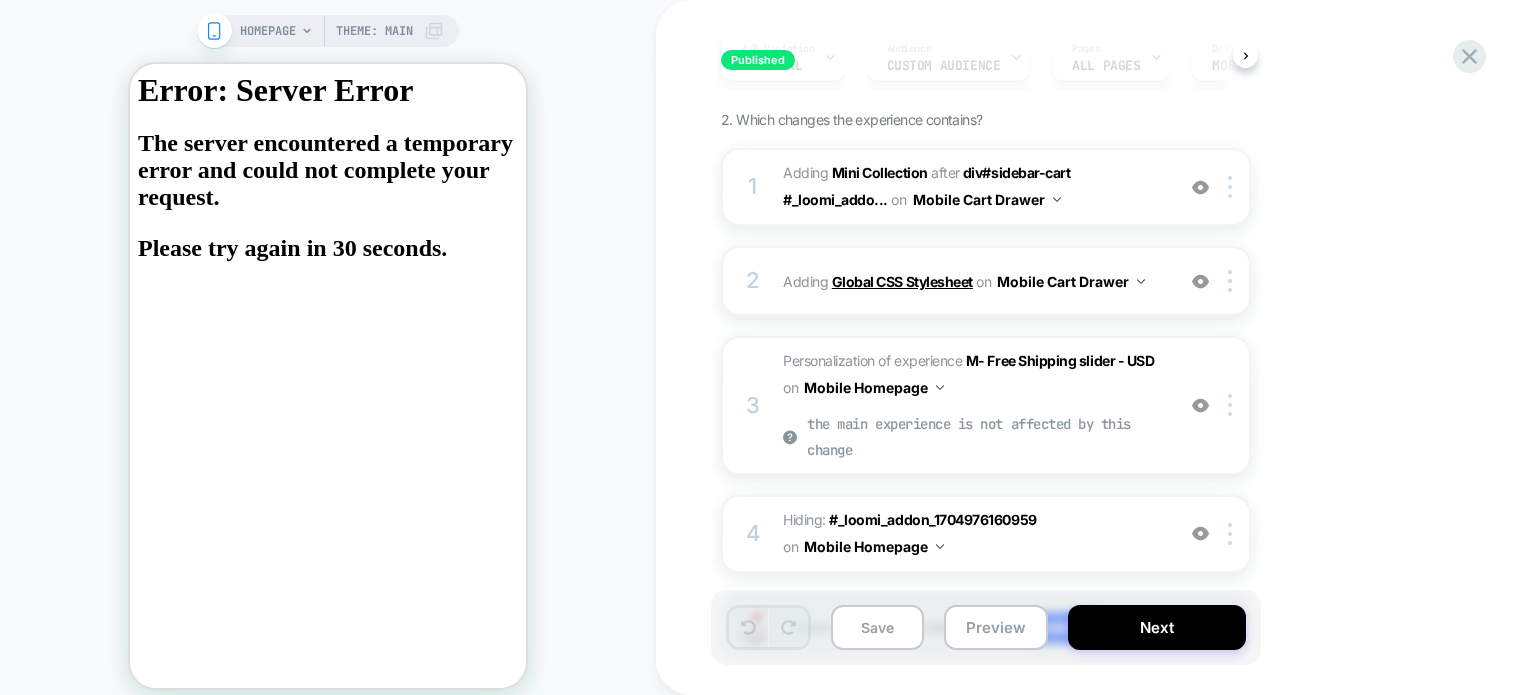 click on "Global CSS Stylesheet" at bounding box center [902, 281] 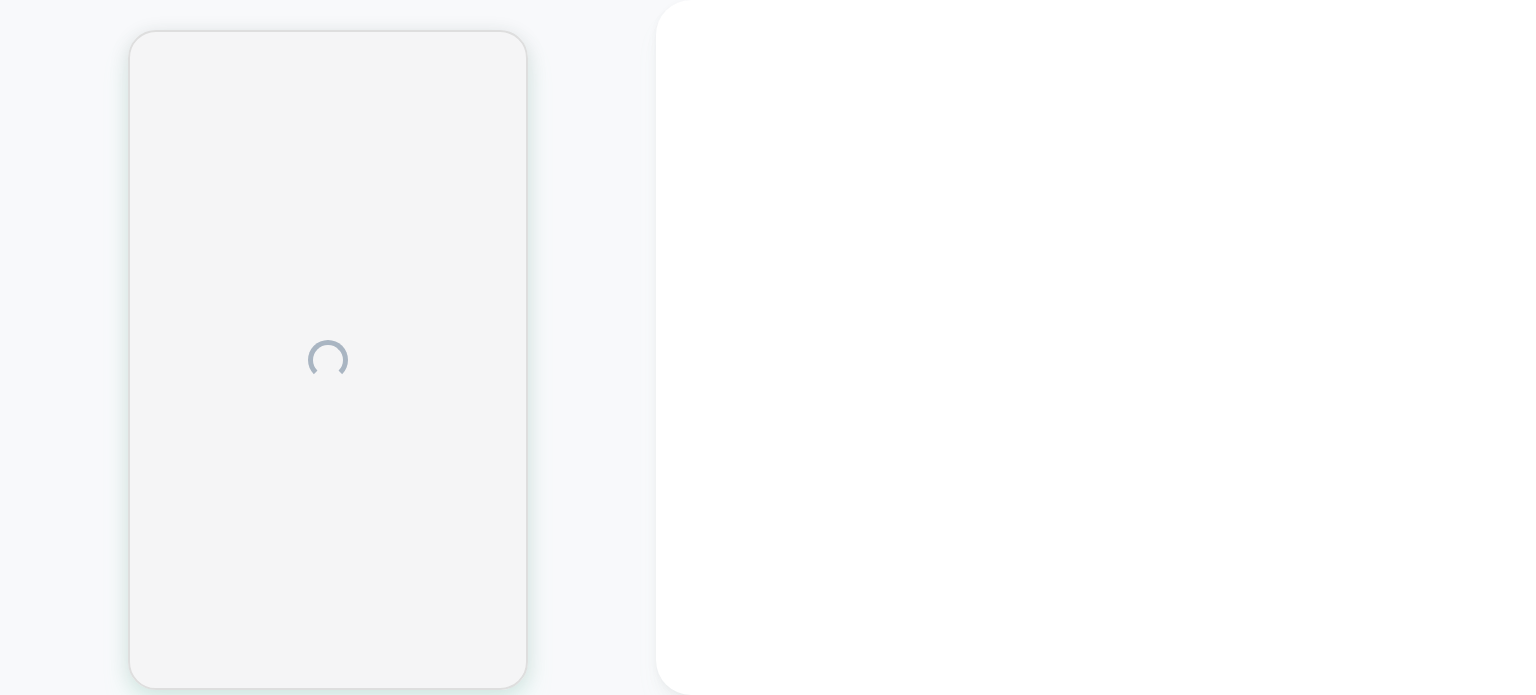 scroll, scrollTop: 0, scrollLeft: 0, axis: both 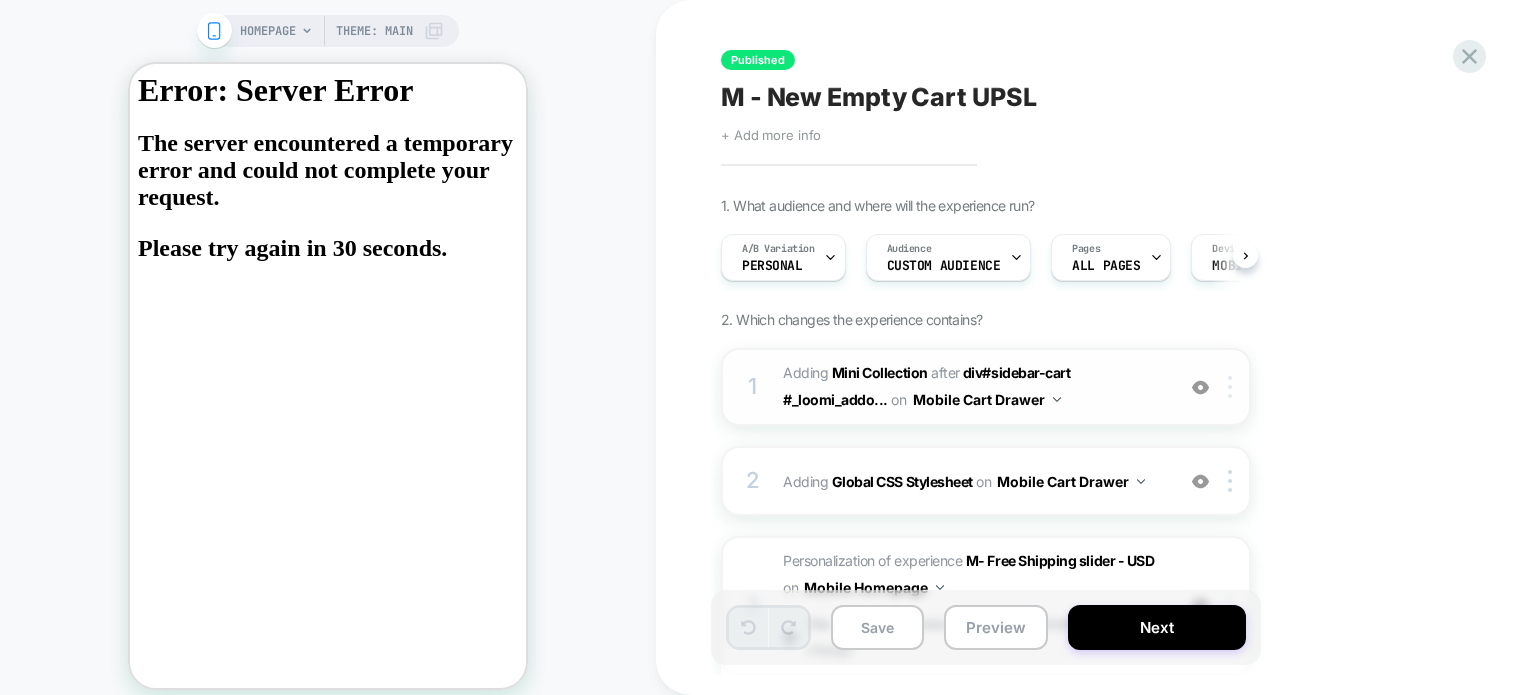 click at bounding box center (1233, 387) 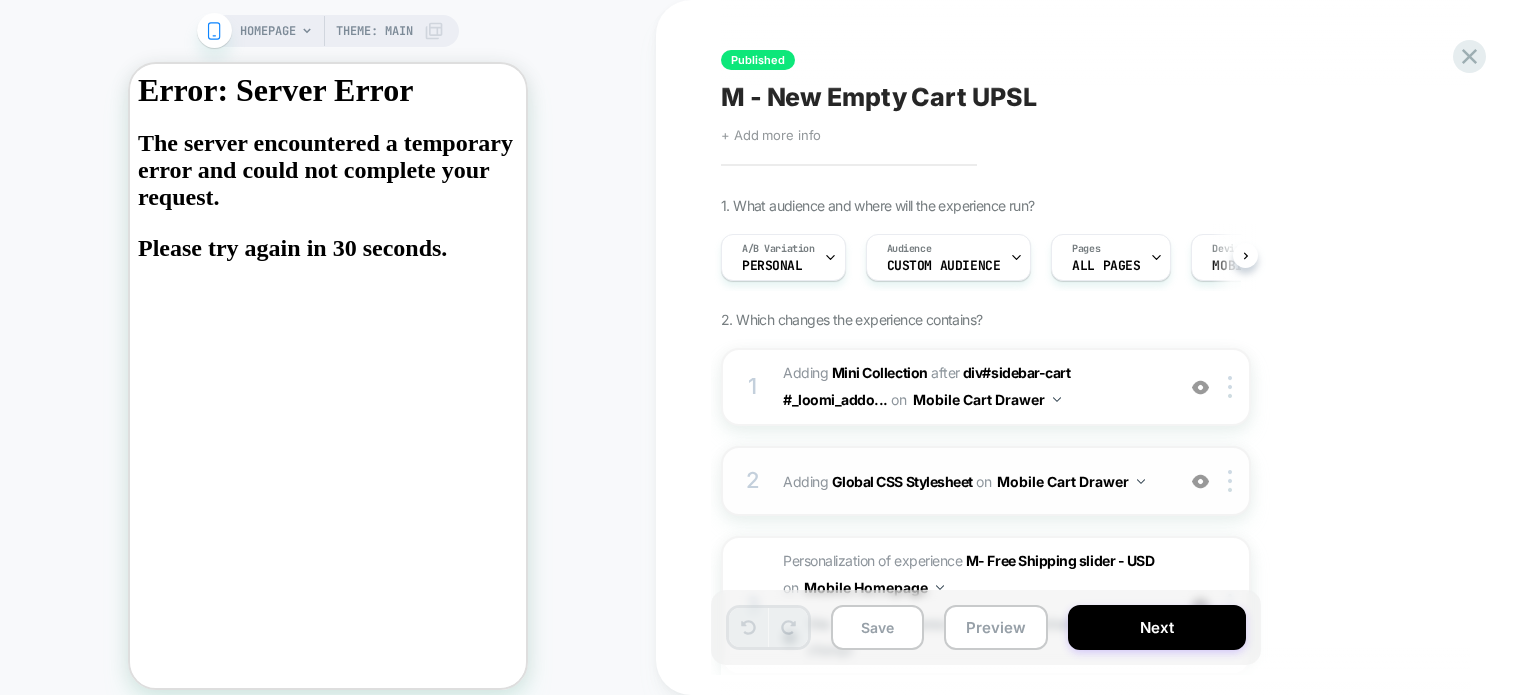 scroll, scrollTop: 0, scrollLeft: 3, axis: horizontal 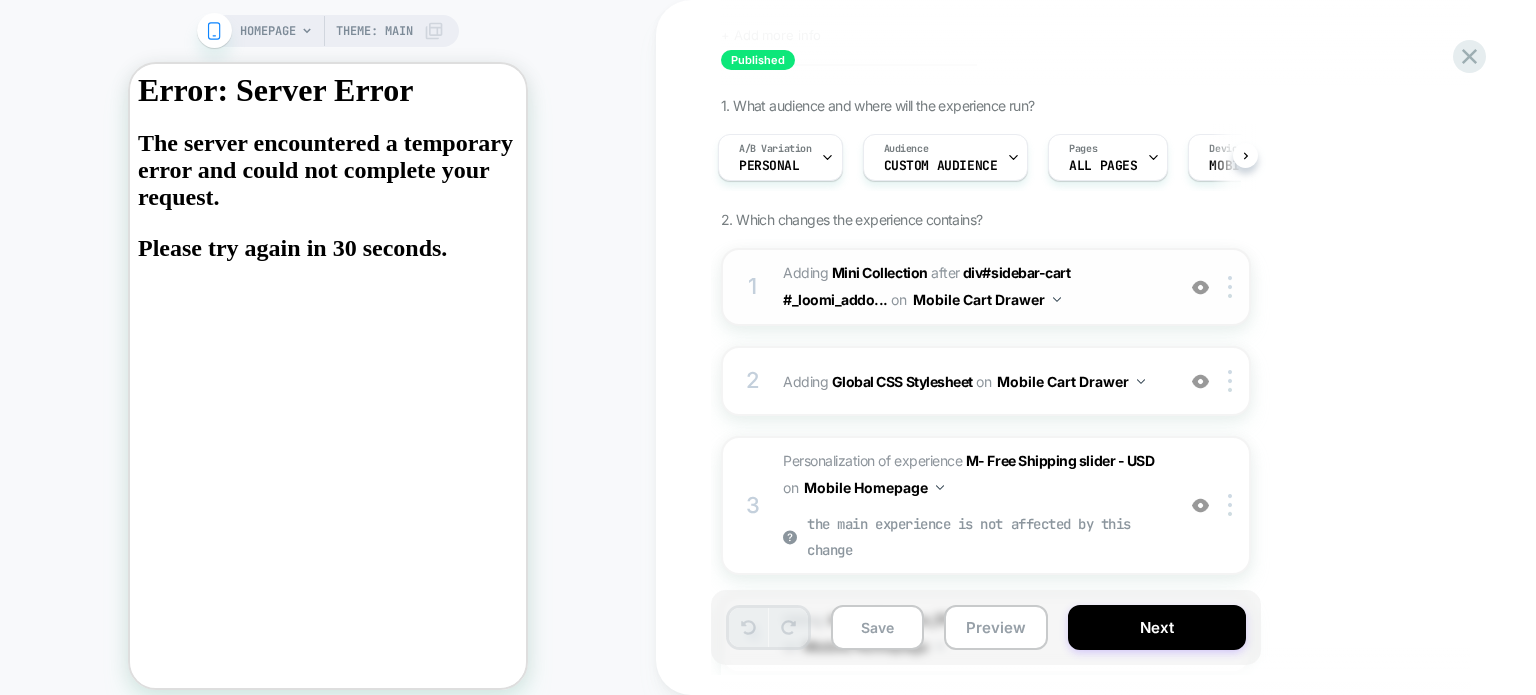 click on "#_loomi_addon_1748506301178 Adding   Mini Collection   AFTER div#sidebar-cart #_loomi_addo... div#sidebar-cart #_loomi_addon_1749123904043_dup   on Mobile Cart Drawer" at bounding box center [973, 287] 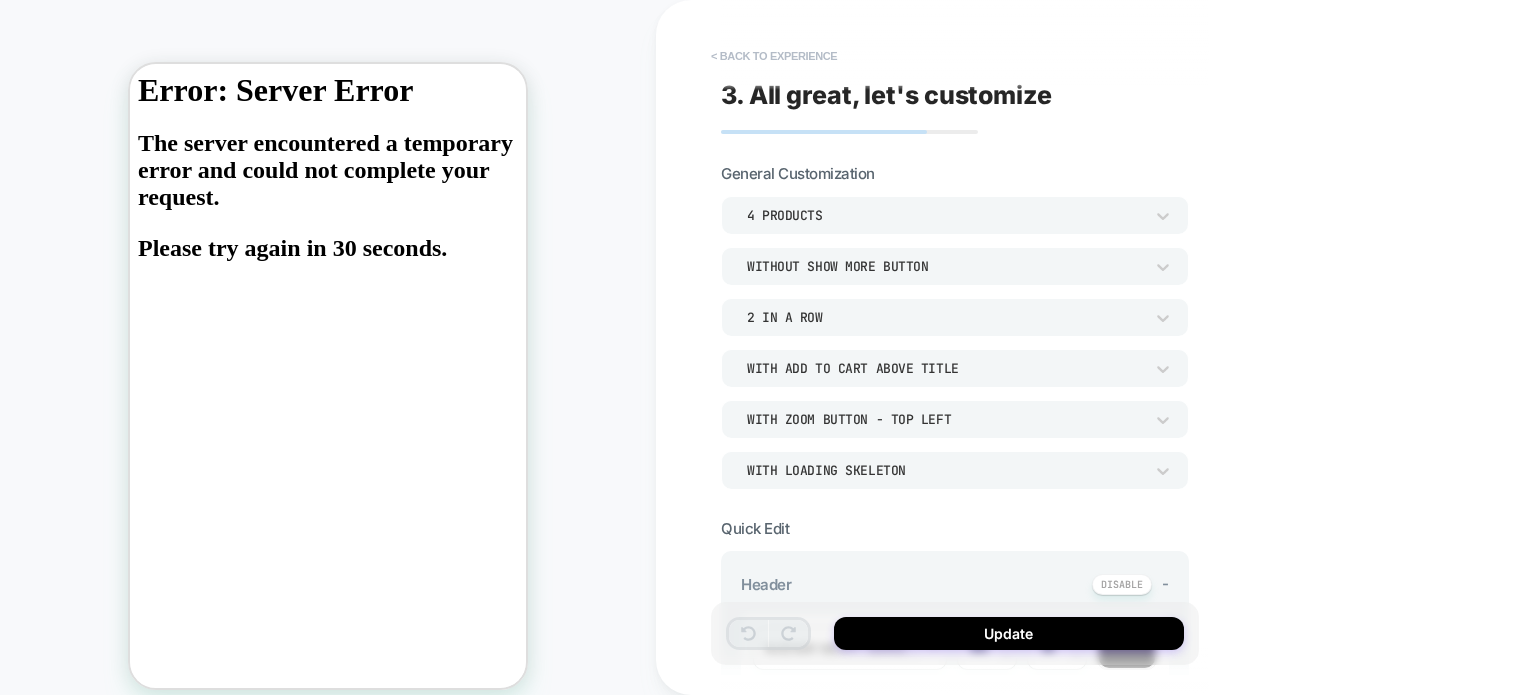 click on "< Back to experience" at bounding box center (774, 56) 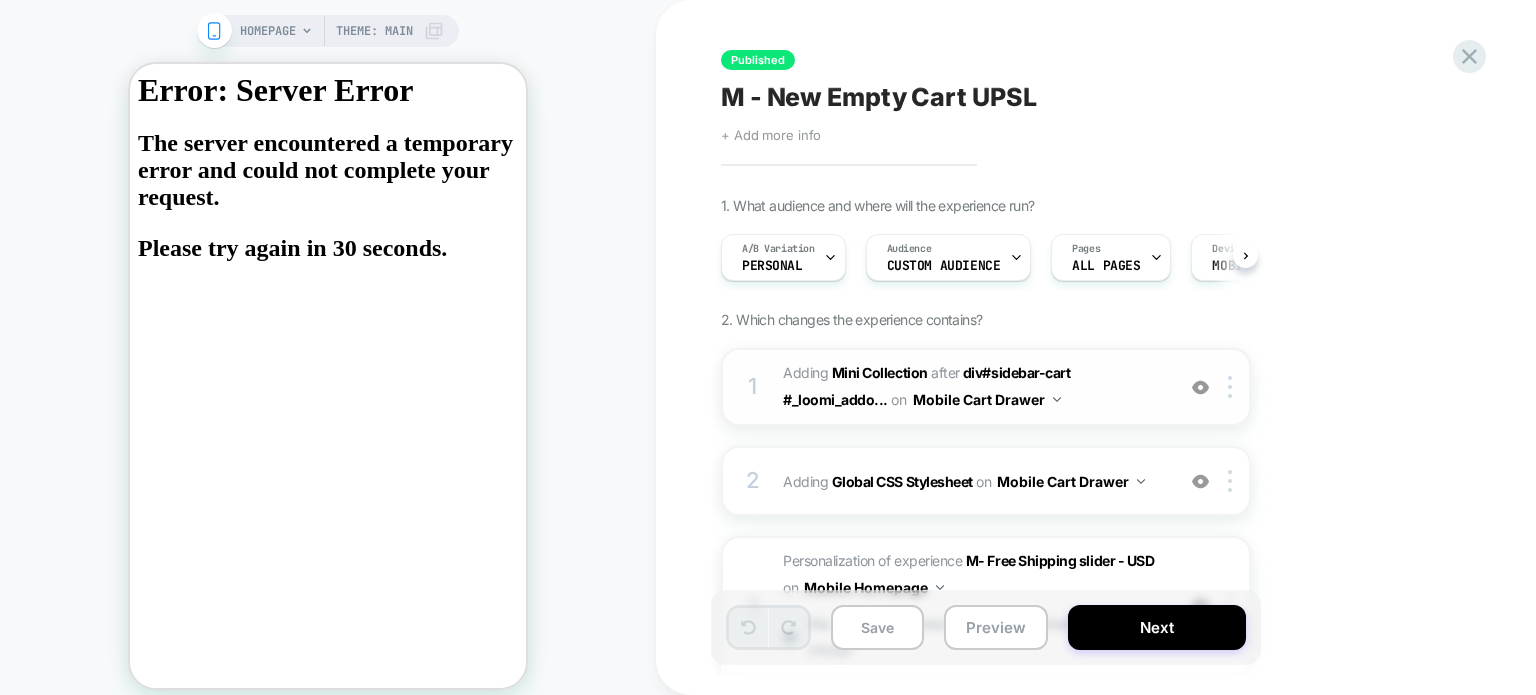 scroll, scrollTop: 0, scrollLeft: 0, axis: both 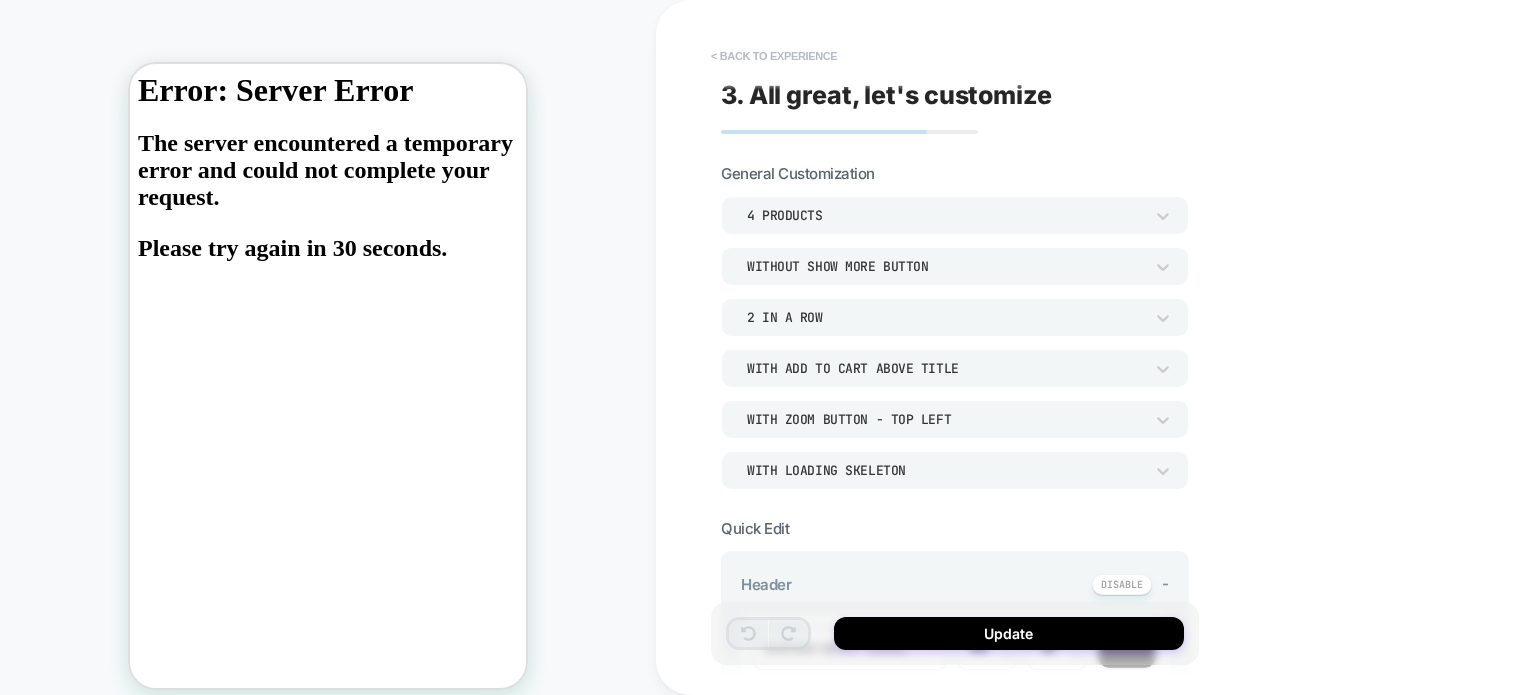 click on "< Back to experience" at bounding box center [774, 56] 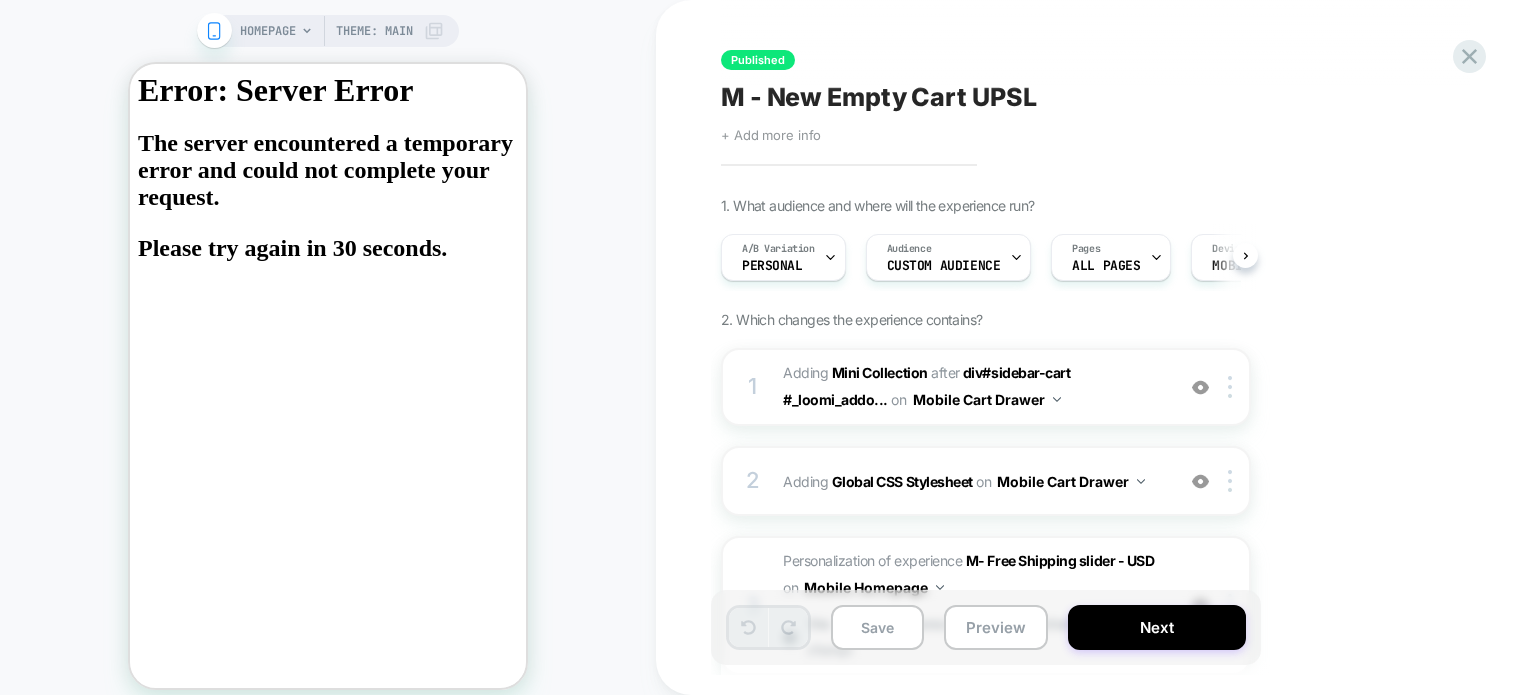 scroll, scrollTop: 0, scrollLeft: 0, axis: both 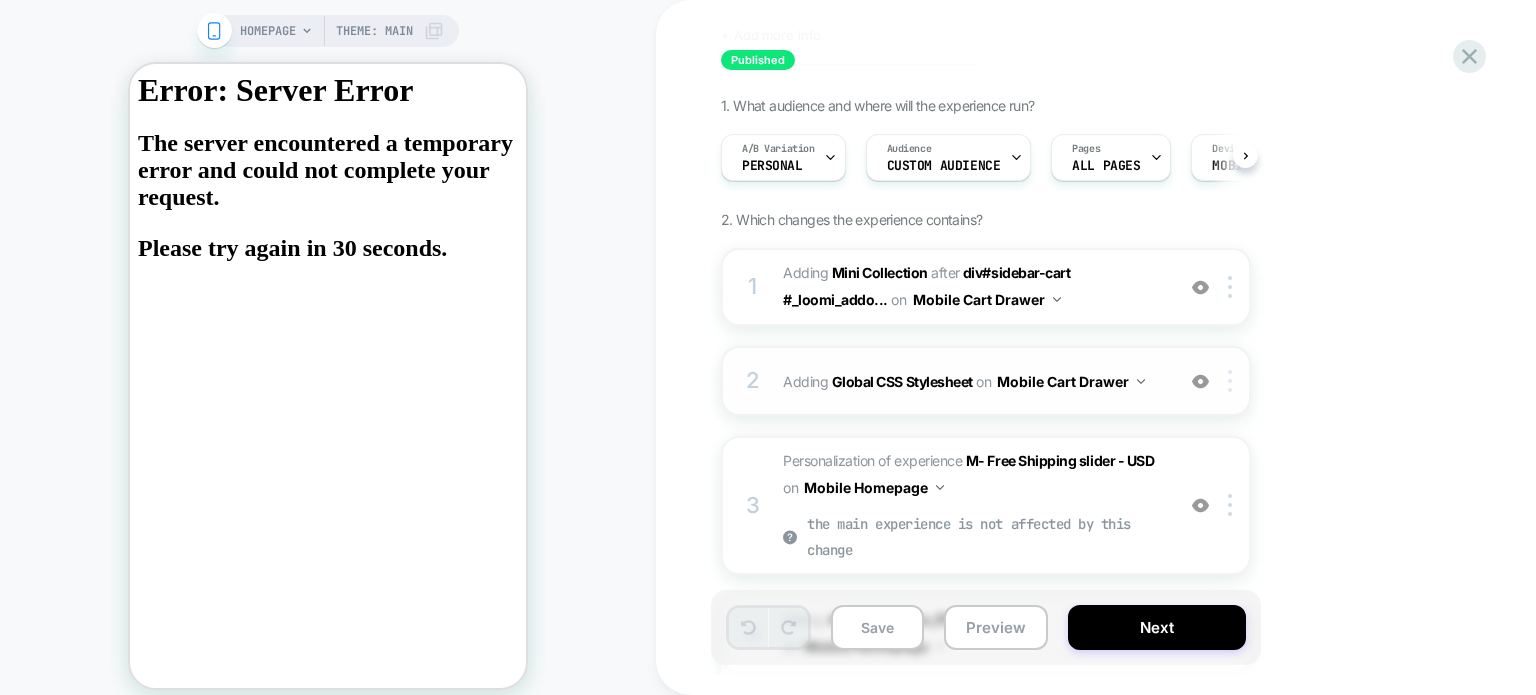 click at bounding box center (1230, 381) 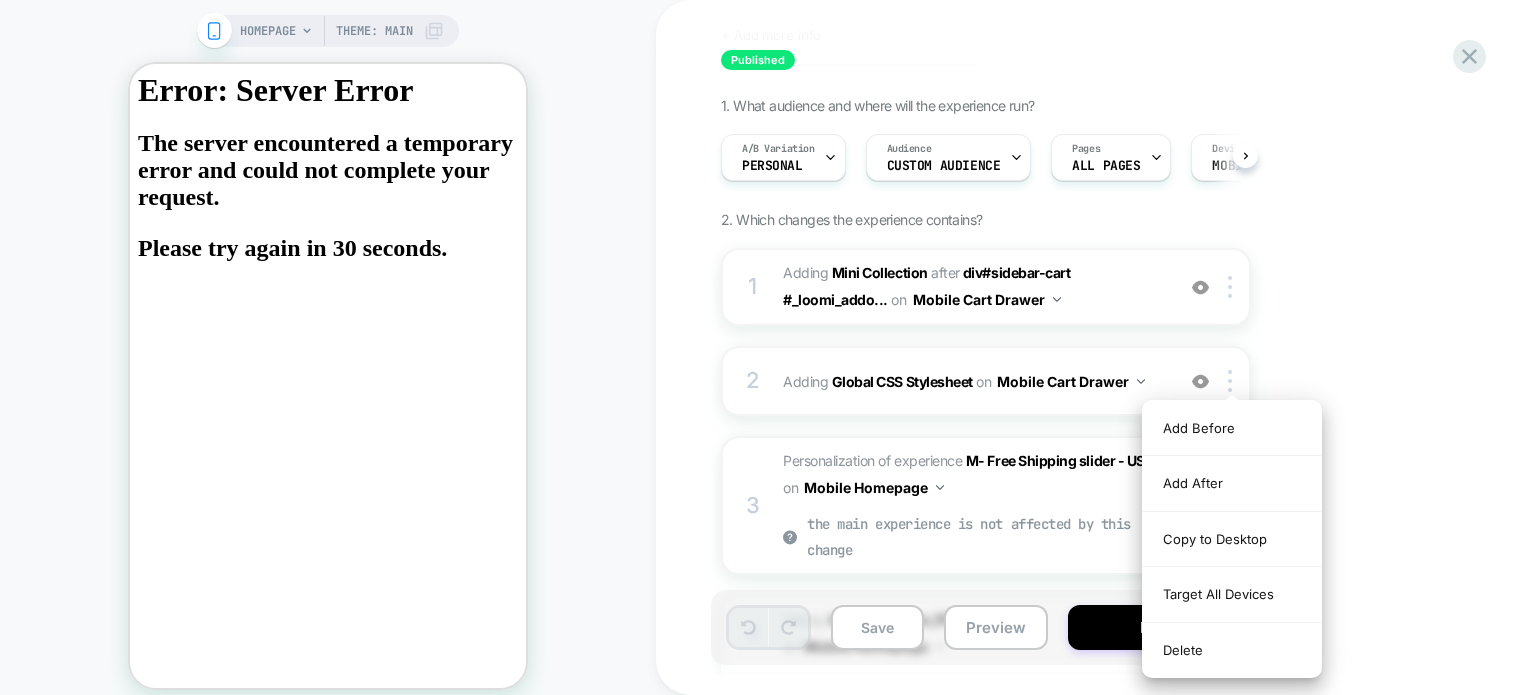 click on "1. What audience and where will the experience run? A/B Variation PERSONAL Audience Custom Audience Pages ALL PAGES Devices MOBILE Trigger Page Load 2. Which changes the experience contains? 1 #_loomi_addon_1748506301178 Adding   Mini Collection   AFTER div#sidebar-cart #_loomi_addo... div#sidebar-cart #_loomi_addon_1749123904043_dup   on Mobile Cart Drawer Add Before Add After Duplicate Replace Position Copy CSS Selector Copy Widget Id Rename Copy to   Desktop Target   All Devices Delete Upgrade to latest 2 Adding   Global CSS Stylesheet   on Mobile Cart Drawer Add Before Add After Copy to   Desktop Target   All Devices Delete 3 Personalization of experience   M- Free Shipping slider - USD   on Mobile Homepage the main experience is not affected by this change Add Before Add After Duplicate Replace Position Copy CSS Selector Copy Widget Id Rename Copy to   Desktop Target   All Devices Delete Upgrade to latest 4 Hiding :   #_loomi_addon_1704976160959 #_loomi_addon_1704976160959   on Mobile Homepage Add Before" at bounding box center [1086, 455] 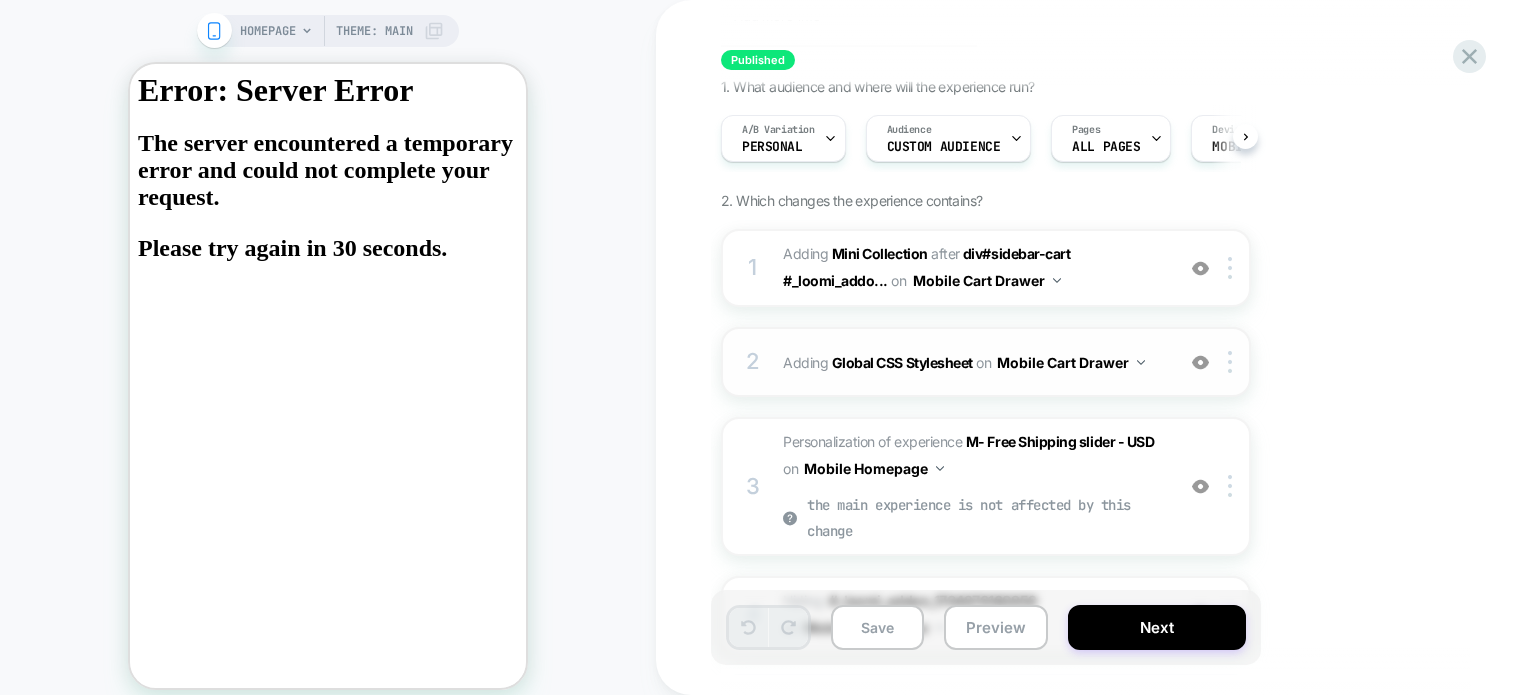 scroll, scrollTop: 114, scrollLeft: 0, axis: vertical 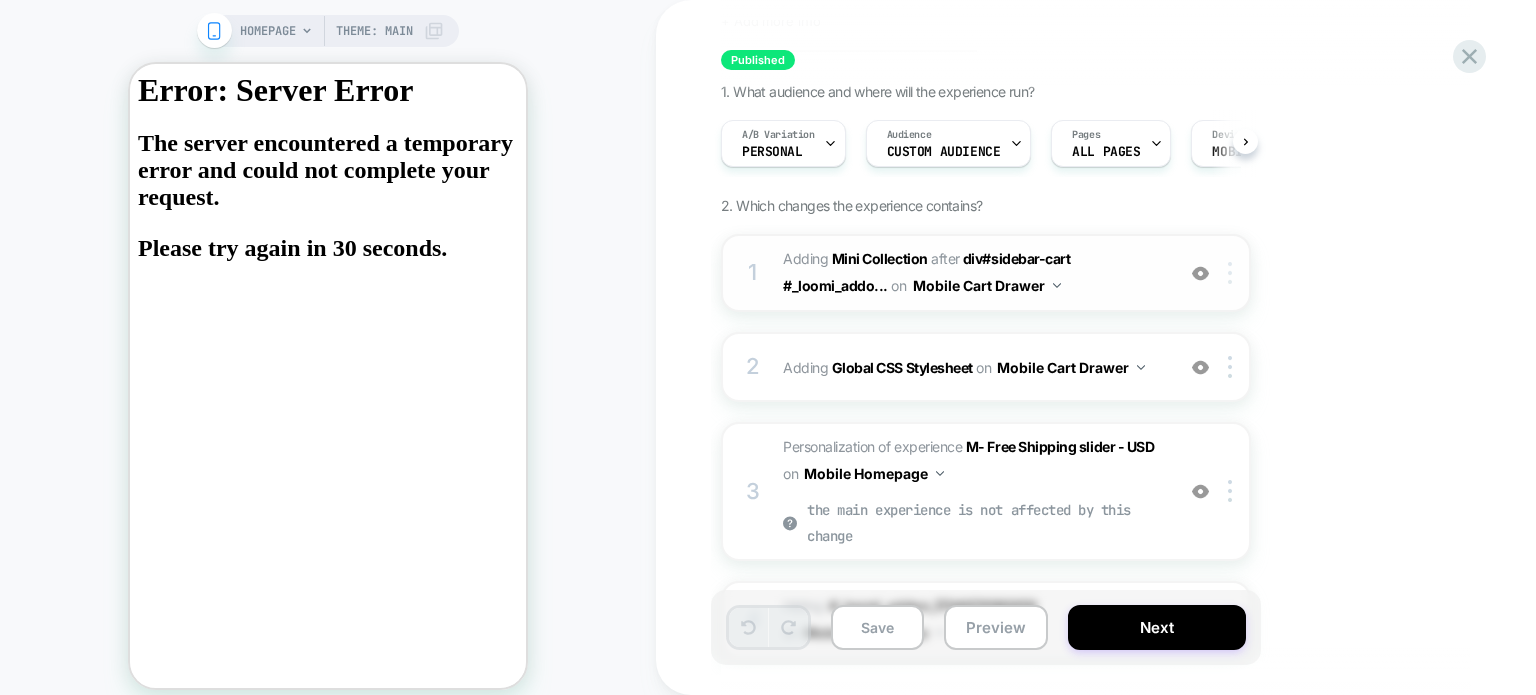 click at bounding box center (1233, 273) 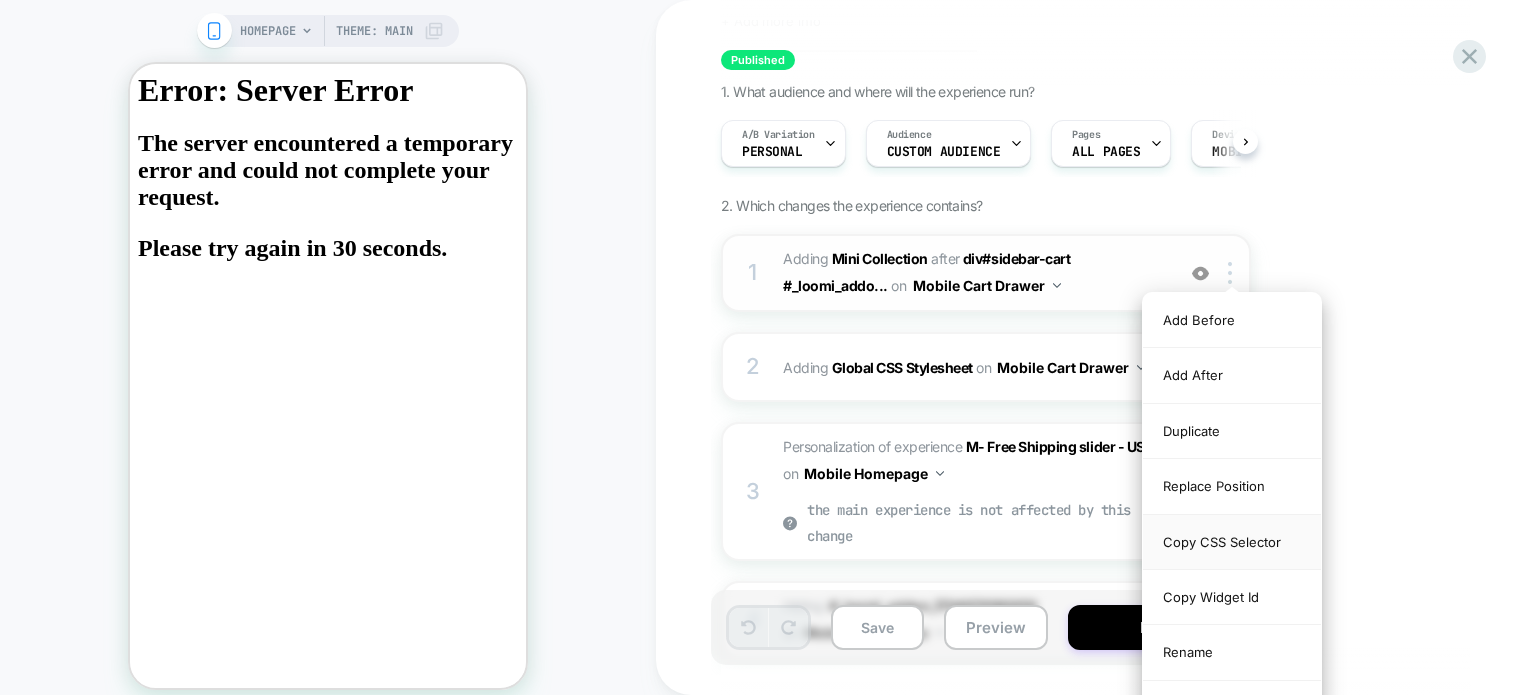 click on "Copy CSS Selector" at bounding box center (1232, 542) 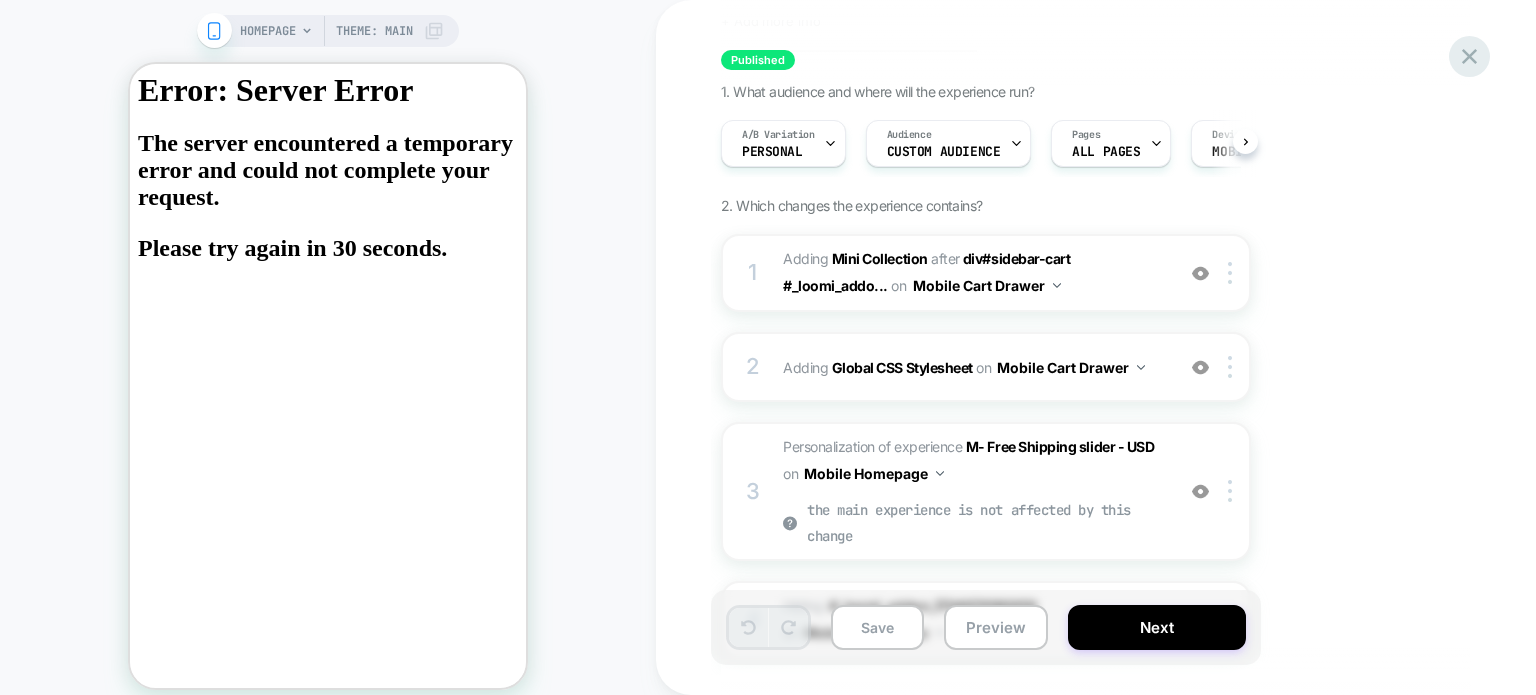 click 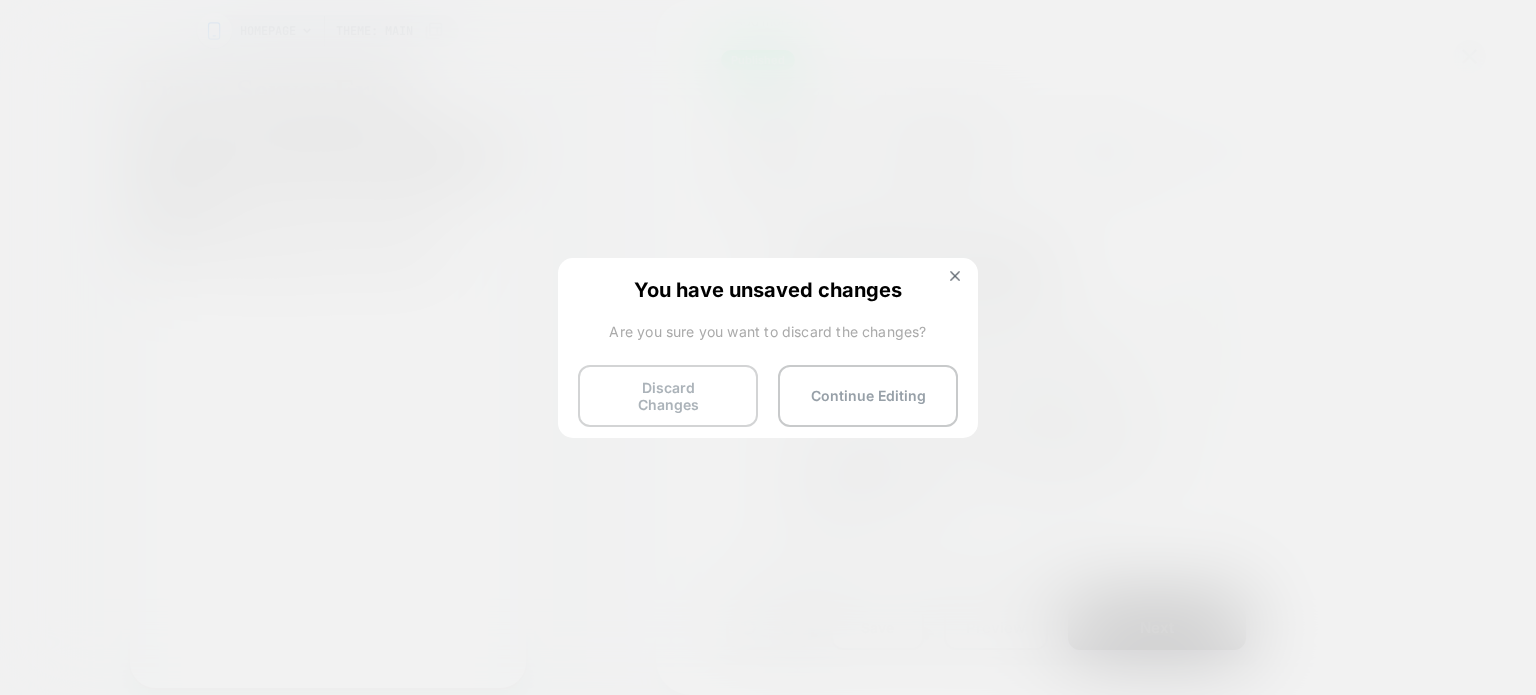click on "Discard Changes" at bounding box center (668, 396) 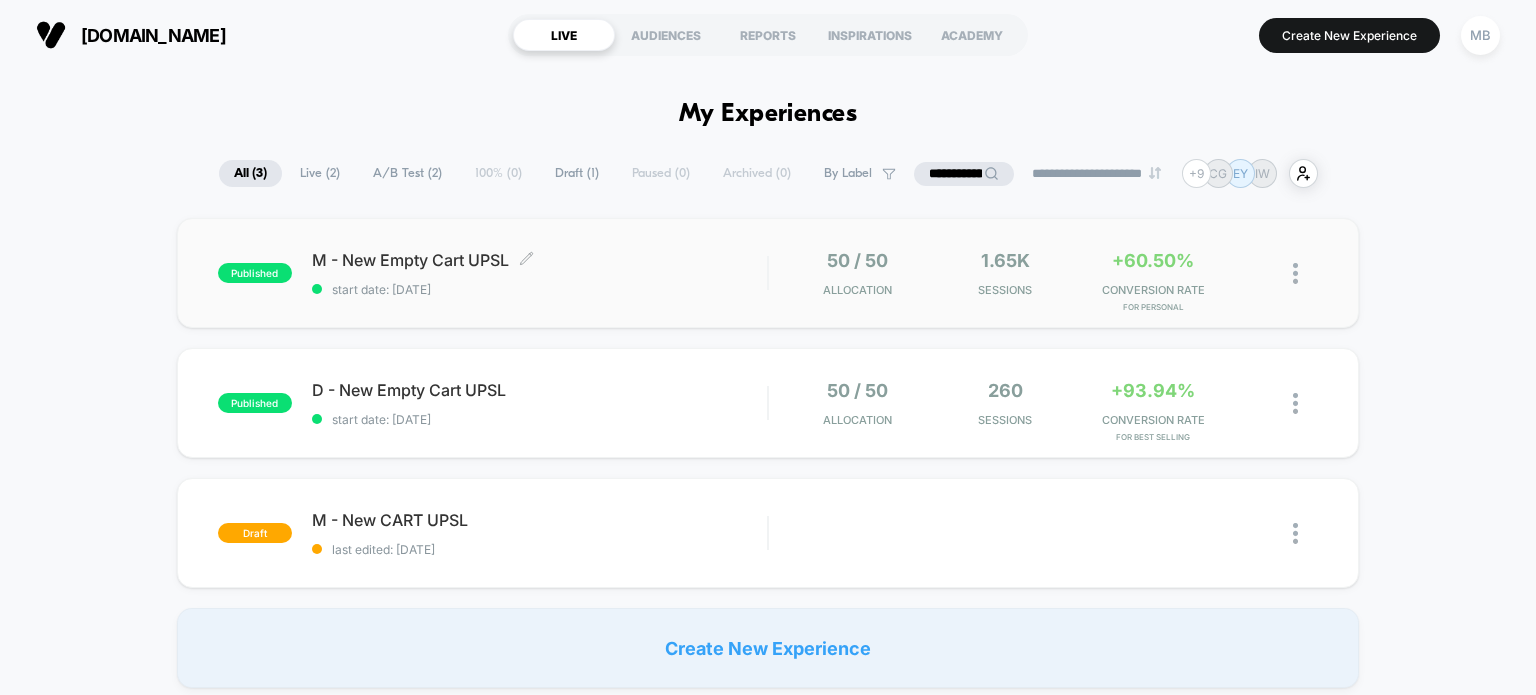 click on "M - New Empty Cart UPSL Click to edit experience details Click to edit experience details start date: 7/2/2025" at bounding box center [540, 273] 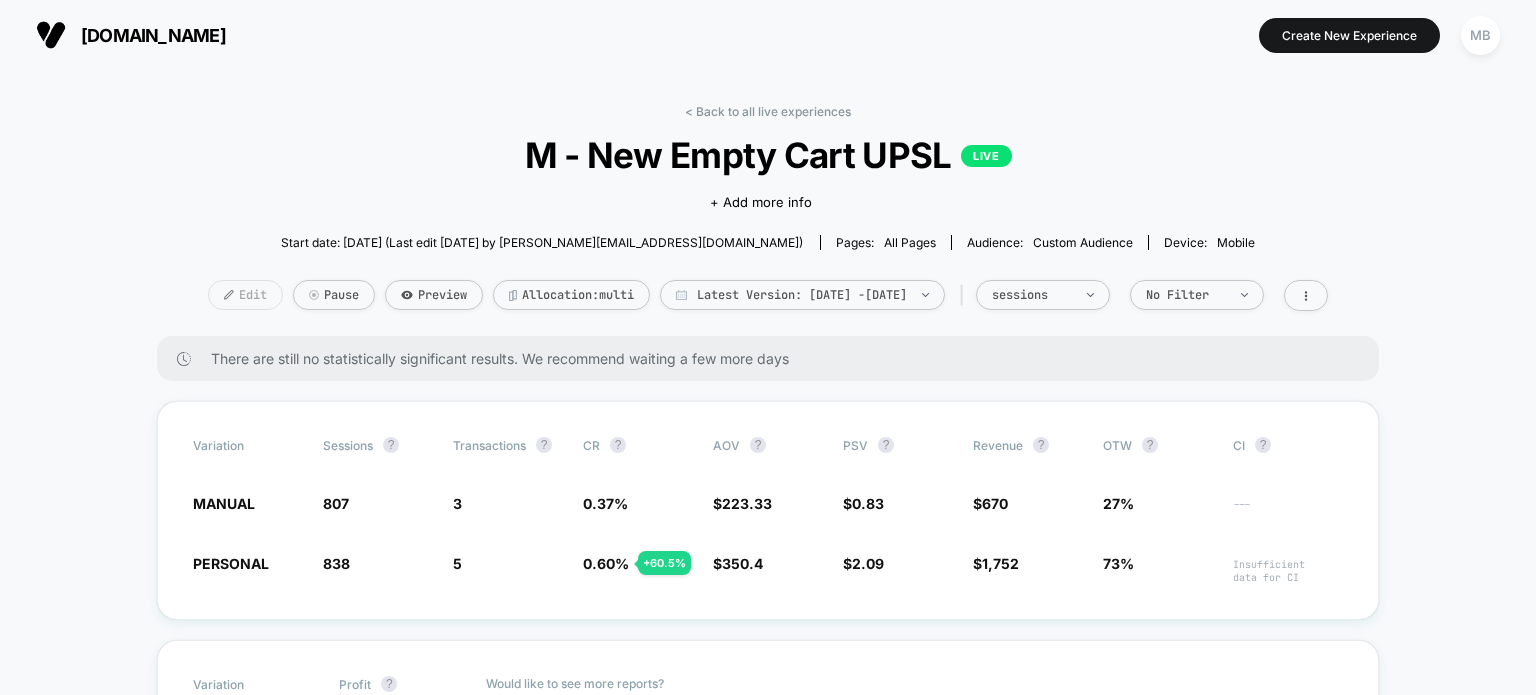 click on "Edit" at bounding box center (245, 295) 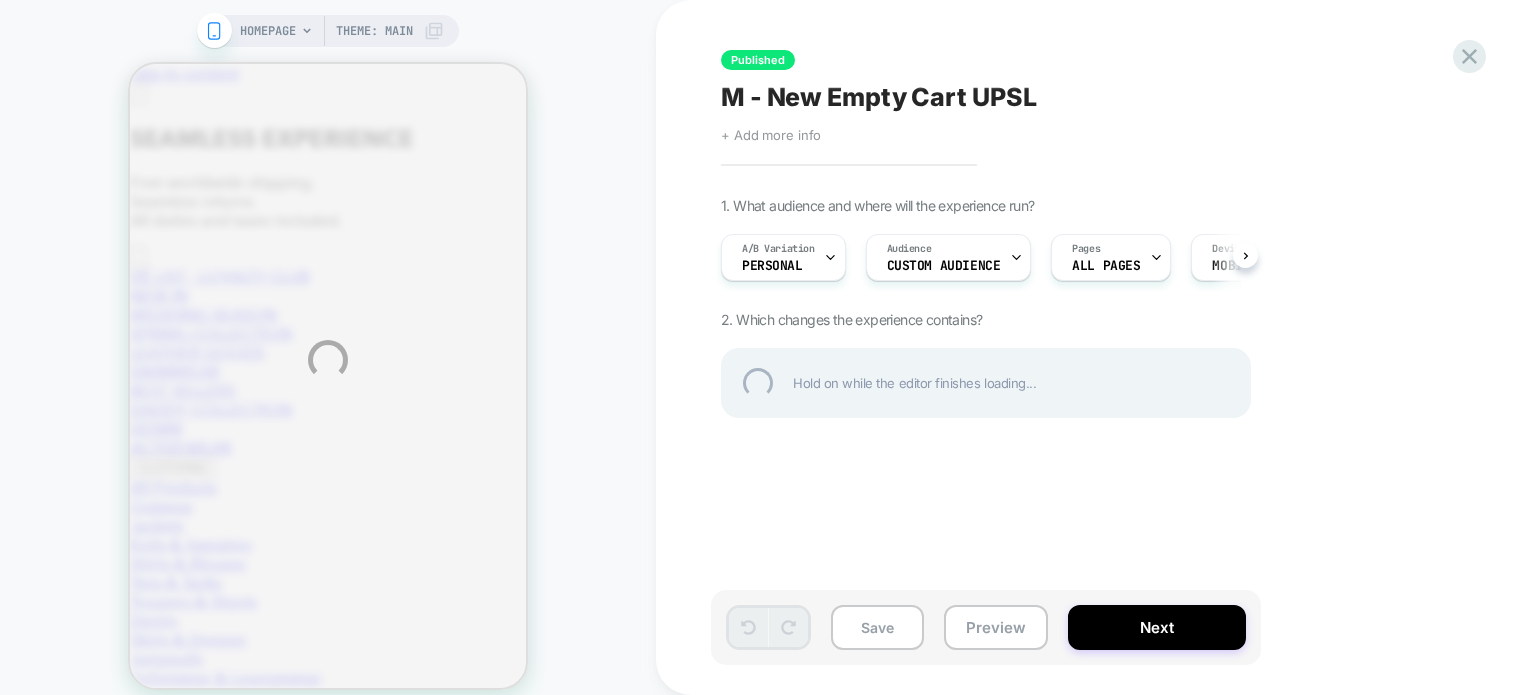 scroll, scrollTop: 0, scrollLeft: 0, axis: both 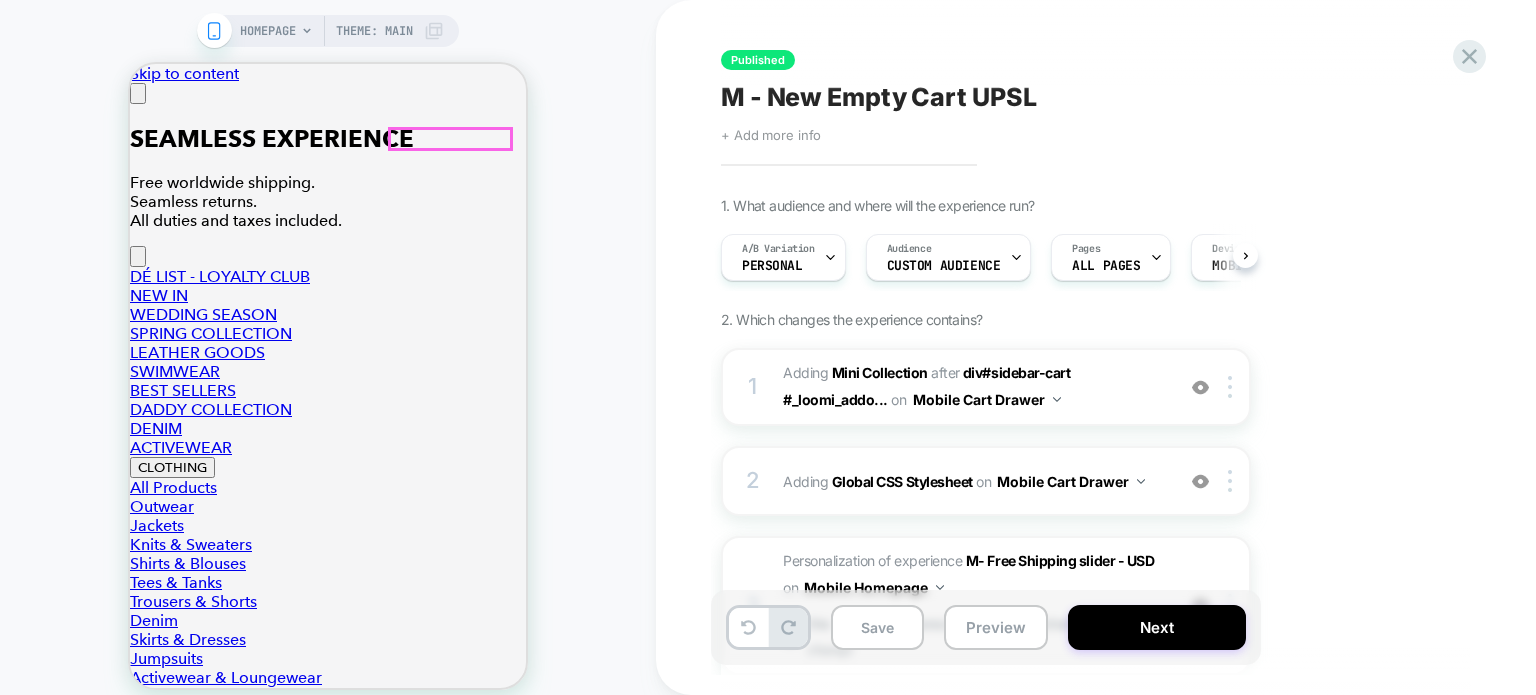 click on "1" at bounding box center [279, 5673] 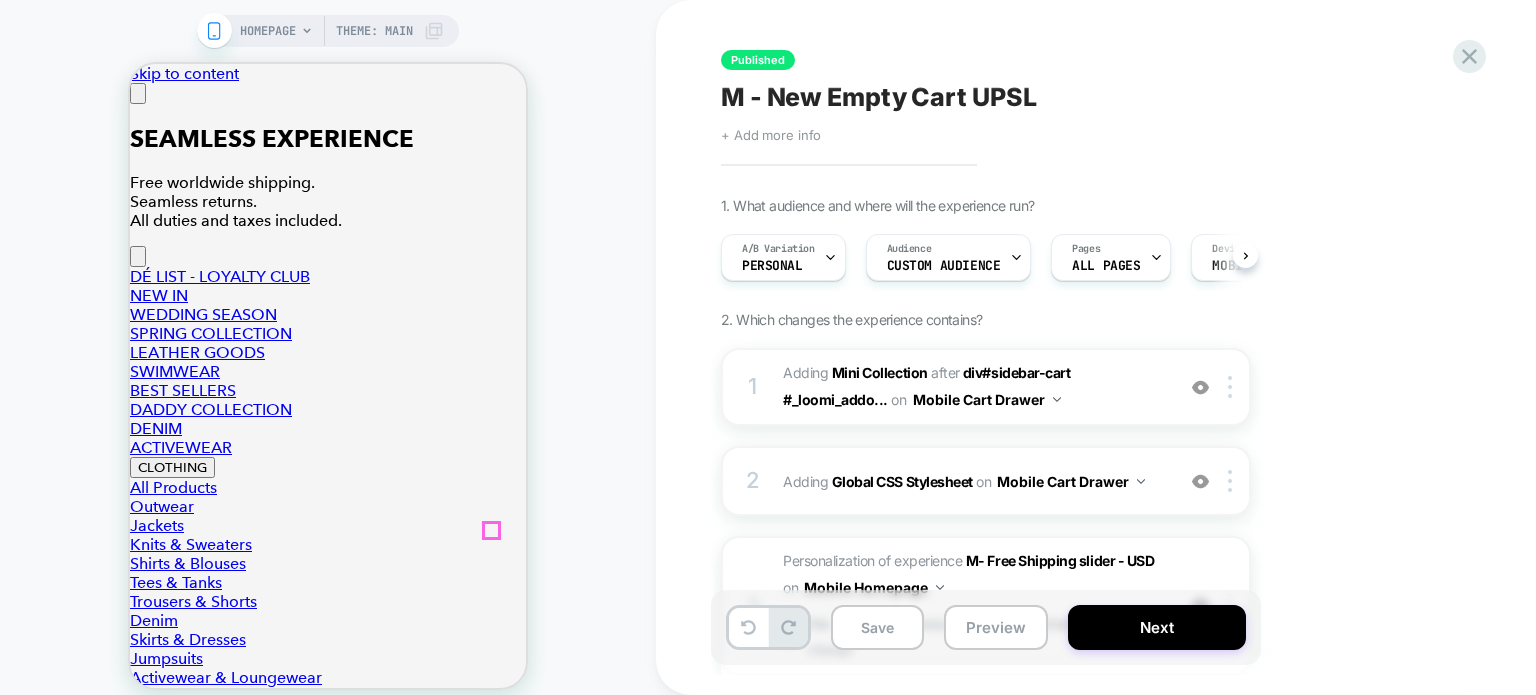 click at bounding box center [138, 93] 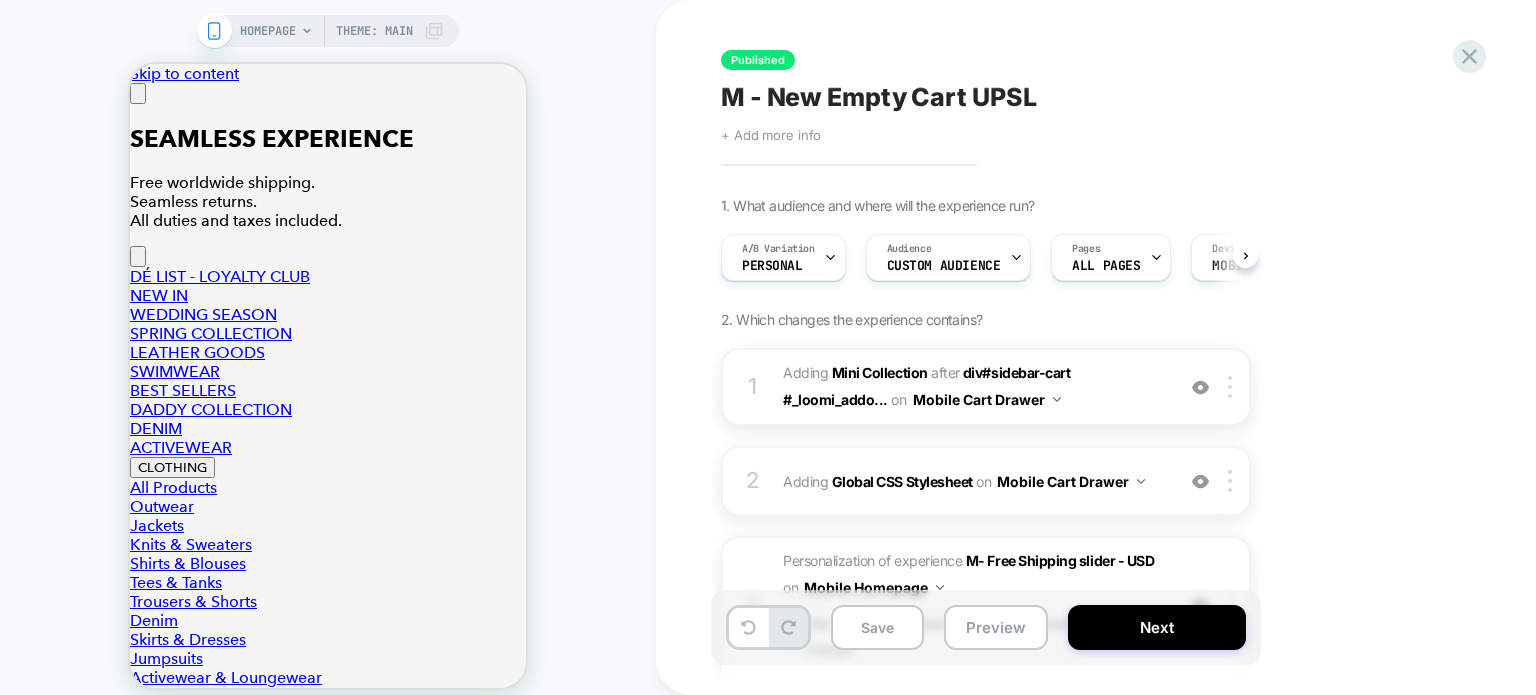 click at bounding box center [1200, 387] 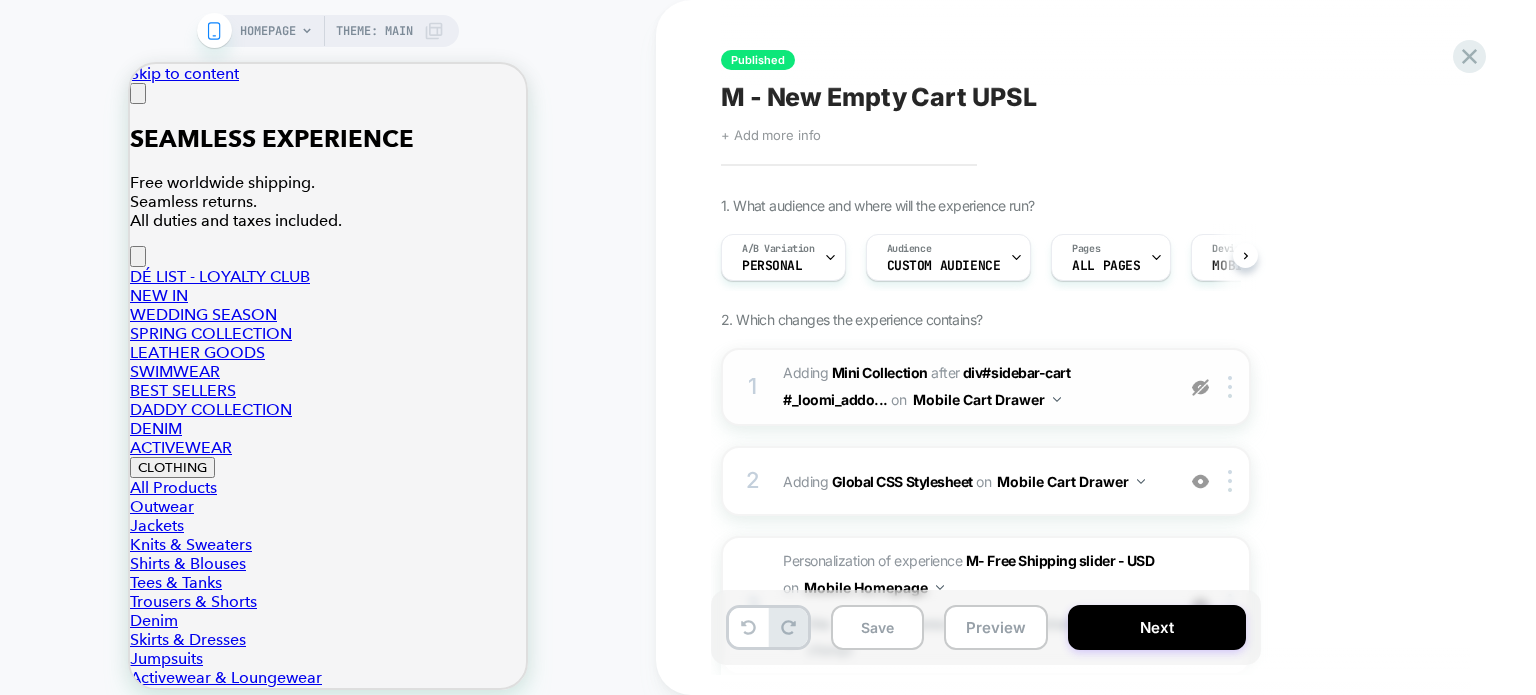 click at bounding box center (1200, 387) 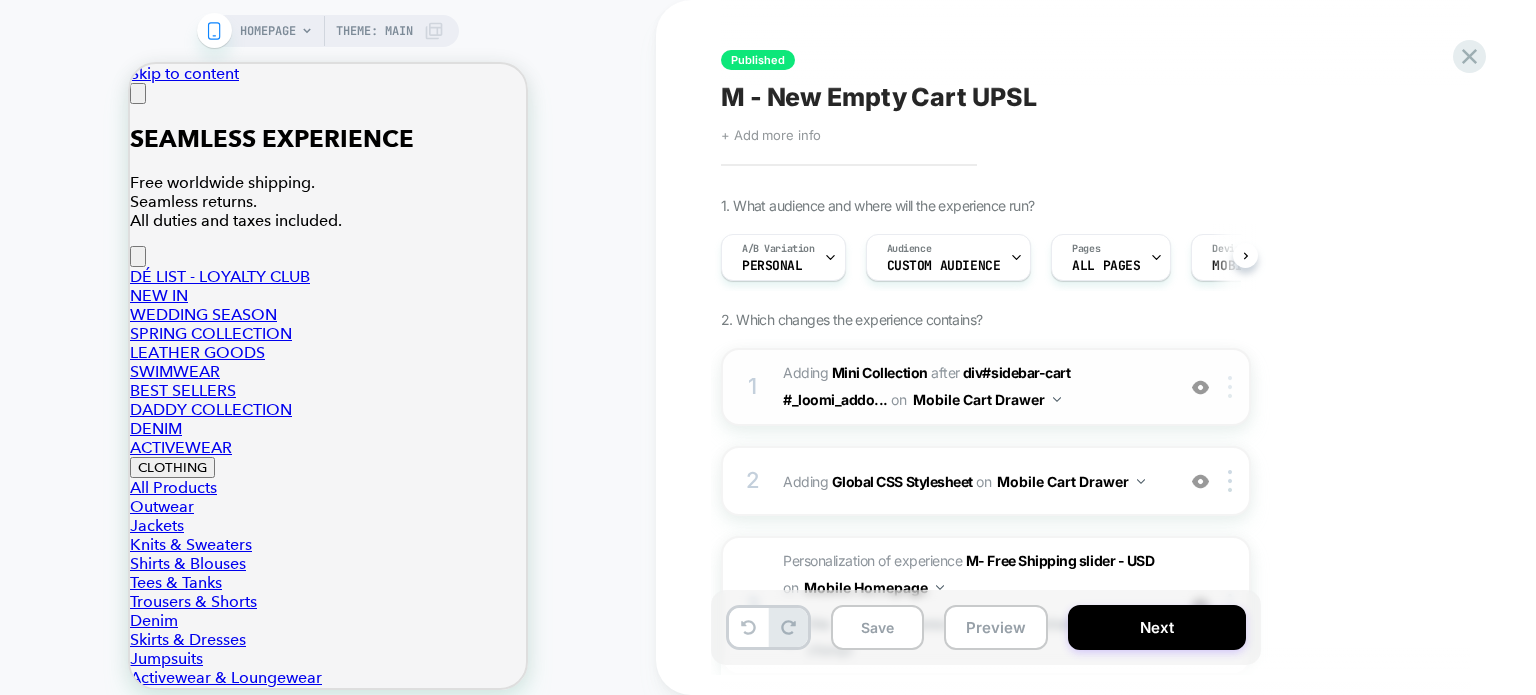 click at bounding box center [1233, 387] 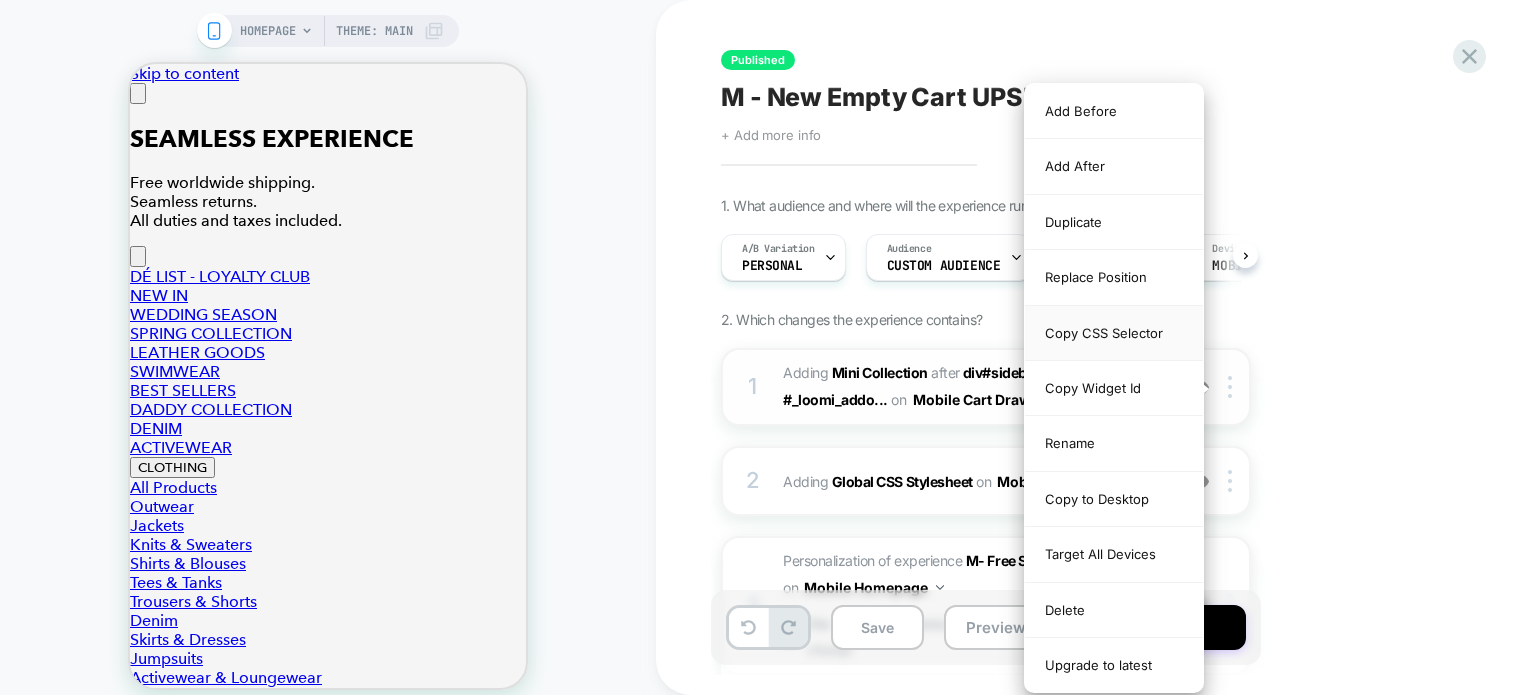 click on "Copy CSS Selector" at bounding box center (1114, 333) 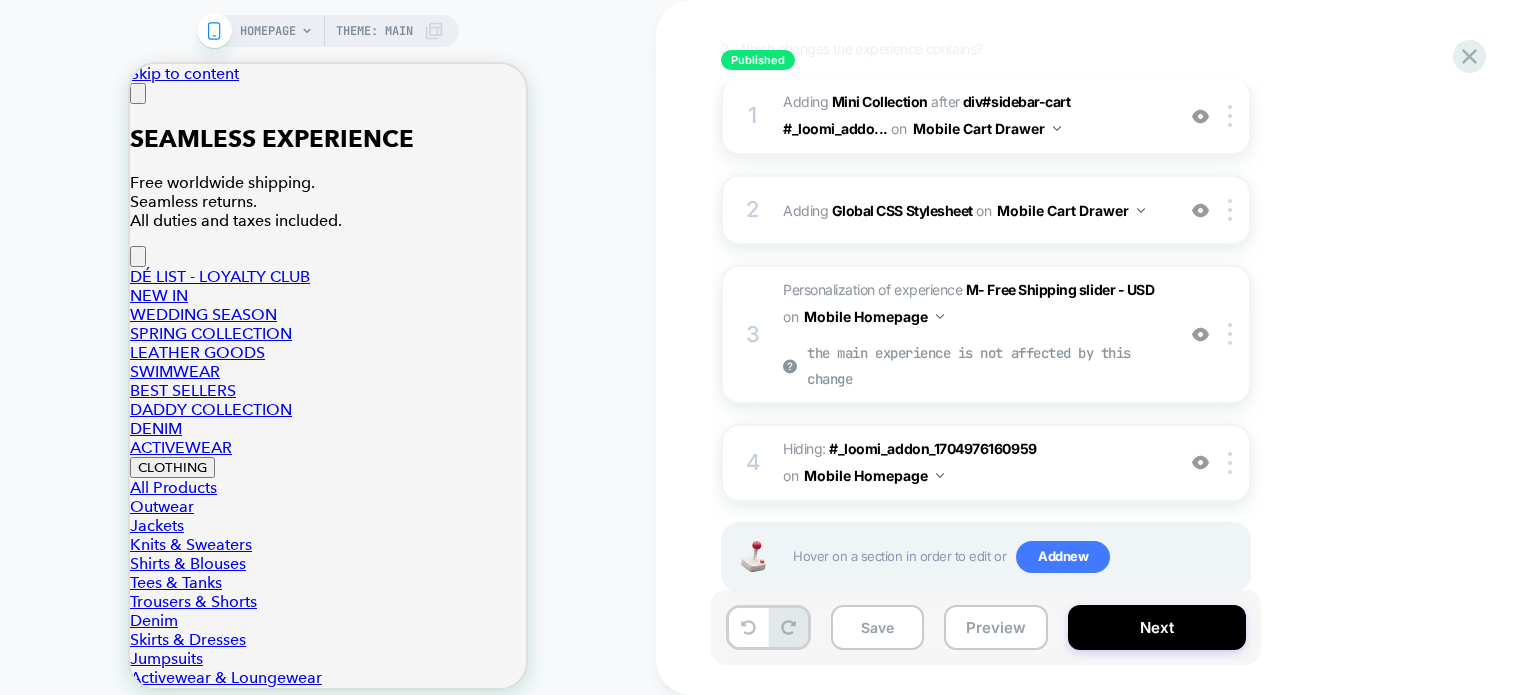 scroll, scrollTop: 300, scrollLeft: 0, axis: vertical 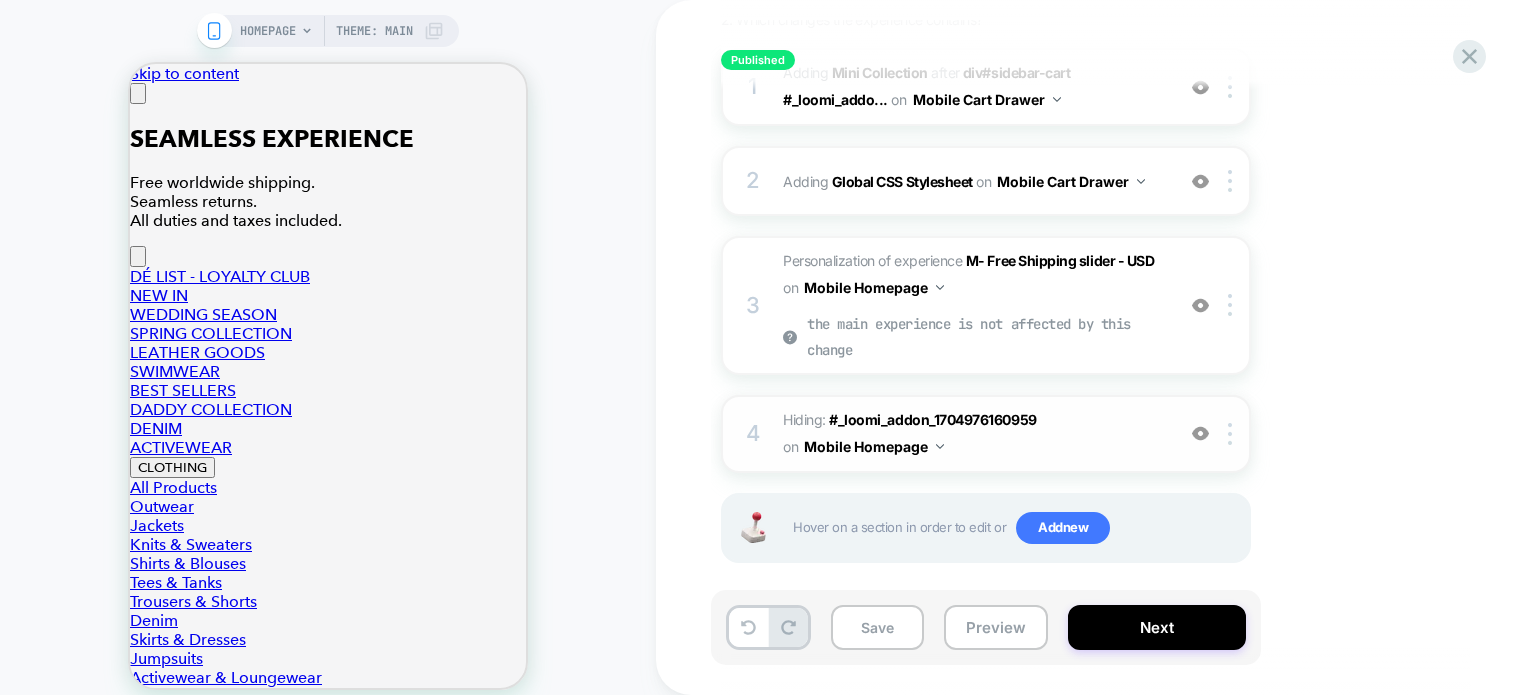 click at bounding box center (1200, 433) 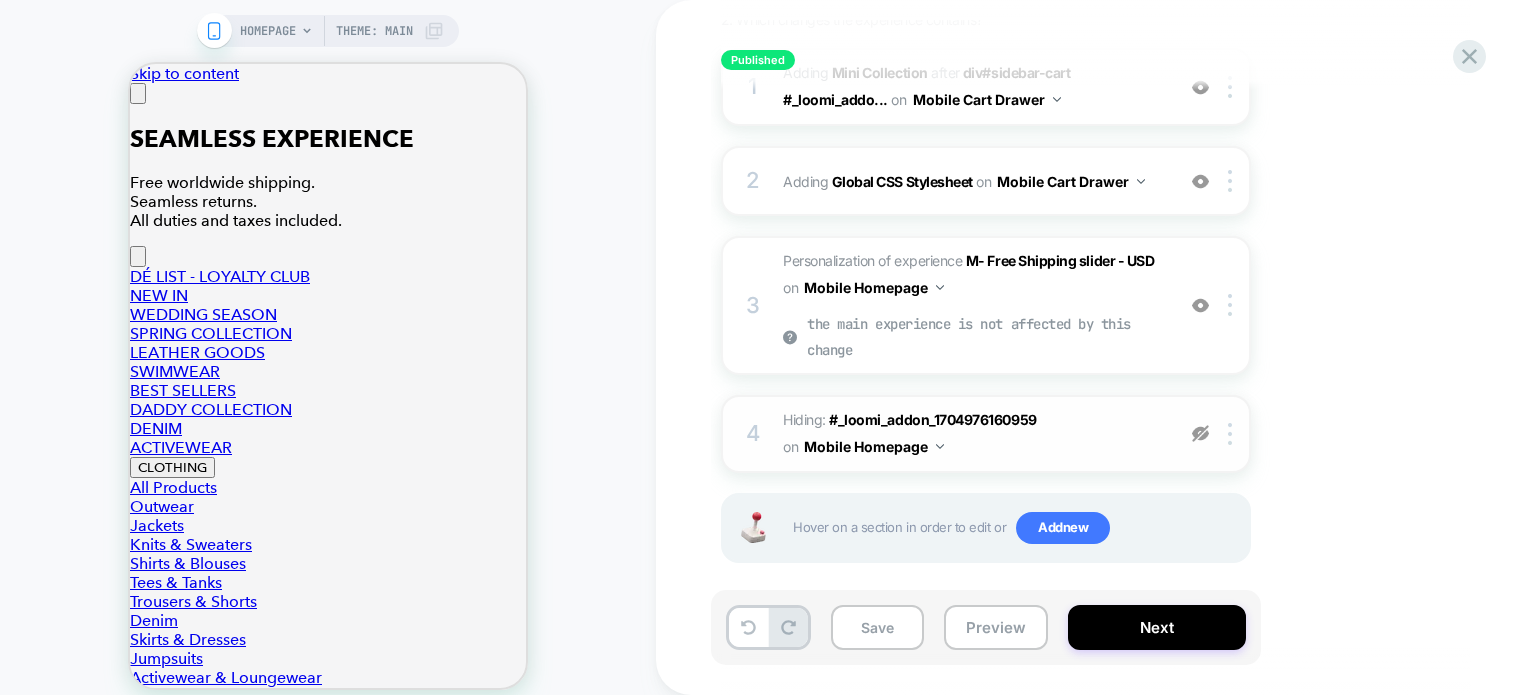 click at bounding box center (1200, 433) 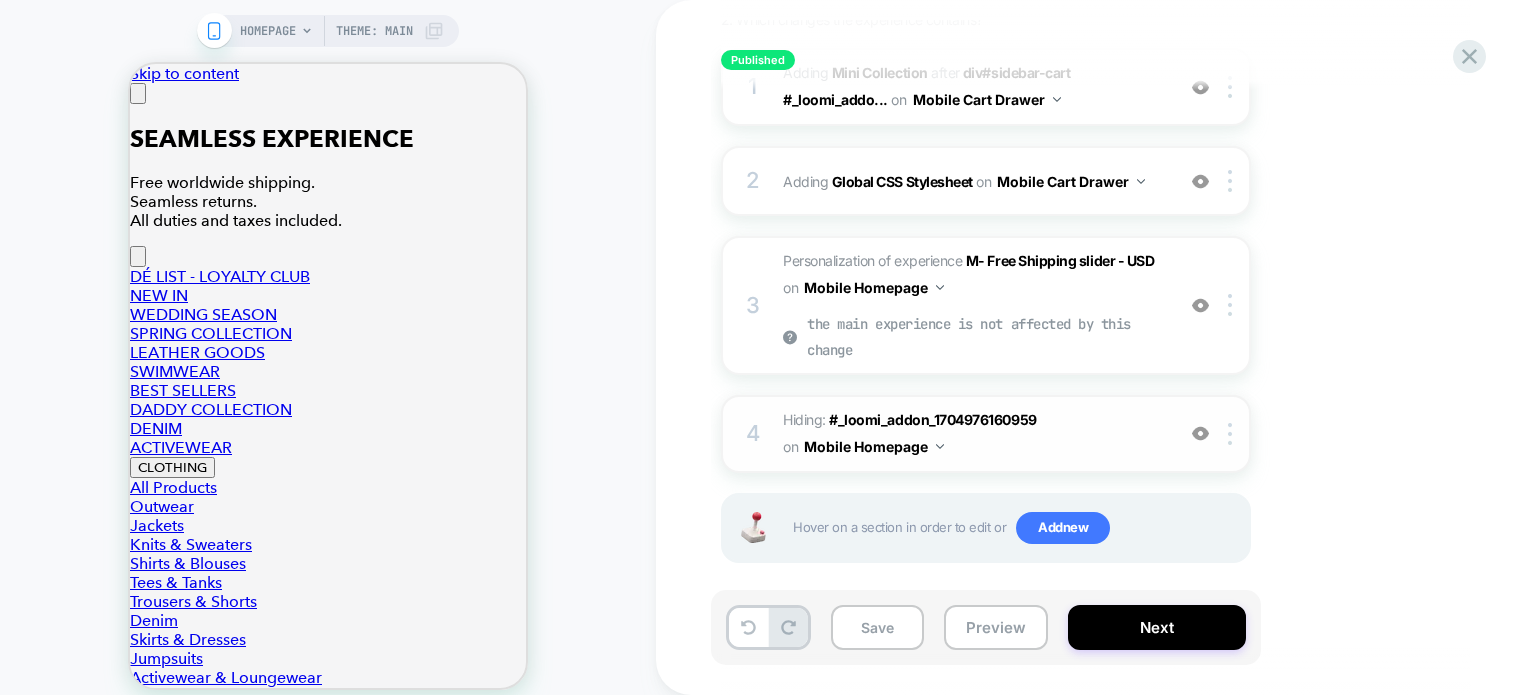 click at bounding box center (1200, 433) 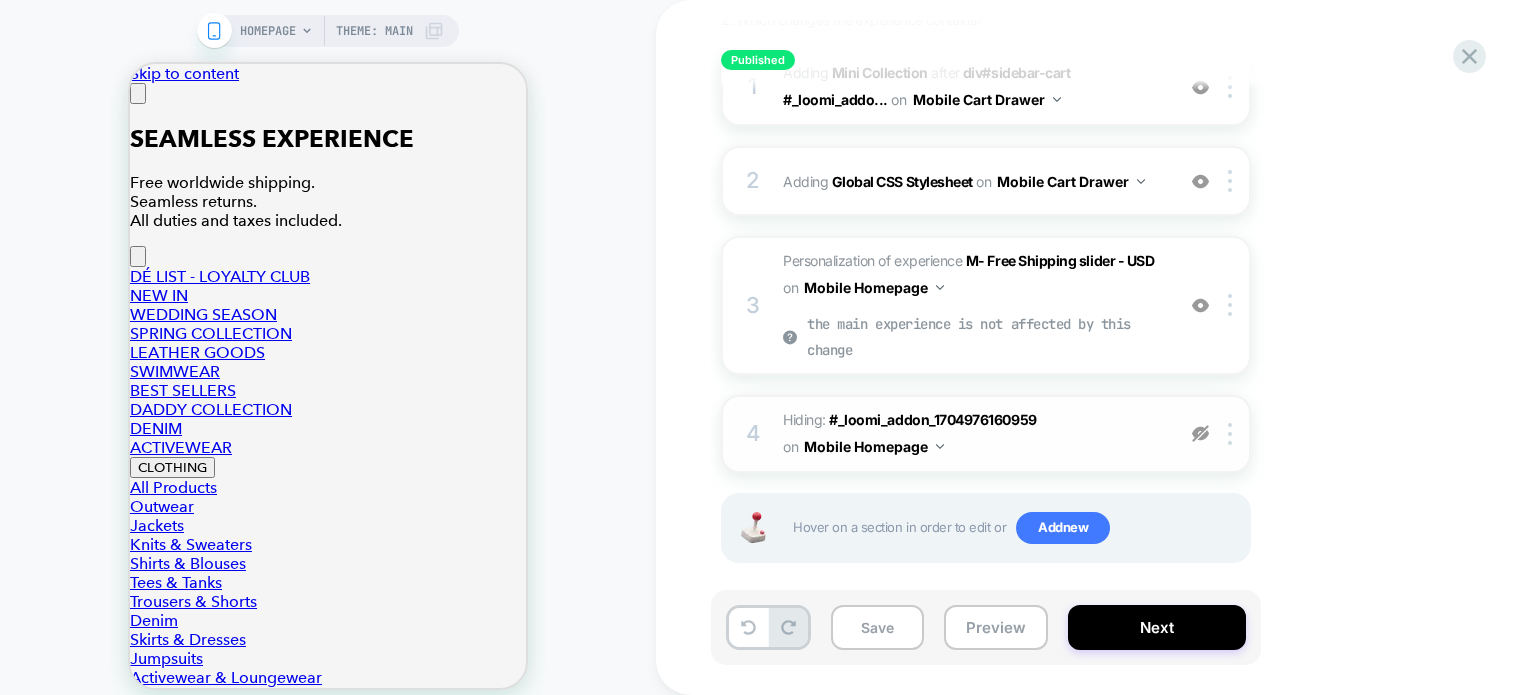 click at bounding box center (1200, 433) 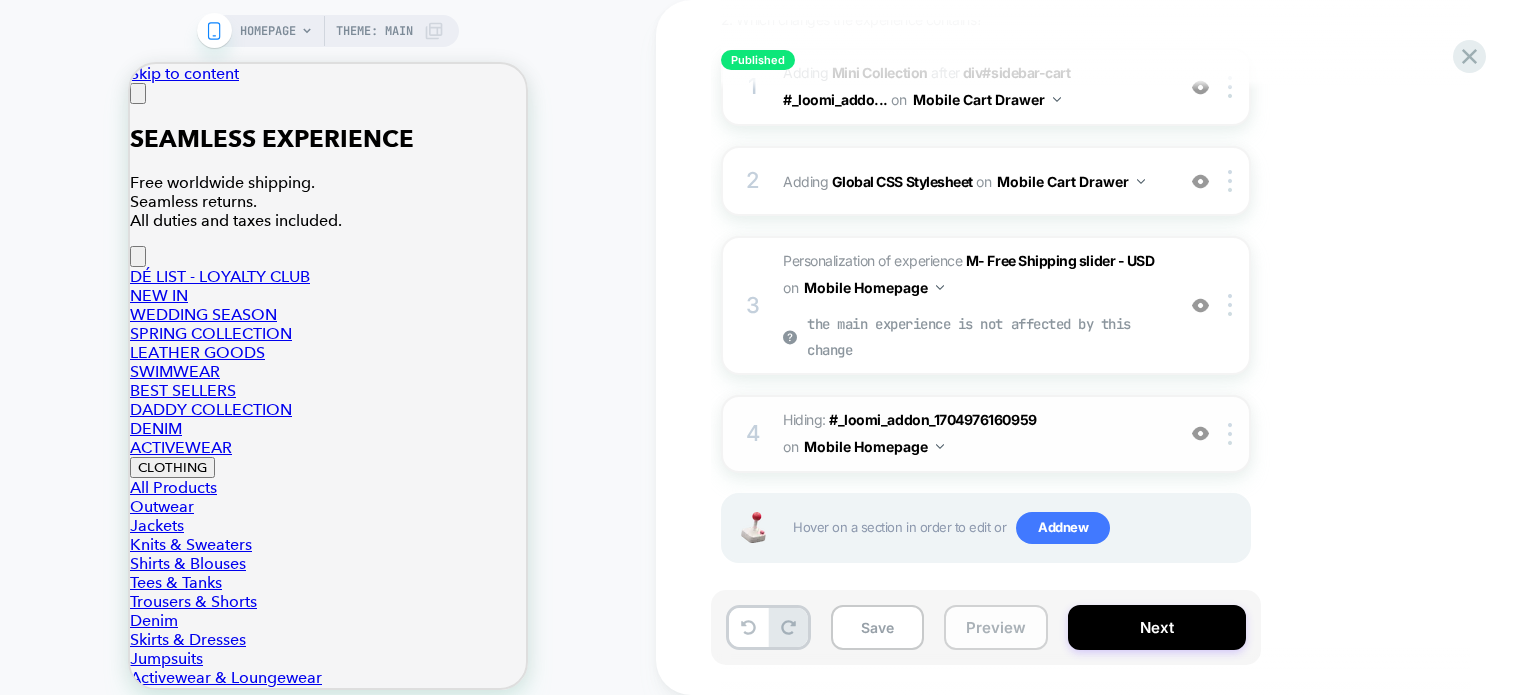 click on "Preview" at bounding box center (996, 627) 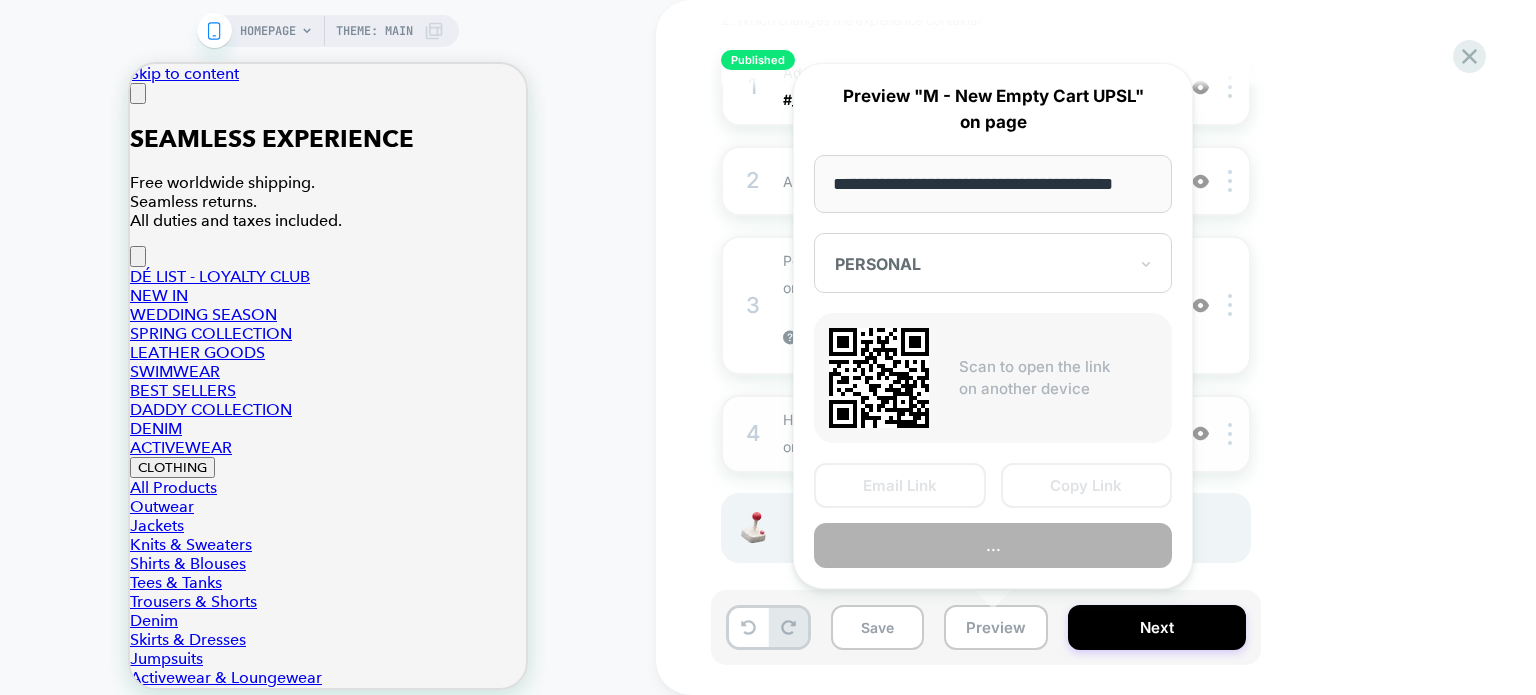 scroll, scrollTop: 0, scrollLeft: 24, axis: horizontal 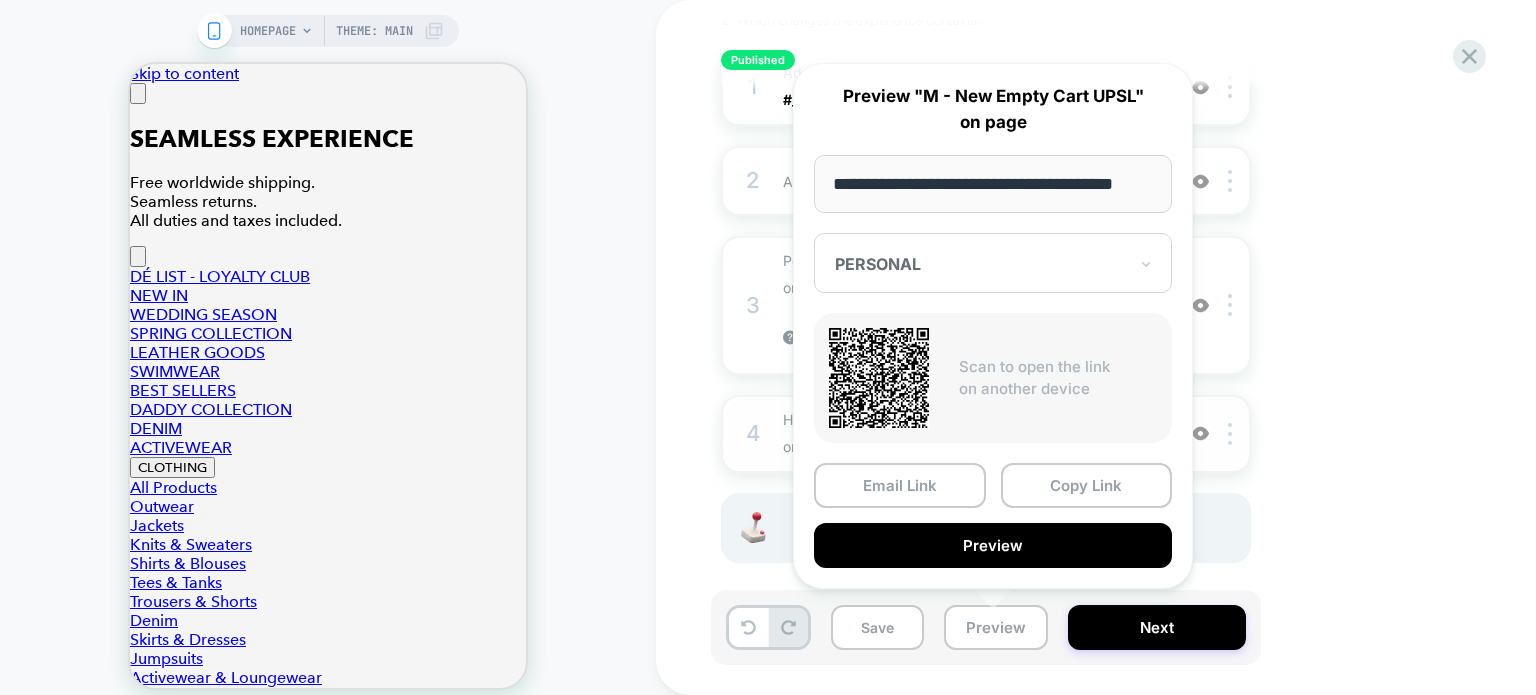drag, startPoint x: 1069, startPoint y: 486, endPoint x: 1427, endPoint y: 207, distance: 453.87775 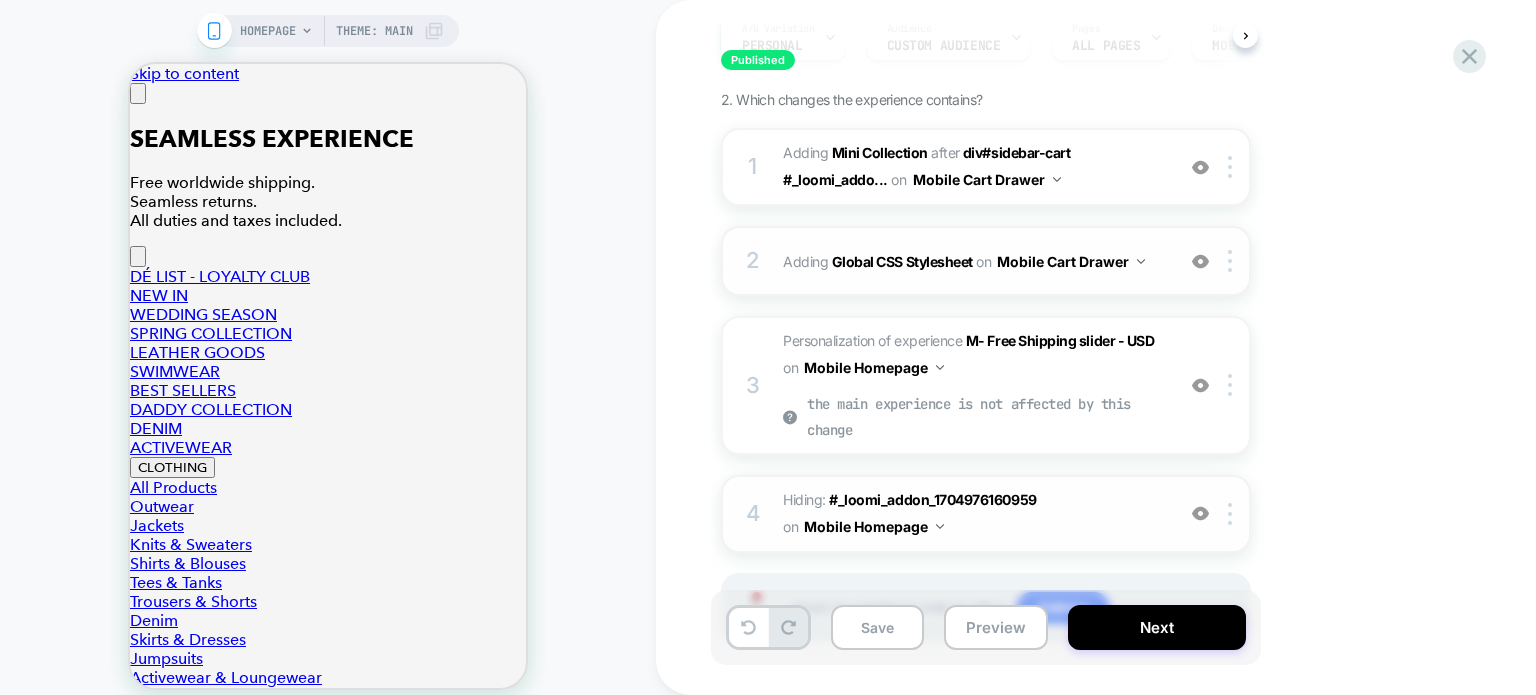 scroll, scrollTop: 100, scrollLeft: 0, axis: vertical 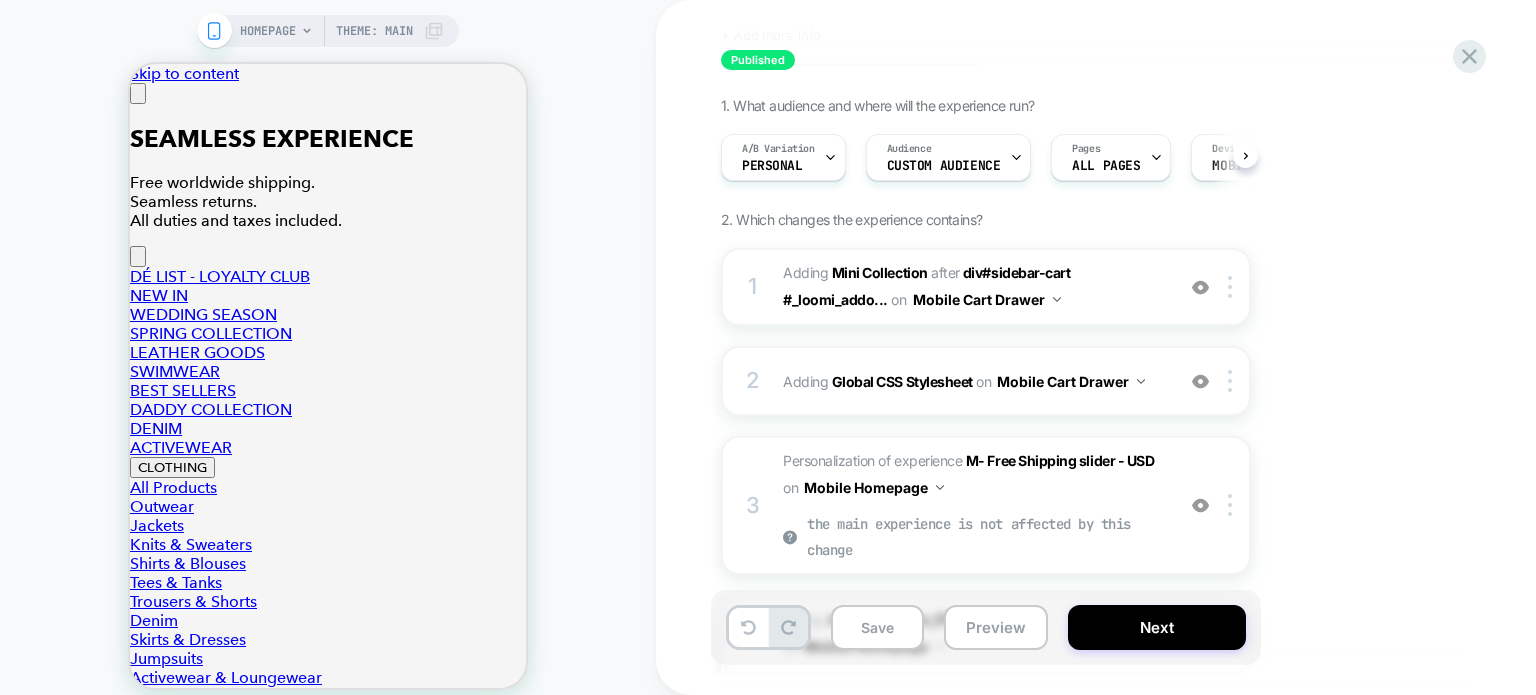 click on "HOMEPAGE Theme: MAIN" at bounding box center (328, 360) 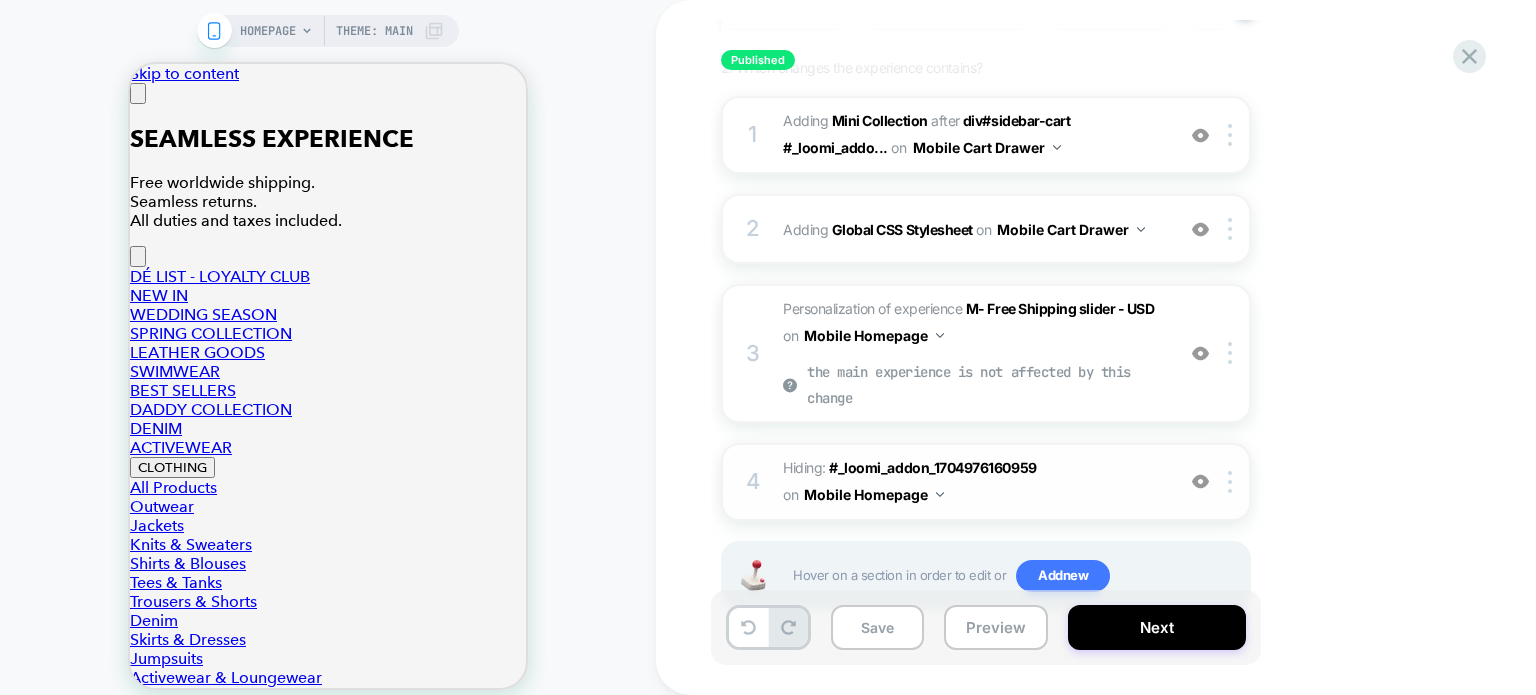 scroll, scrollTop: 314, scrollLeft: 0, axis: vertical 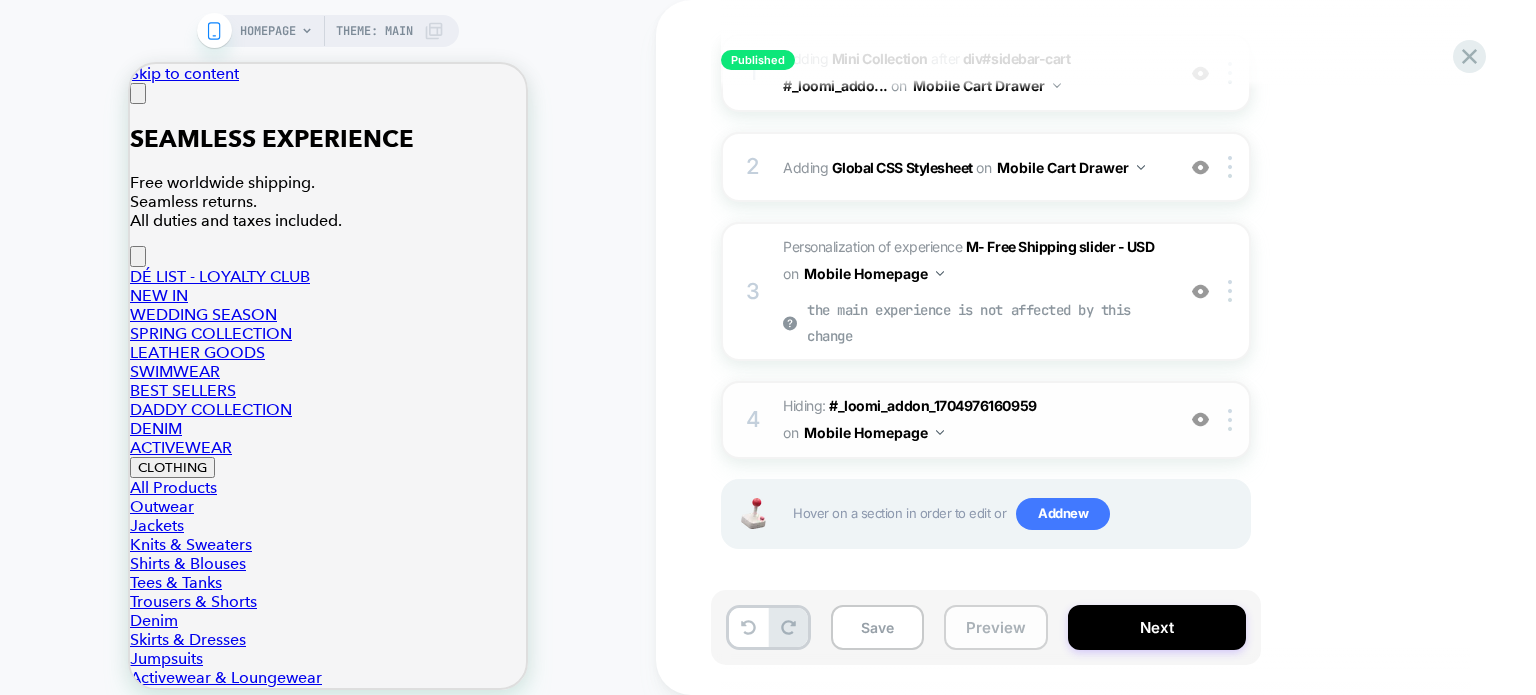 click on "Preview" at bounding box center (996, 627) 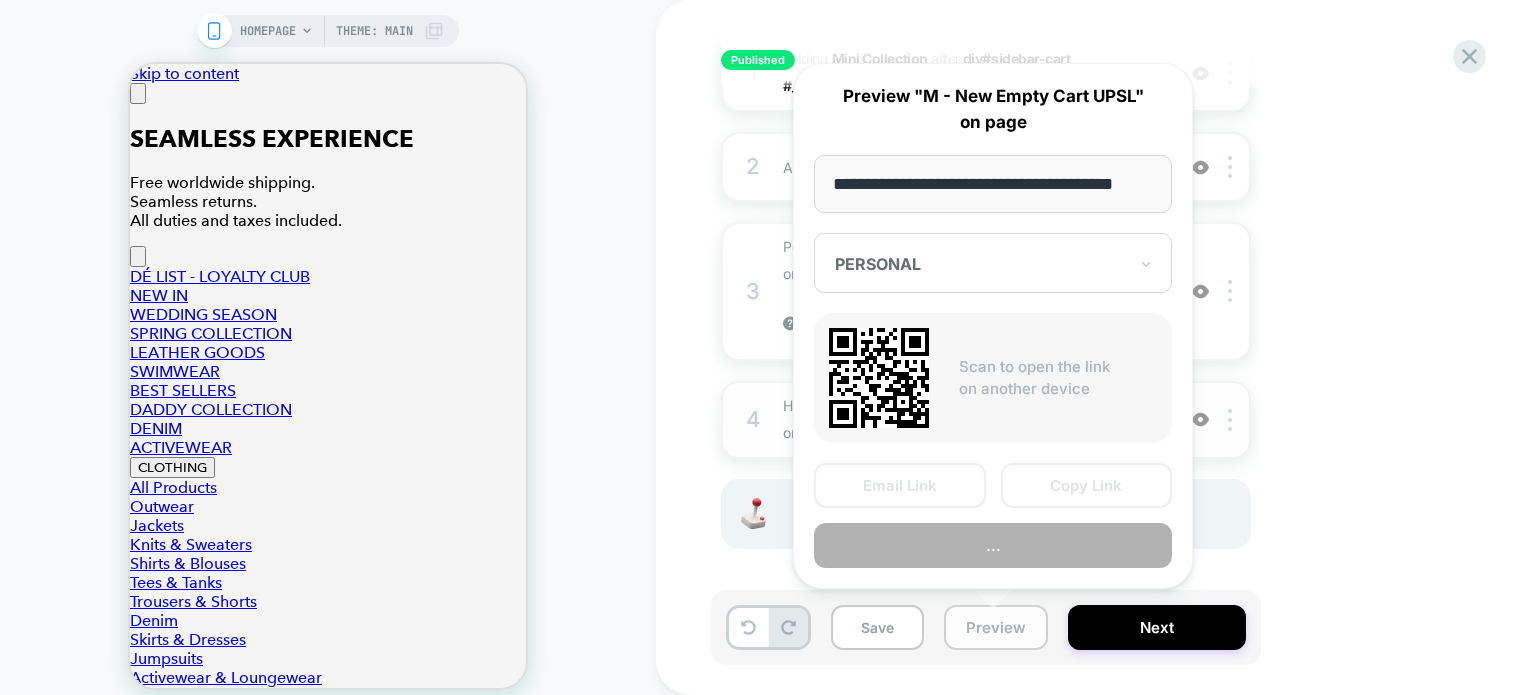 scroll, scrollTop: 0, scrollLeft: 24, axis: horizontal 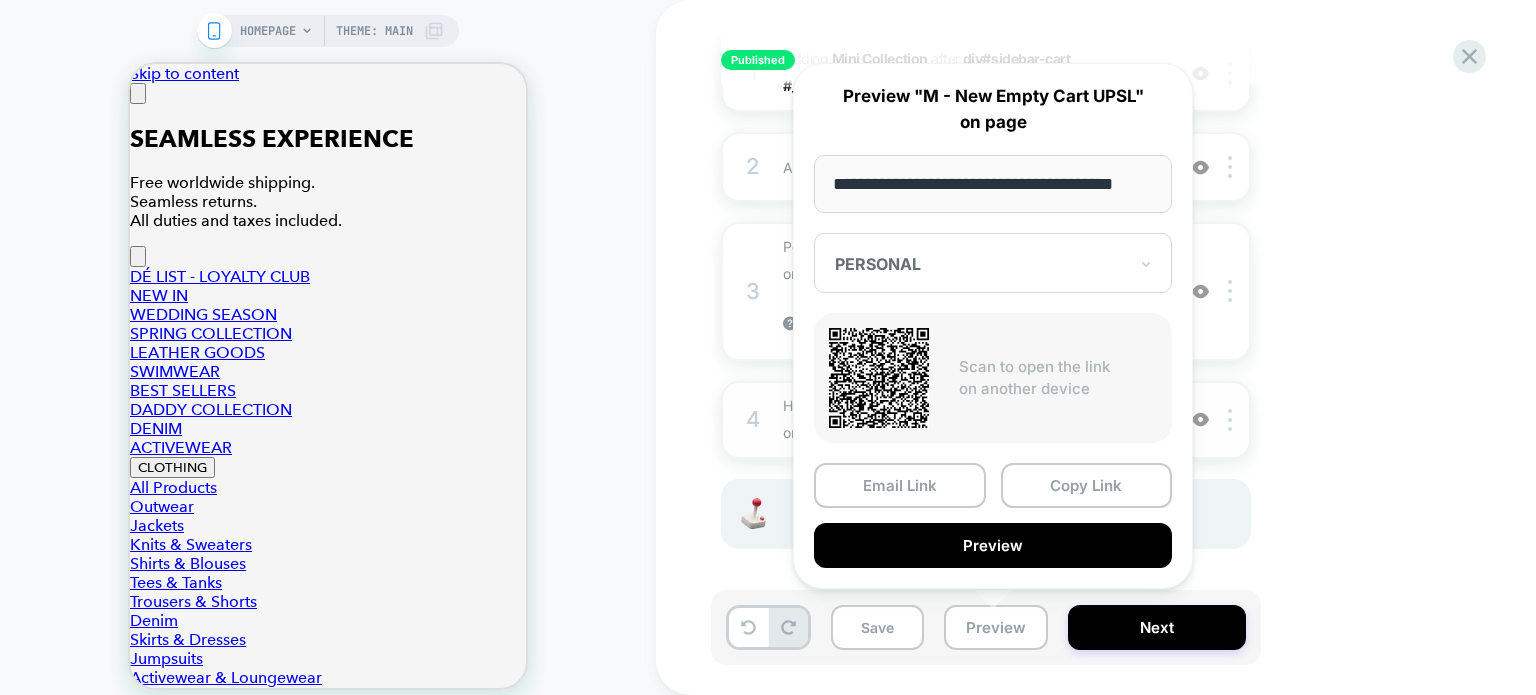 click on "1. What audience and where will the experience run? A/B Variation PERSONAL Audience Custom Audience Pages ALL PAGES Devices MOBILE Trigger Page Load 2. Which changes the experience contains? 1 #_loomi_addon_1748506301178 Adding   Mini Collection   AFTER div#sidebar-cart #_loomi_addo... div#sidebar-cart #_loomi_addon_1749123904043_dup   on Mobile Cart Drawer Add Before Add After Duplicate Replace Position Copy CSS Selector Copy Widget Id Rename Copy to   Desktop Target   All Devices Delete Upgrade to latest 2 Adding   Global CSS Stylesheet   on Mobile Cart Drawer Add Before Add After Copy to   Desktop Target   All Devices Delete 3 Personalization of experience   M- Free Shipping slider - USD   on Mobile Homepage the main experience is not affected by this change Add Before Add After Duplicate Replace Position Copy CSS Selector Copy Widget Id Rename Copy to   Desktop Target   All Devices Delete Upgrade to latest 4 Hiding :   #_loomi_addon_1704976160959 #_loomi_addon_1704976160959   on Mobile Homepage Add Before" at bounding box center [1086, 241] 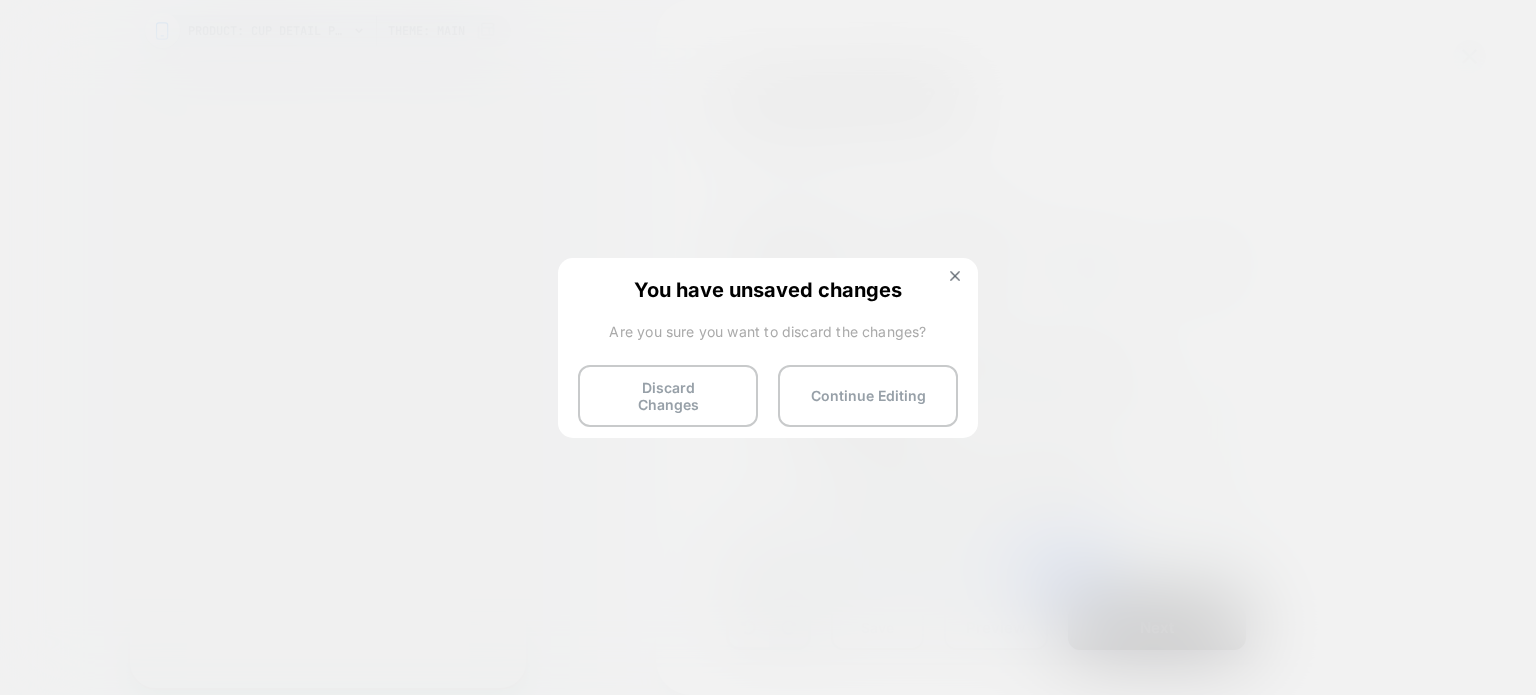 scroll, scrollTop: 0, scrollLeft: 0, axis: both 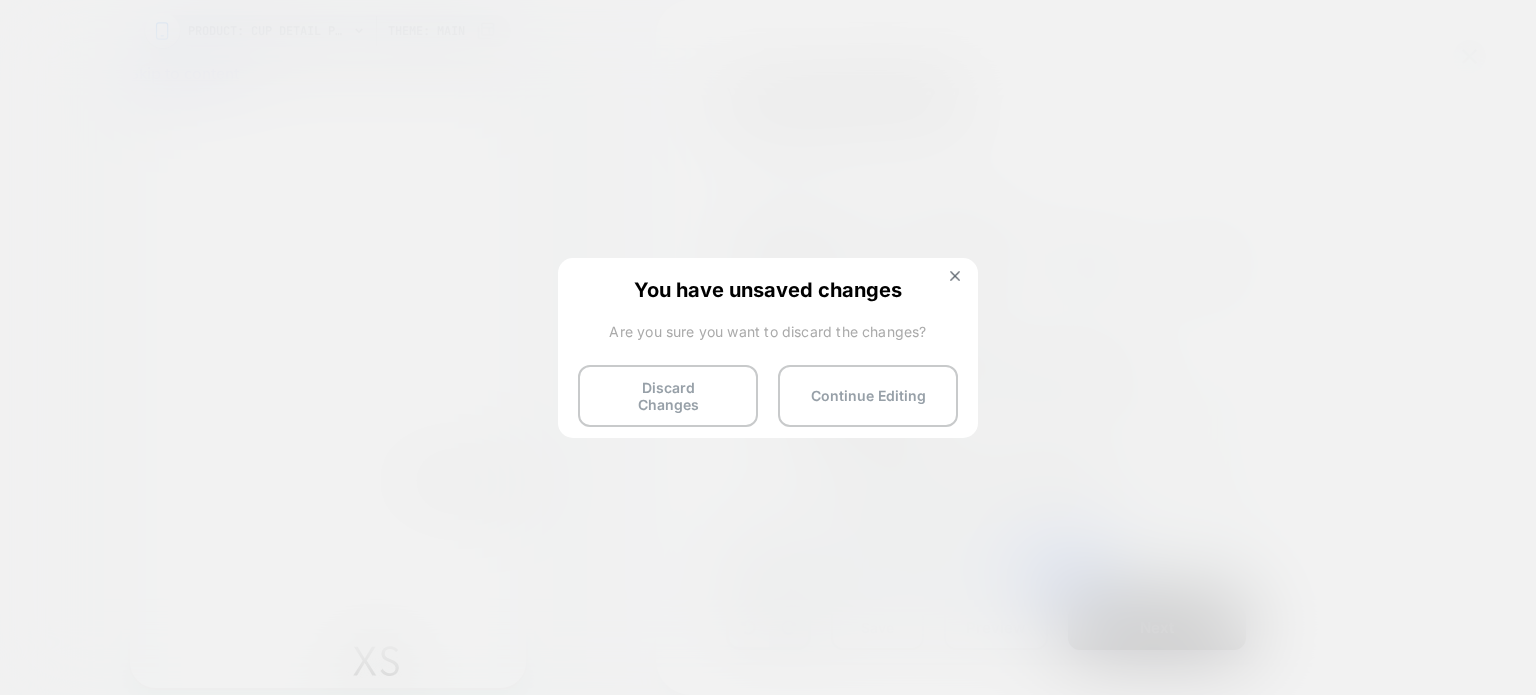 click on "You have unsaved changes" at bounding box center (768, 288) 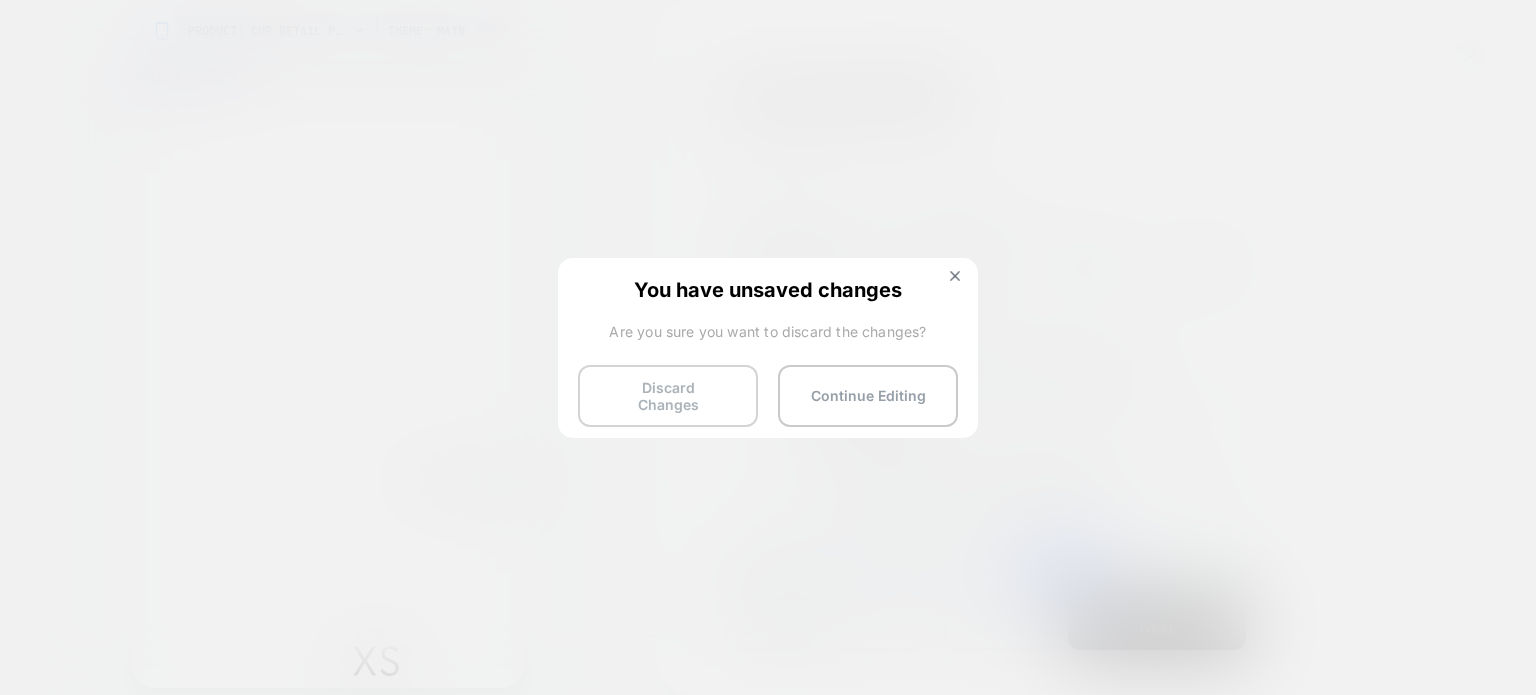 click on "Discard Changes" at bounding box center (668, 396) 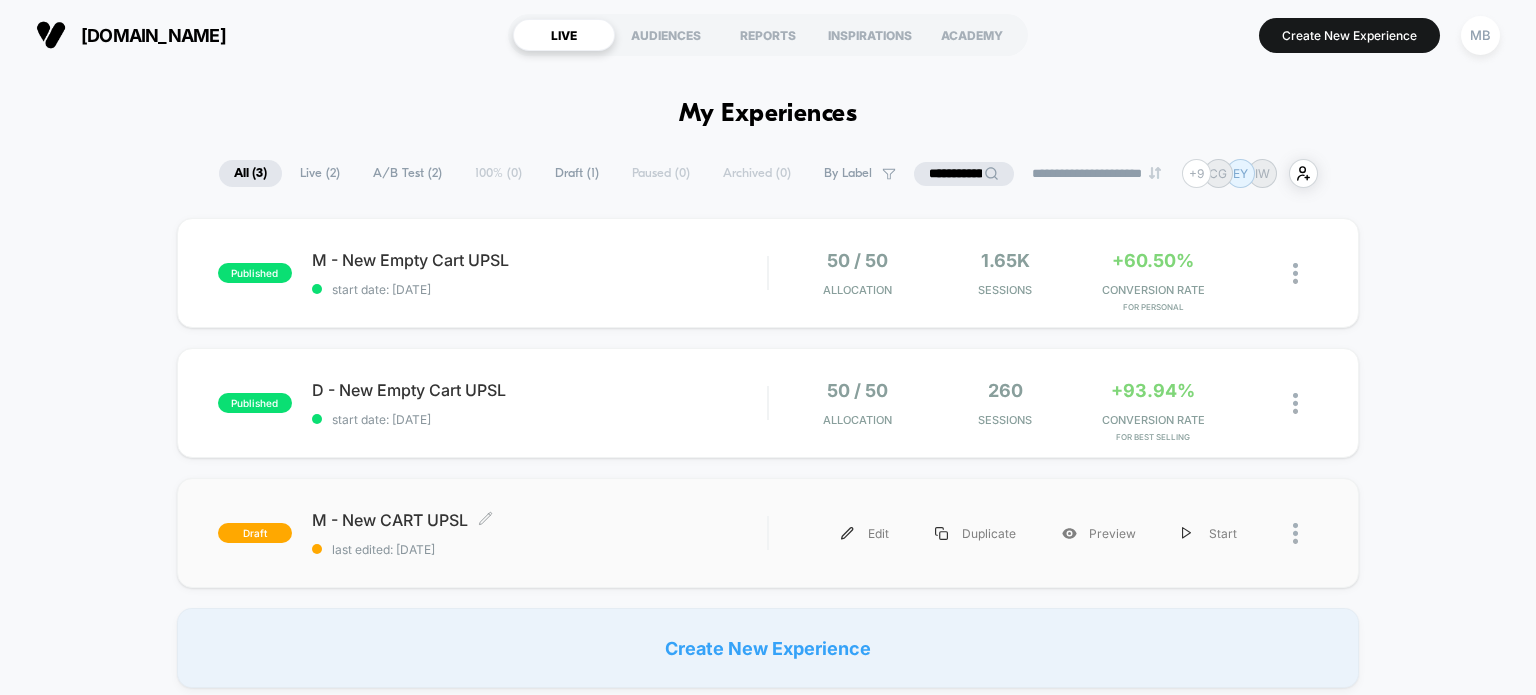 click on "last edited: [DATE]" at bounding box center [540, 549] 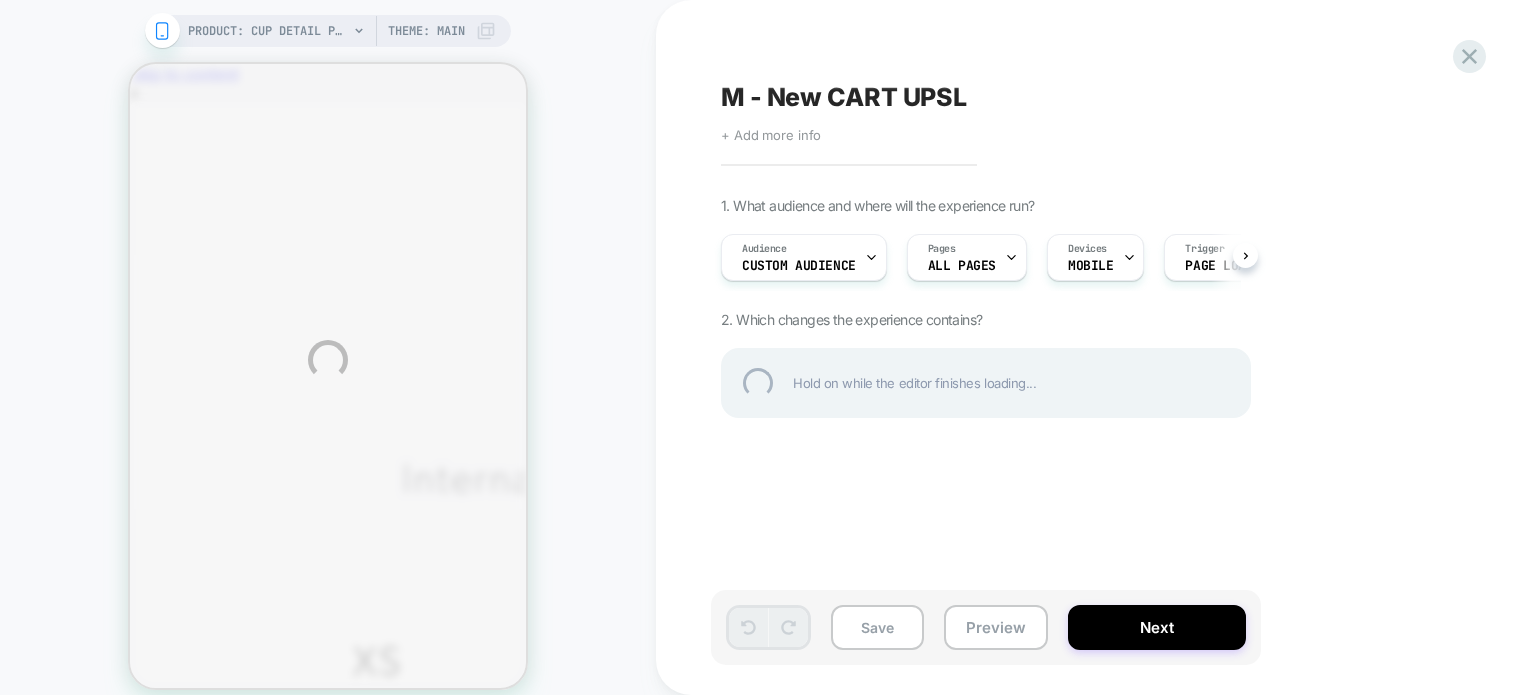 scroll, scrollTop: 0, scrollLeft: 0, axis: both 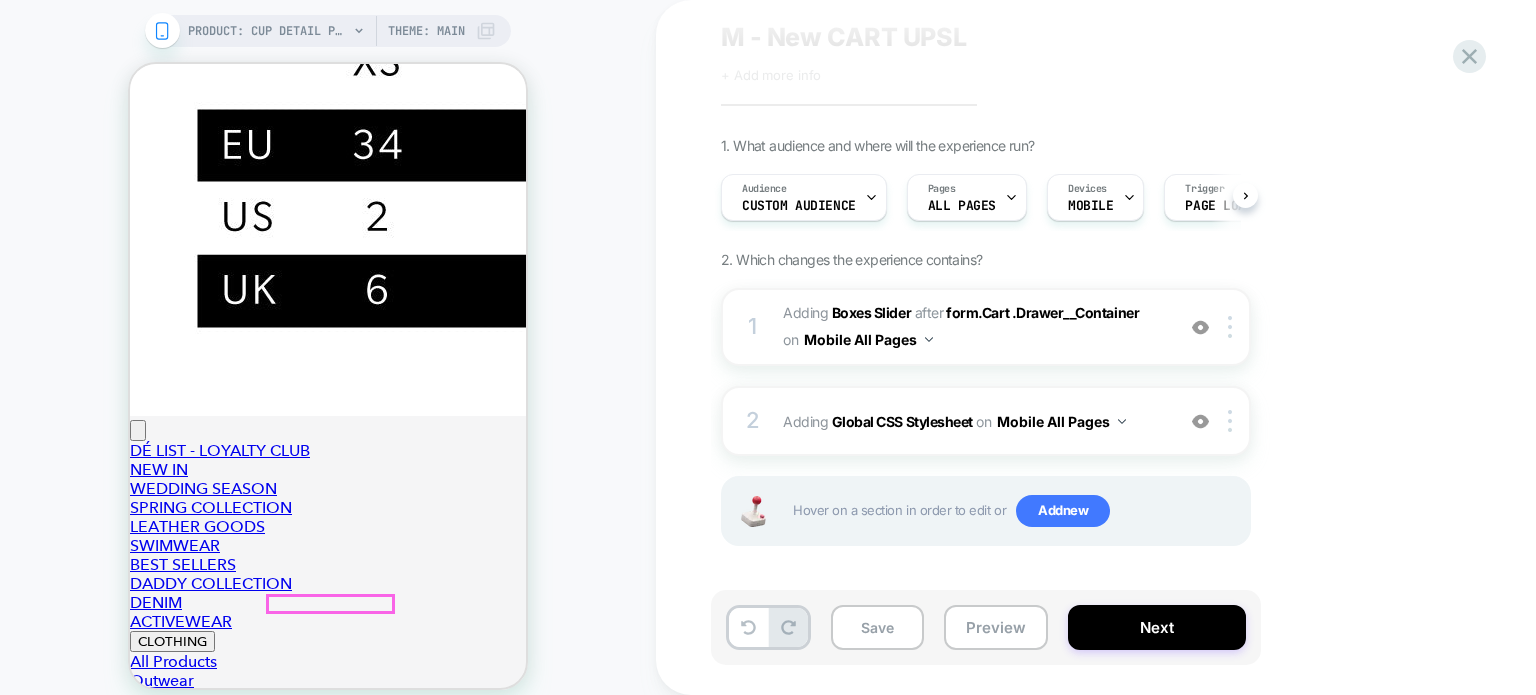 click on "Add to cart" at bounding box center (175, 22879) 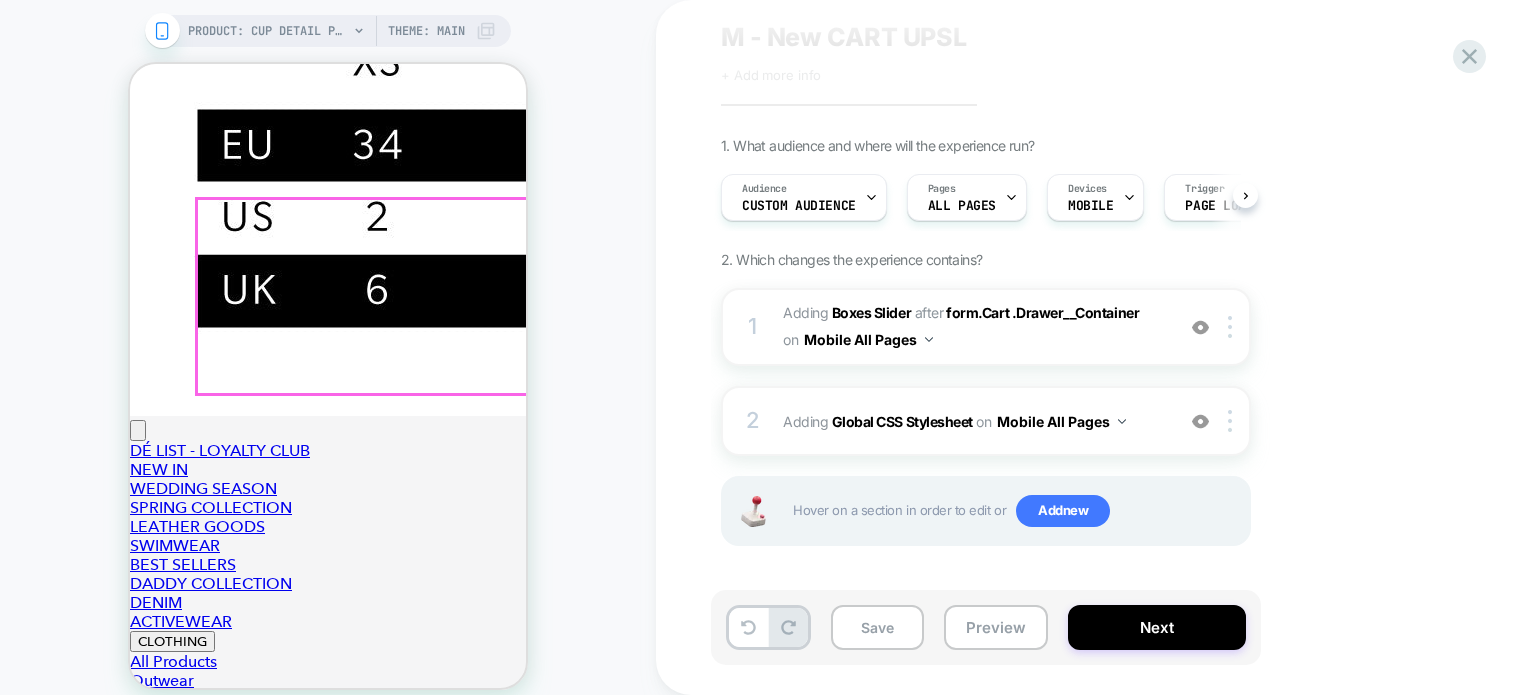 scroll, scrollTop: 190, scrollLeft: 0, axis: vertical 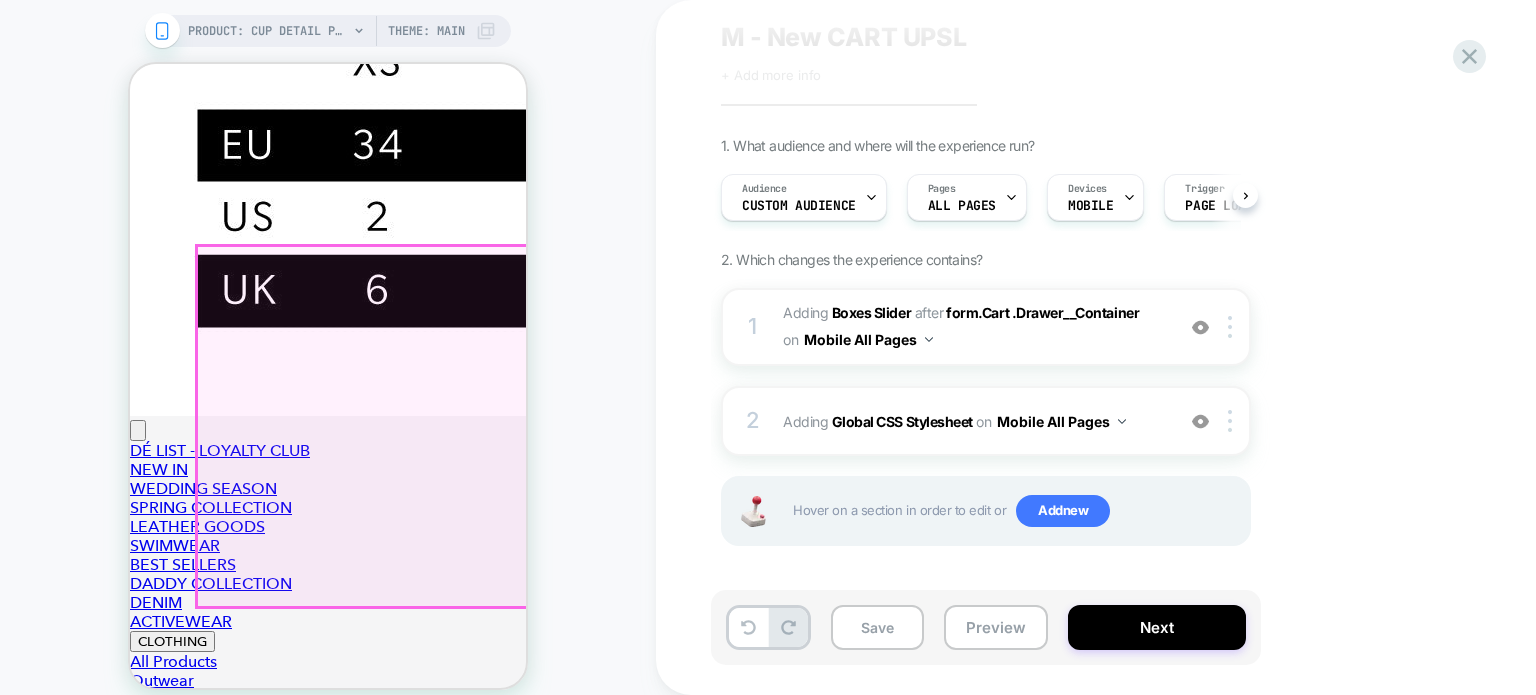 click on "ADD" at bounding box center (397, 4957) 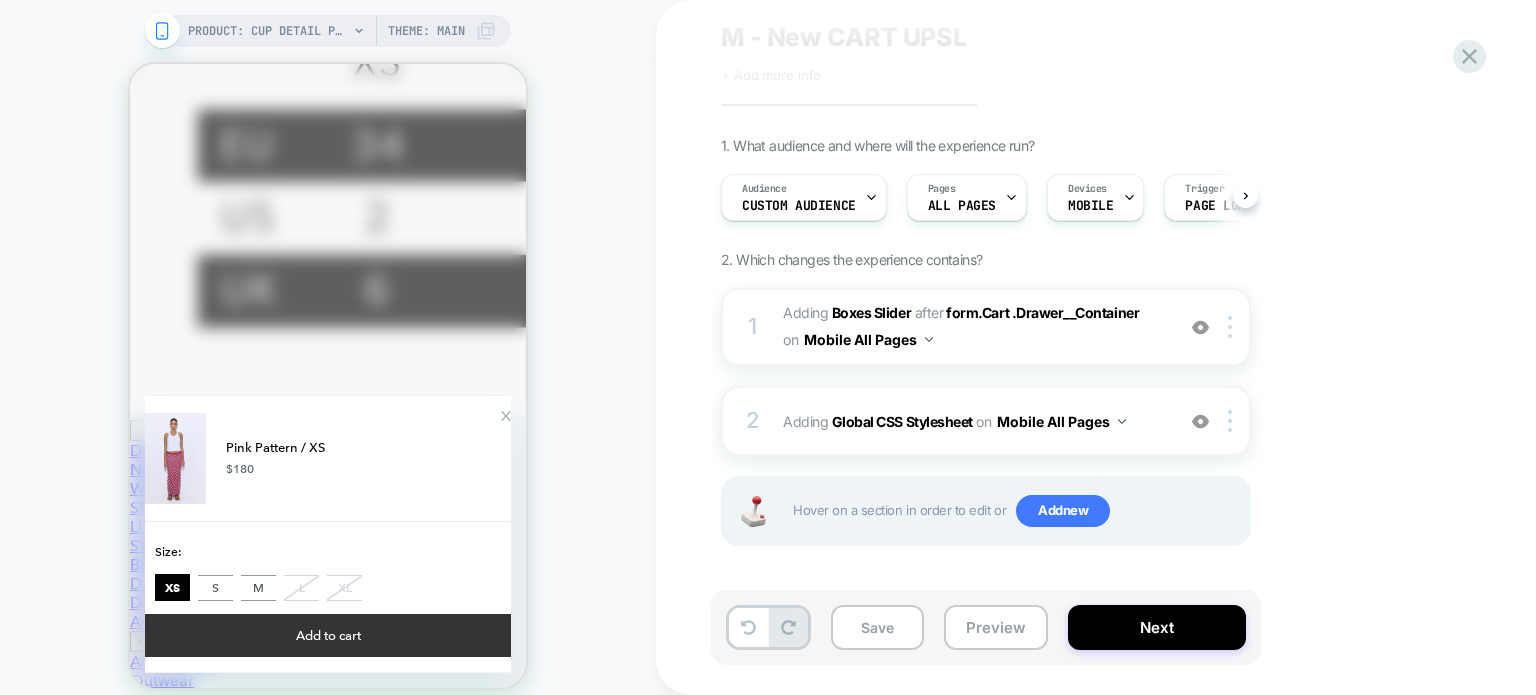 click on "Add to cart" at bounding box center [328, 635] 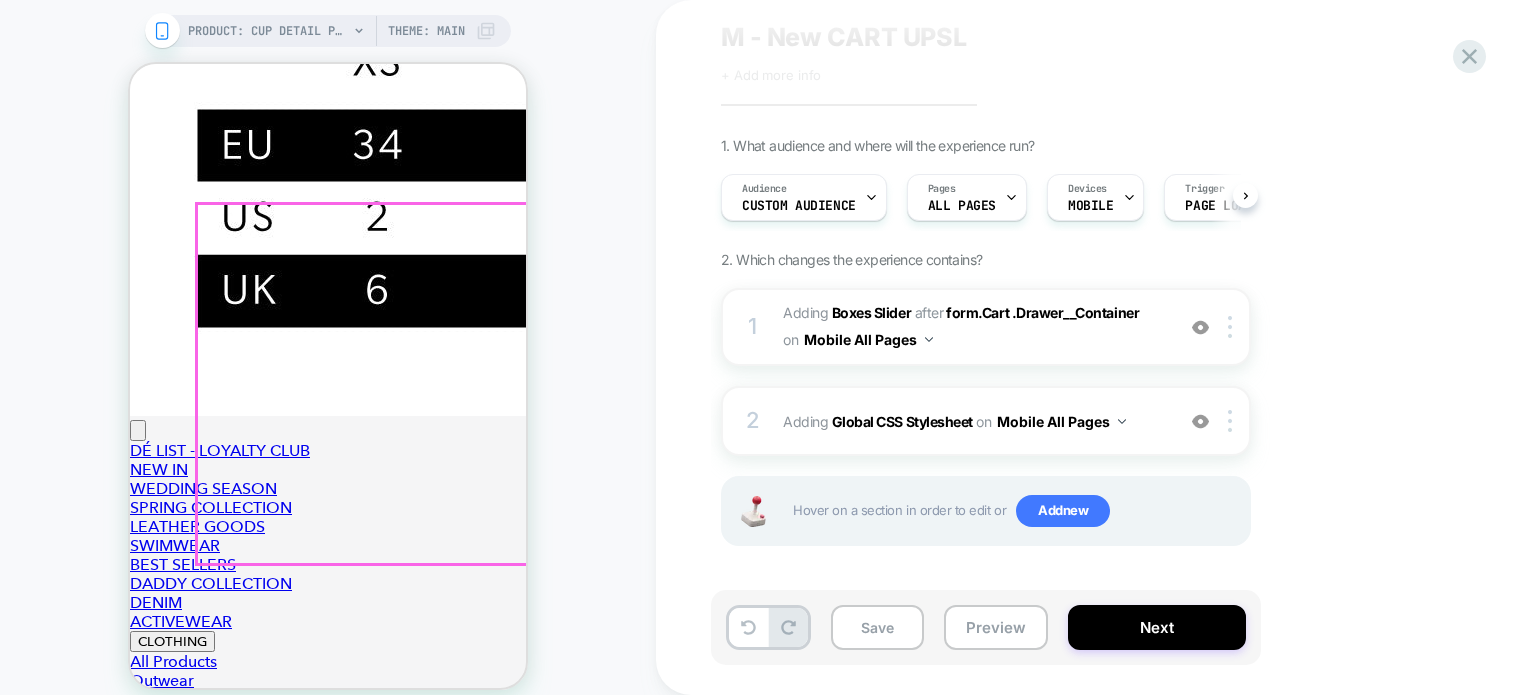 scroll, scrollTop: 42, scrollLeft: 0, axis: vertical 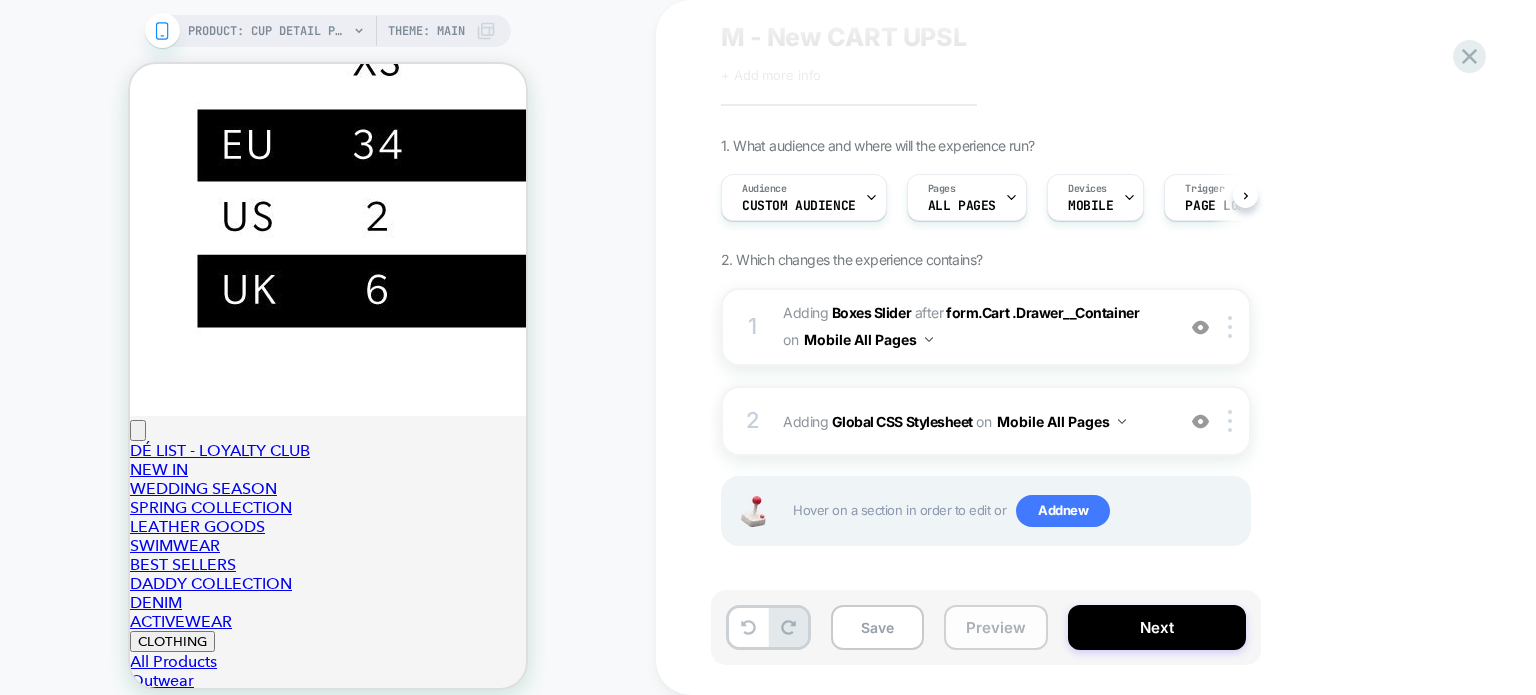 click on "Preview" at bounding box center [996, 627] 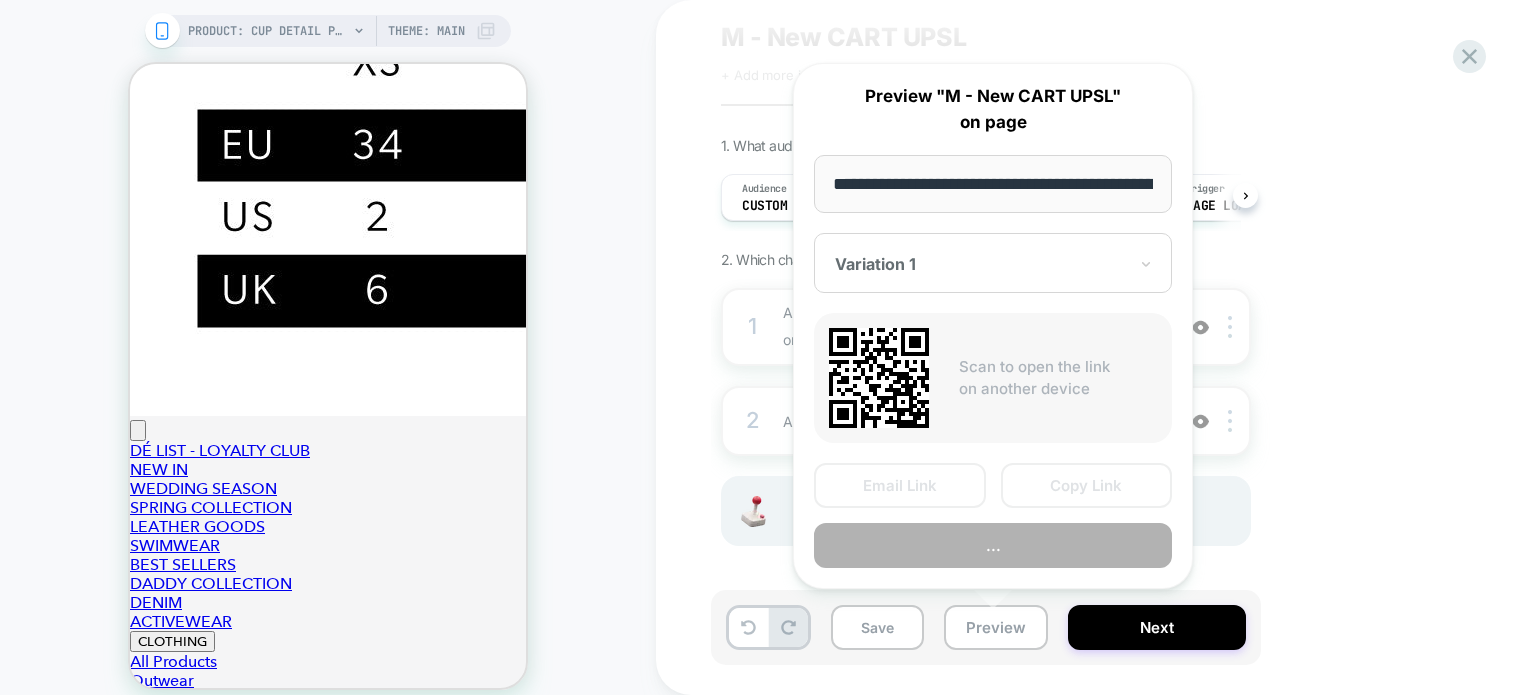scroll, scrollTop: 0, scrollLeft: 374, axis: horizontal 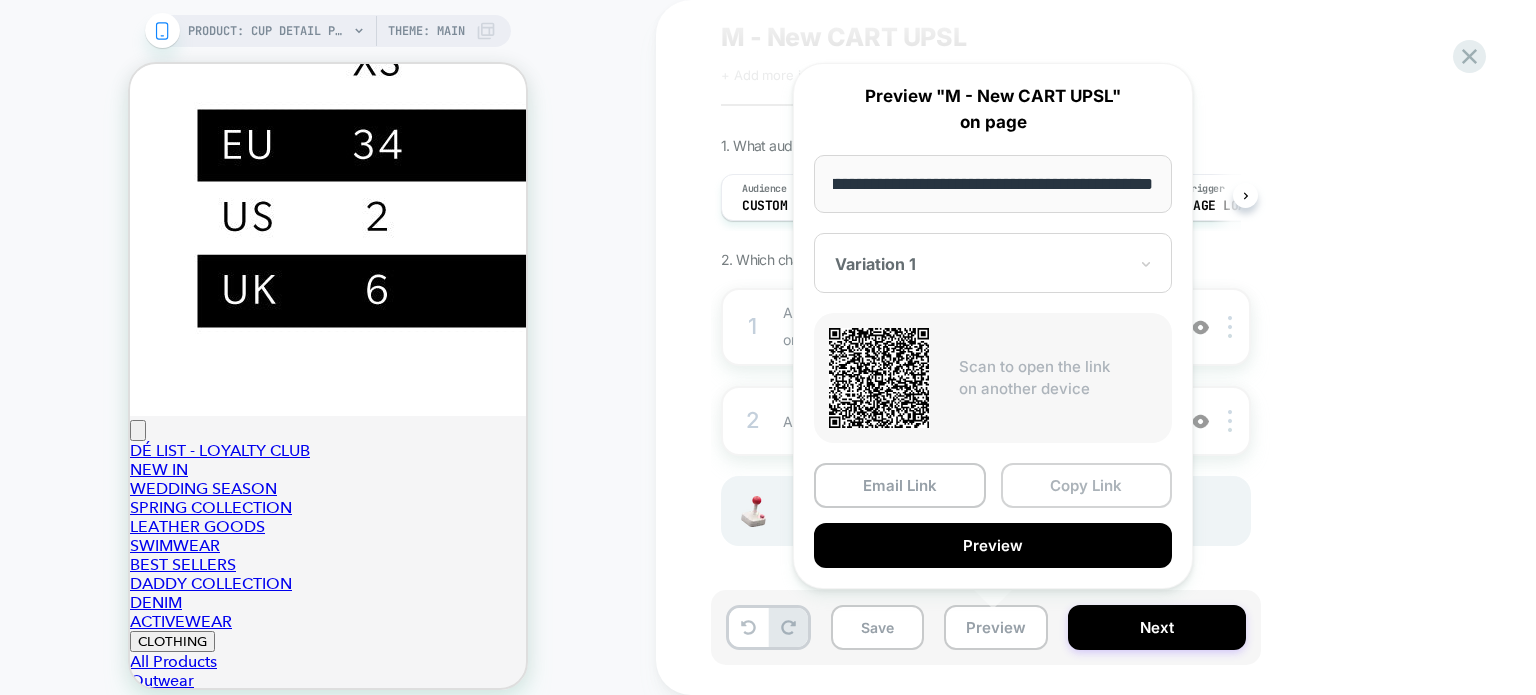 click on "Copy Link" at bounding box center (1087, 485) 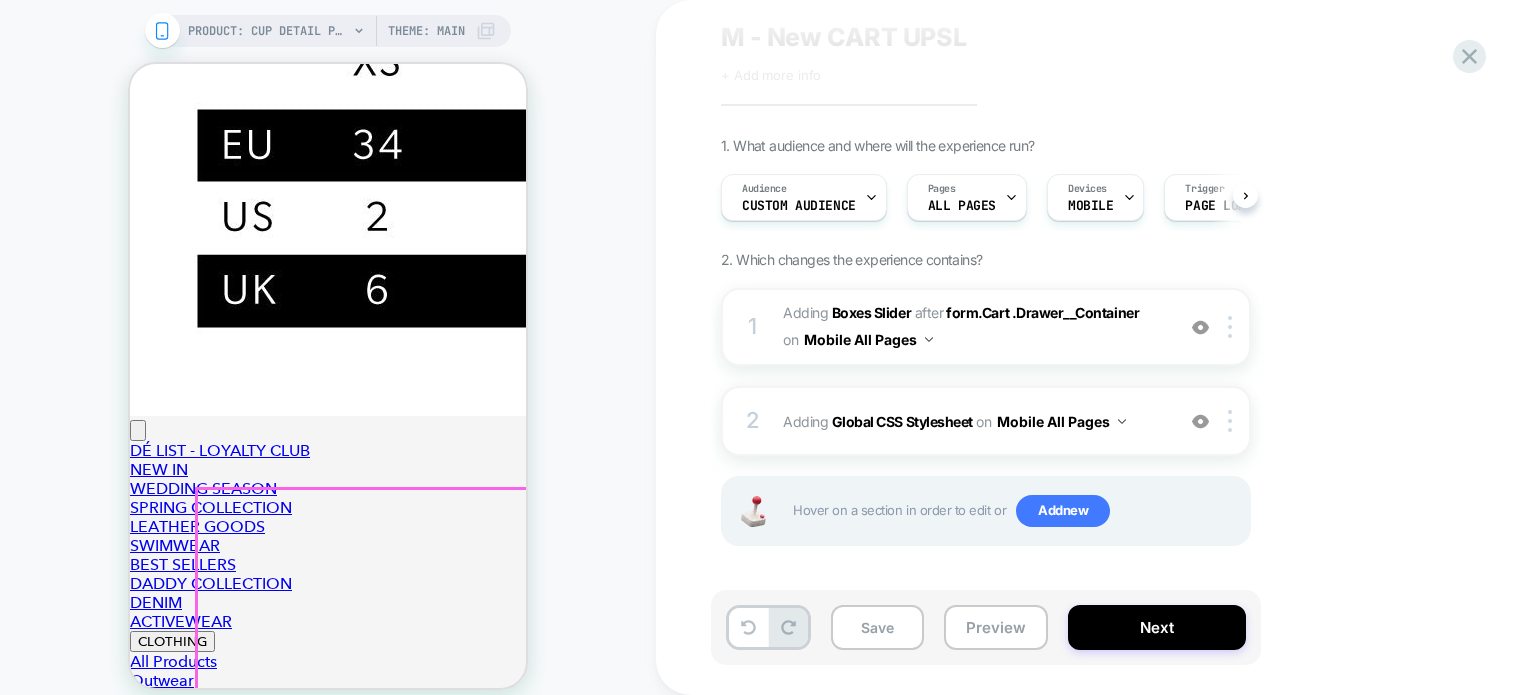 scroll, scrollTop: 100, scrollLeft: 0, axis: vertical 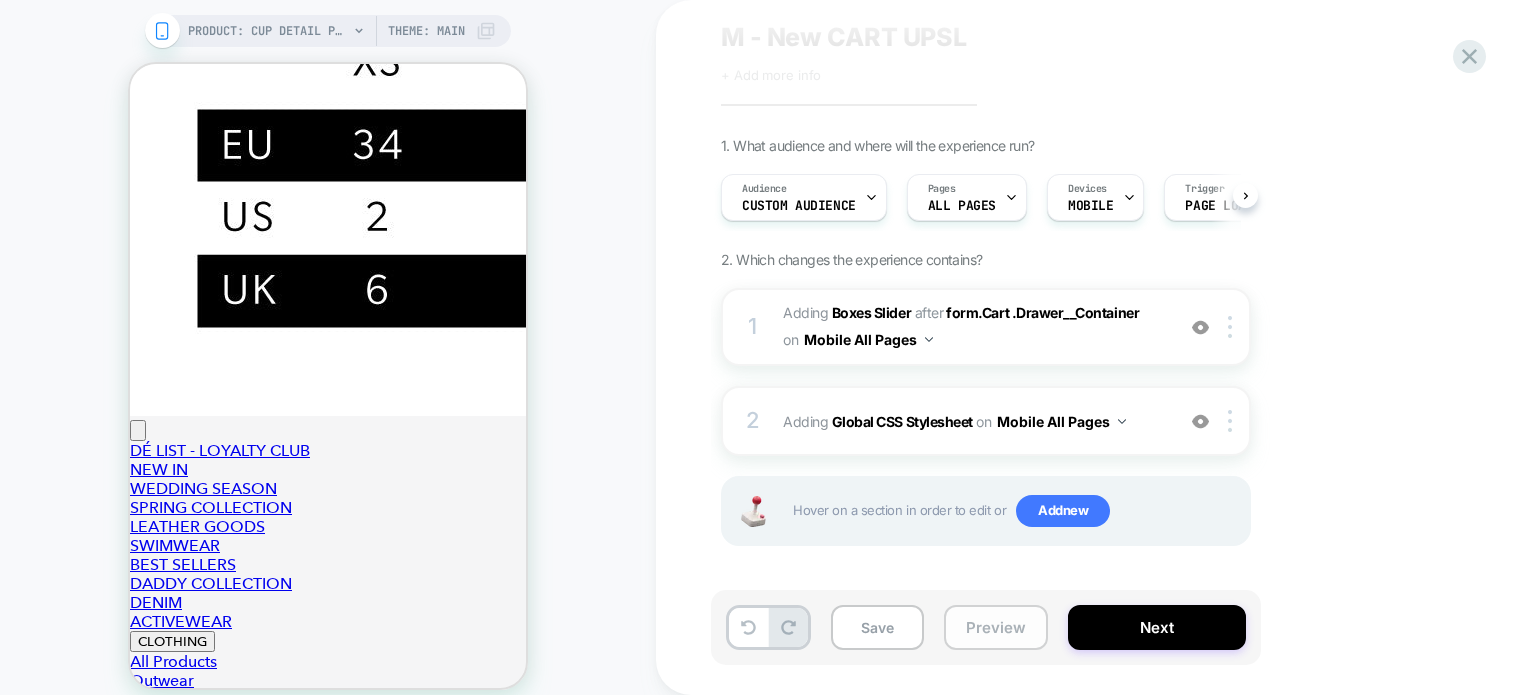 click on "Preview" at bounding box center (996, 627) 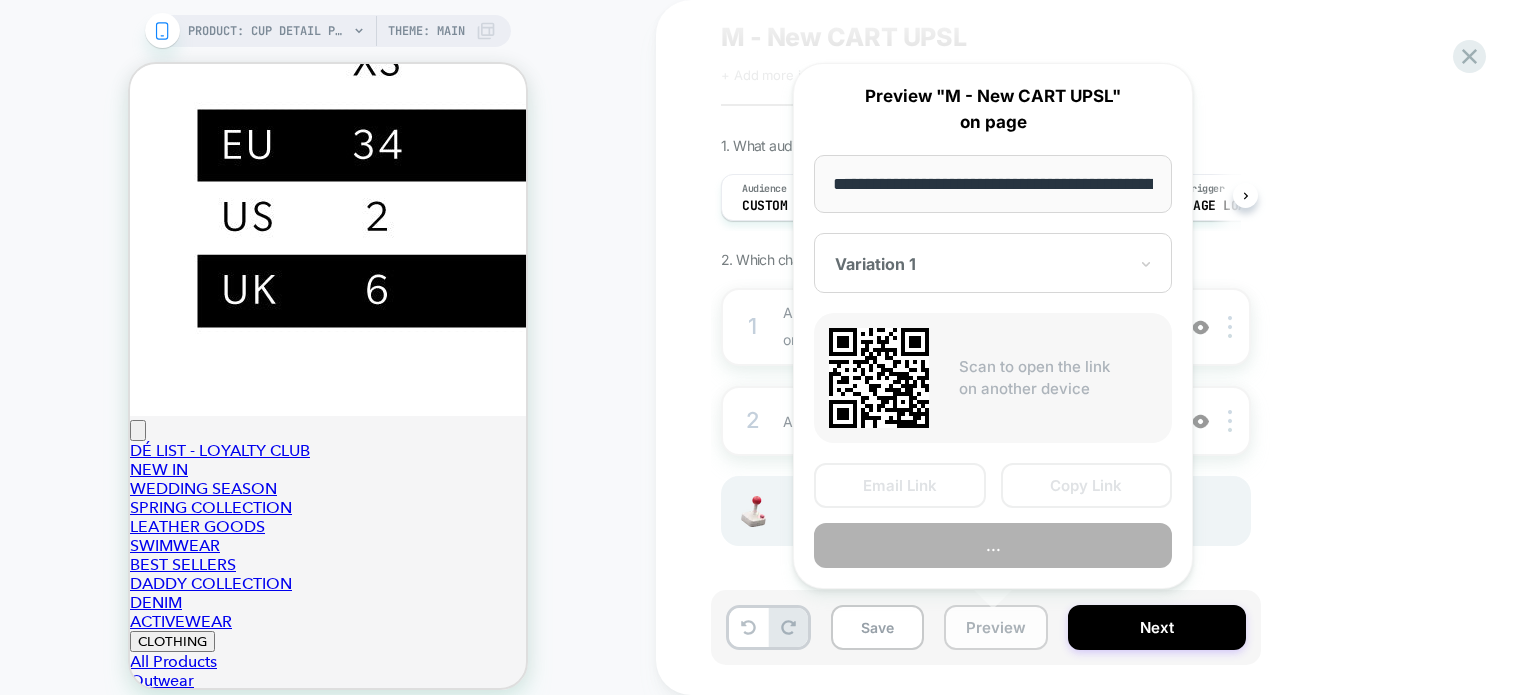 scroll, scrollTop: 0, scrollLeft: 374, axis: horizontal 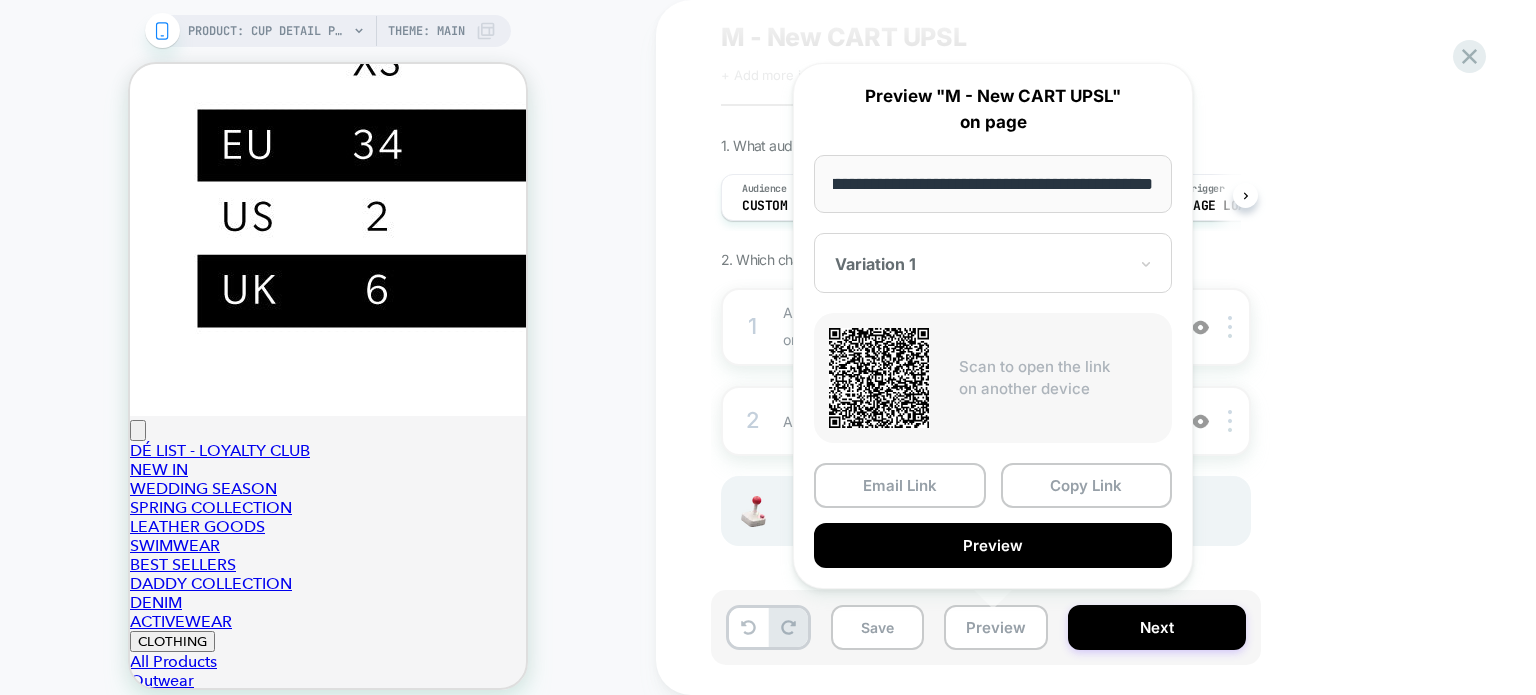 click on "Copy Link" at bounding box center (1087, 485) 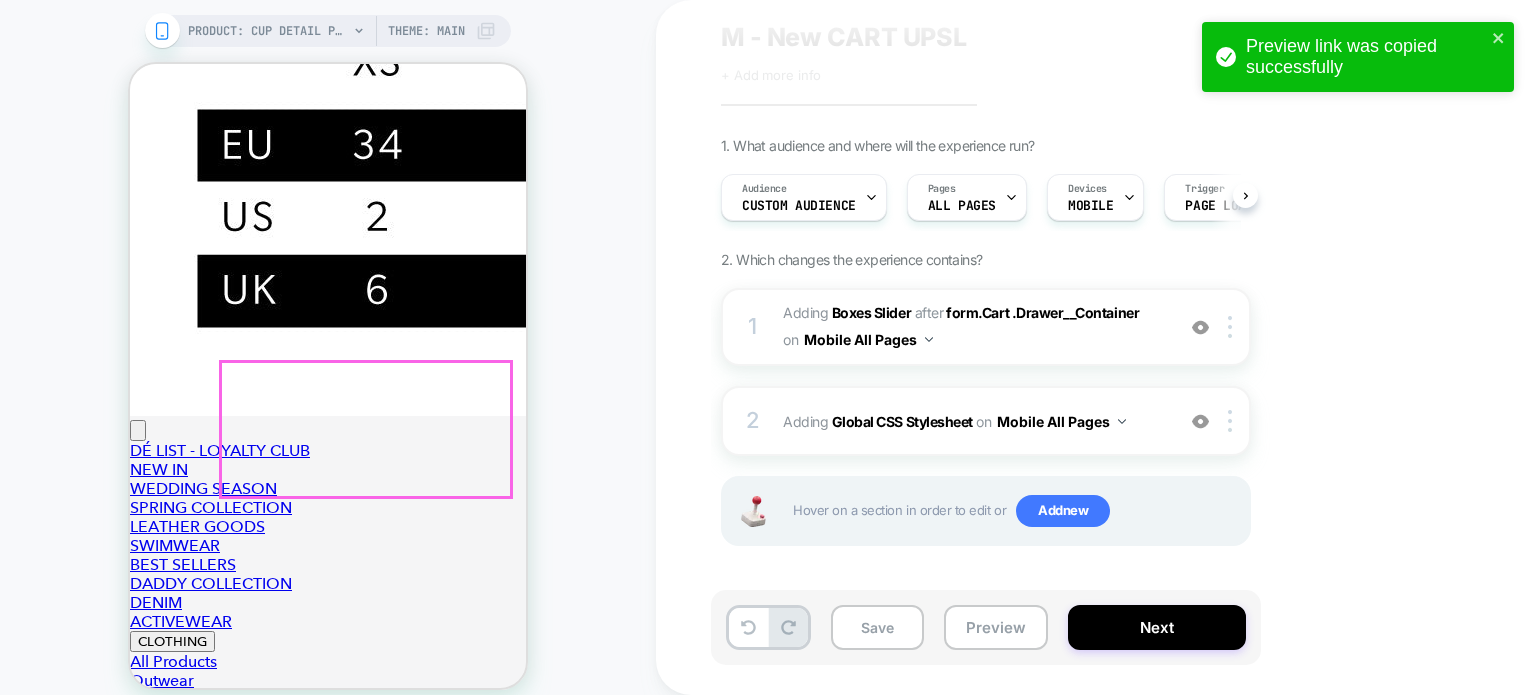 scroll, scrollTop: 0, scrollLeft: 0, axis: both 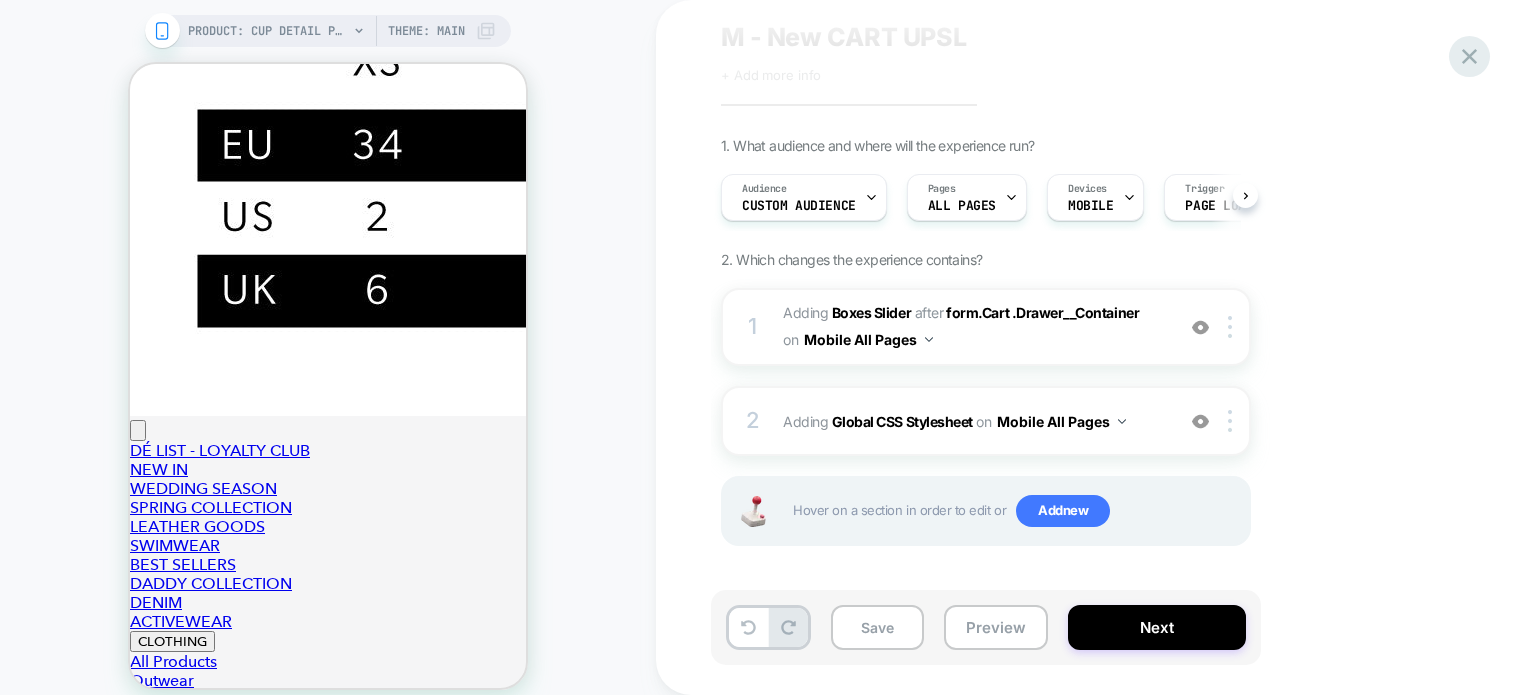 click 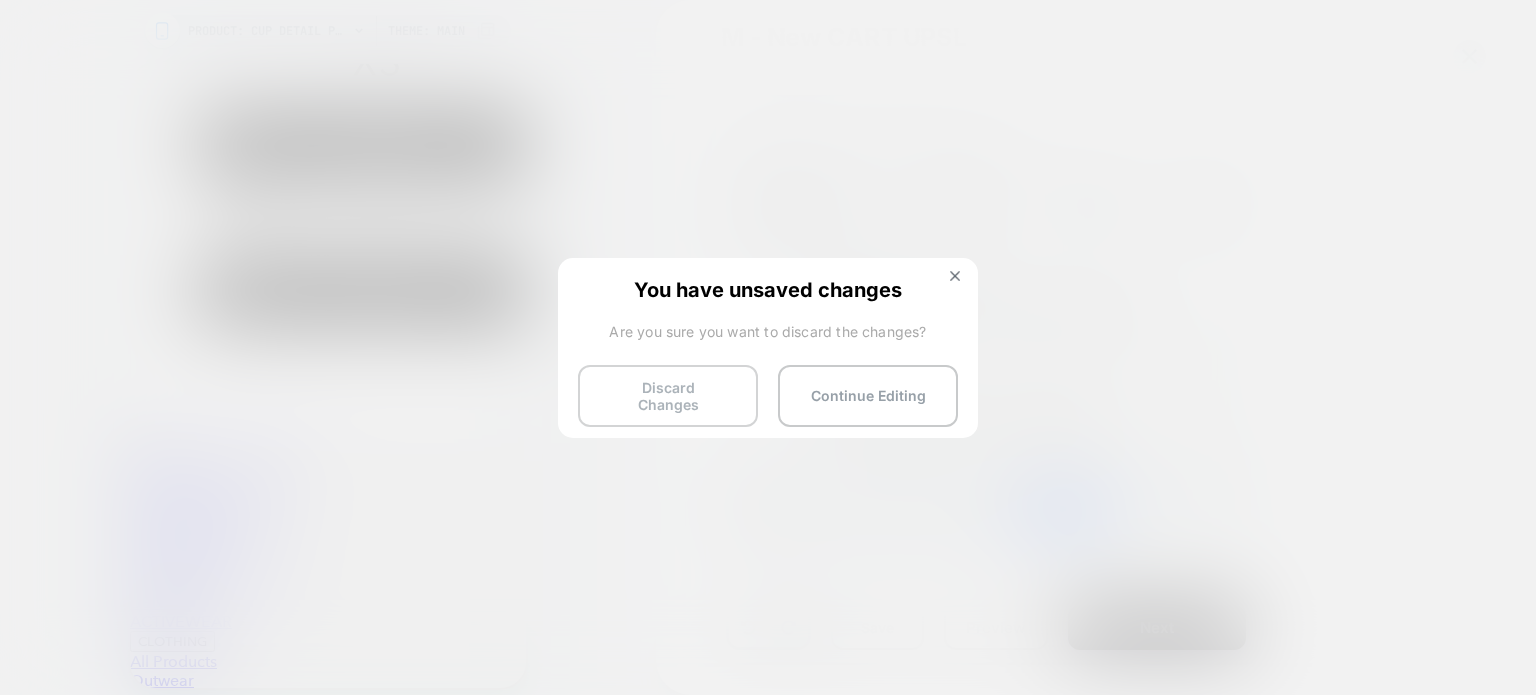 click on "Discard Changes" at bounding box center (668, 396) 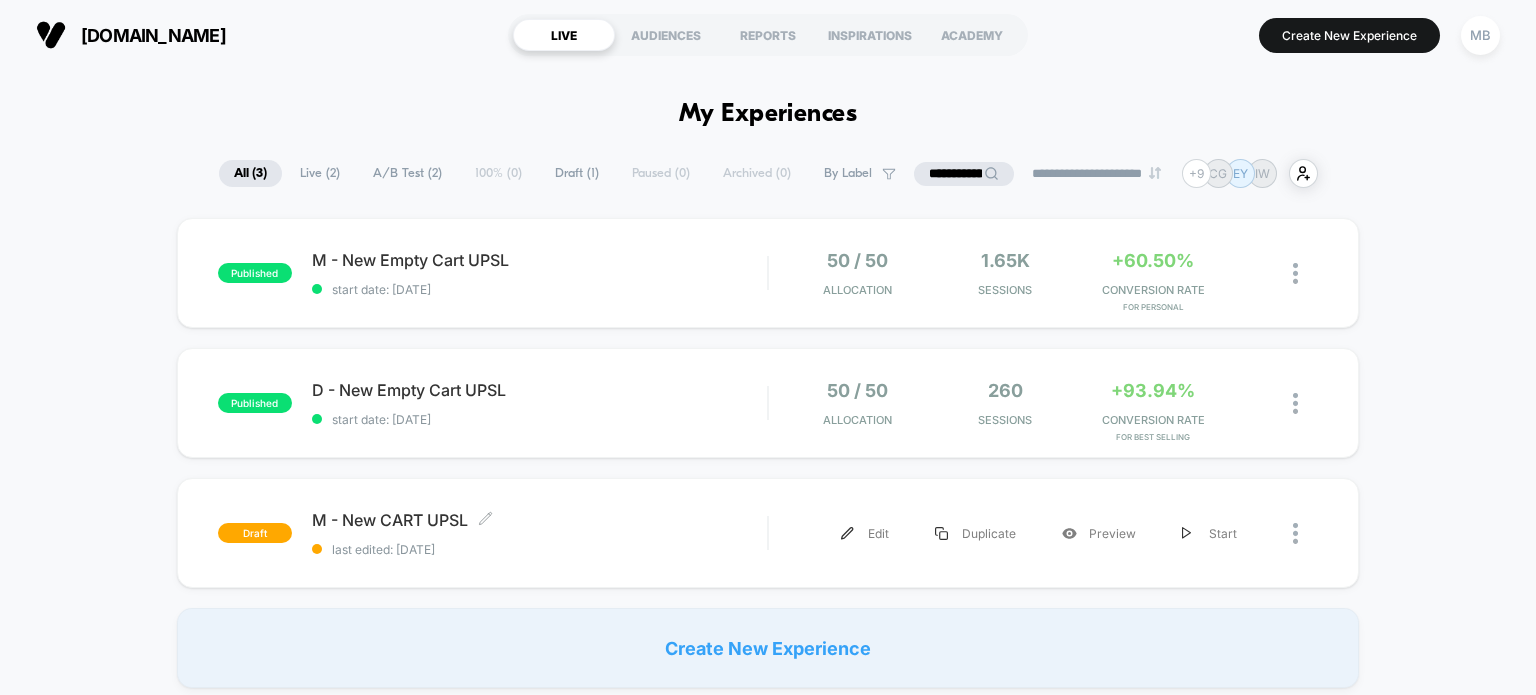 click on "last edited: [DATE]" at bounding box center [540, 549] 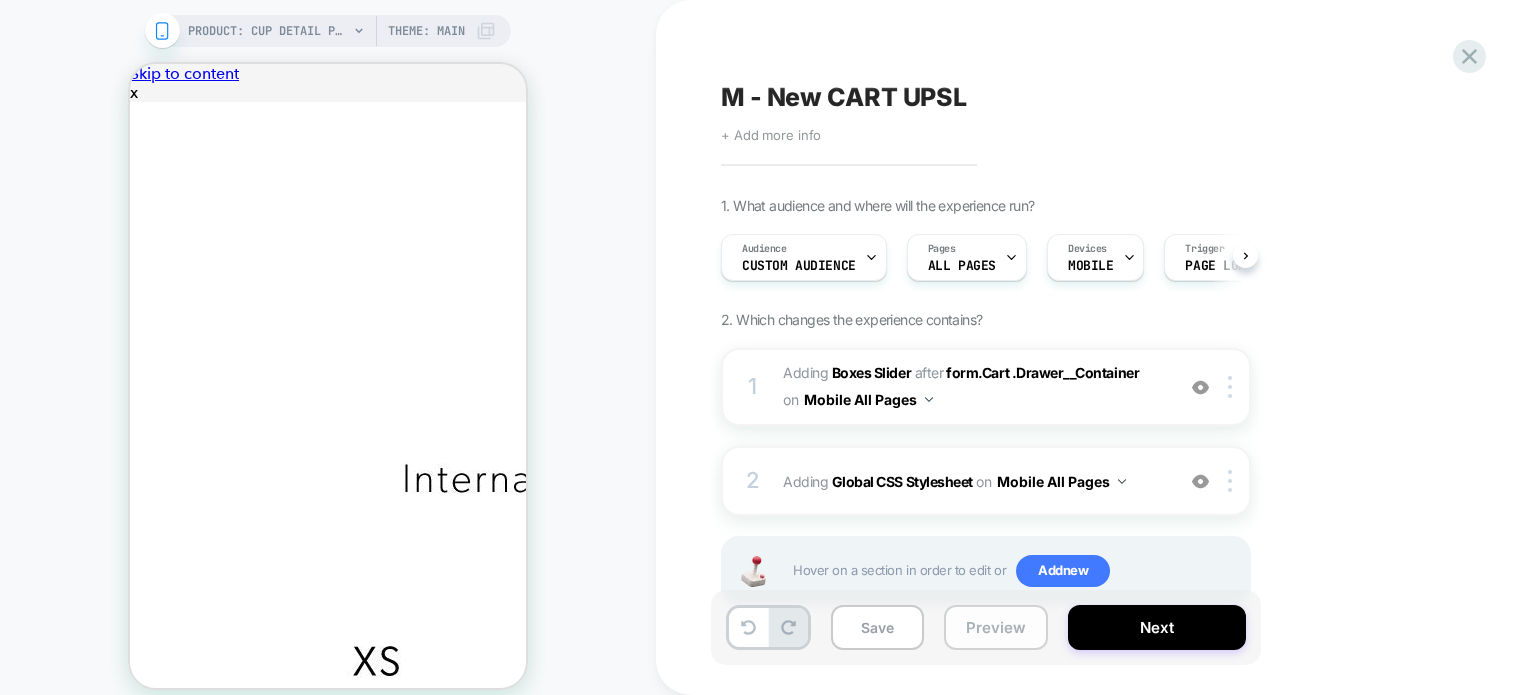 scroll, scrollTop: 0, scrollLeft: 0, axis: both 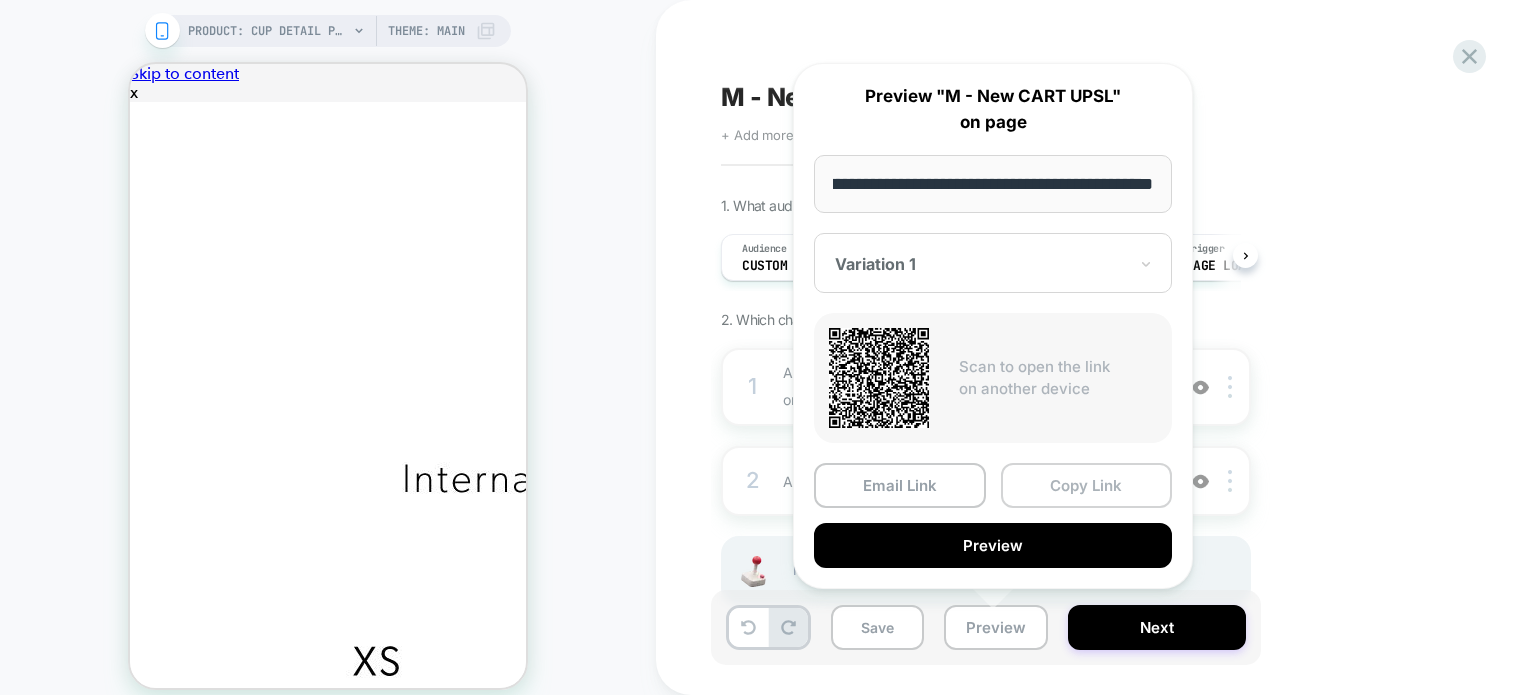 click on "Copy Link" at bounding box center [1087, 485] 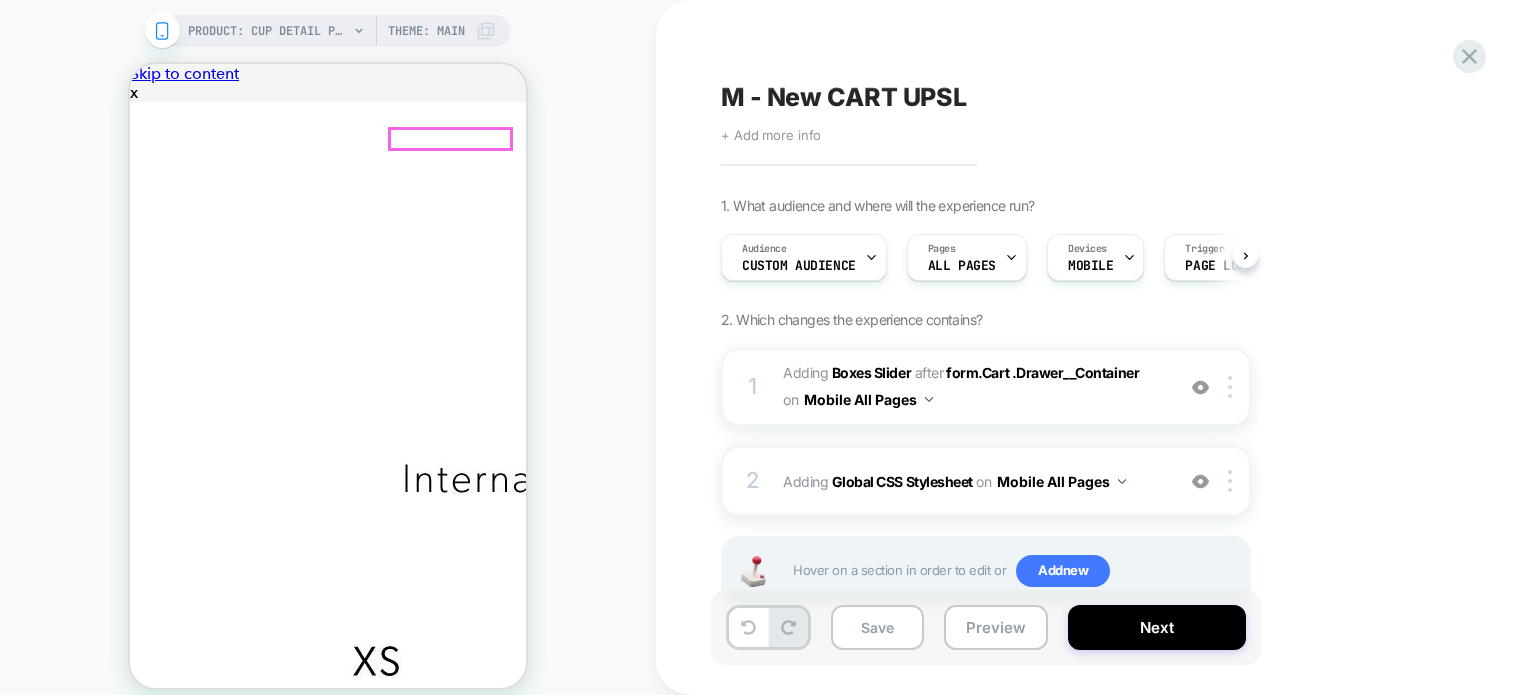 click on "2" at bounding box center [279, 7055] 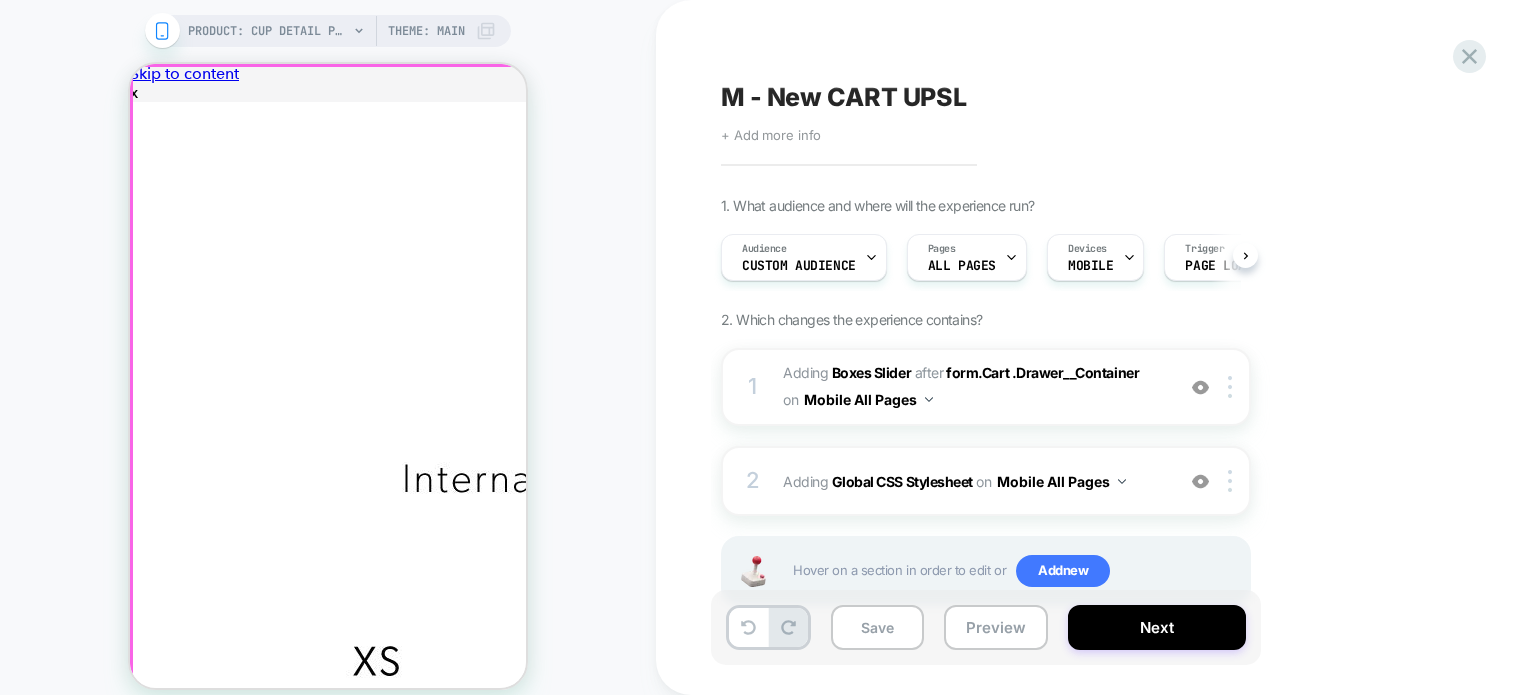 scroll, scrollTop: 0, scrollLeft: 0, axis: both 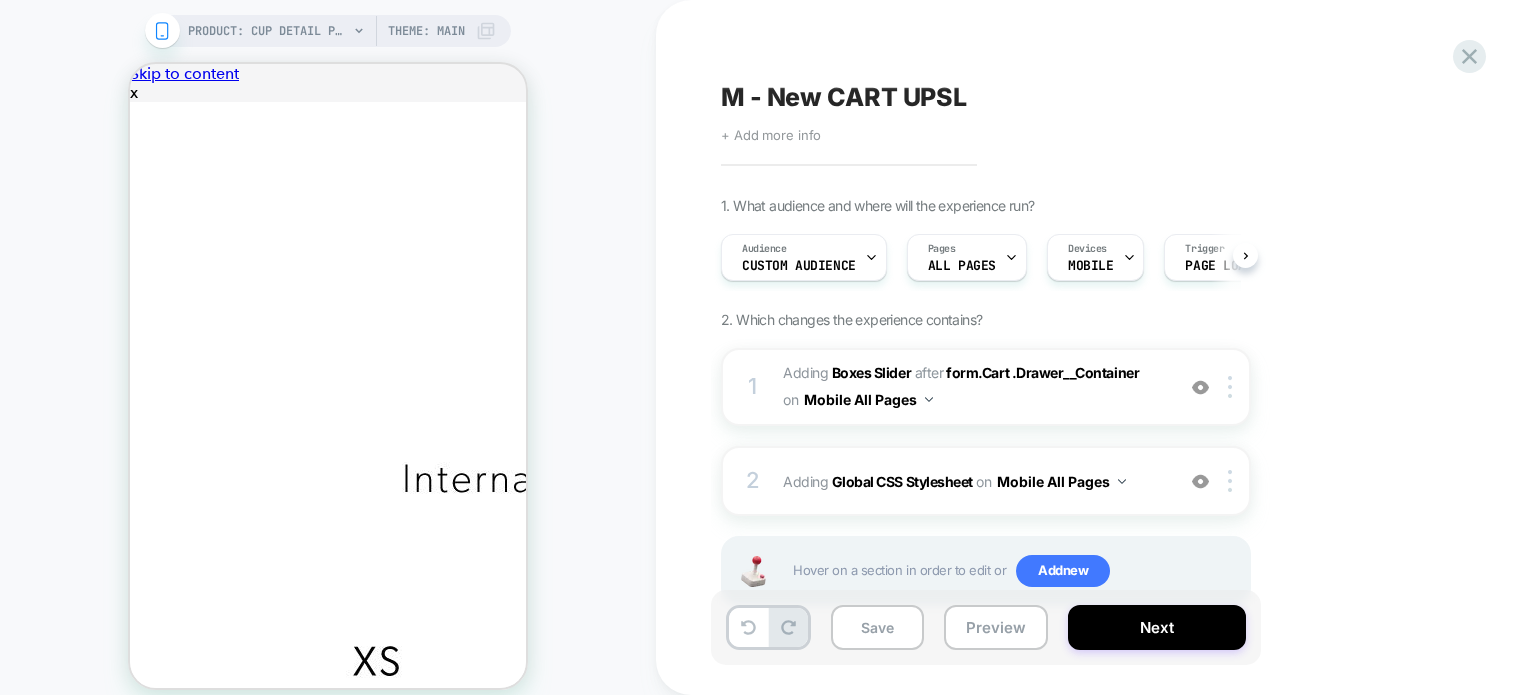 click on "M - New CART UPSL" at bounding box center (1086, 97) 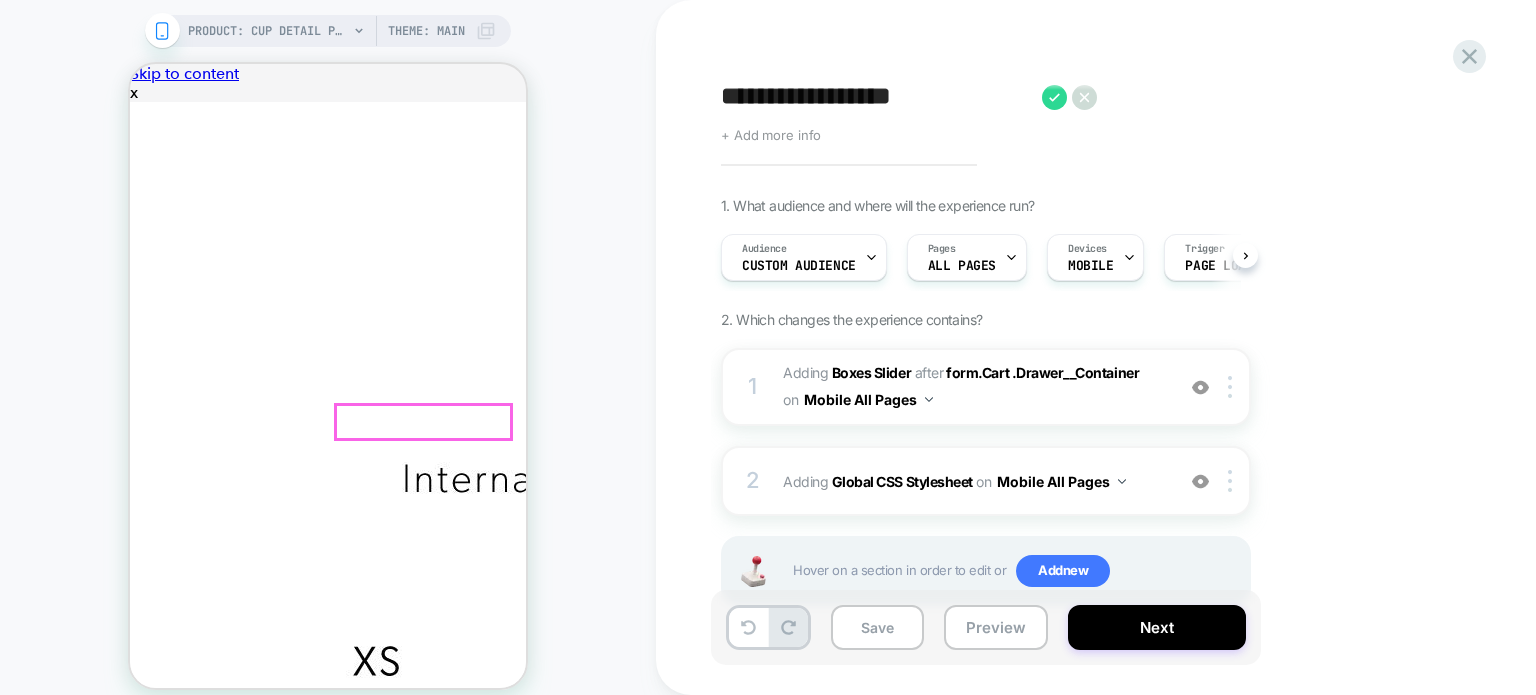scroll, scrollTop: 100, scrollLeft: 0, axis: vertical 